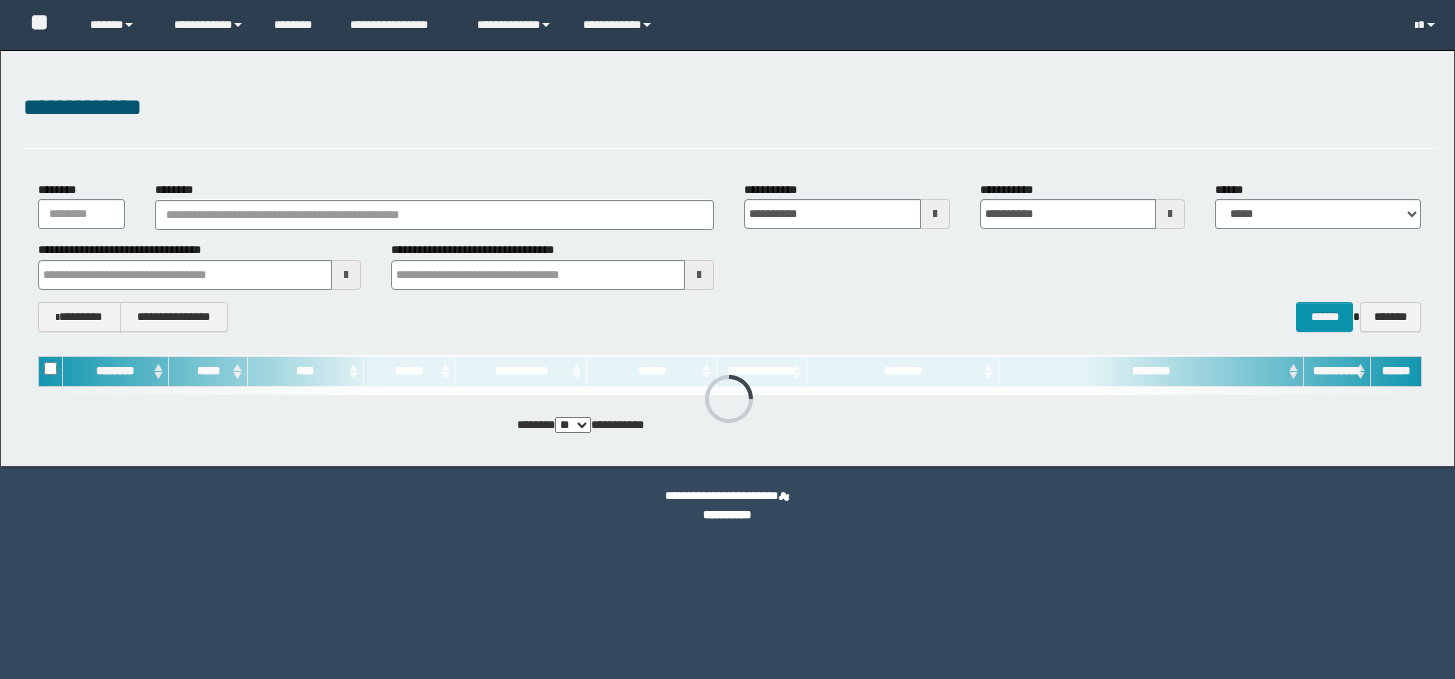 scroll, scrollTop: 0, scrollLeft: 0, axis: both 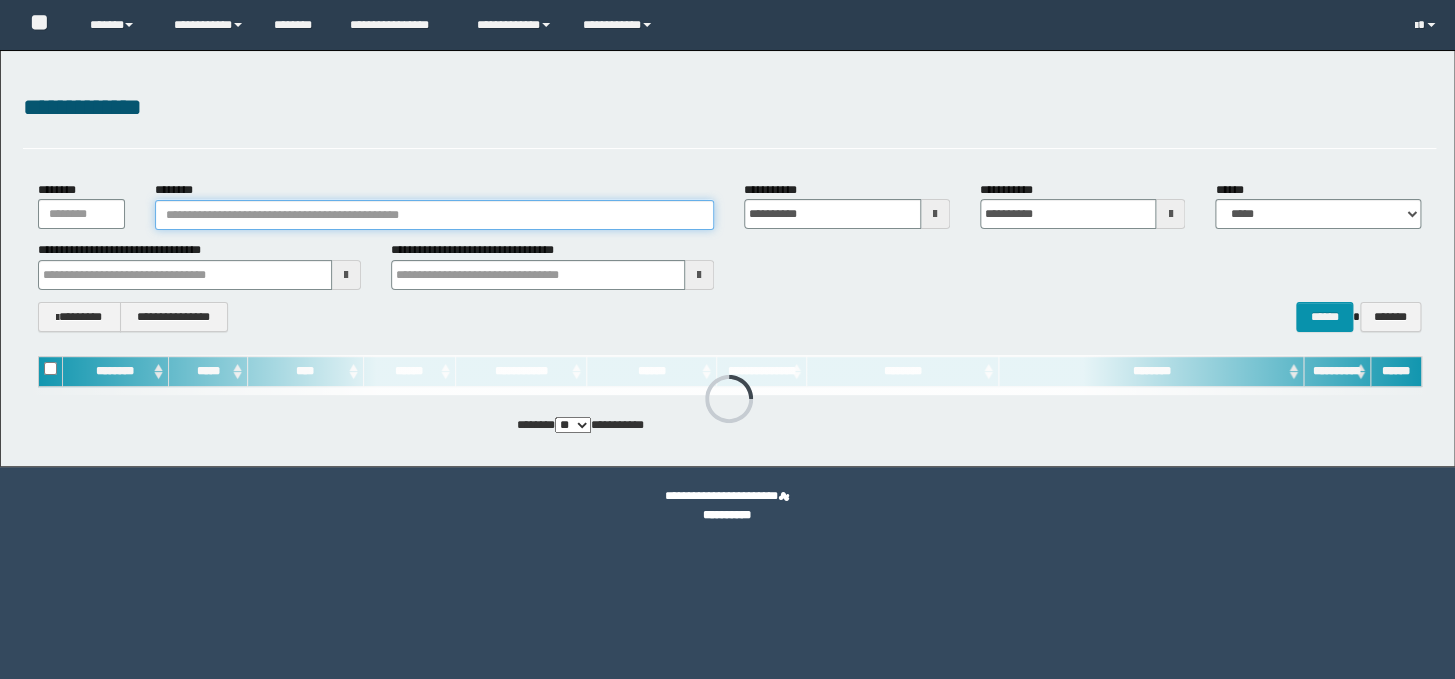 click on "********" at bounding box center [434, 215] 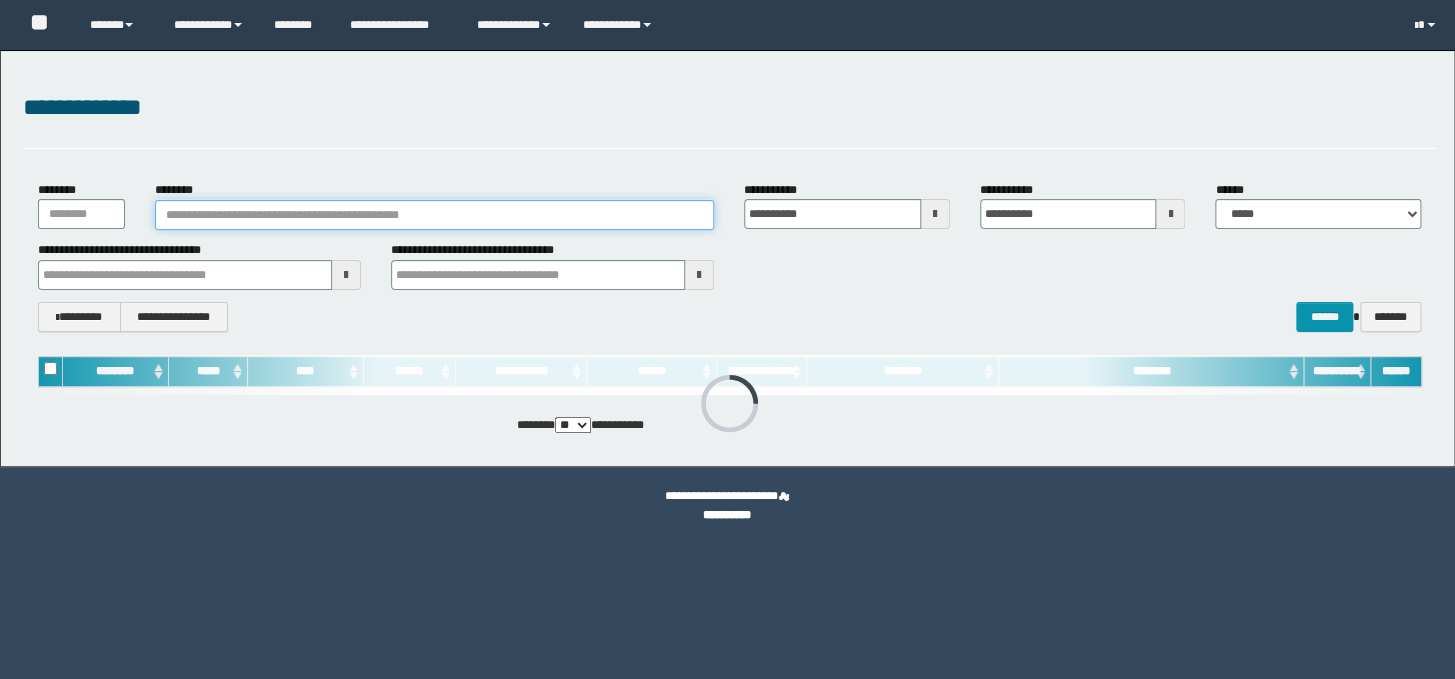 paste on "**********" 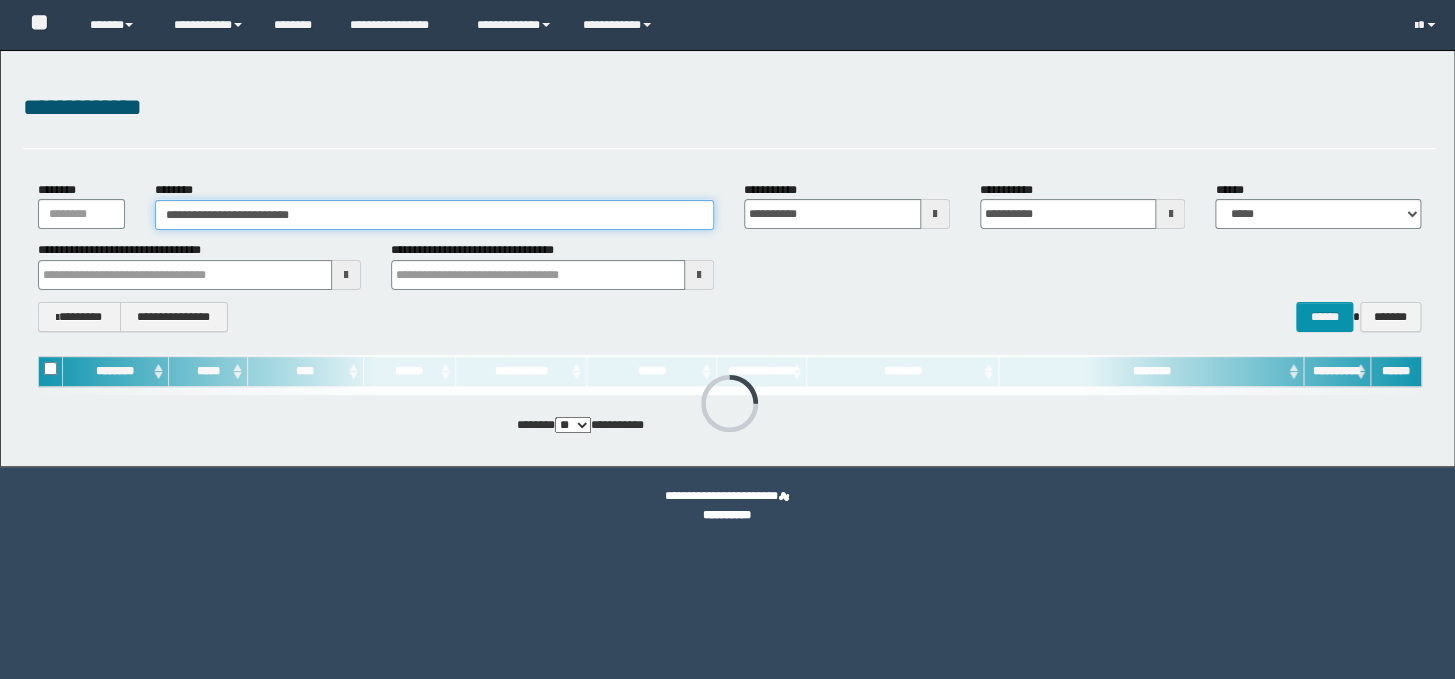 scroll, scrollTop: 0, scrollLeft: 0, axis: both 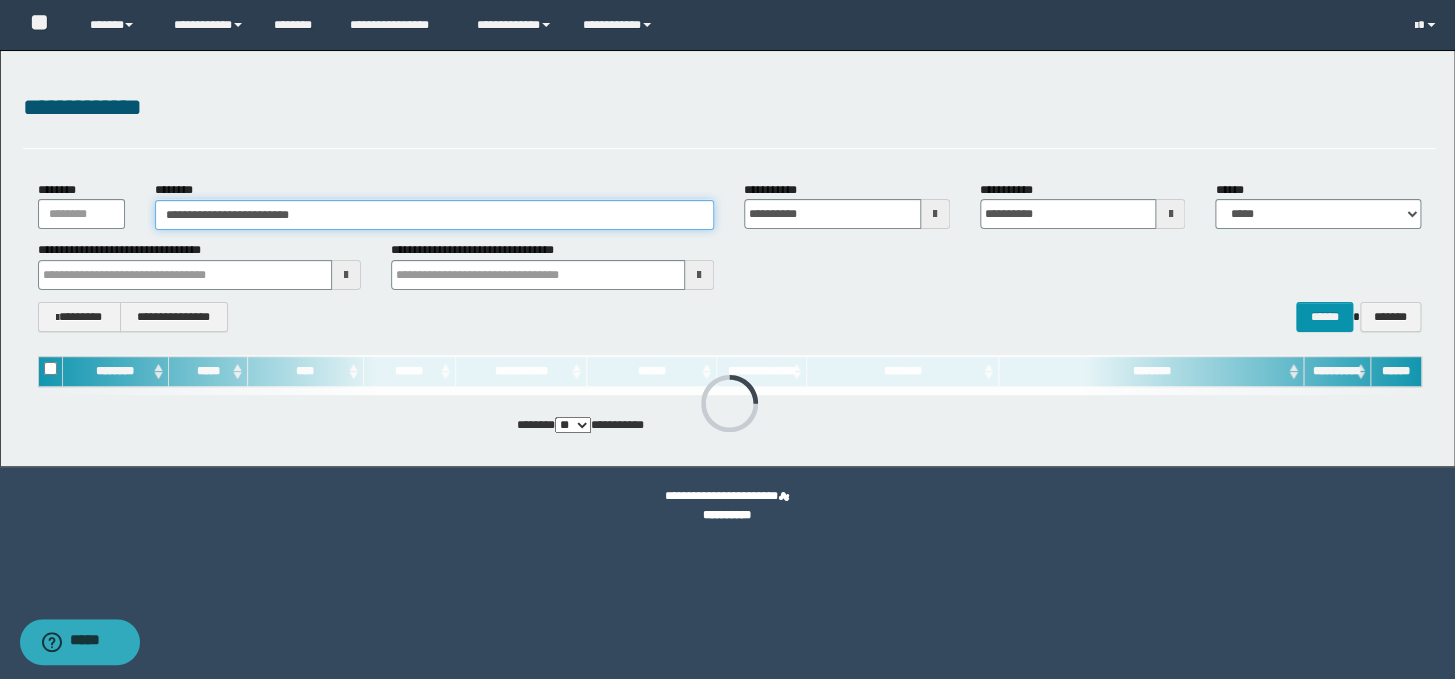 type on "**********" 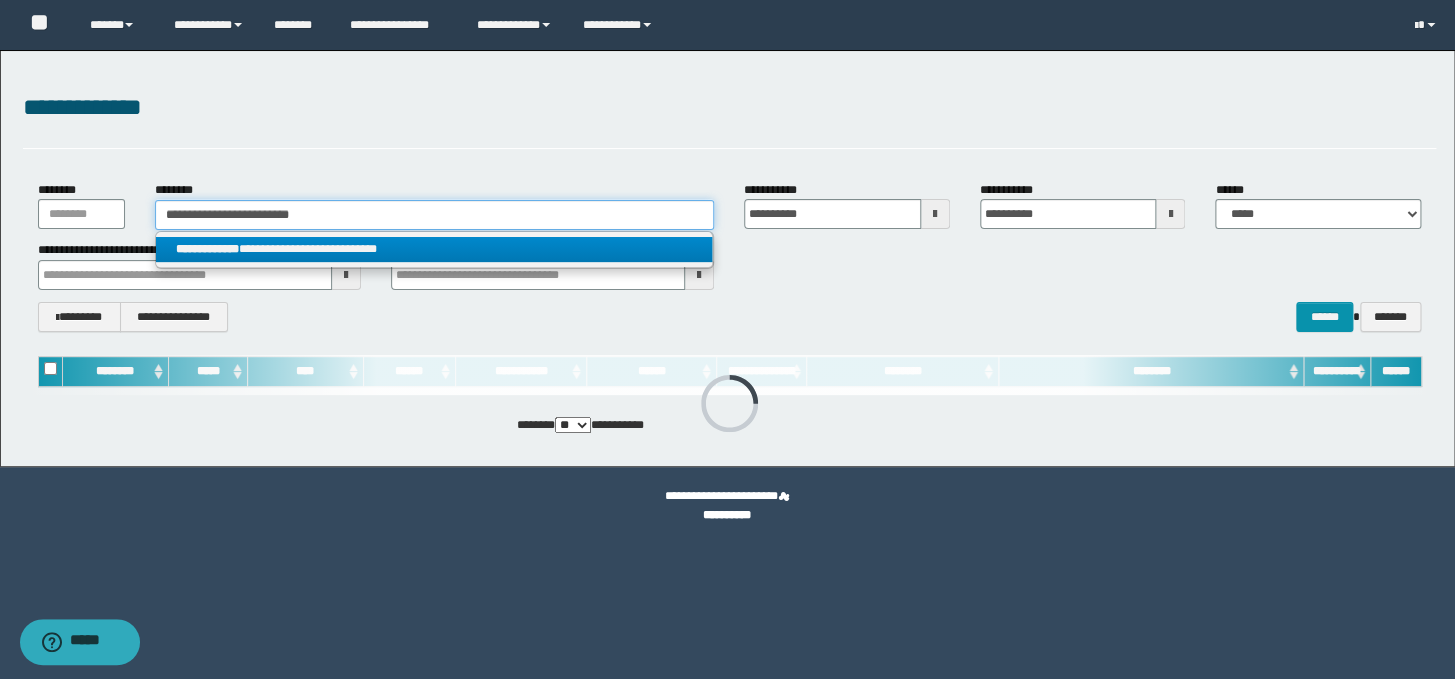 type on "**********" 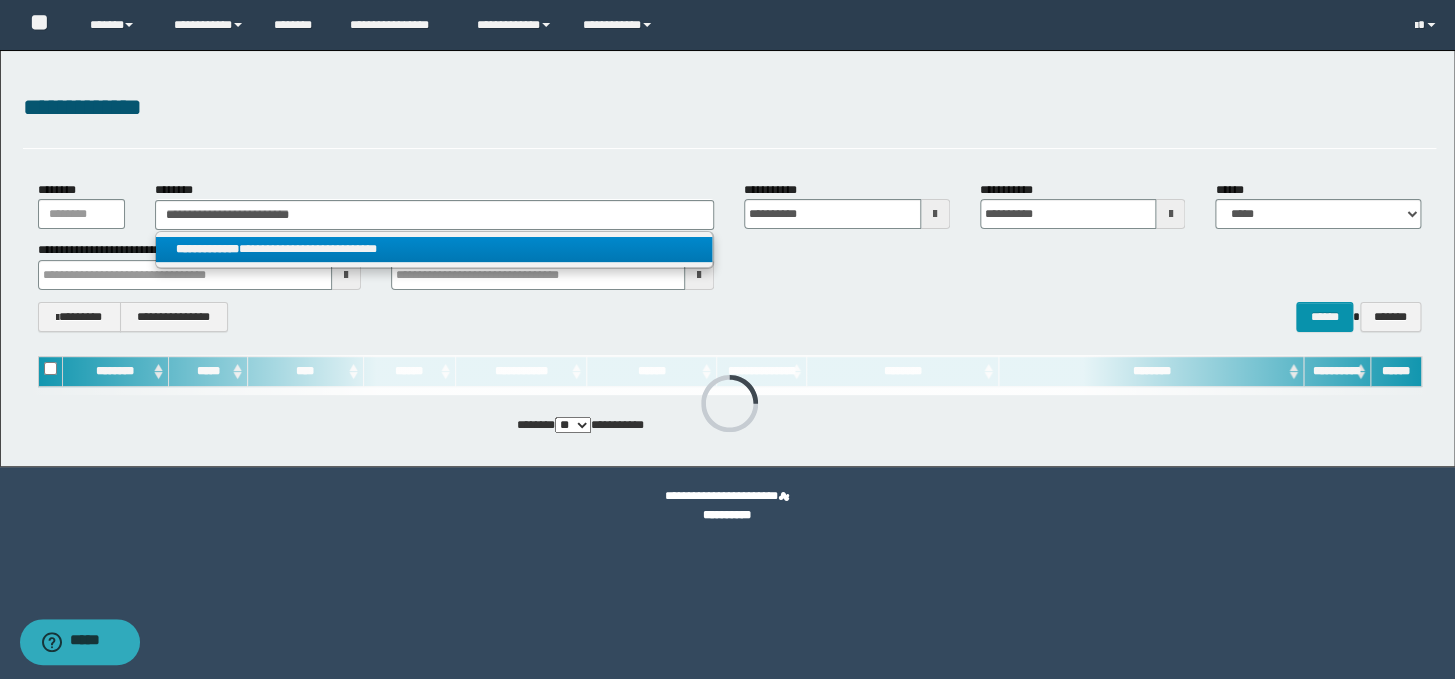 click on "**********" at bounding box center (434, 249) 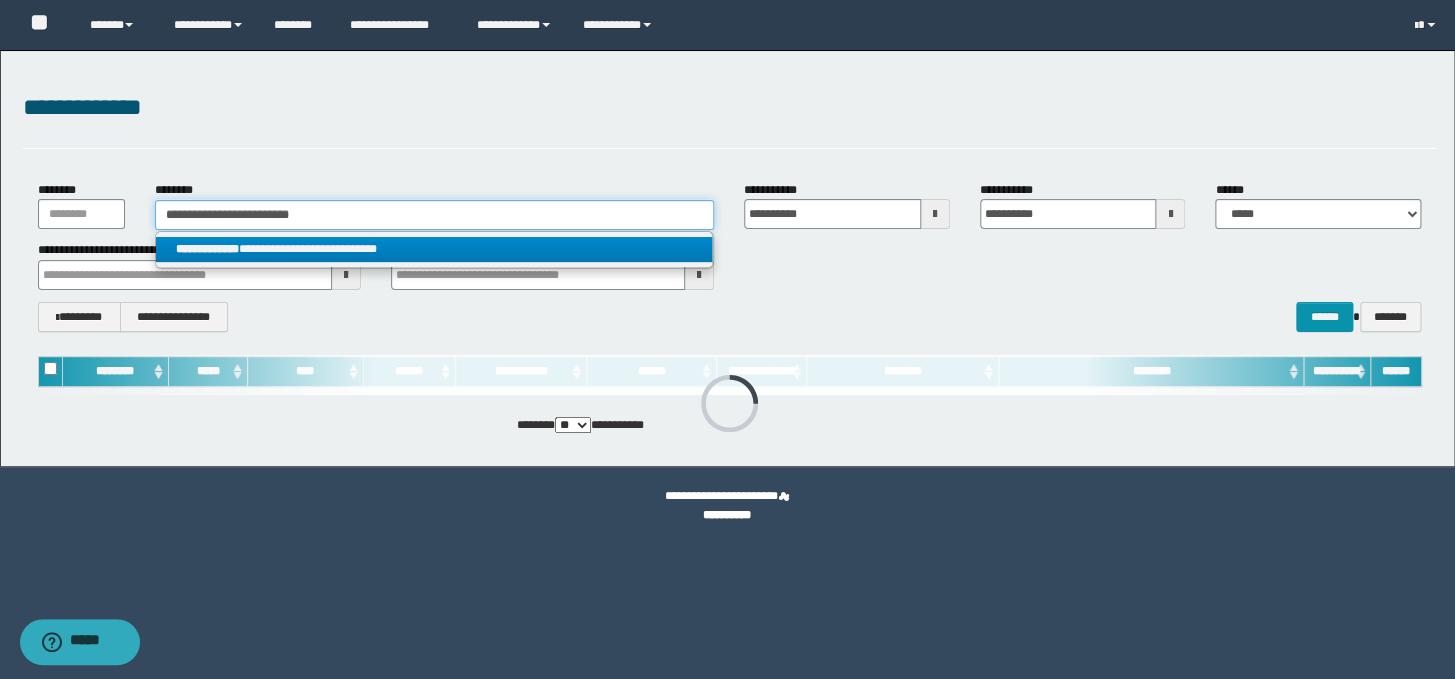 type 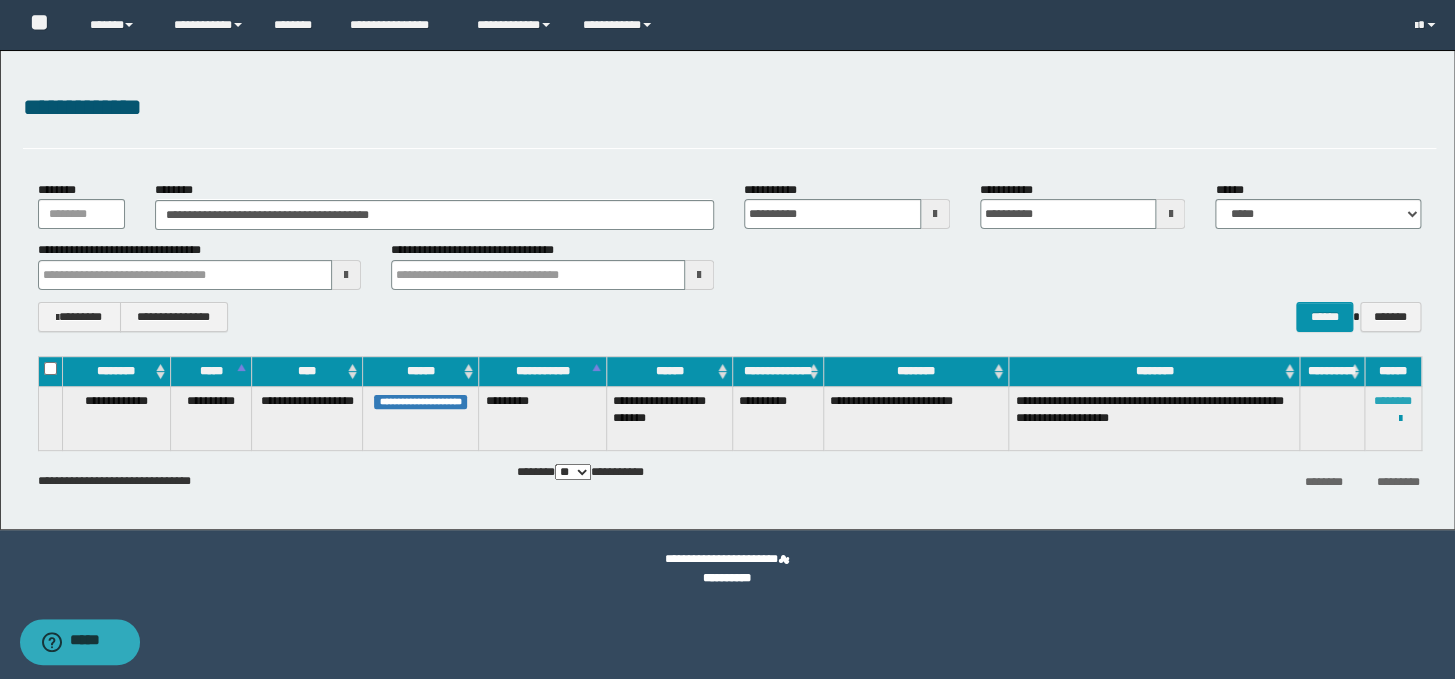 click on "********" at bounding box center [1393, 401] 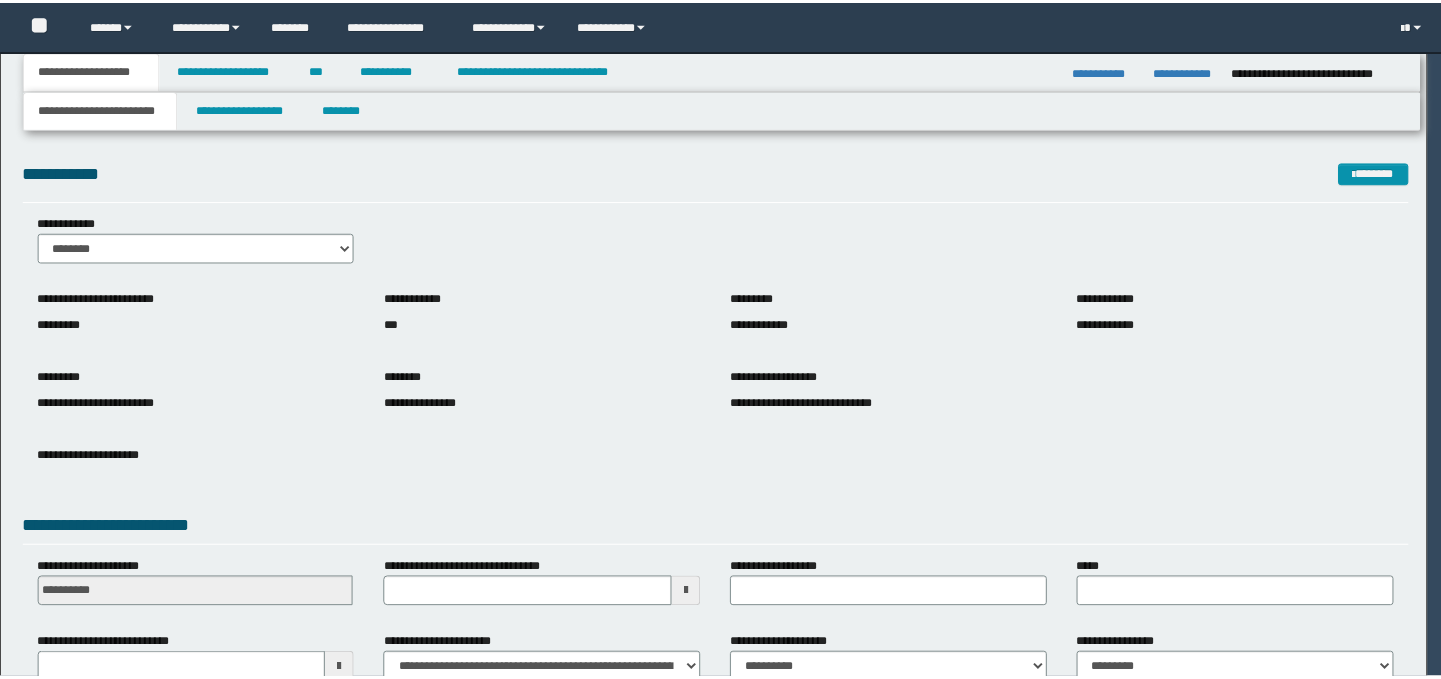 scroll, scrollTop: 0, scrollLeft: 0, axis: both 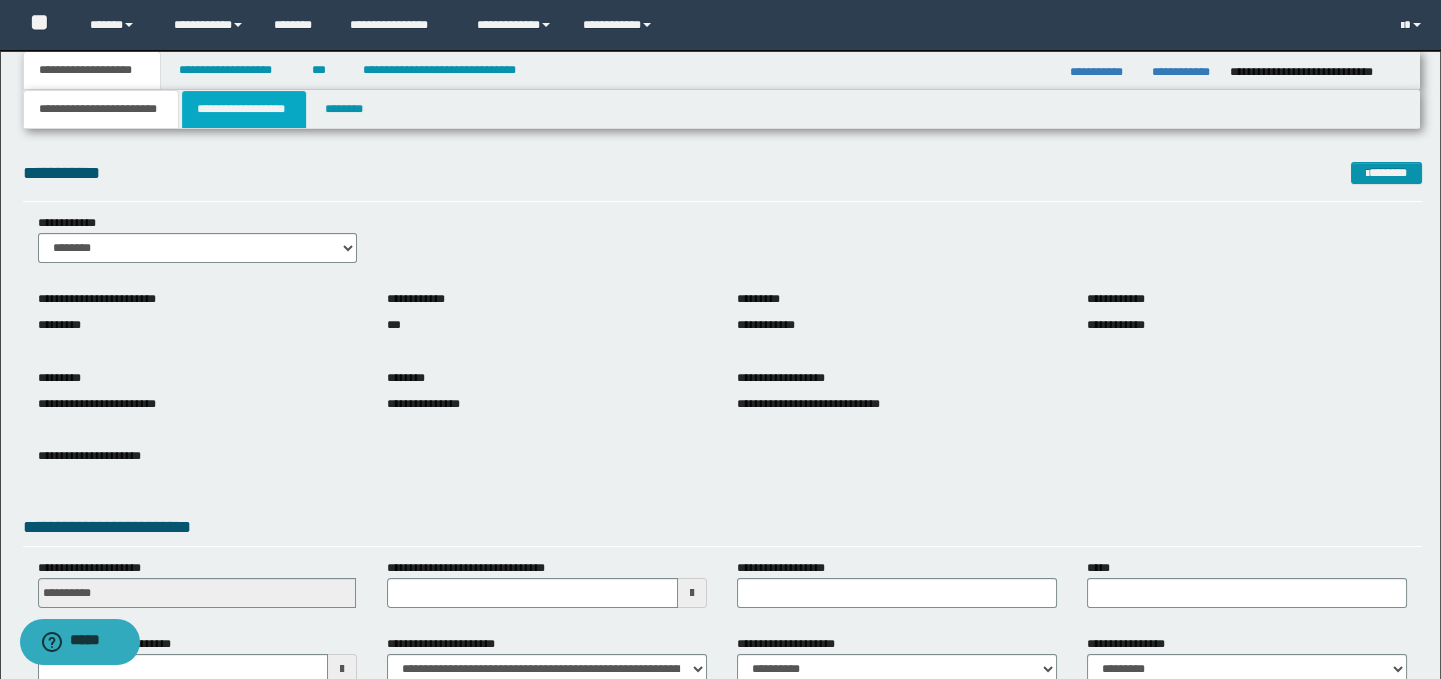 click on "**********" at bounding box center [244, 109] 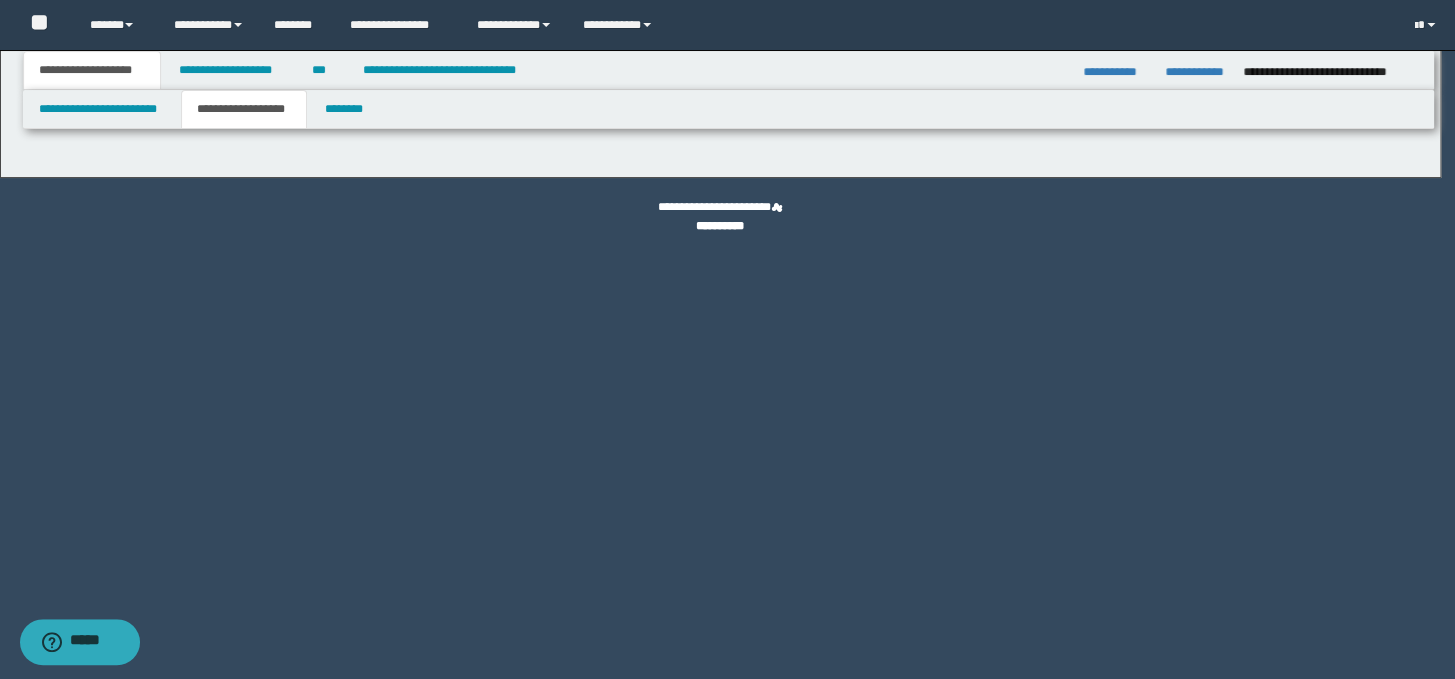 type on "**********" 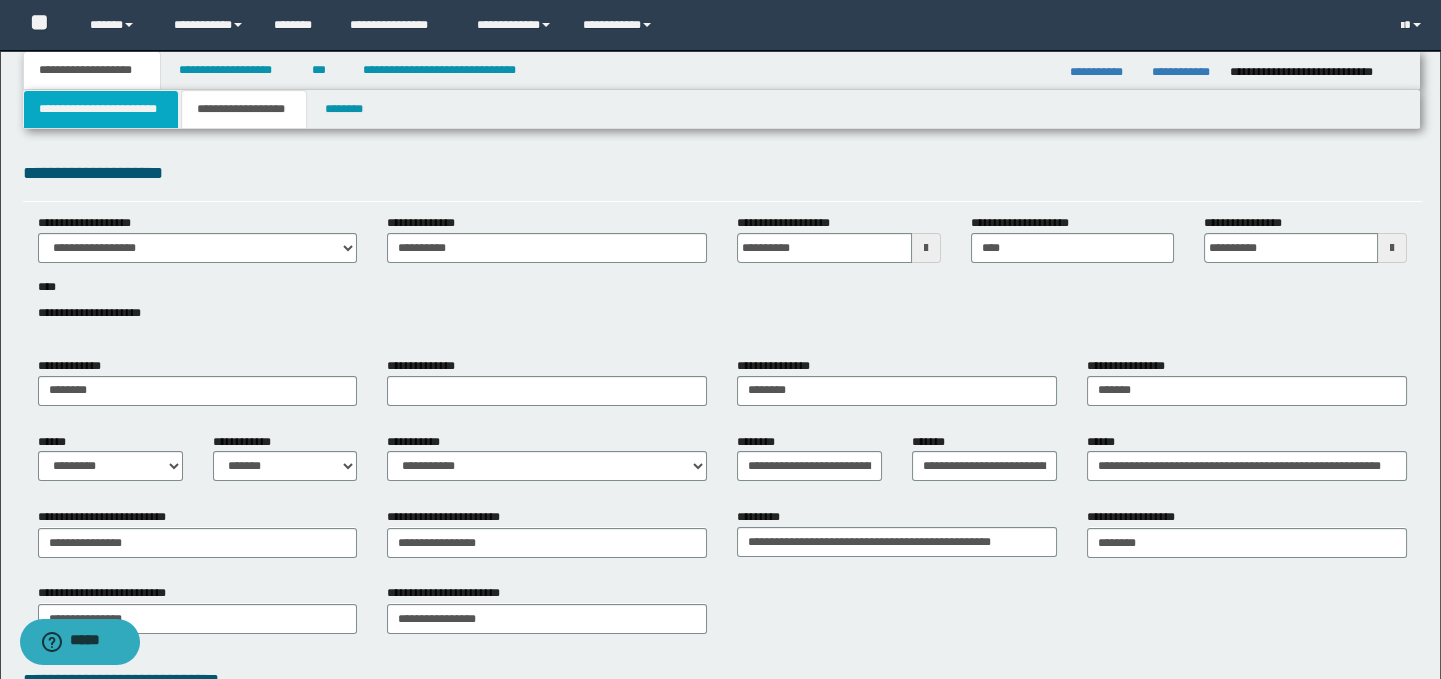 click on "**********" at bounding box center [101, 109] 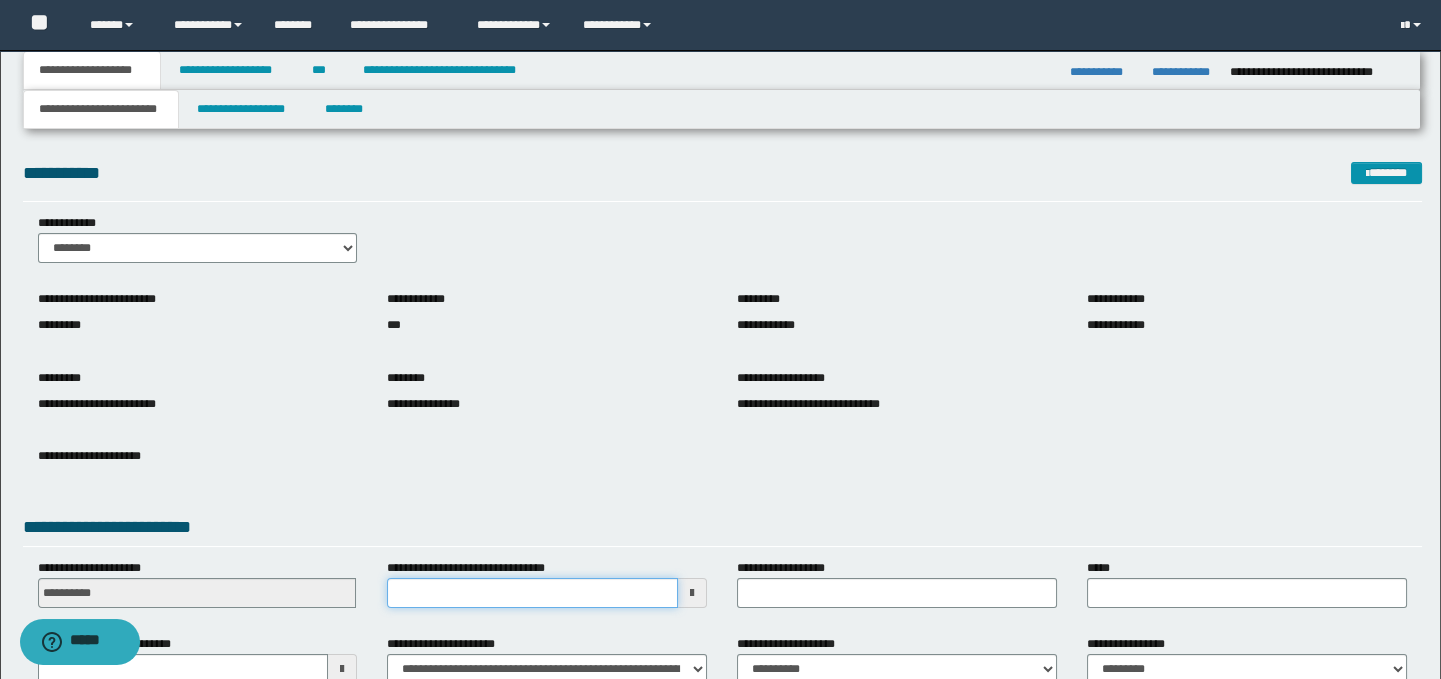 click on "**********" at bounding box center [532, 593] 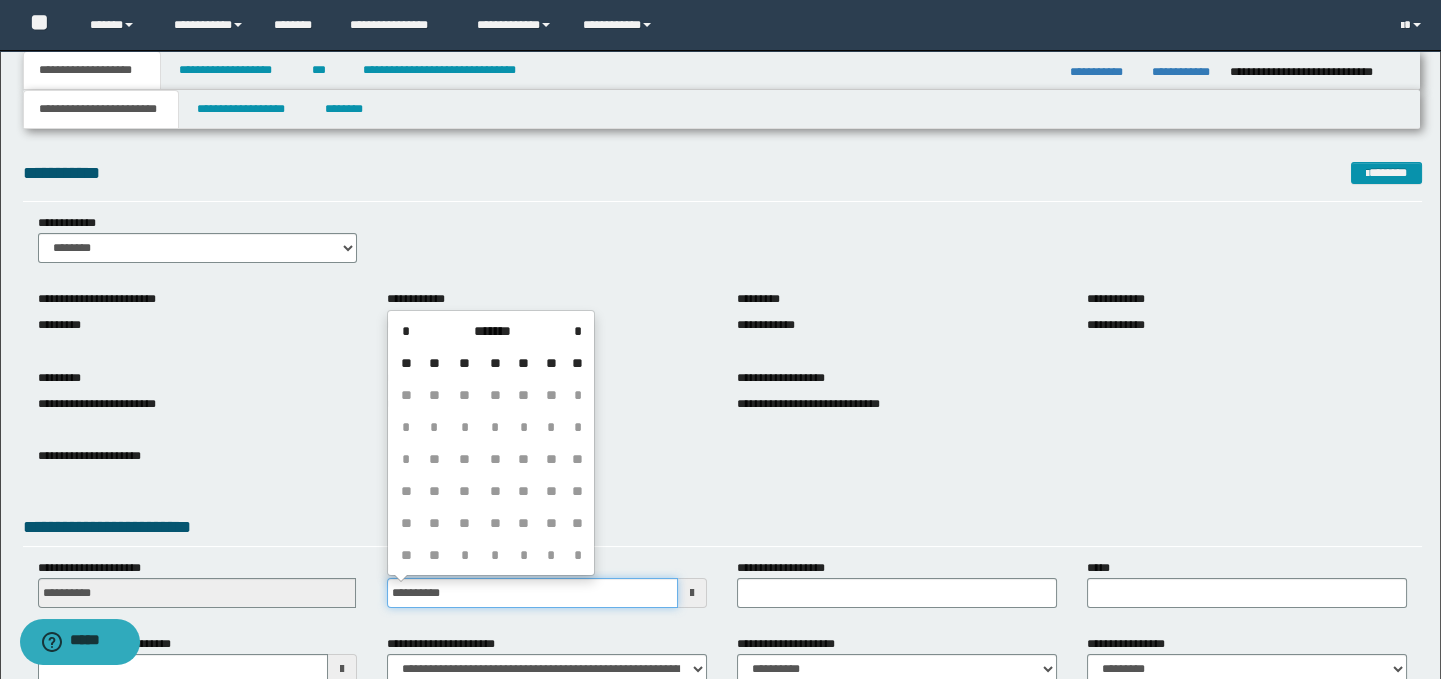 type on "**********" 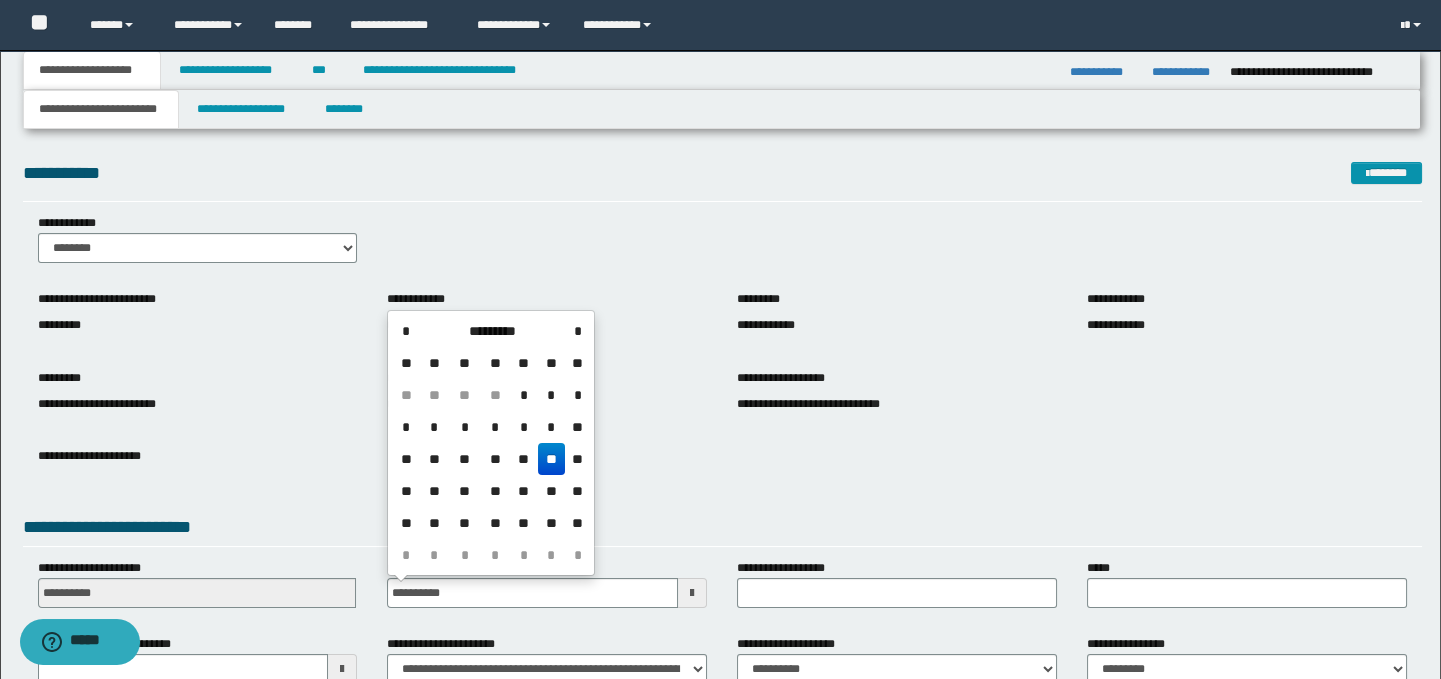 click on "**" at bounding box center (552, 459) 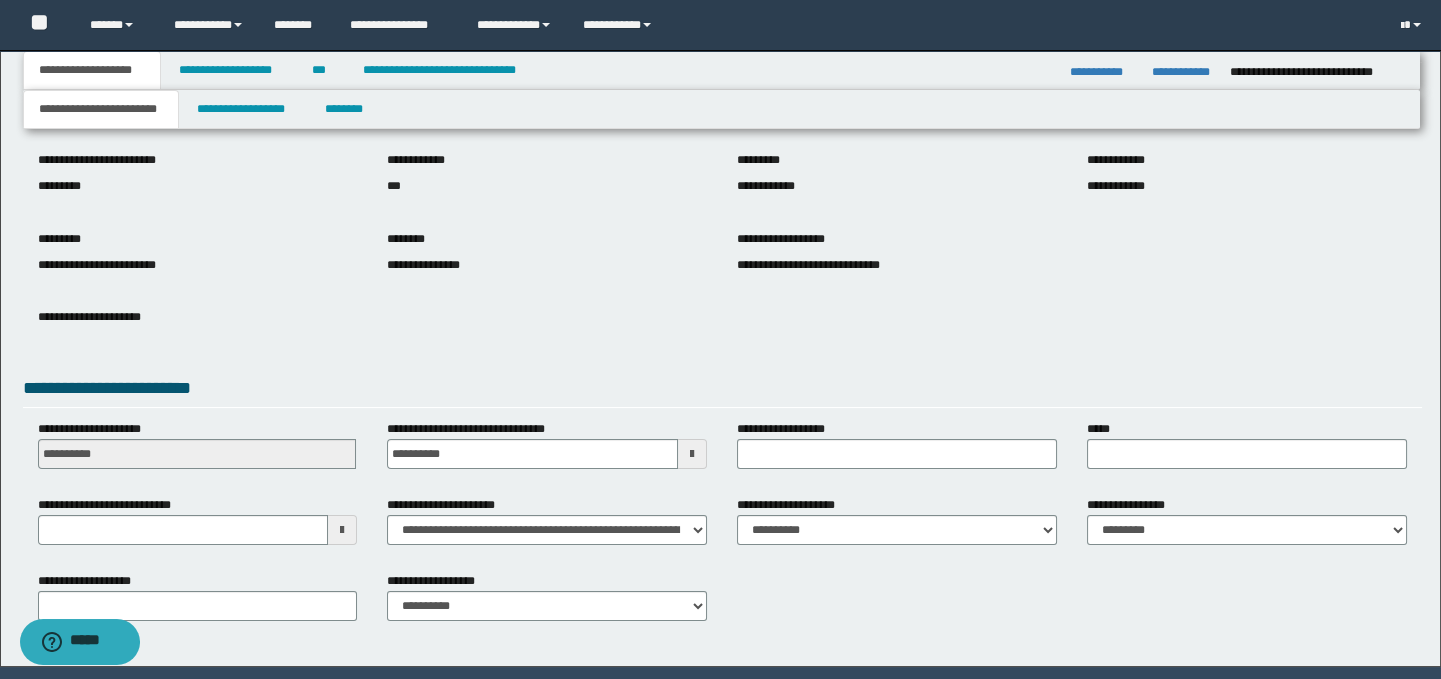 scroll, scrollTop: 163, scrollLeft: 0, axis: vertical 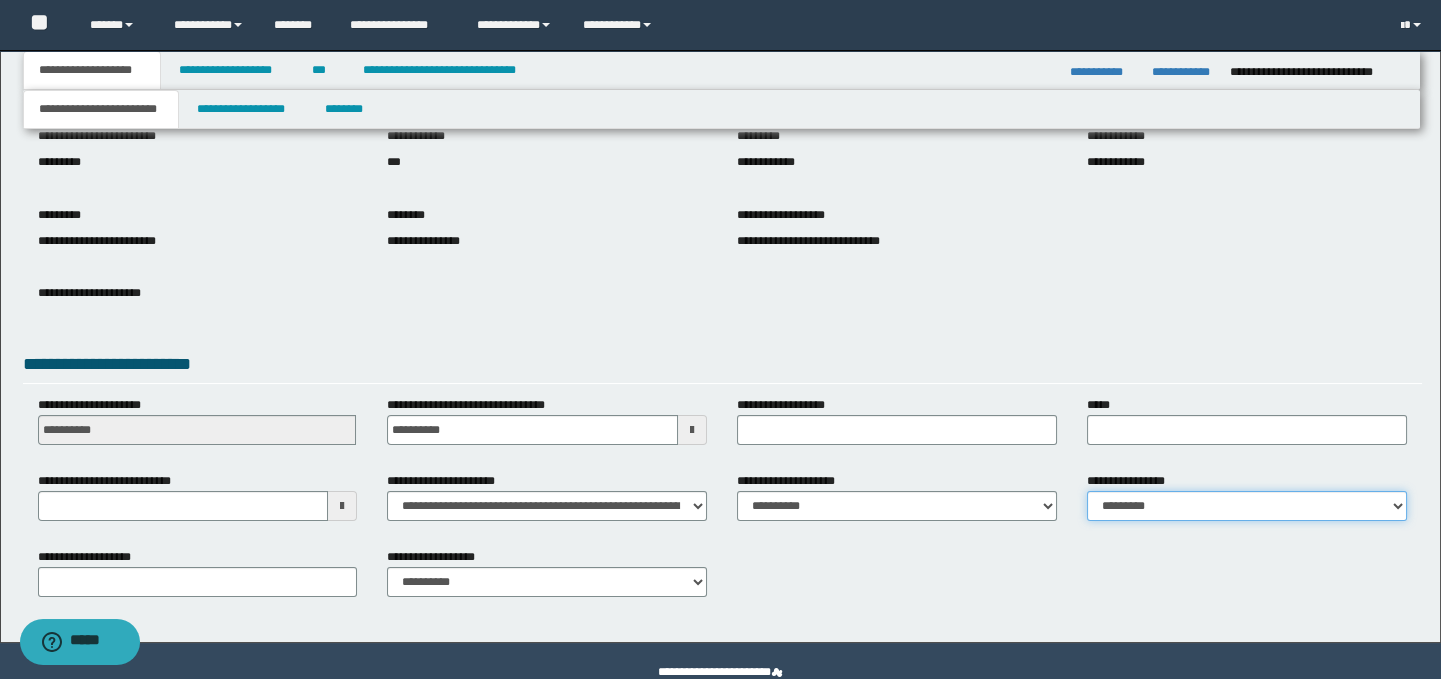 click on "**********" at bounding box center [1247, 506] 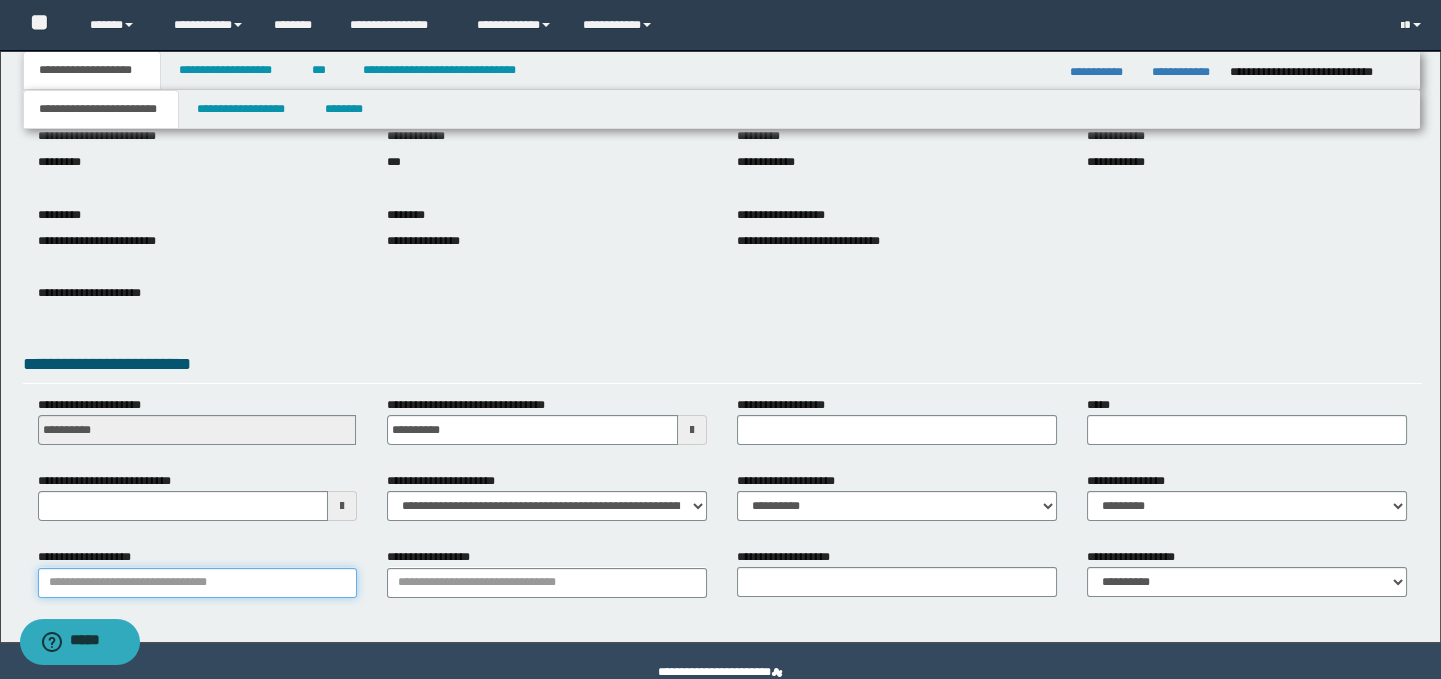 click on "**********" at bounding box center [198, 583] 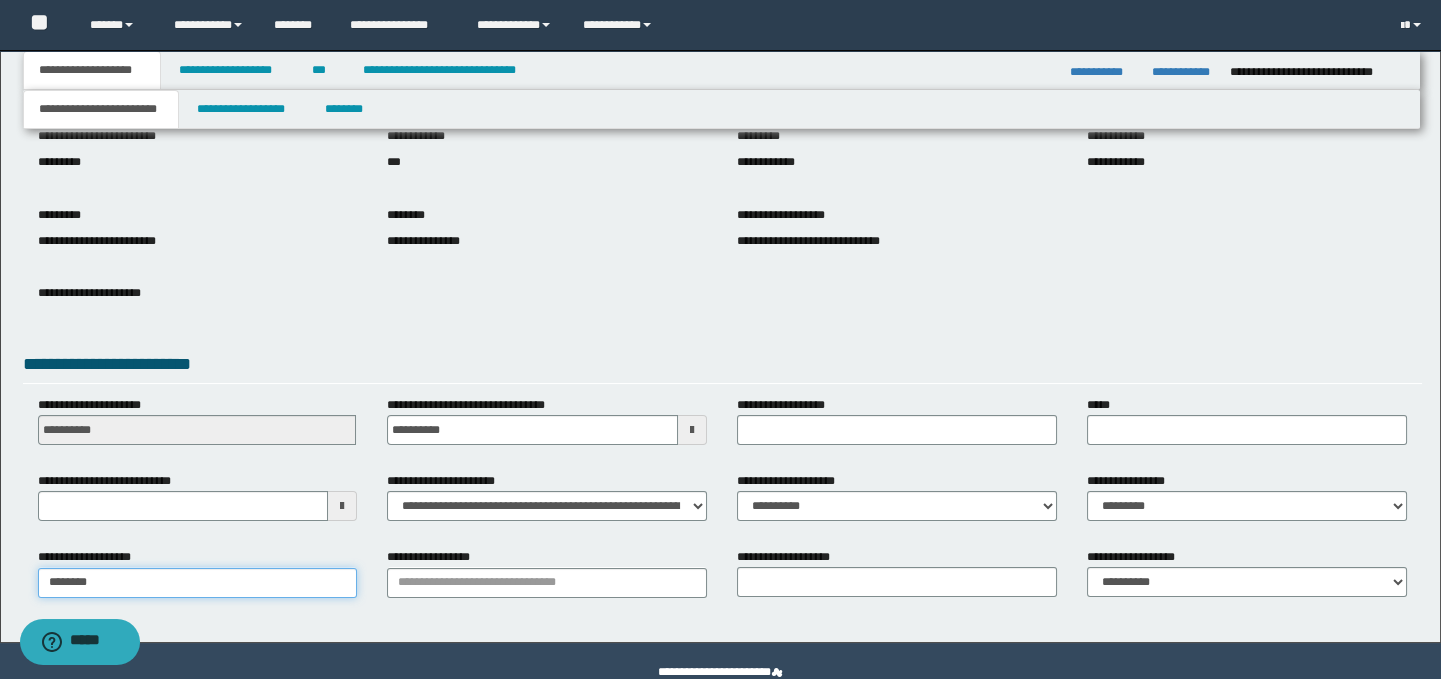 type on "*********" 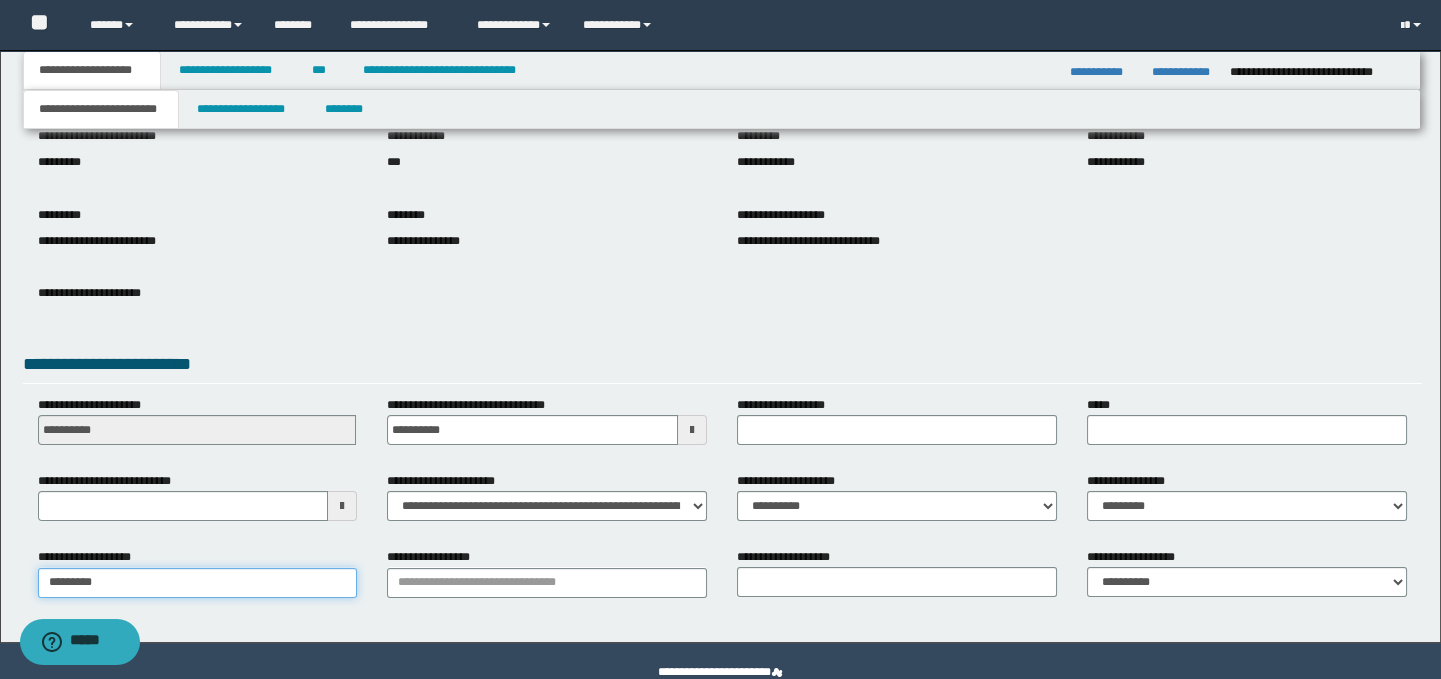 type on "*********" 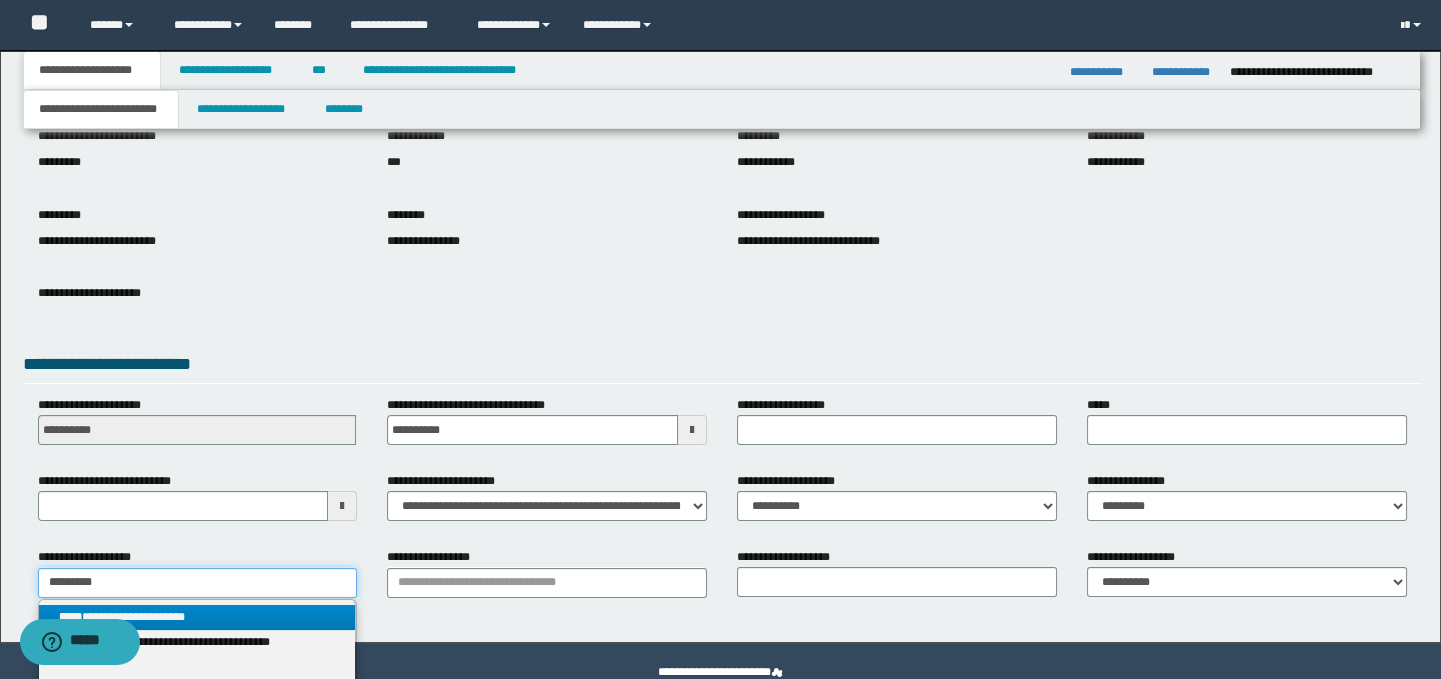 type on "*********" 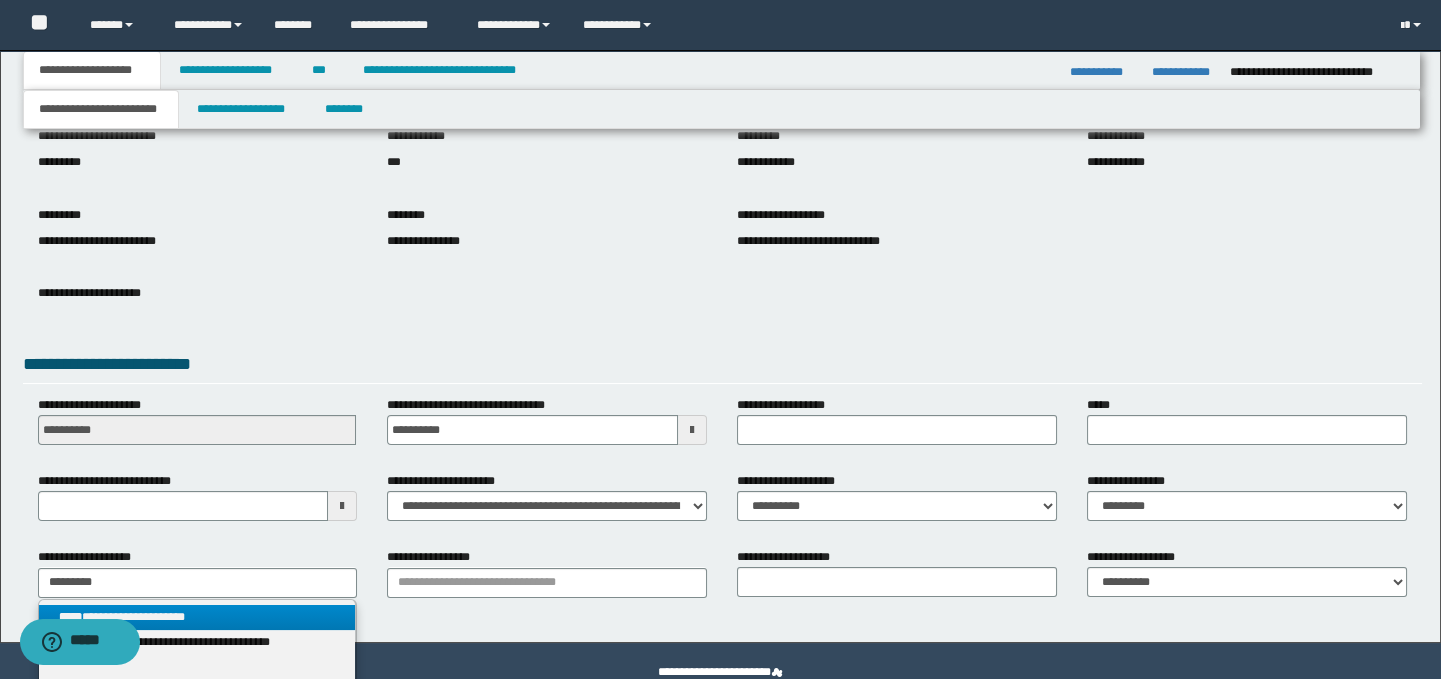 click on "**********" at bounding box center (197, 617) 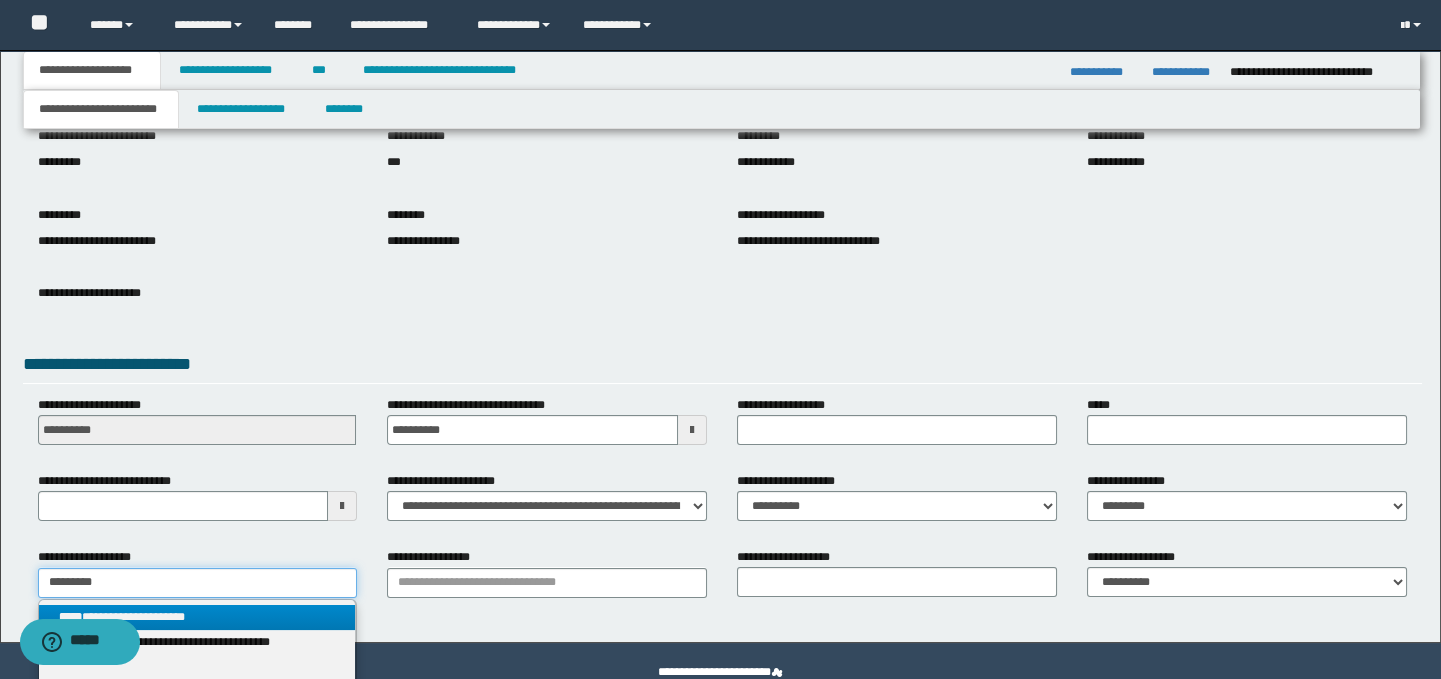 type 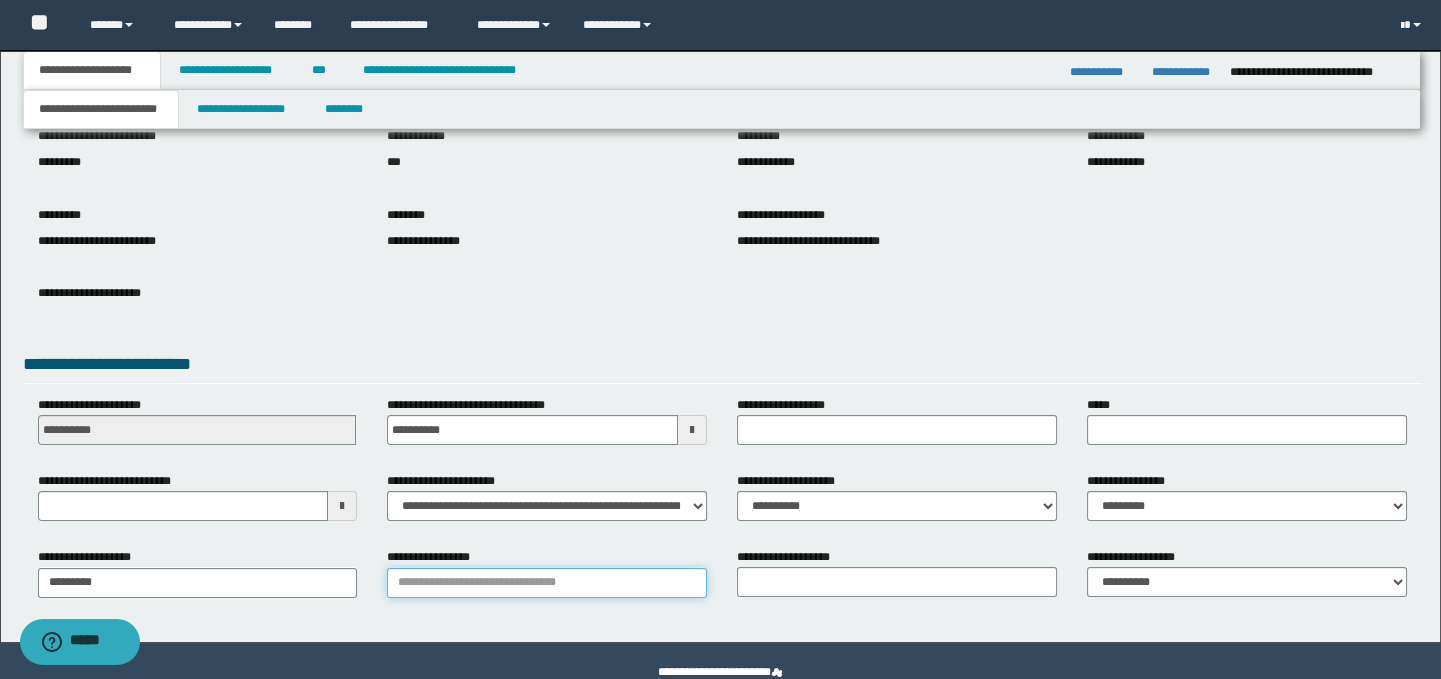 click on "**********" at bounding box center [547, 583] 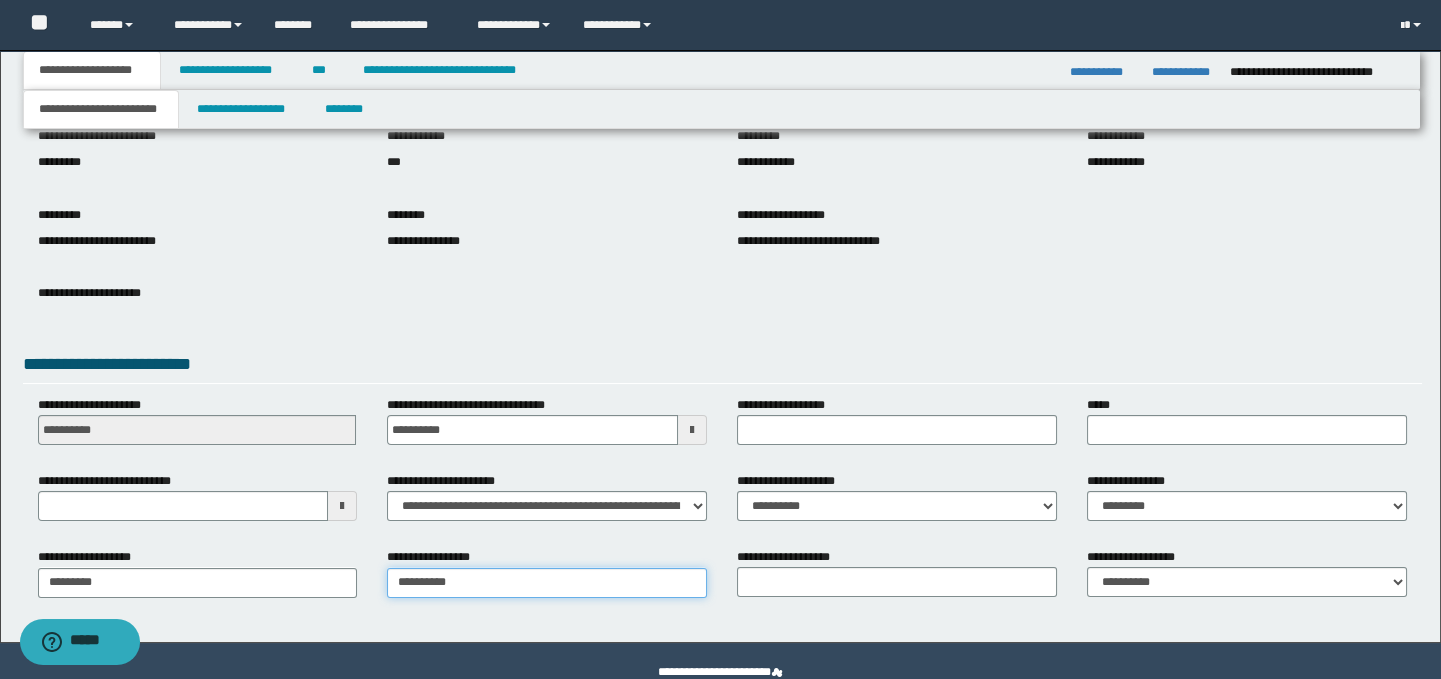 type on "**********" 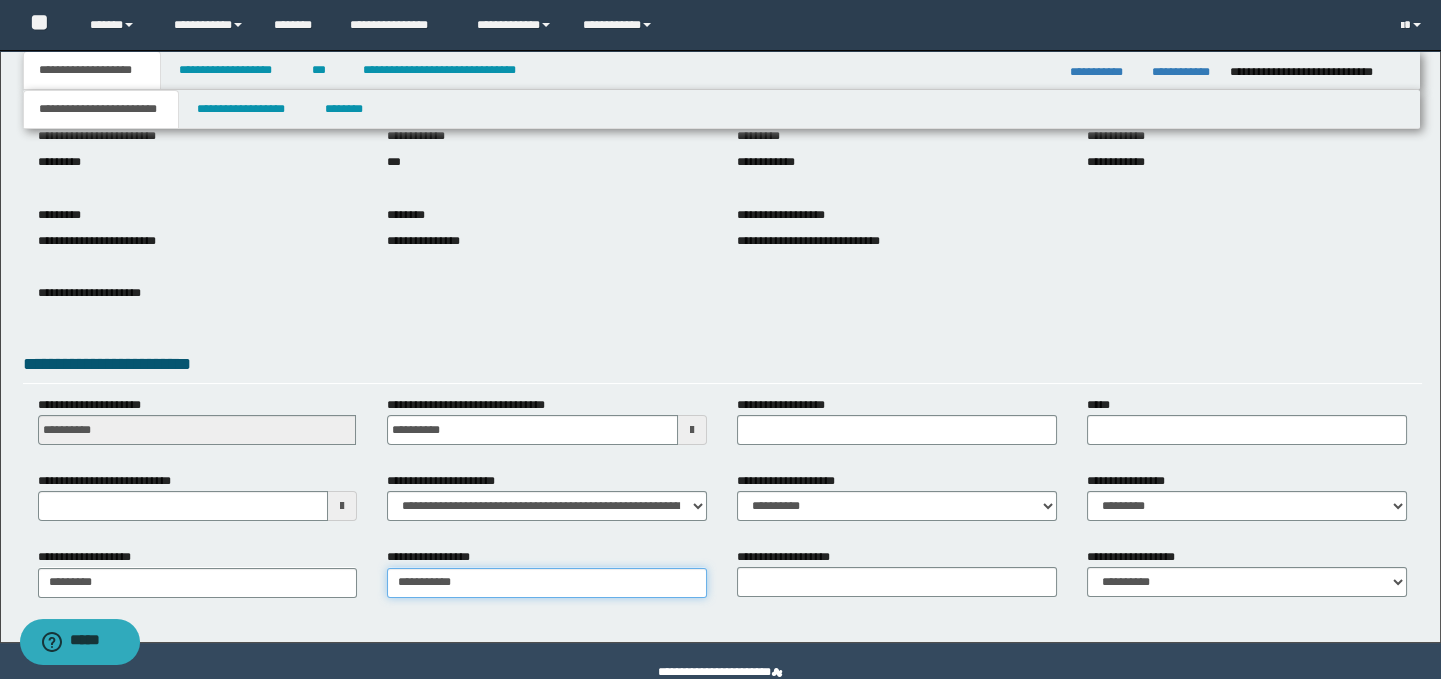 type on "**********" 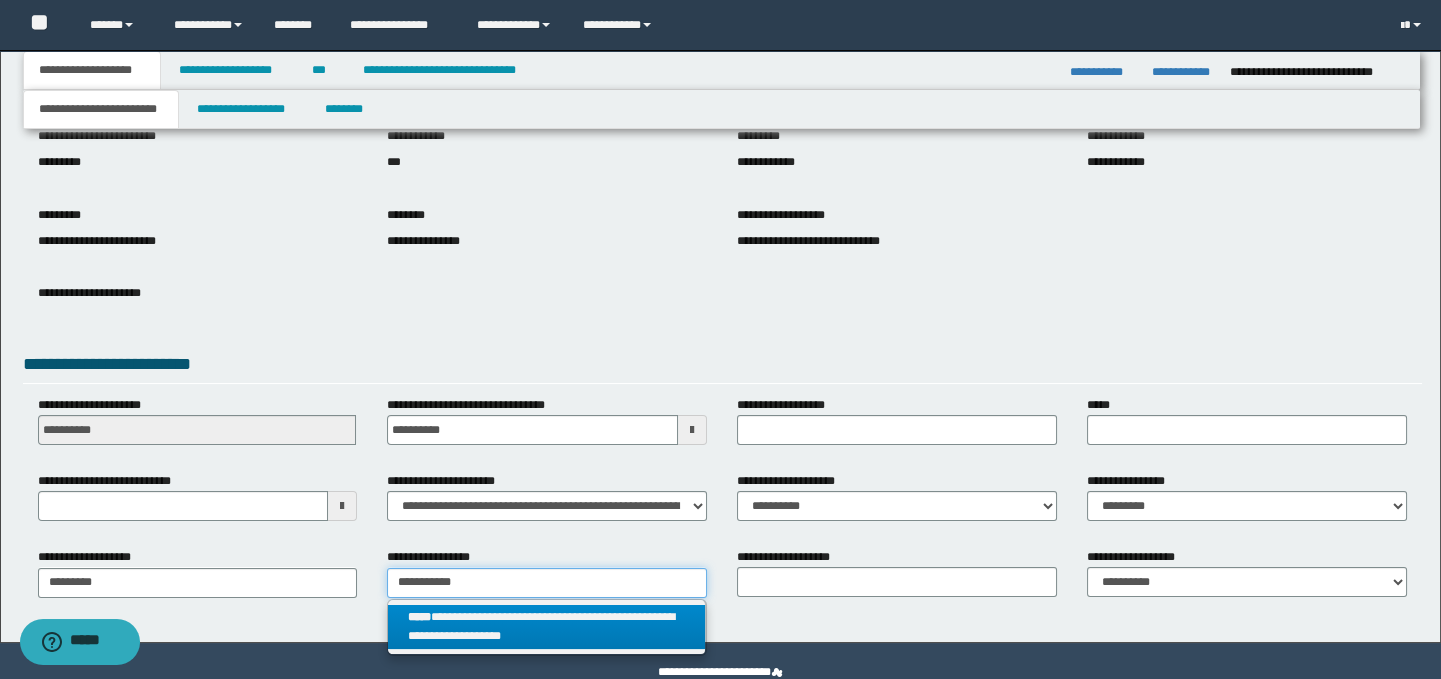 type on "**********" 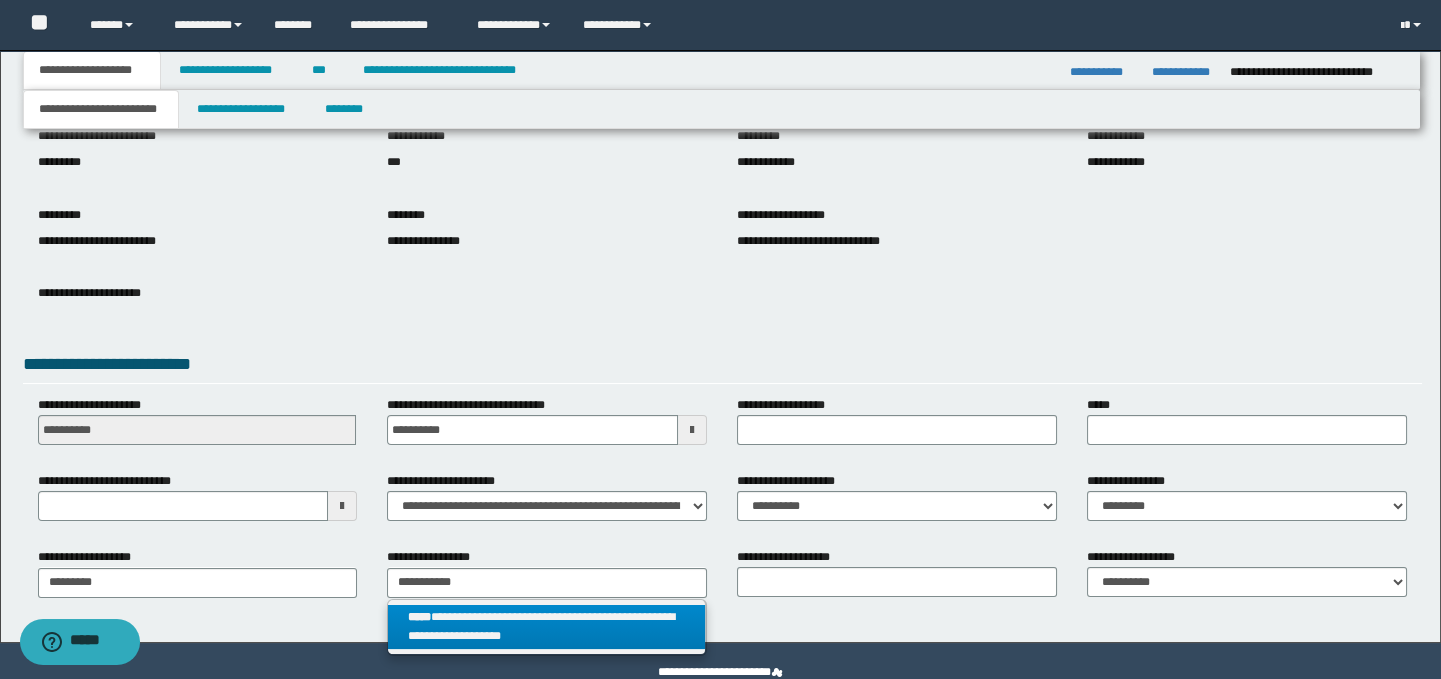 click on "**********" at bounding box center (546, 627) 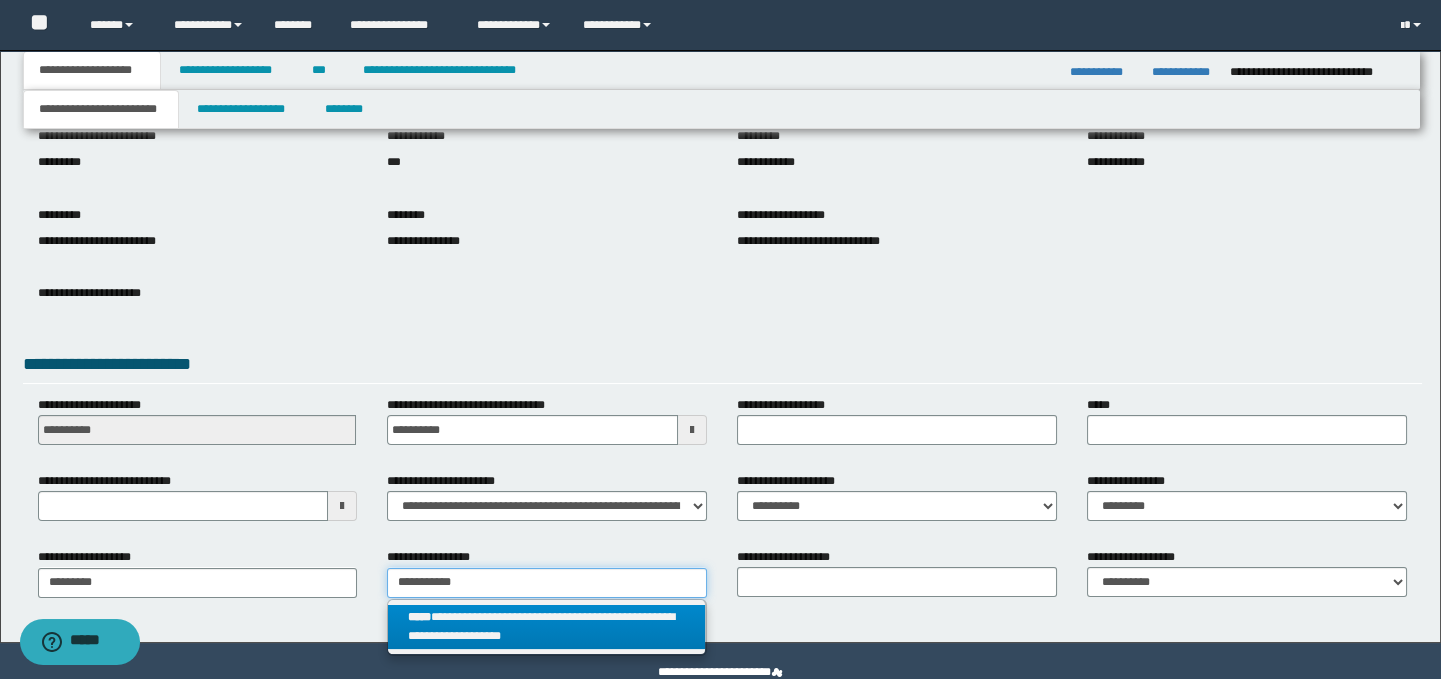 type 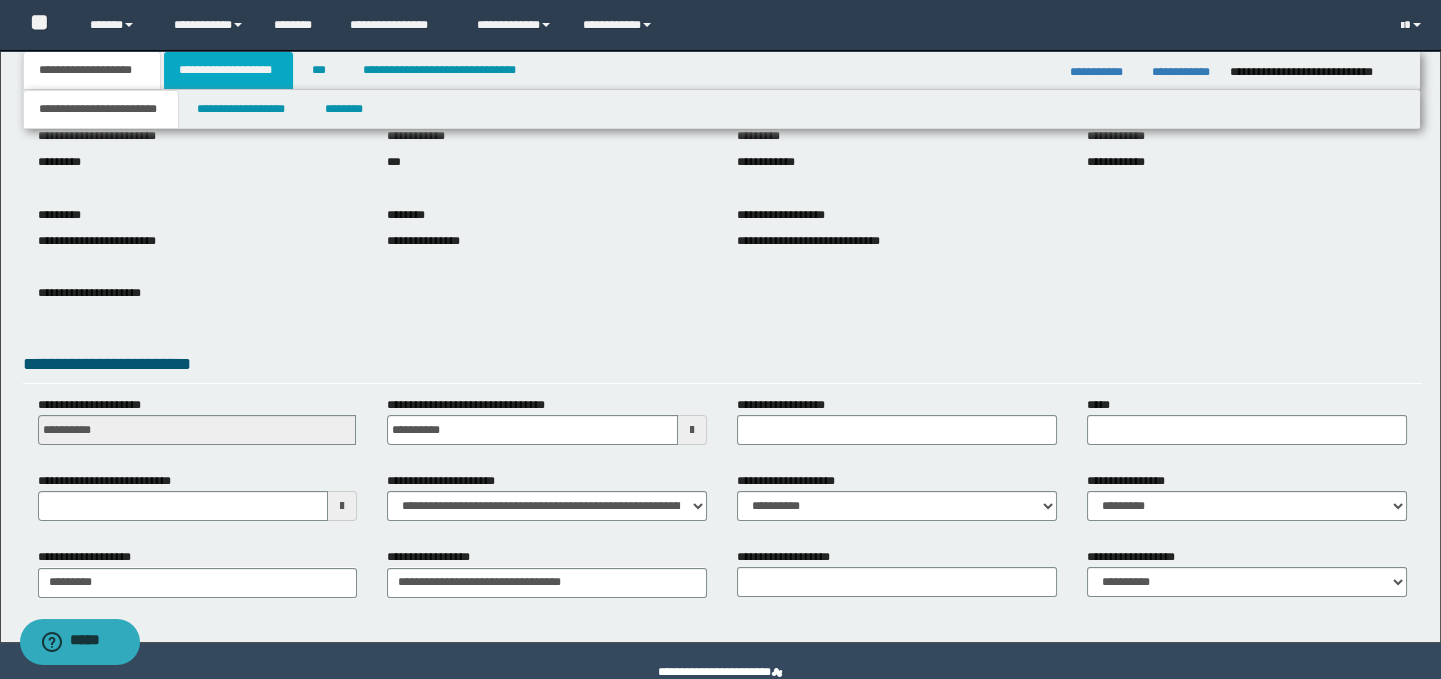 click on "**********" at bounding box center [228, 70] 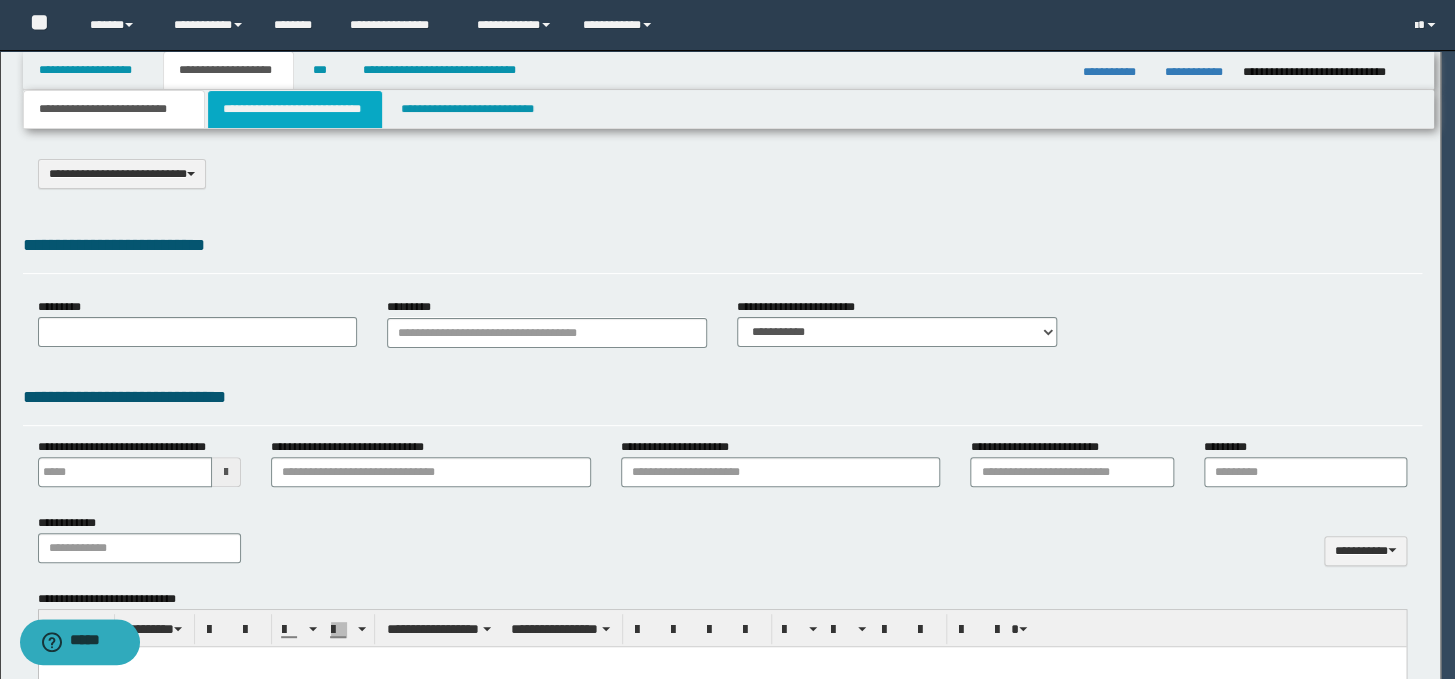 click on "**********" at bounding box center (727, 339) 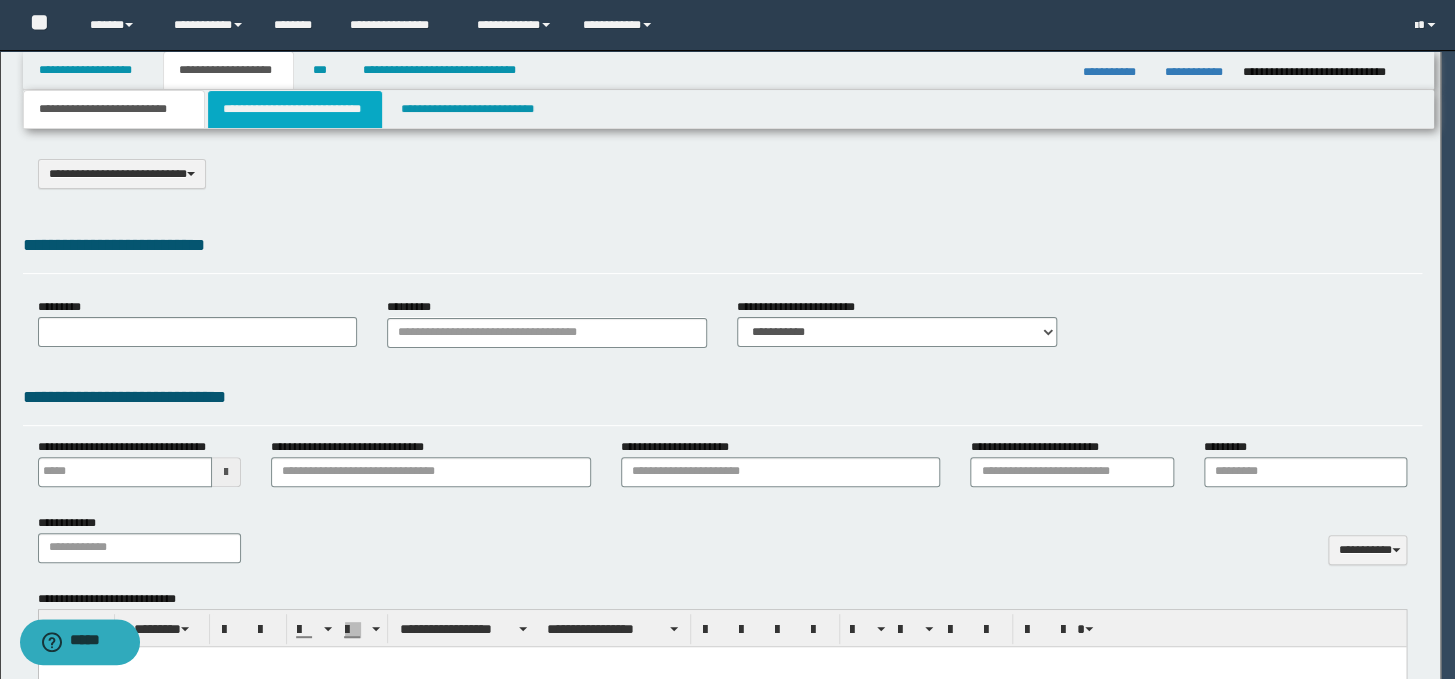 type on "**********" 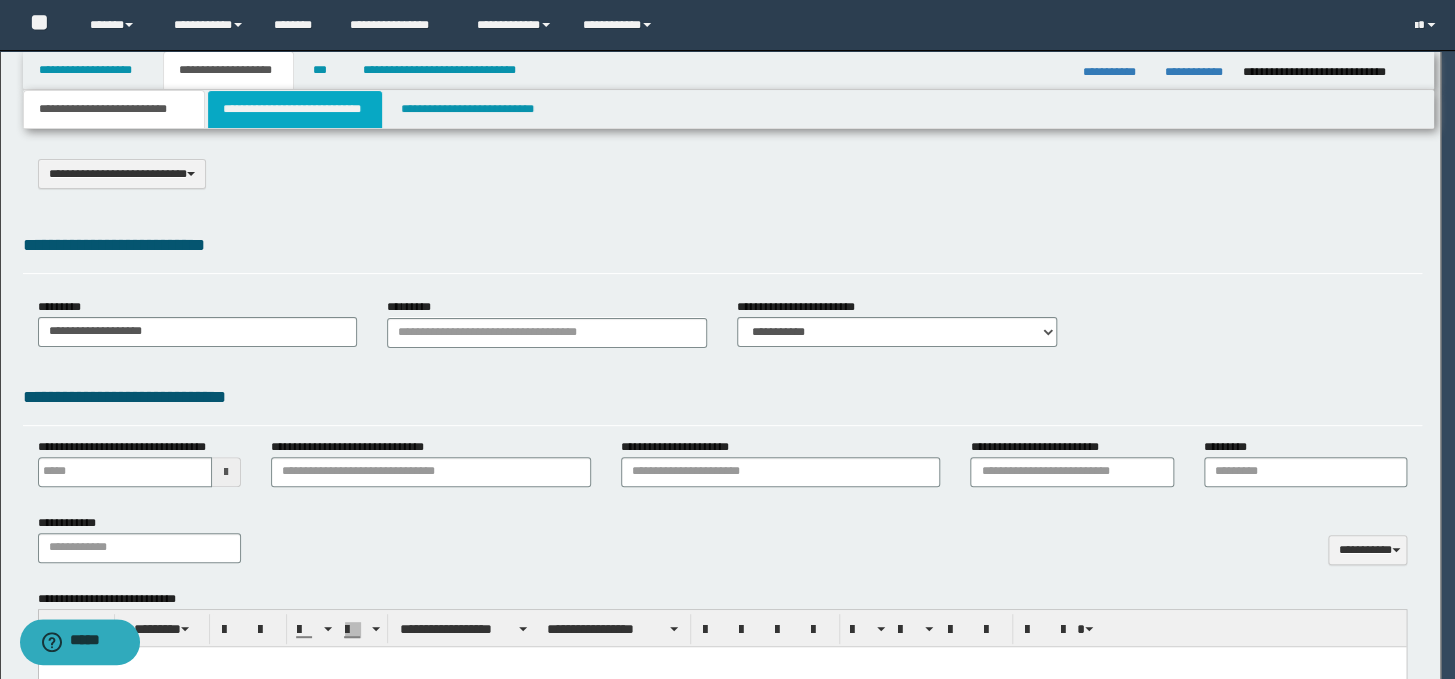 select on "*" 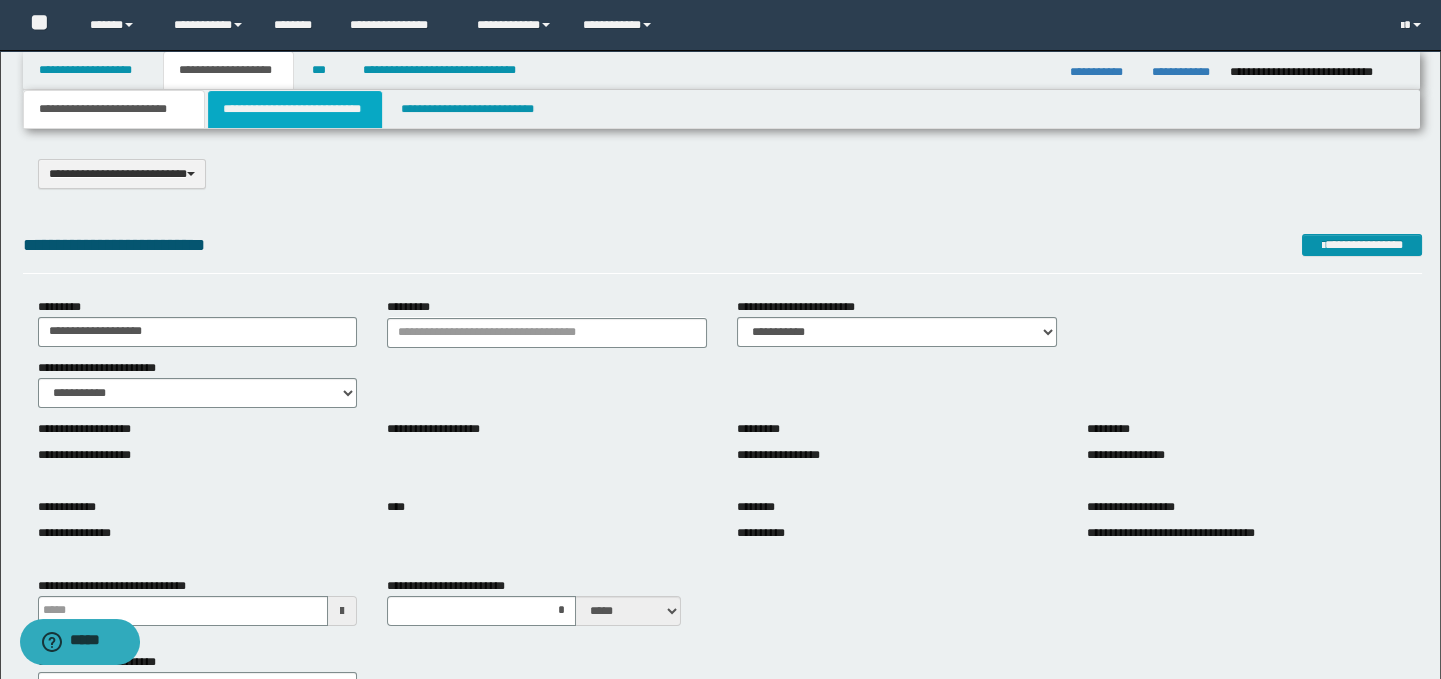 scroll, scrollTop: 0, scrollLeft: 0, axis: both 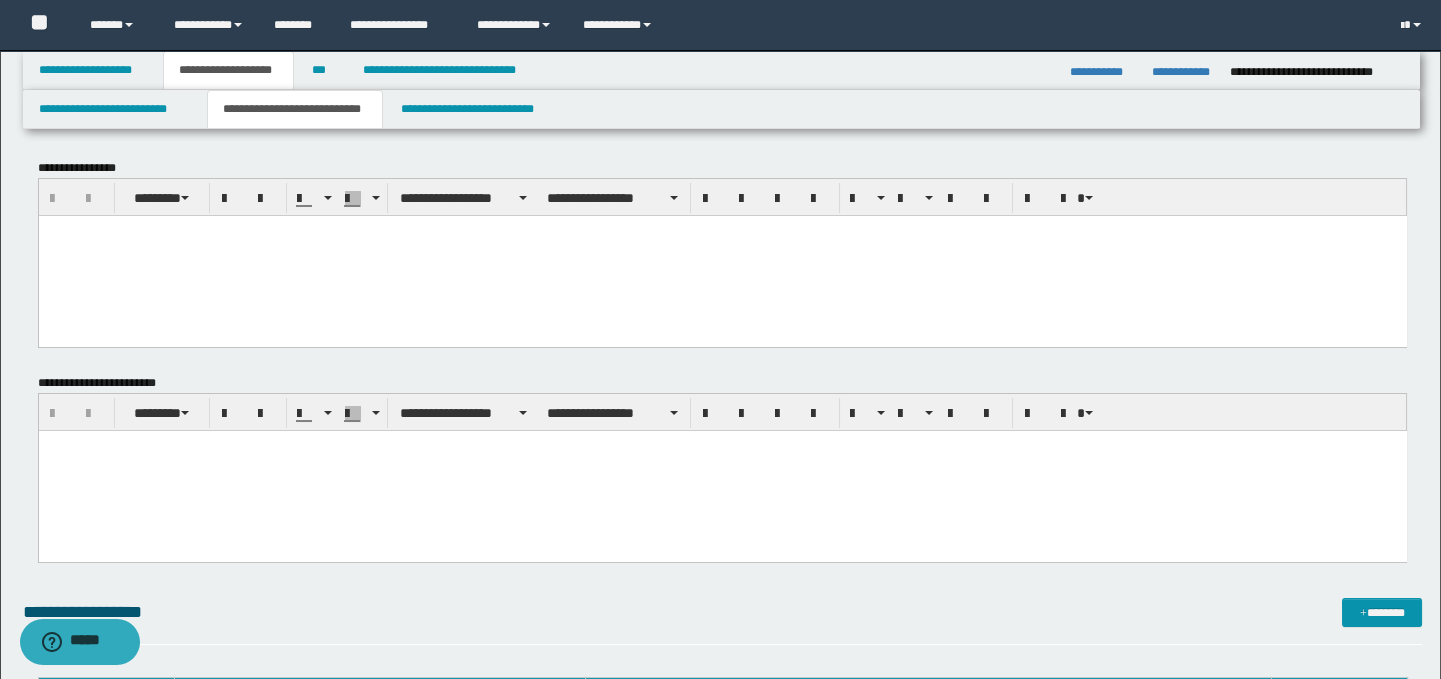 click at bounding box center (722, 255) 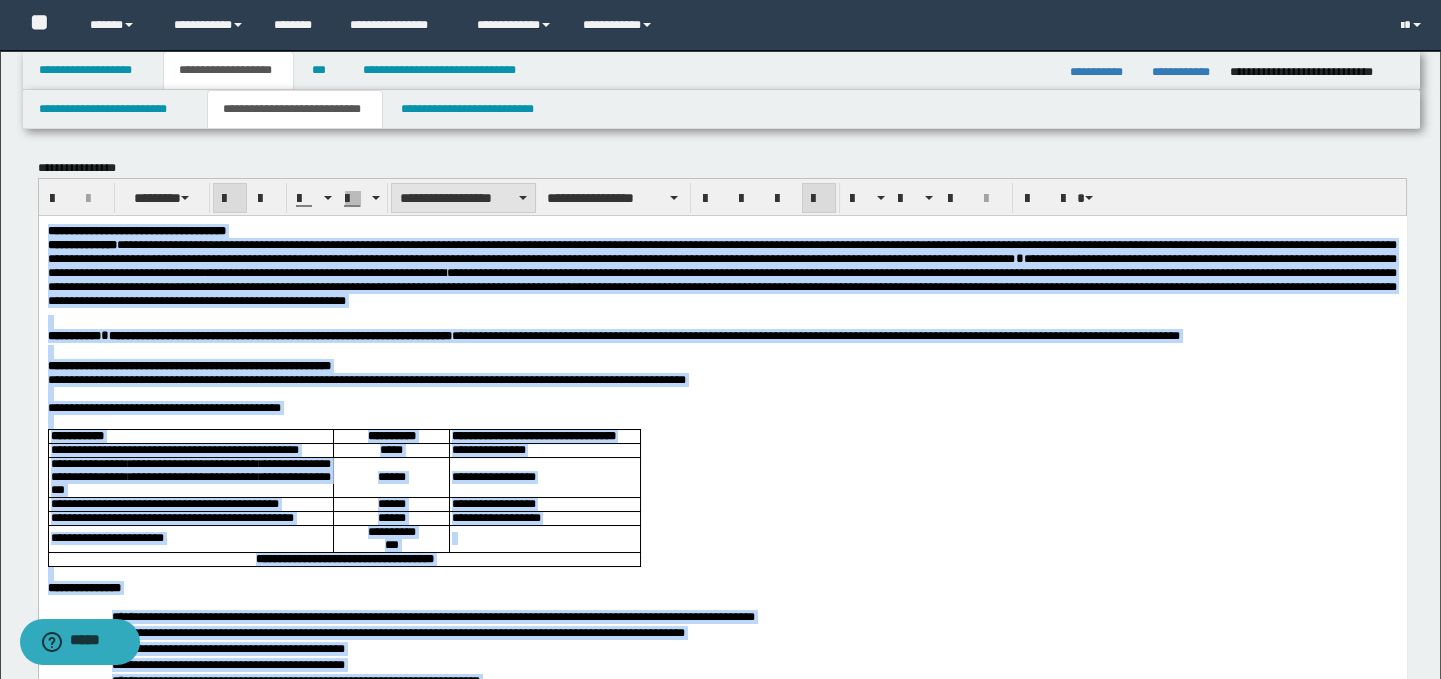 click on "**********" at bounding box center (463, 198) 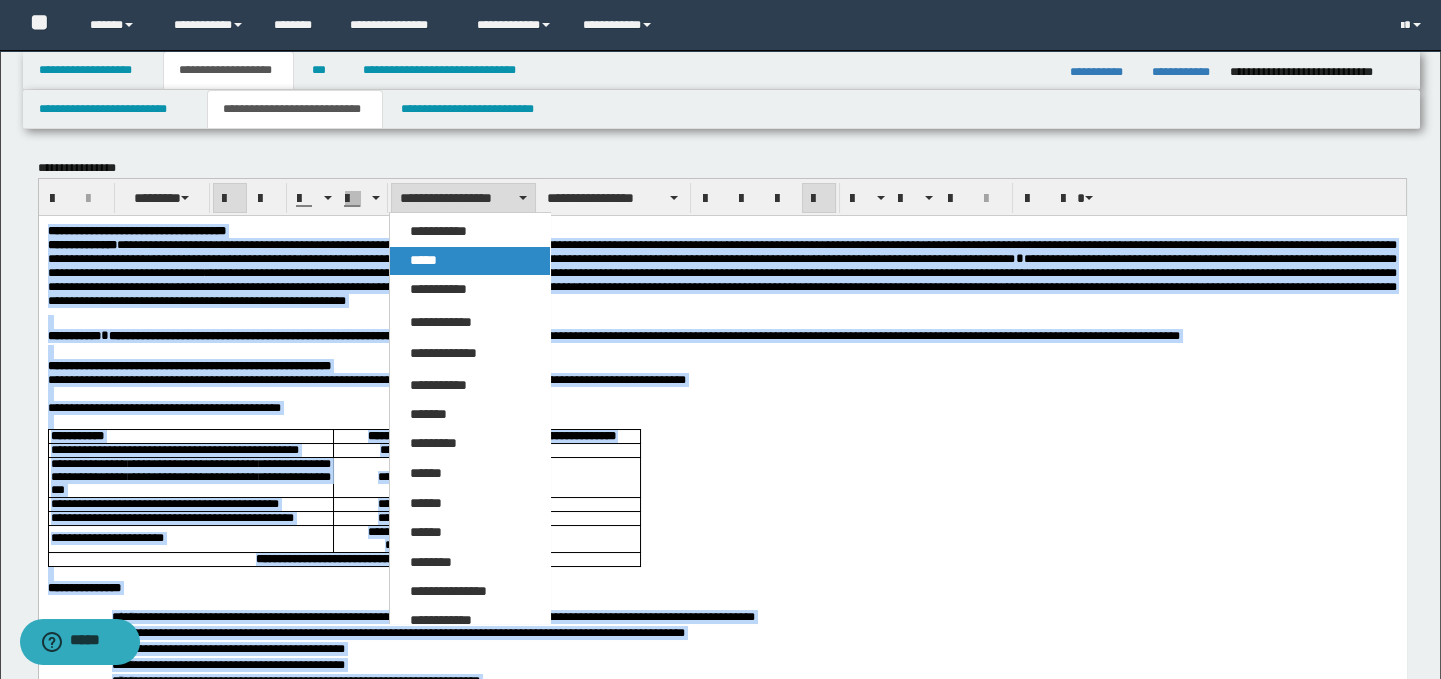 drag, startPoint x: 456, startPoint y: 259, endPoint x: 405, endPoint y: 31, distance: 233.63432 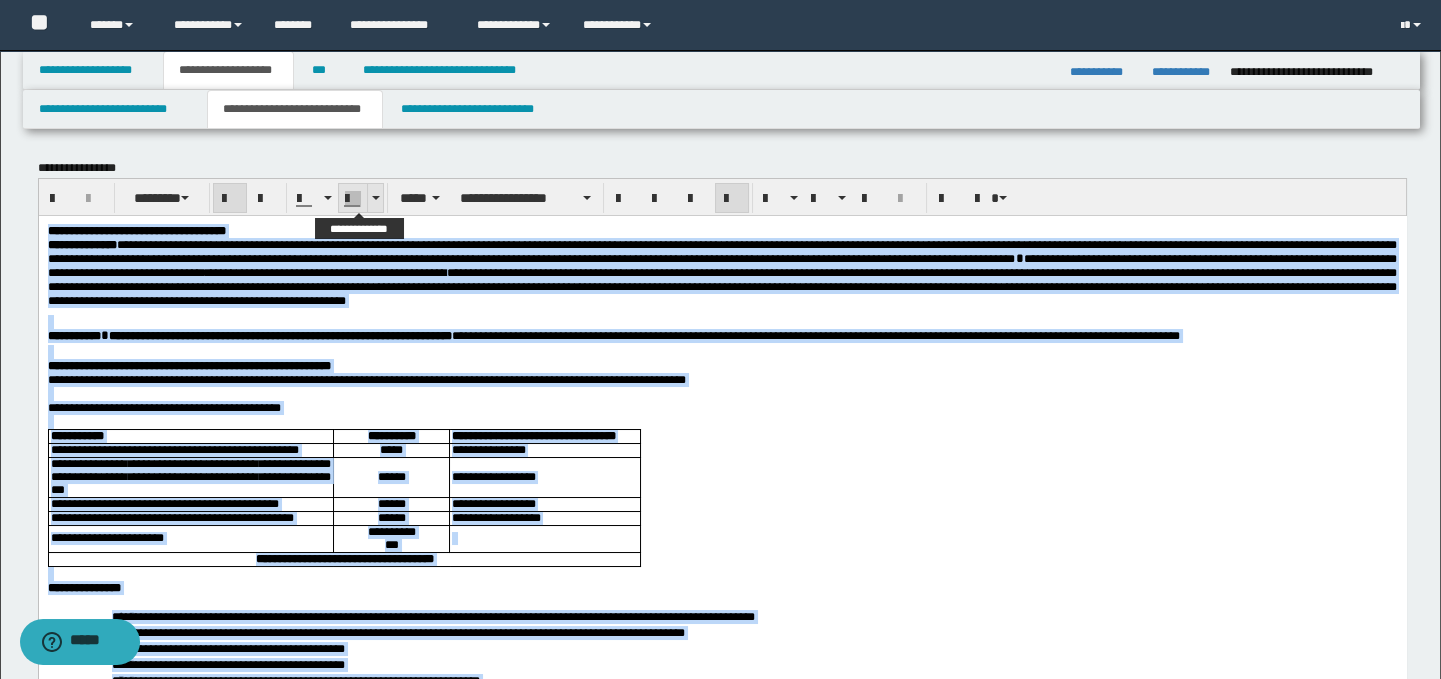 click at bounding box center [376, 198] 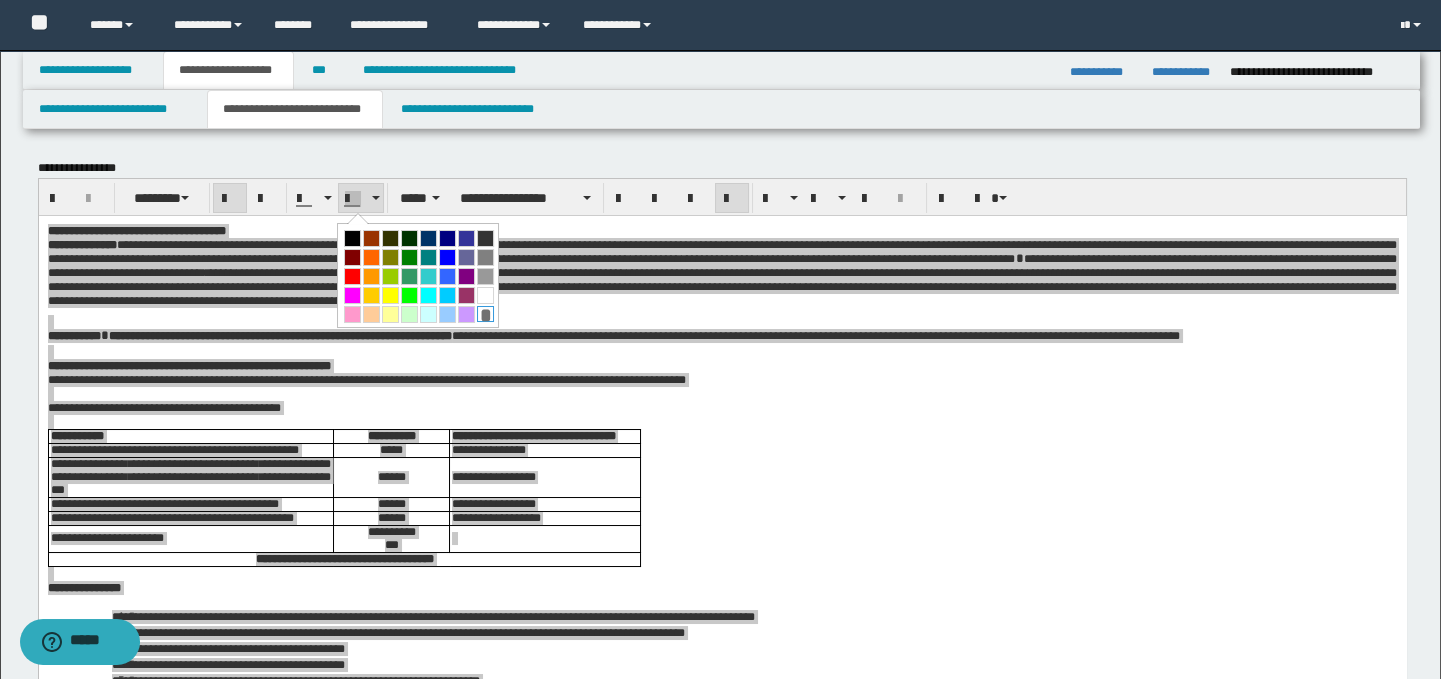 click on "*" at bounding box center [485, 314] 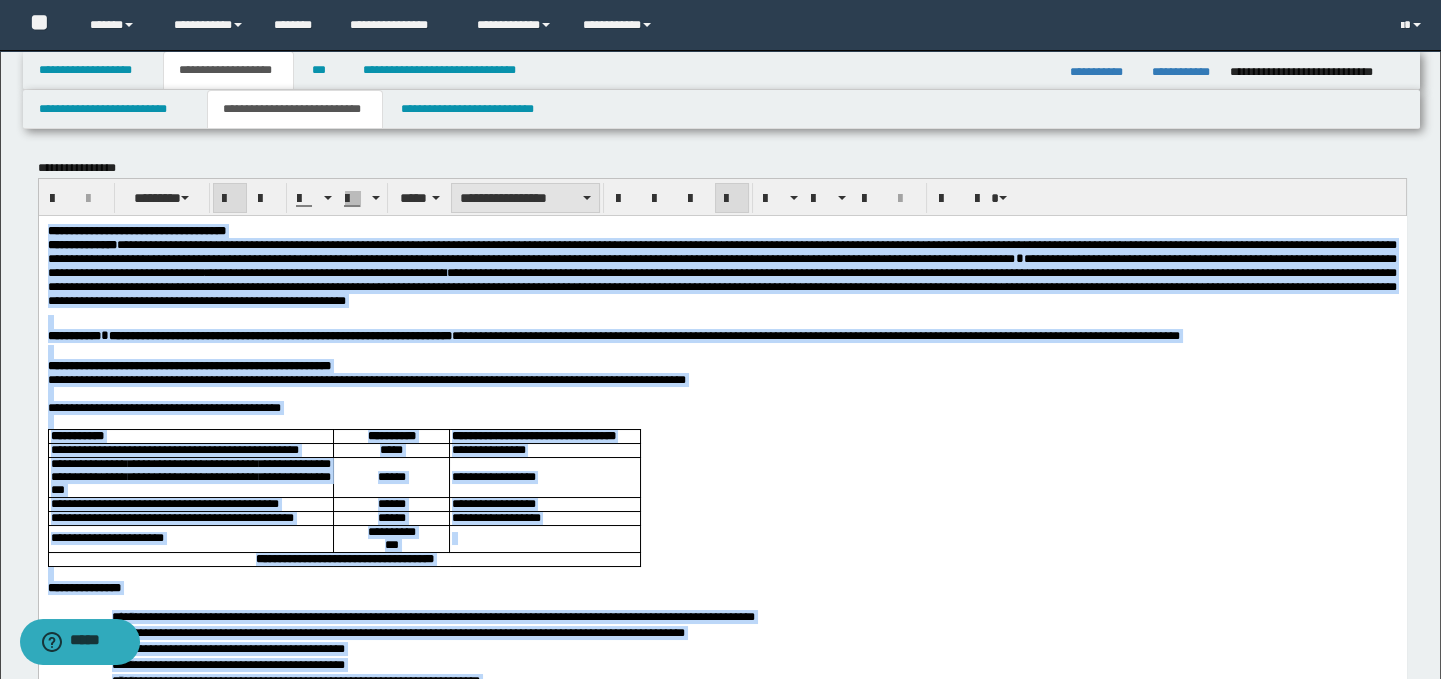 click on "**********" at bounding box center [525, 198] 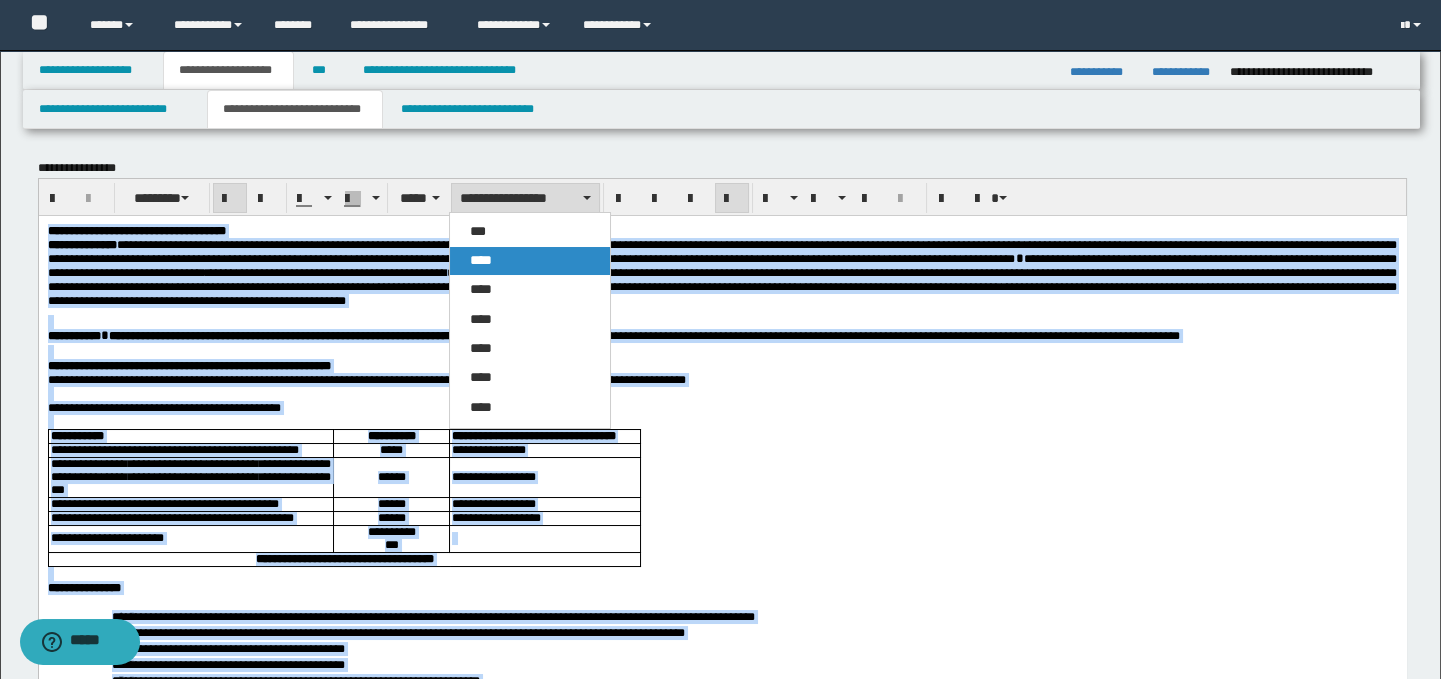 click on "****" at bounding box center (530, 261) 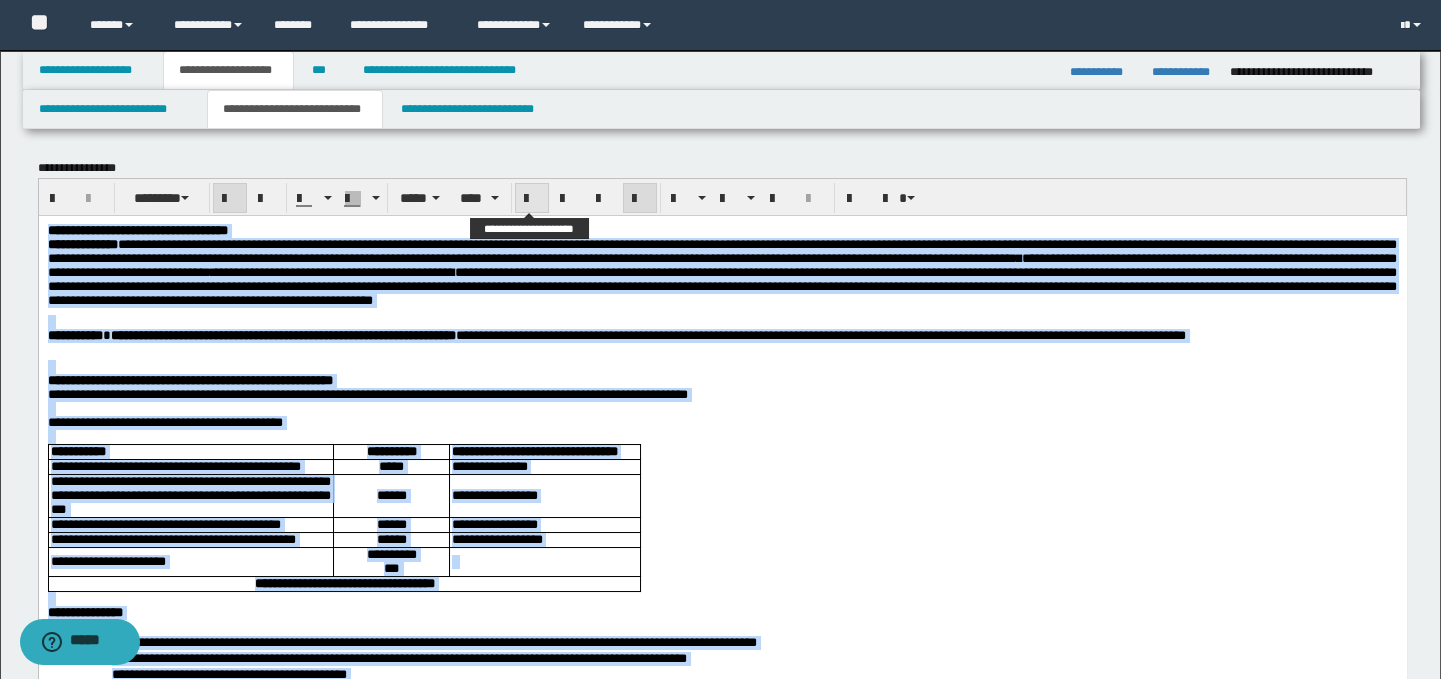 click at bounding box center (532, 199) 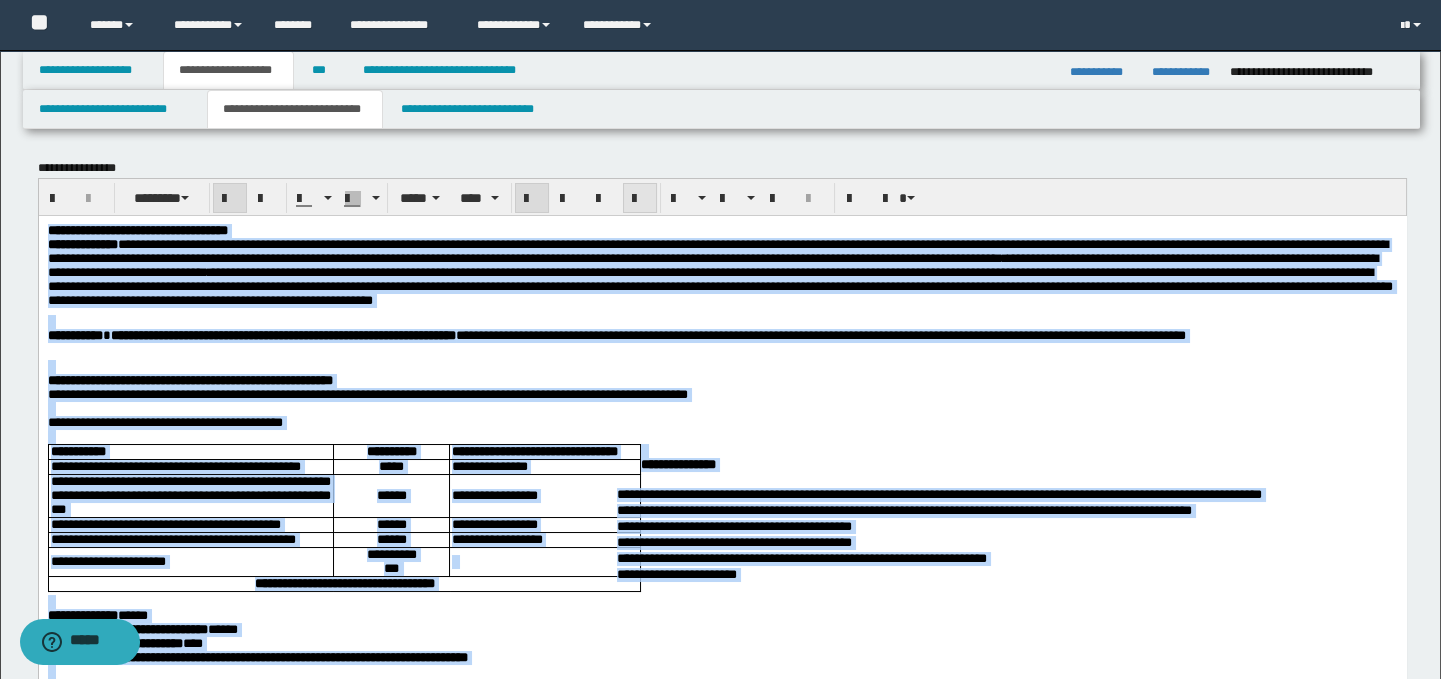click at bounding box center [640, 198] 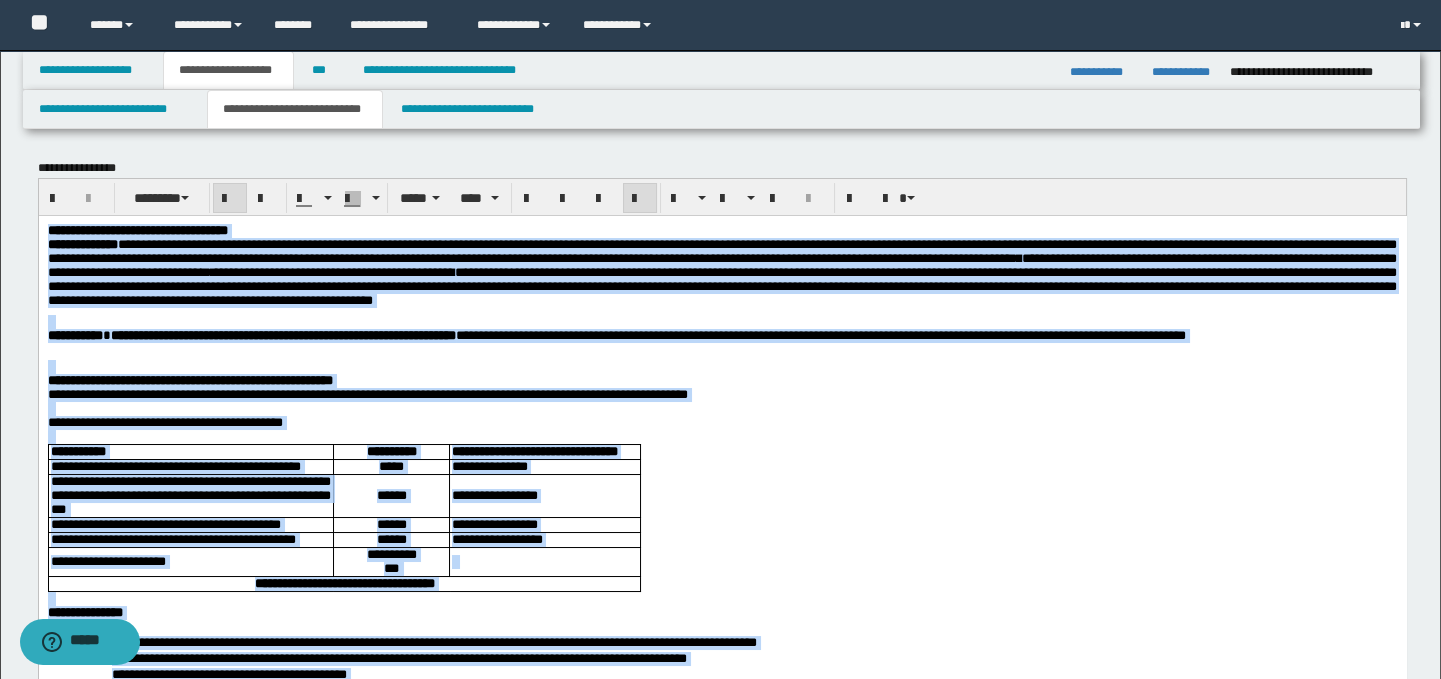 click on "**********" at bounding box center (721, 271) 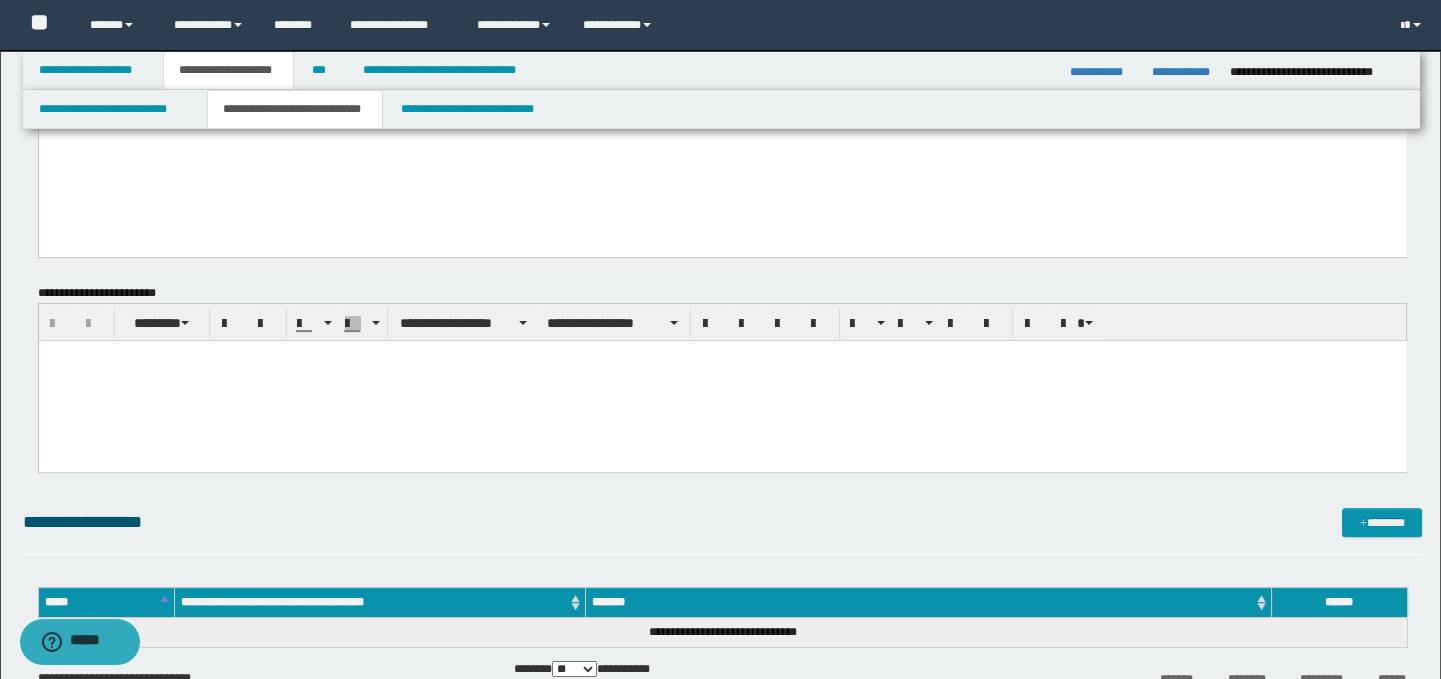 scroll, scrollTop: 1644, scrollLeft: 0, axis: vertical 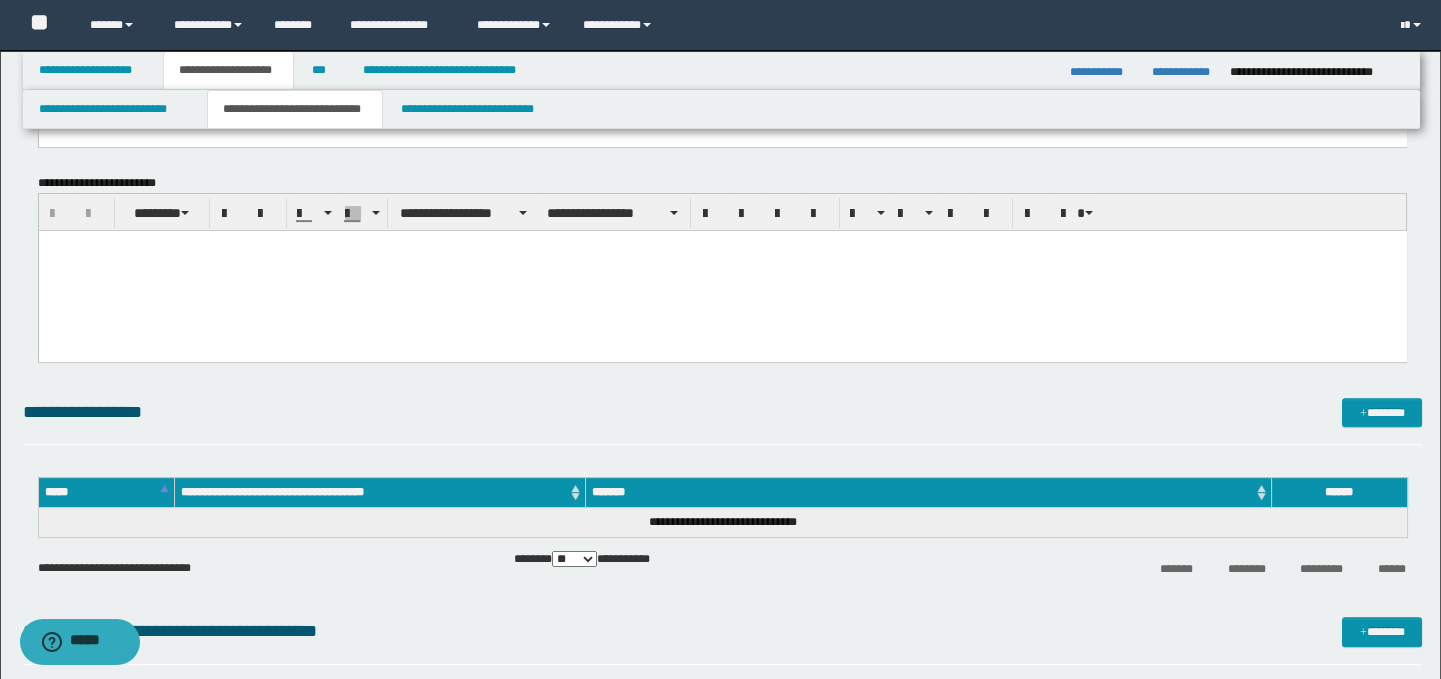 click at bounding box center (722, 271) 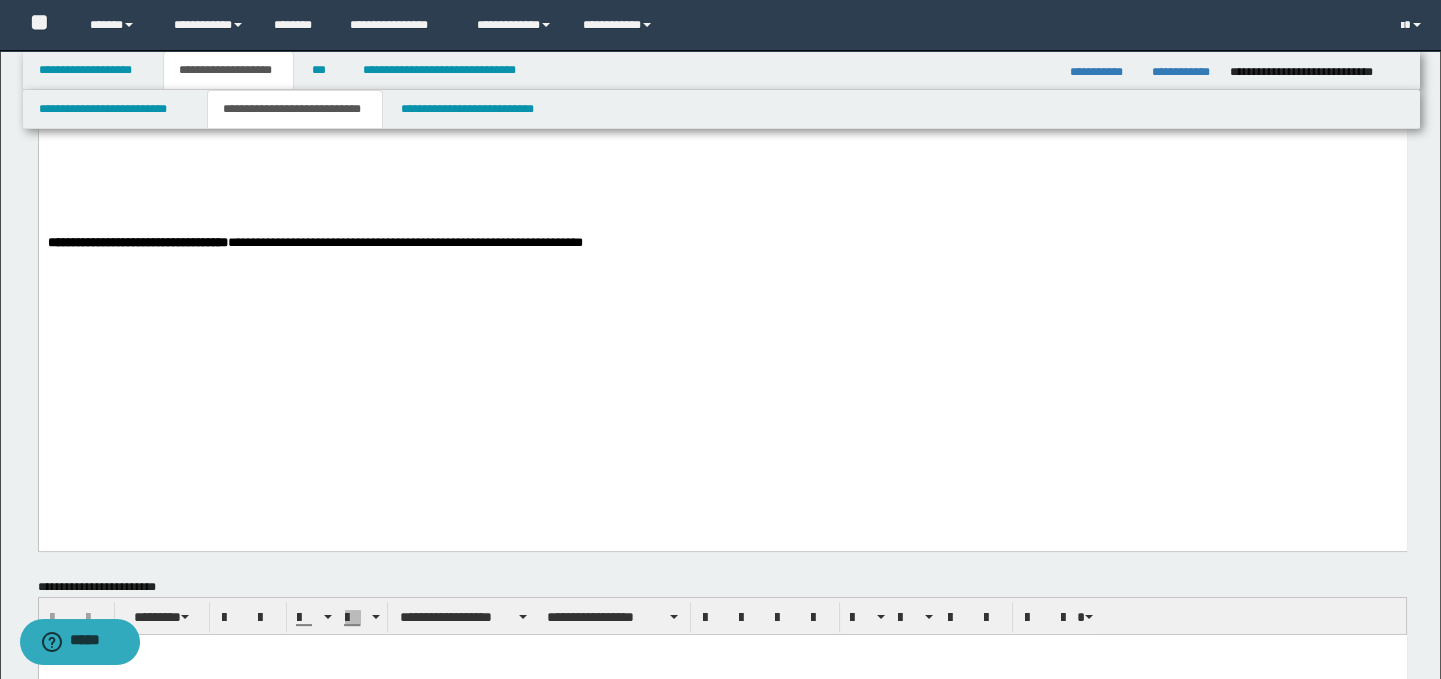 scroll, scrollTop: 1236, scrollLeft: 0, axis: vertical 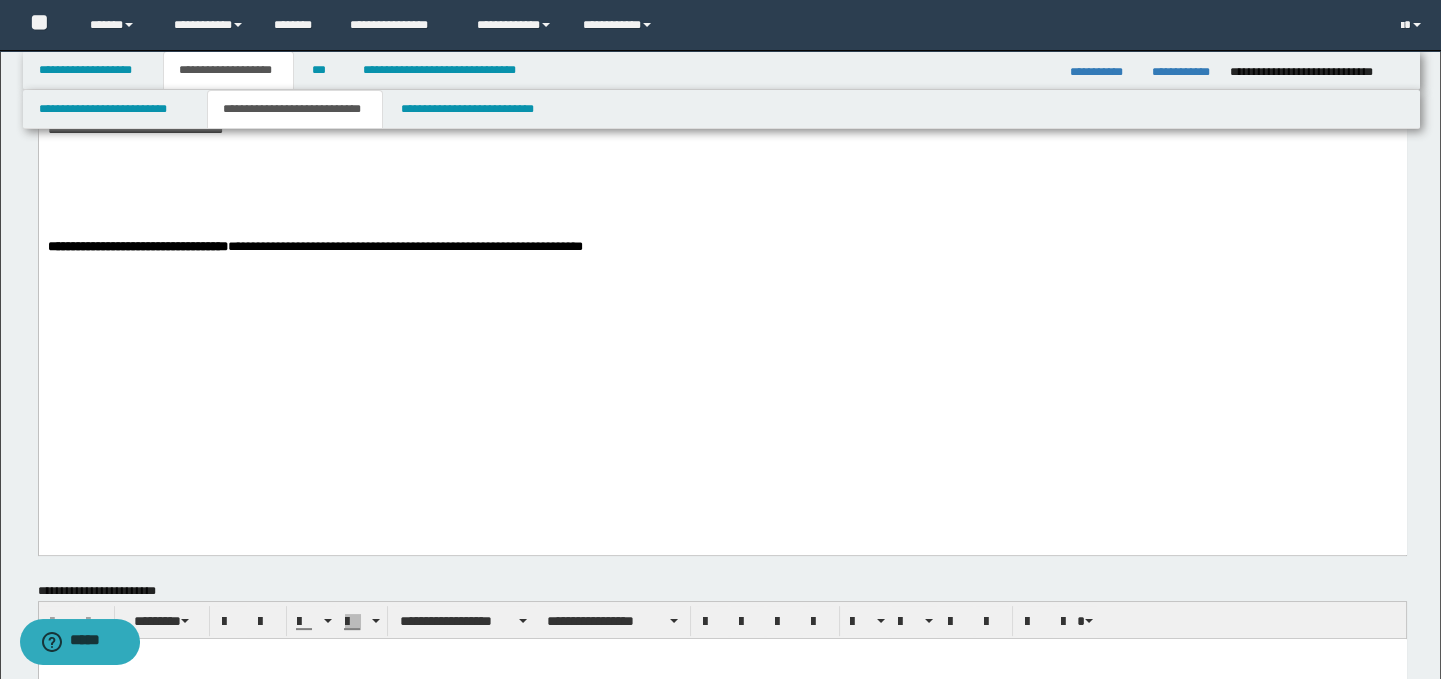 click on "**********" at bounding box center [722, -347] 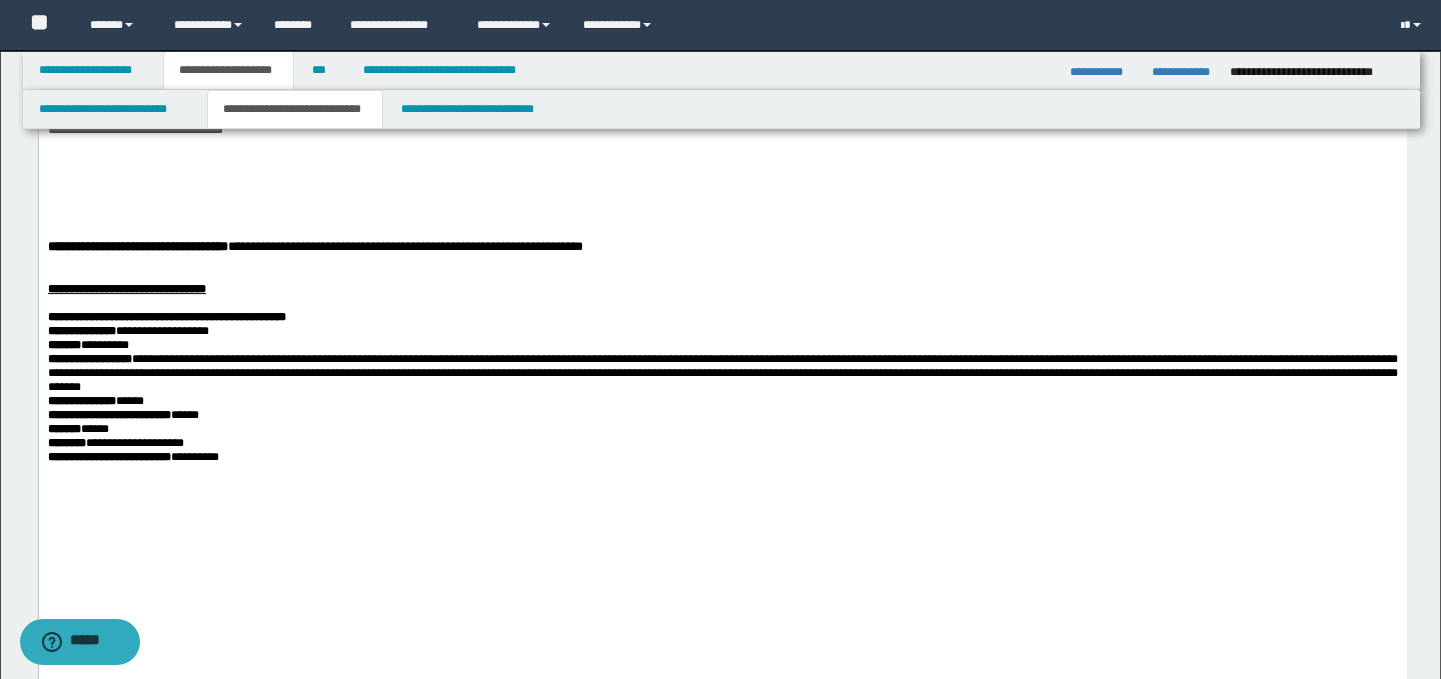 click on "**********" at bounding box center (721, 3) 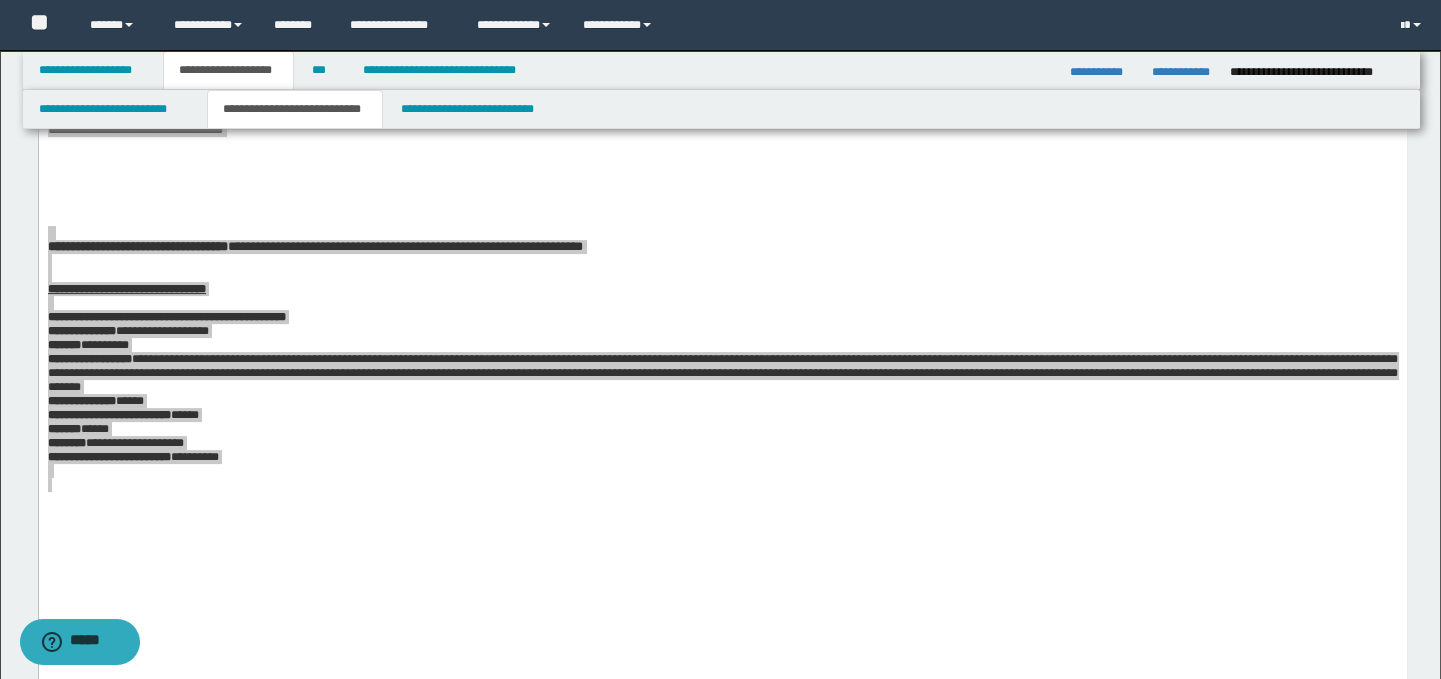 drag, startPoint x: 1453, startPoint y: 186, endPoint x: 1425, endPoint y: 180, distance: 28.635643 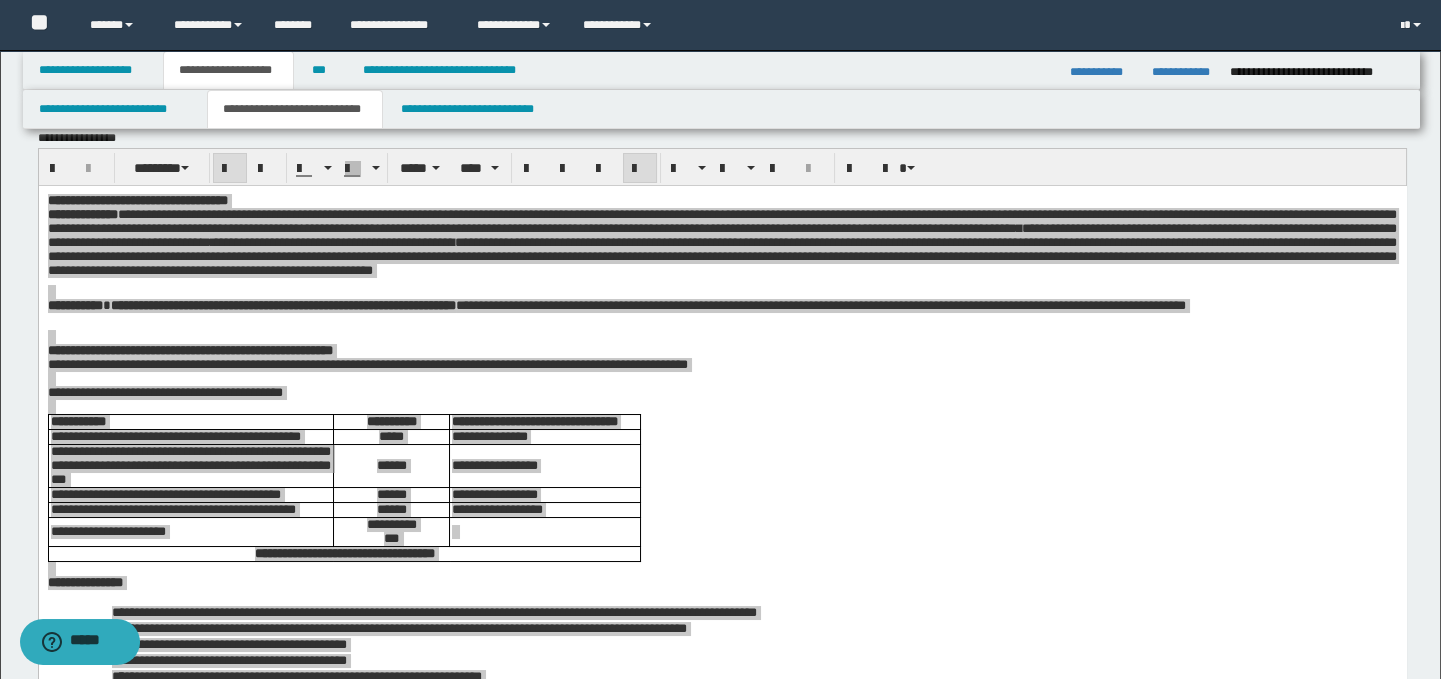 scroll, scrollTop: 0, scrollLeft: 0, axis: both 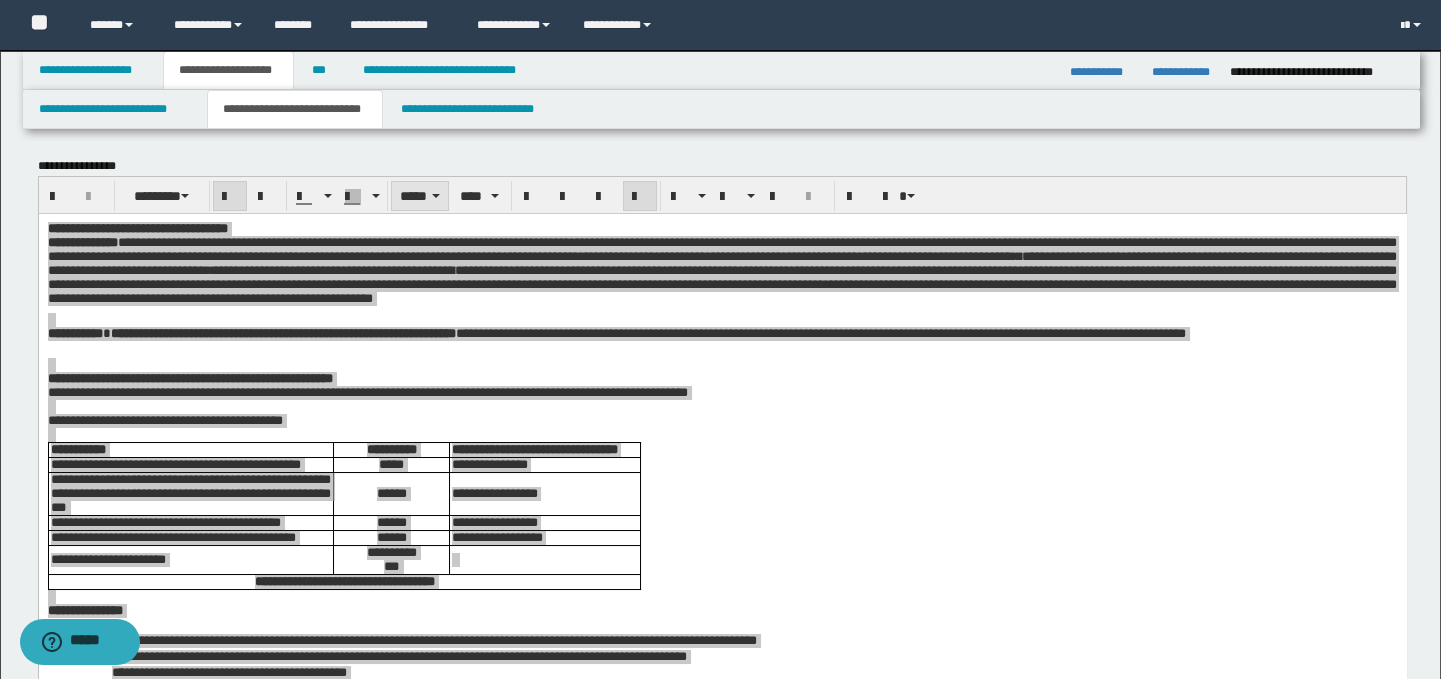click on "*****" at bounding box center [420, 196] 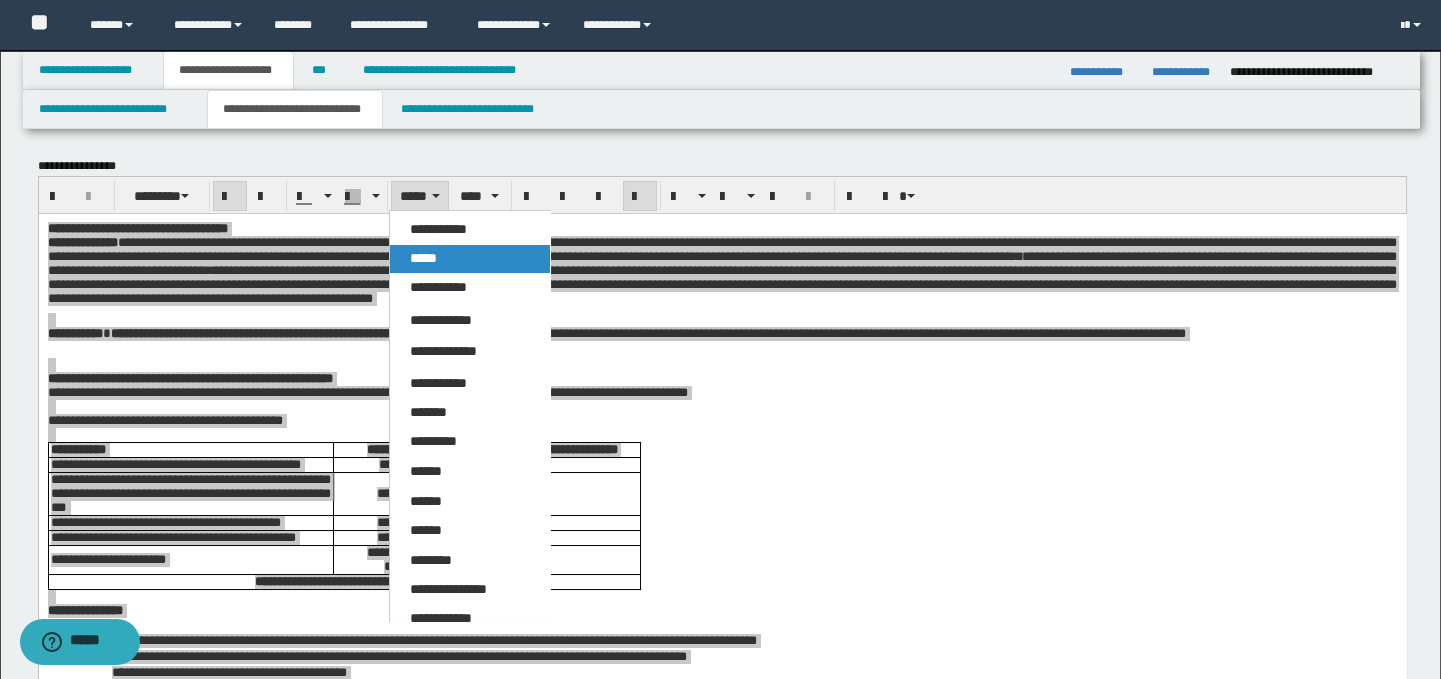 click on "*****" at bounding box center [470, 259] 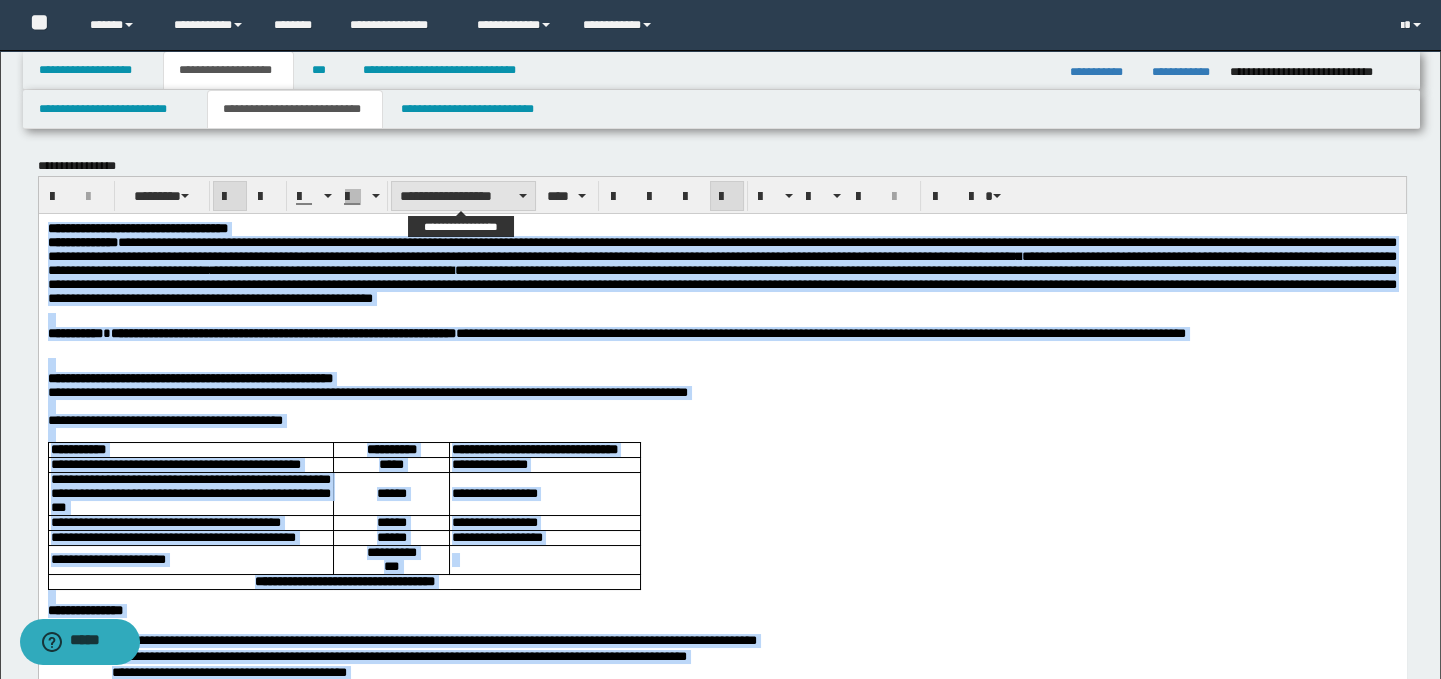 click at bounding box center [523, 196] 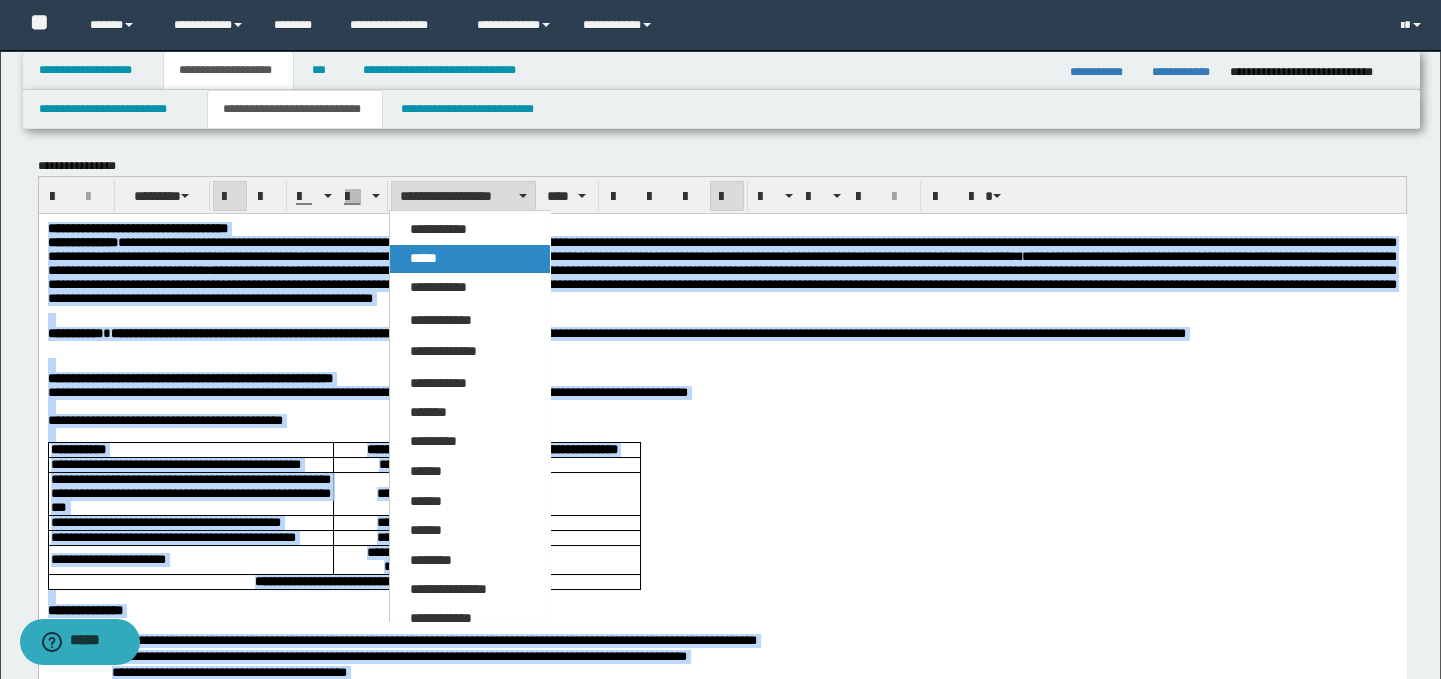 click on "*****" at bounding box center [470, 259] 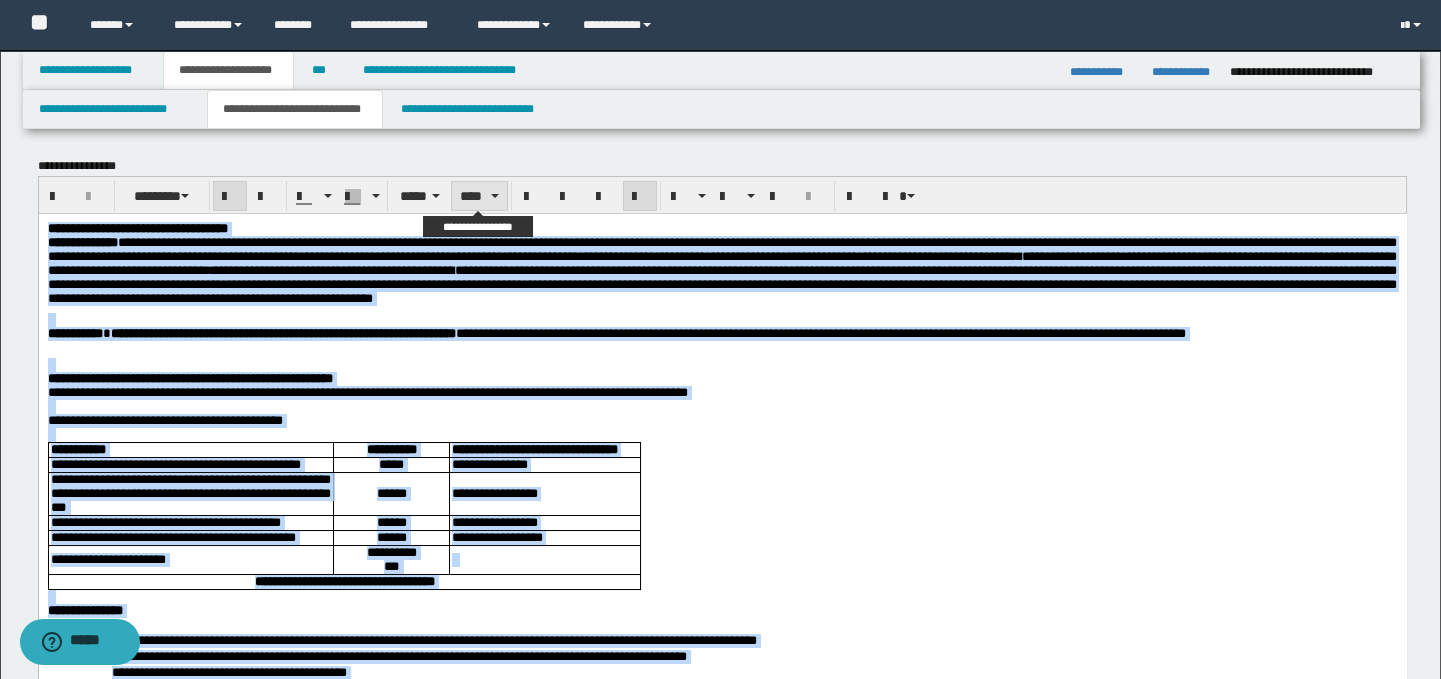 click on "****" at bounding box center (479, 196) 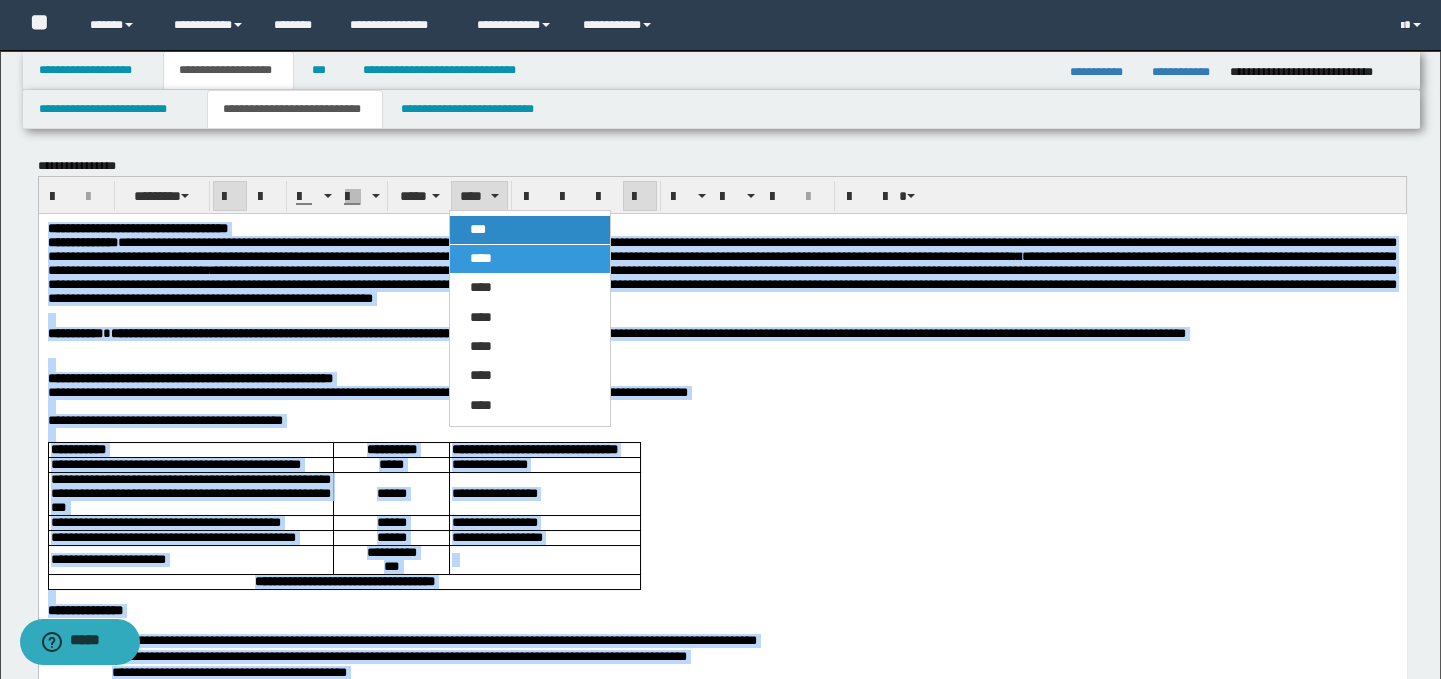 click on "***" at bounding box center [530, 230] 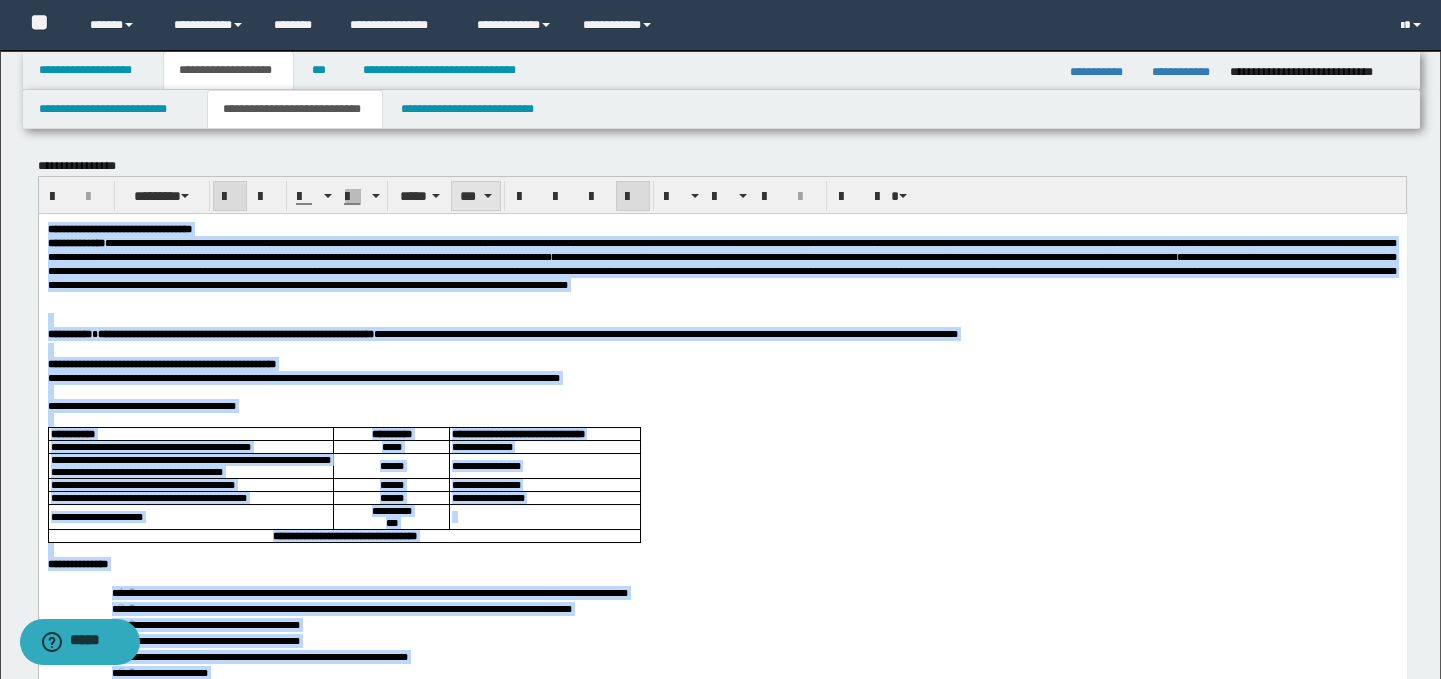 click at bounding box center [488, 196] 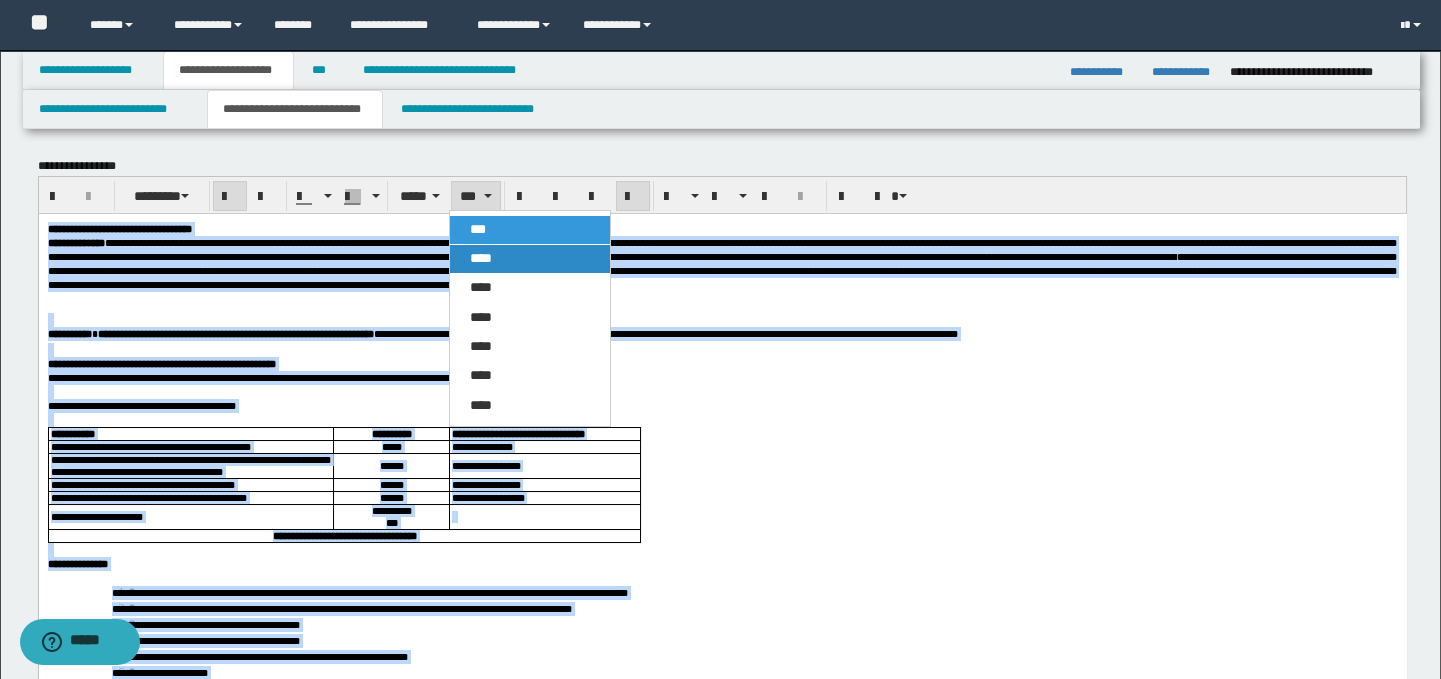 click on "****" at bounding box center (530, 259) 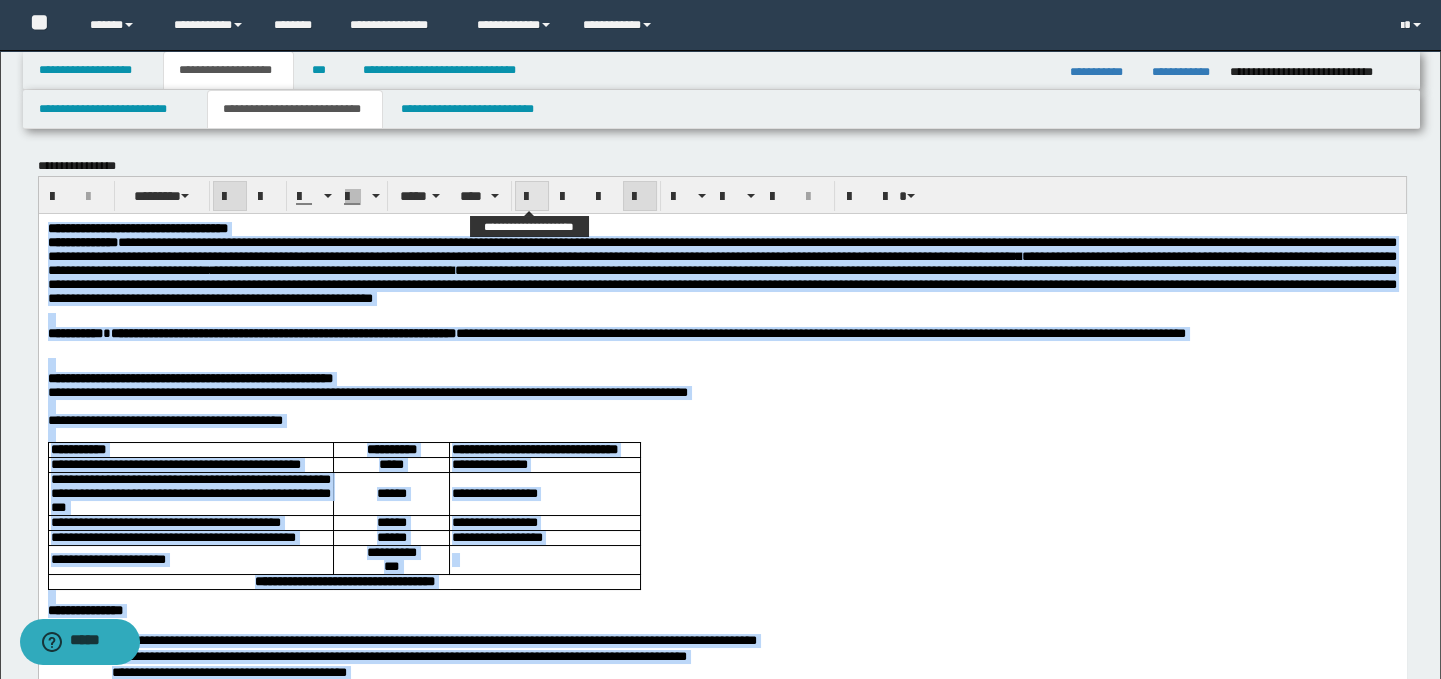 click at bounding box center [532, 197] 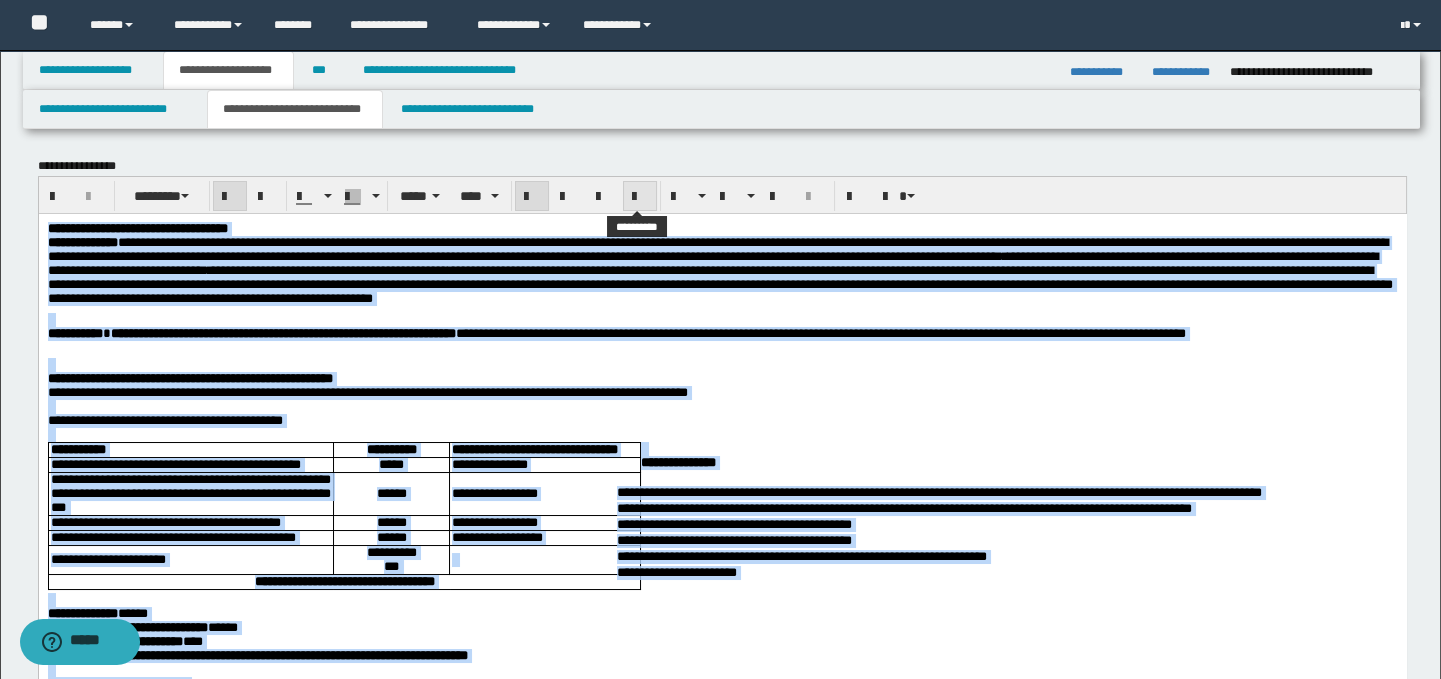 click at bounding box center [640, 197] 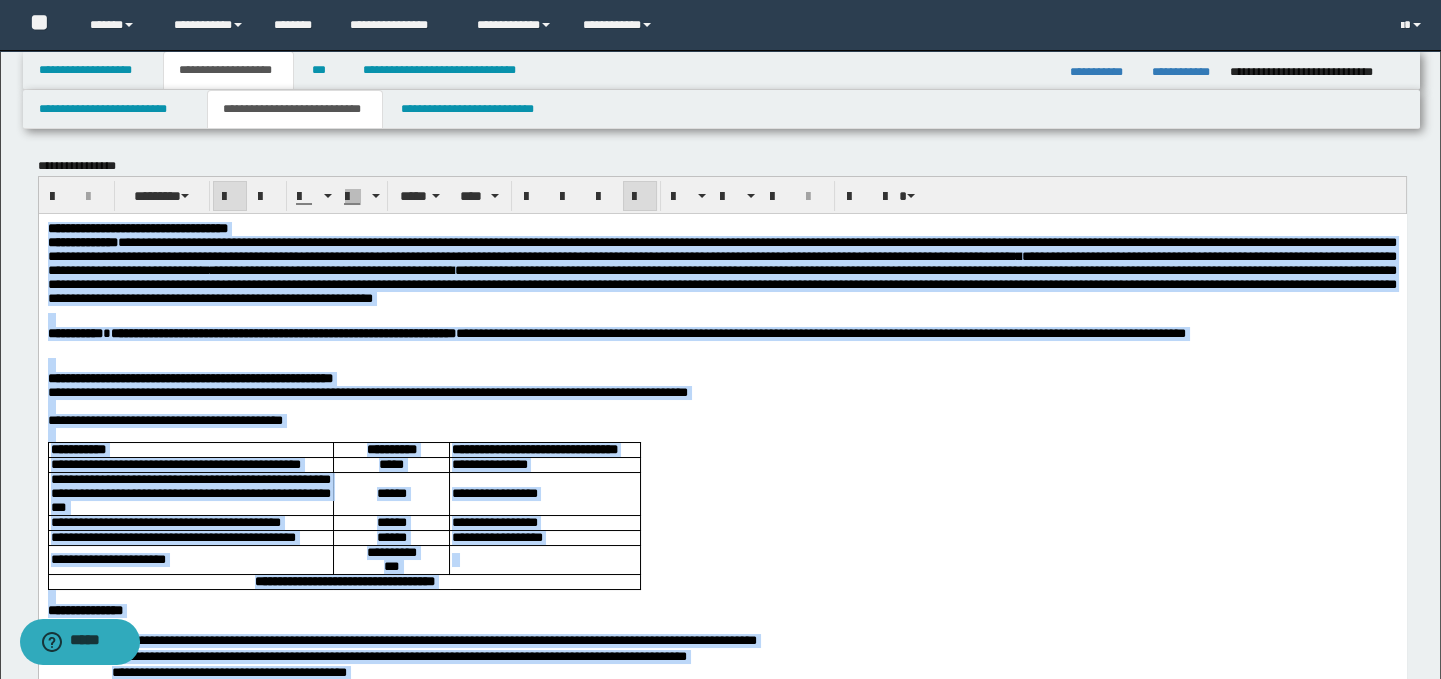 click on "**********" at bounding box center (722, 392) 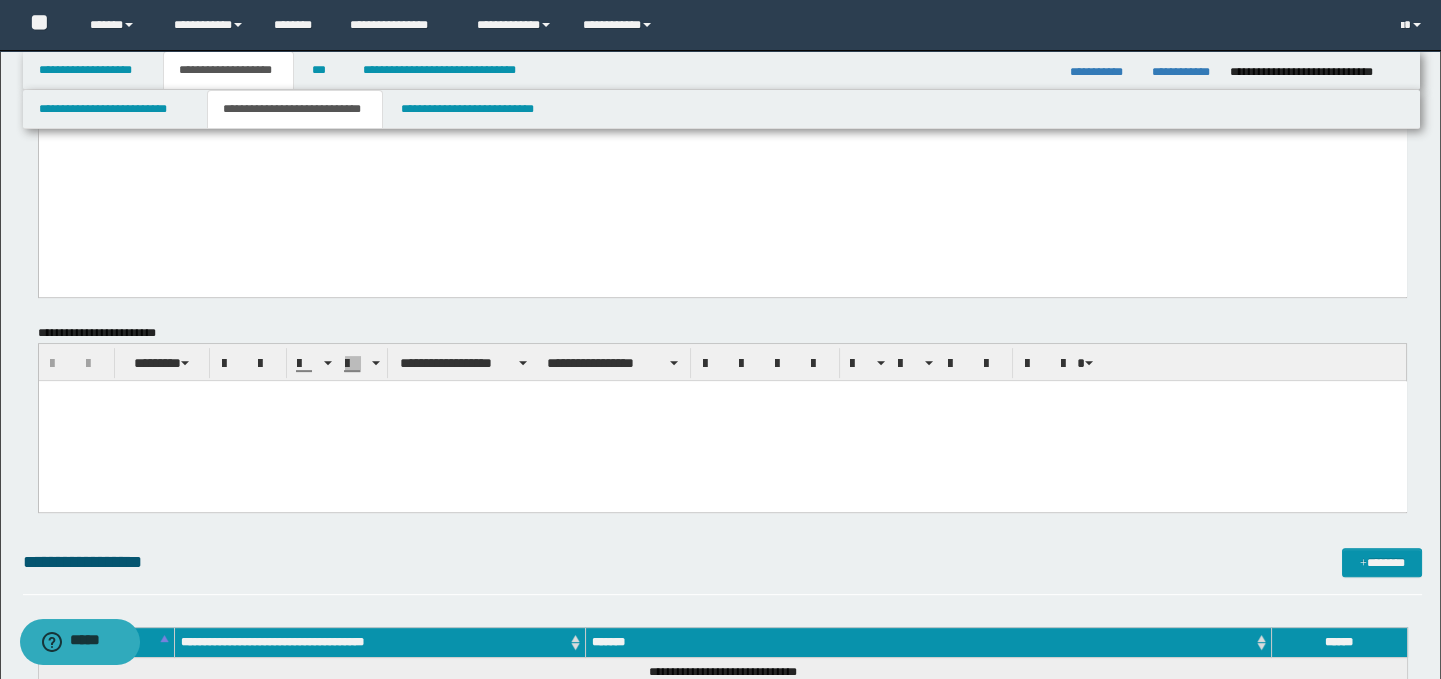 scroll, scrollTop: 1700, scrollLeft: 0, axis: vertical 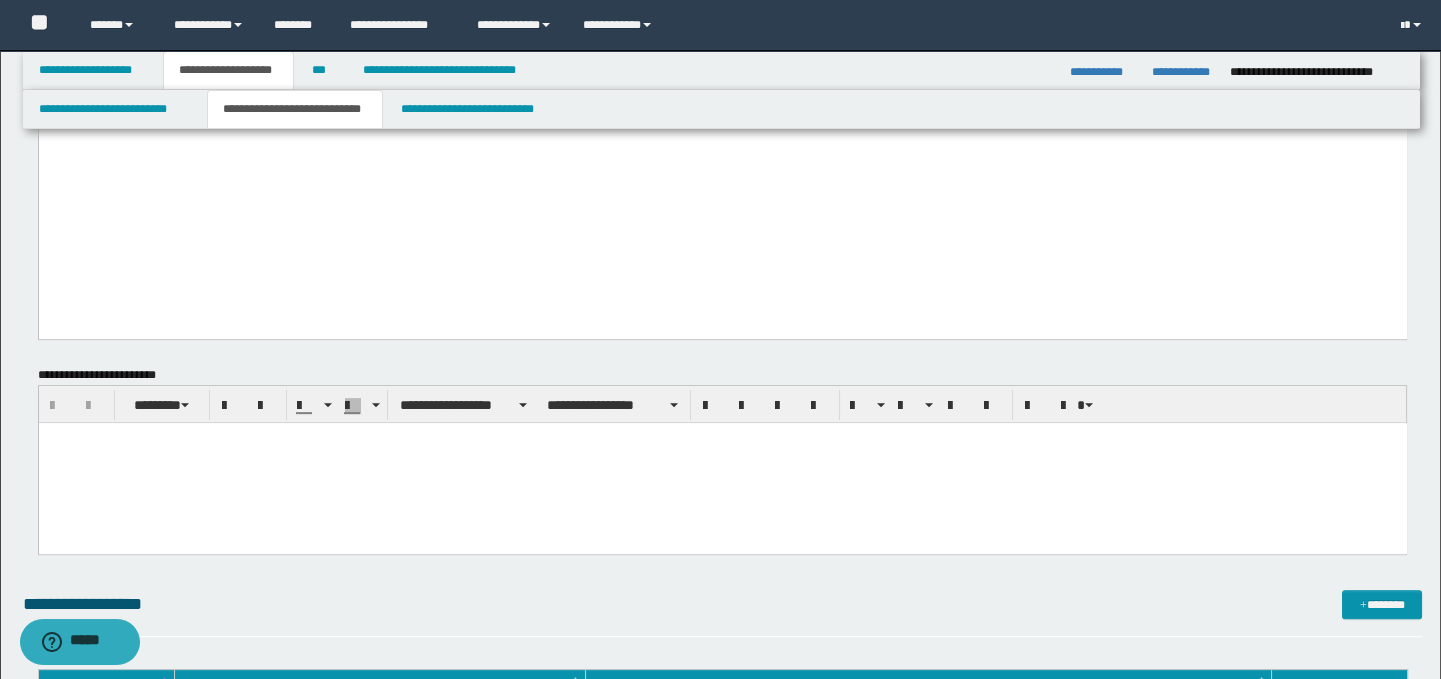 click at bounding box center [722, 463] 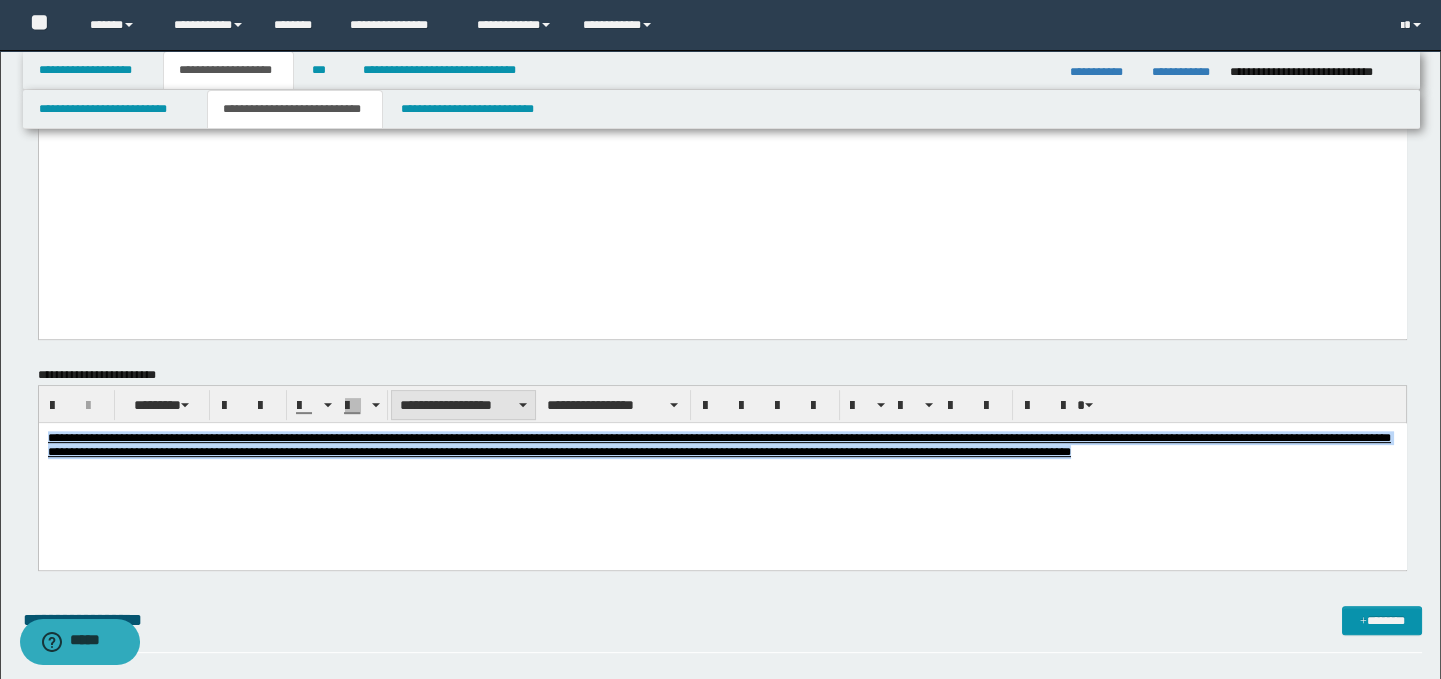 click on "**********" at bounding box center [463, 405] 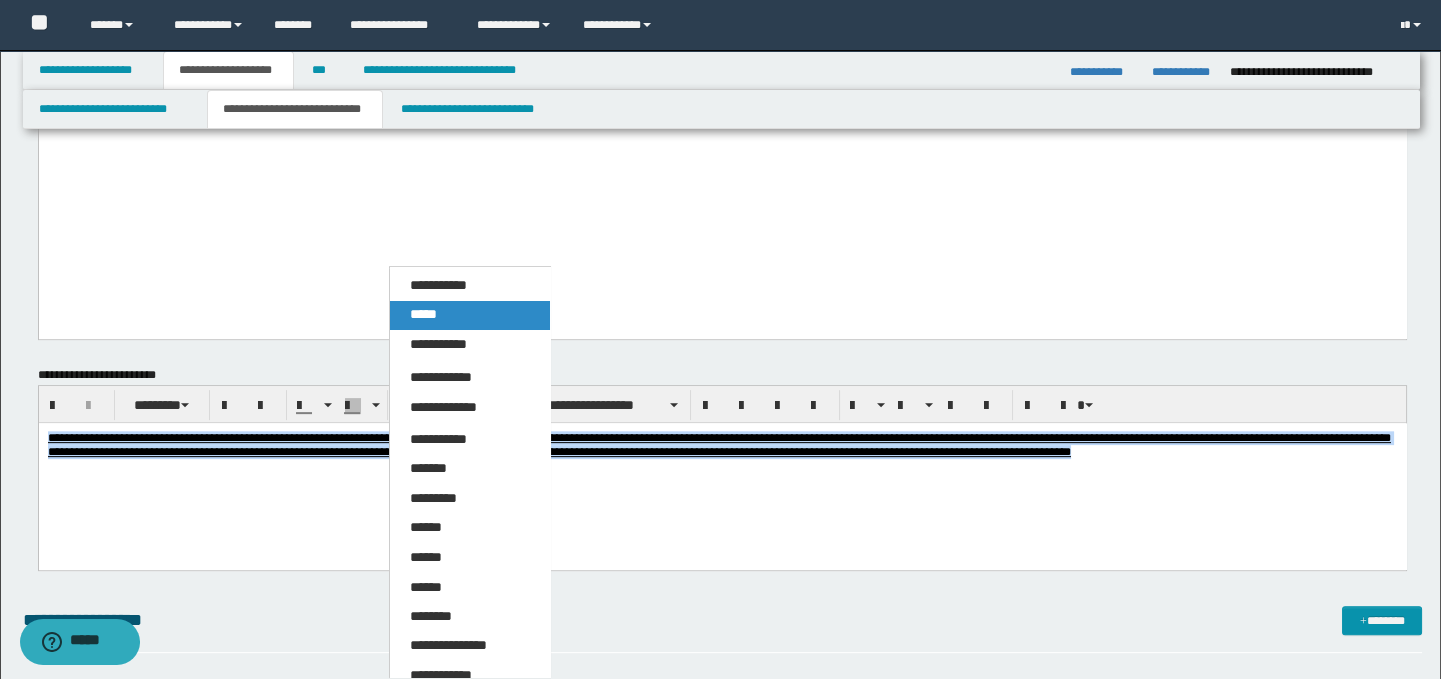 click on "*****" at bounding box center (470, 315) 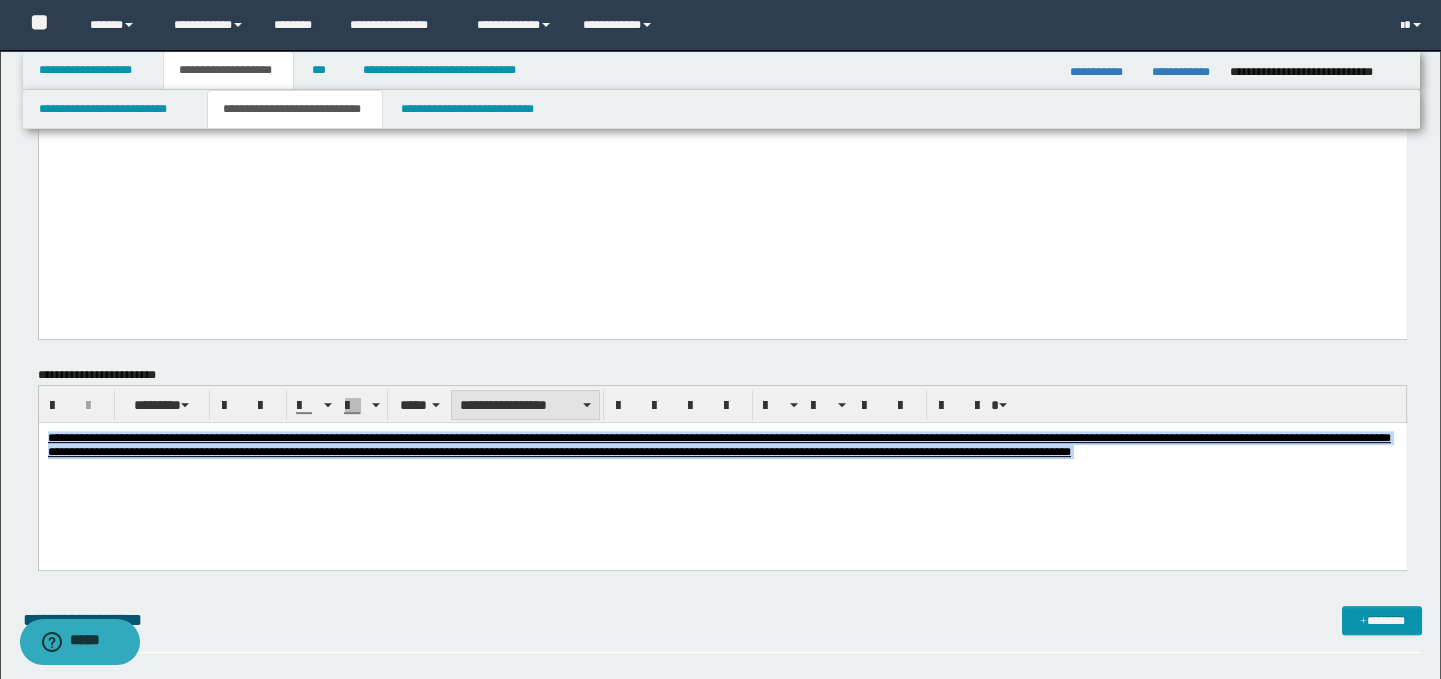 click on "**********" at bounding box center [525, 405] 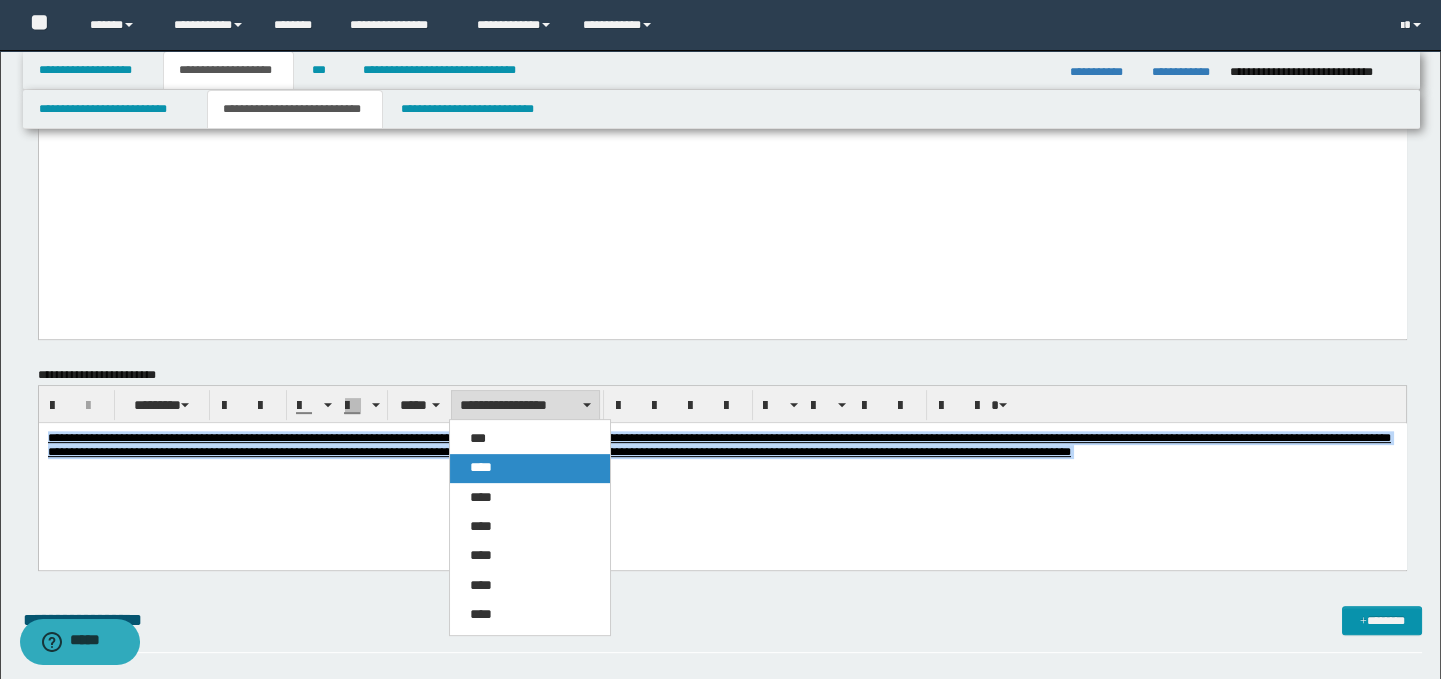 click on "****" at bounding box center (530, 468) 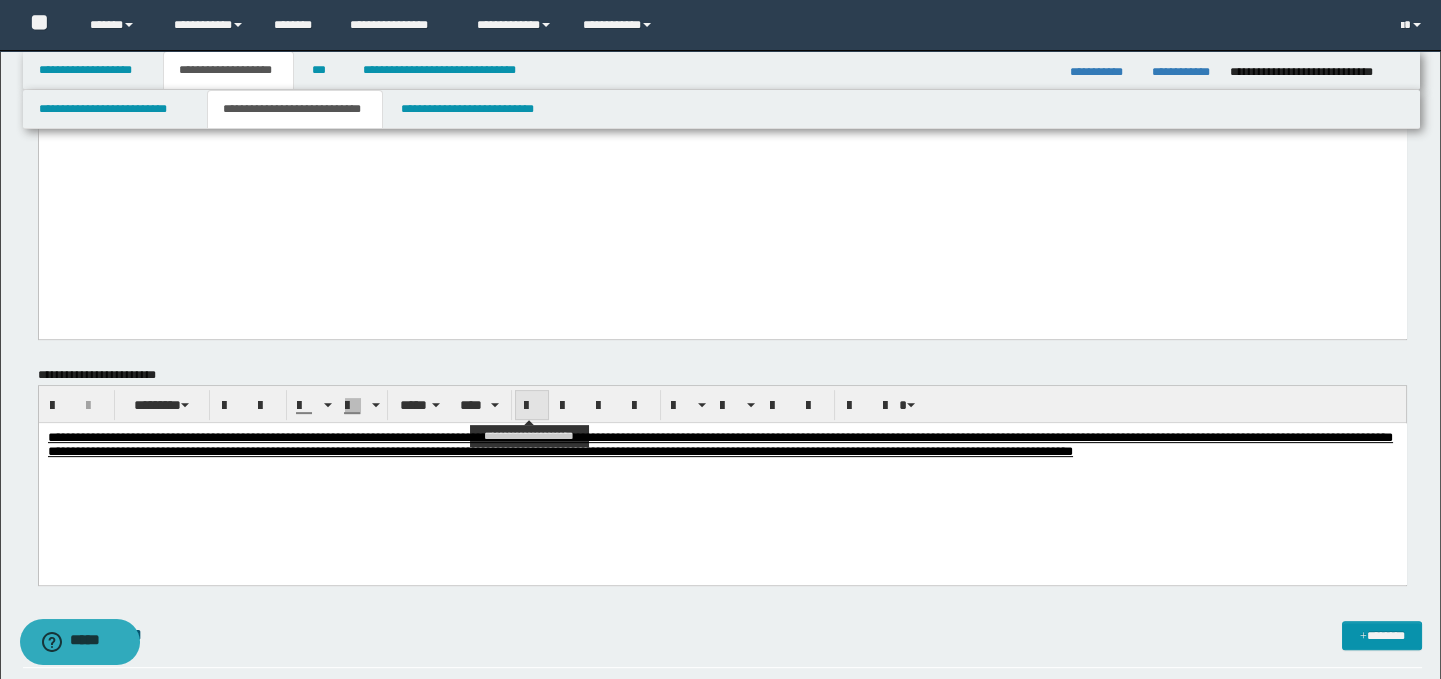 click at bounding box center [532, 406] 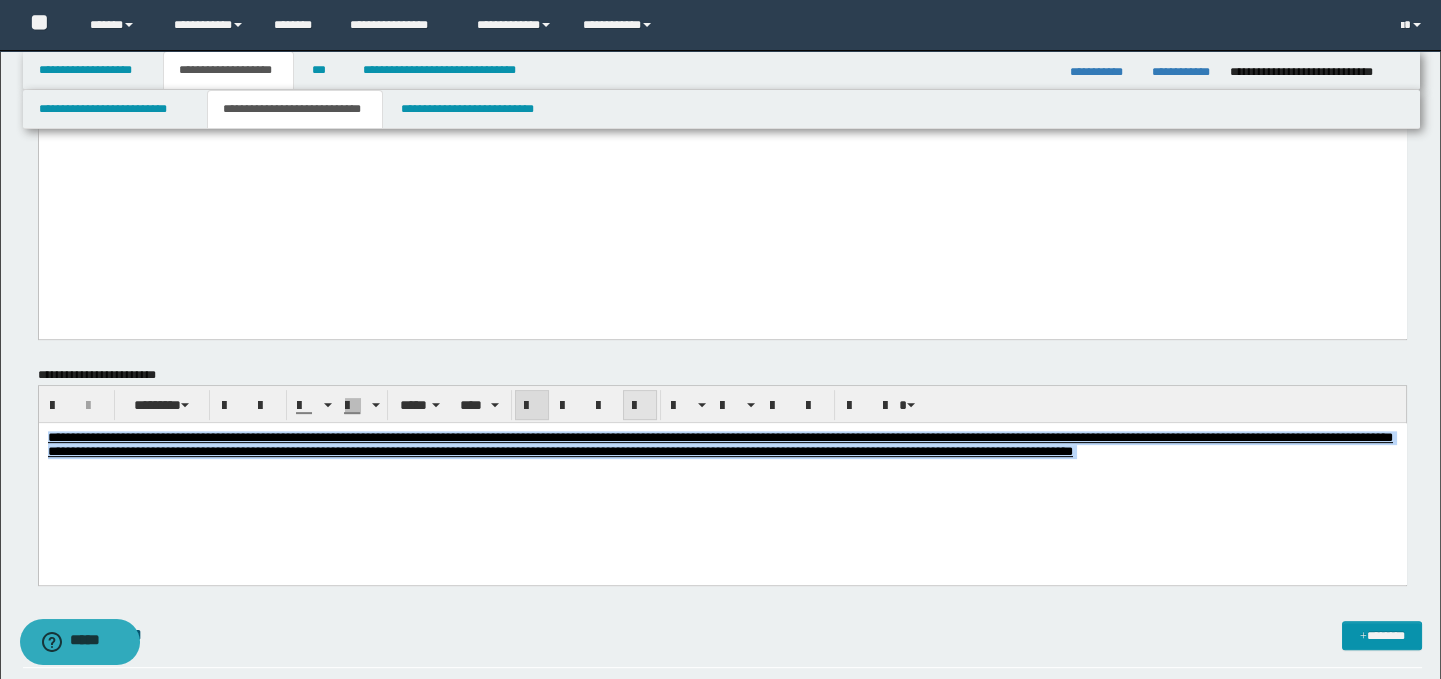 click at bounding box center [640, 406] 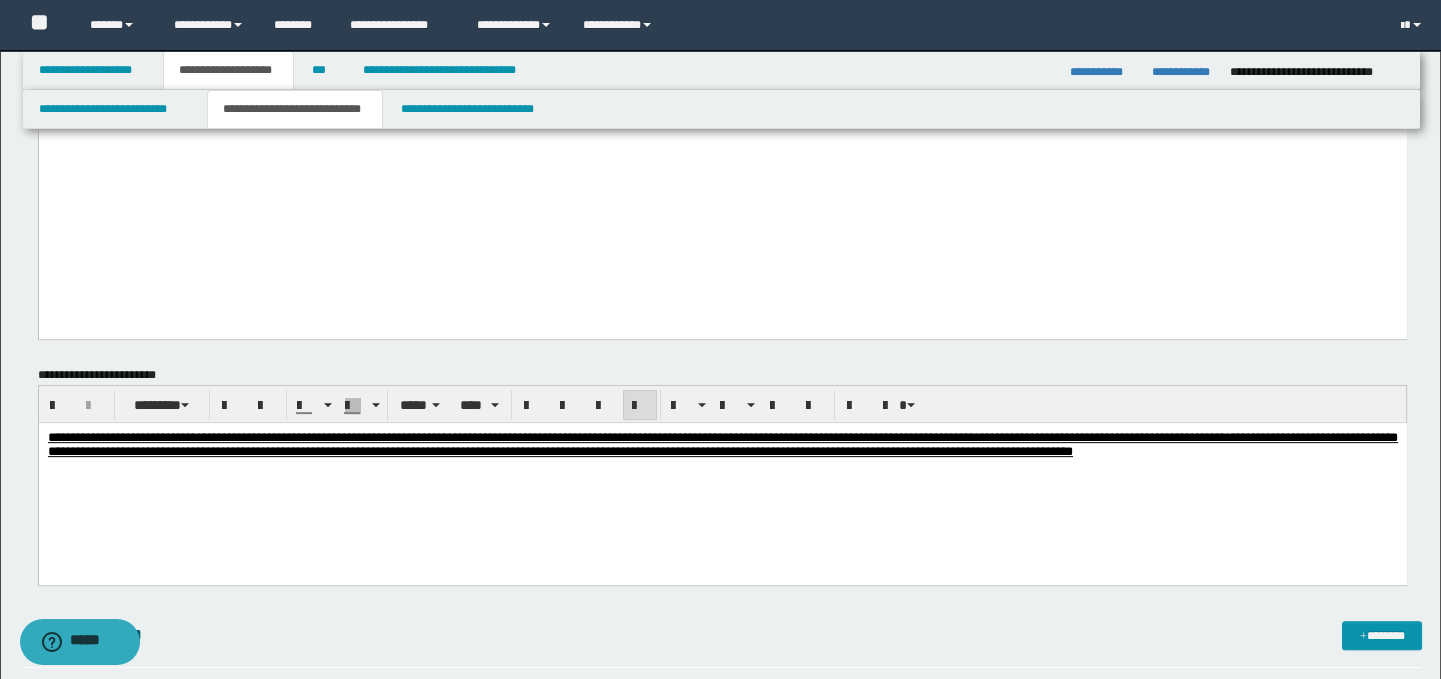 click on "**********" at bounding box center (722, 470) 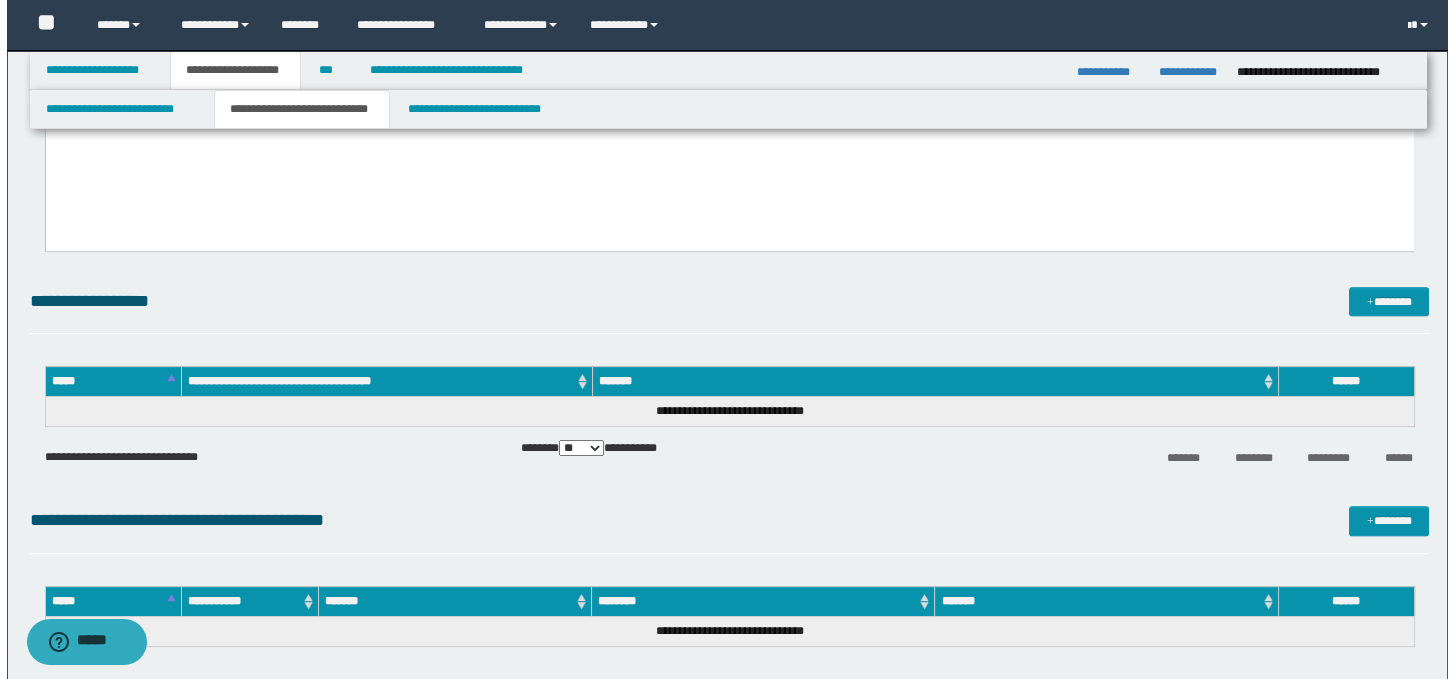 scroll, scrollTop: 2025, scrollLeft: 0, axis: vertical 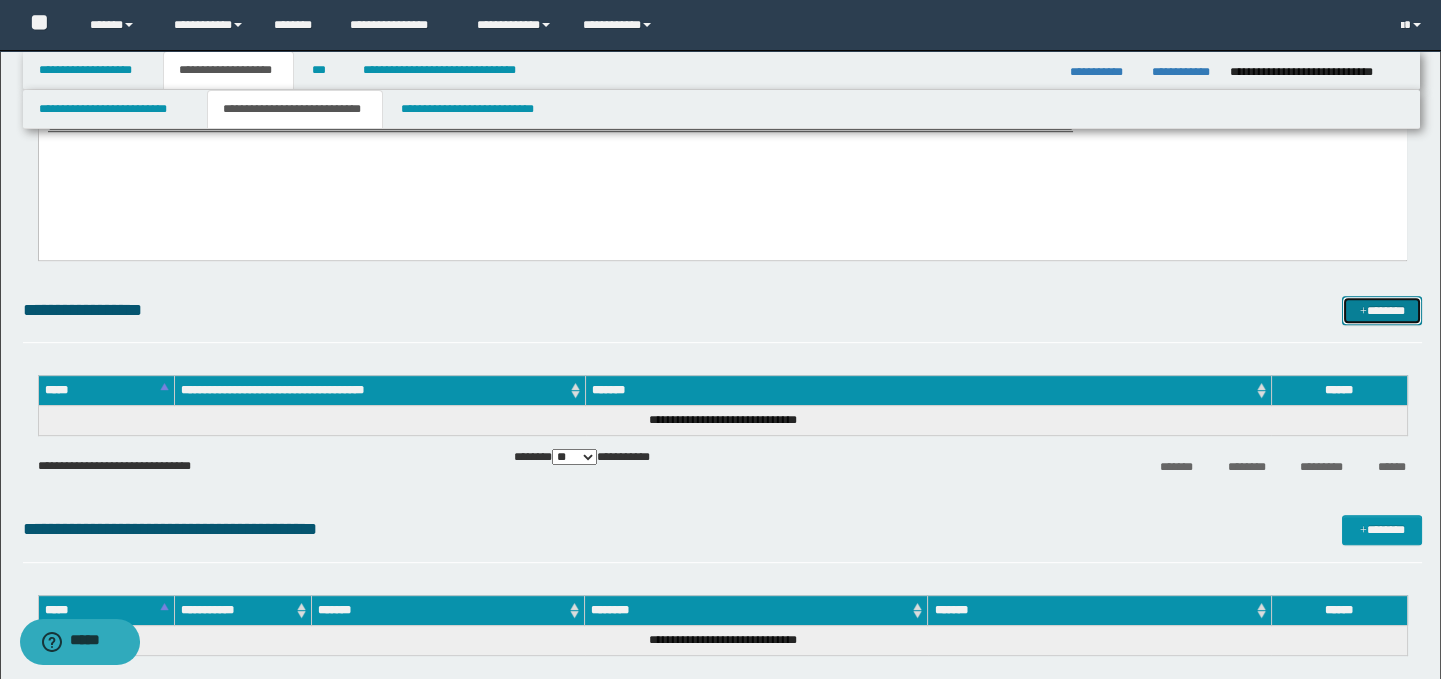 click on "*******" at bounding box center [1382, 311] 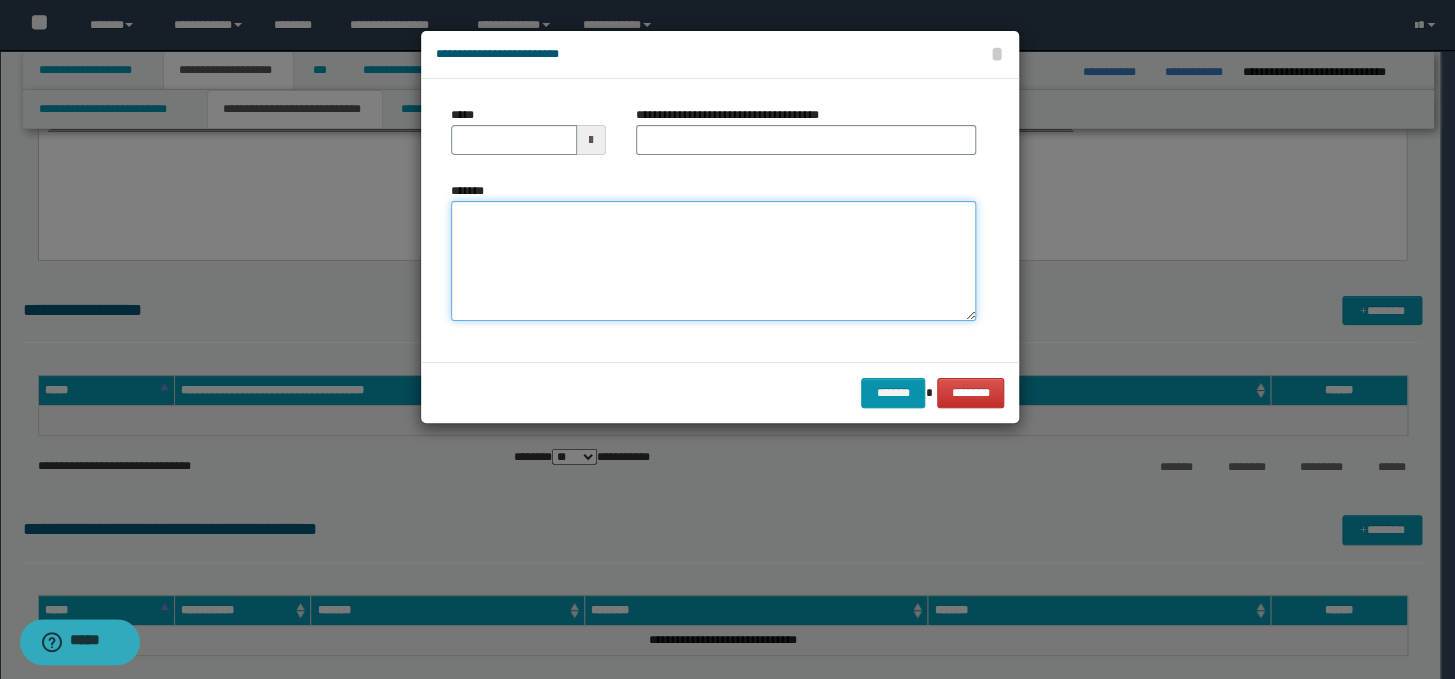 click on "*******" at bounding box center [713, 261] 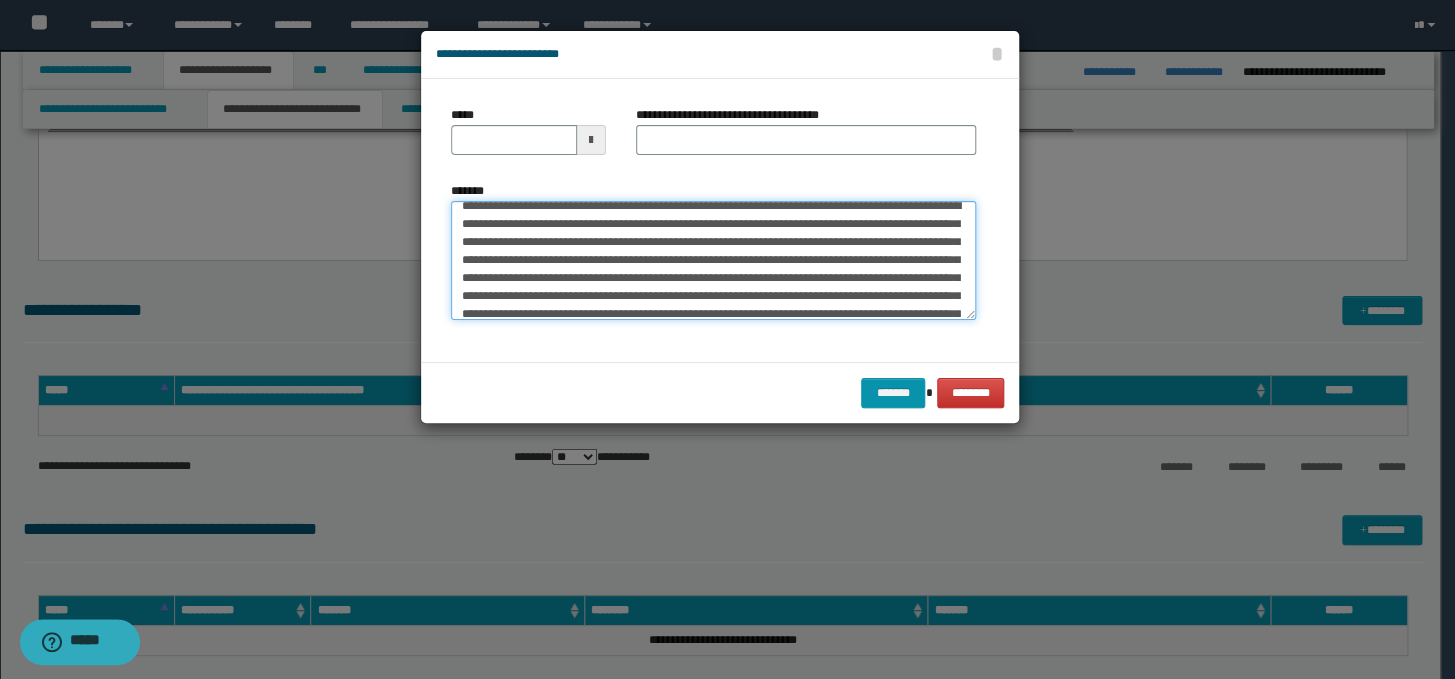 scroll, scrollTop: 0, scrollLeft: 0, axis: both 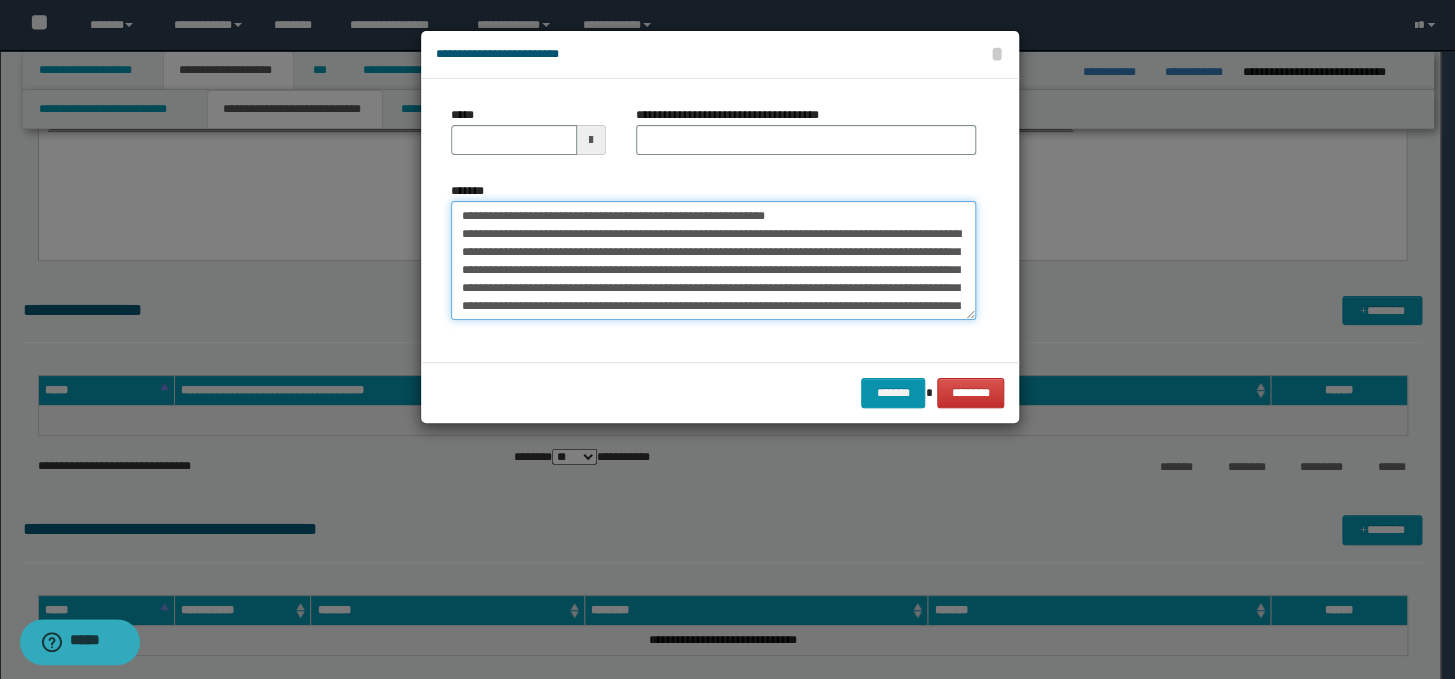 drag, startPoint x: 884, startPoint y: 213, endPoint x: 456, endPoint y: 209, distance: 428.01868 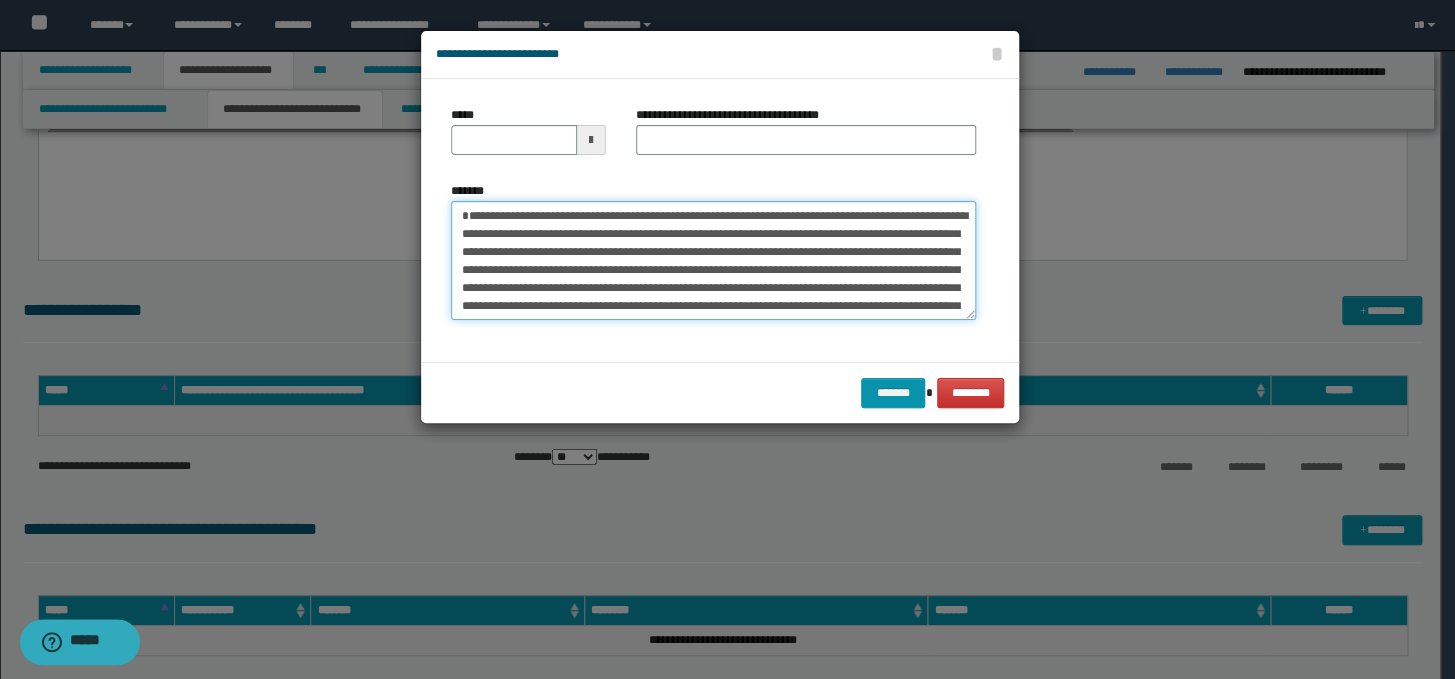 type on "**********" 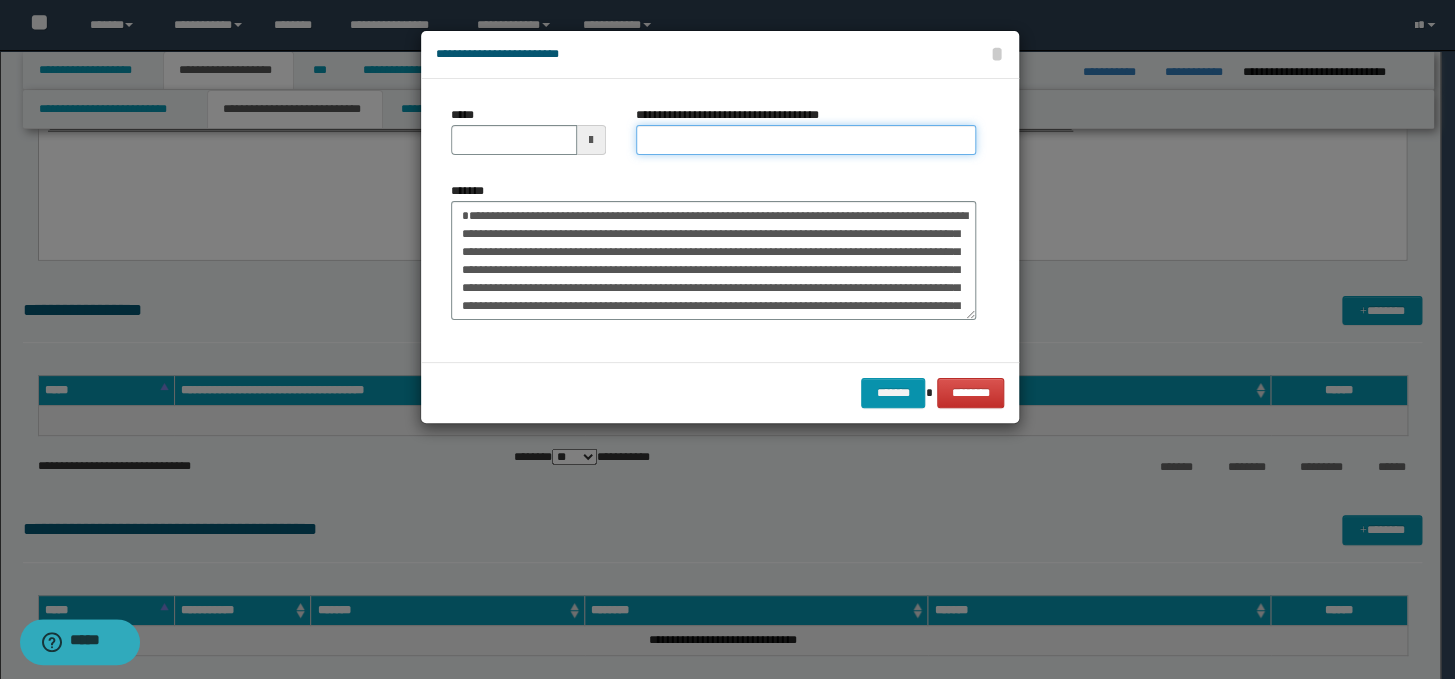 click on "**********" at bounding box center [806, 140] 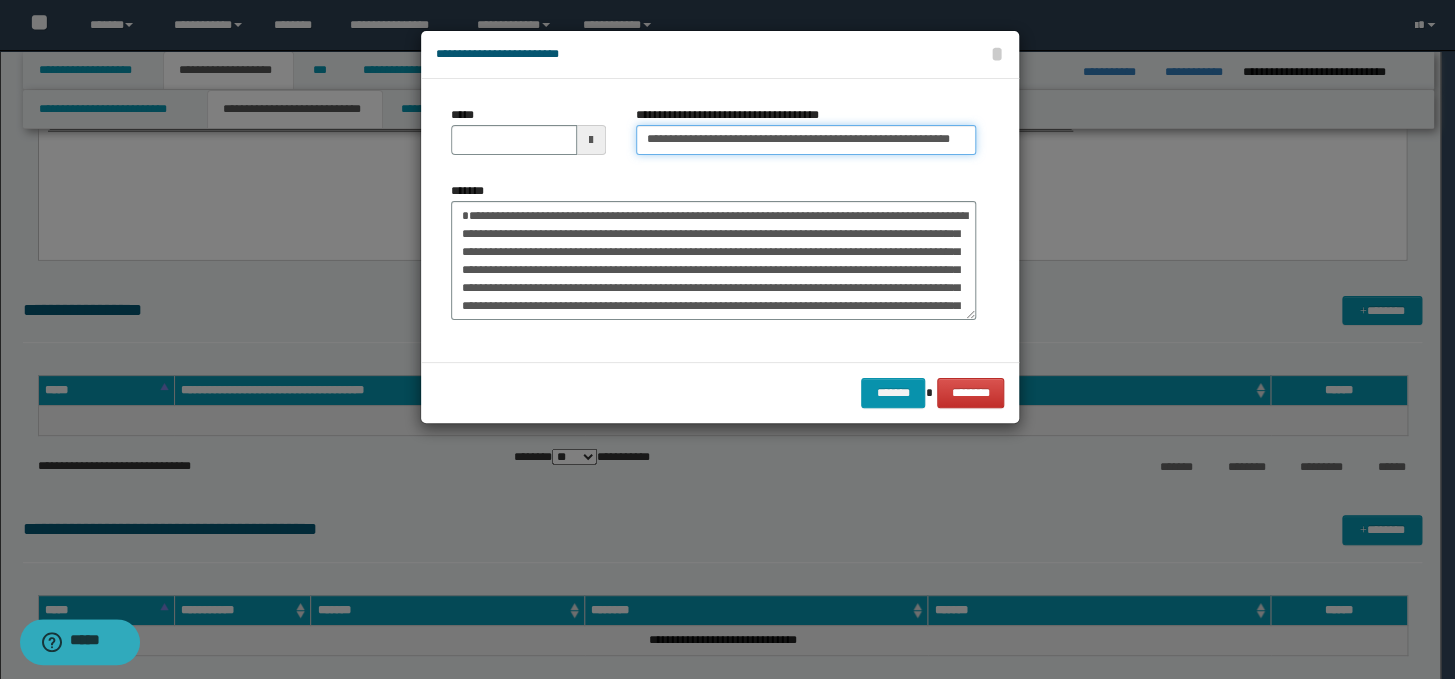 scroll, scrollTop: 0, scrollLeft: 62, axis: horizontal 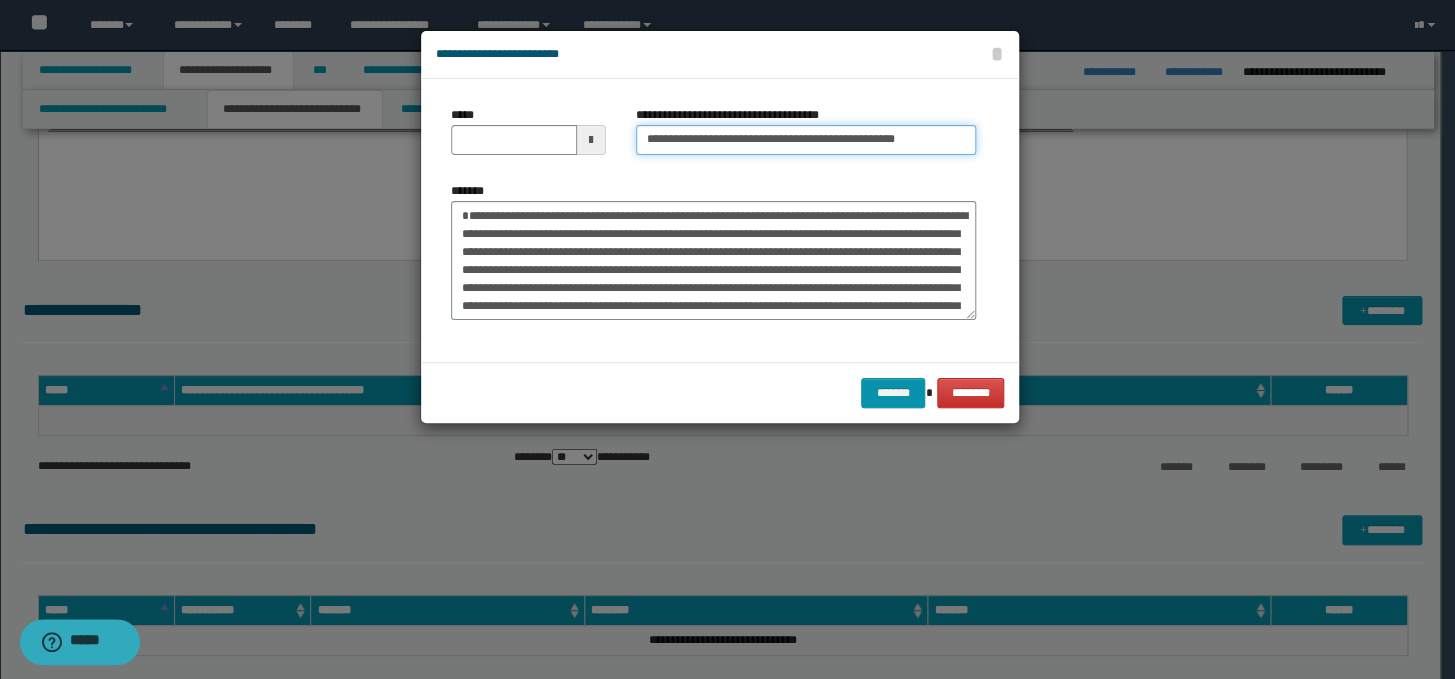 type 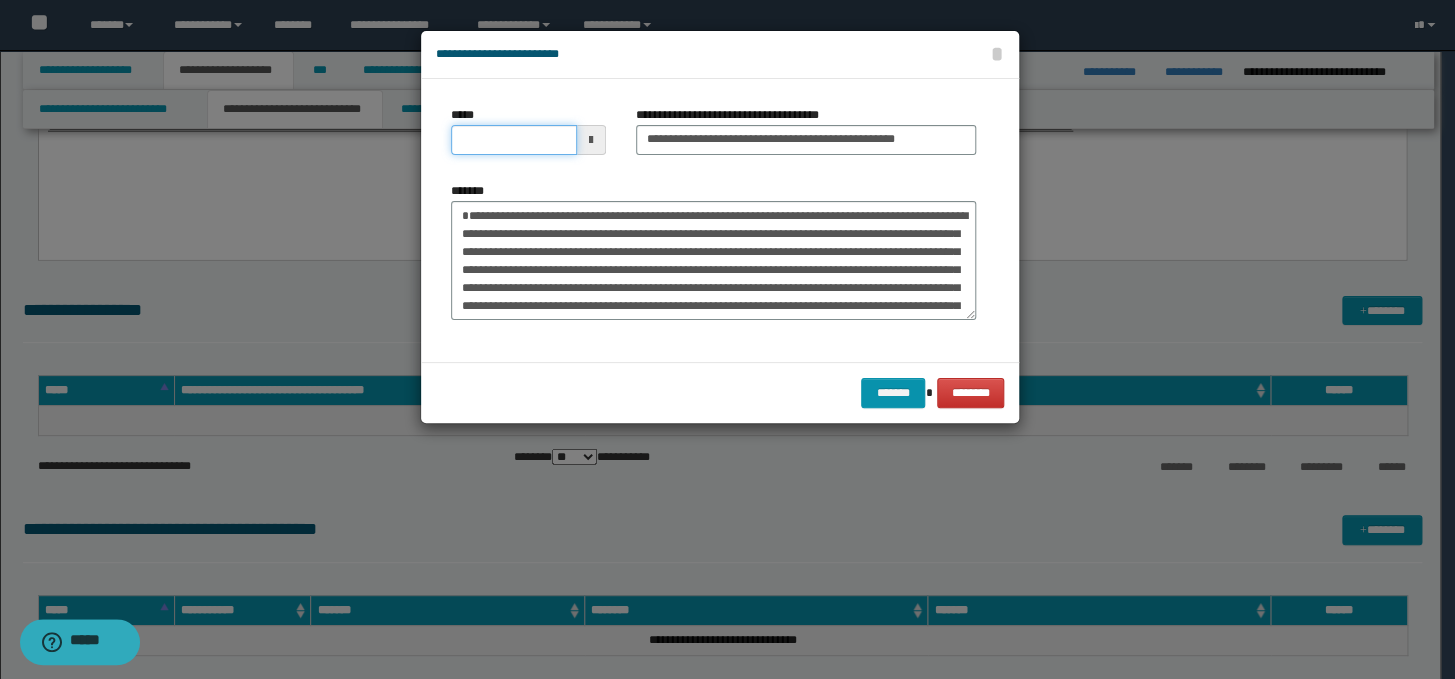 click on "*****" at bounding box center (514, 140) 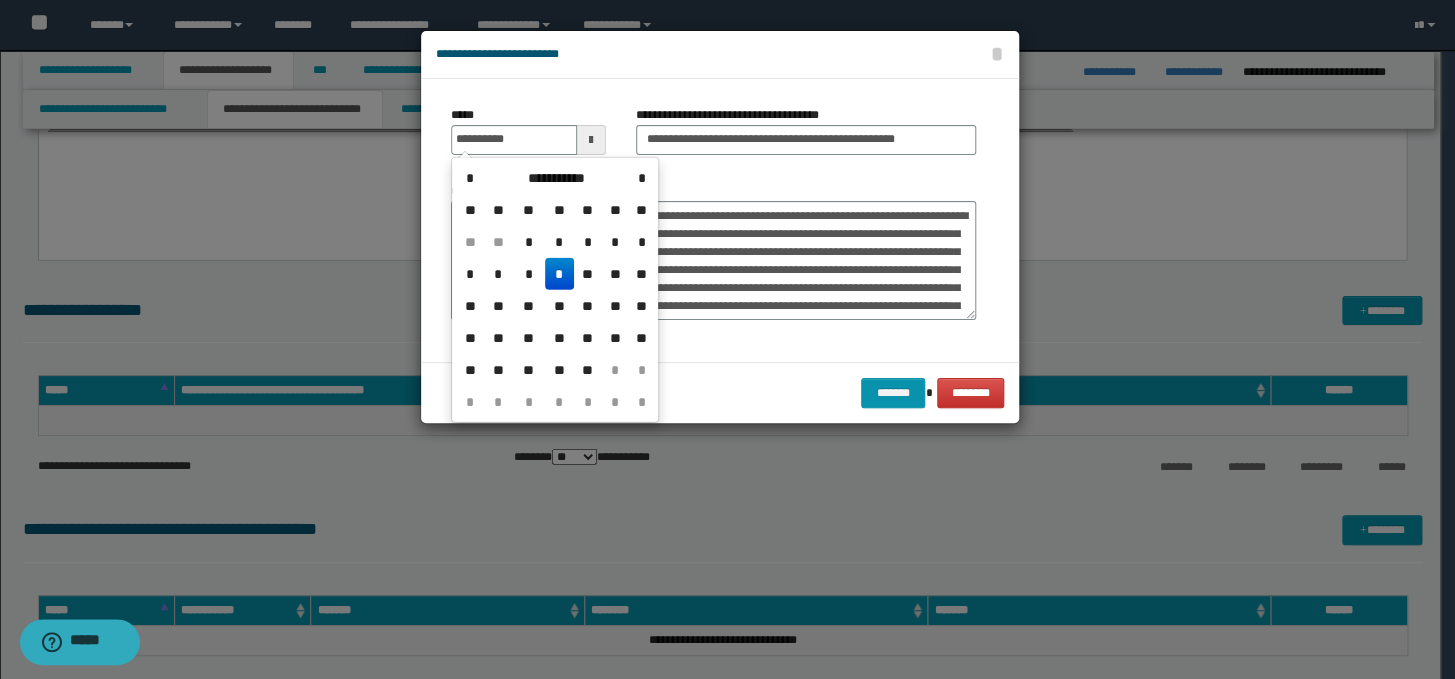 click on "*" at bounding box center [559, 274] 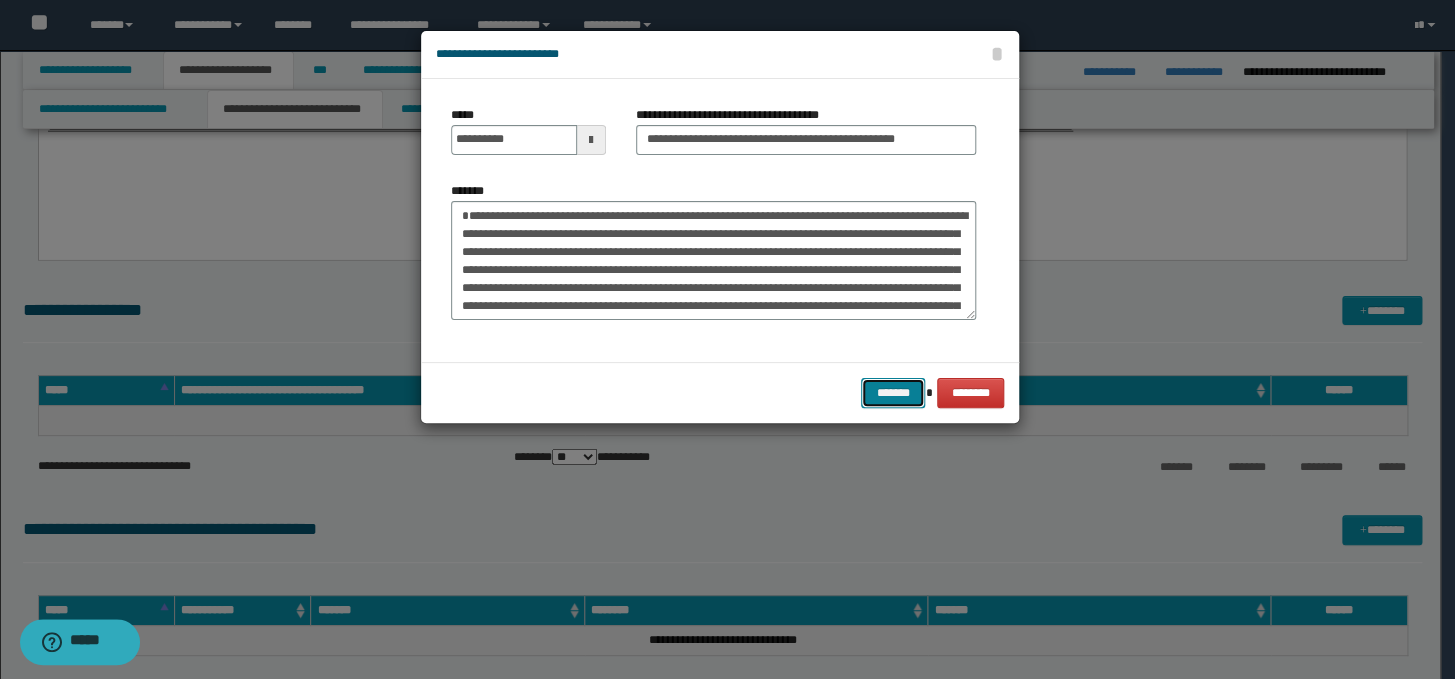 click on "*******" at bounding box center [893, 393] 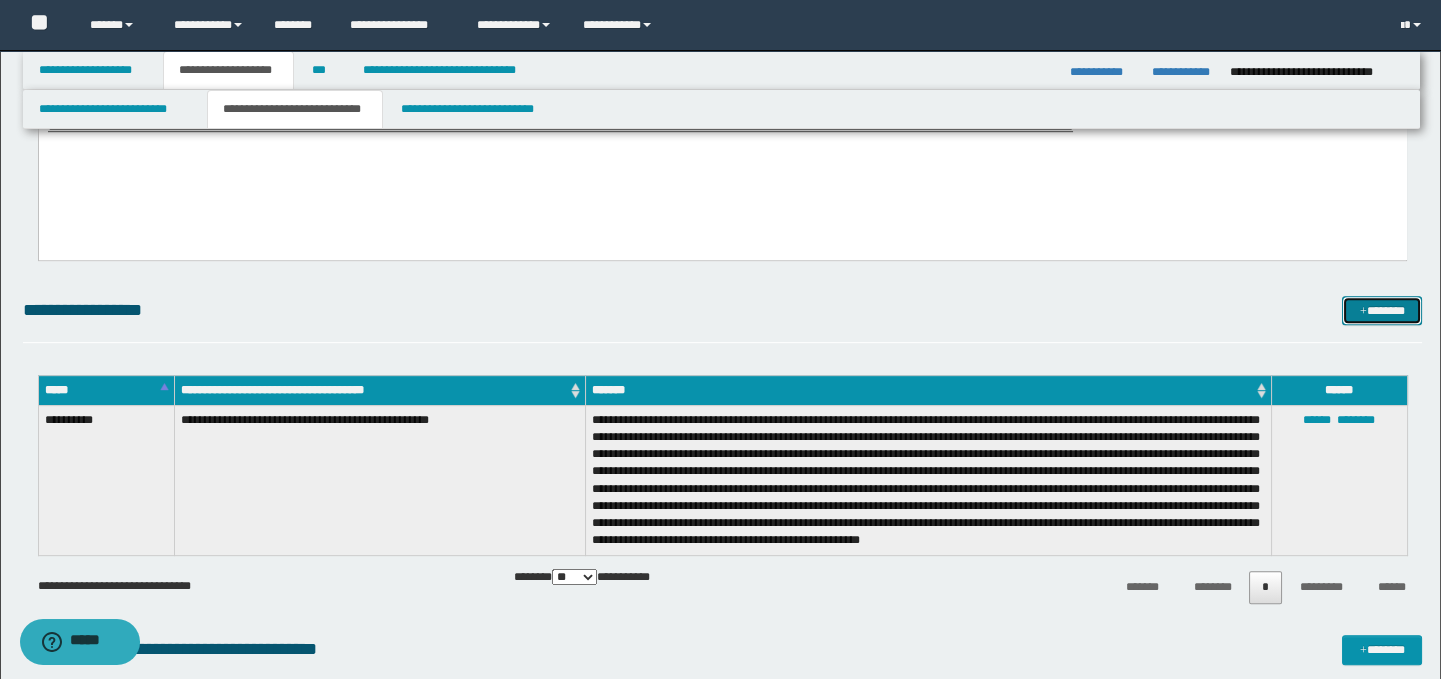 click on "*******" at bounding box center [1382, 311] 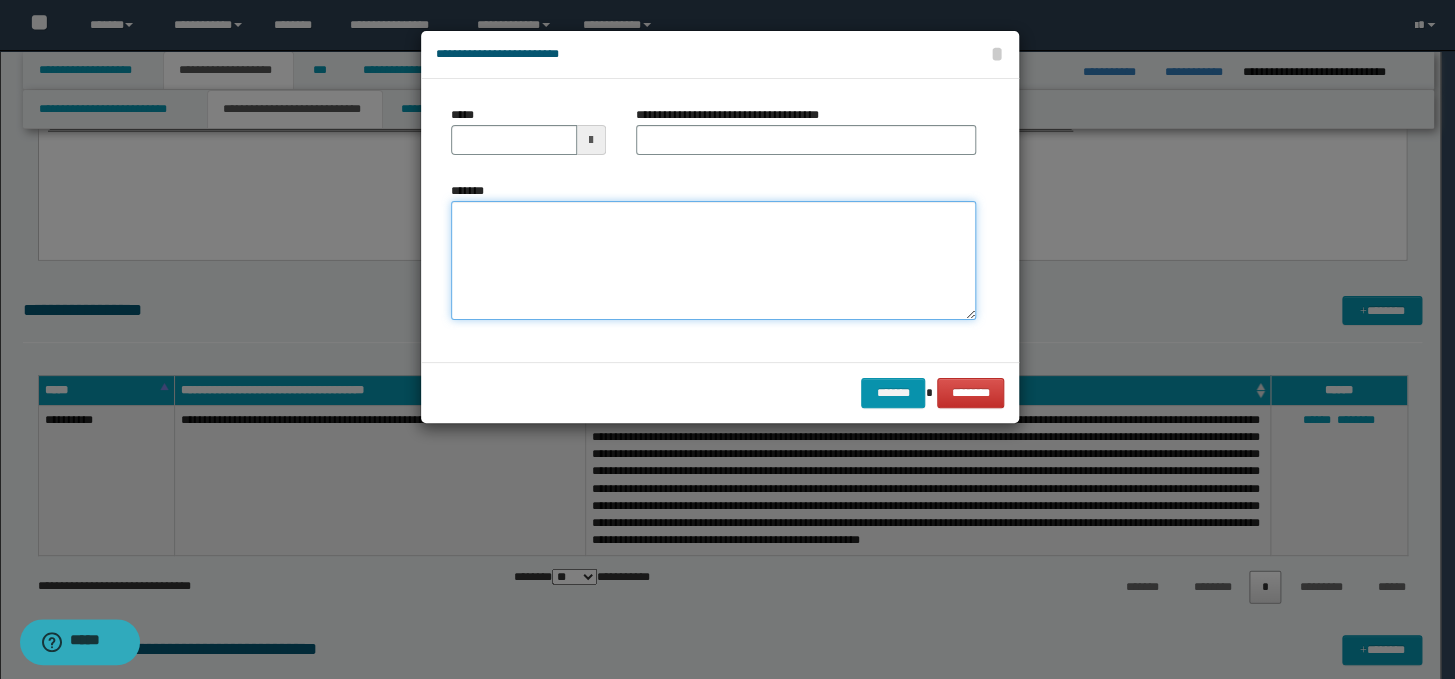 paste on "**********" 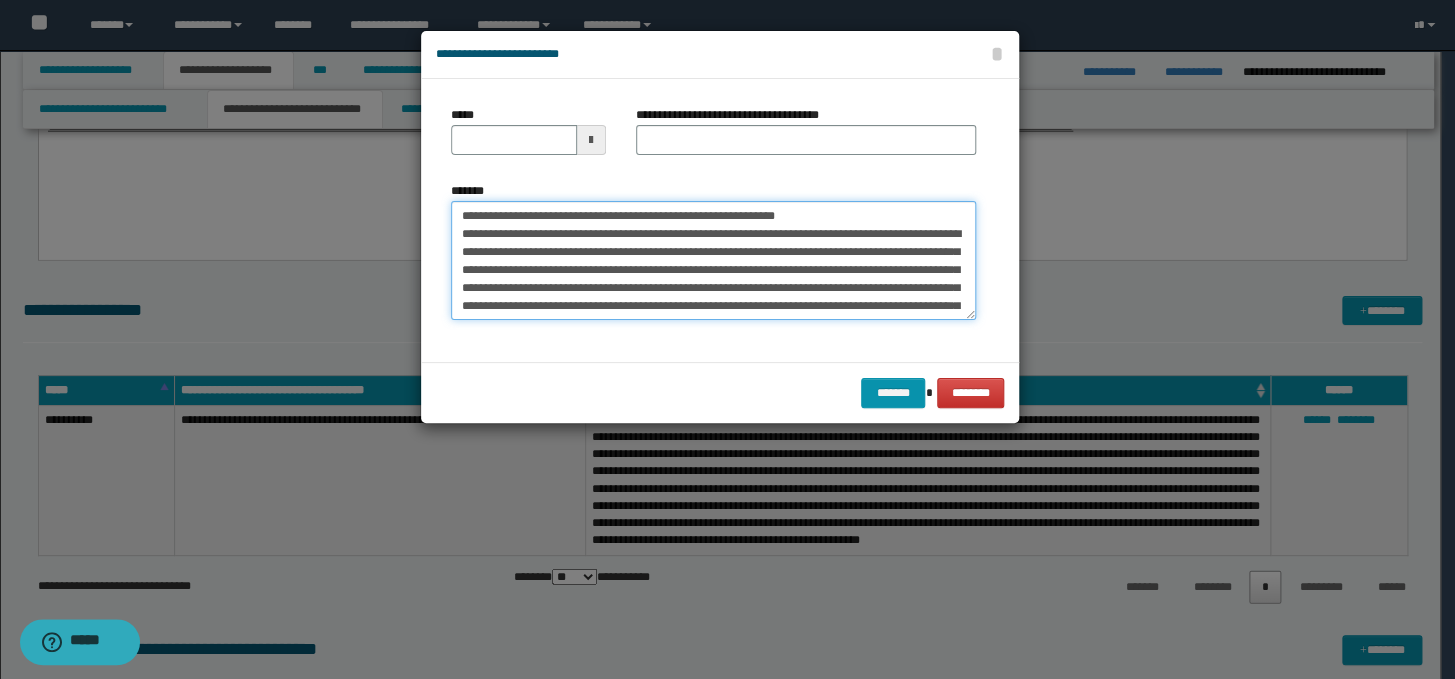 click on "**********" at bounding box center [713, 261] 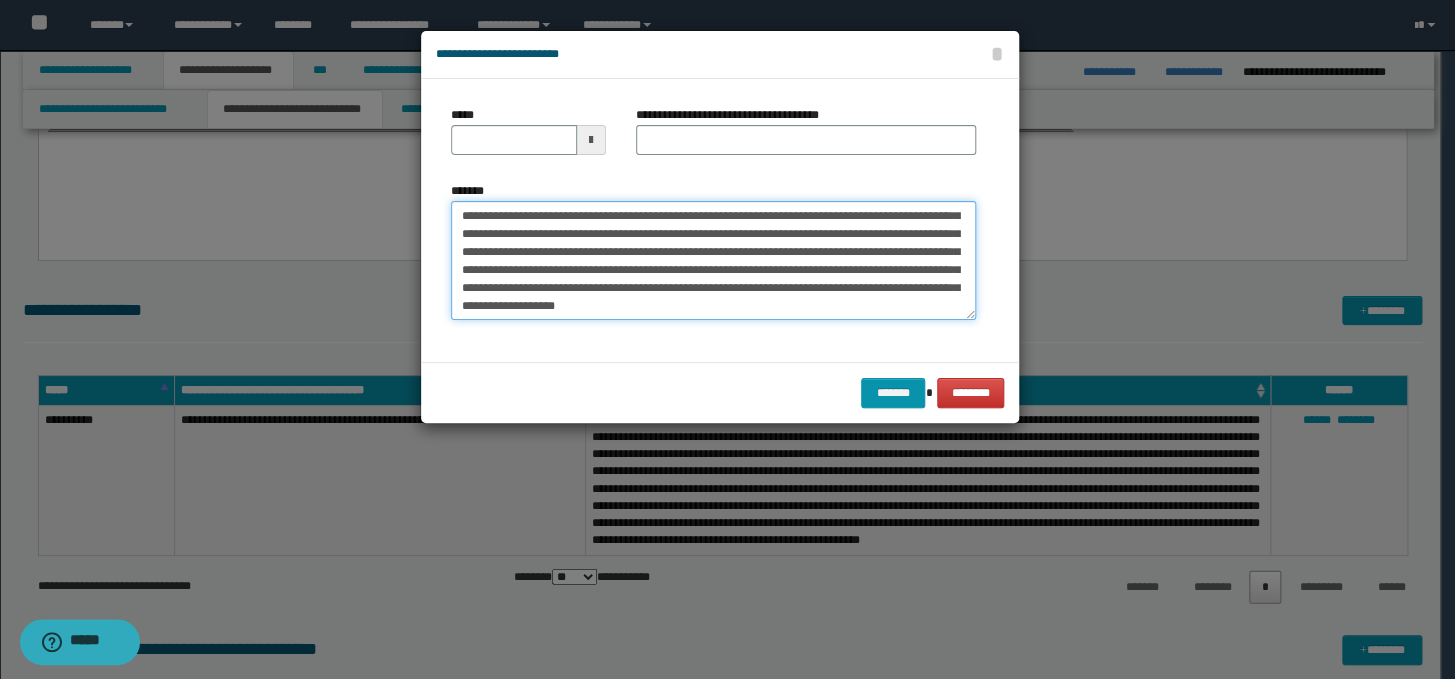 scroll, scrollTop: 0, scrollLeft: 0, axis: both 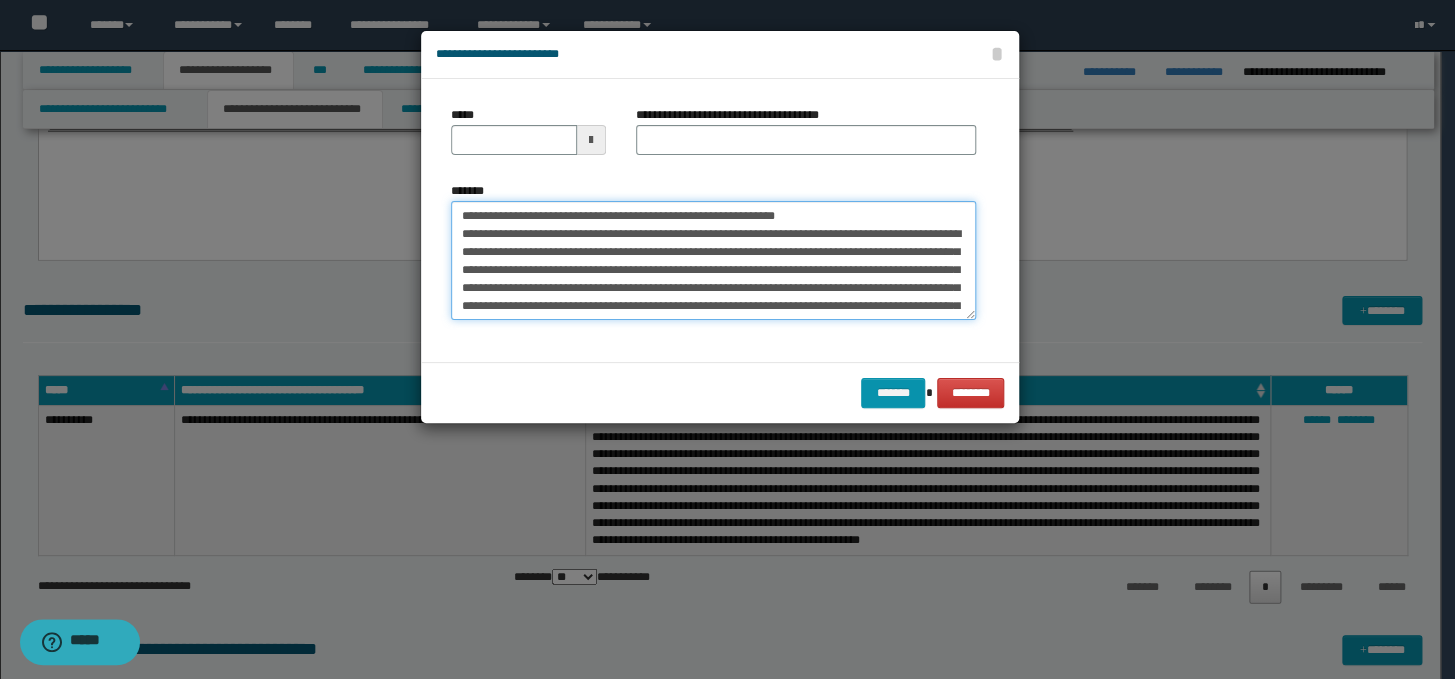 drag, startPoint x: 915, startPoint y: 205, endPoint x: 440, endPoint y: 204, distance: 475.00104 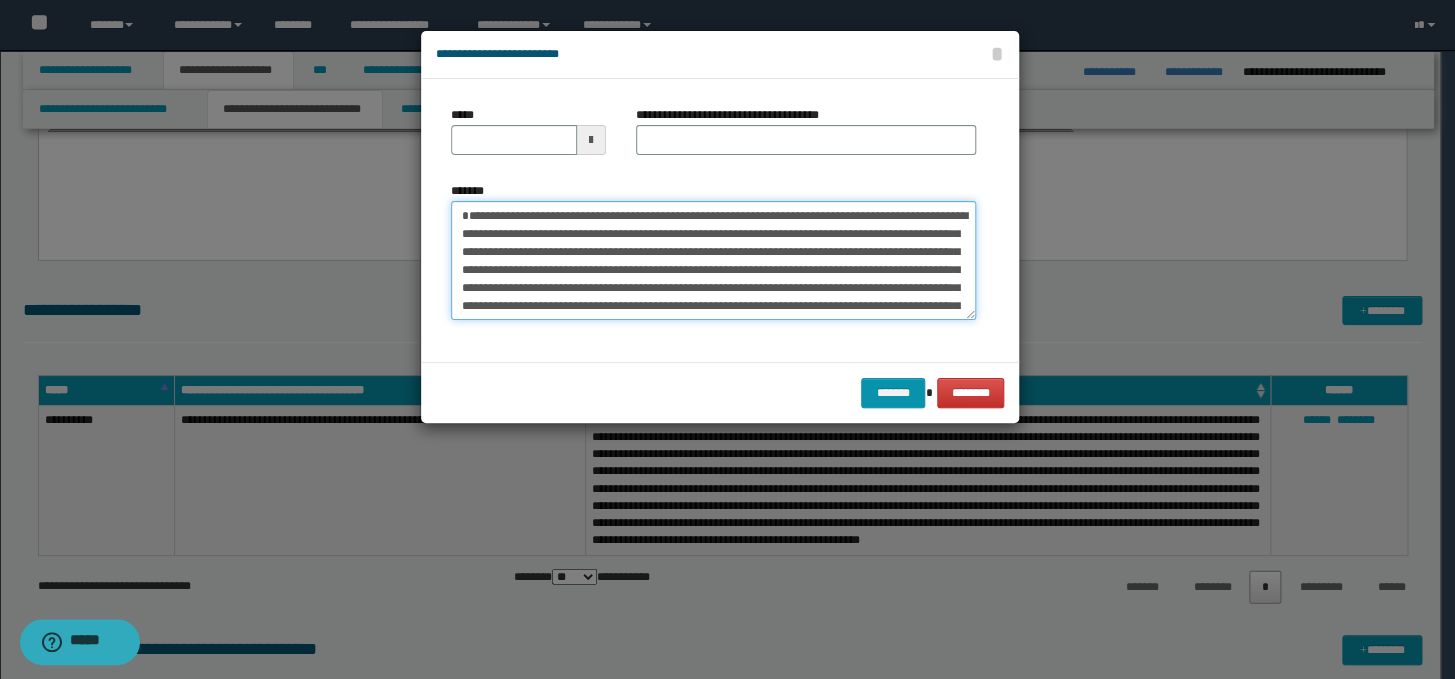 type on "**********" 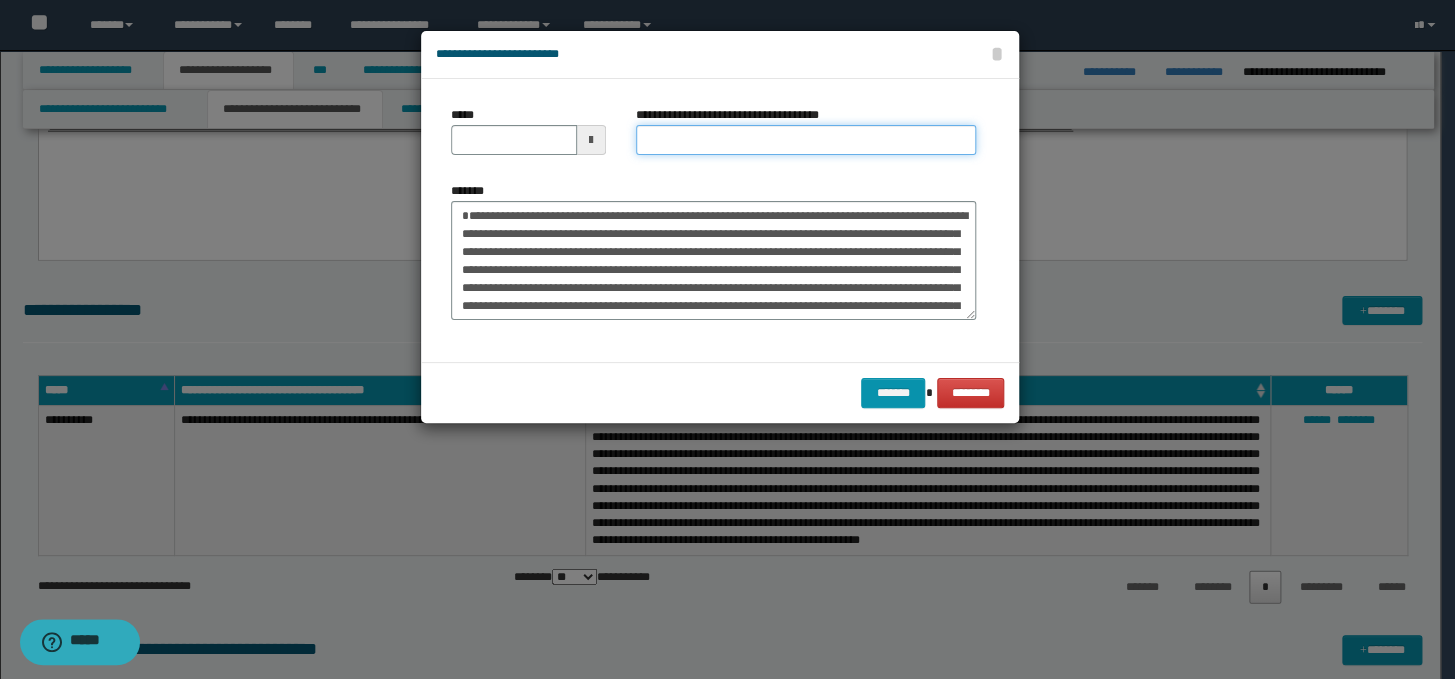 click on "**********" at bounding box center (806, 140) 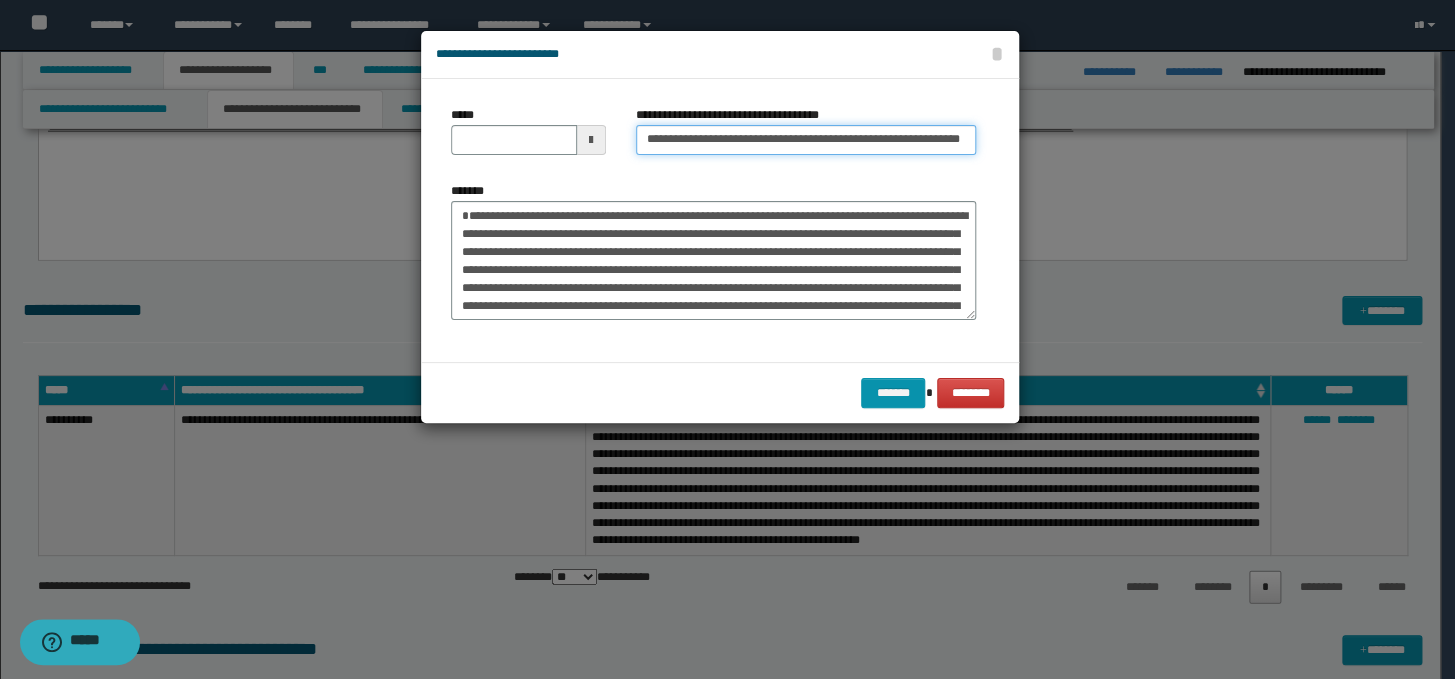 scroll, scrollTop: 0, scrollLeft: 90, axis: horizontal 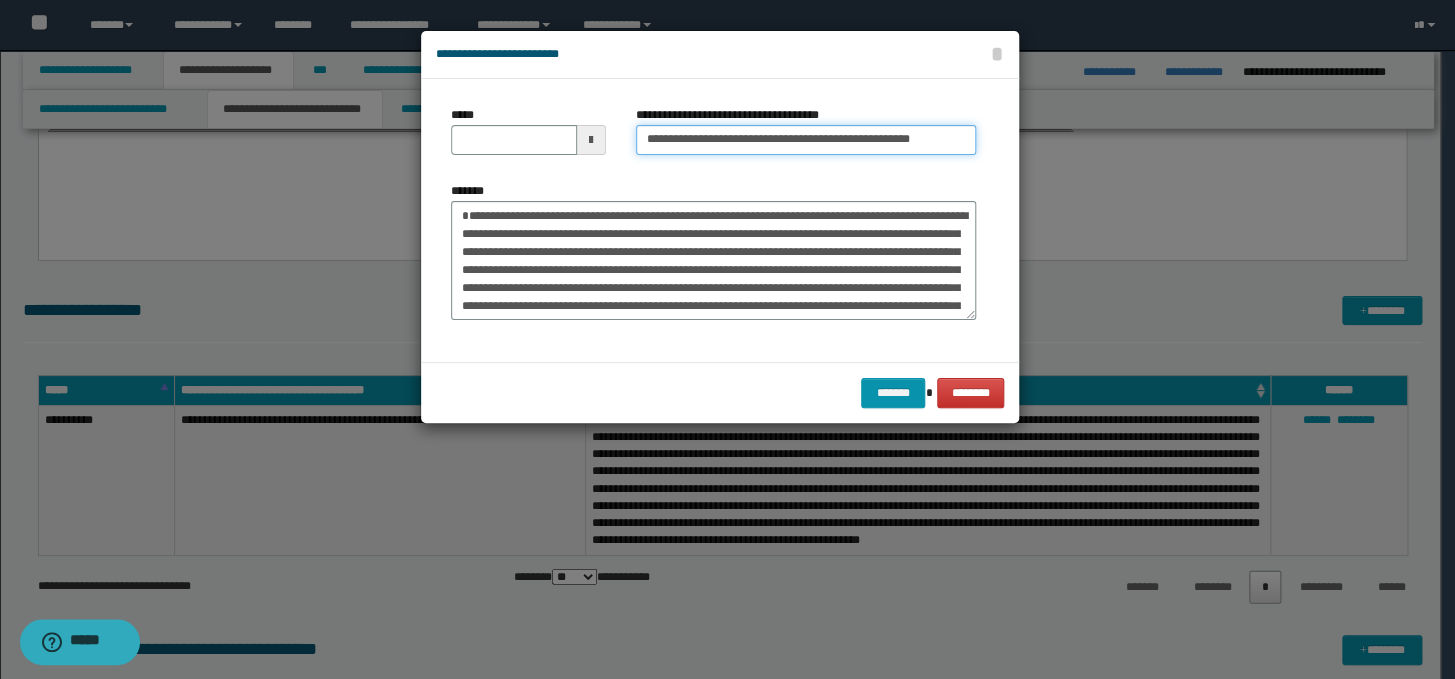 type 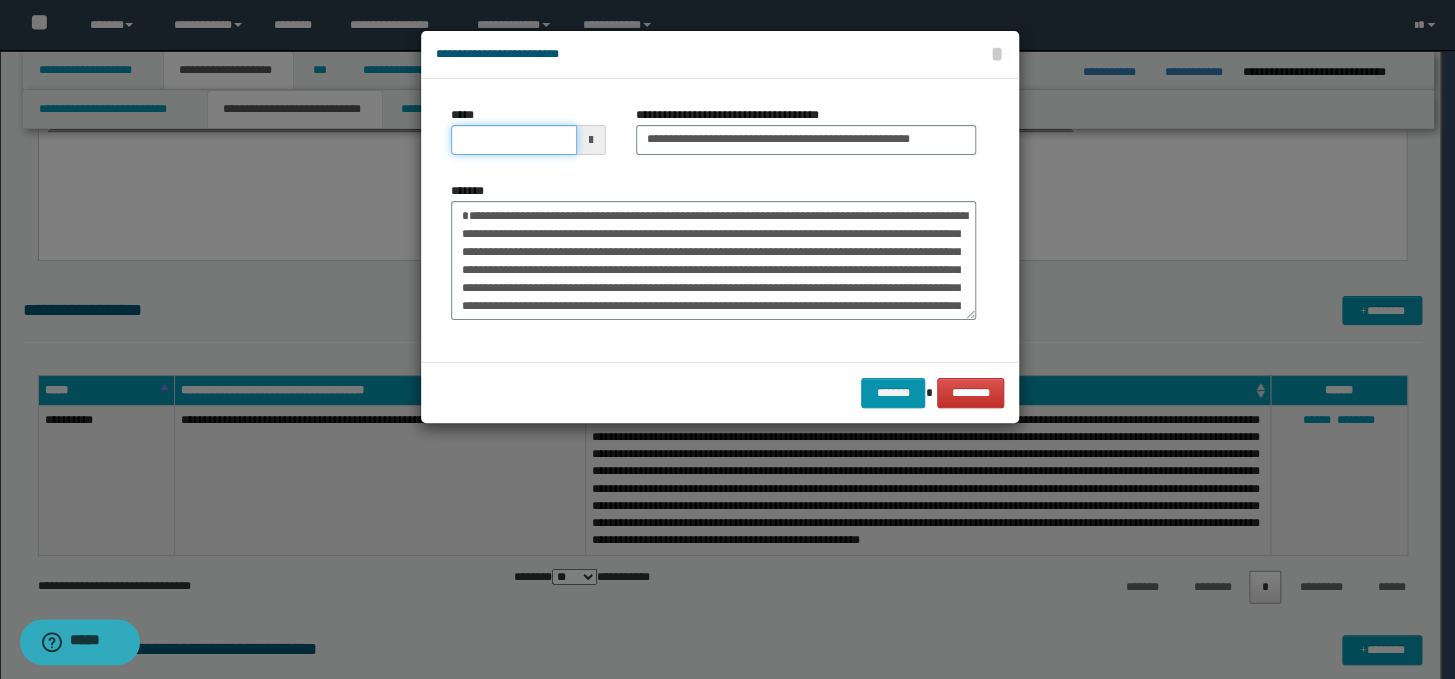 click on "*****" at bounding box center [514, 140] 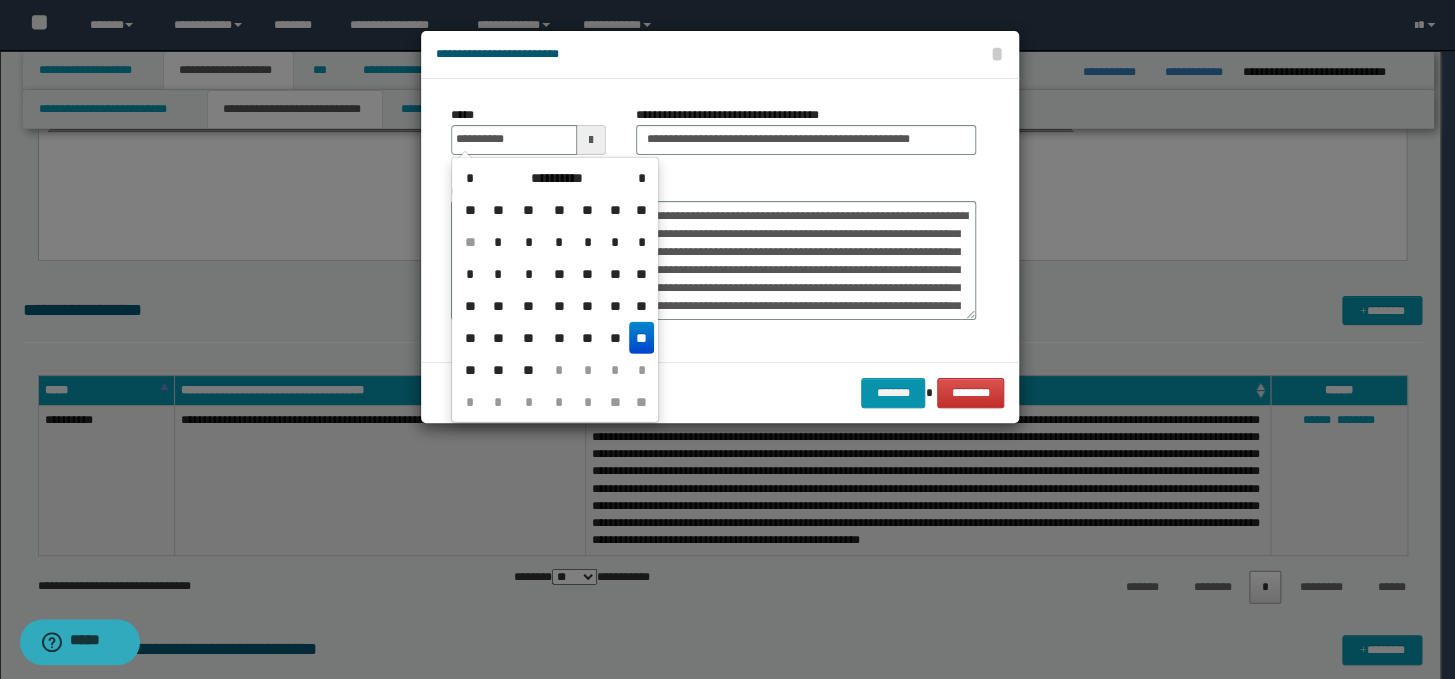 click on "**" at bounding box center [641, 338] 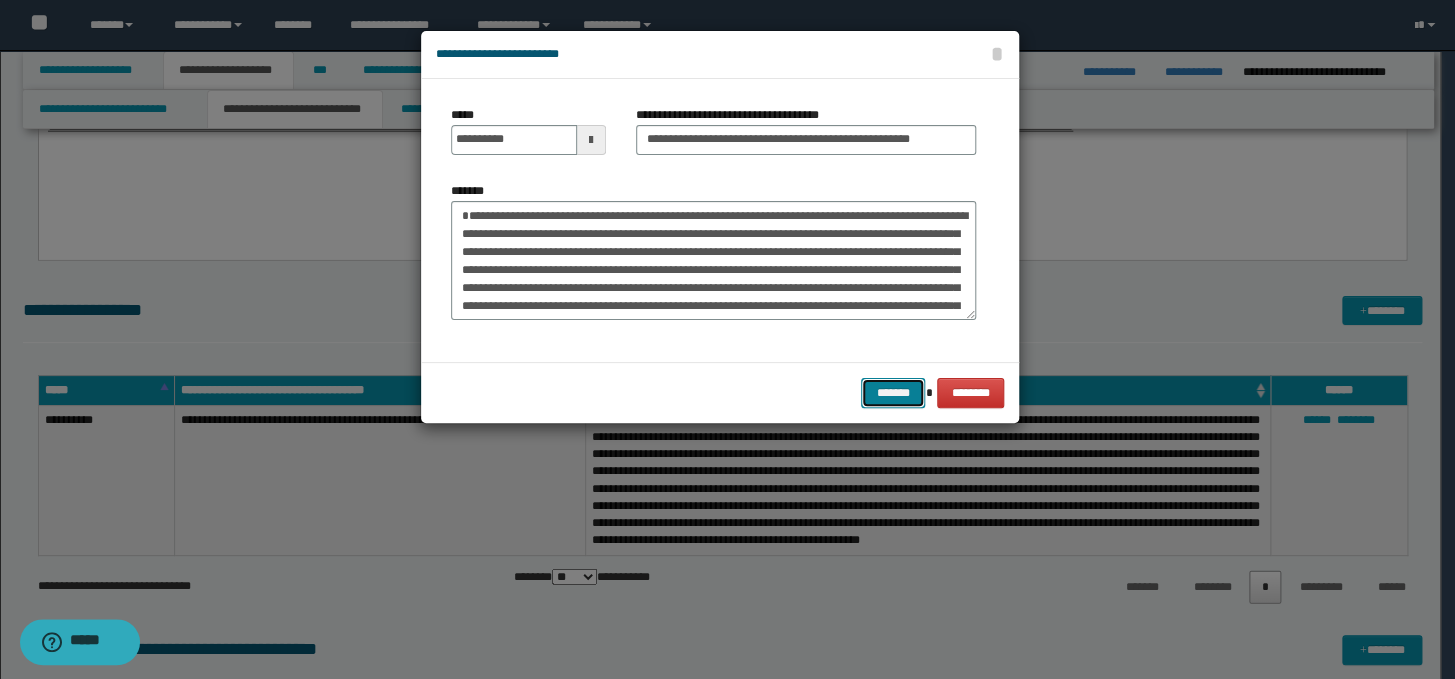 click on "*******" at bounding box center (893, 393) 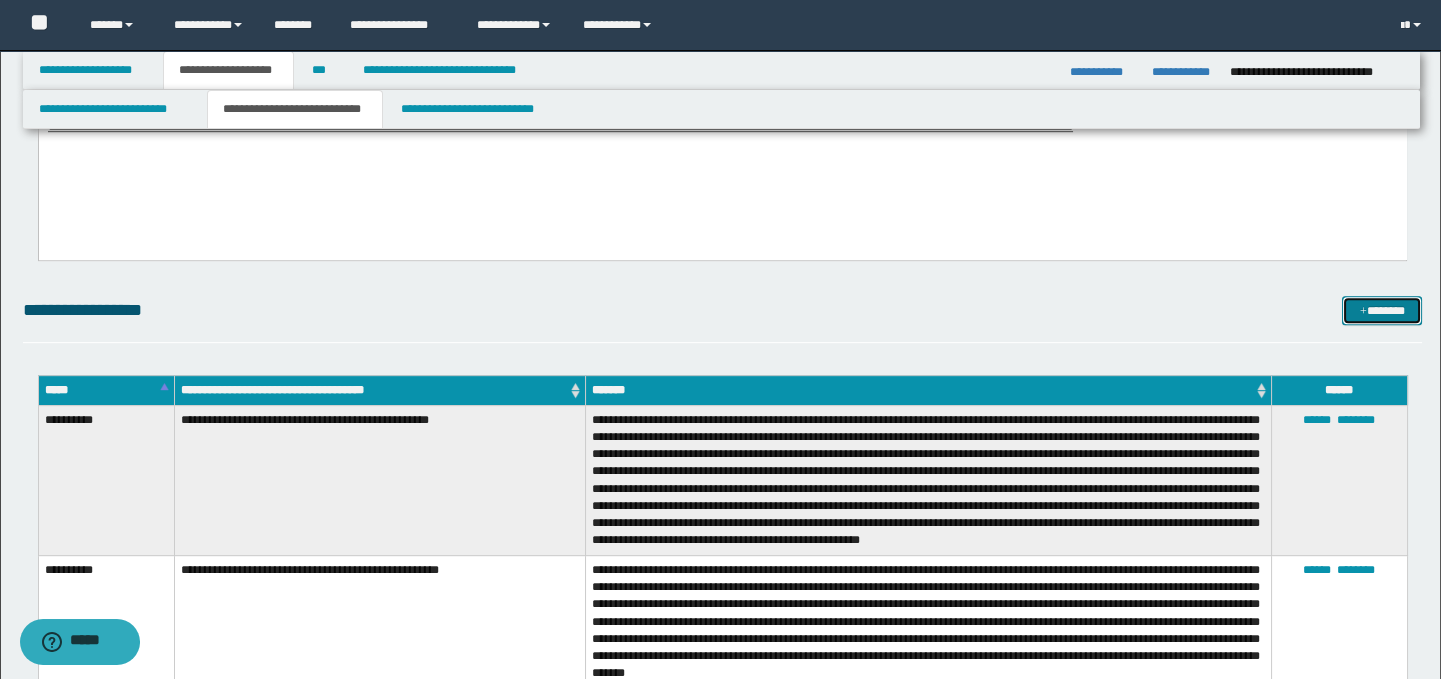 click on "*******" at bounding box center [1382, 311] 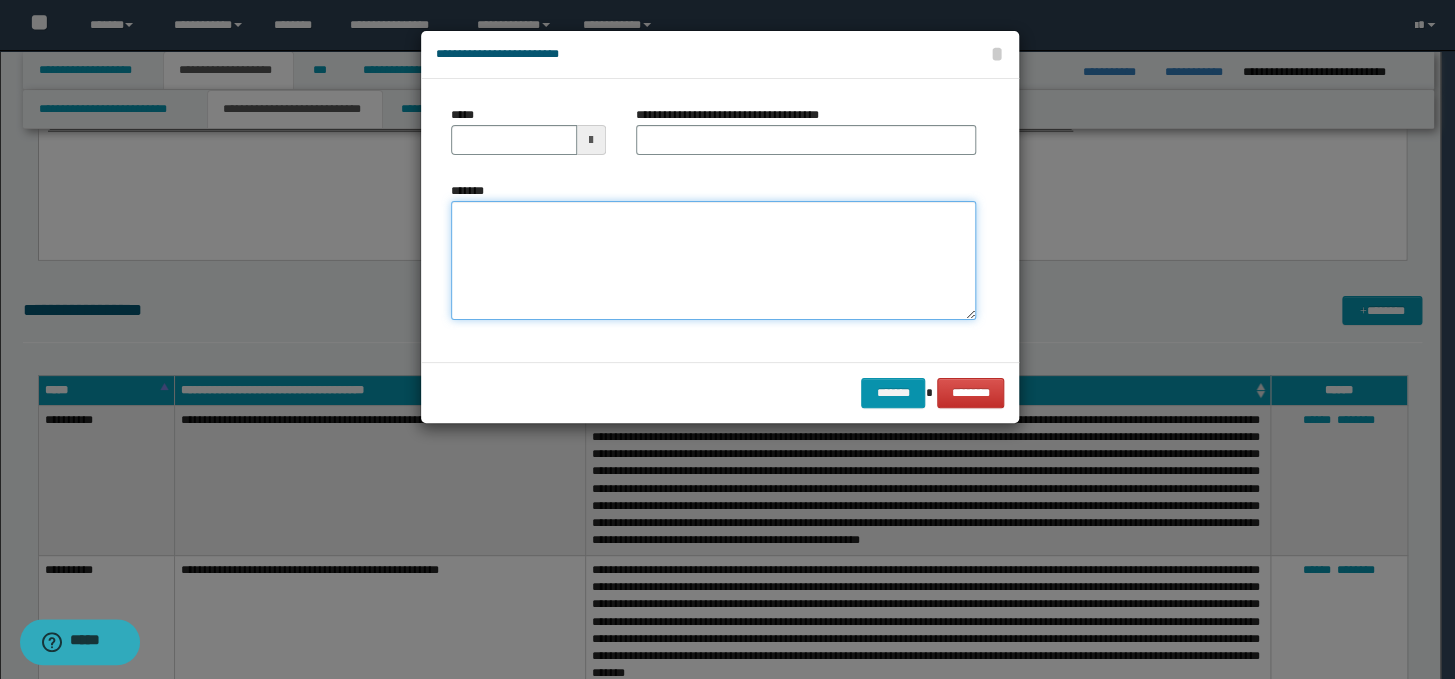 click on "*******" at bounding box center [713, 261] 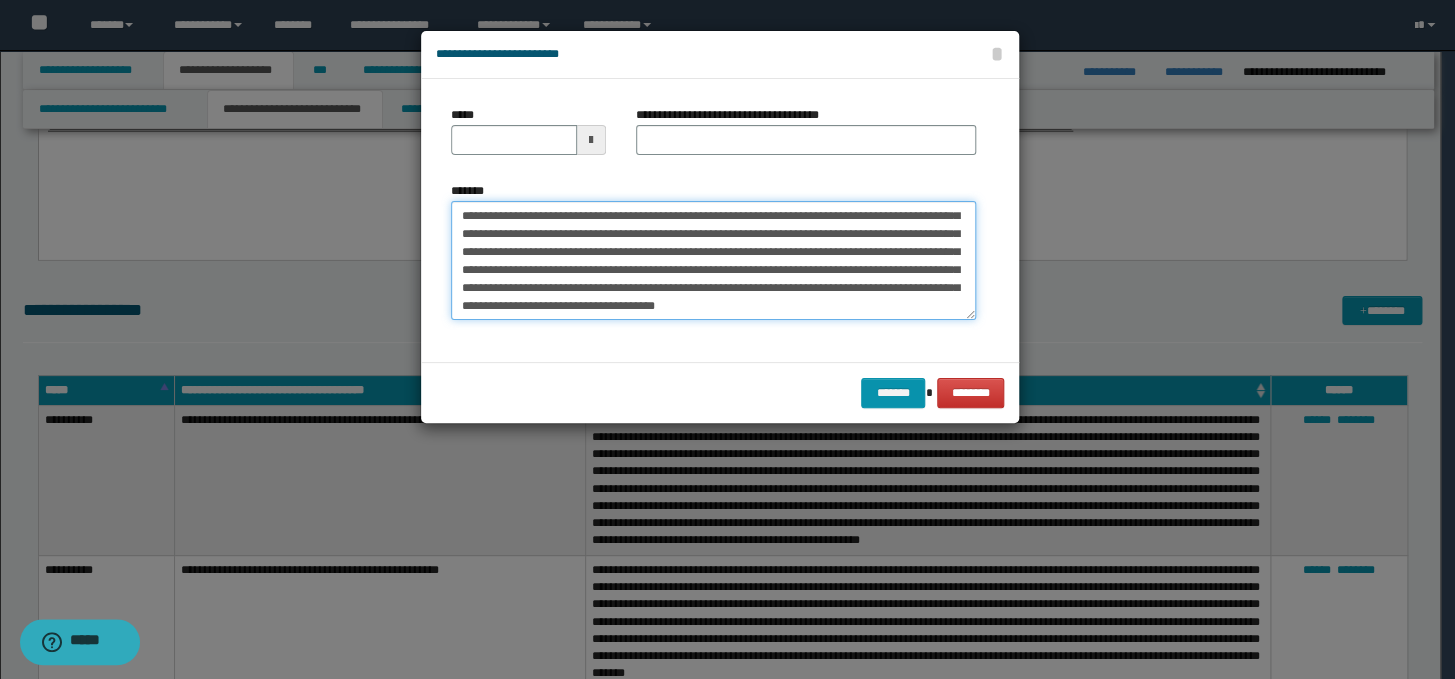 scroll, scrollTop: 0, scrollLeft: 0, axis: both 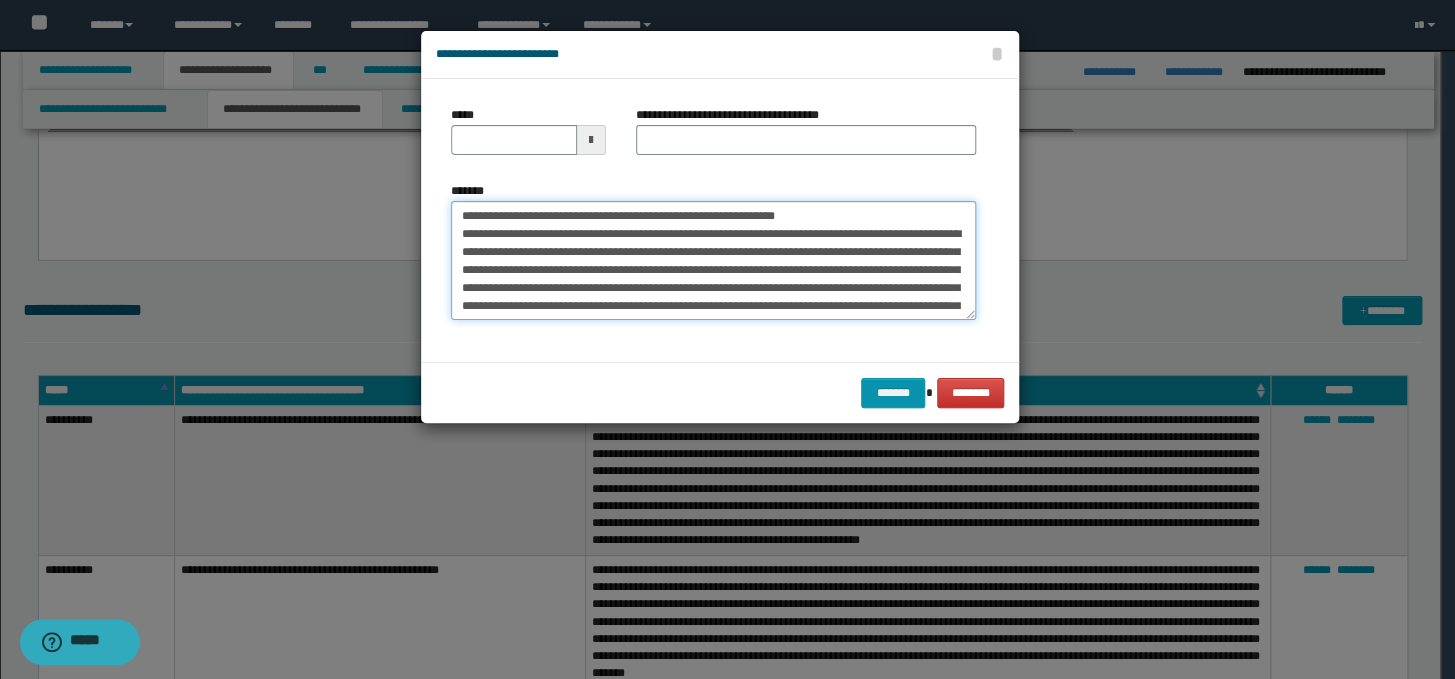 drag, startPoint x: 870, startPoint y: 212, endPoint x: 452, endPoint y: 213, distance: 418.0012 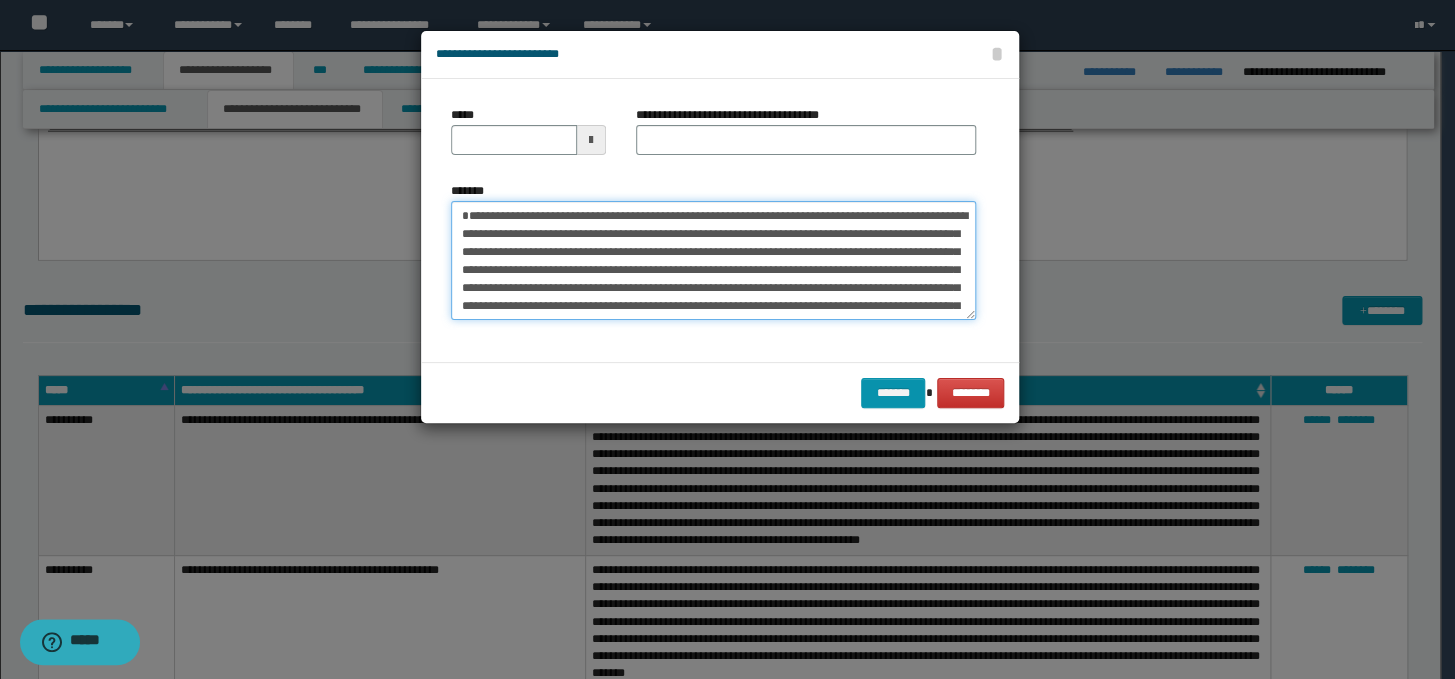 type on "**********" 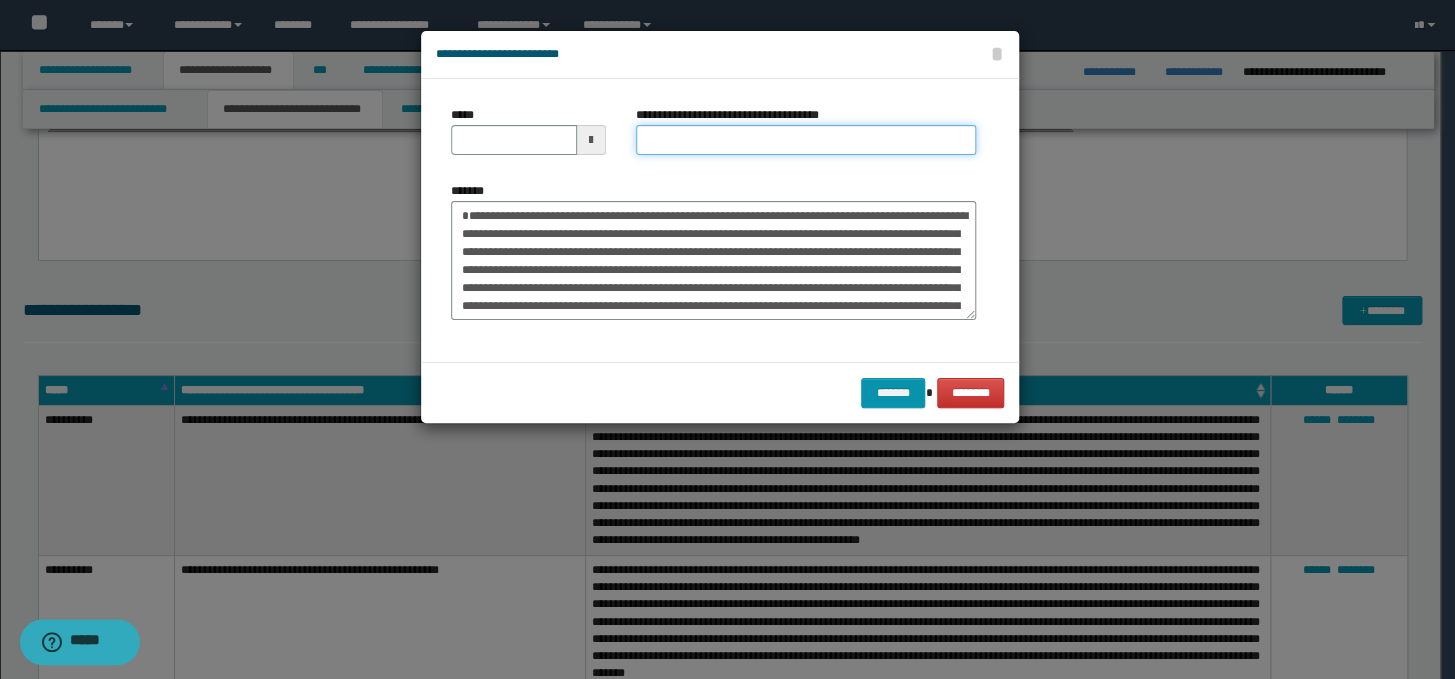 click on "**********" at bounding box center (806, 140) 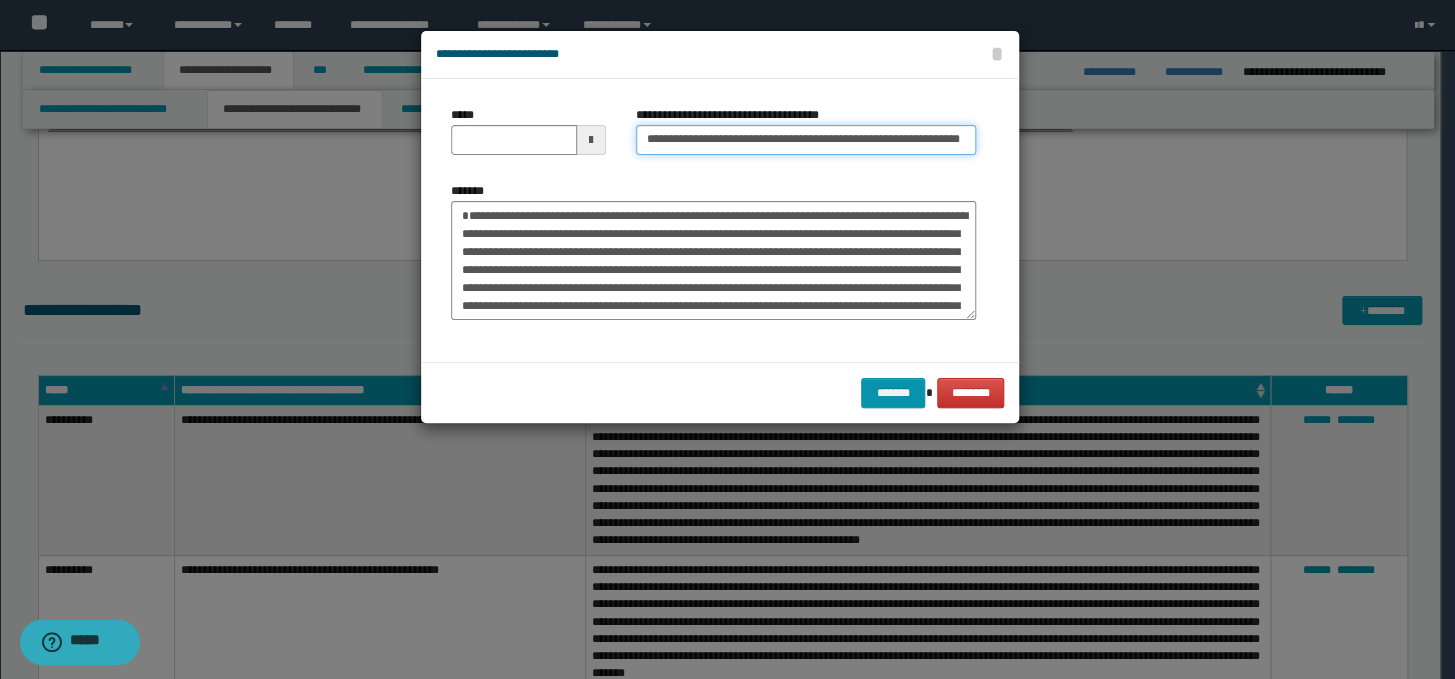 scroll, scrollTop: 0, scrollLeft: 90, axis: horizontal 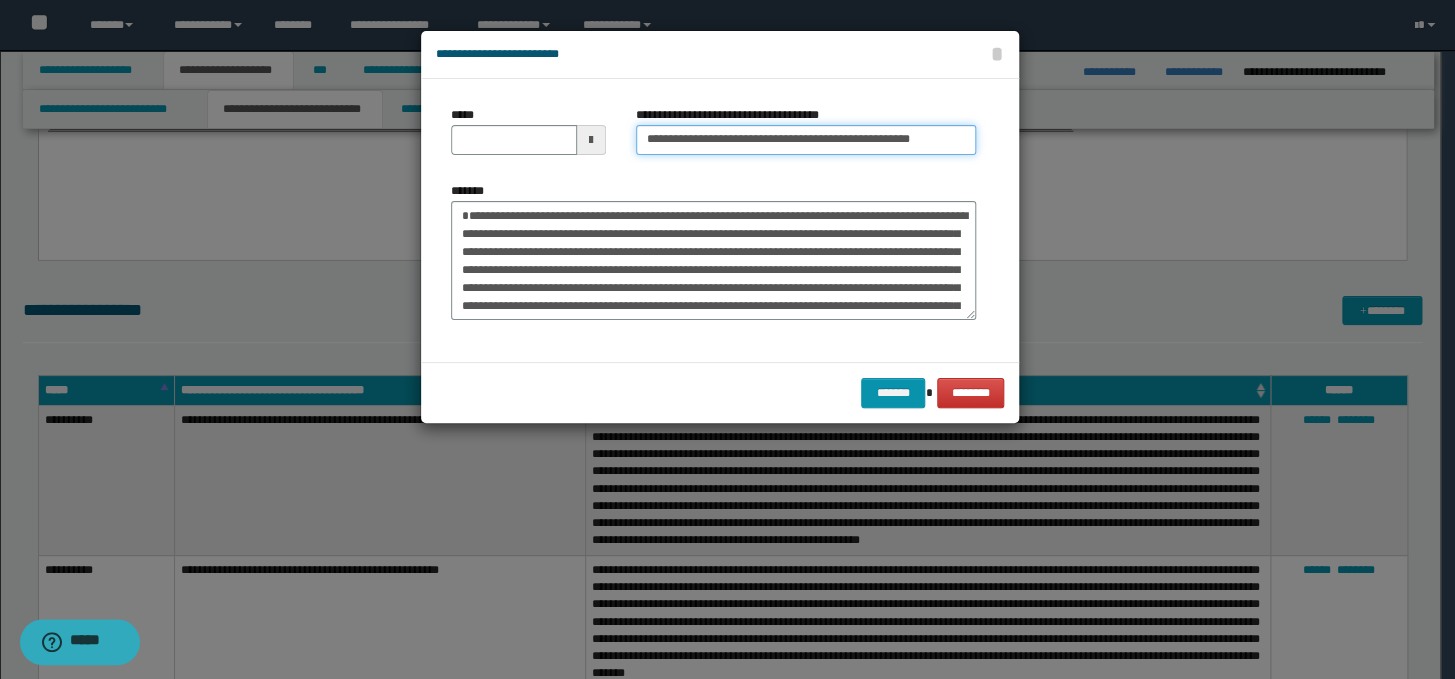 type 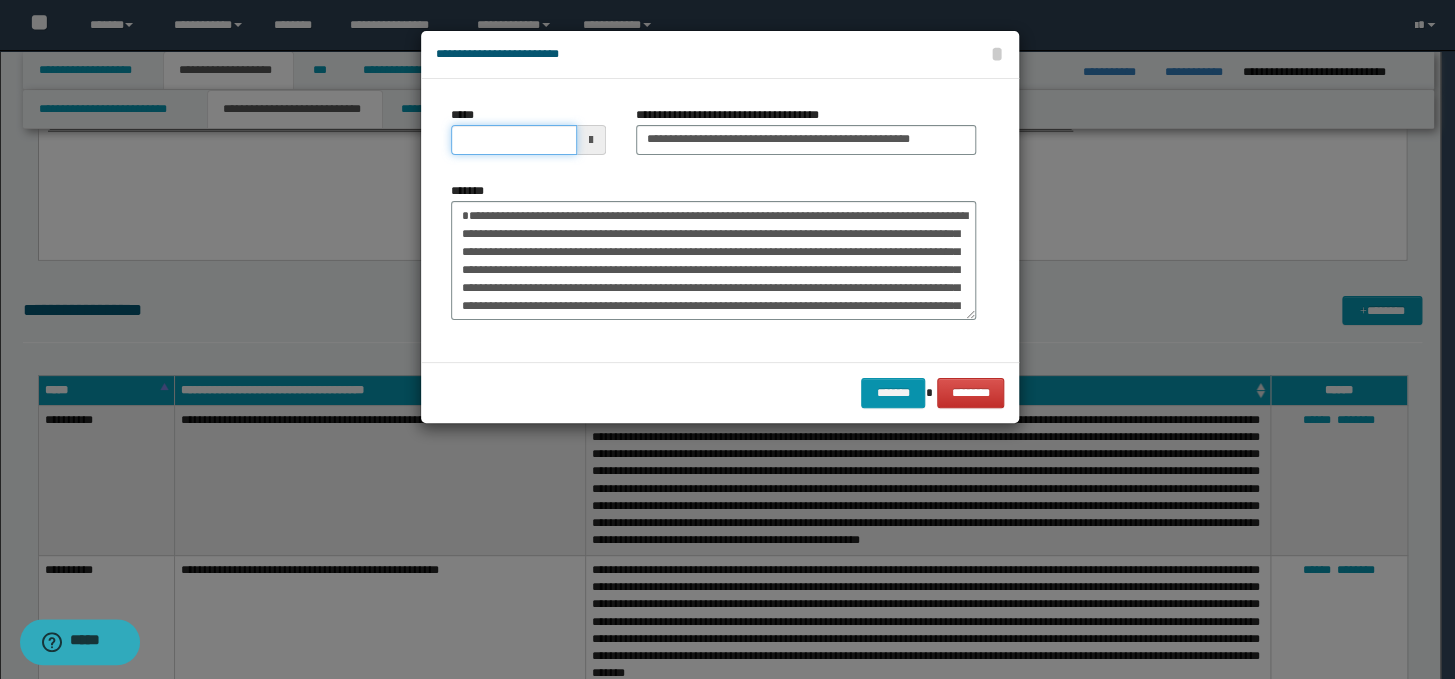 click on "*****" at bounding box center [514, 140] 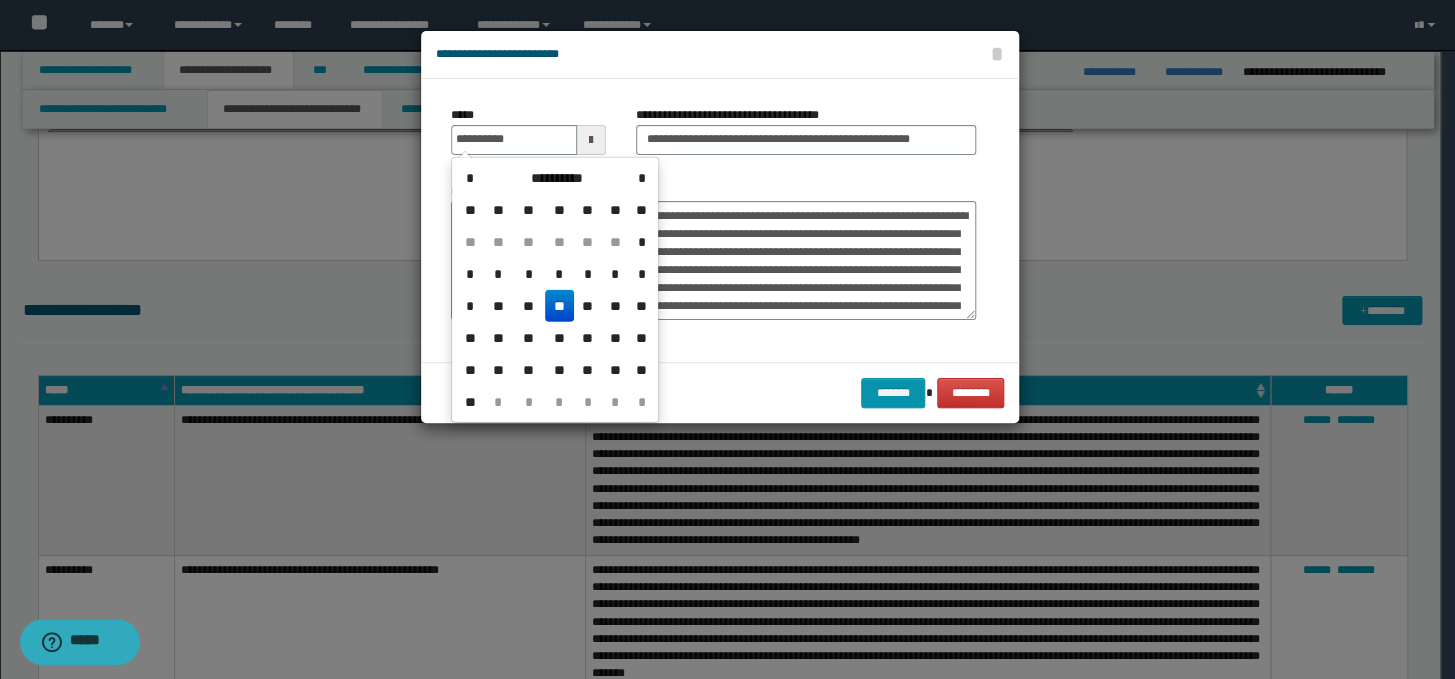 click on "**" at bounding box center [559, 306] 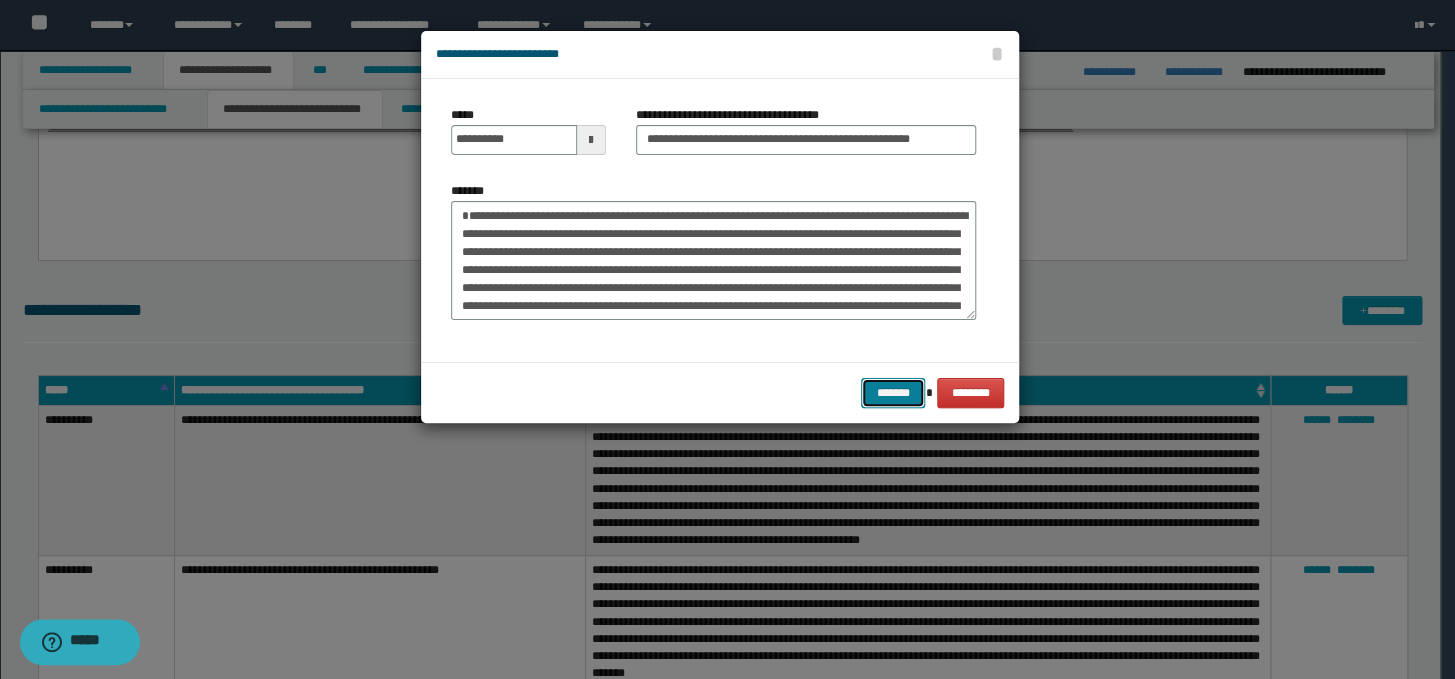 click on "*******" at bounding box center [893, 393] 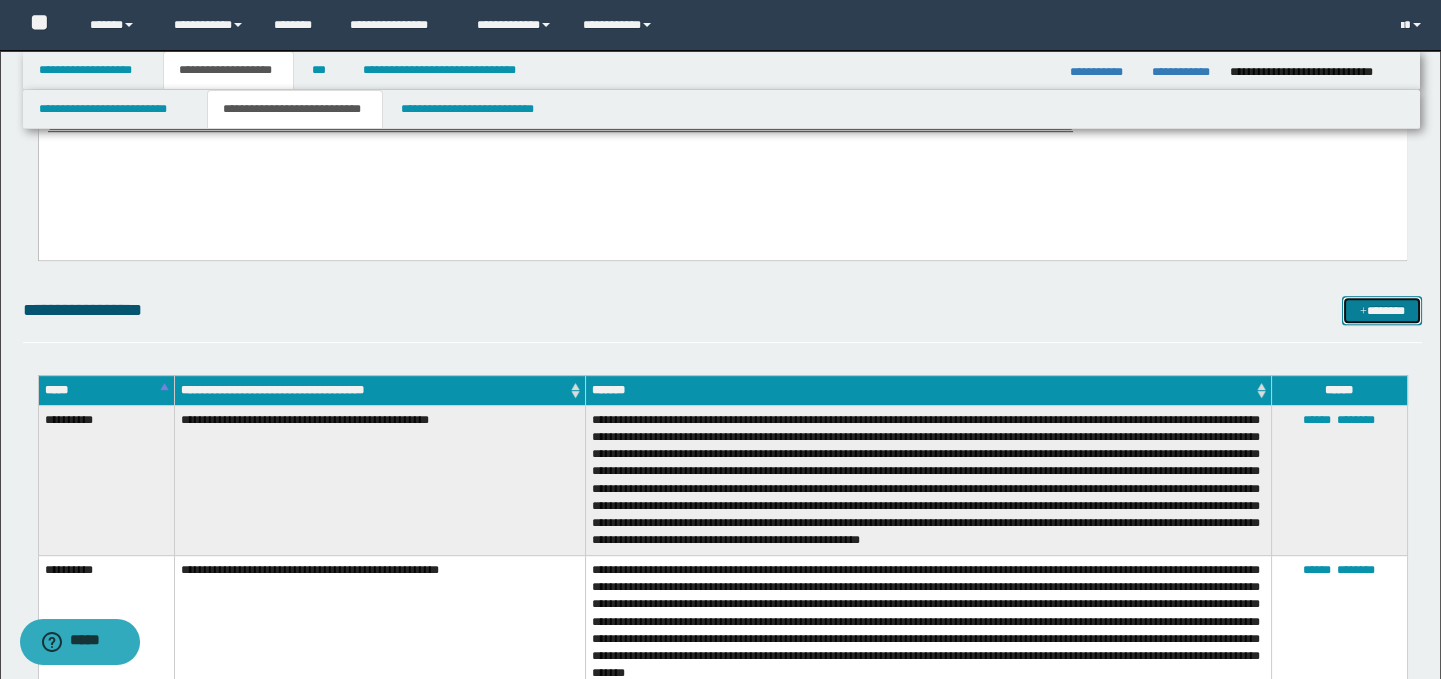 click on "*******" at bounding box center [1382, 311] 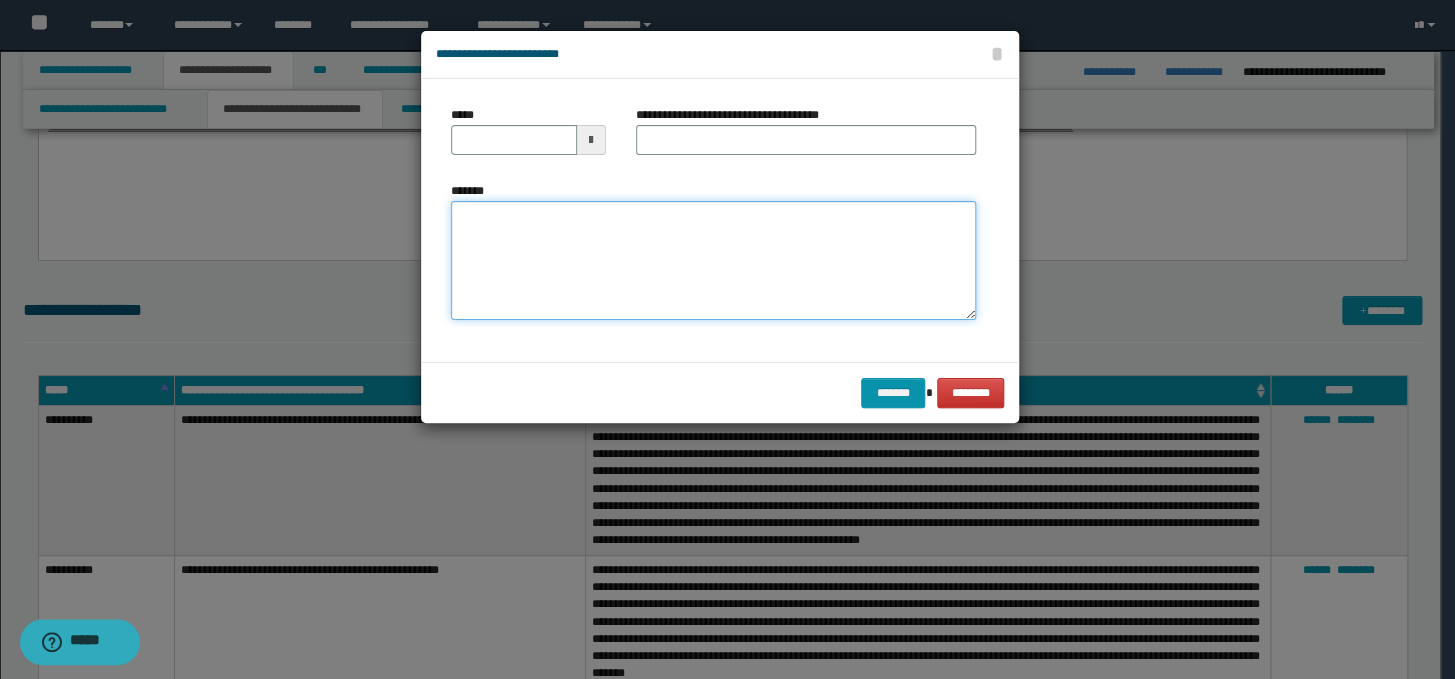 click on "*******" at bounding box center (713, 261) 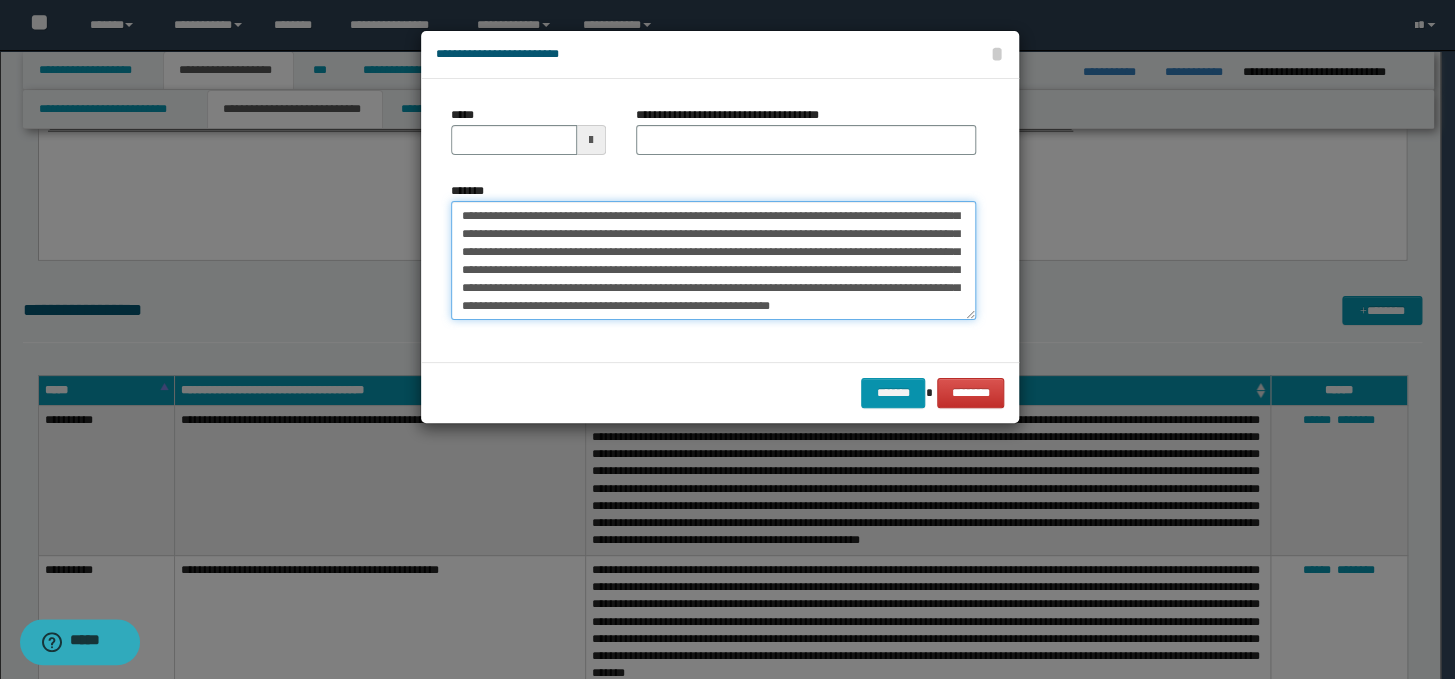 scroll, scrollTop: 0, scrollLeft: 0, axis: both 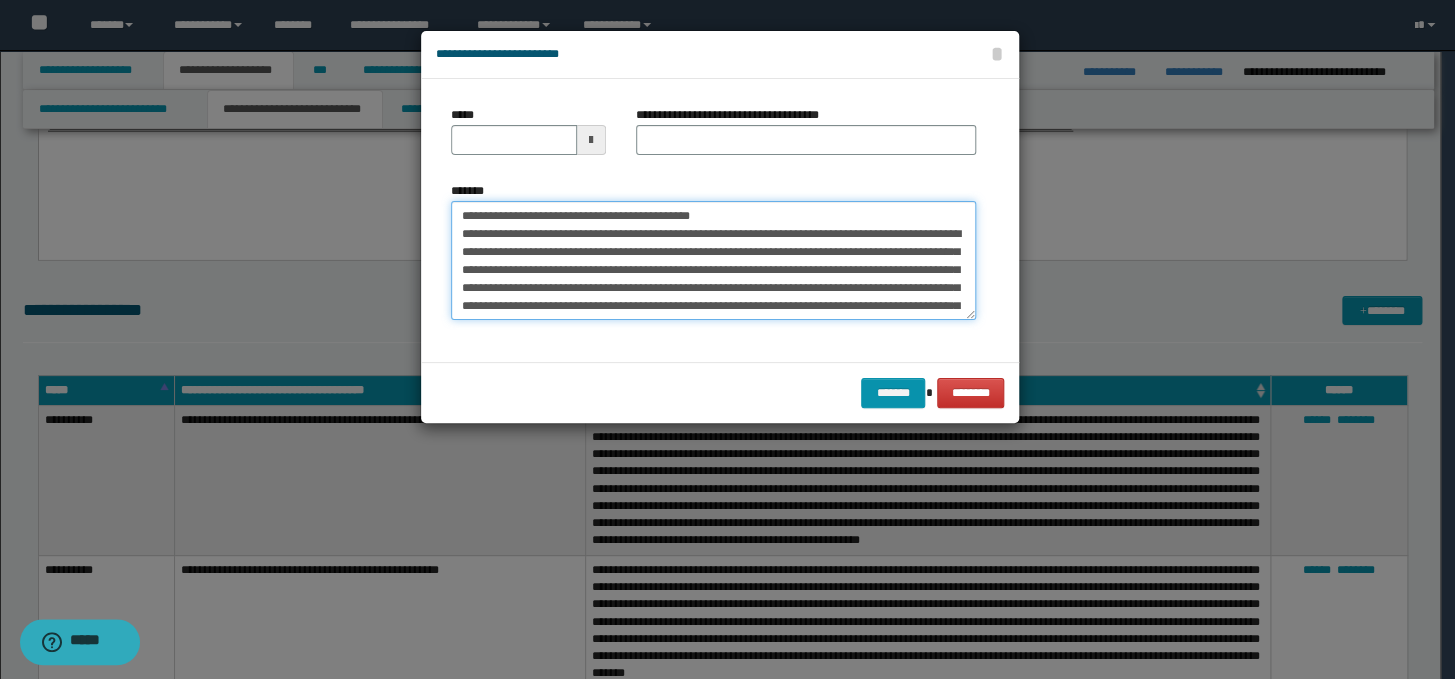 drag, startPoint x: 887, startPoint y: 210, endPoint x: 430, endPoint y: 212, distance: 457.00436 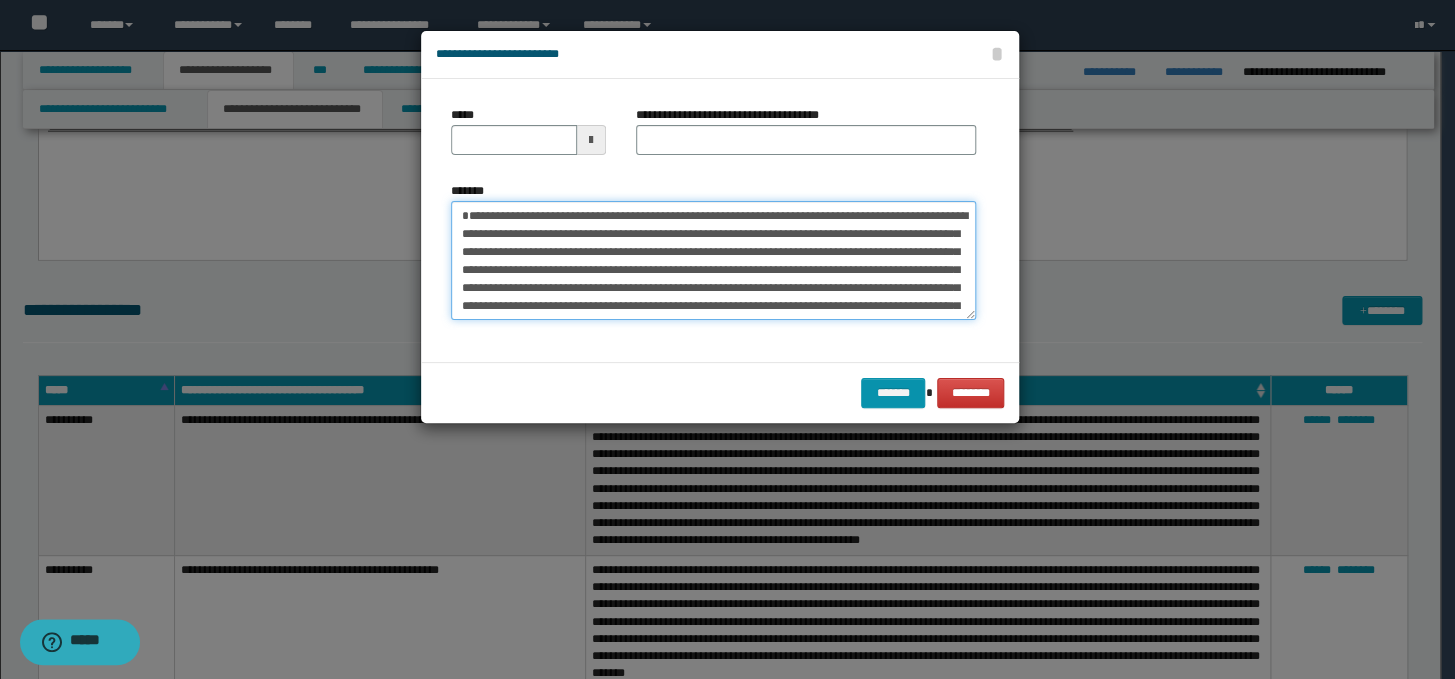 type on "**********" 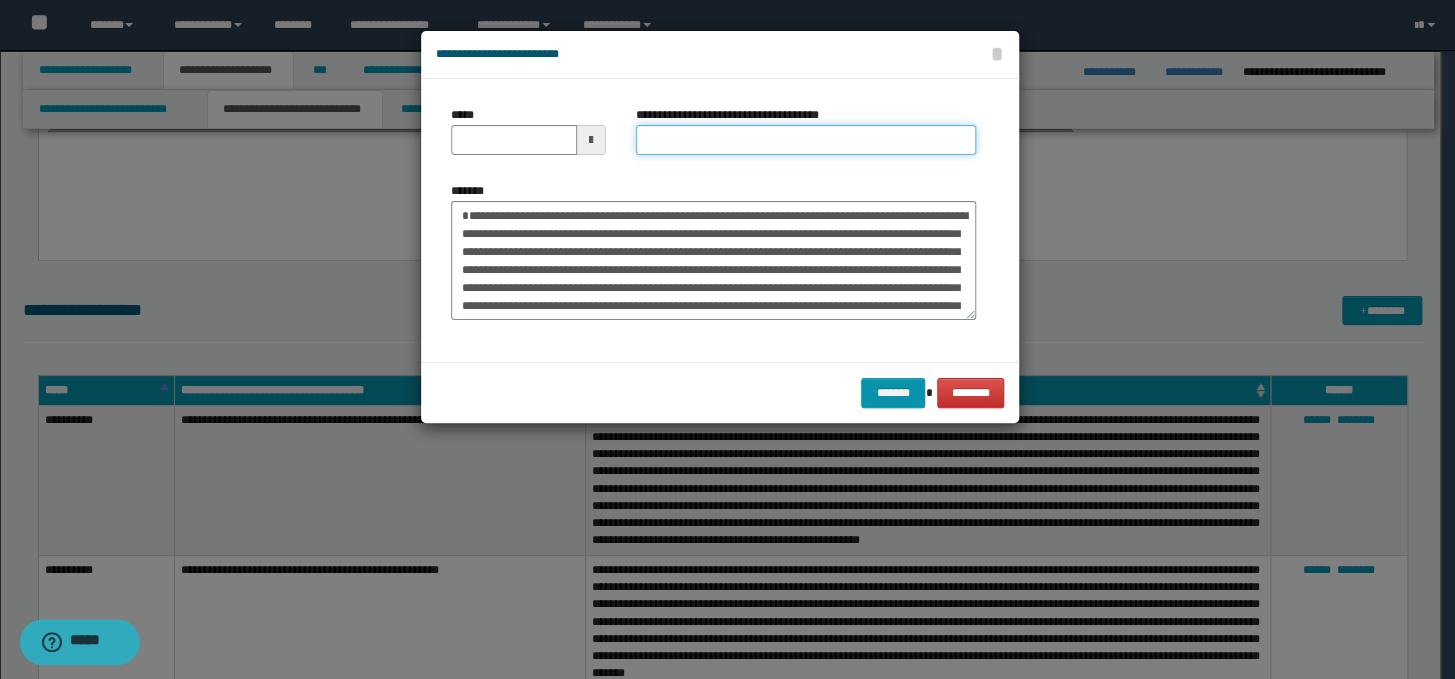 click on "**********" at bounding box center [806, 140] 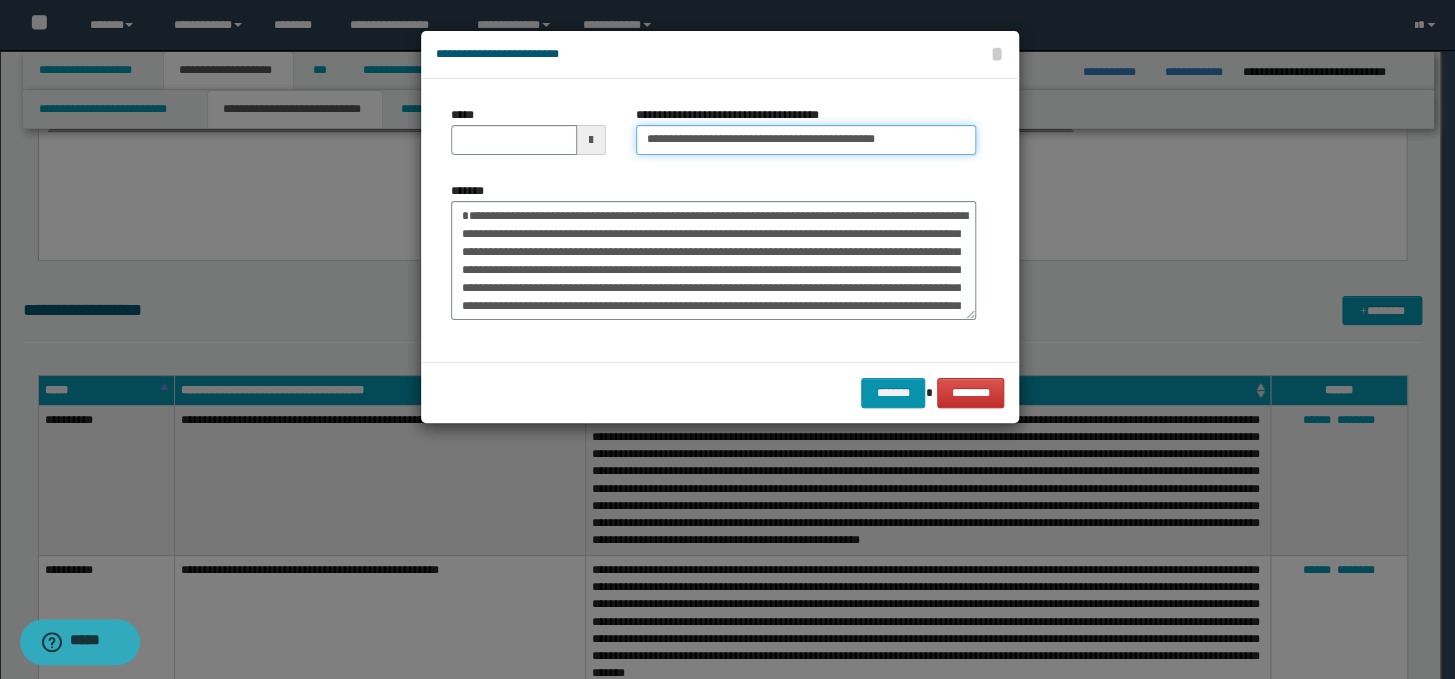 drag, startPoint x: 708, startPoint y: 141, endPoint x: 639, endPoint y: 142, distance: 69.00725 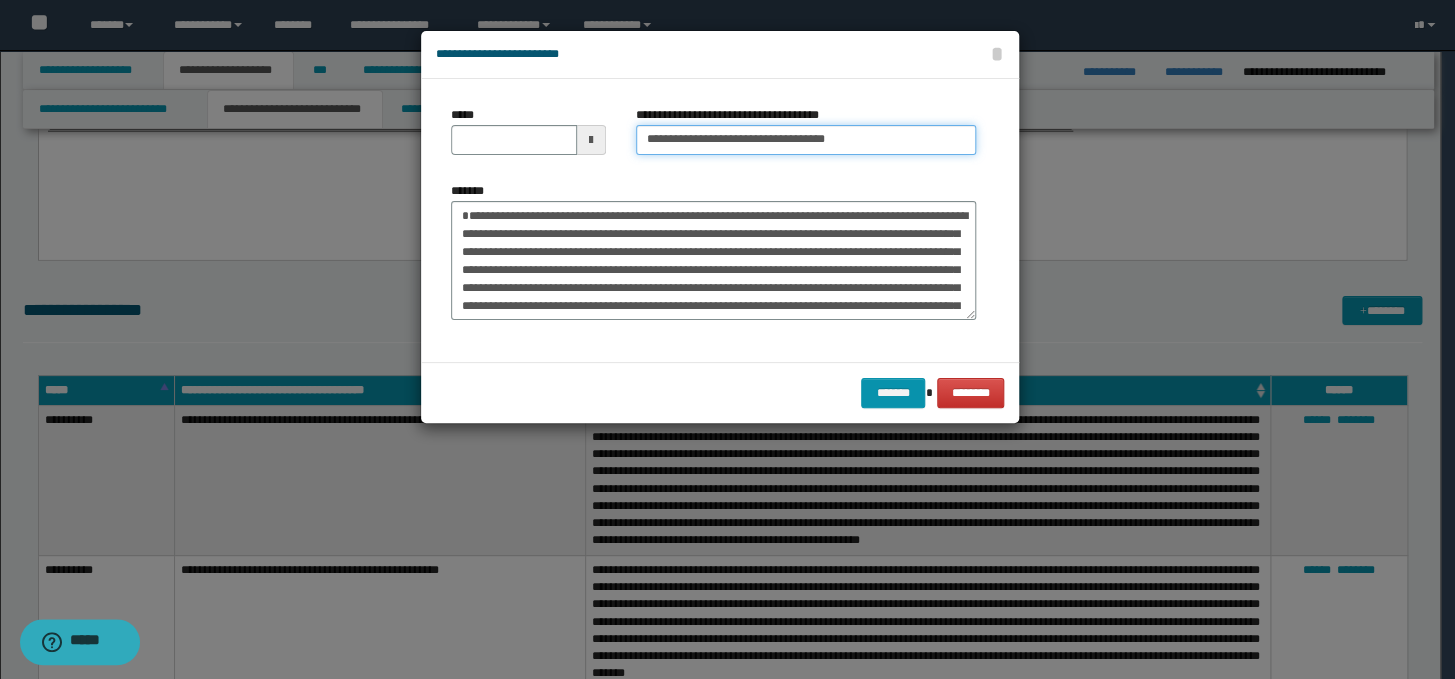type 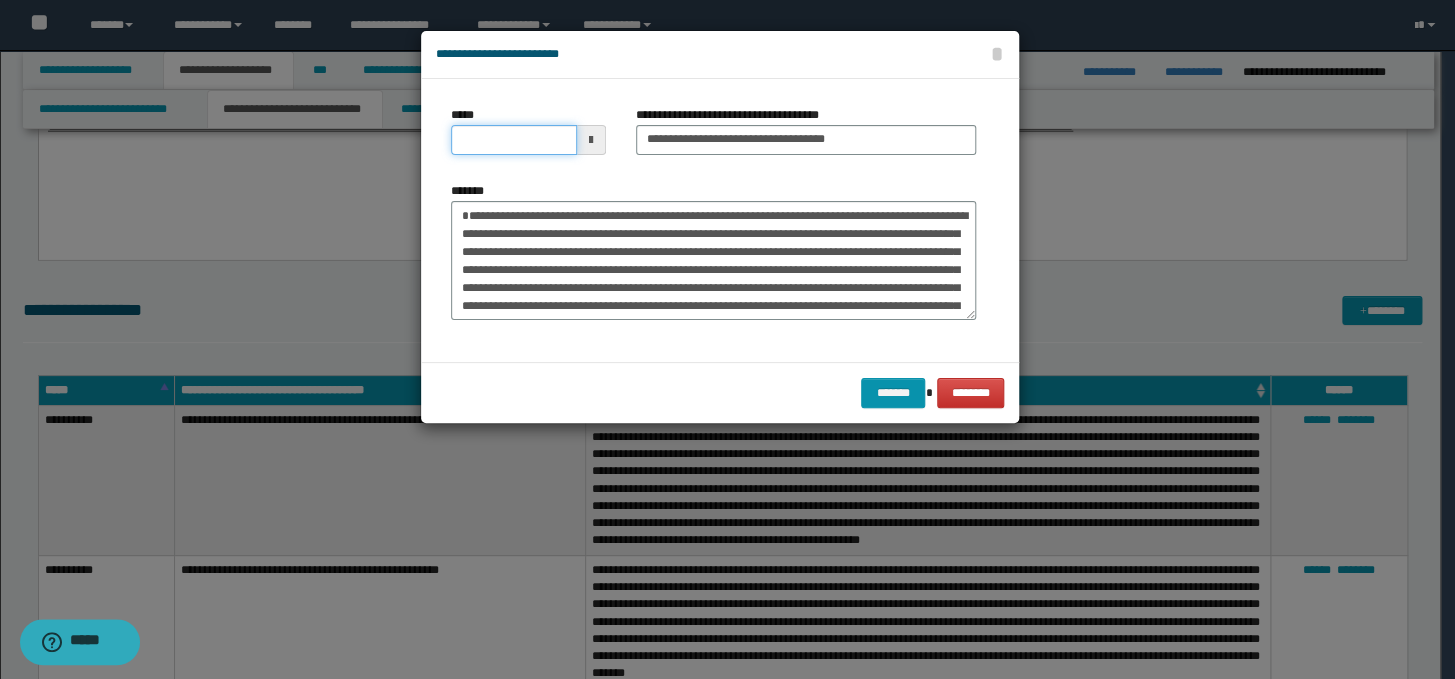 click on "*****" at bounding box center [514, 140] 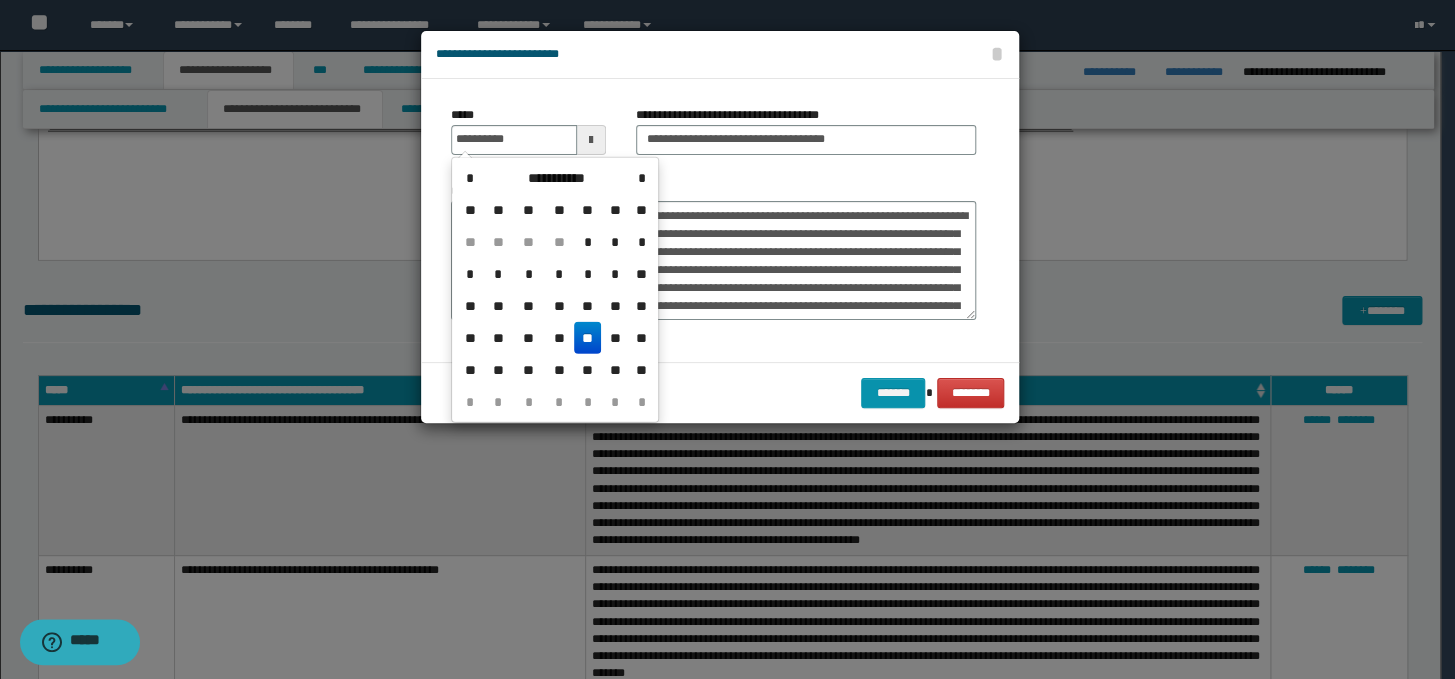 click on "**" at bounding box center (588, 338) 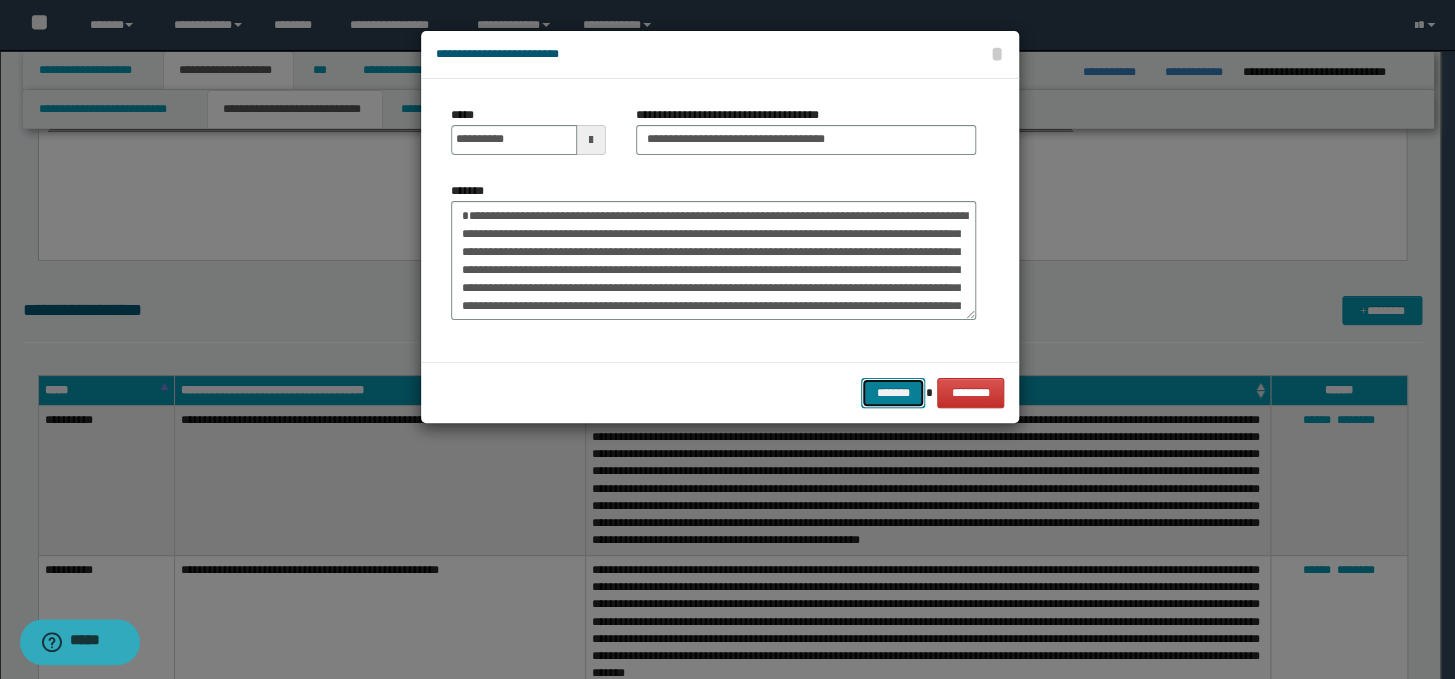 click on "*******" at bounding box center (893, 393) 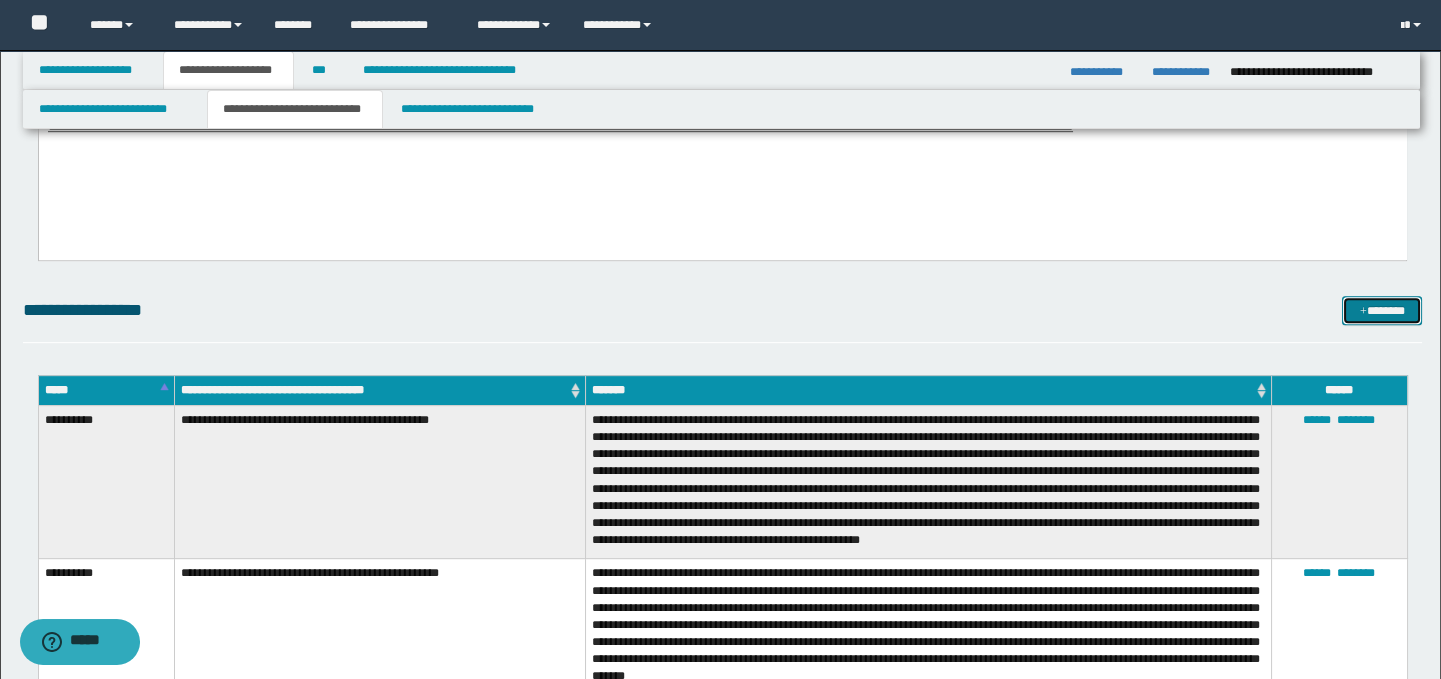 click on "*******" at bounding box center (1382, 311) 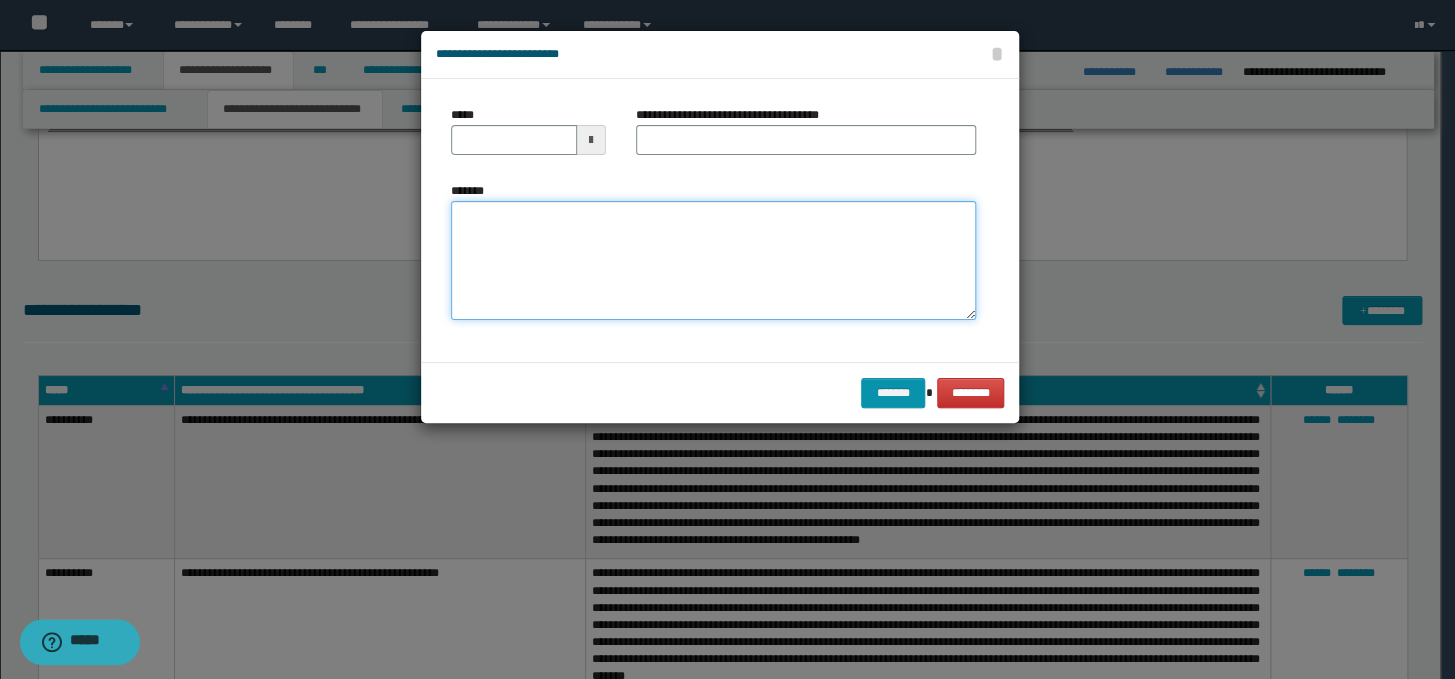 click on "*******" at bounding box center (713, 261) 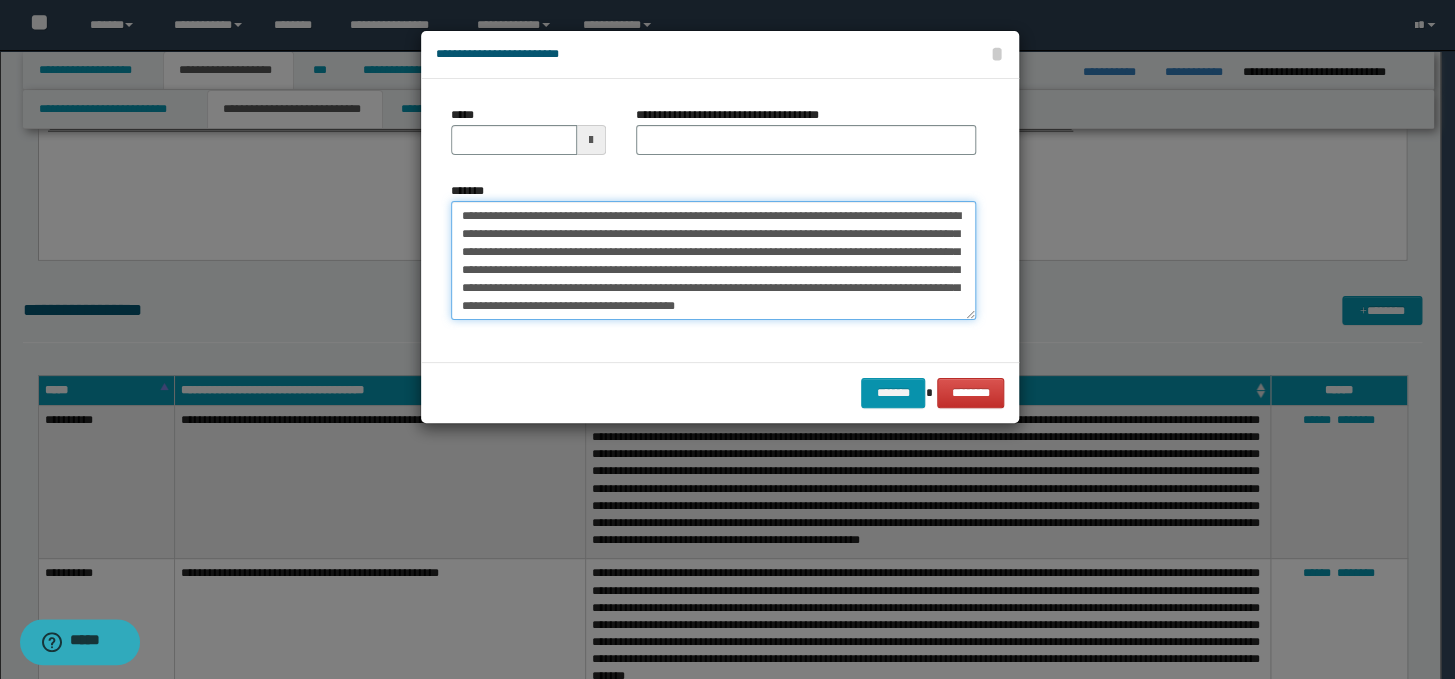 scroll, scrollTop: 0, scrollLeft: 0, axis: both 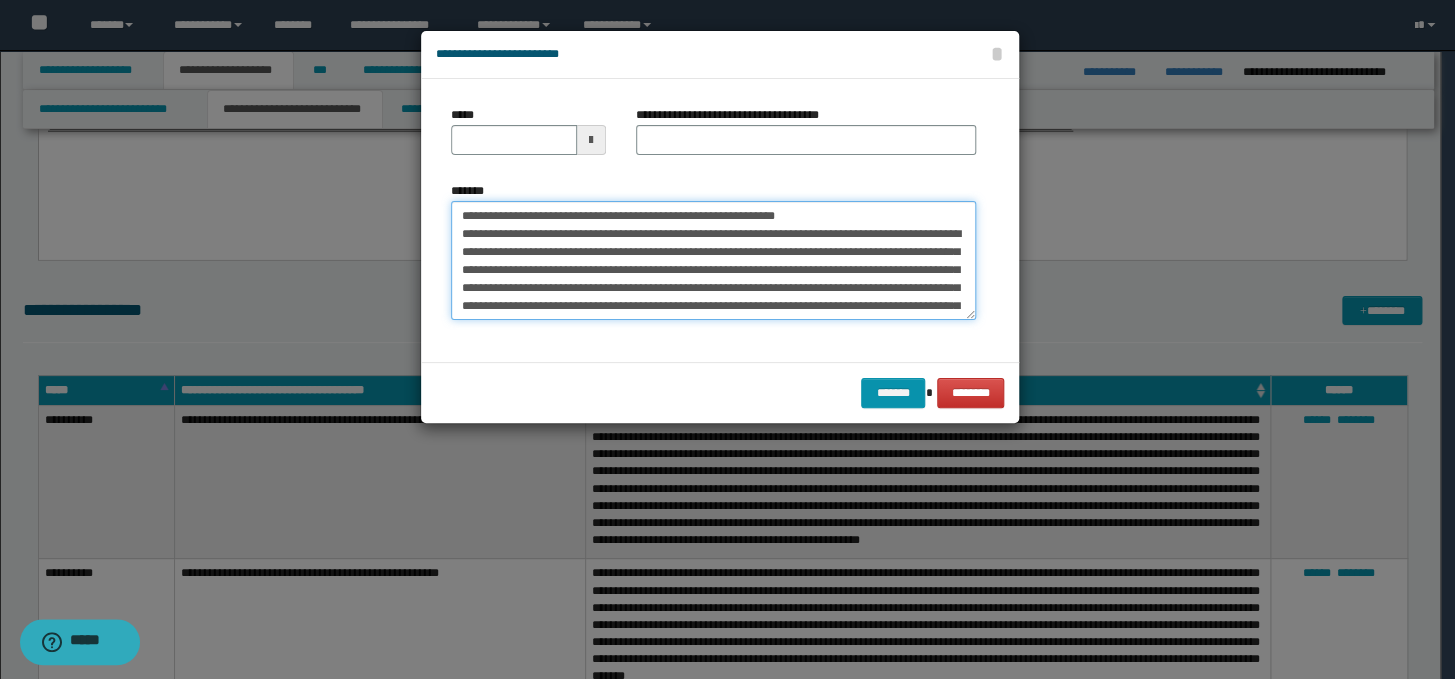 drag, startPoint x: 892, startPoint y: 217, endPoint x: 456, endPoint y: 215, distance: 436.00458 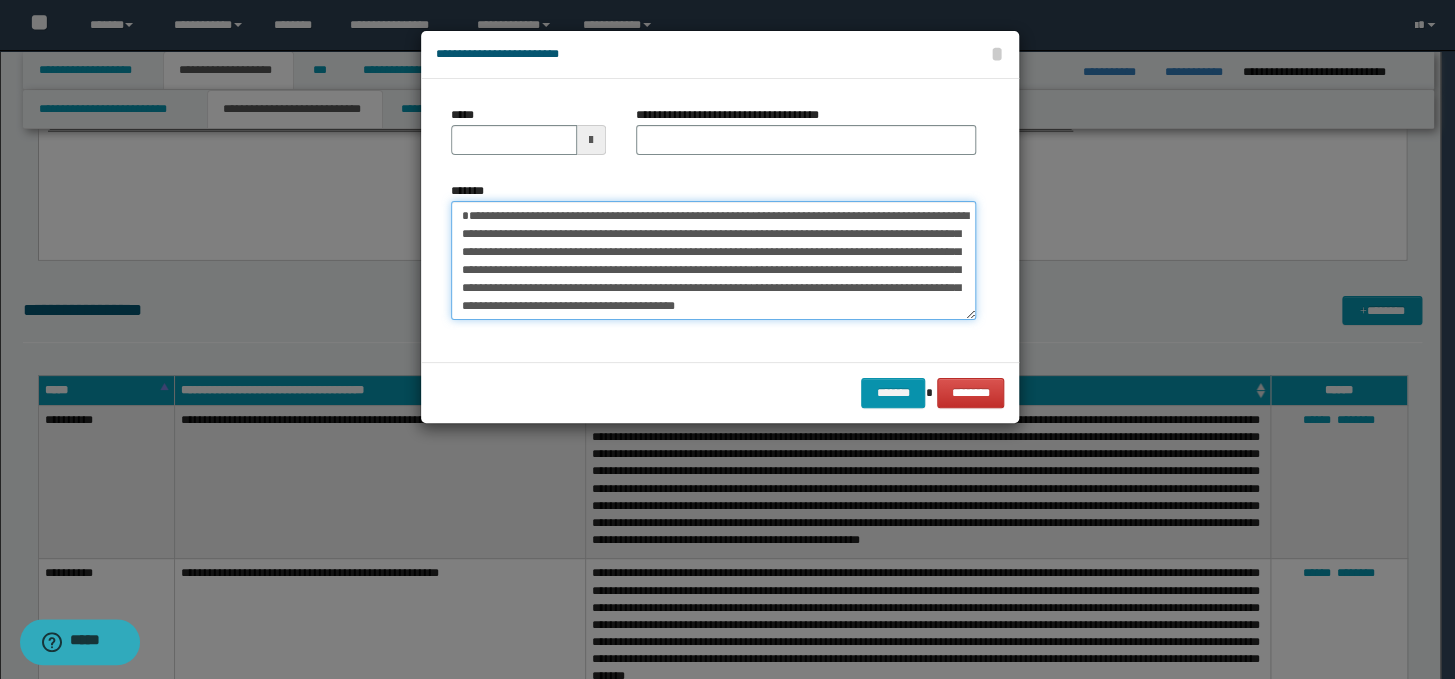 type on "**********" 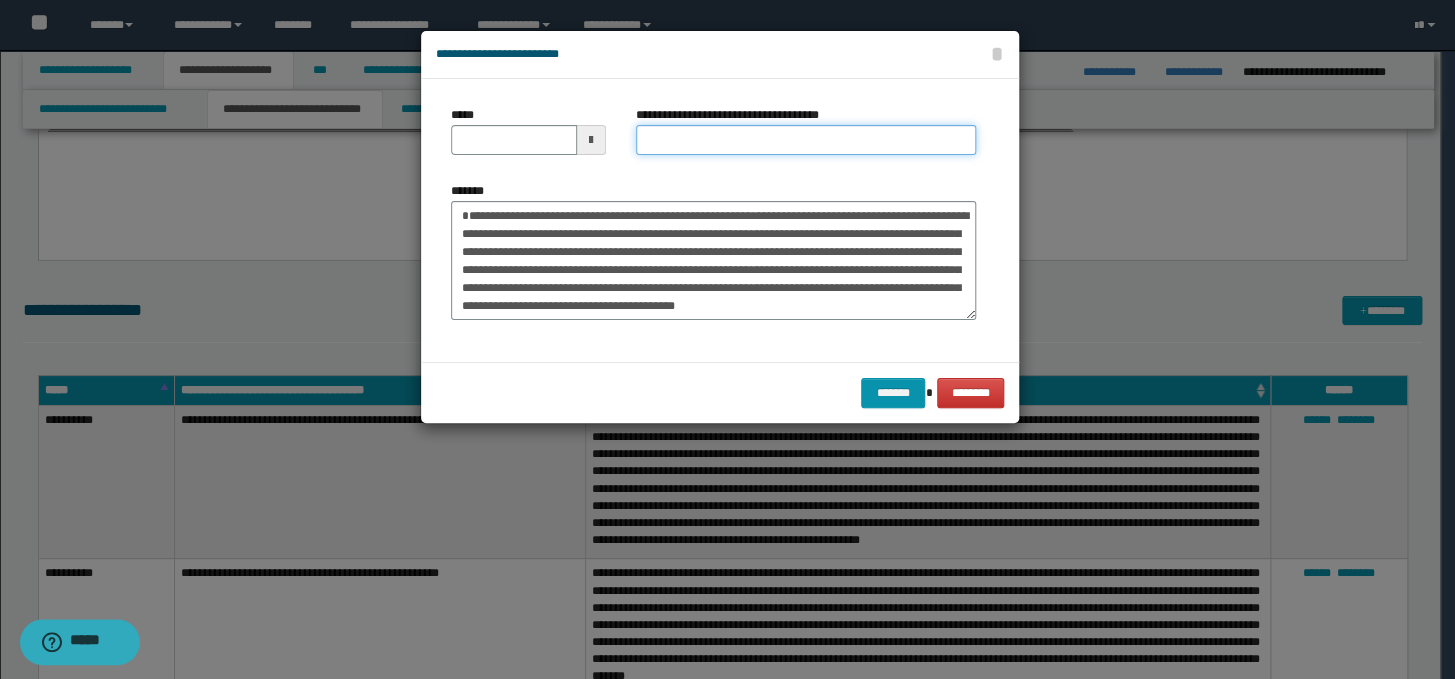 click on "**********" at bounding box center [806, 140] 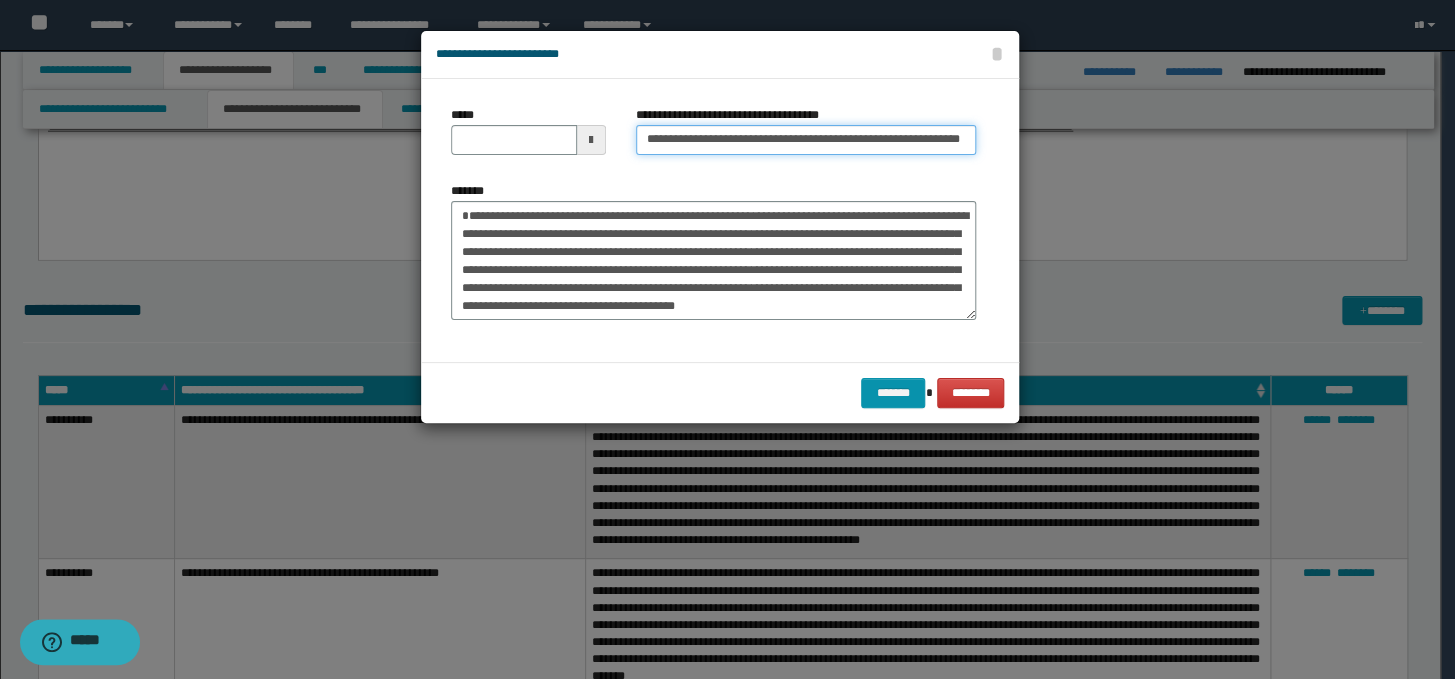 scroll, scrollTop: 0, scrollLeft: 83, axis: horizontal 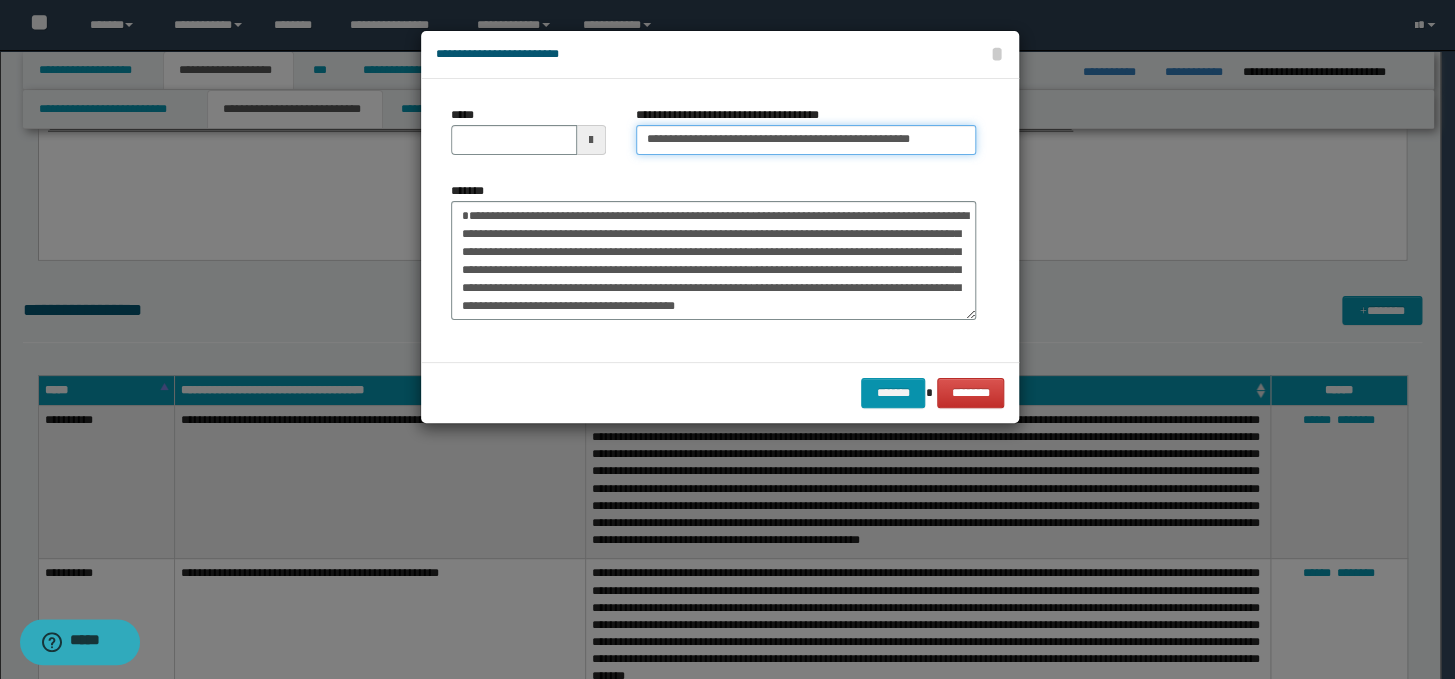 type 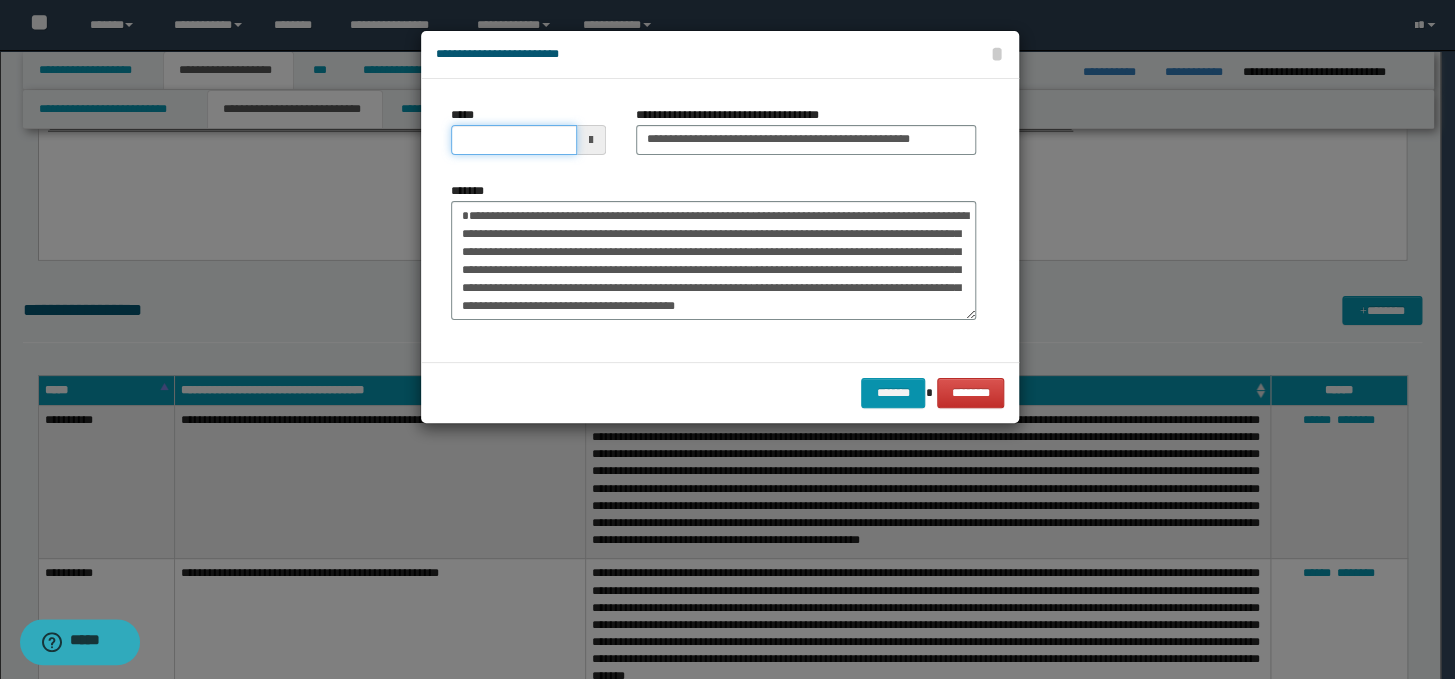 click on "*****" at bounding box center [514, 140] 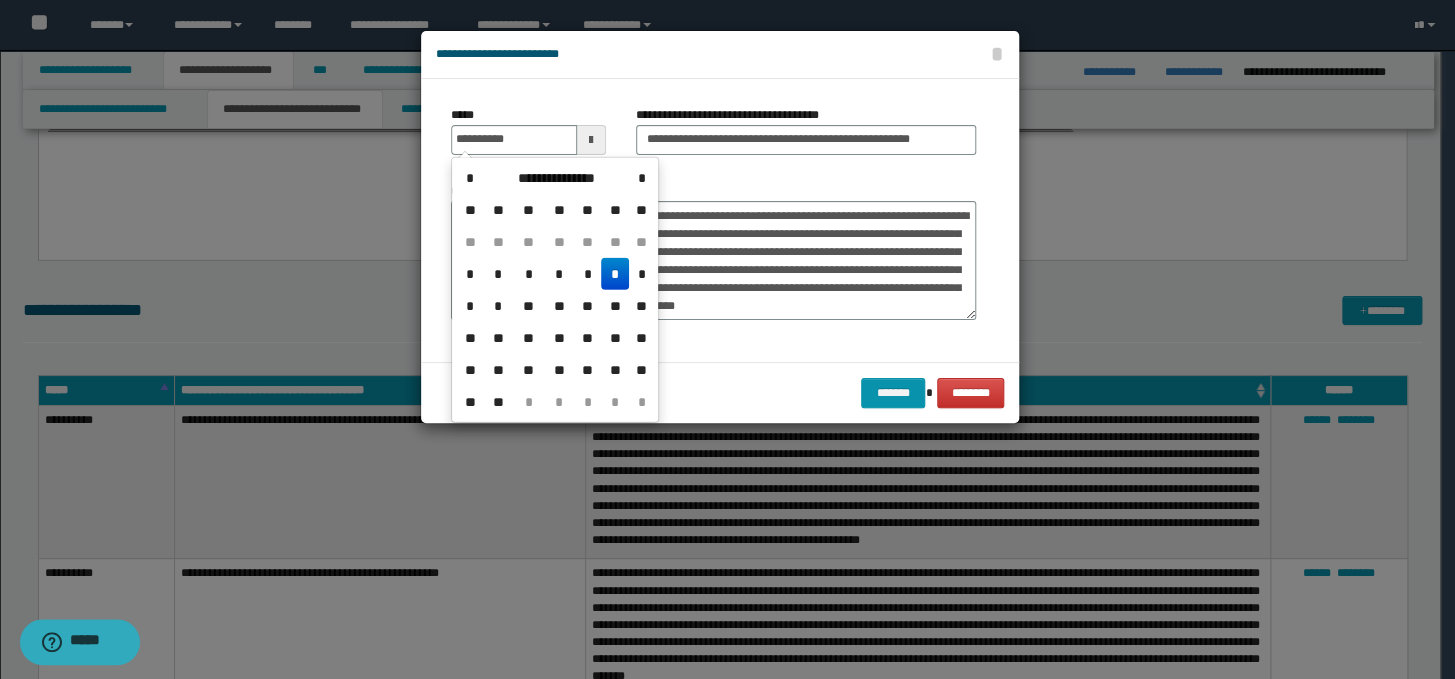 click on "*" at bounding box center [615, 274] 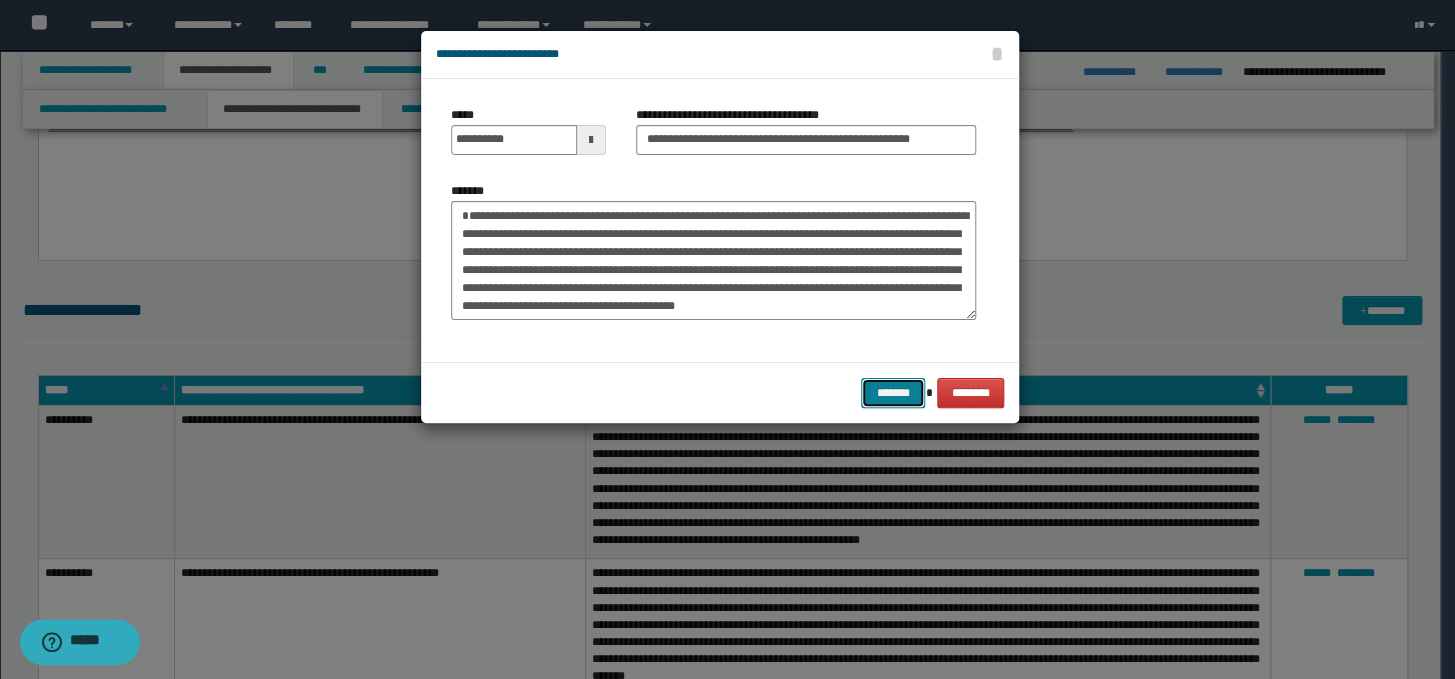 click on "*******" at bounding box center (893, 393) 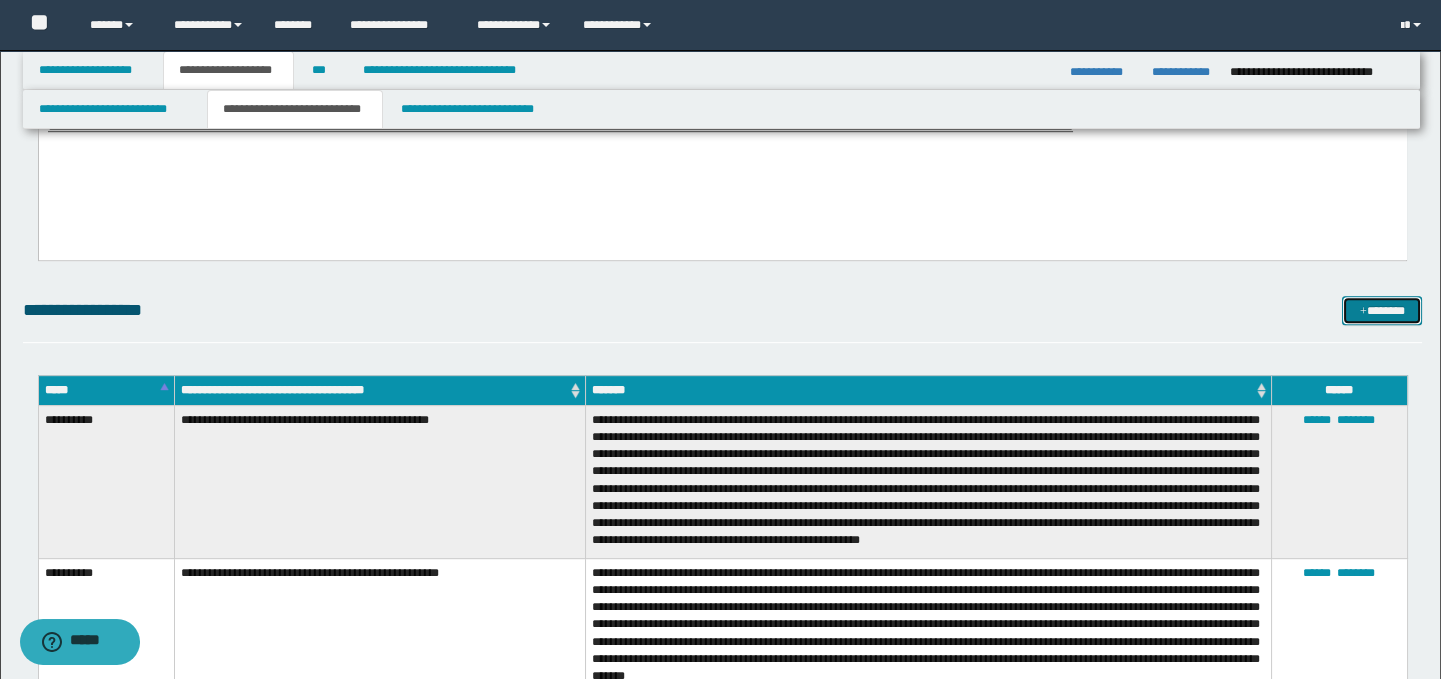 click on "*******" at bounding box center (1382, 311) 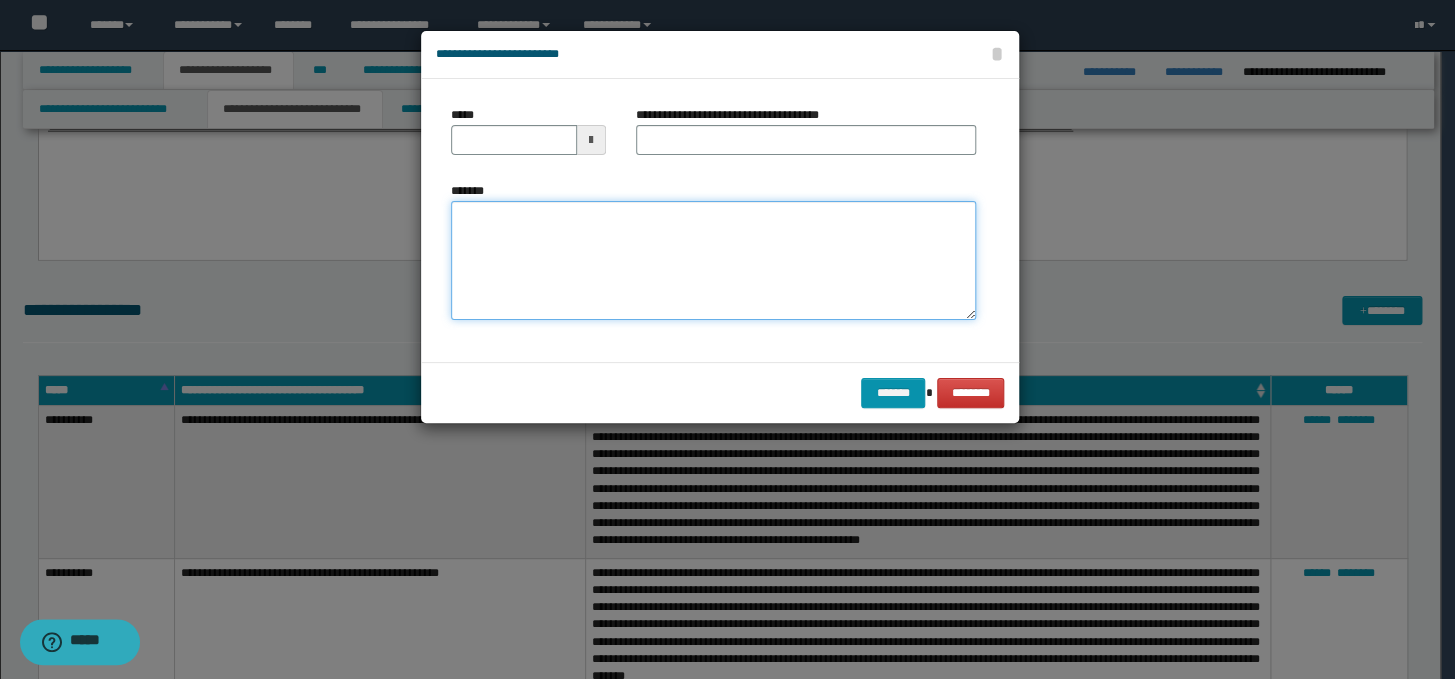 click on "*******" at bounding box center (713, 261) 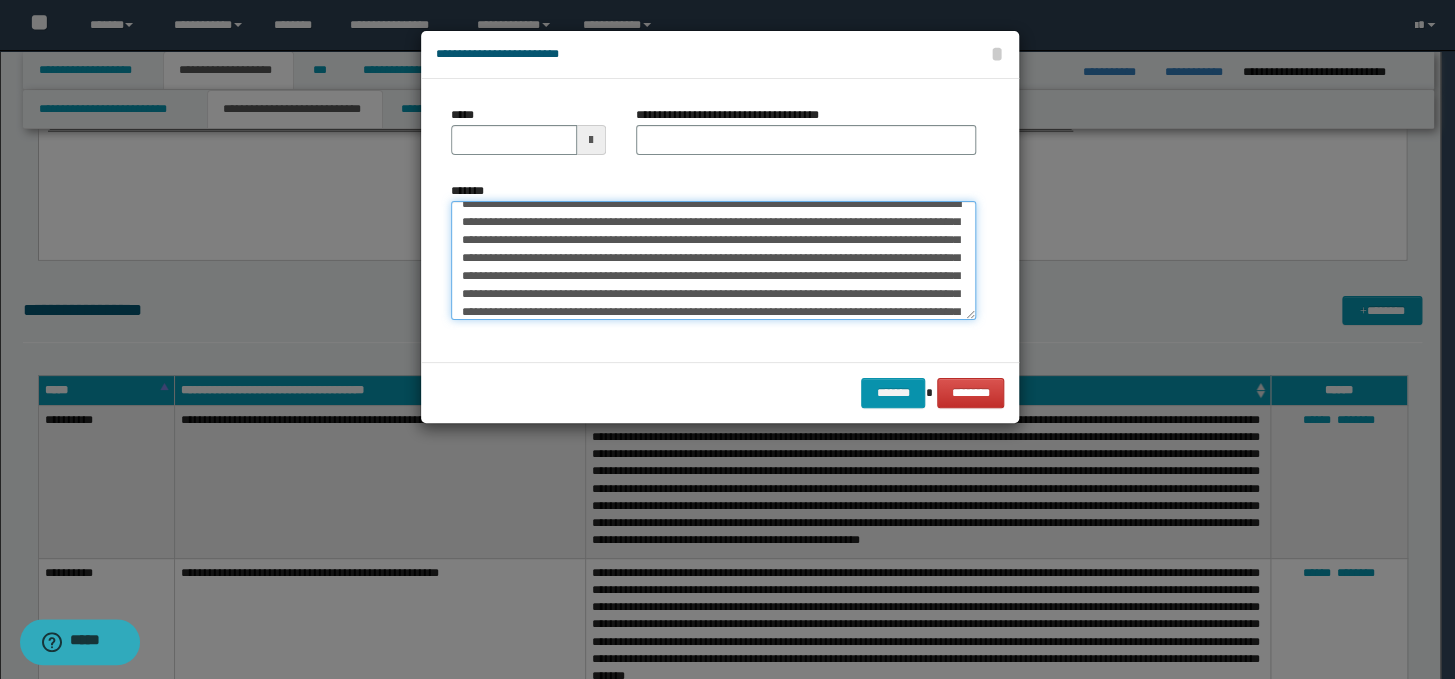 scroll, scrollTop: 0, scrollLeft: 0, axis: both 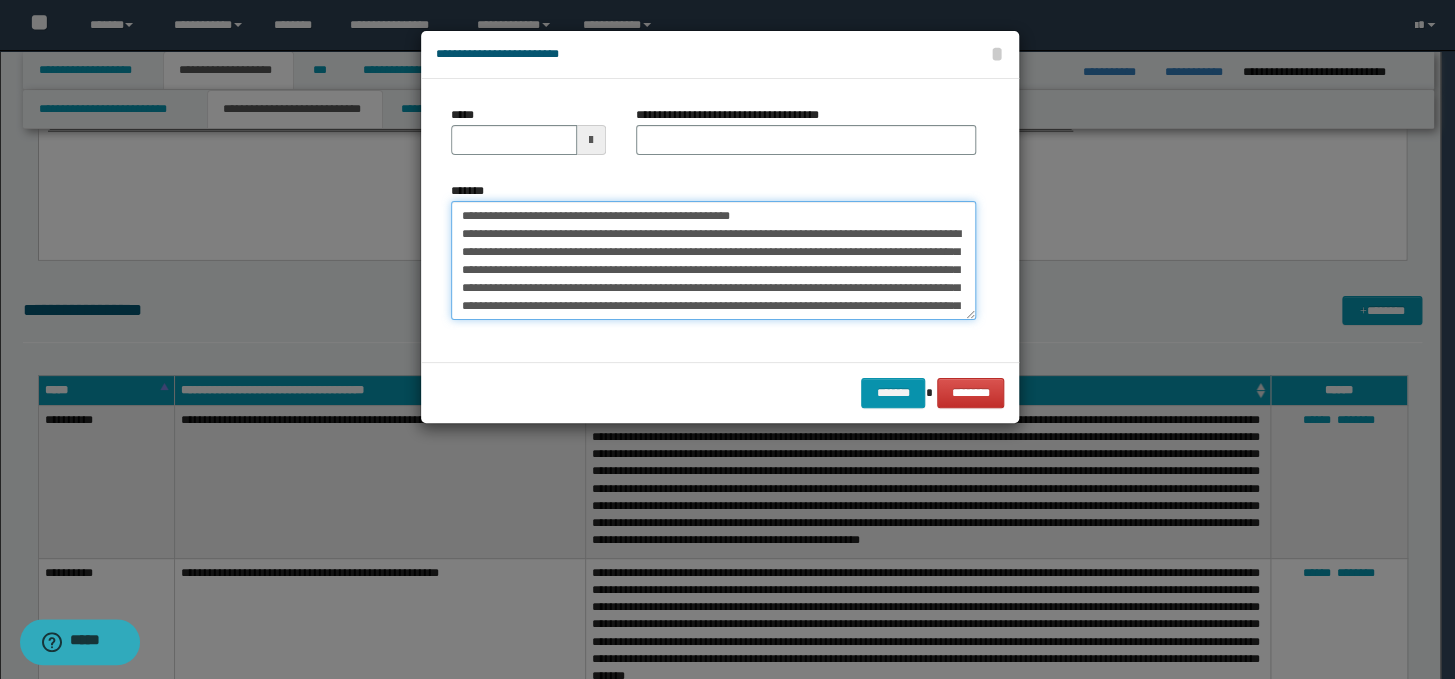 drag, startPoint x: 850, startPoint y: 210, endPoint x: 449, endPoint y: 215, distance: 401.03116 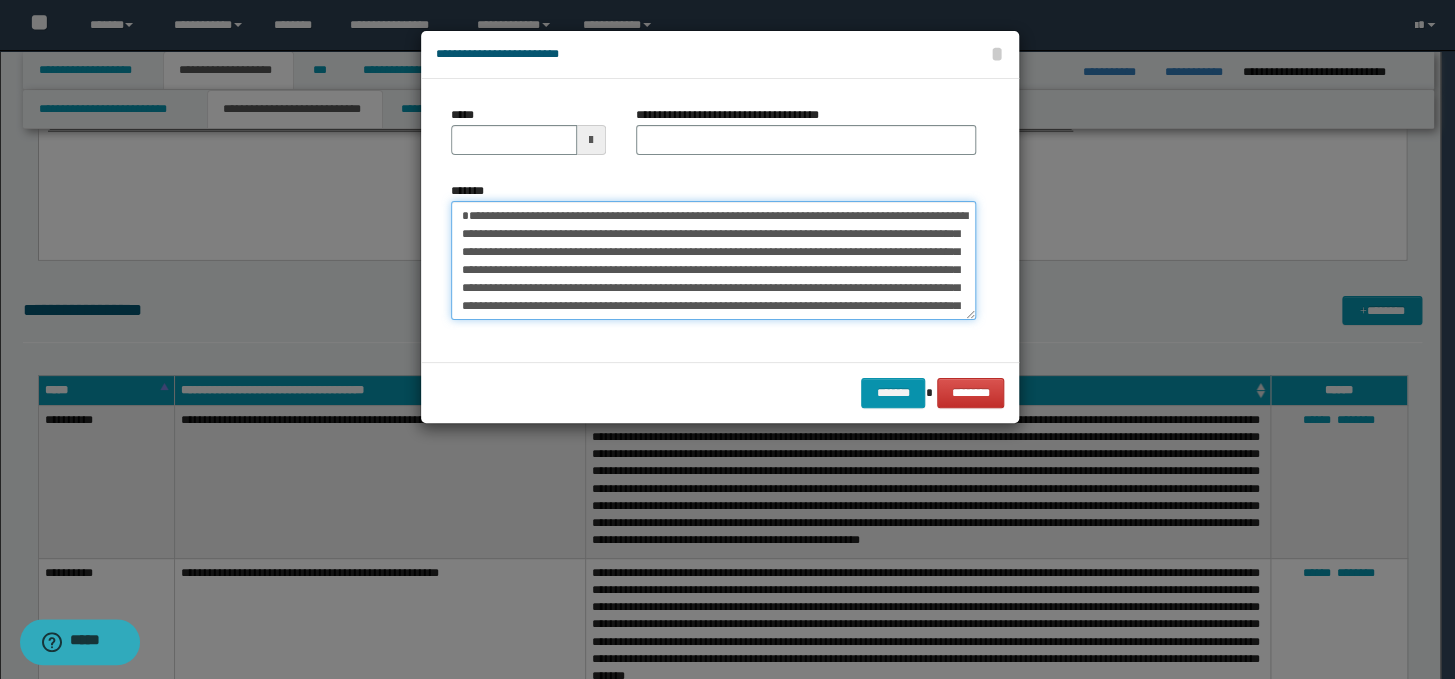 type on "**********" 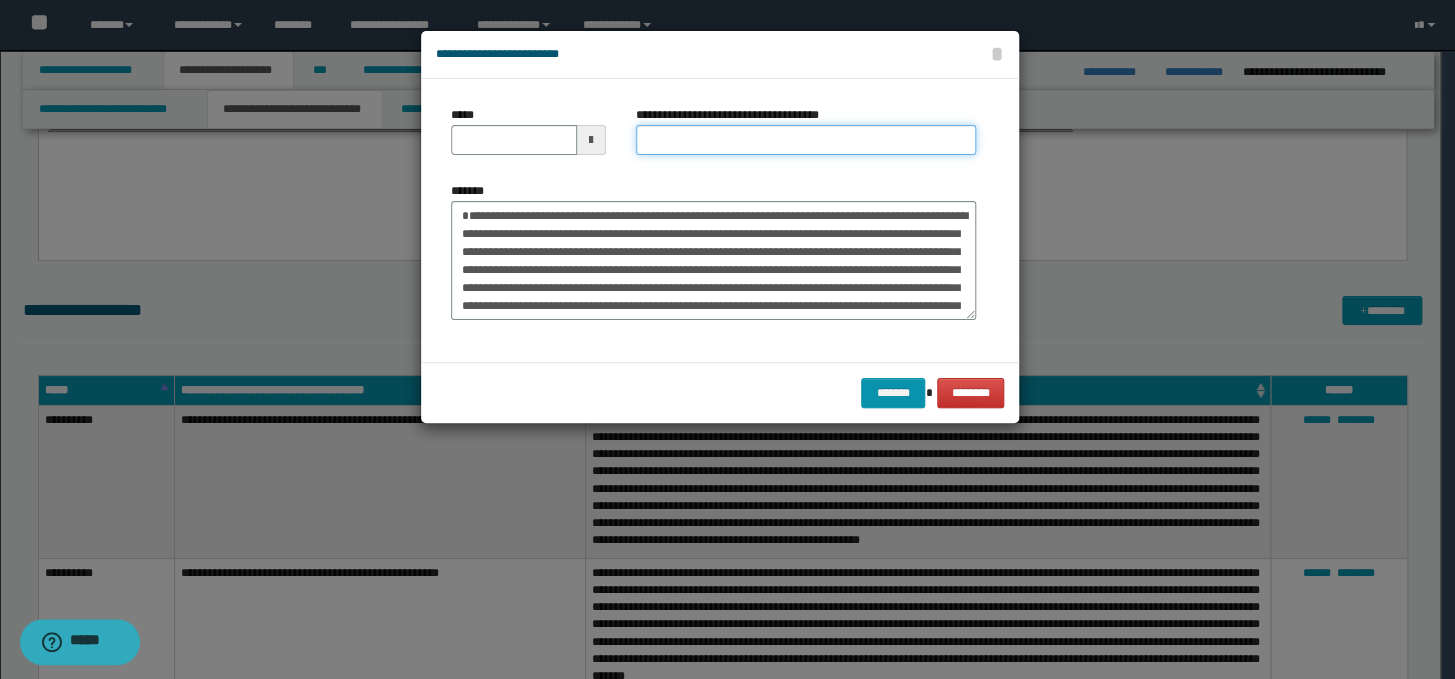 click on "**********" at bounding box center (806, 140) 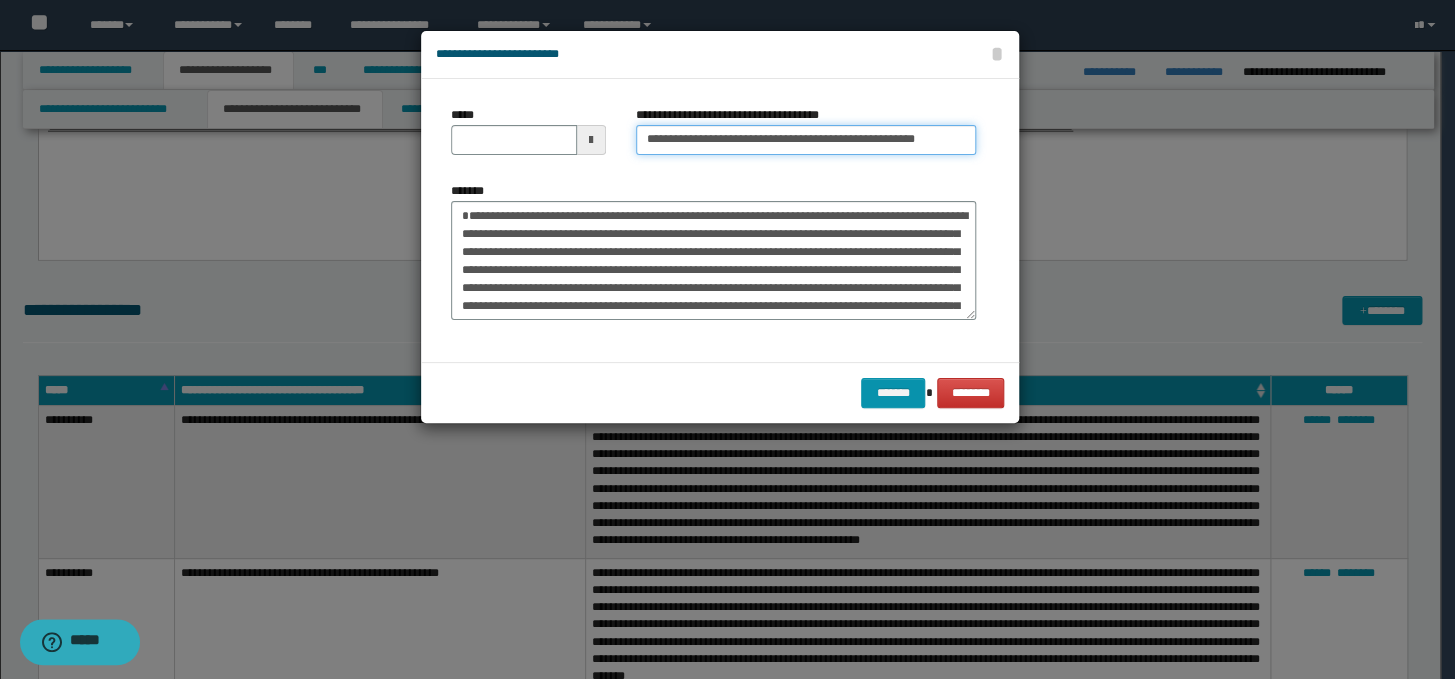 scroll, scrollTop: 0, scrollLeft: 0, axis: both 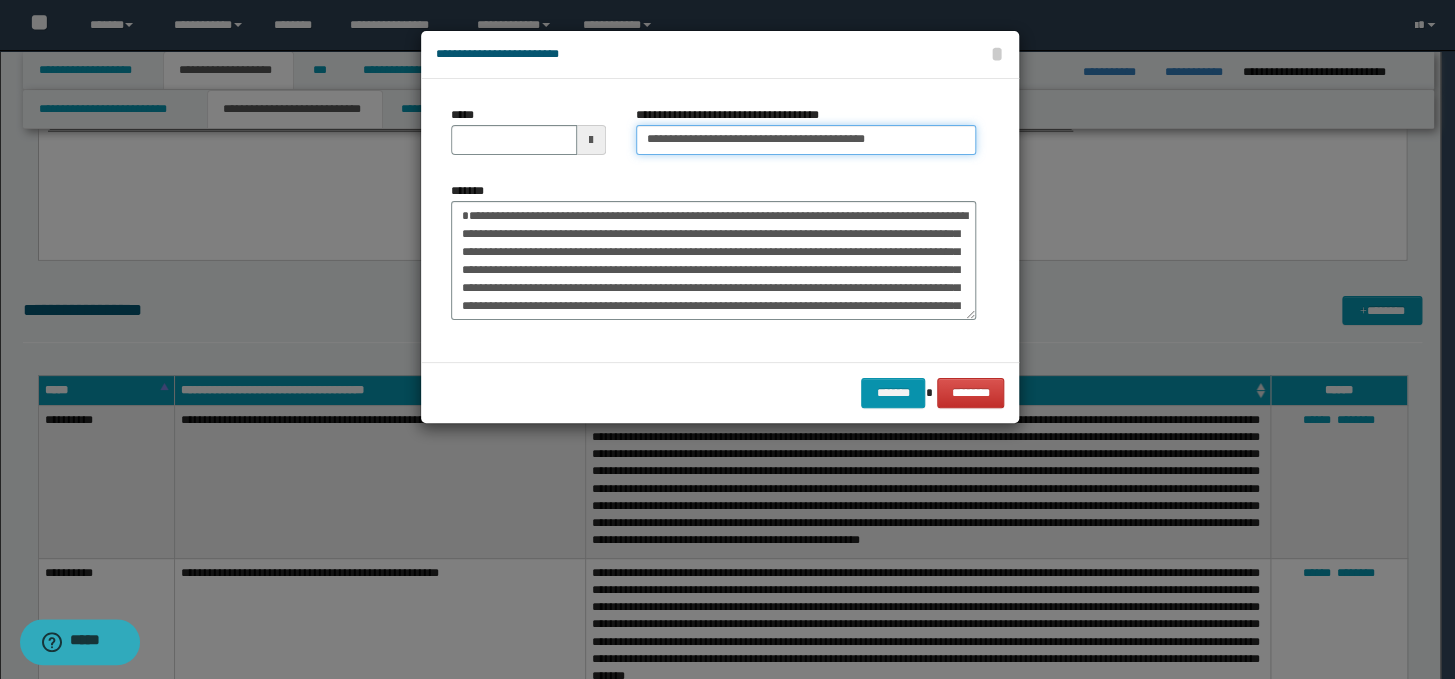 type 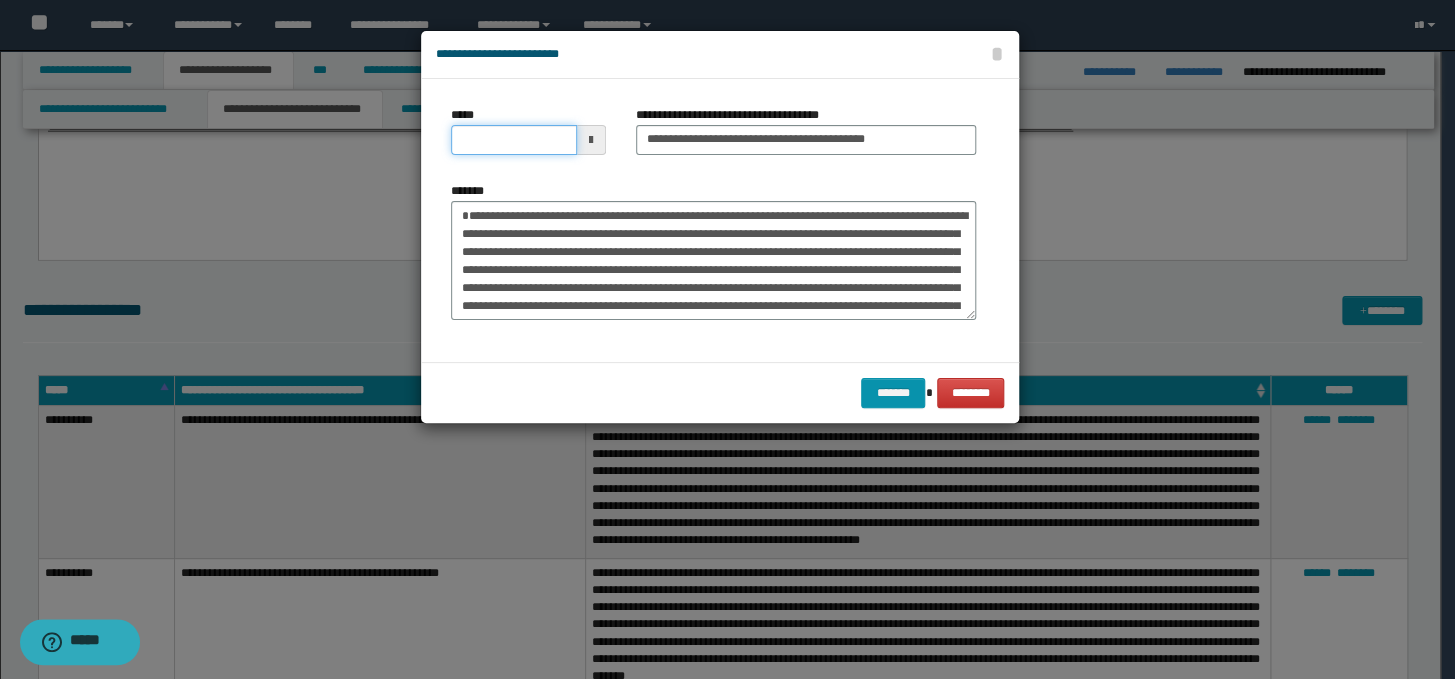 click on "*****" at bounding box center [514, 140] 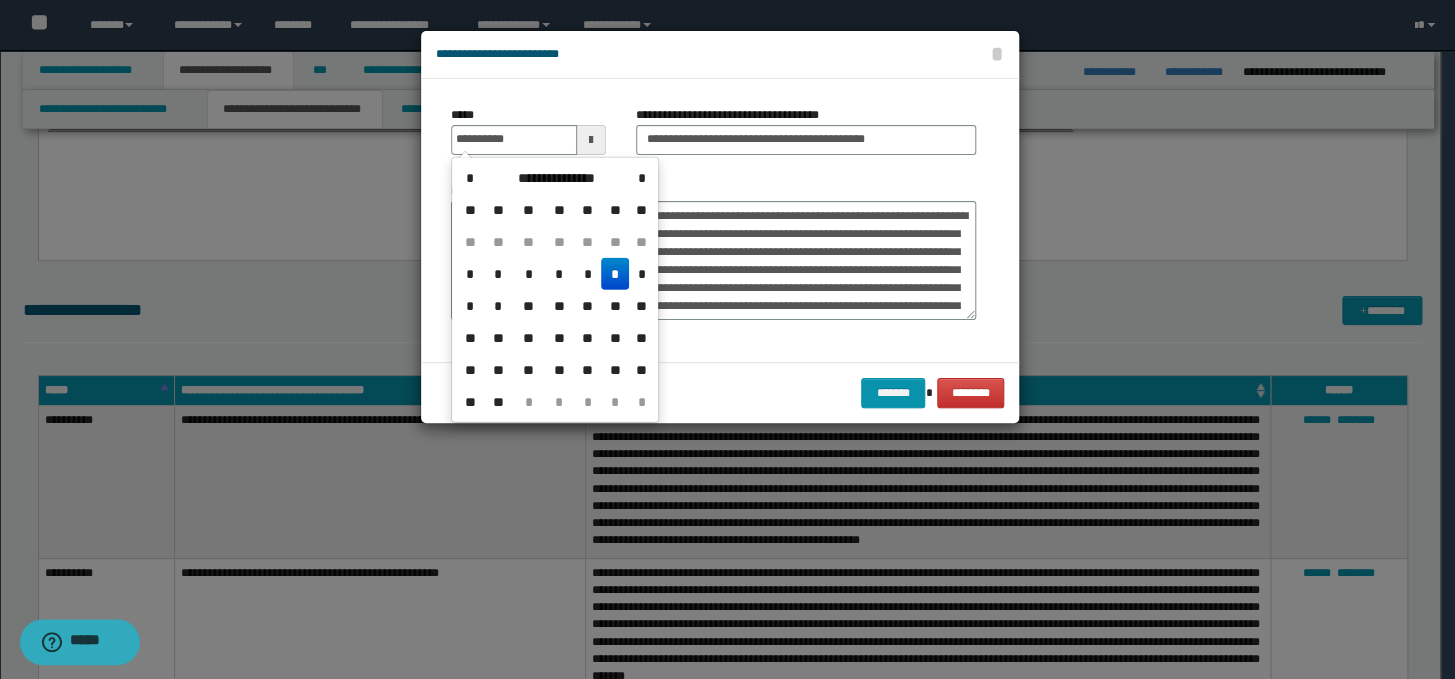 click on "*" at bounding box center (615, 274) 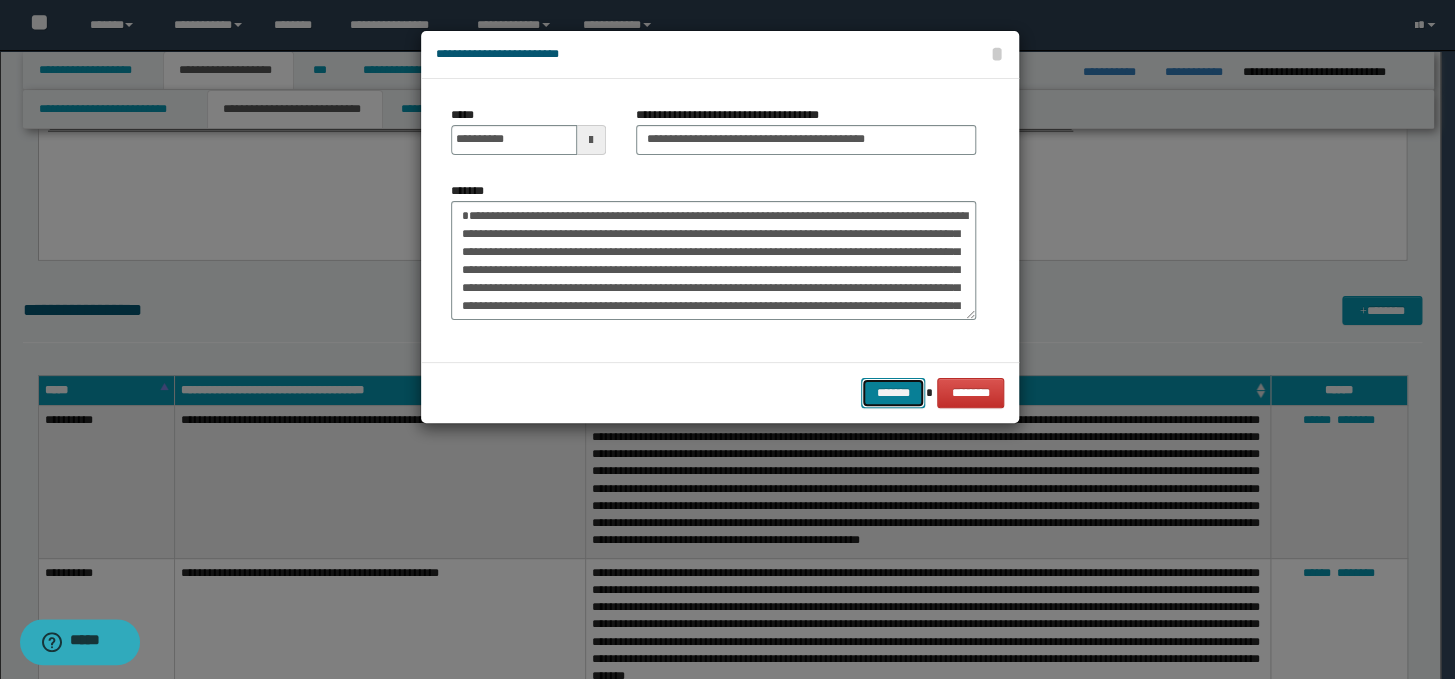 click on "*******" at bounding box center [893, 393] 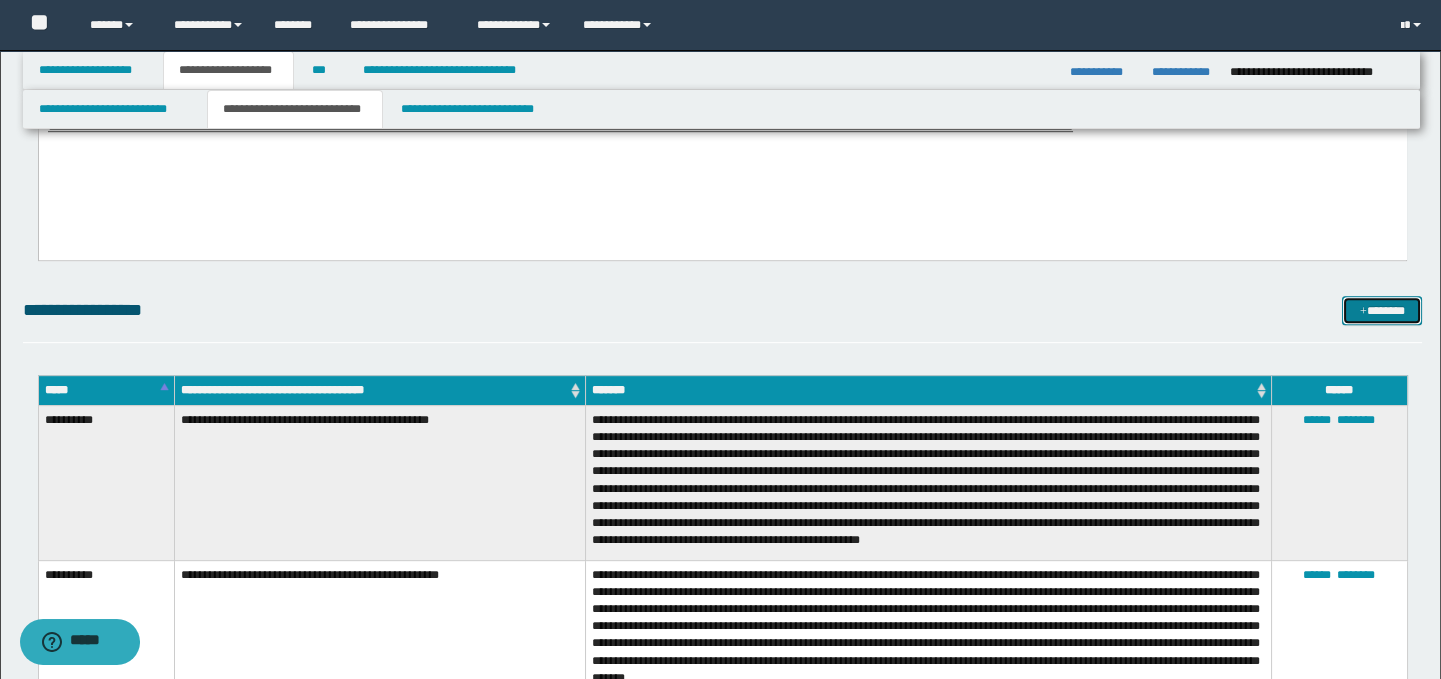 click on "*******" at bounding box center [1382, 311] 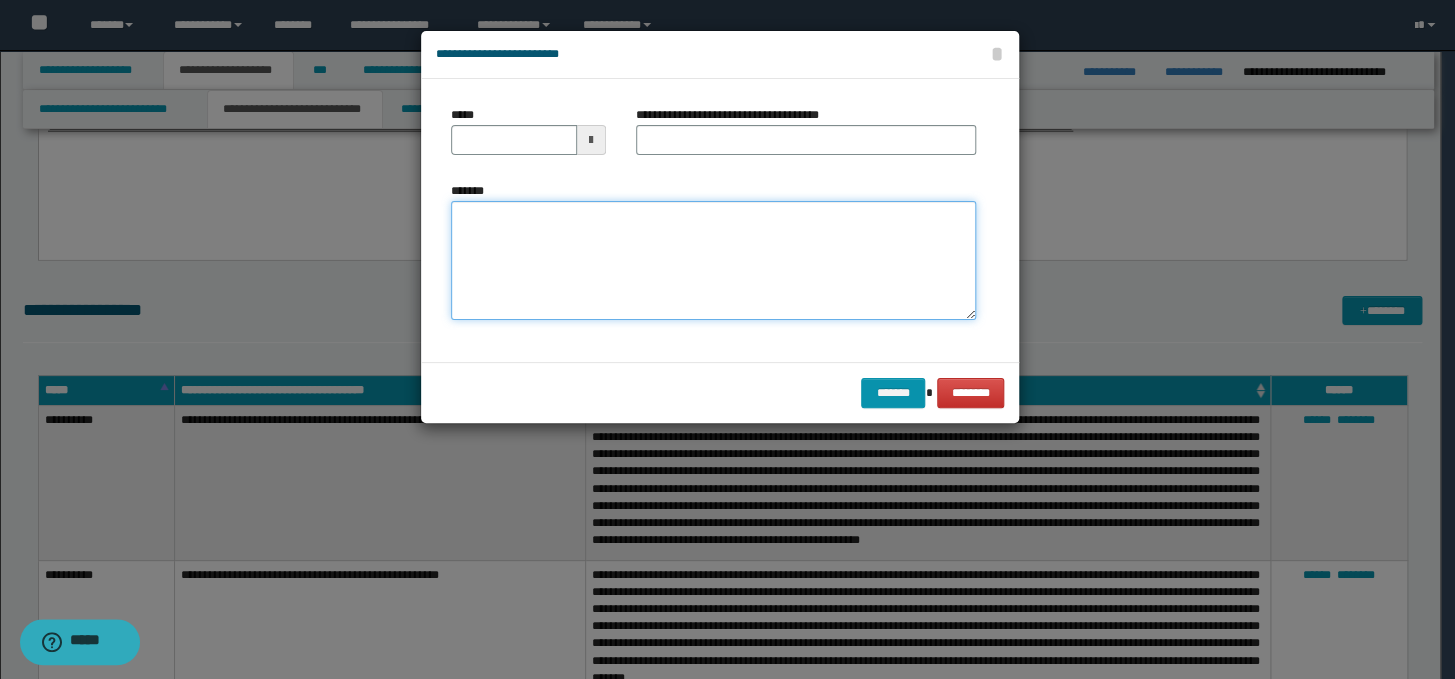 click on "*******" at bounding box center (713, 261) 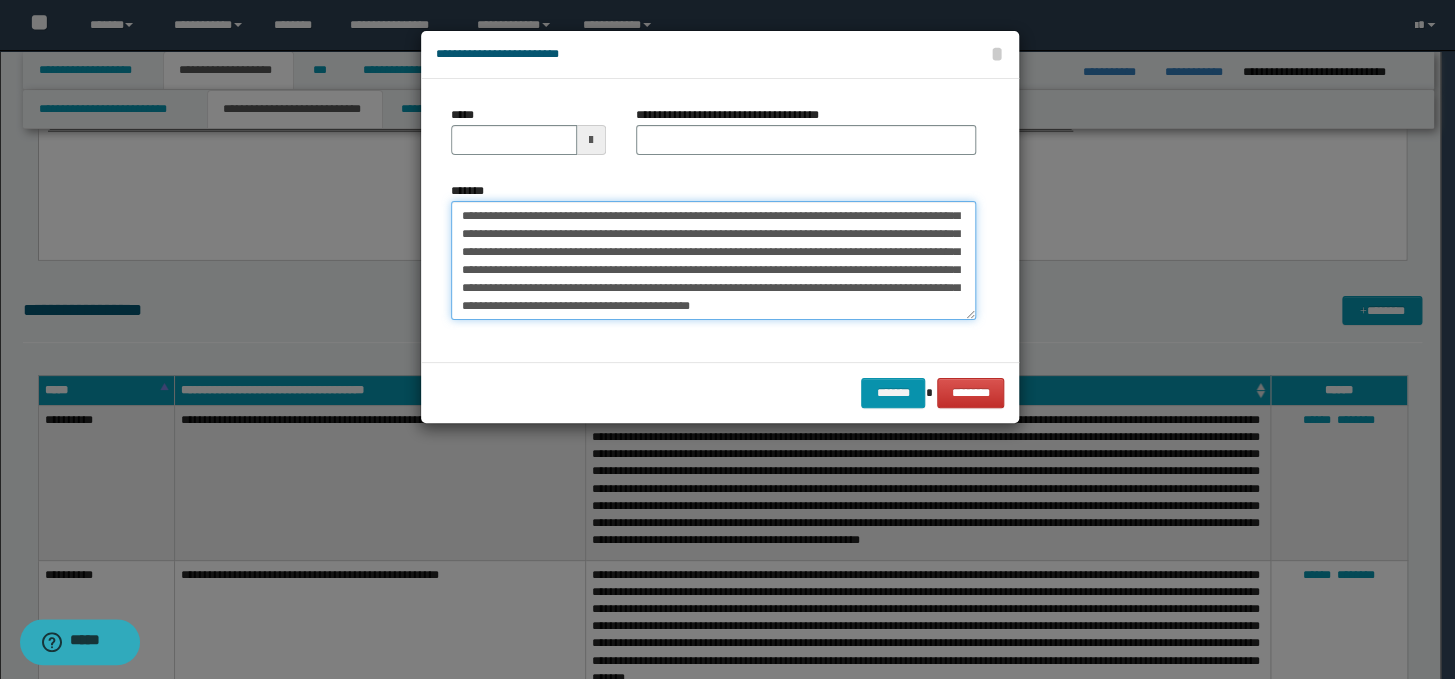 scroll, scrollTop: 0, scrollLeft: 0, axis: both 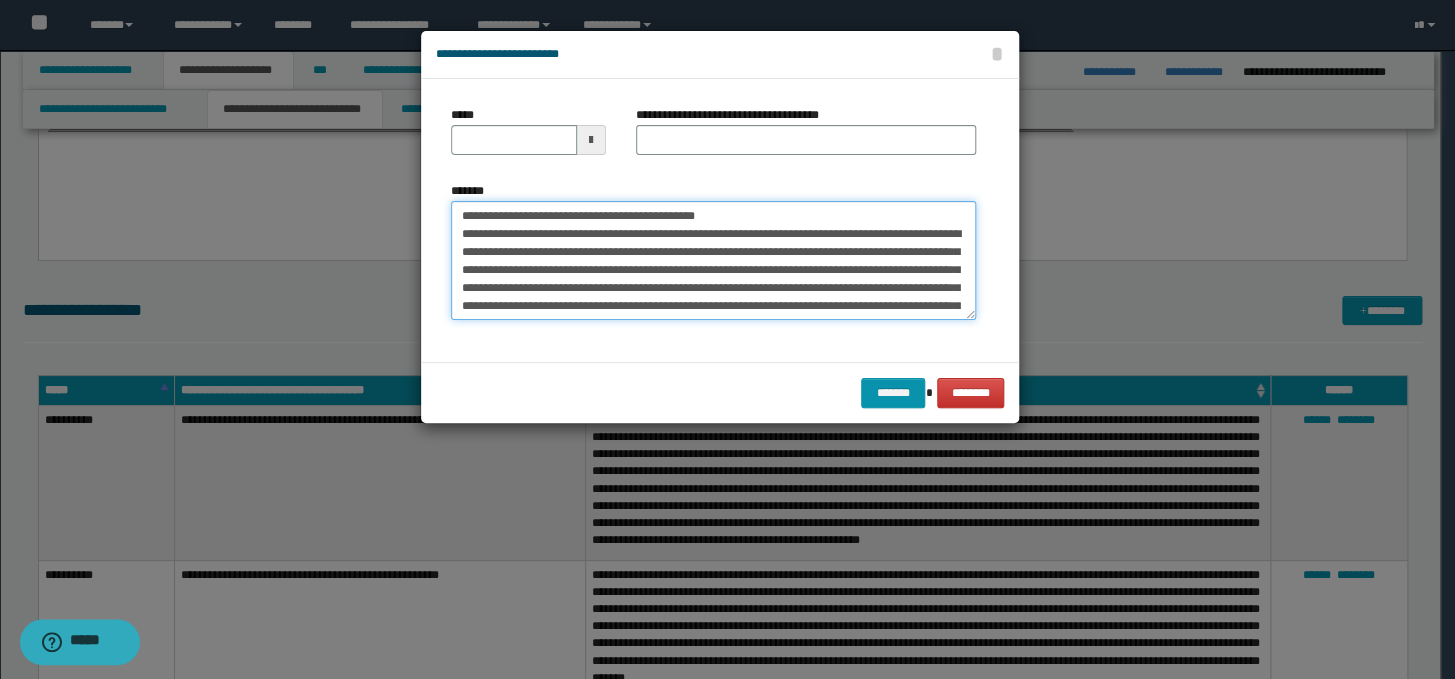 drag, startPoint x: 786, startPoint y: 214, endPoint x: 432, endPoint y: 206, distance: 354.0904 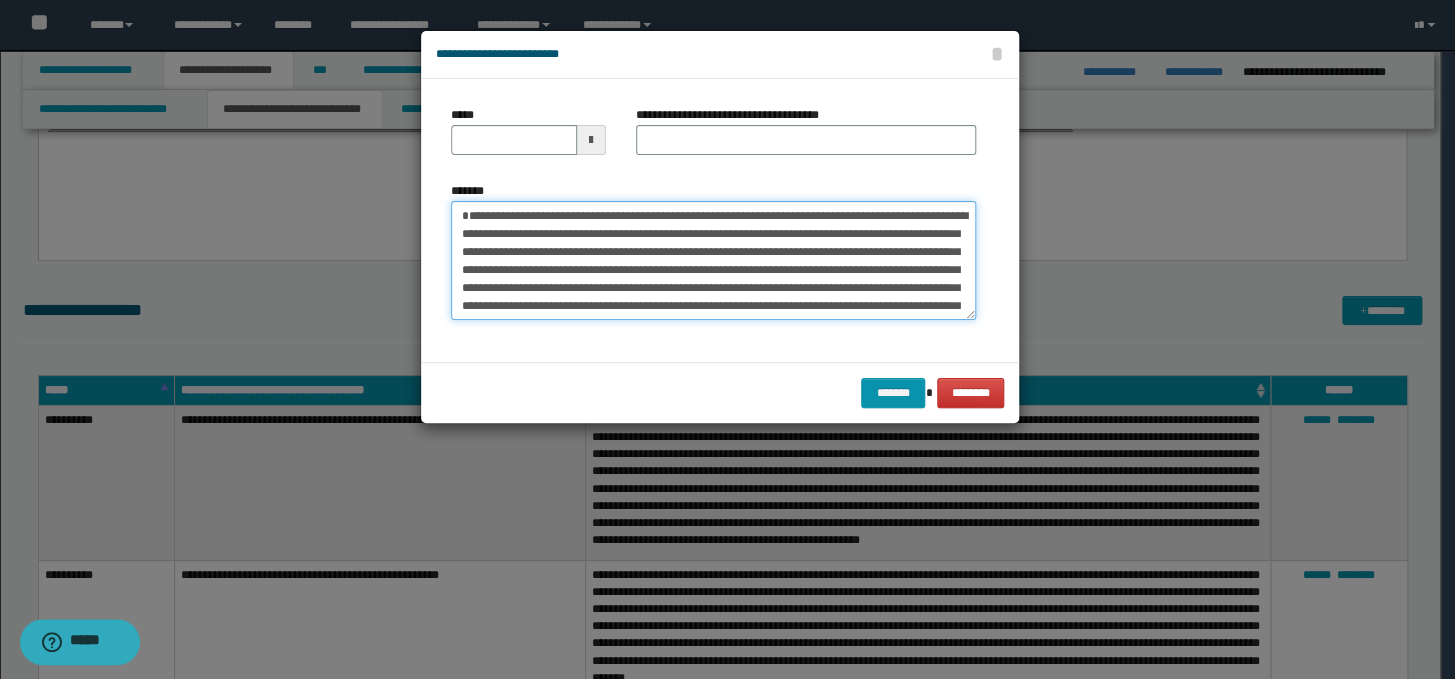 type on "**********" 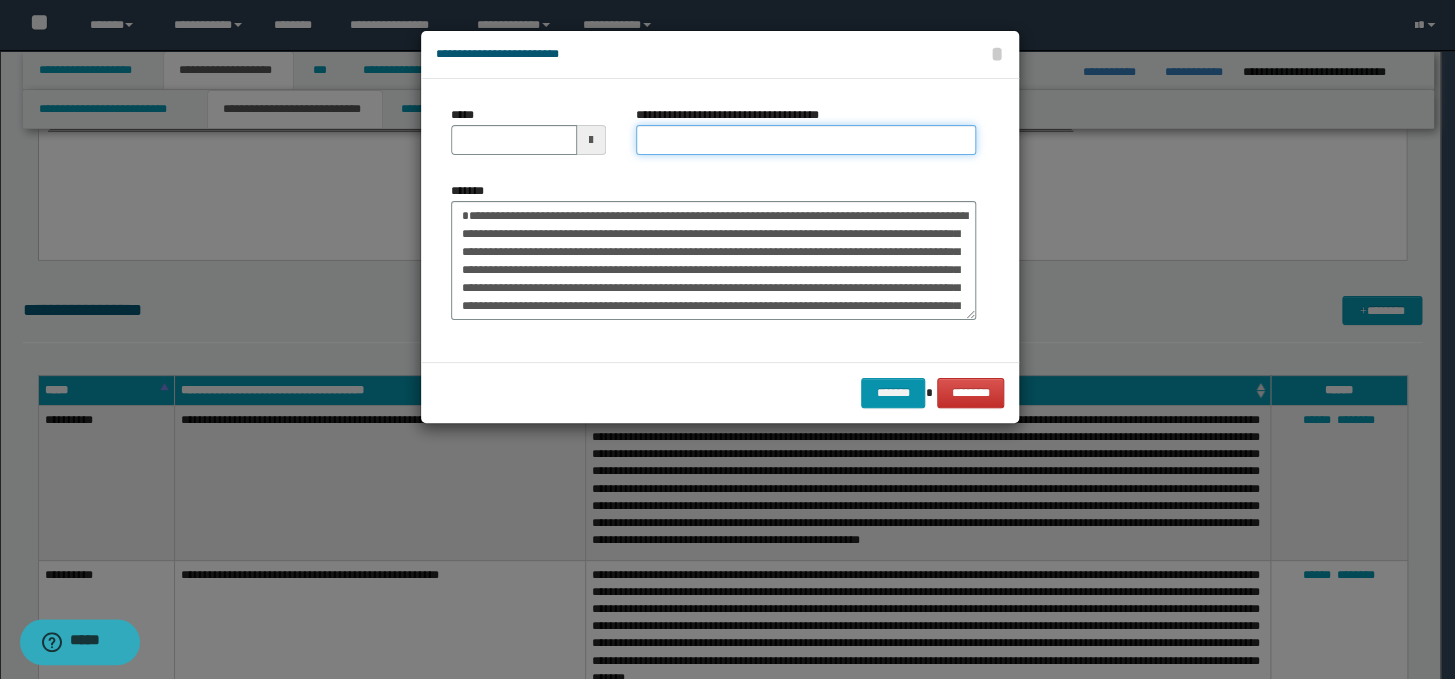 click on "**********" at bounding box center [806, 140] 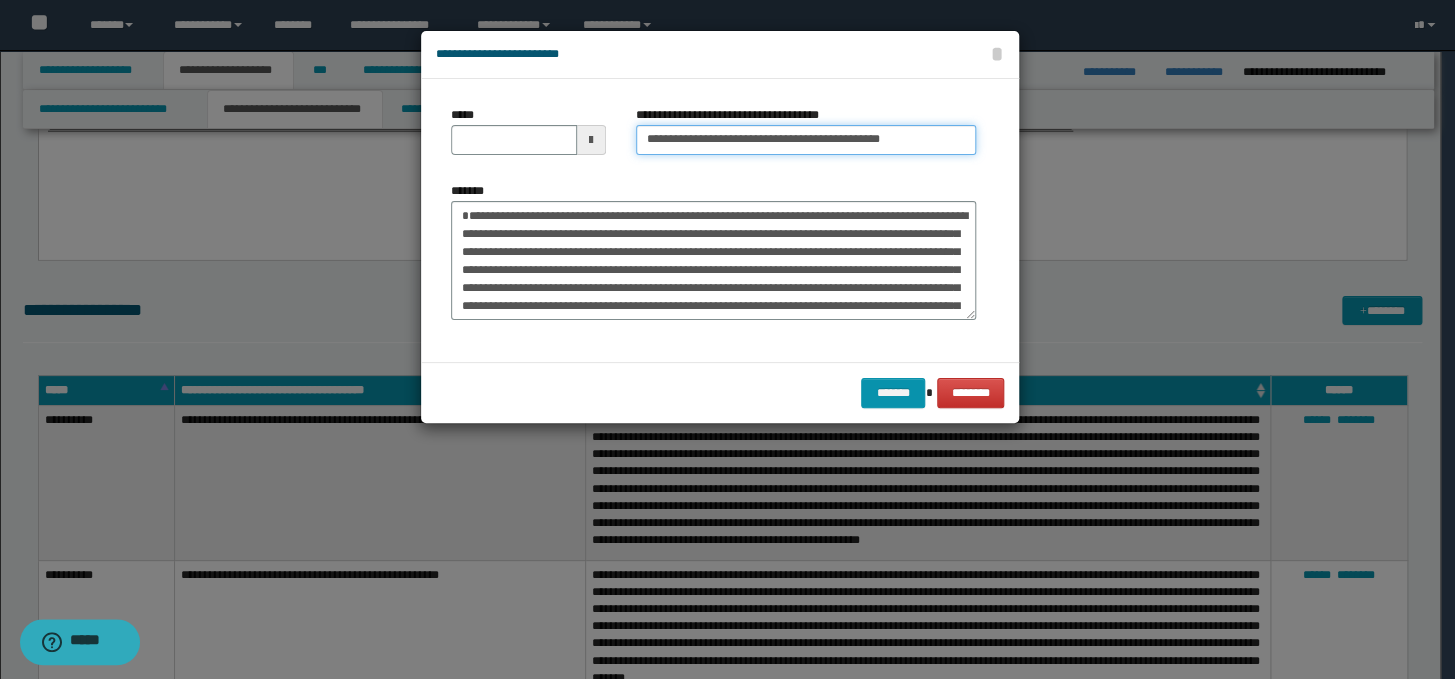 drag, startPoint x: 710, startPoint y: 142, endPoint x: 642, endPoint y: 139, distance: 68.06615 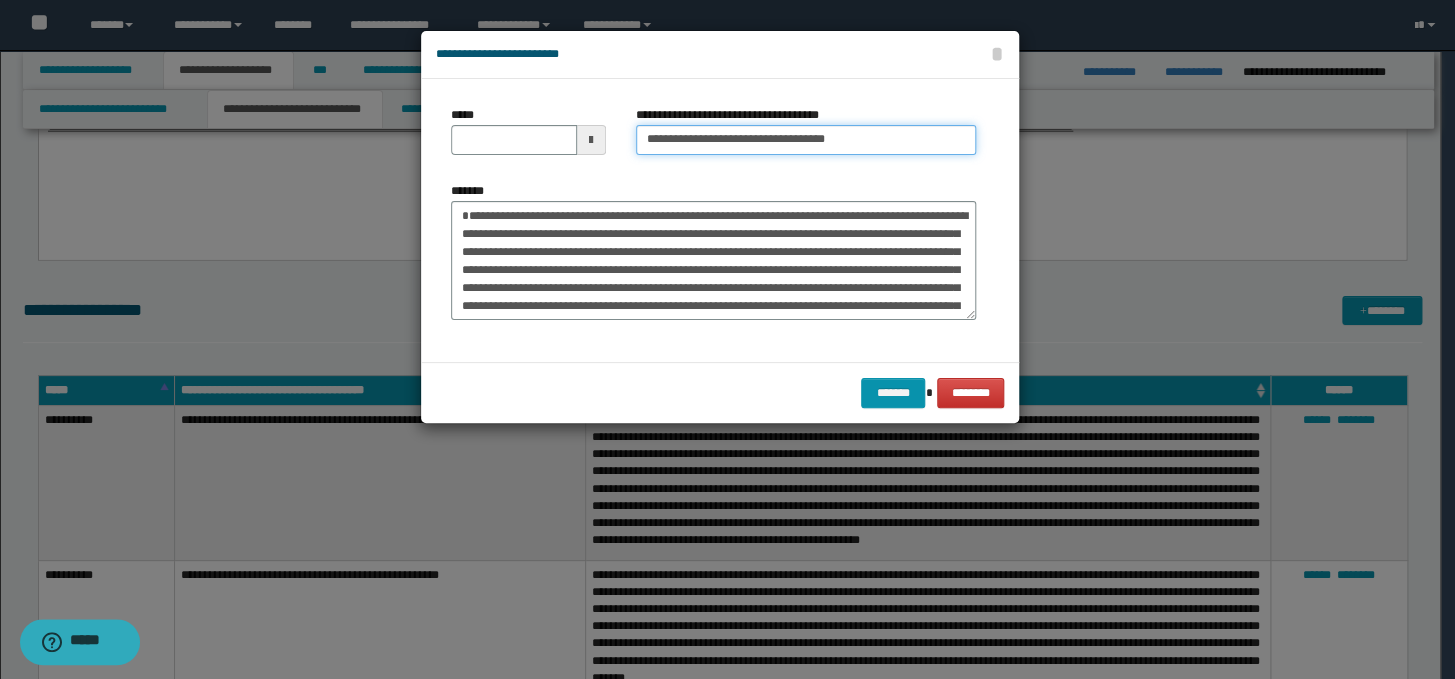 type 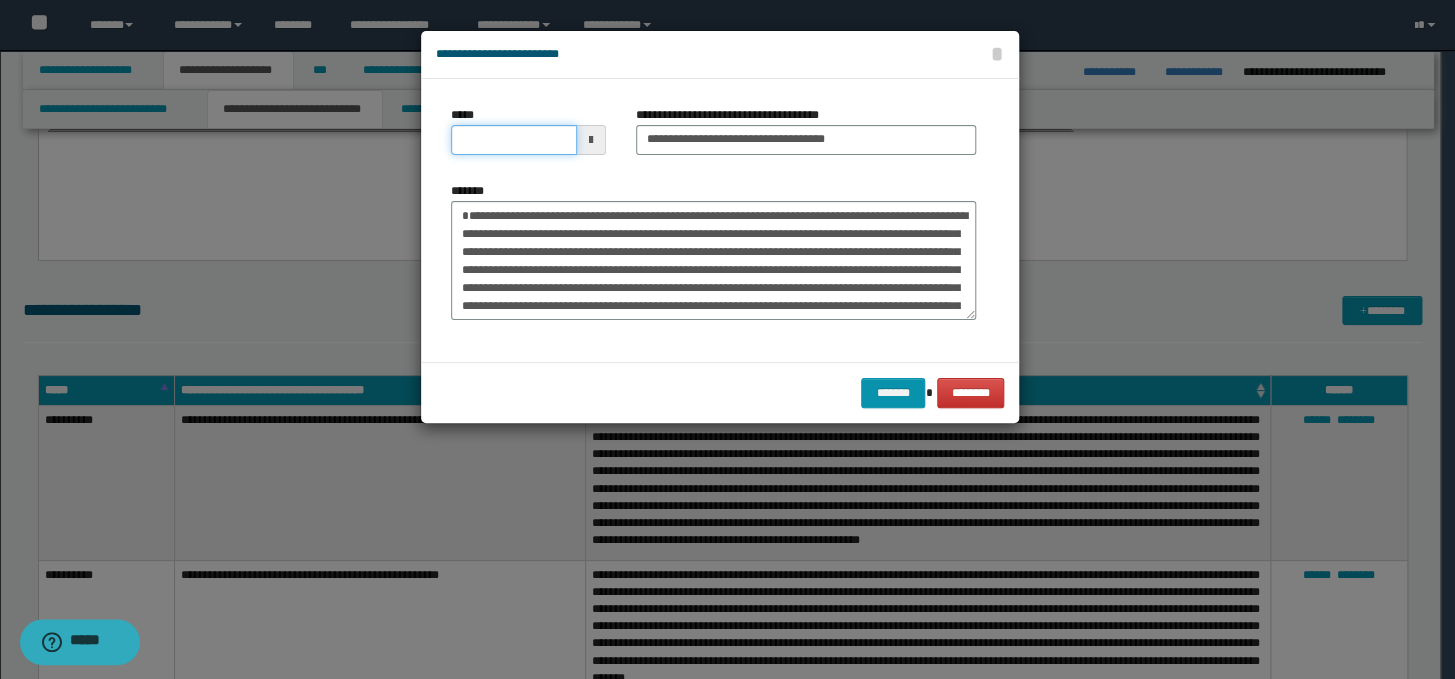 click on "*****" at bounding box center (514, 140) 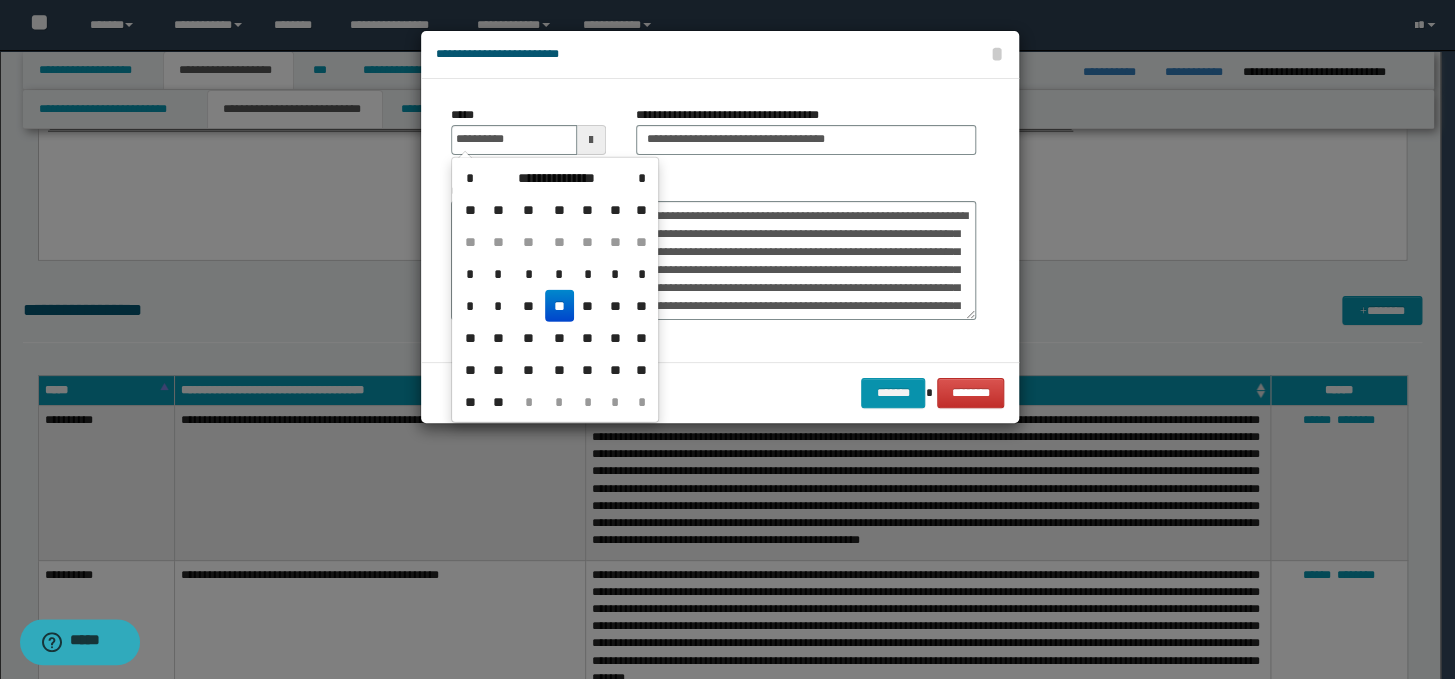 click on "**" at bounding box center (559, 306) 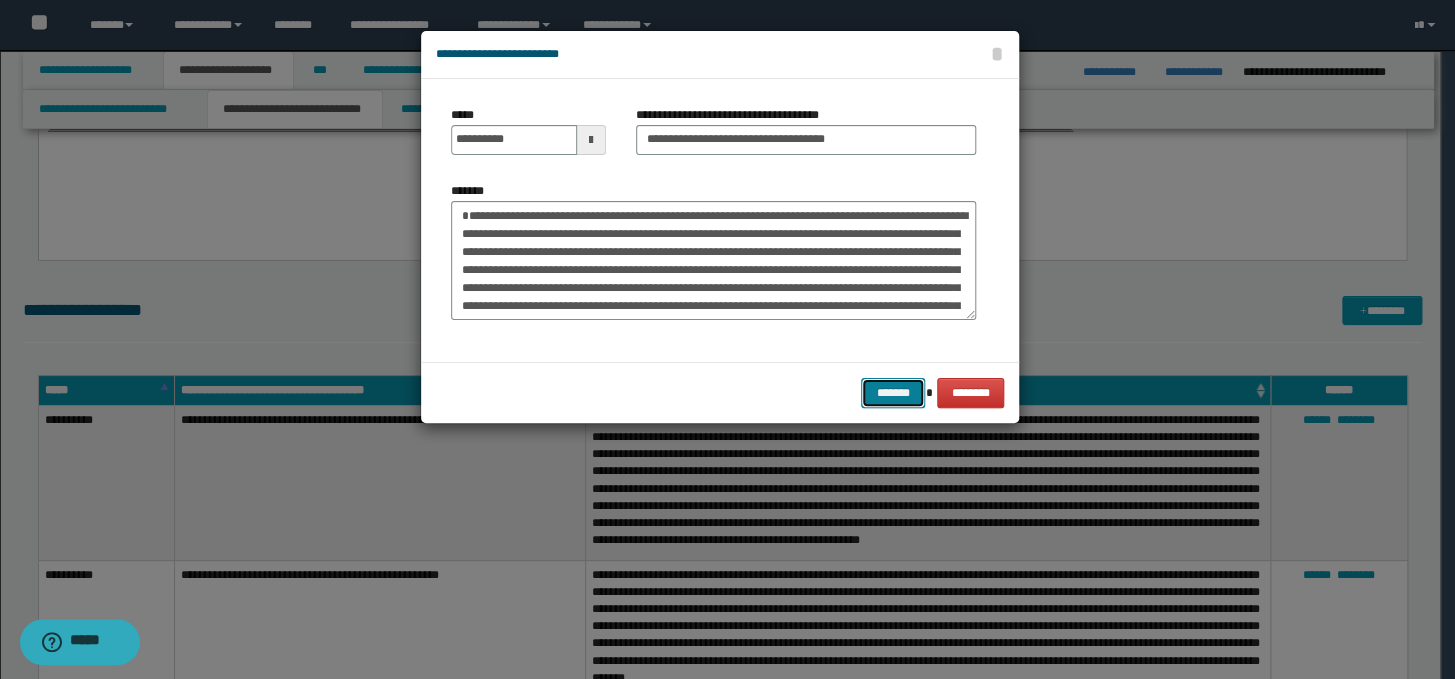 click on "*******" at bounding box center (893, 393) 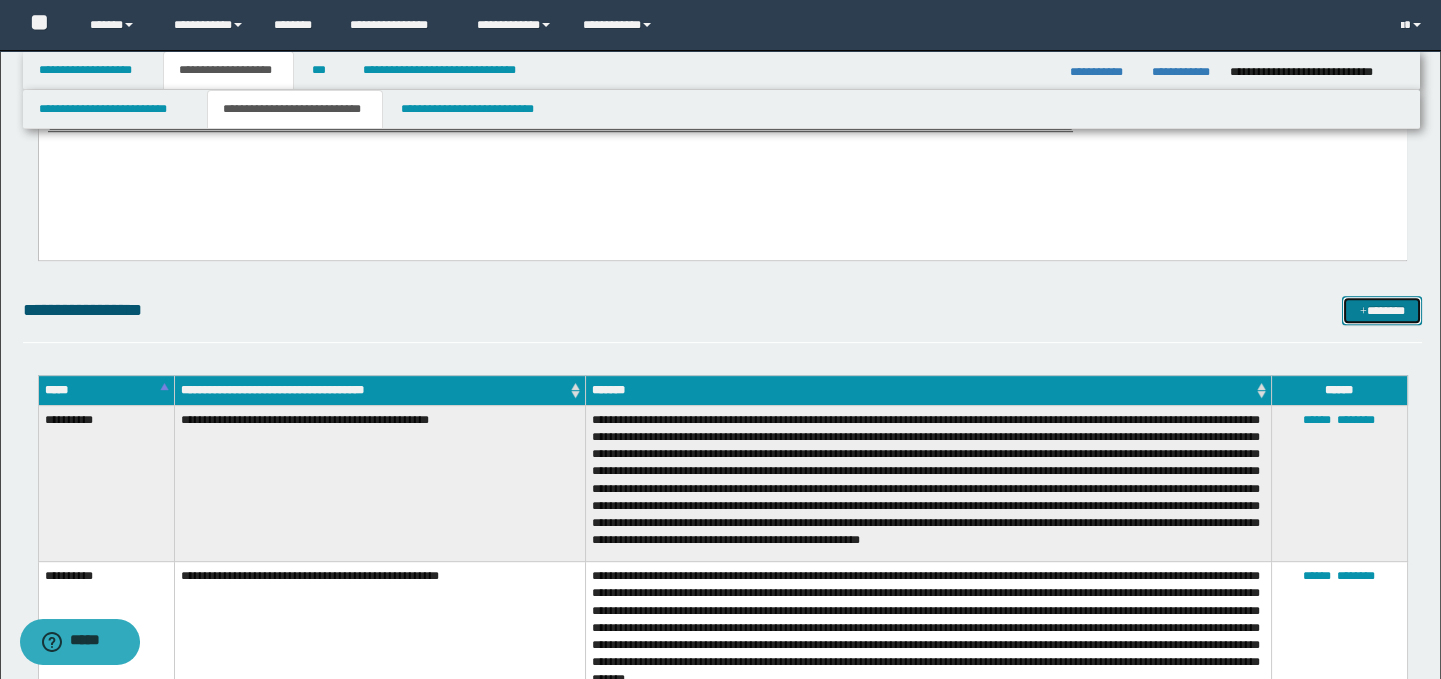 click at bounding box center [1363, 312] 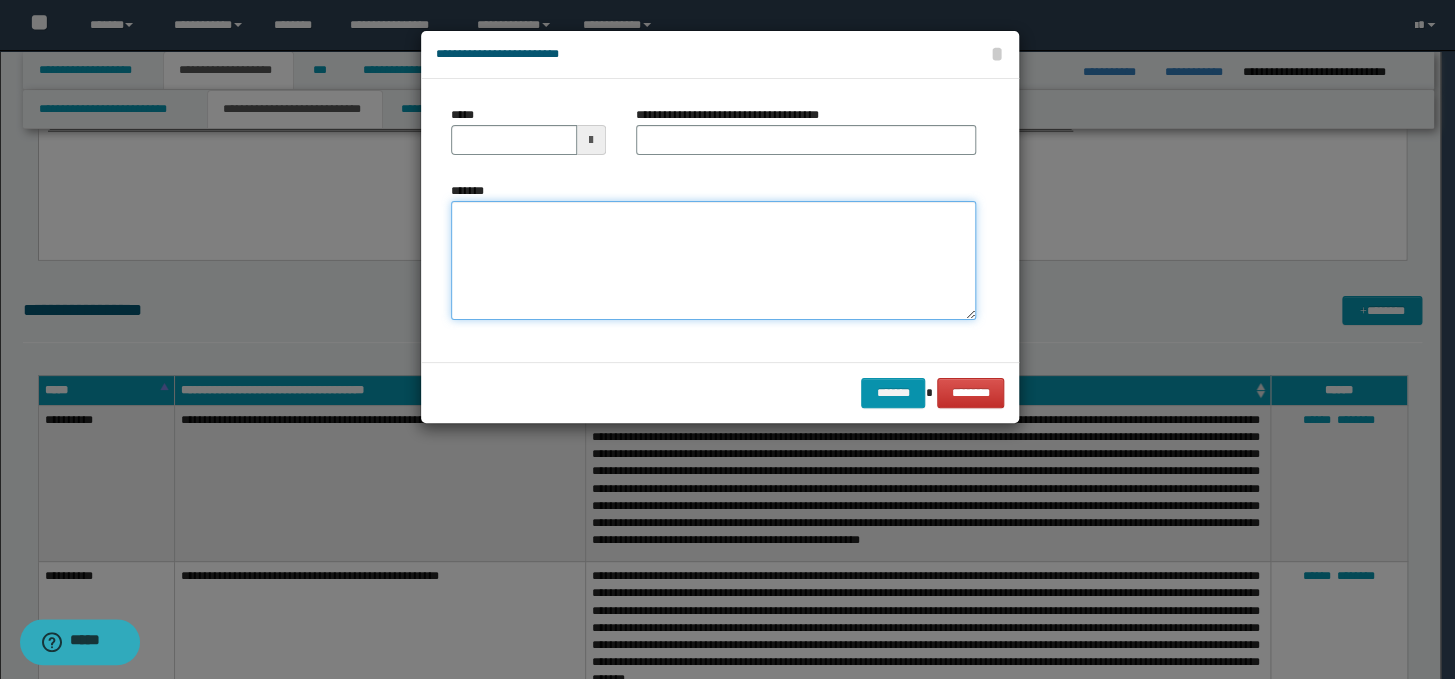 click on "*******" at bounding box center (713, 261) 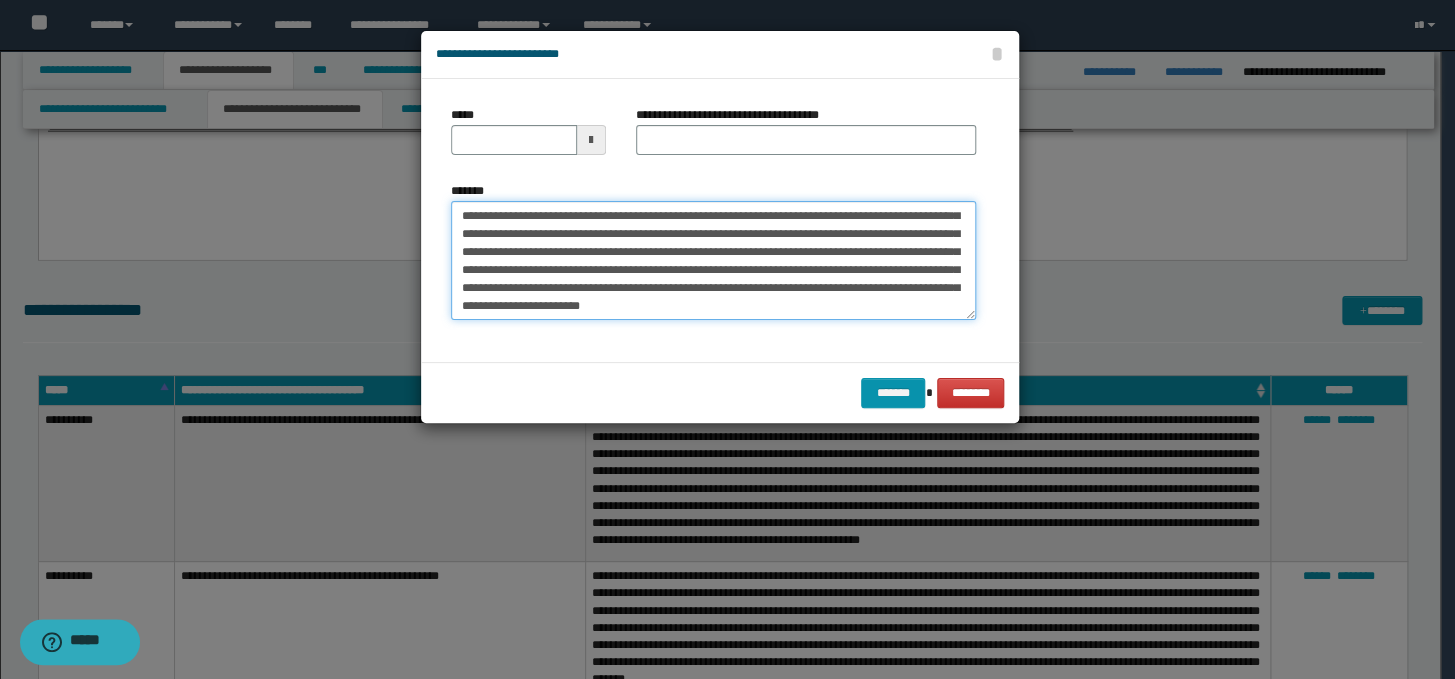 scroll, scrollTop: 0, scrollLeft: 0, axis: both 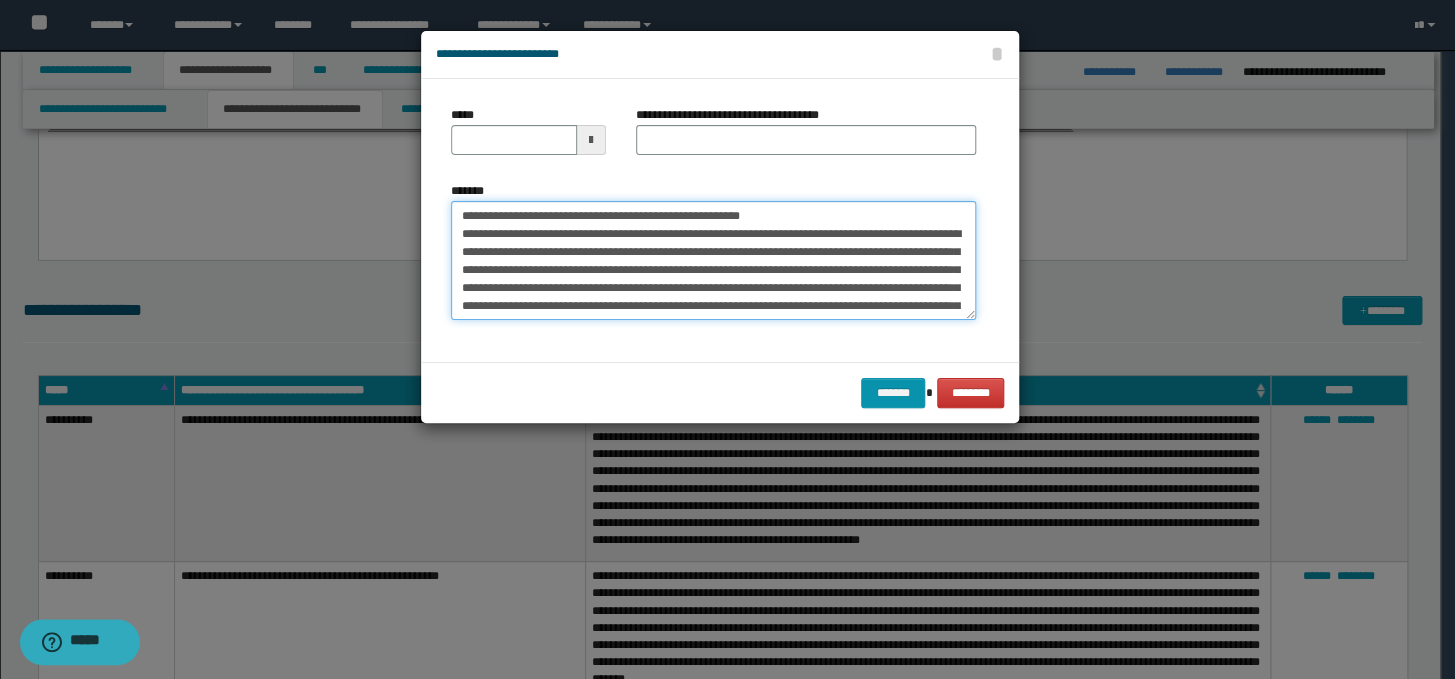 drag, startPoint x: 851, startPoint y: 217, endPoint x: 445, endPoint y: 219, distance: 406.0049 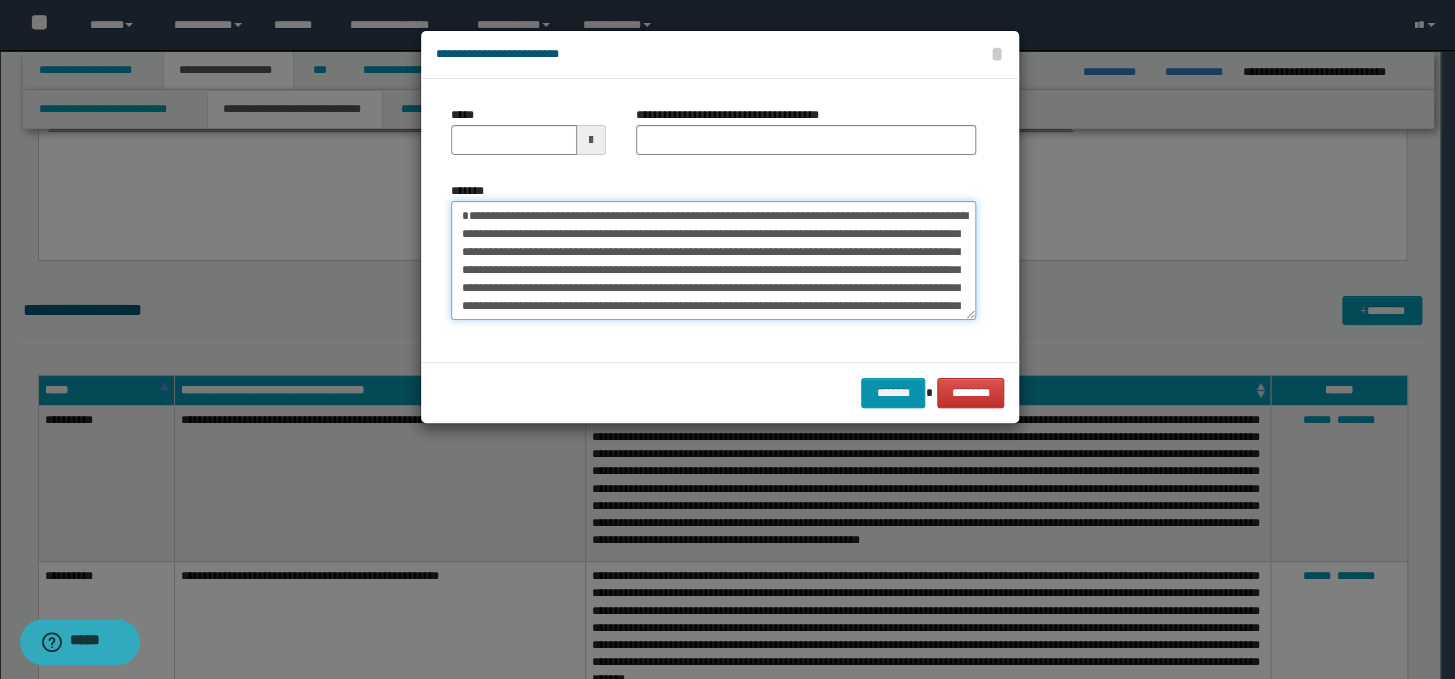 type on "**********" 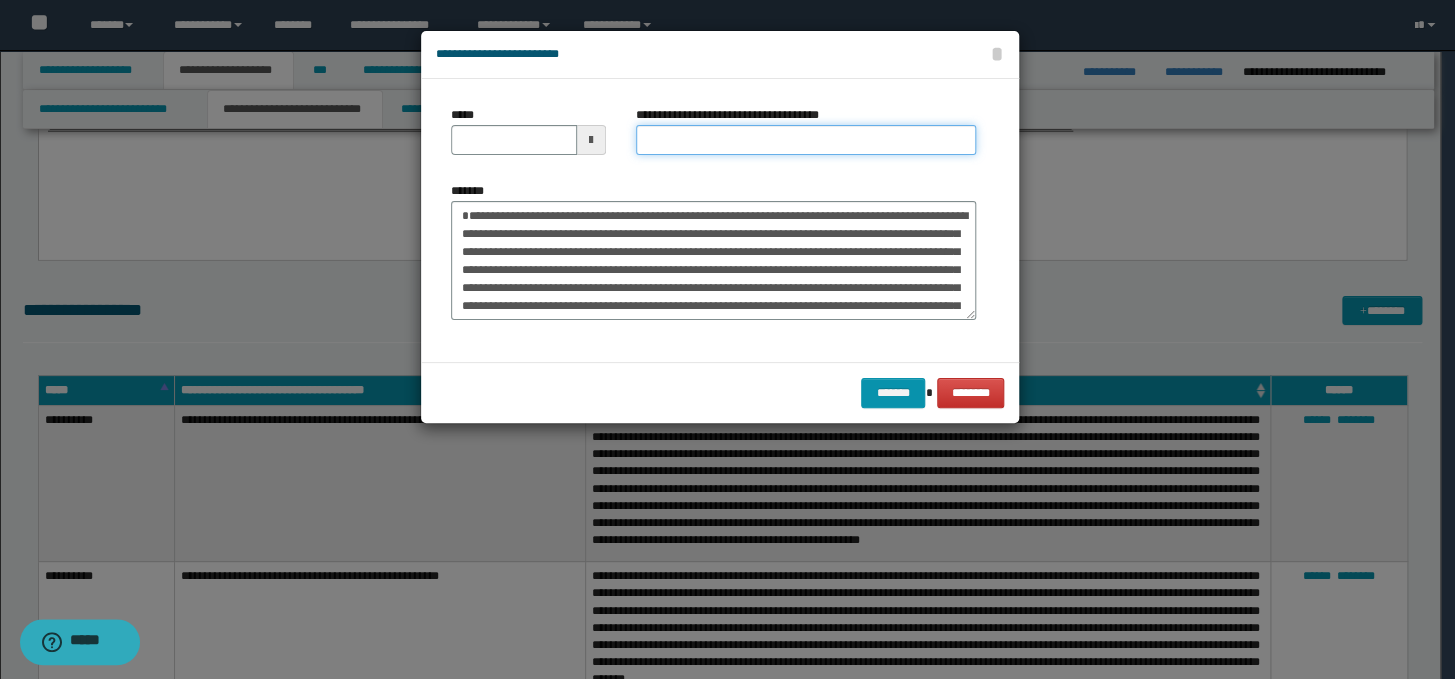 click on "**********" at bounding box center (806, 140) 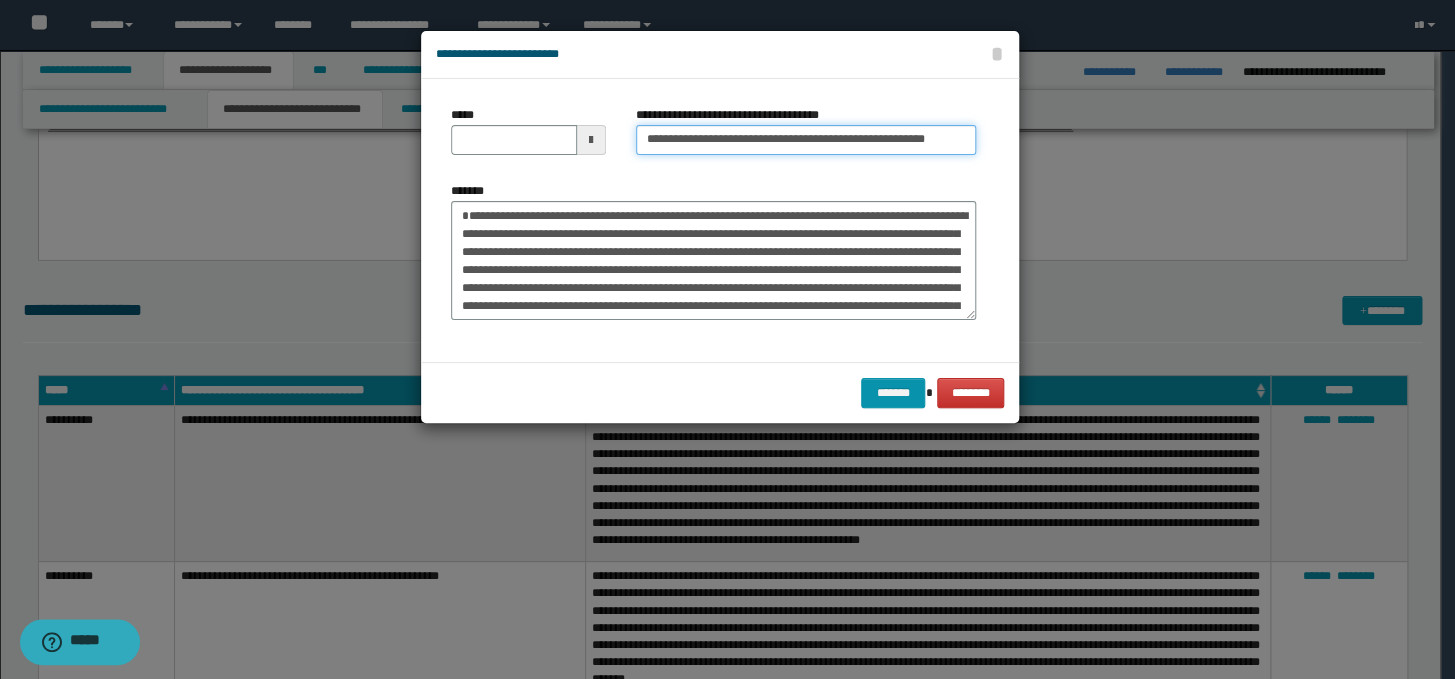 scroll, scrollTop: 0, scrollLeft: 0, axis: both 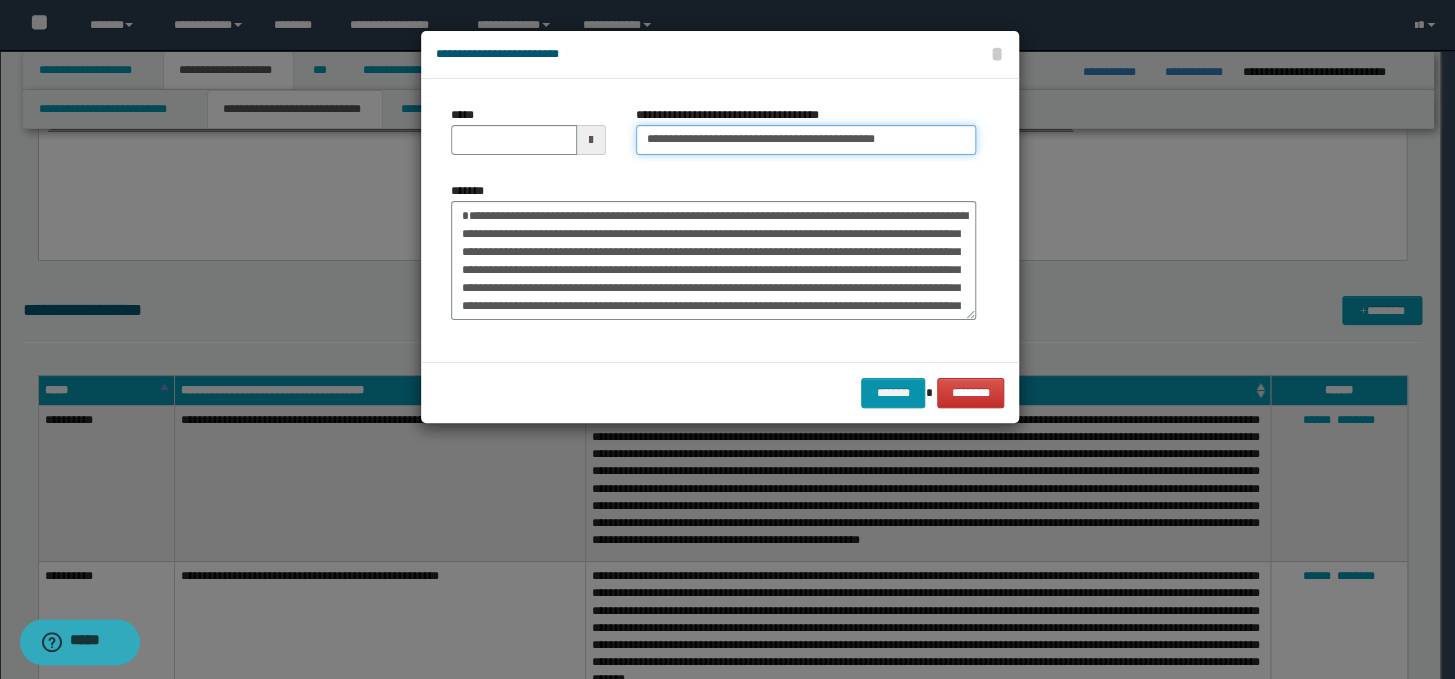 type 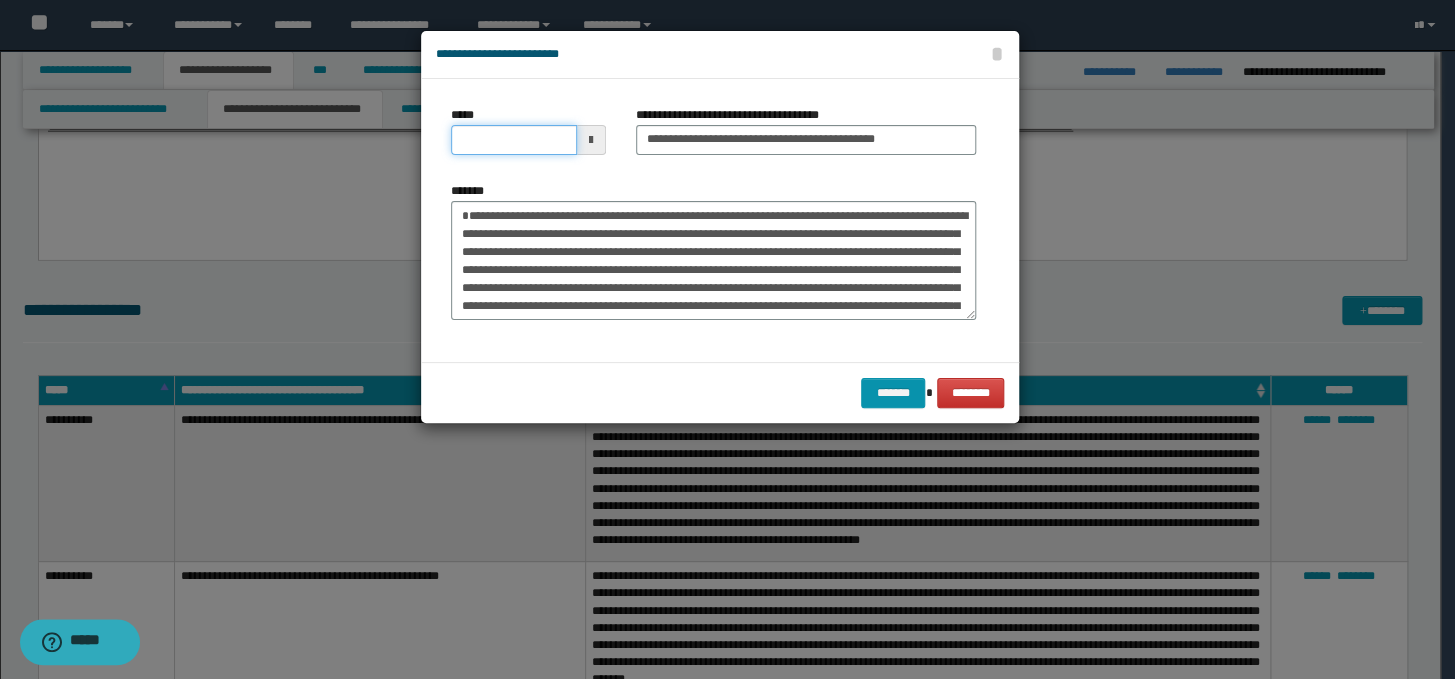 click on "*****" at bounding box center [514, 140] 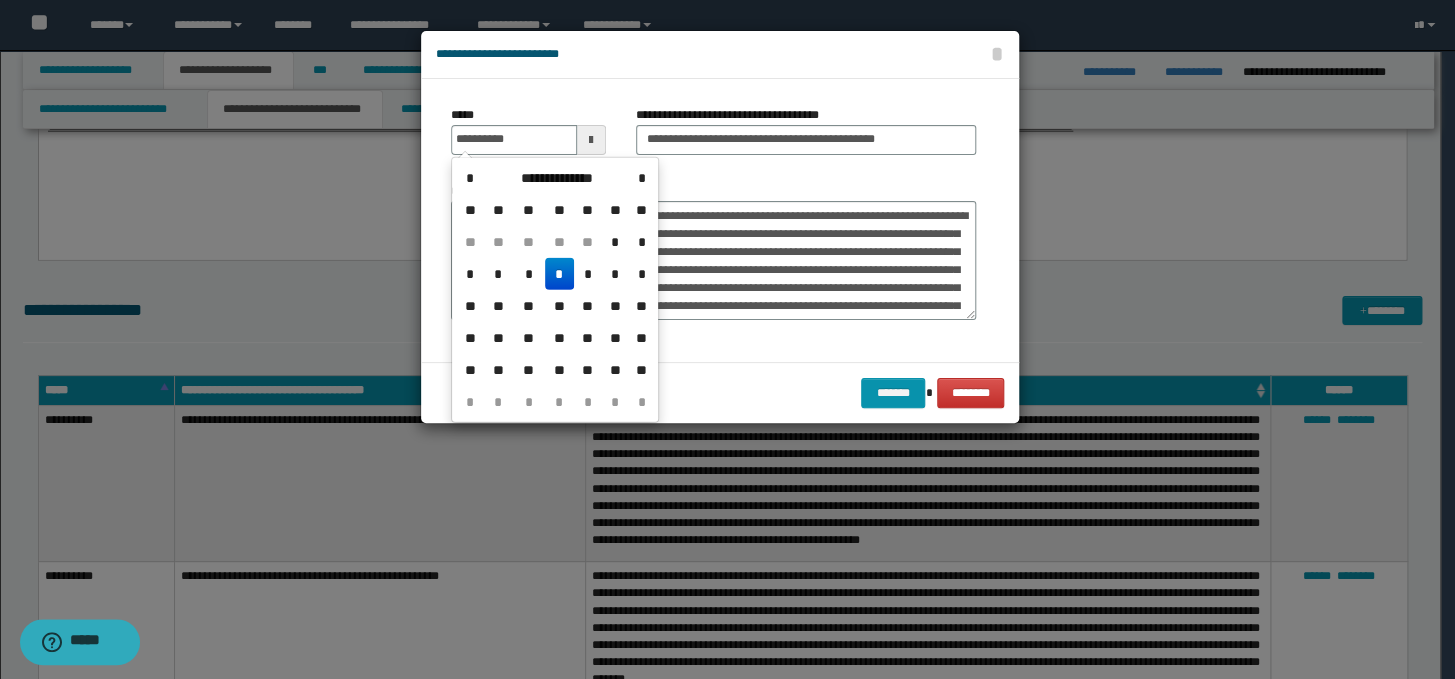 click on "*" at bounding box center (559, 274) 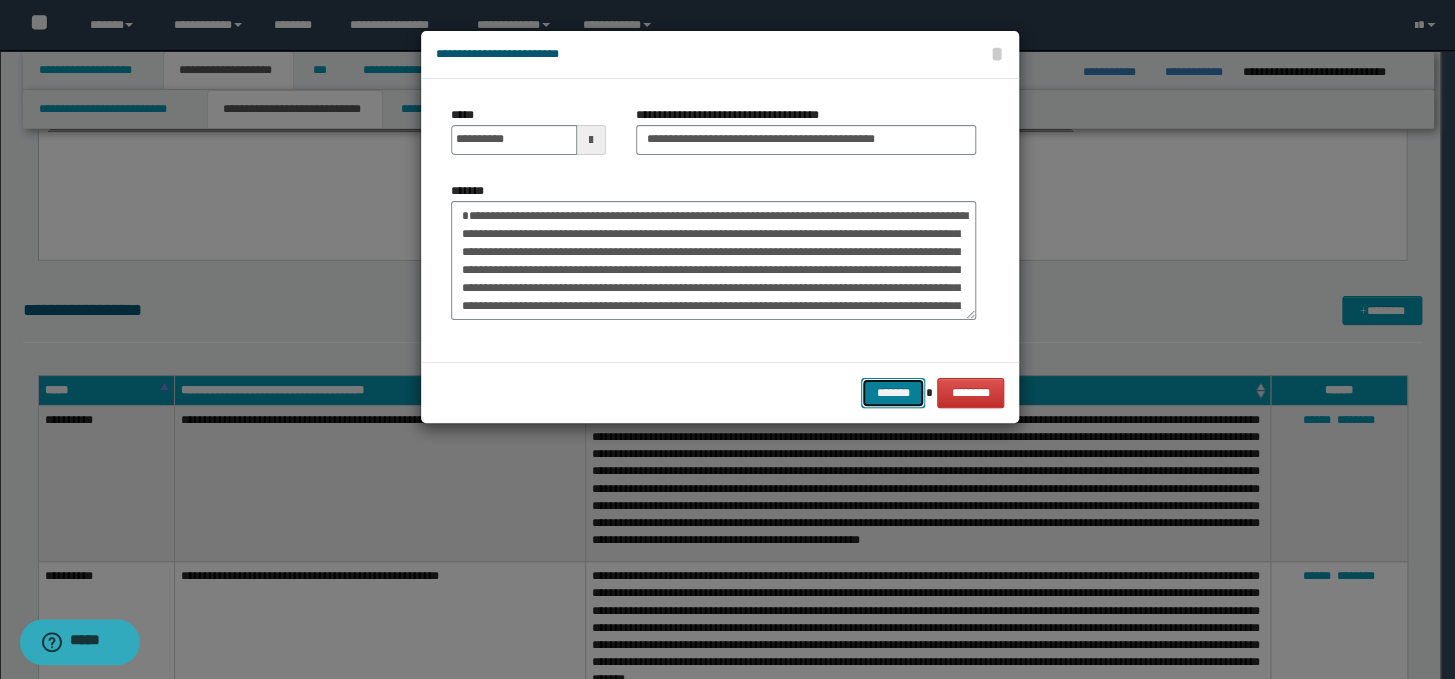 click on "*******" at bounding box center (893, 393) 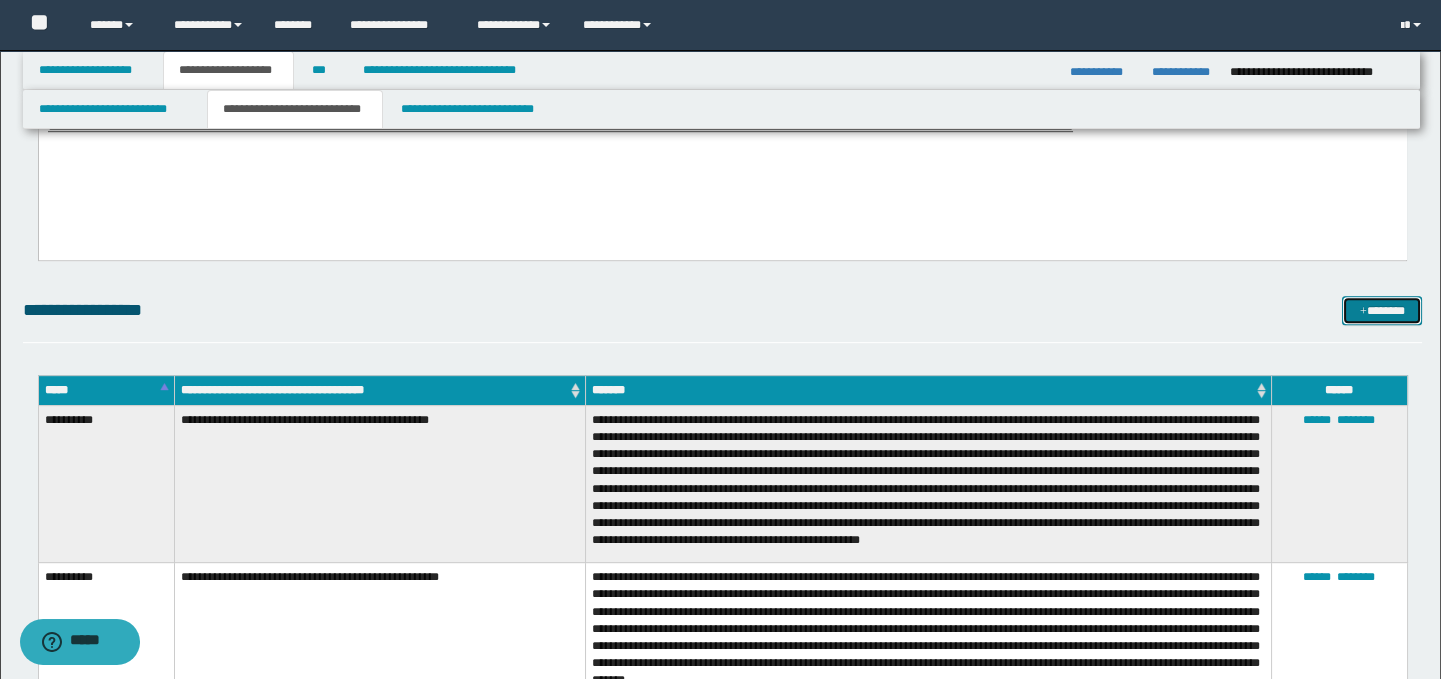 click at bounding box center (1363, 312) 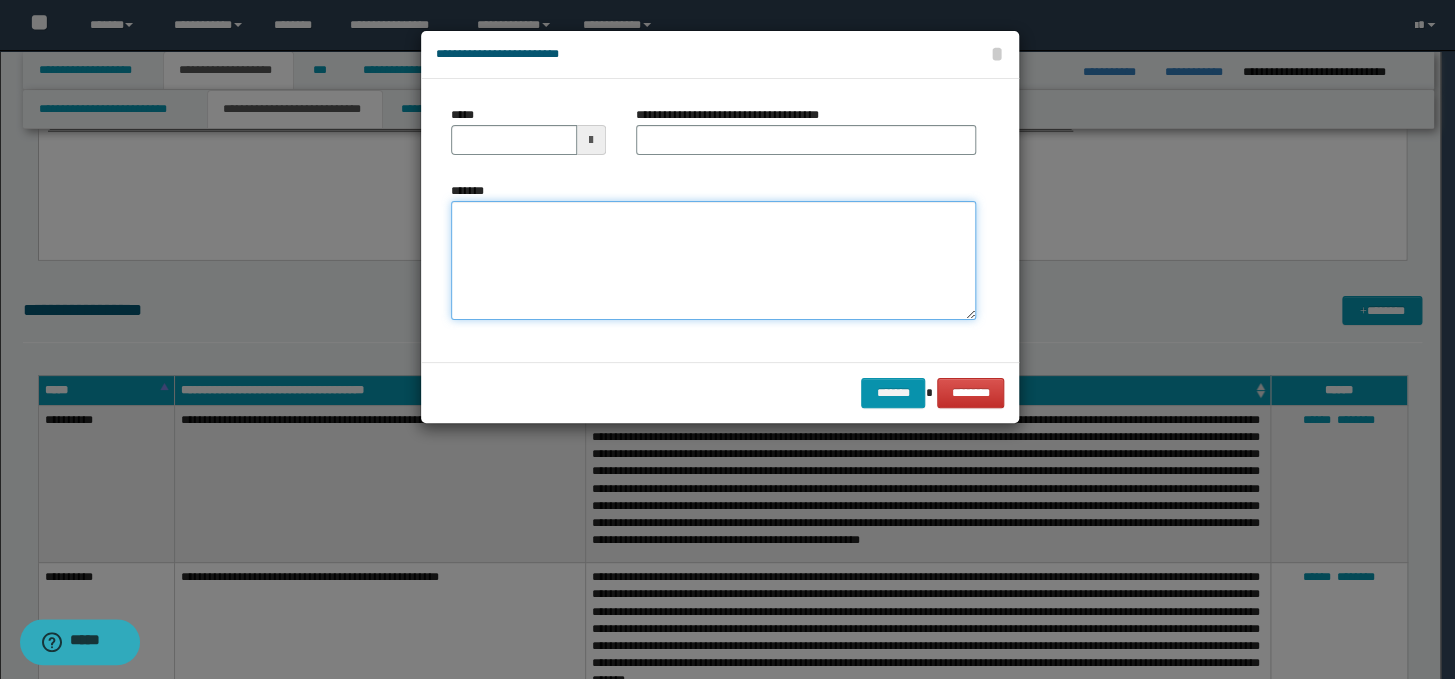 click on "*******" at bounding box center [713, 261] 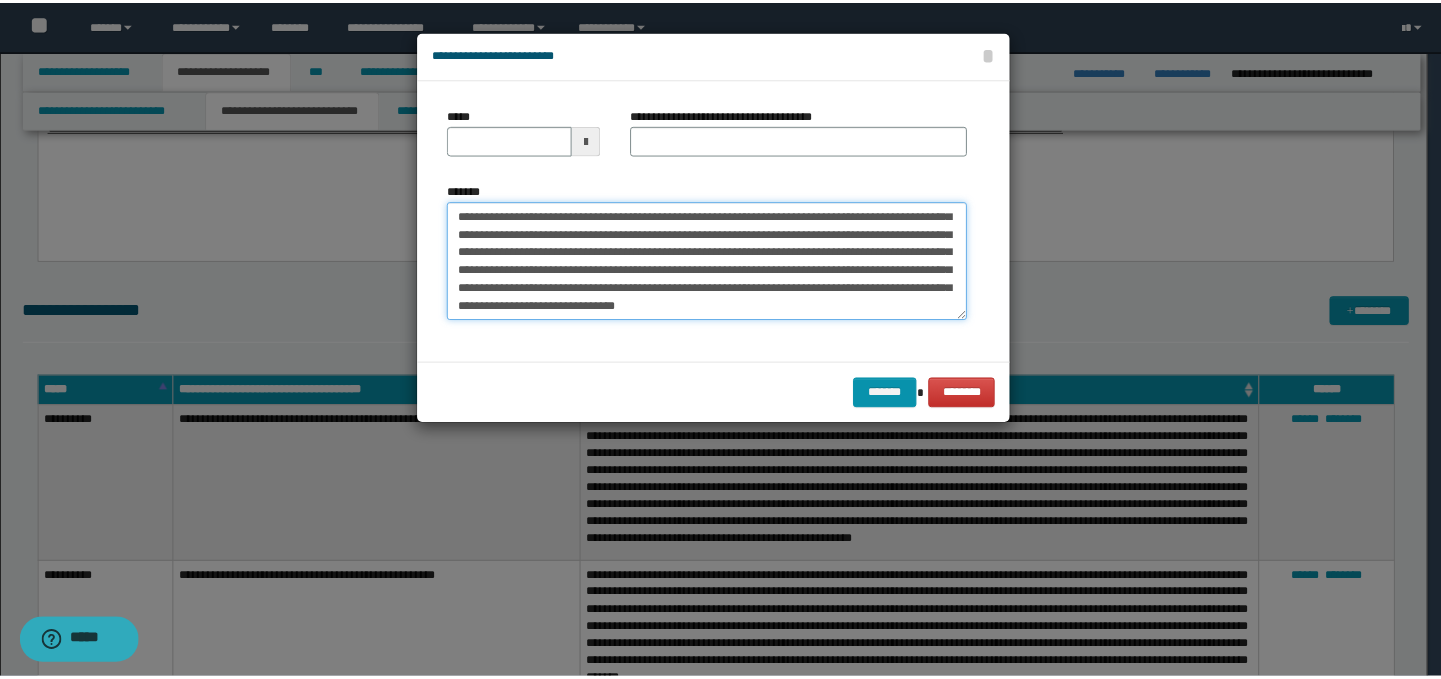 scroll, scrollTop: 0, scrollLeft: 0, axis: both 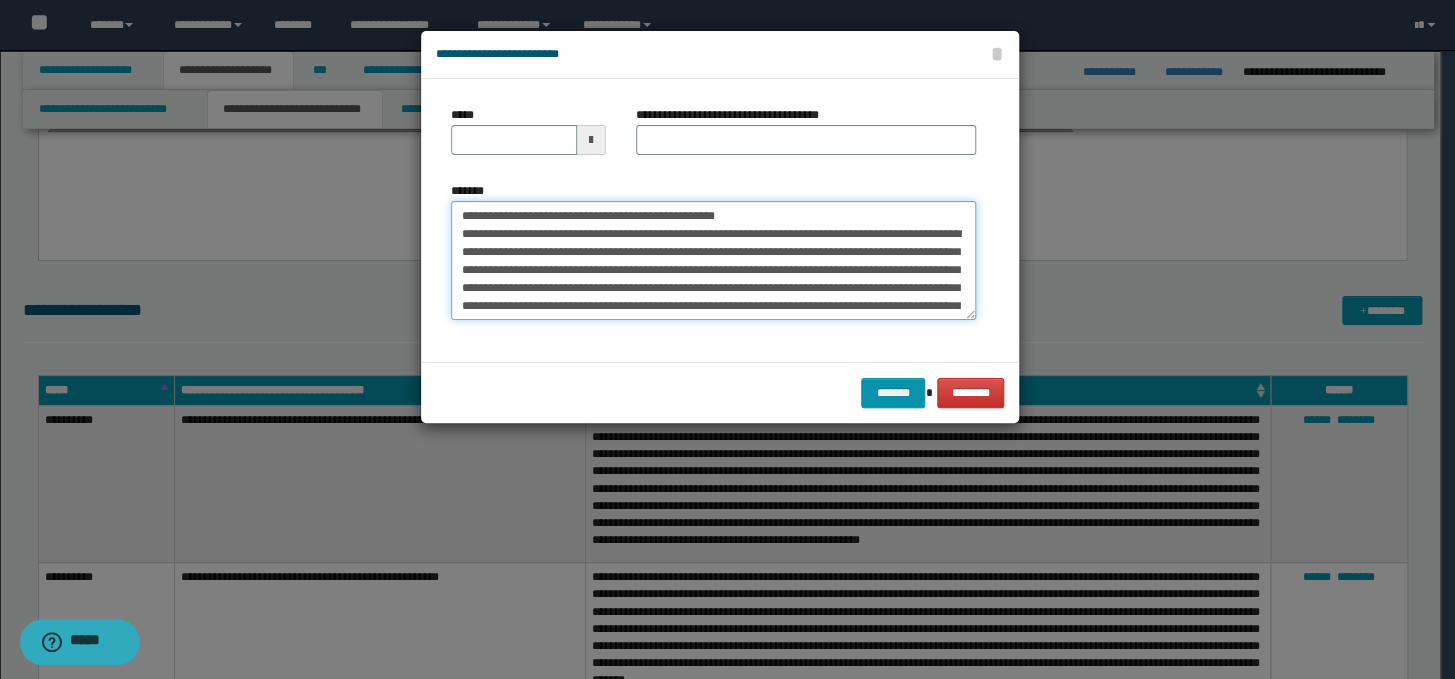 drag, startPoint x: 901, startPoint y: 219, endPoint x: 455, endPoint y: 215, distance: 446.01794 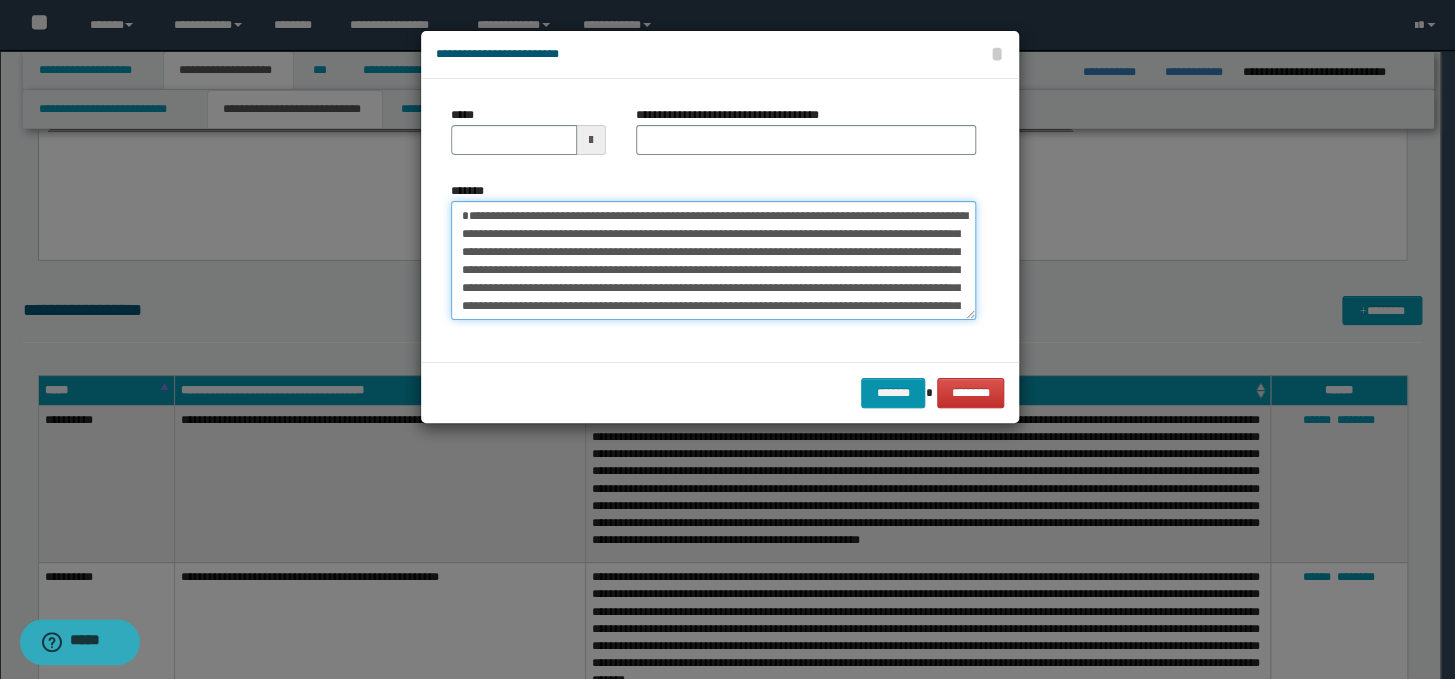 type on "**********" 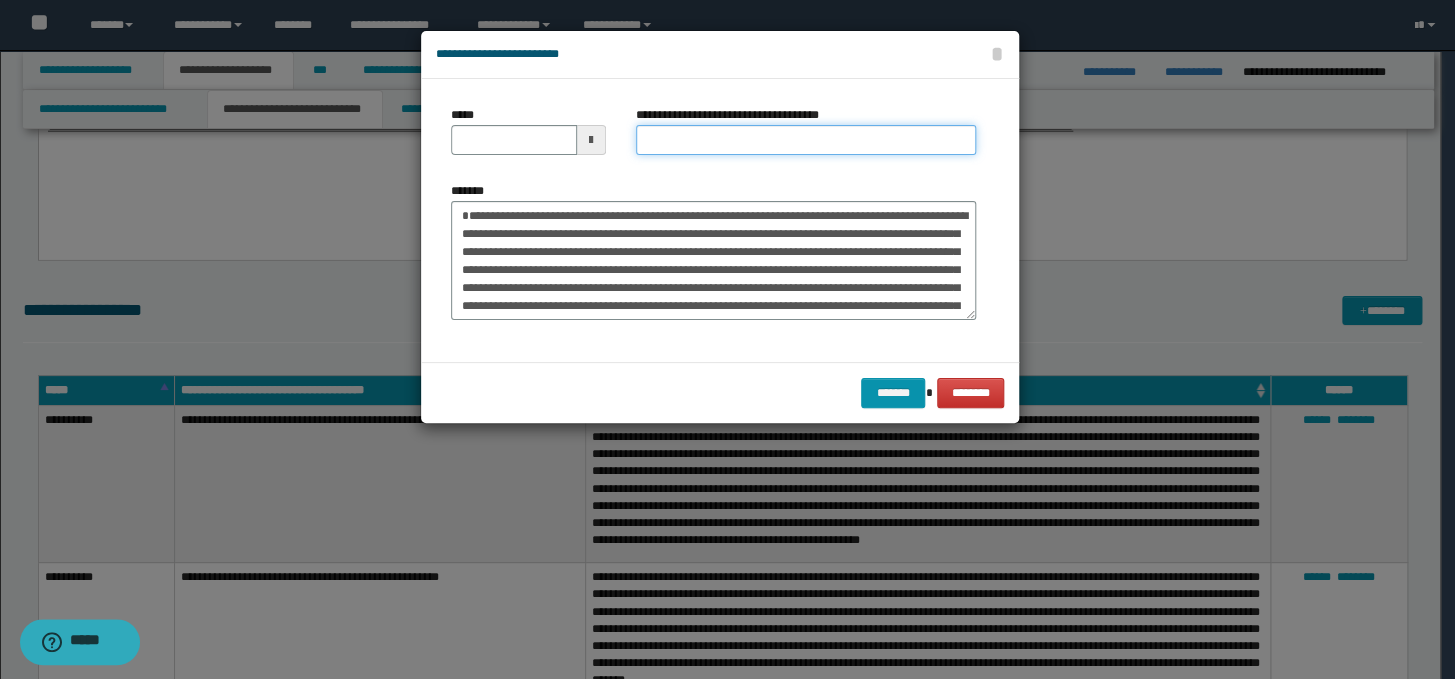 click on "**********" at bounding box center [806, 140] 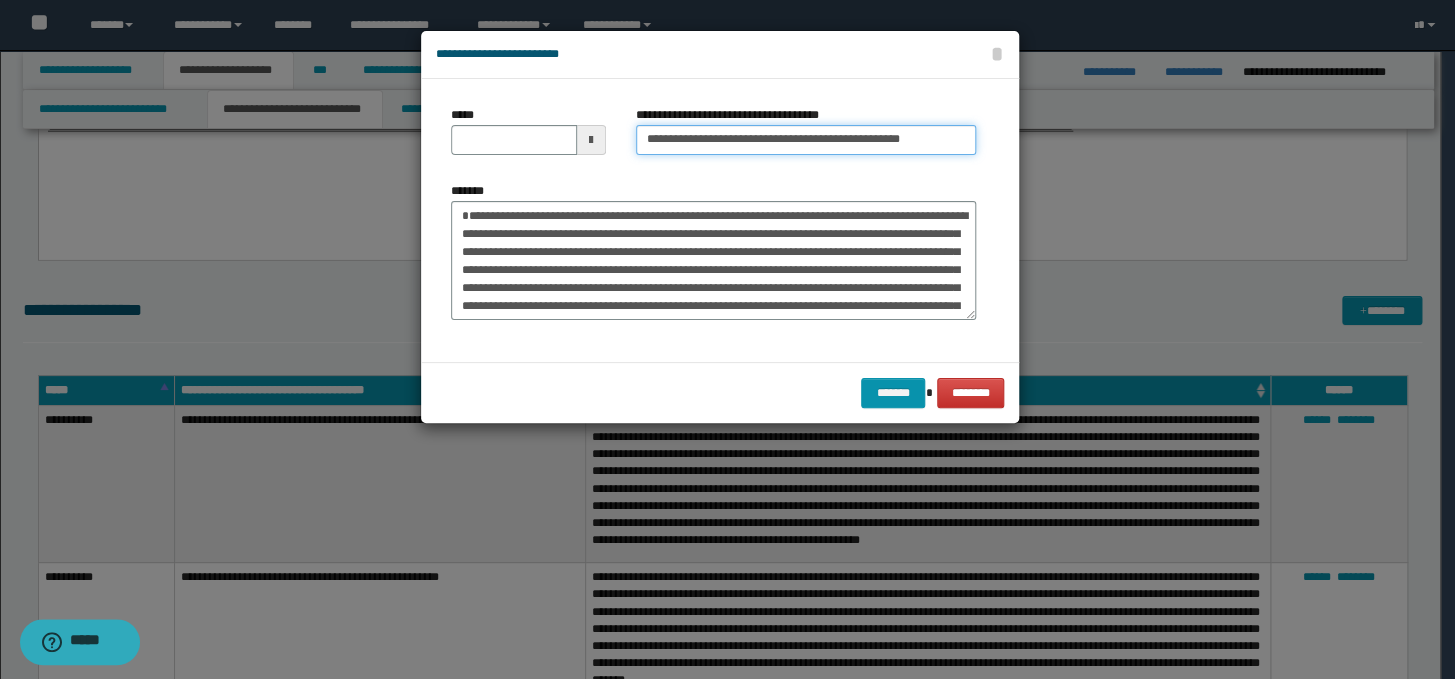 drag, startPoint x: 707, startPoint y: 140, endPoint x: 605, endPoint y: 136, distance: 102.0784 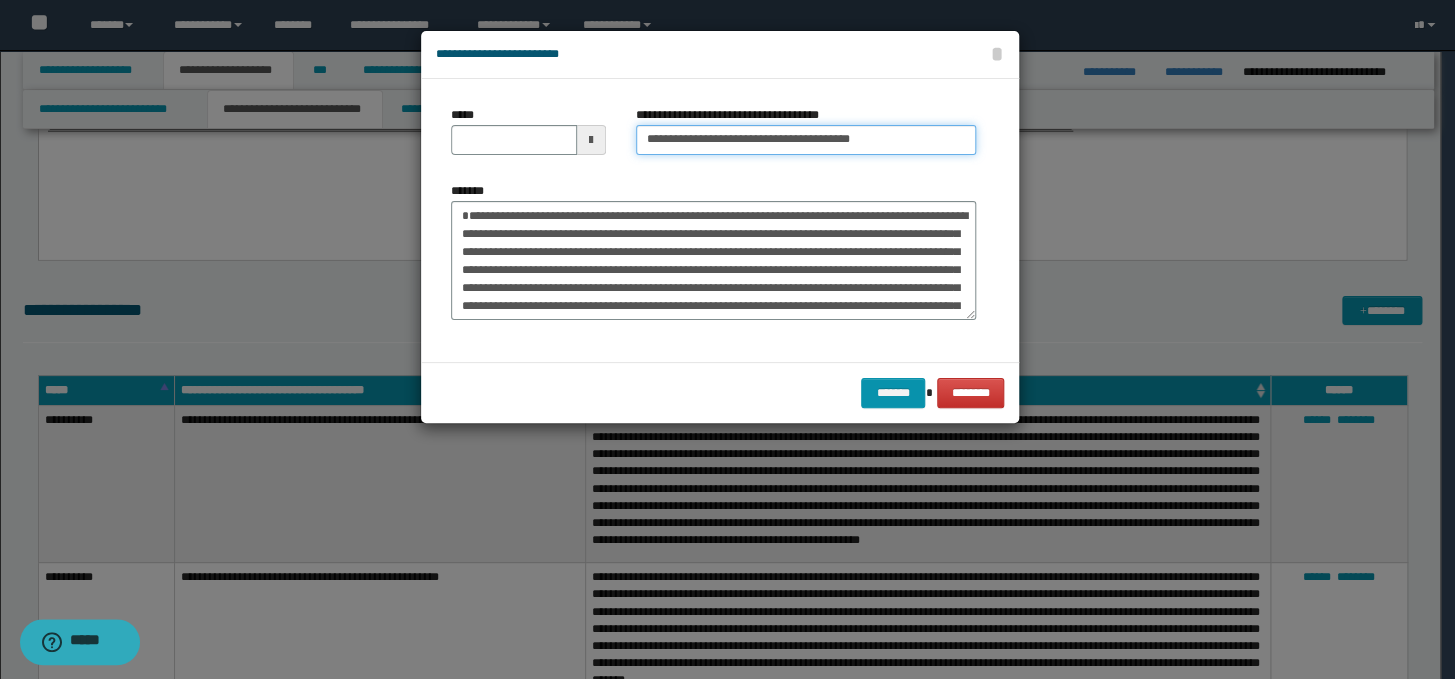 type 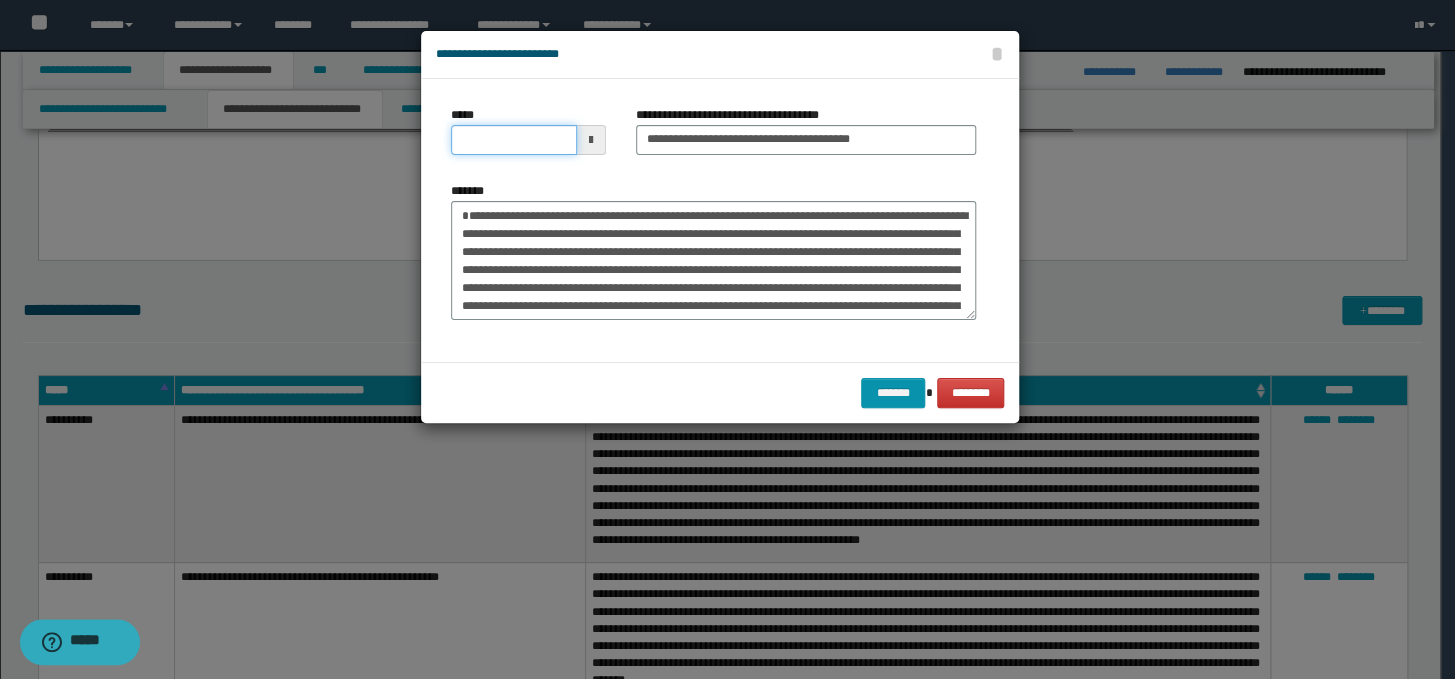 click on "*****" at bounding box center (514, 140) 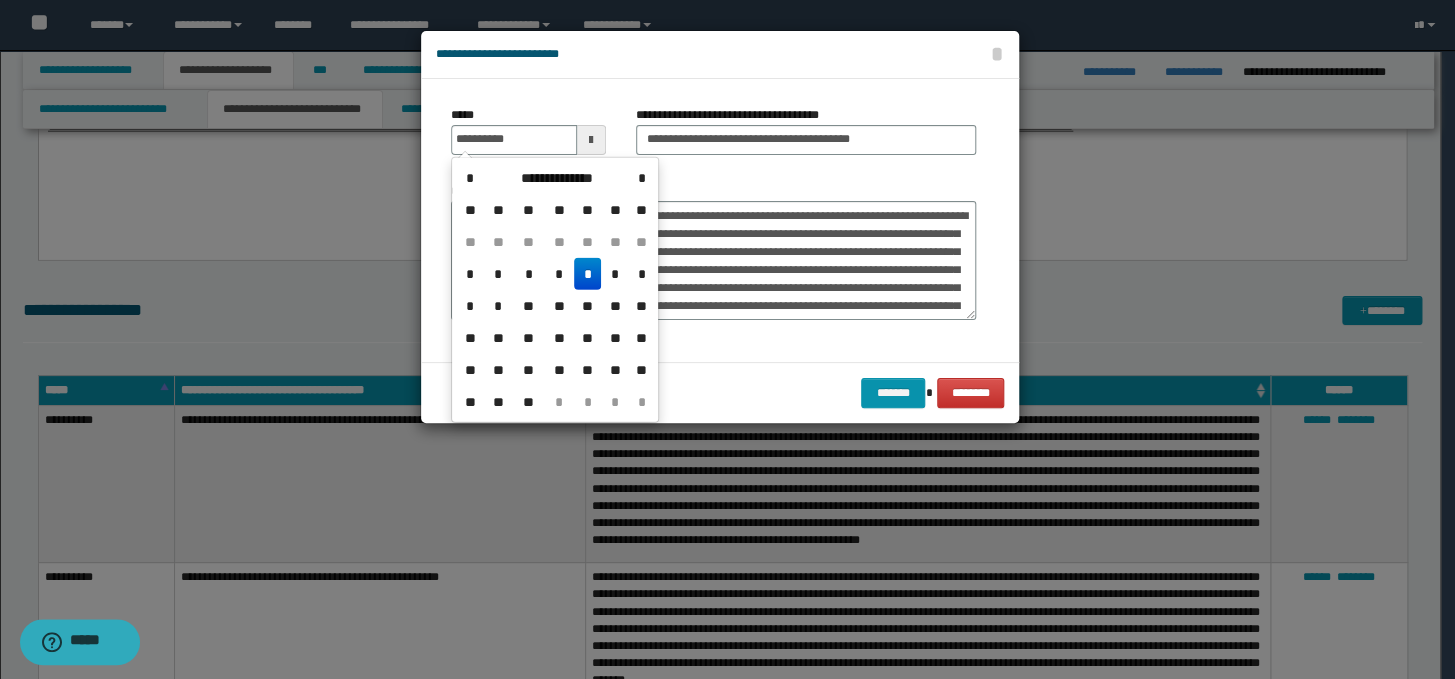 click on "*" at bounding box center (588, 274) 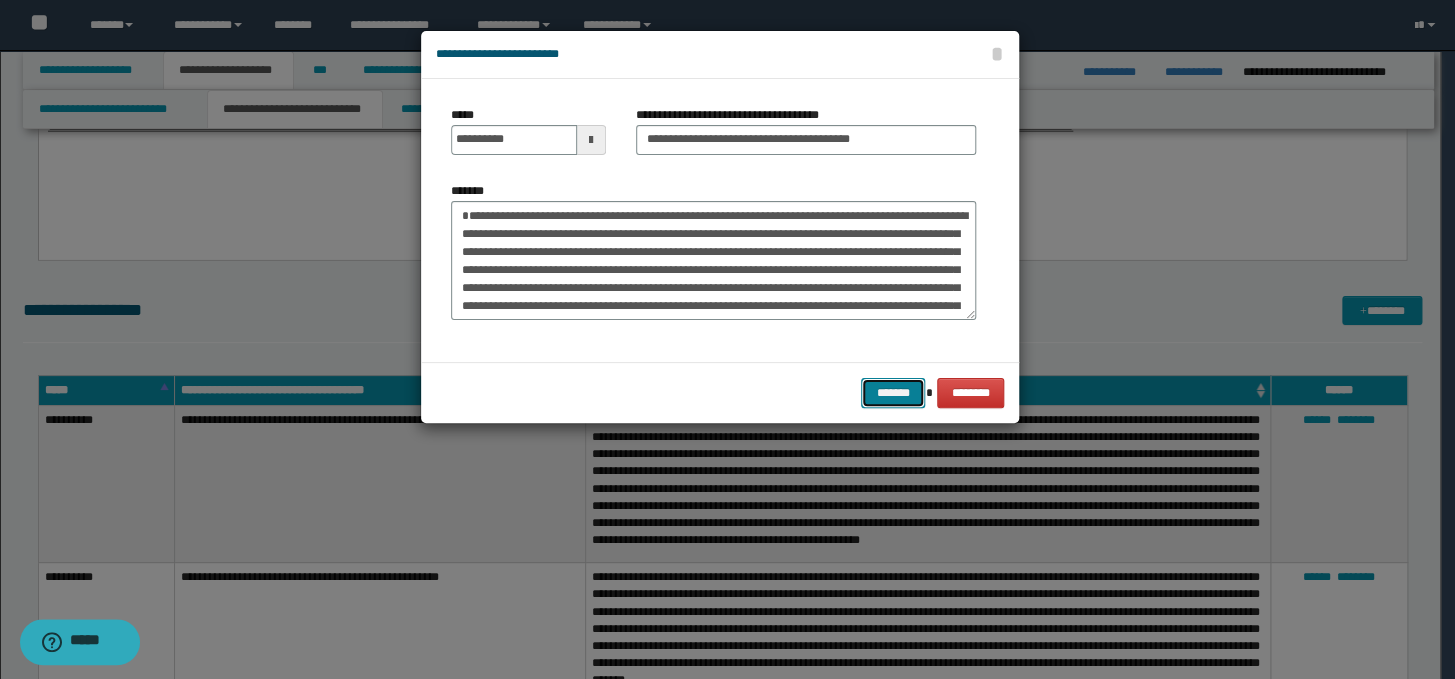 click on "*******" at bounding box center [893, 393] 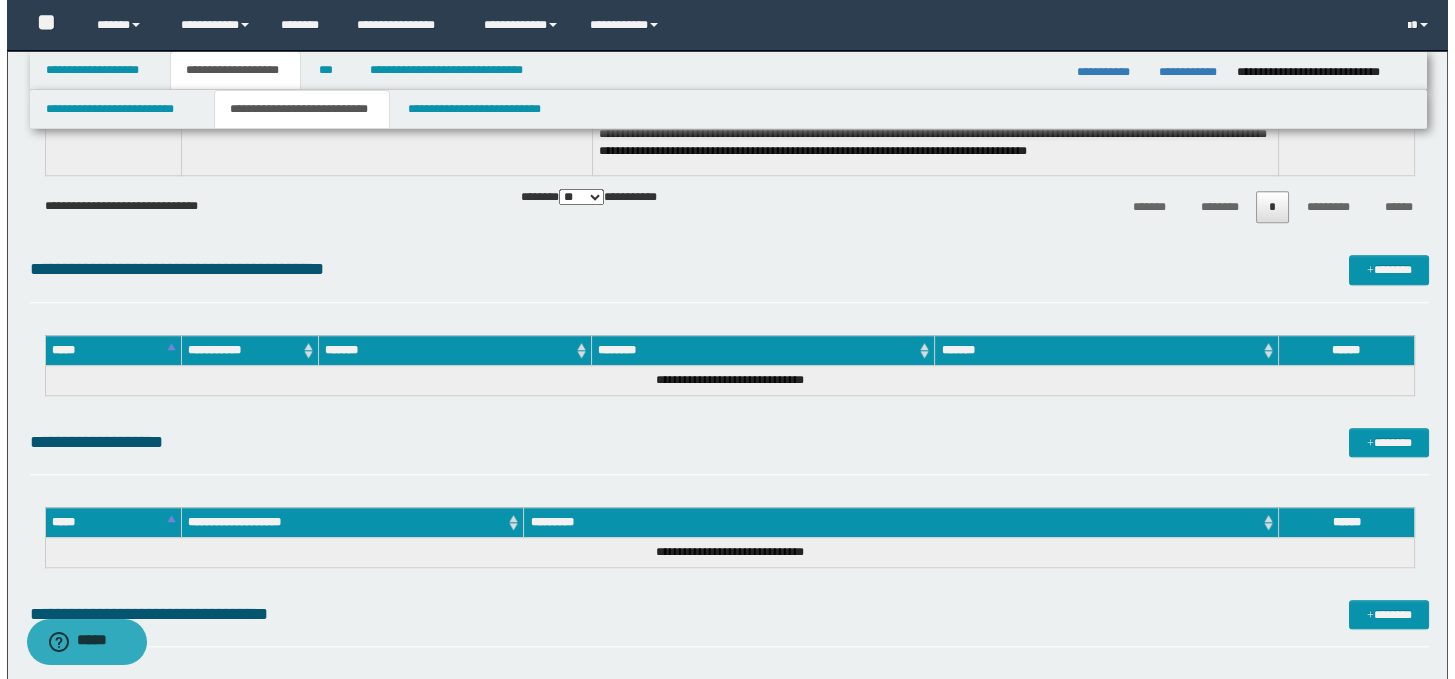 scroll, scrollTop: 3940, scrollLeft: 0, axis: vertical 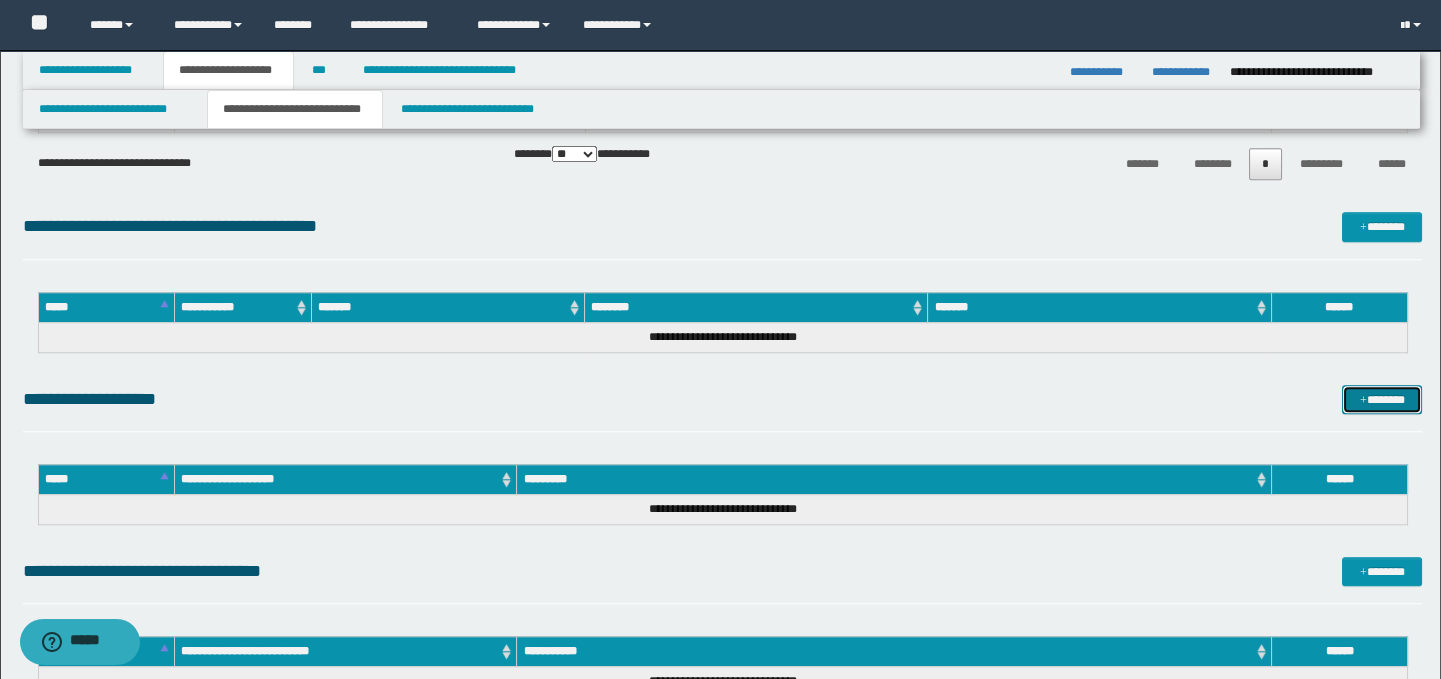 click on "*******" at bounding box center [1382, 400] 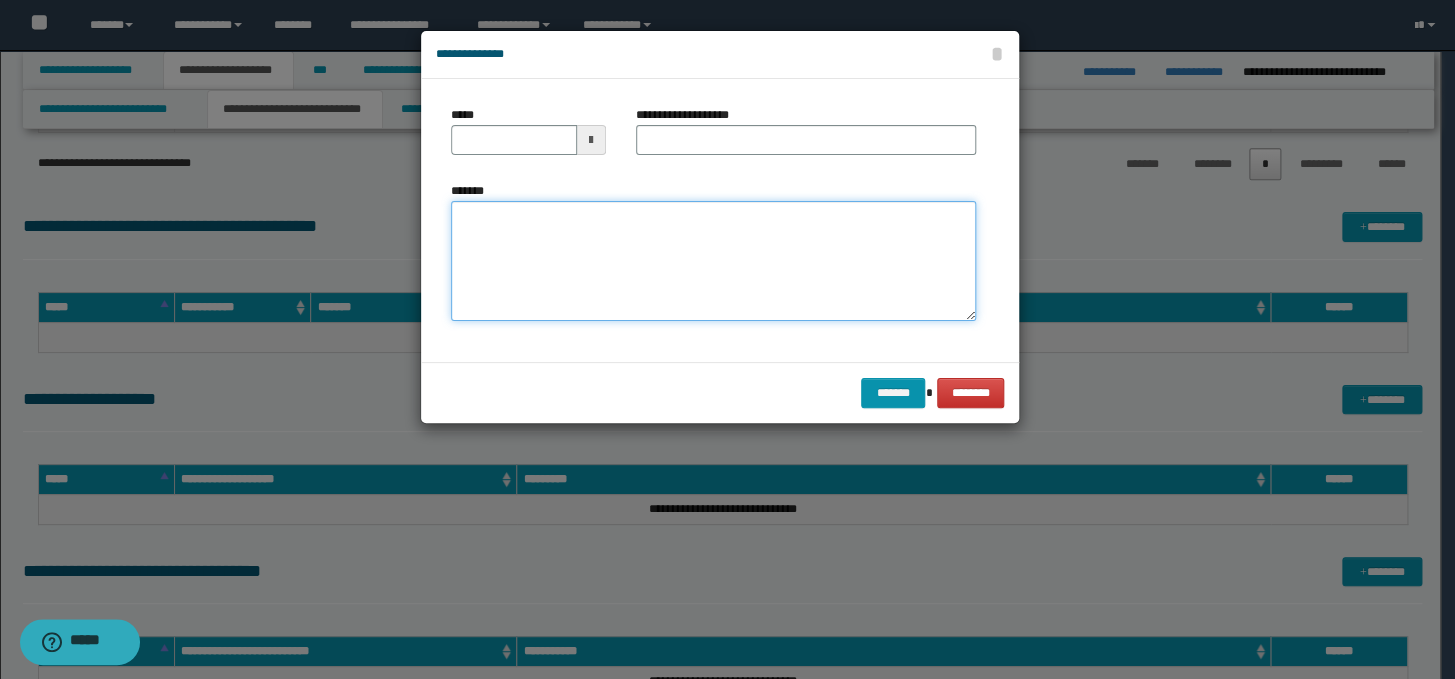 click on "*******" at bounding box center [713, 261] 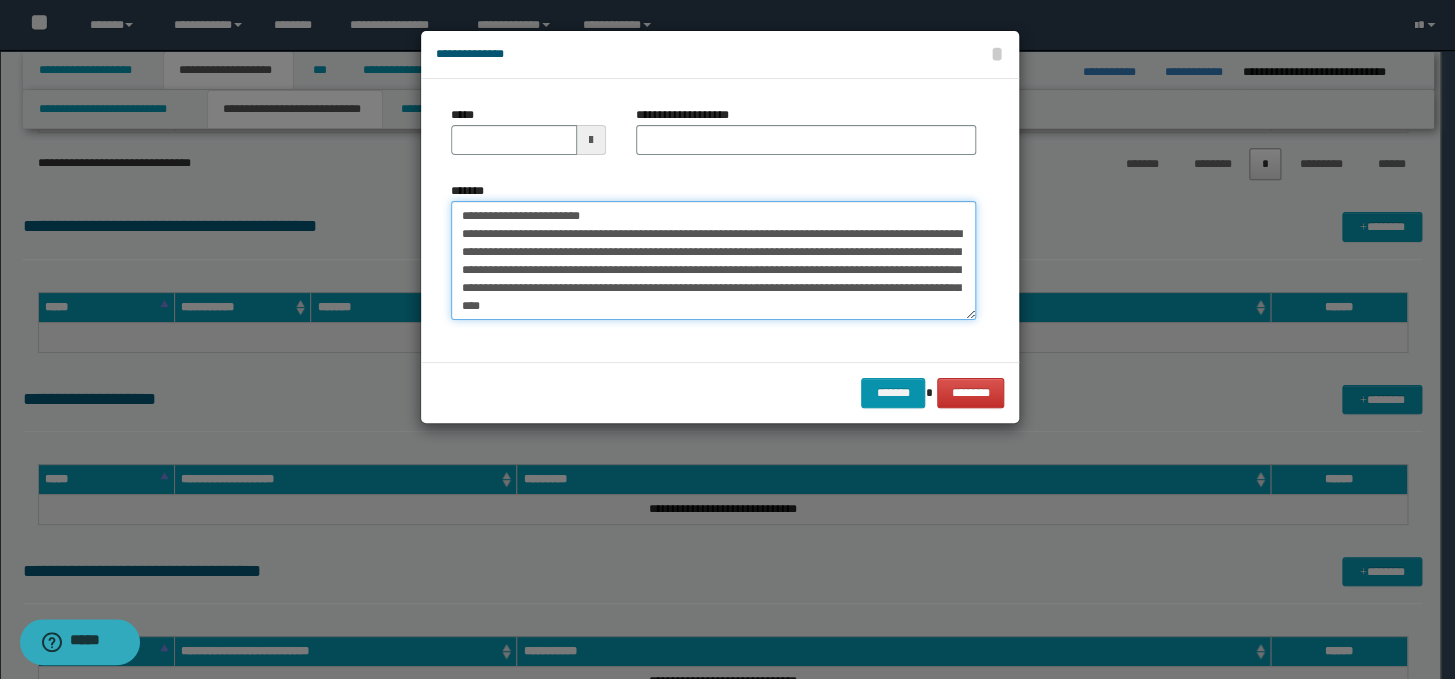 scroll, scrollTop: 0, scrollLeft: 0, axis: both 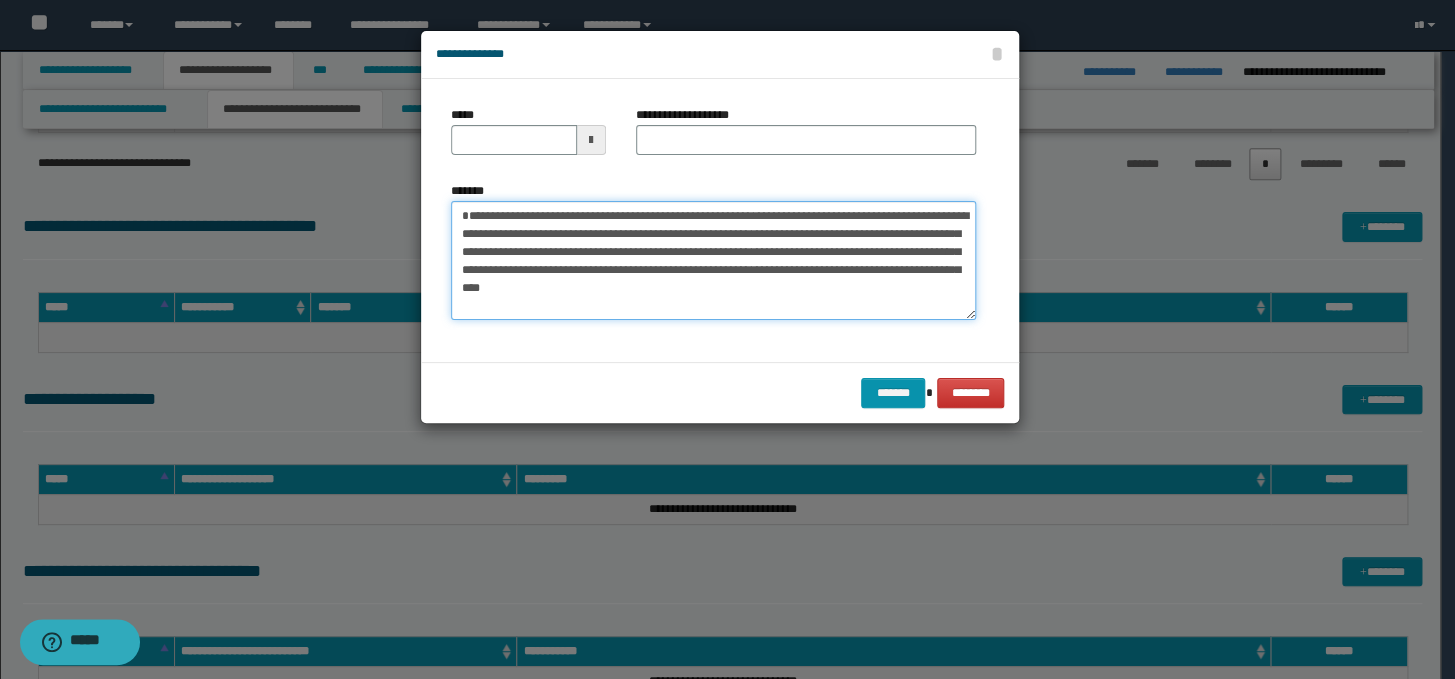 type on "**********" 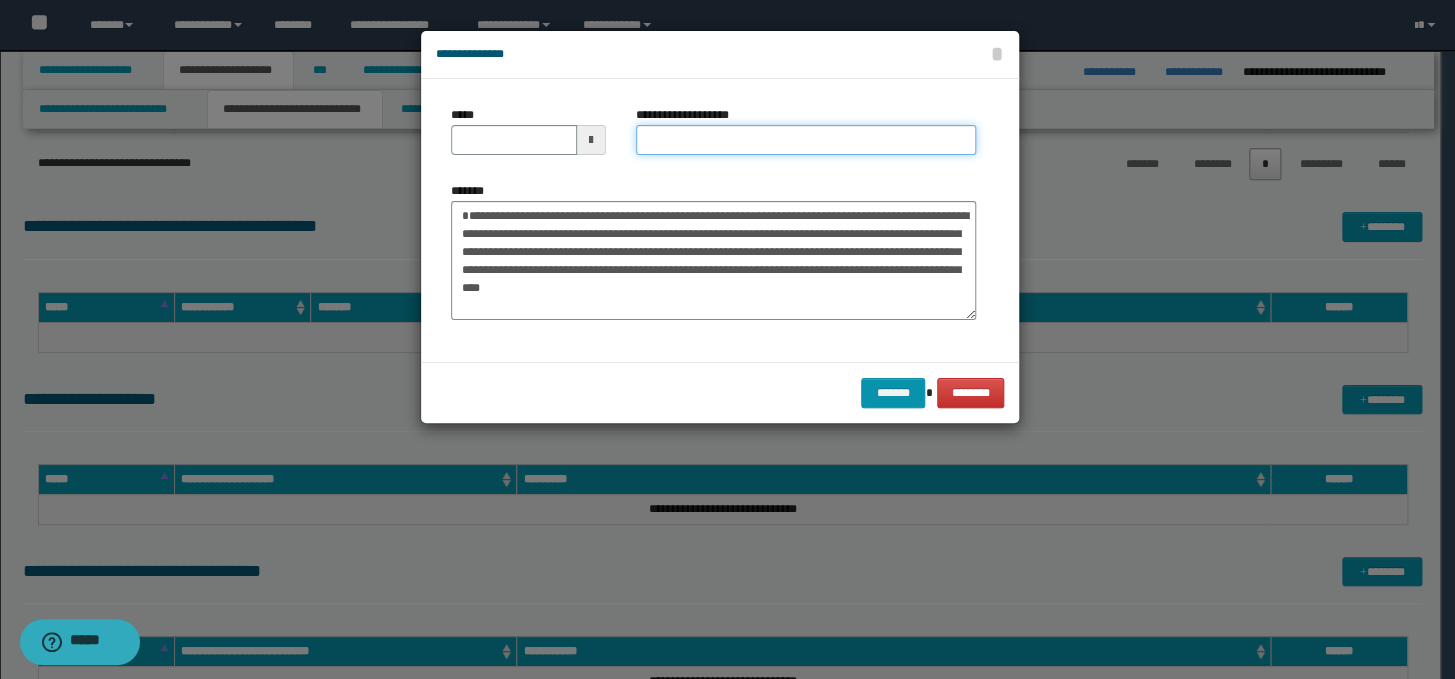 click on "**********" at bounding box center (806, 140) 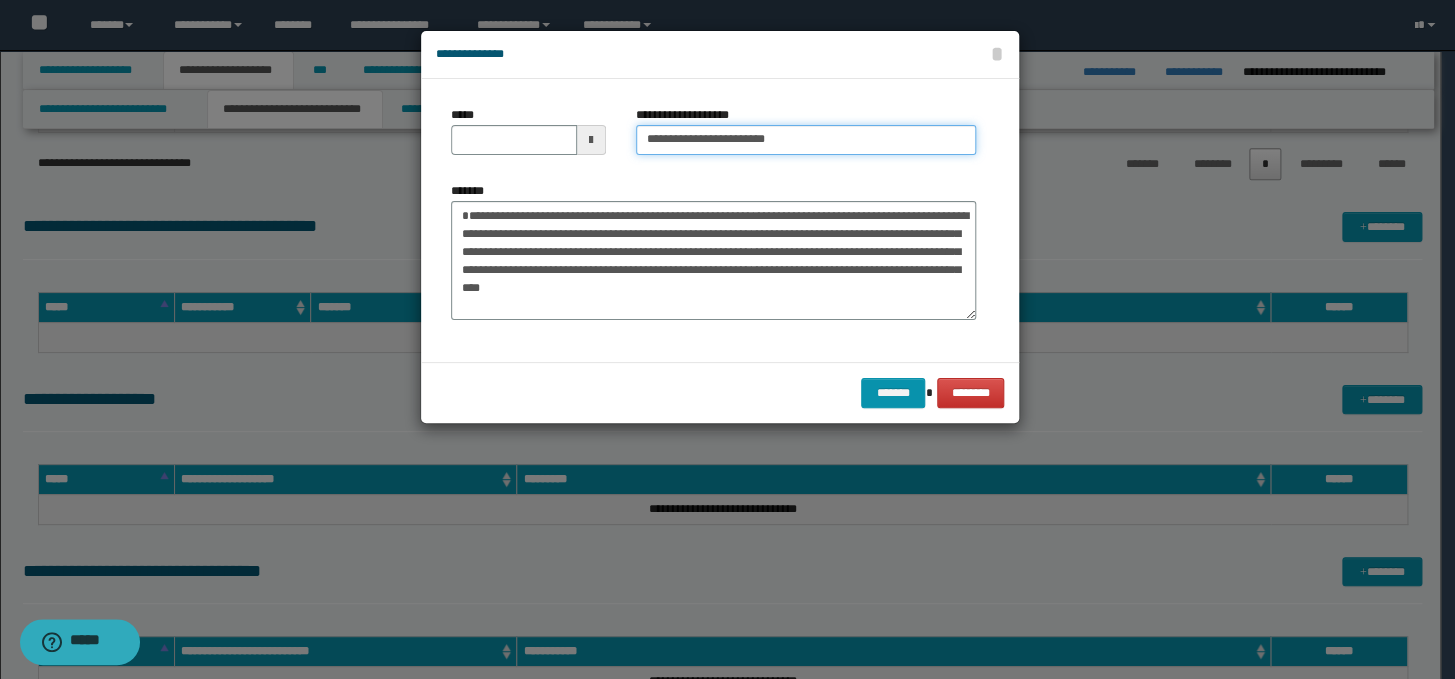 drag, startPoint x: 706, startPoint y: 141, endPoint x: 597, endPoint y: 145, distance: 109.07337 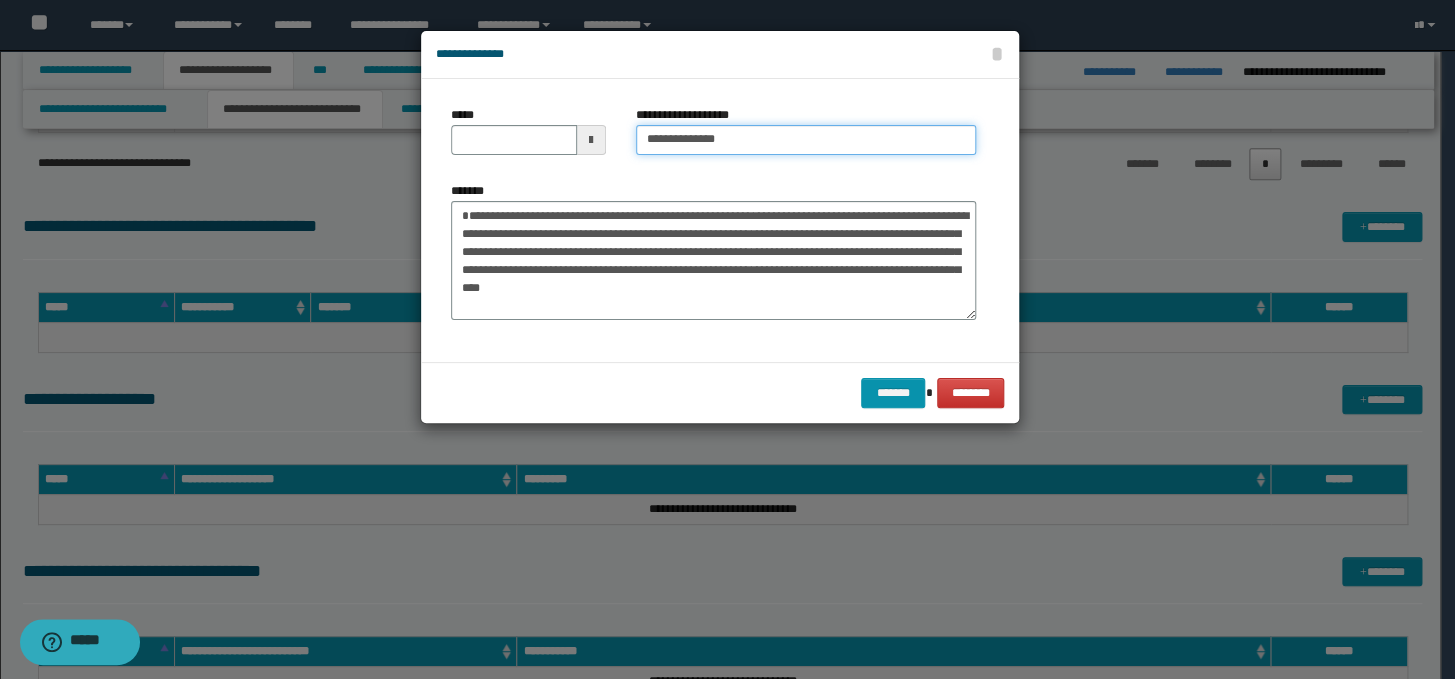 type 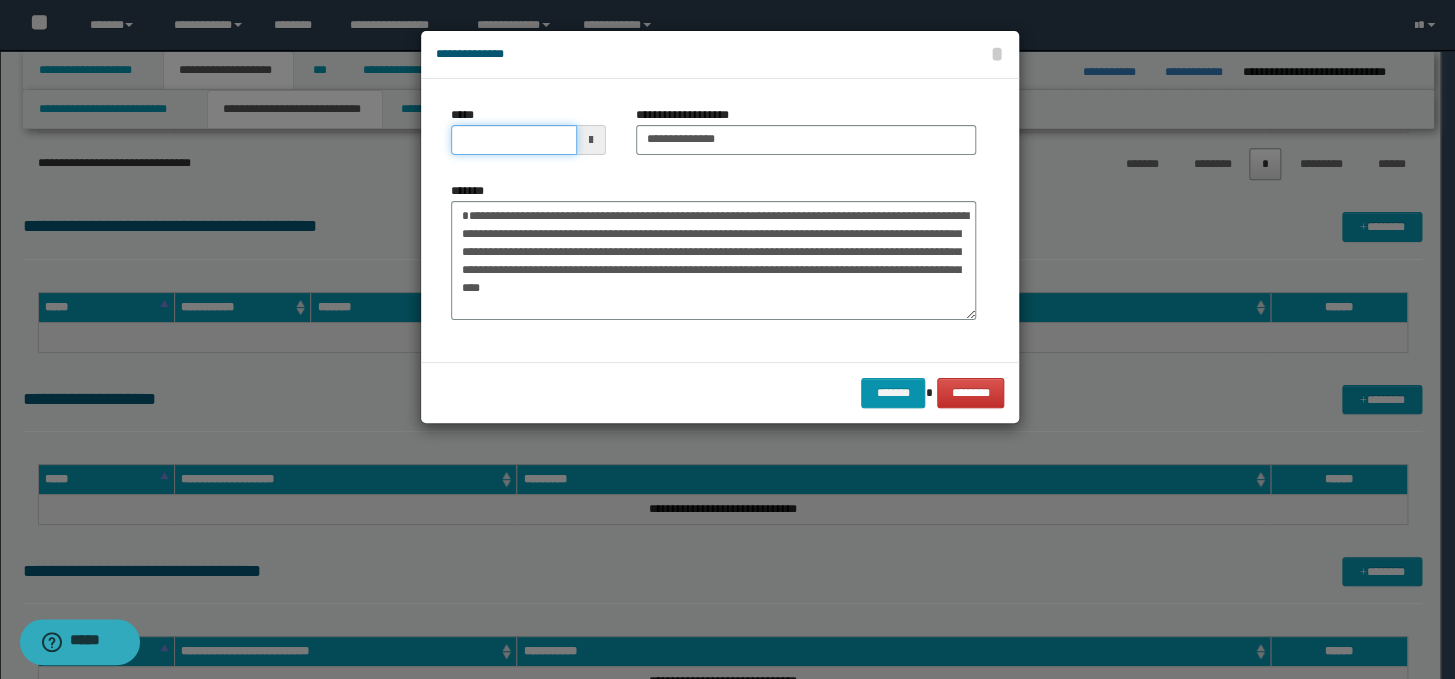 click on "*****" at bounding box center (514, 140) 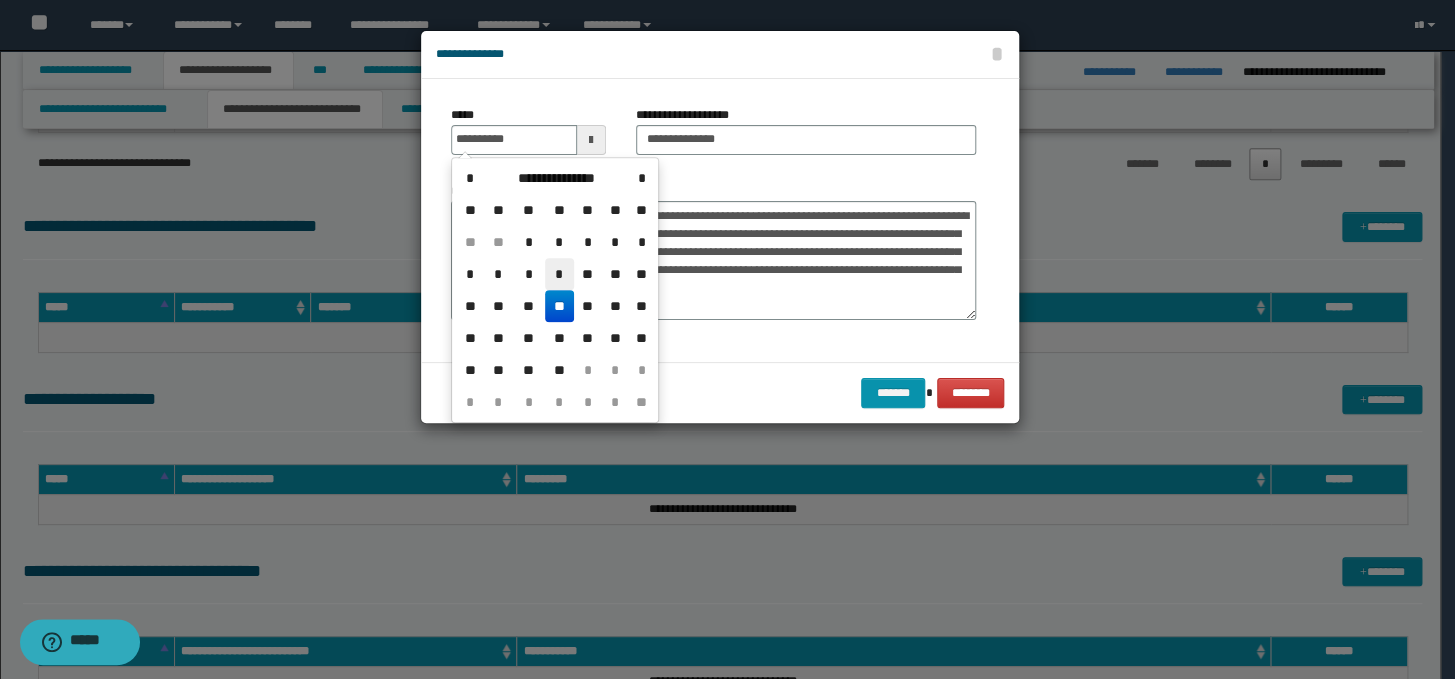 click on "*" at bounding box center [559, 274] 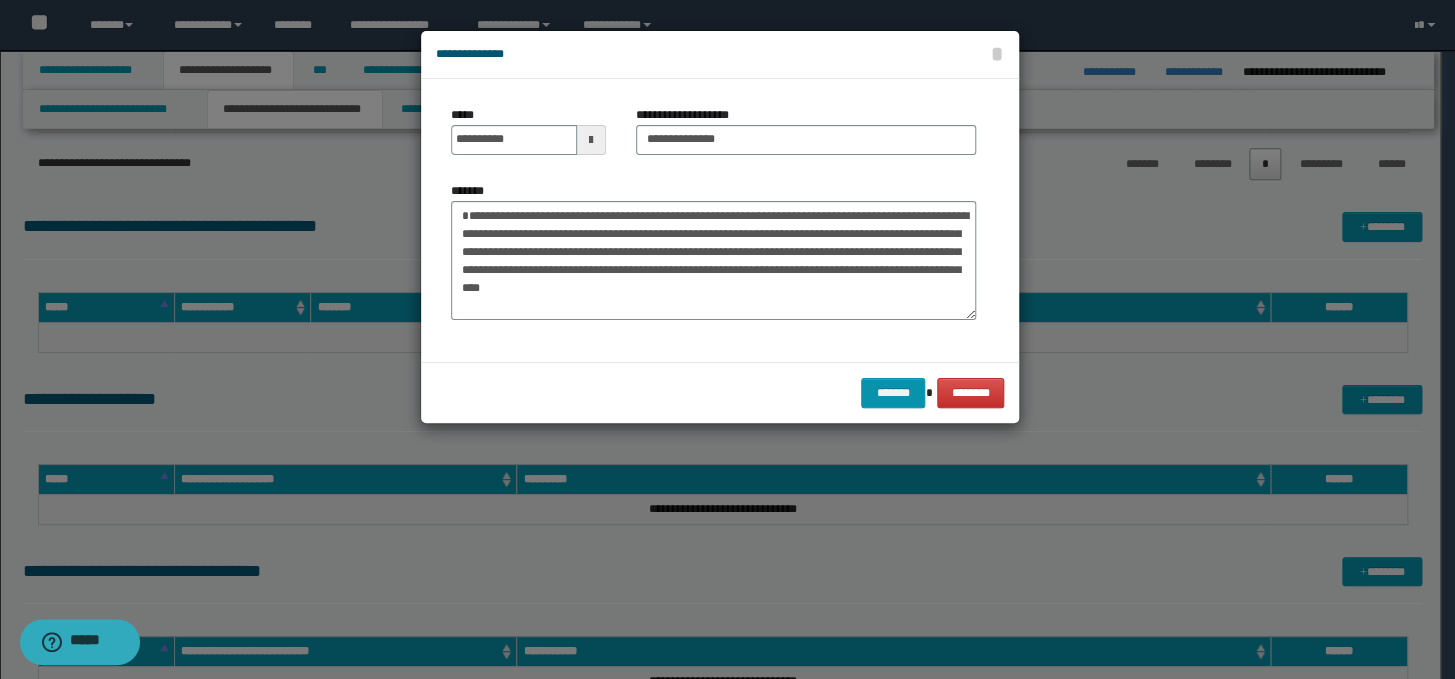 click at bounding box center (591, 140) 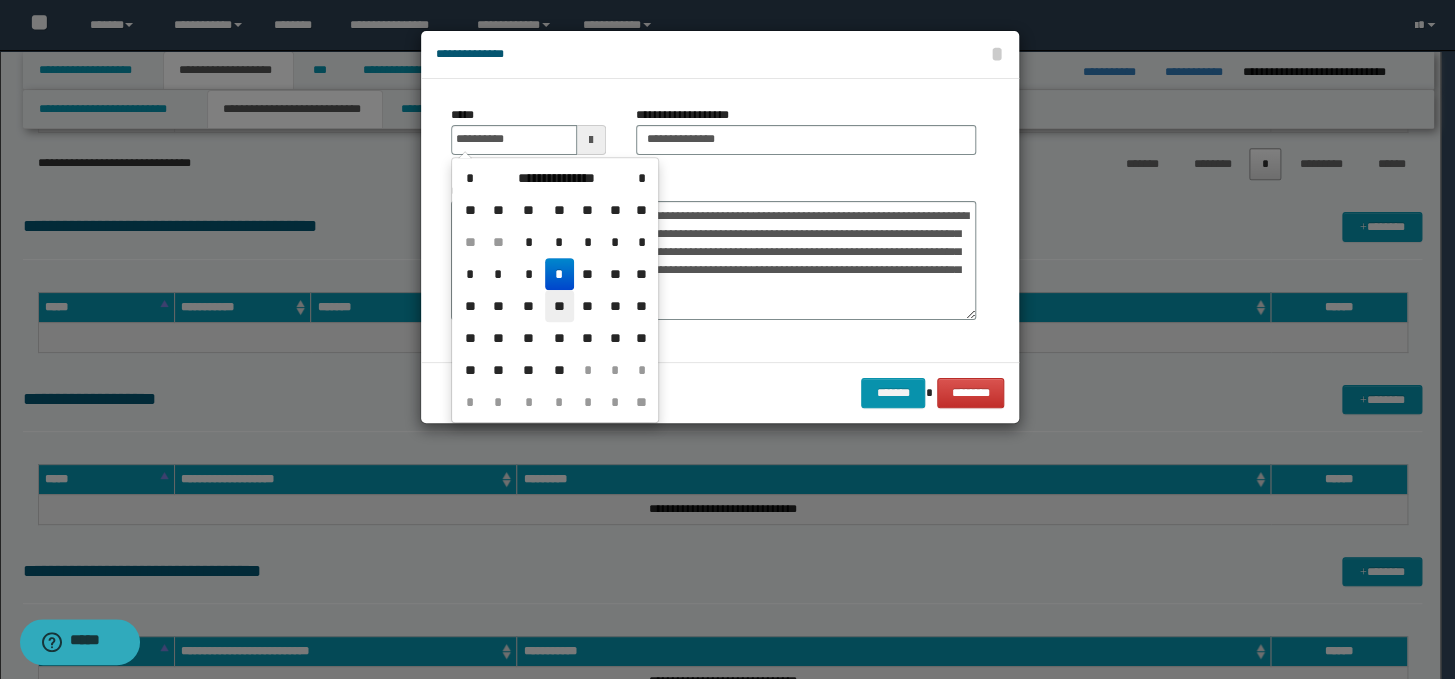 click on "**" at bounding box center [559, 306] 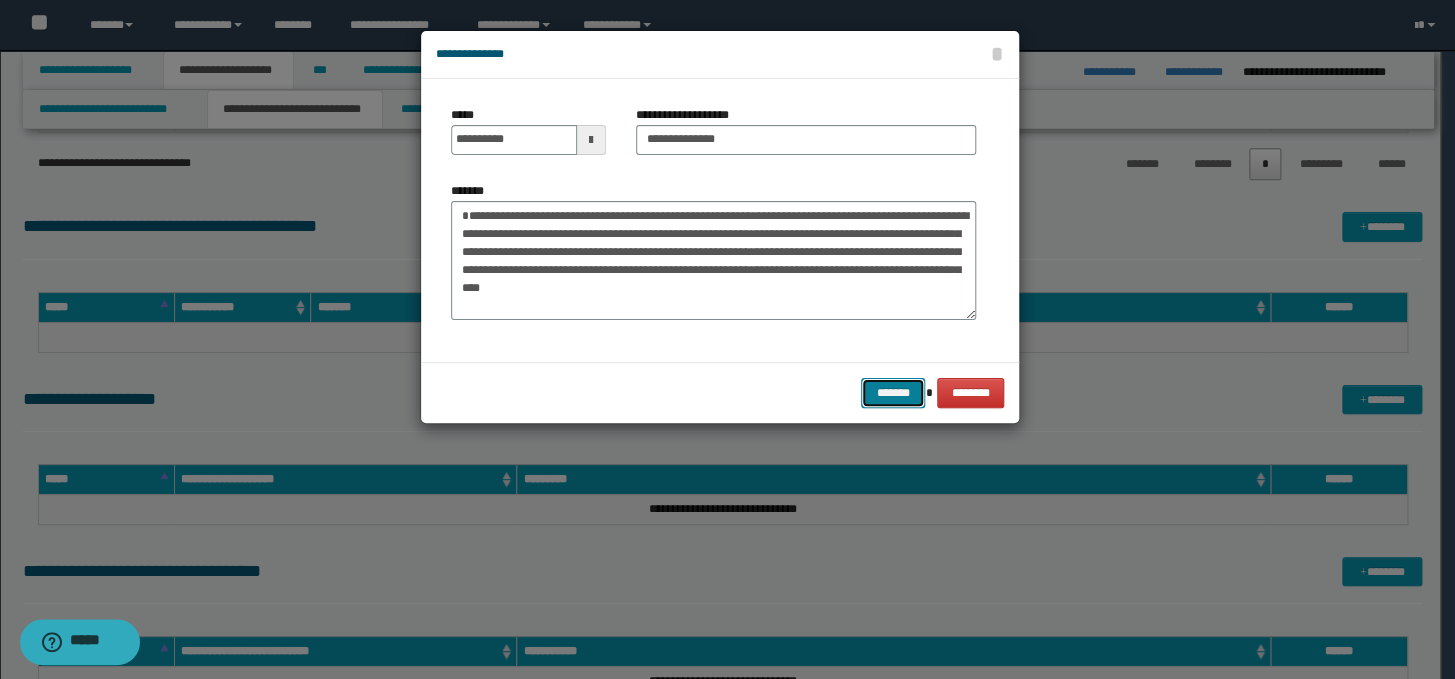 click on "*******" at bounding box center [893, 393] 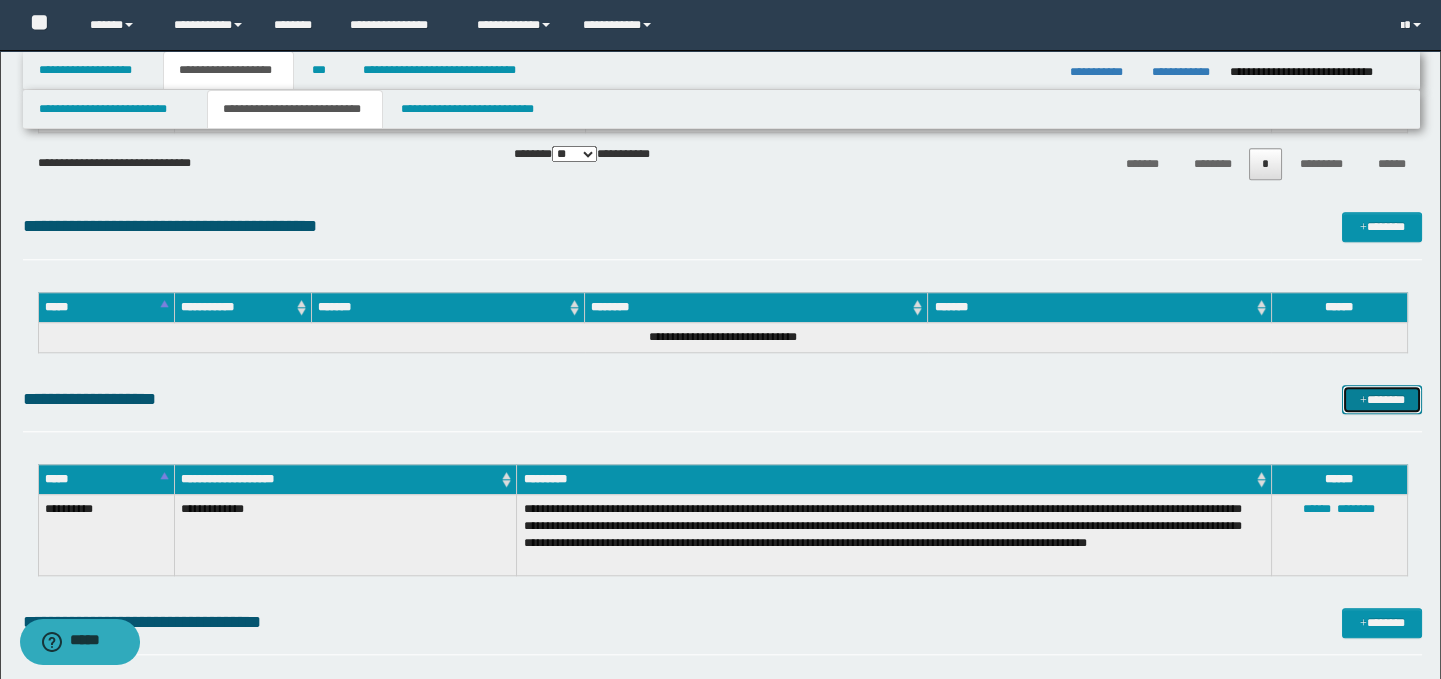 click on "*******" at bounding box center (1382, 400) 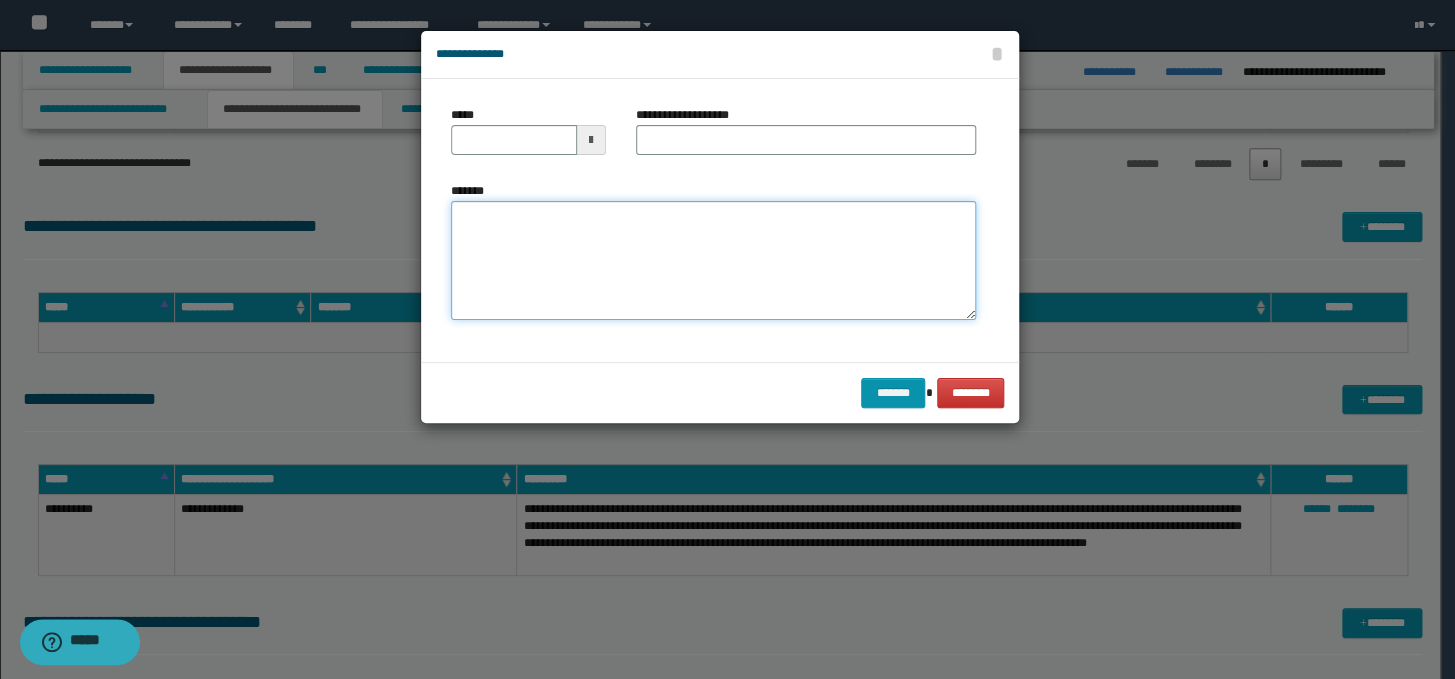 click on "*******" at bounding box center (713, 261) 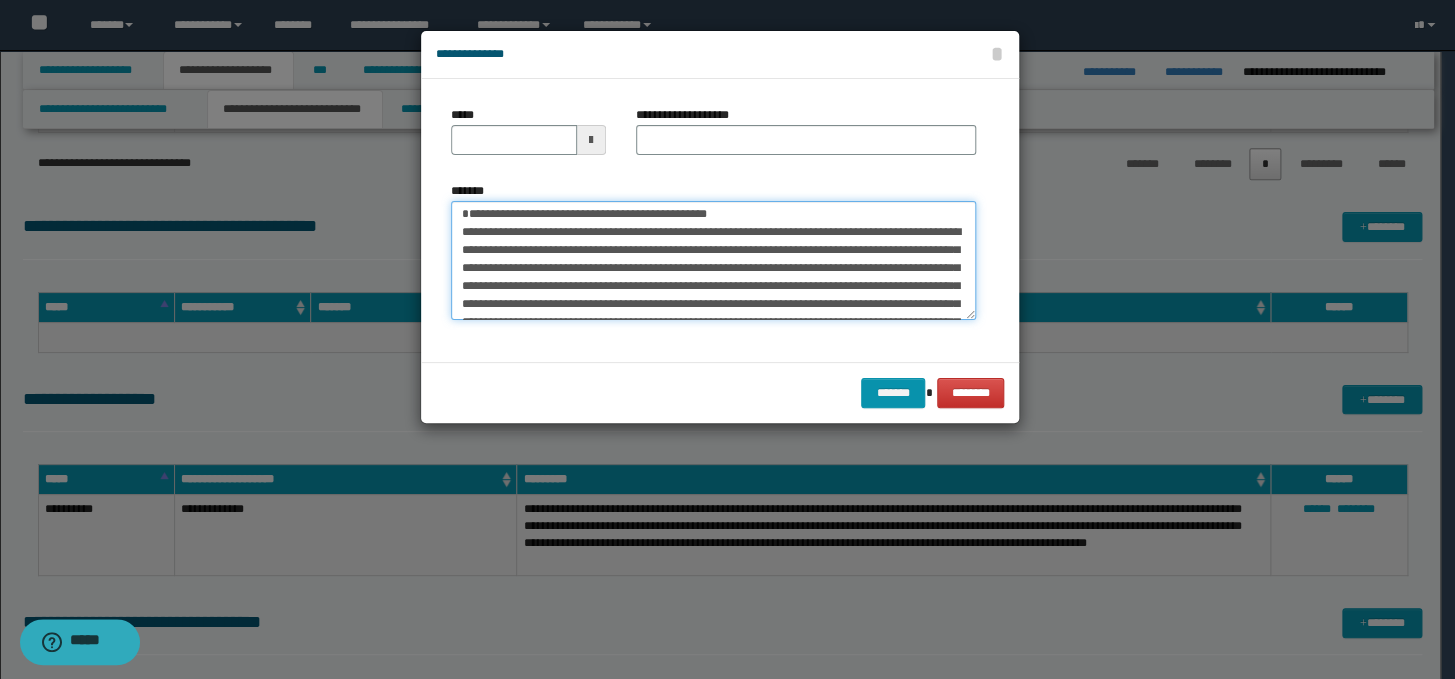 scroll, scrollTop: 0, scrollLeft: 0, axis: both 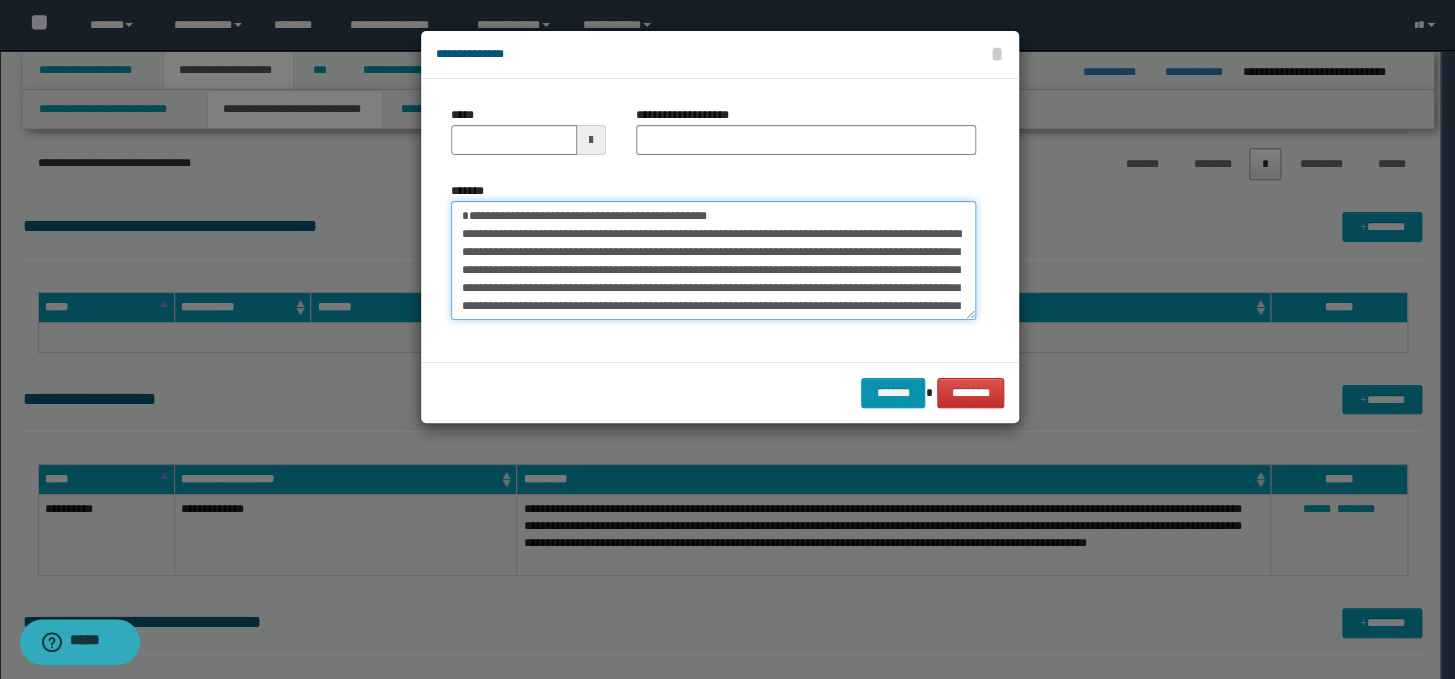 drag, startPoint x: 770, startPoint y: 239, endPoint x: 435, endPoint y: 240, distance: 335.0015 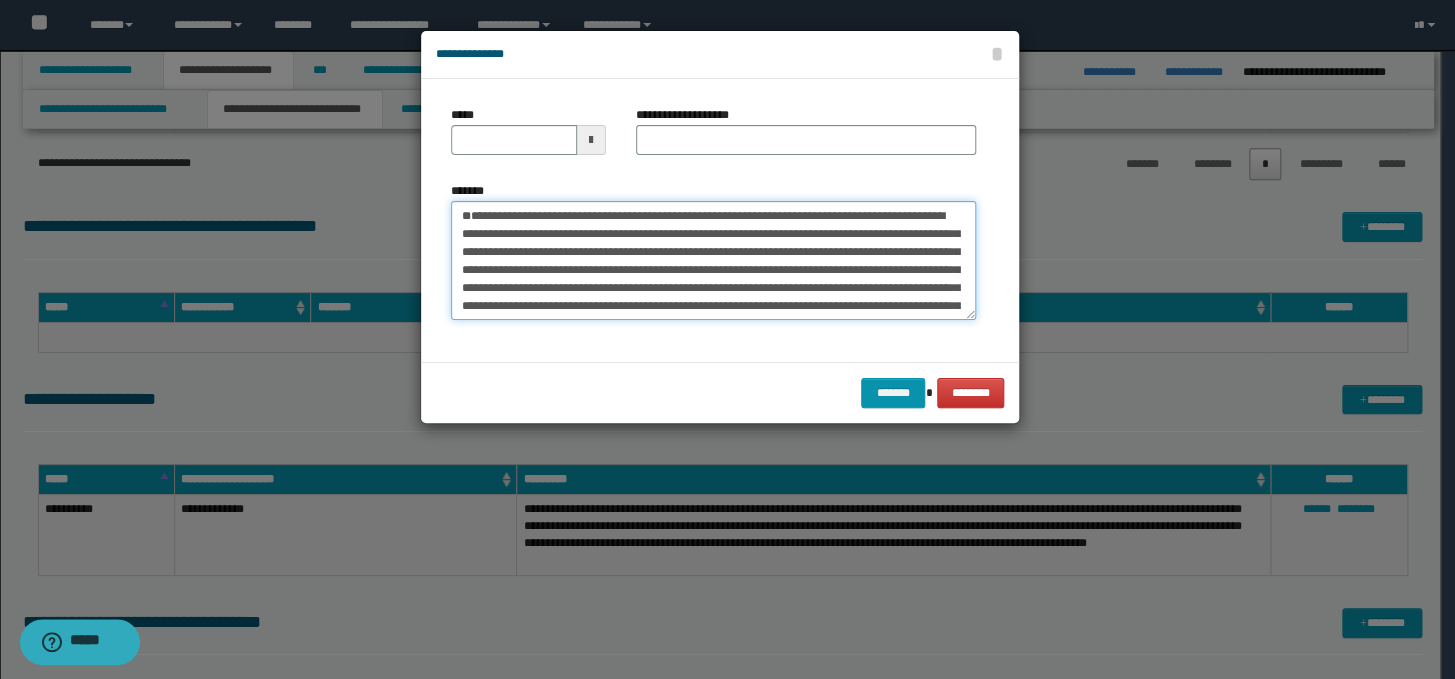 type on "**********" 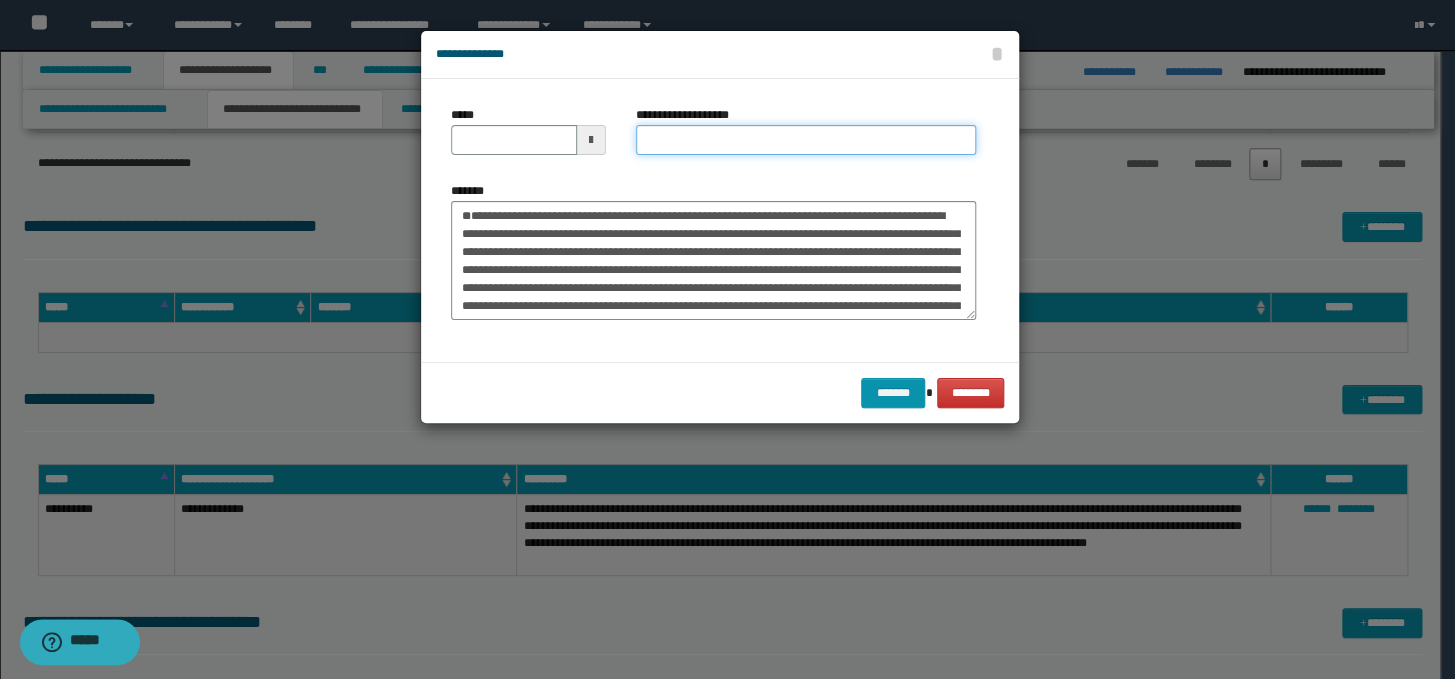 click on "**********" at bounding box center (806, 140) 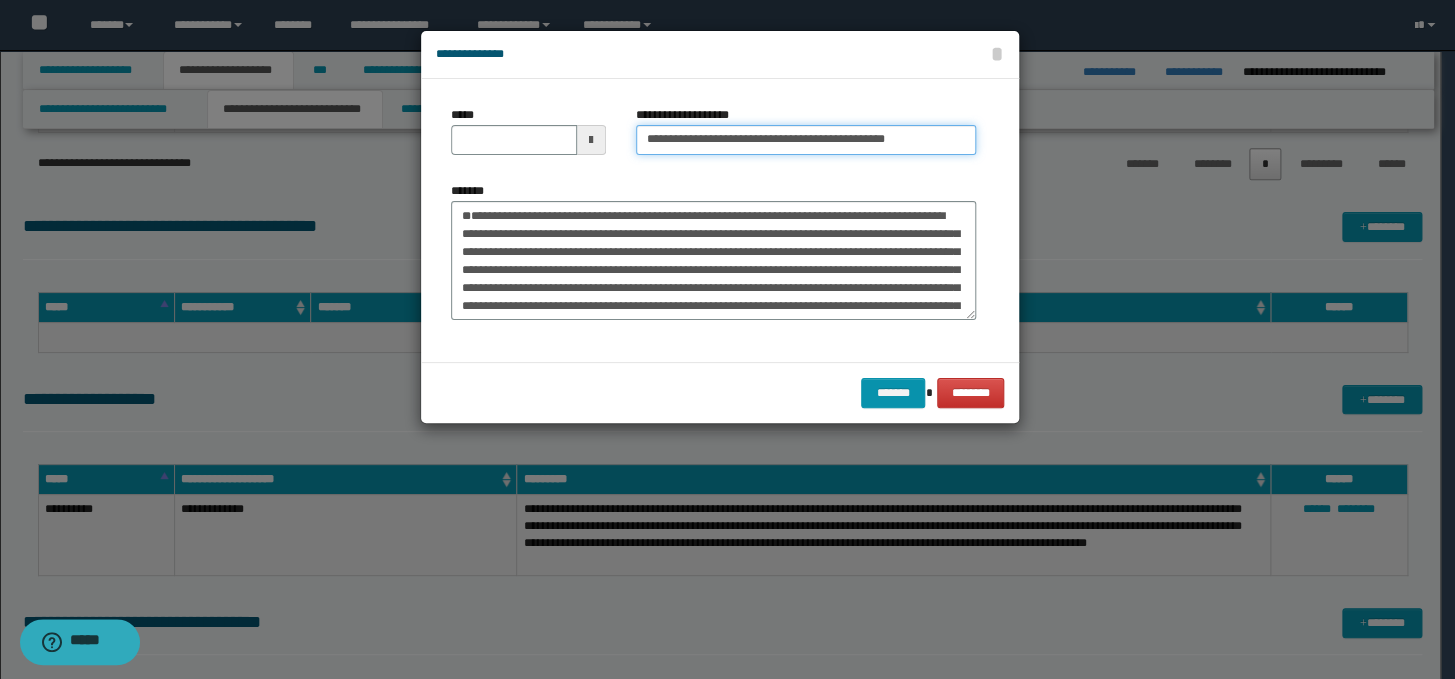 drag, startPoint x: 708, startPoint y: 141, endPoint x: 623, endPoint y: 140, distance: 85.00588 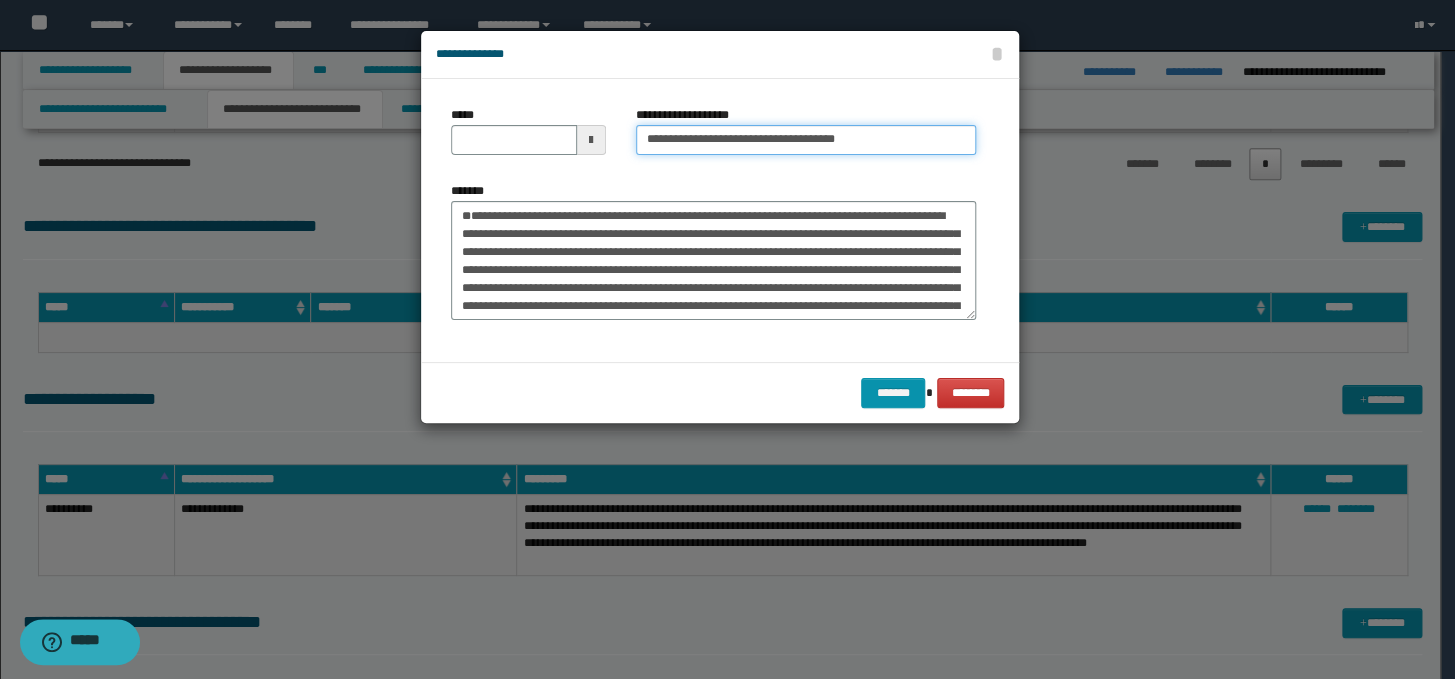 type 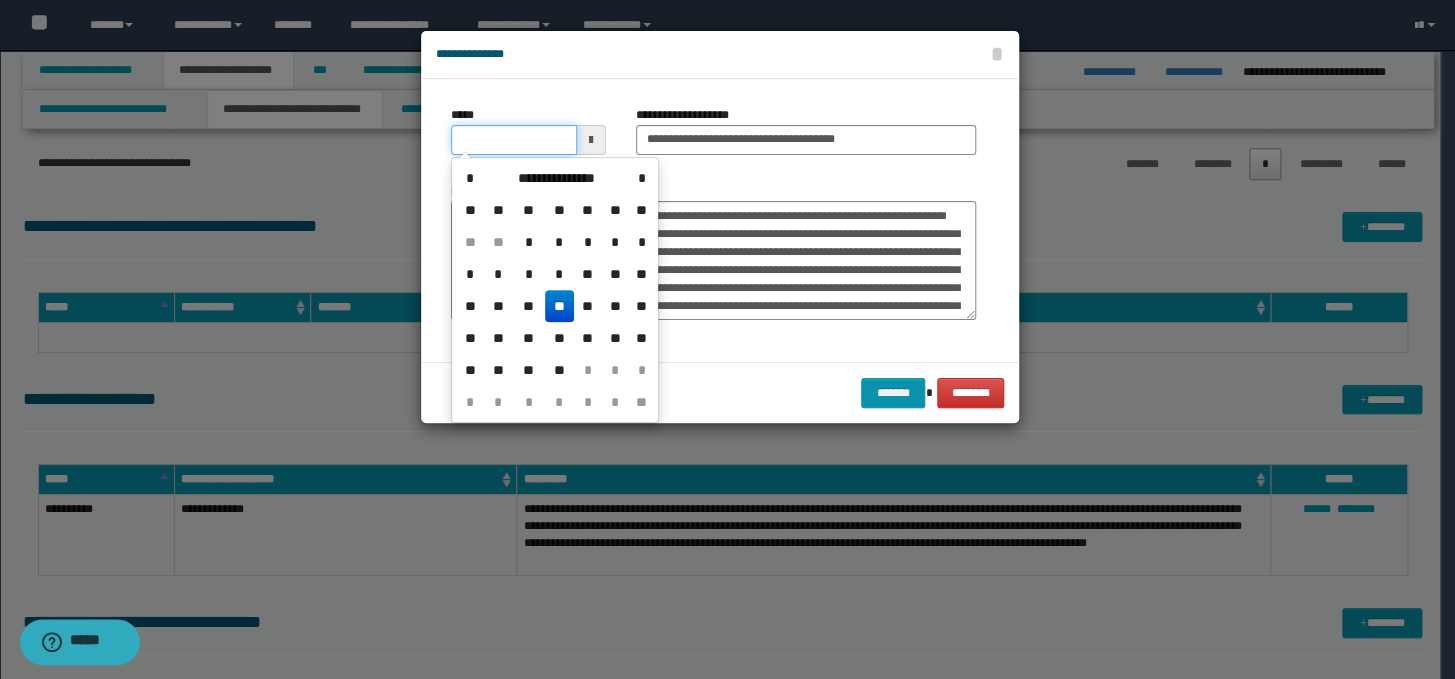 click on "*****" at bounding box center [514, 140] 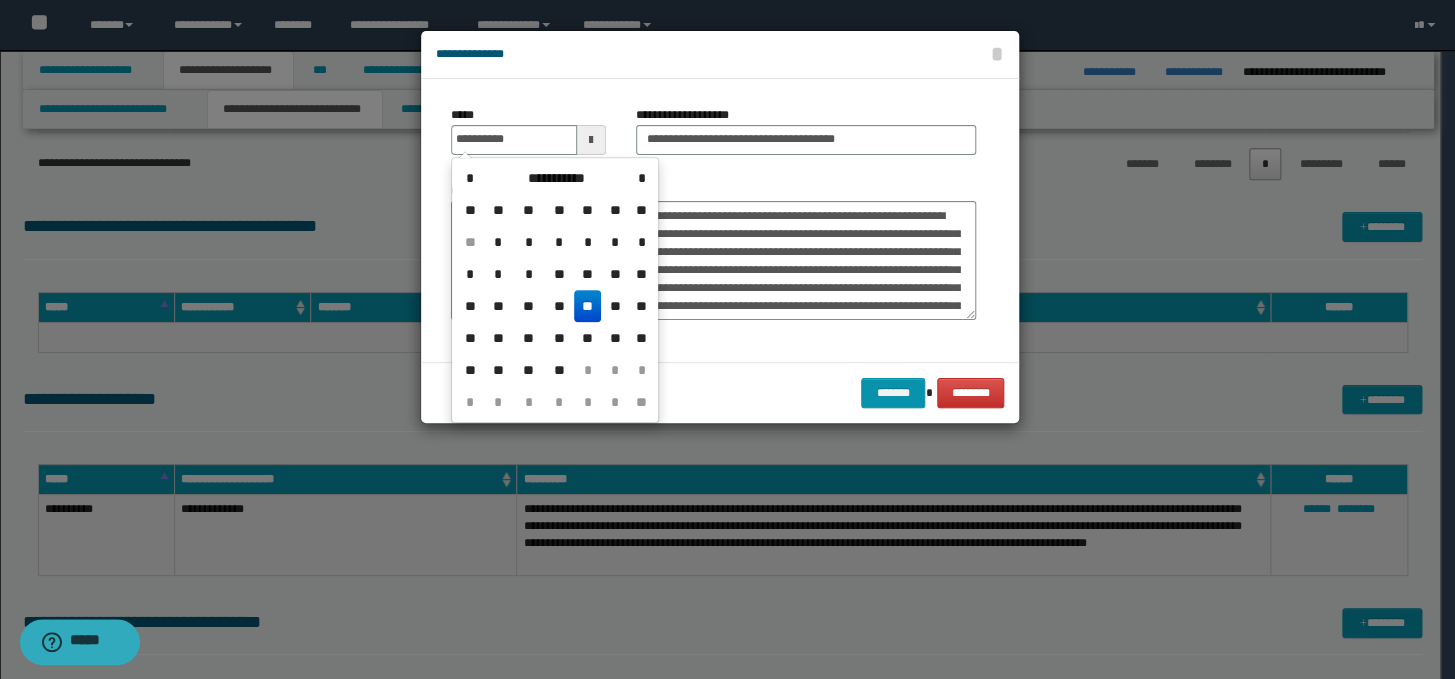 click on "**" at bounding box center [588, 306] 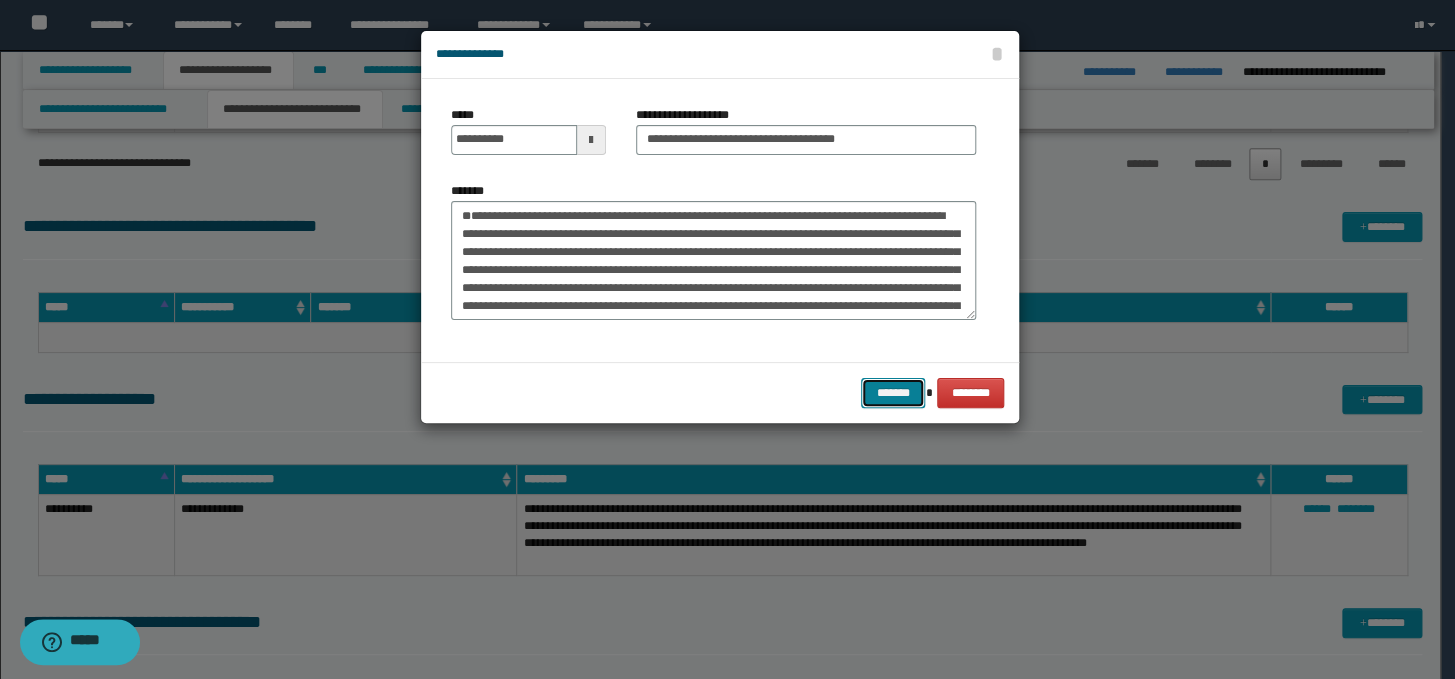click on "*******" at bounding box center [893, 393] 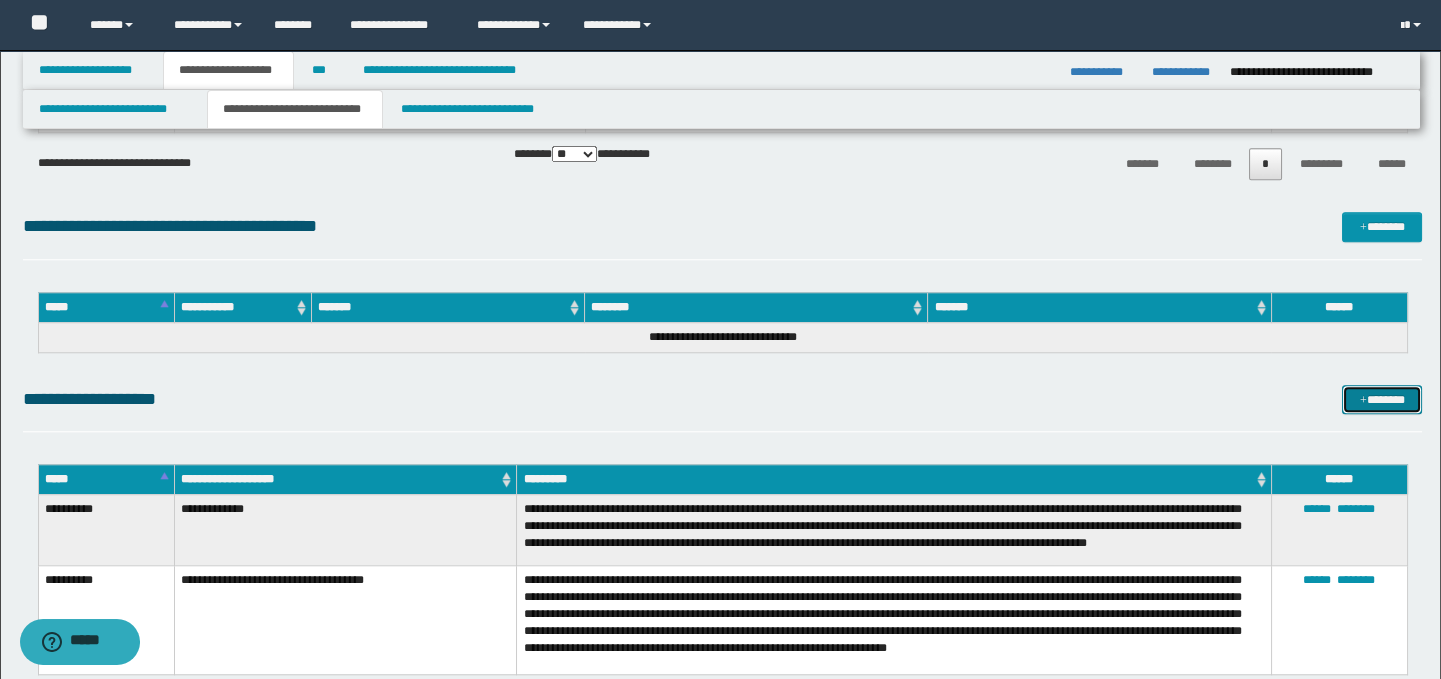 click on "*******" at bounding box center (1382, 400) 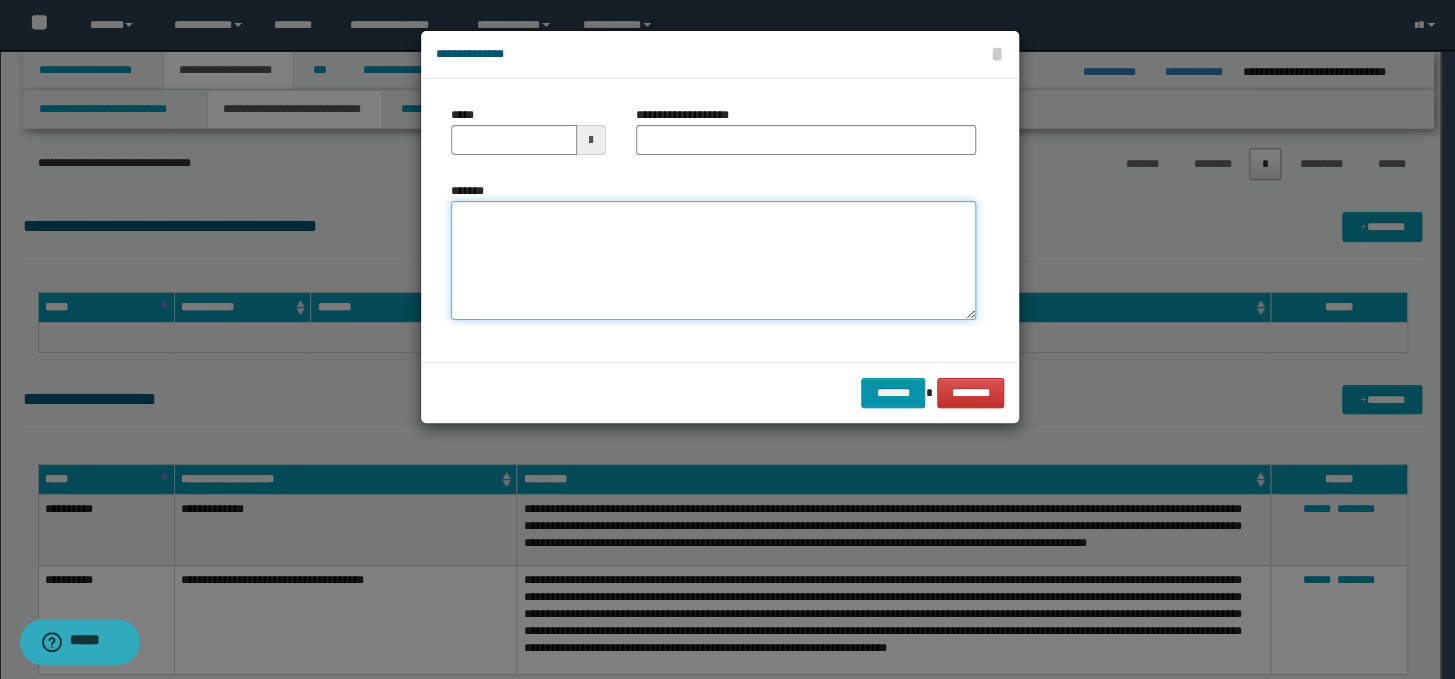 click on "*******" at bounding box center (713, 261) 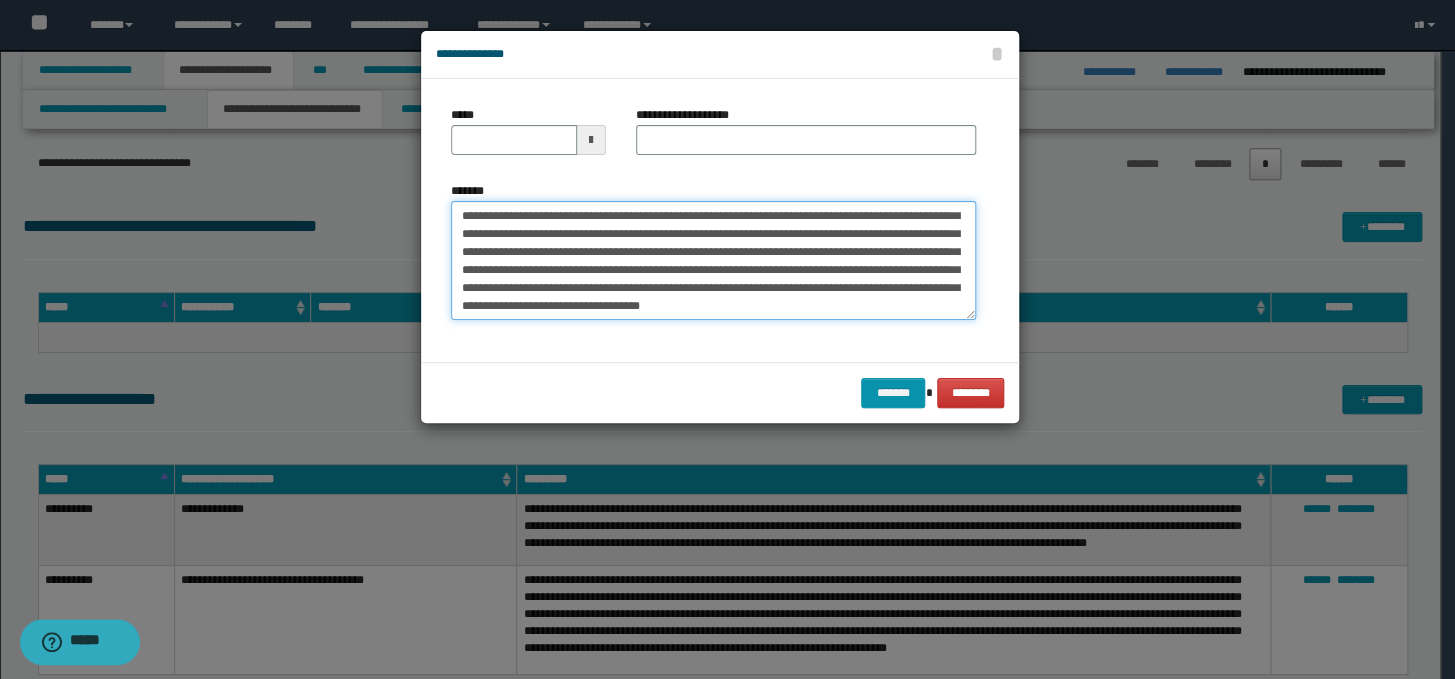 scroll, scrollTop: 0, scrollLeft: 0, axis: both 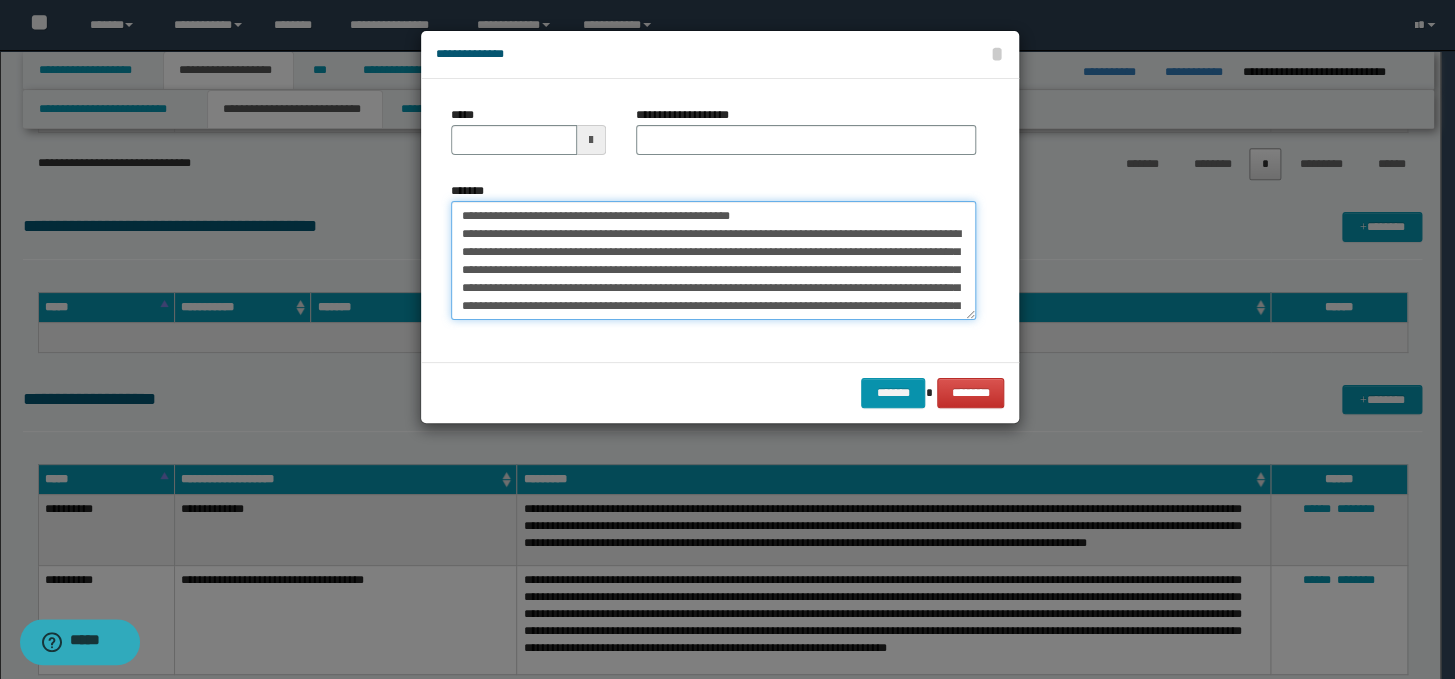 drag, startPoint x: 813, startPoint y: 213, endPoint x: 443, endPoint y: 213, distance: 370 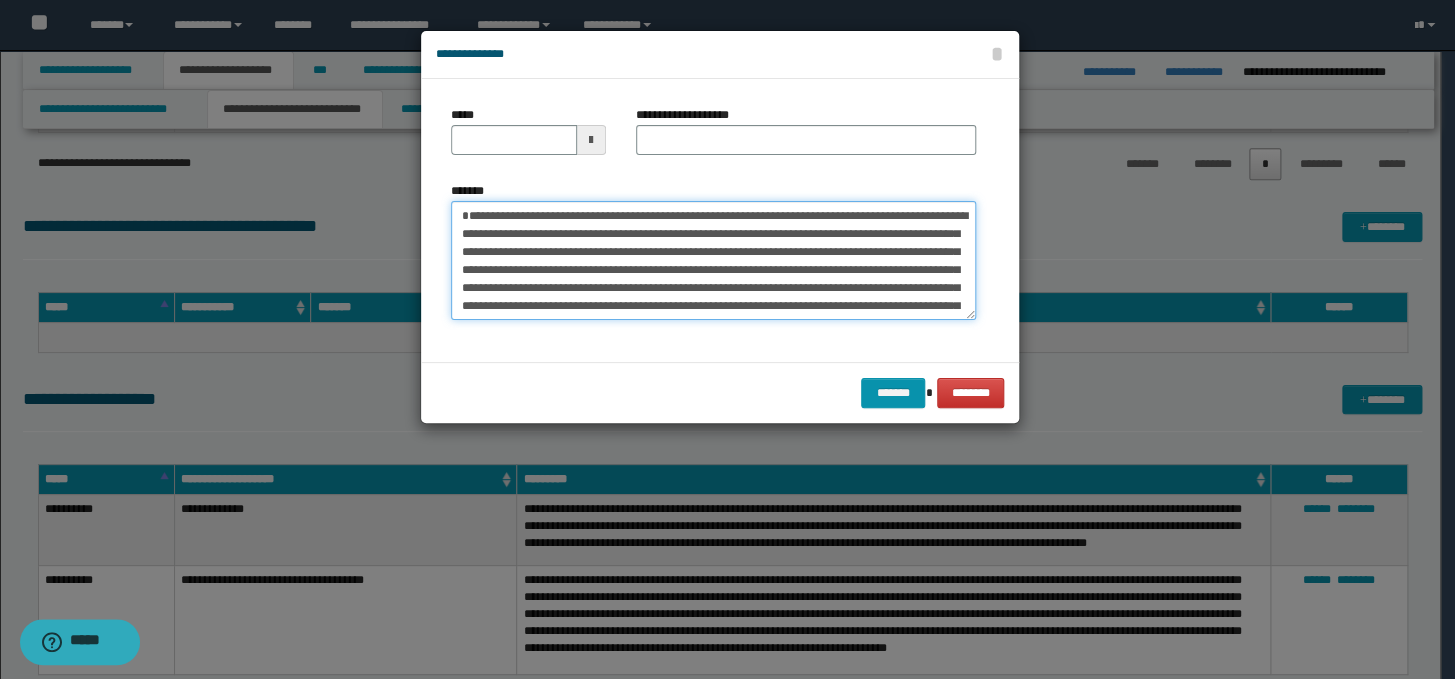 type on "**********" 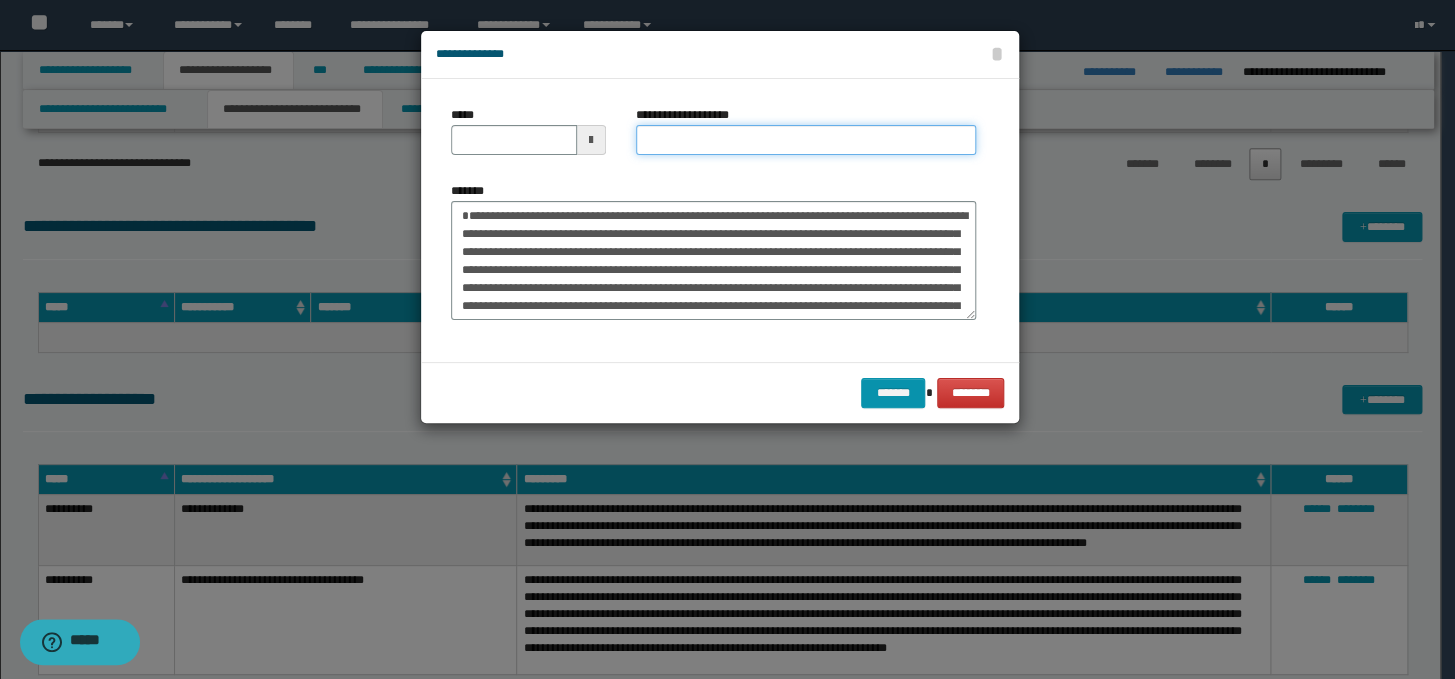 click on "**********" at bounding box center [806, 140] 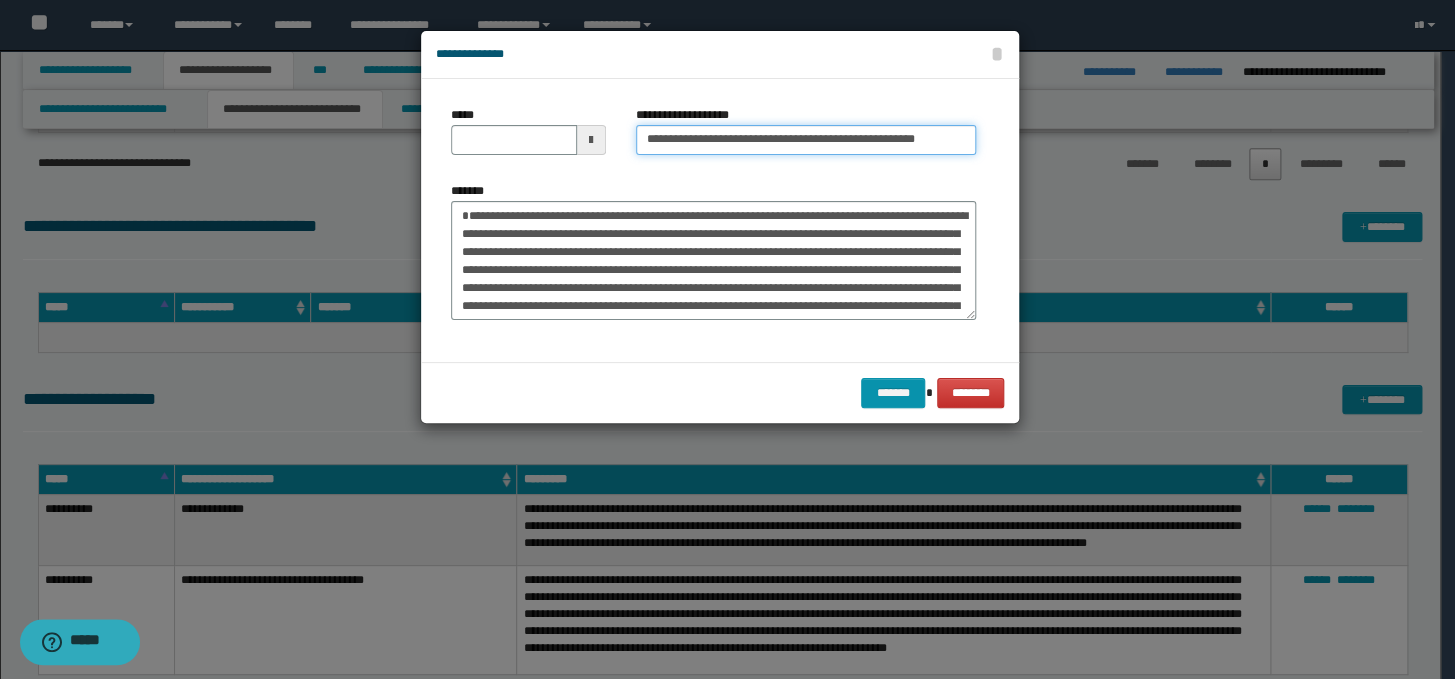 scroll, scrollTop: 0, scrollLeft: 0, axis: both 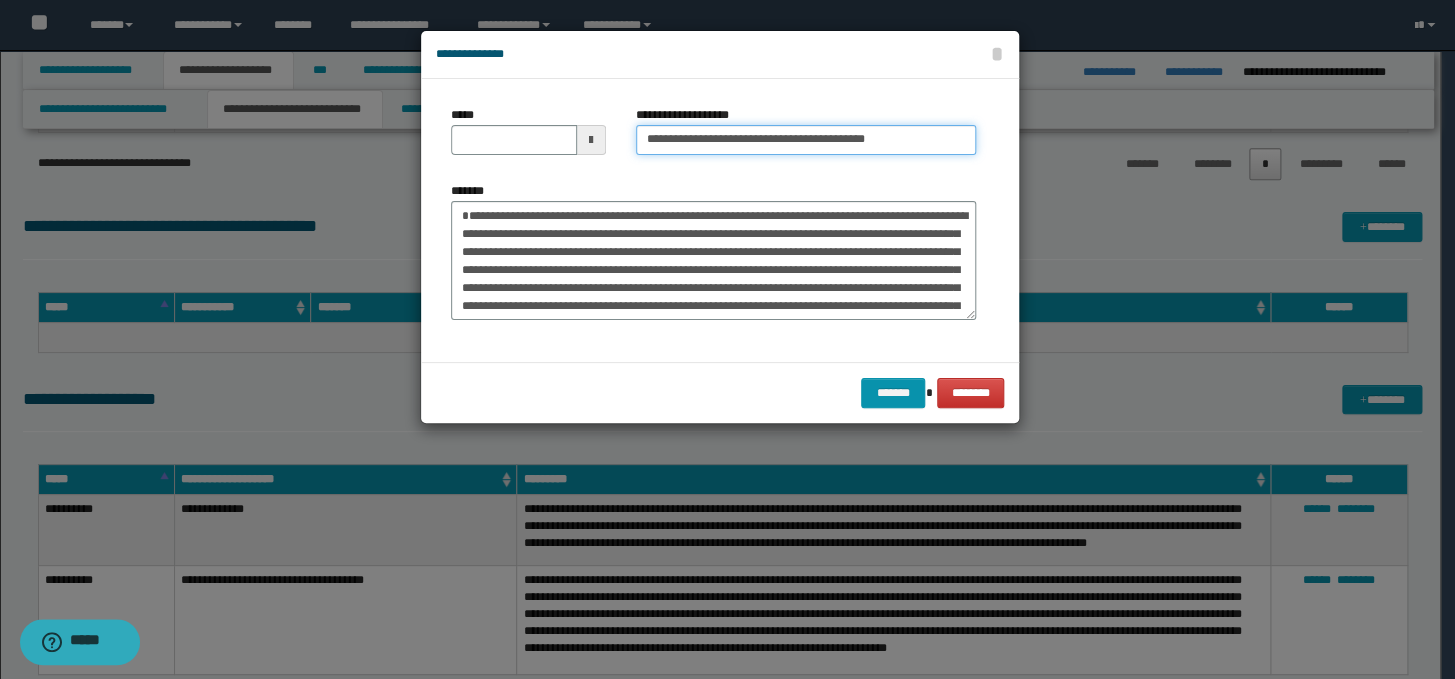 type 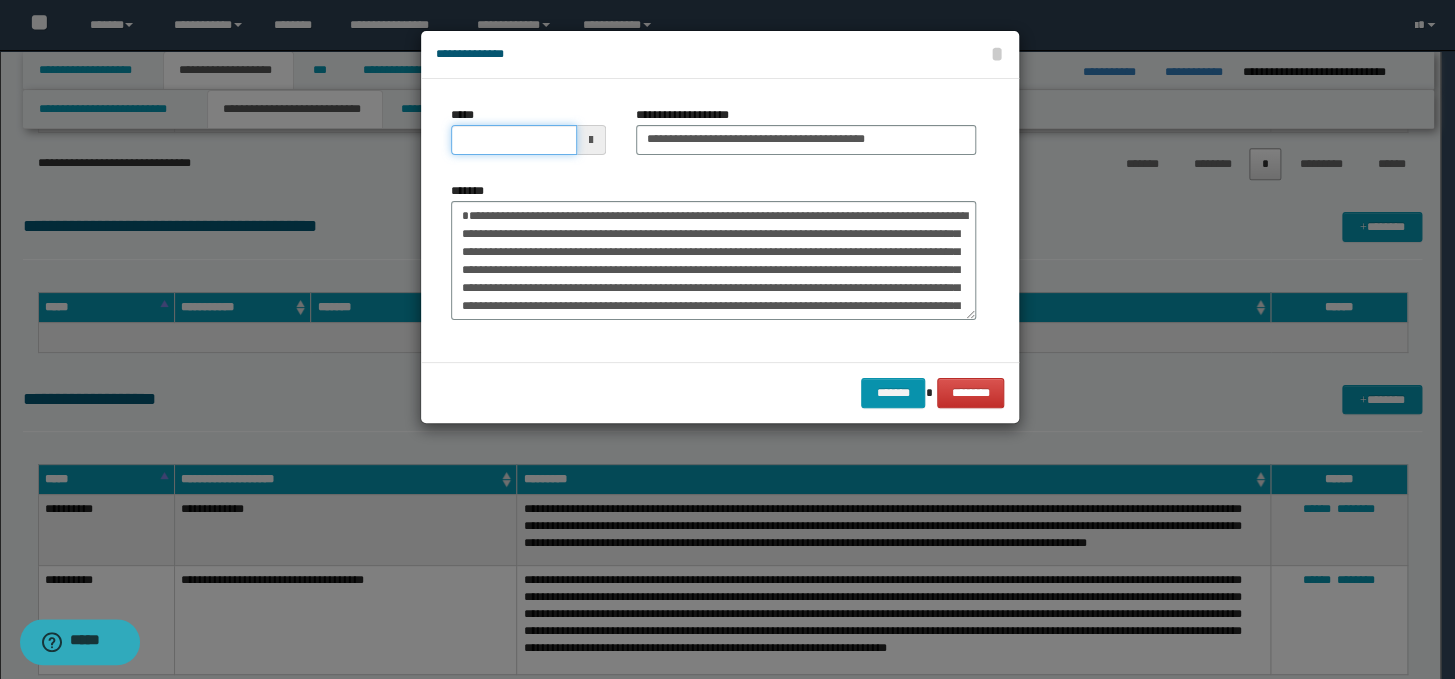 click on "*****" at bounding box center [514, 140] 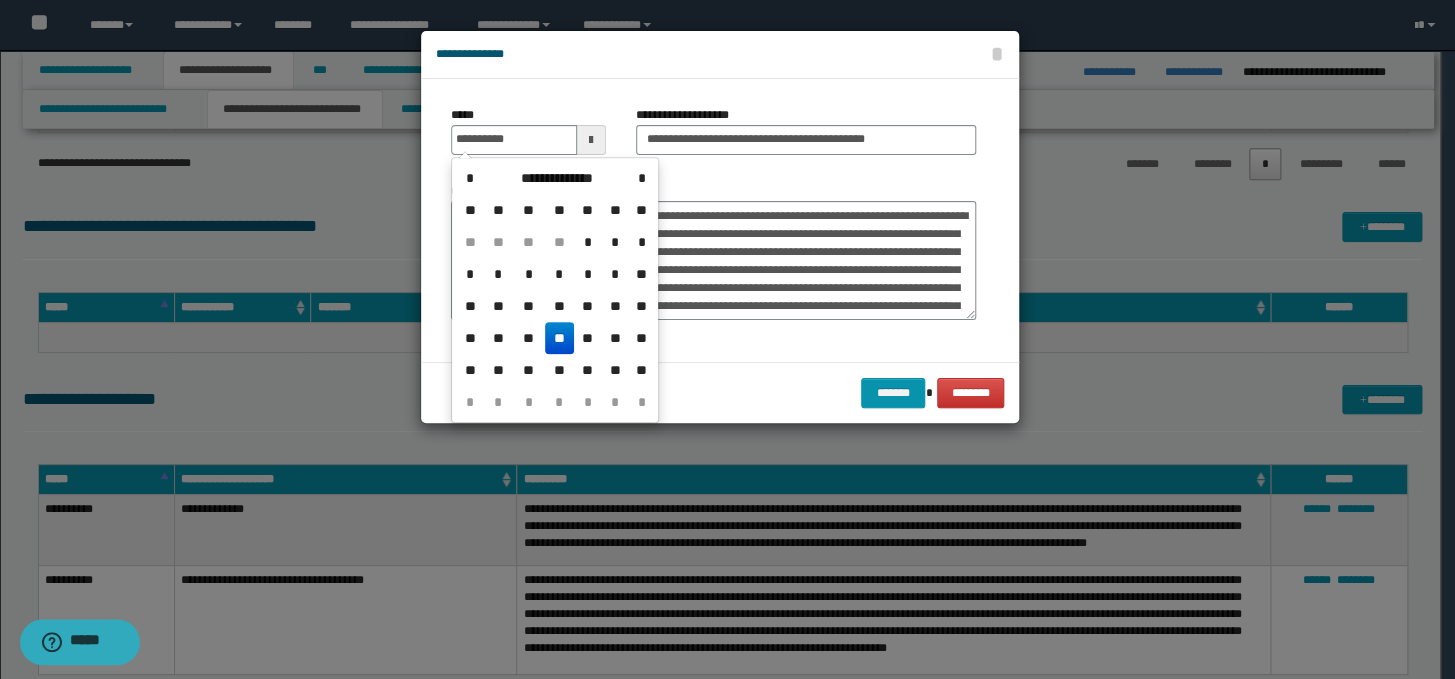 click on "**" at bounding box center (559, 338) 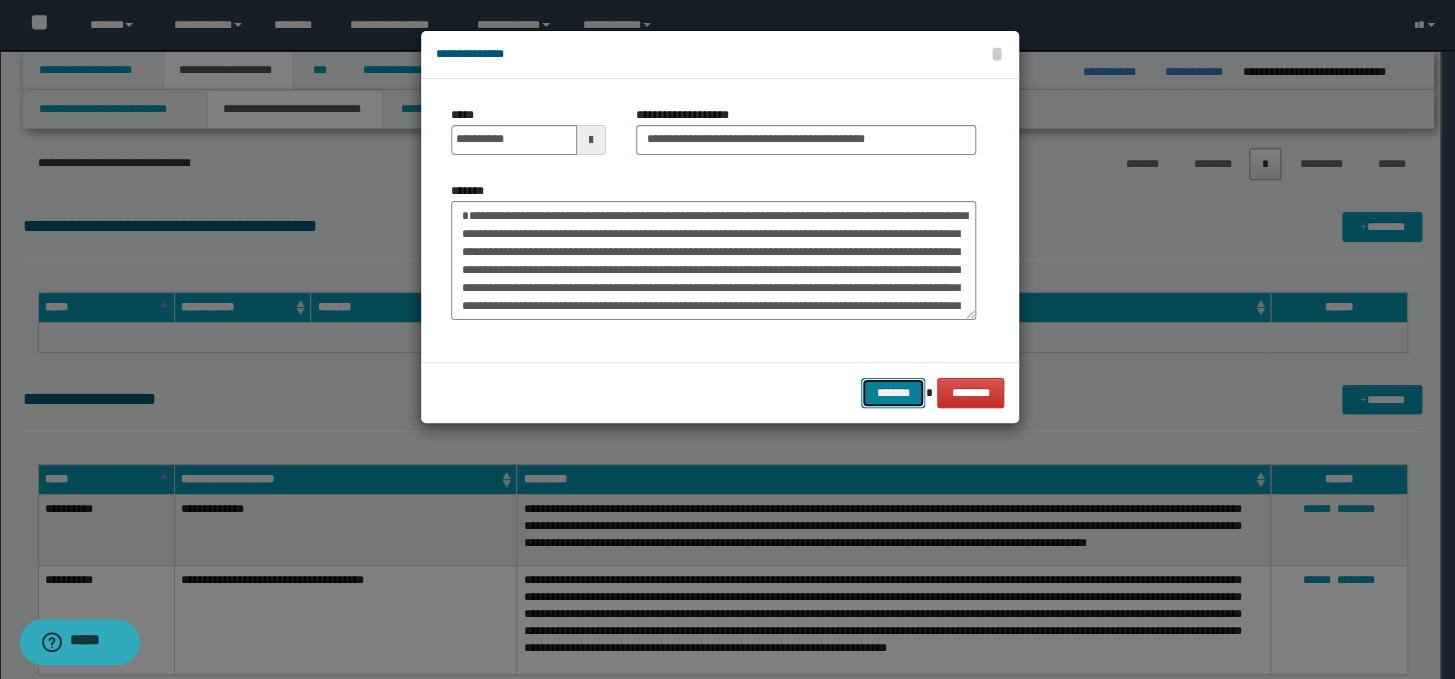 click on "*******" at bounding box center [893, 393] 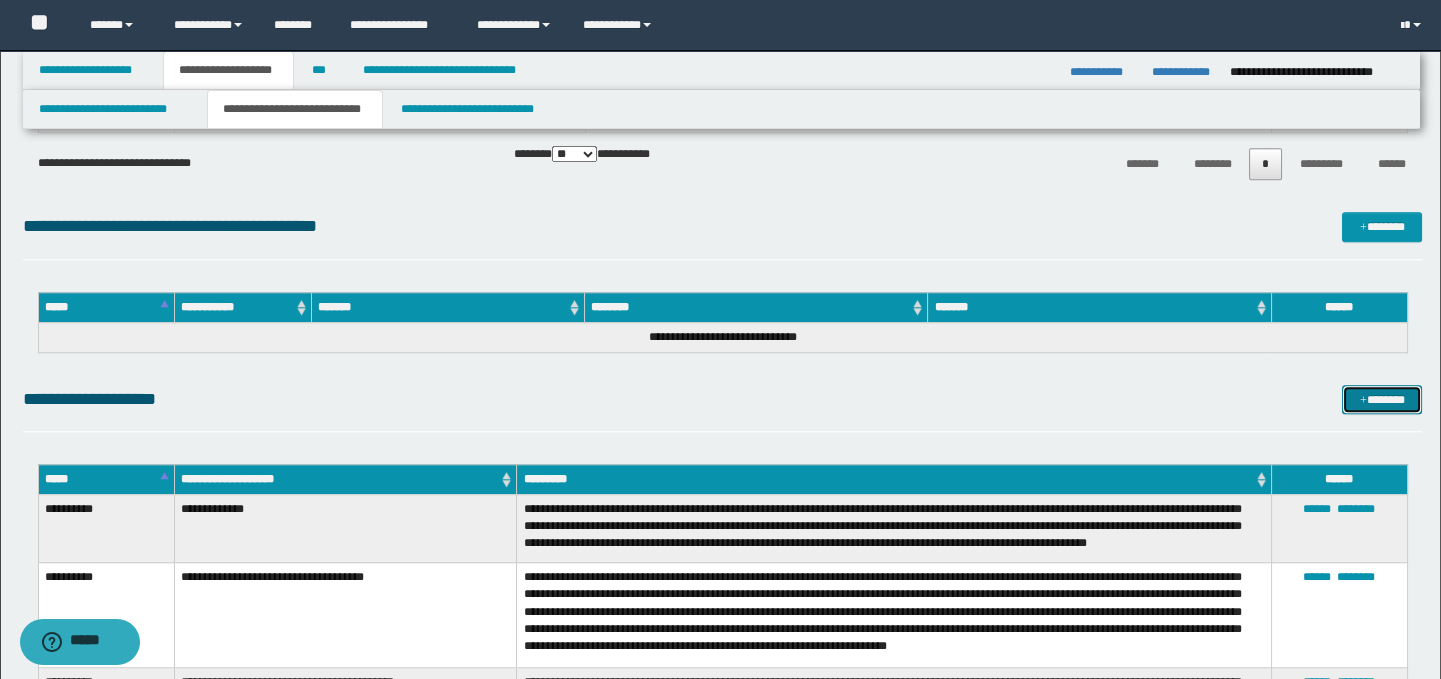 click on "*******" at bounding box center (1382, 400) 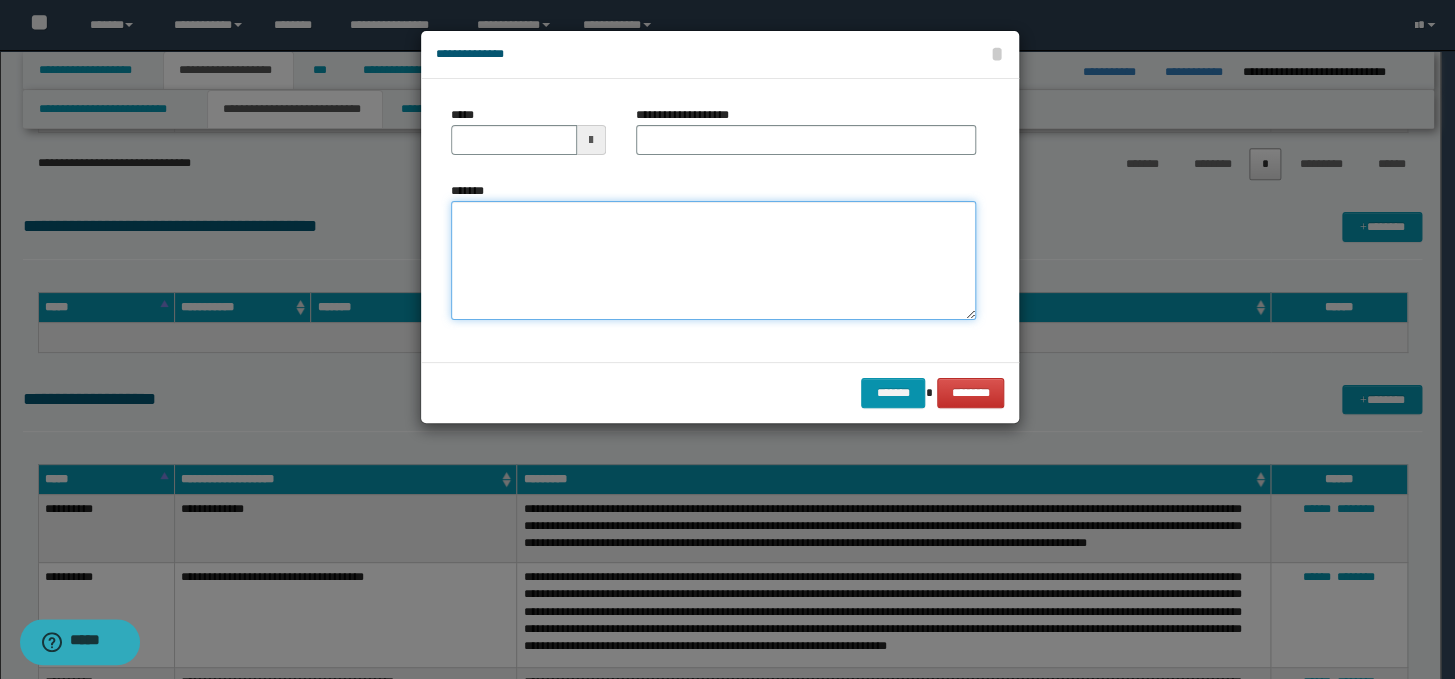 click on "*******" at bounding box center (713, 261) 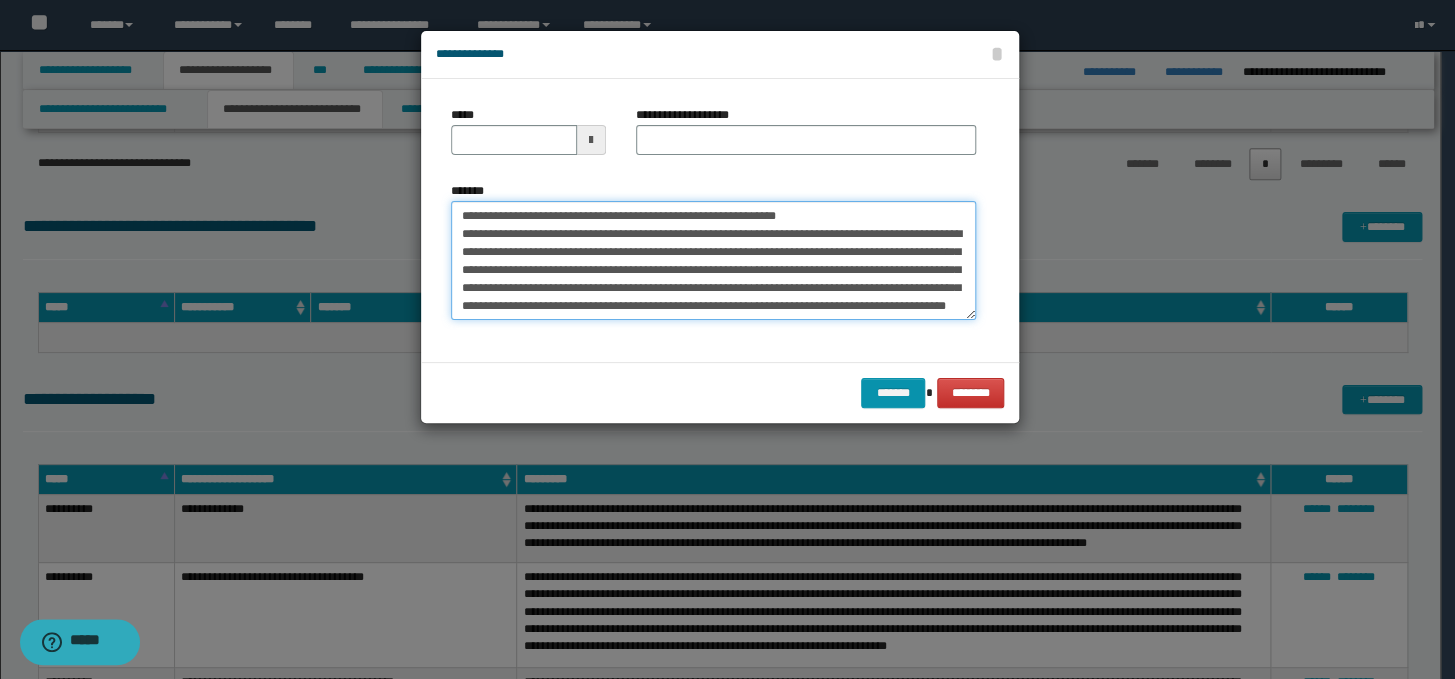 scroll, scrollTop: 0, scrollLeft: 0, axis: both 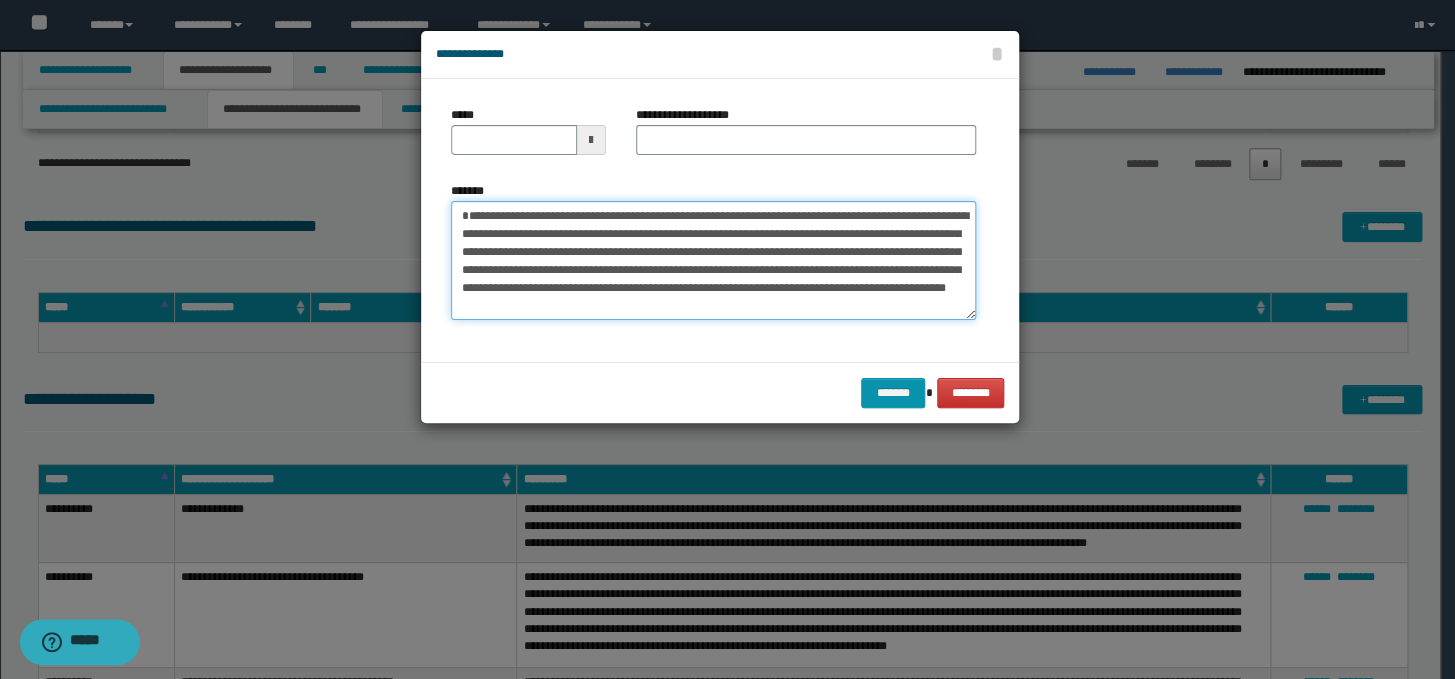type on "**********" 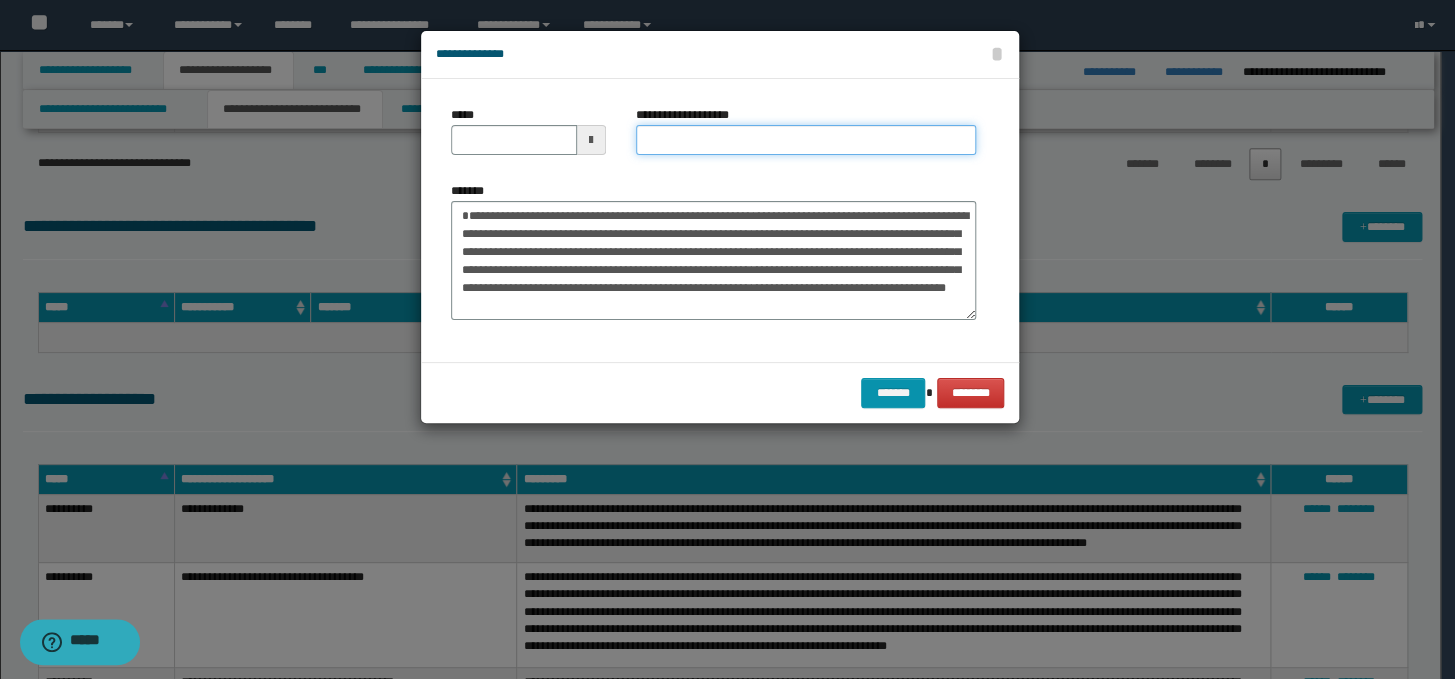 click on "**********" at bounding box center [806, 140] 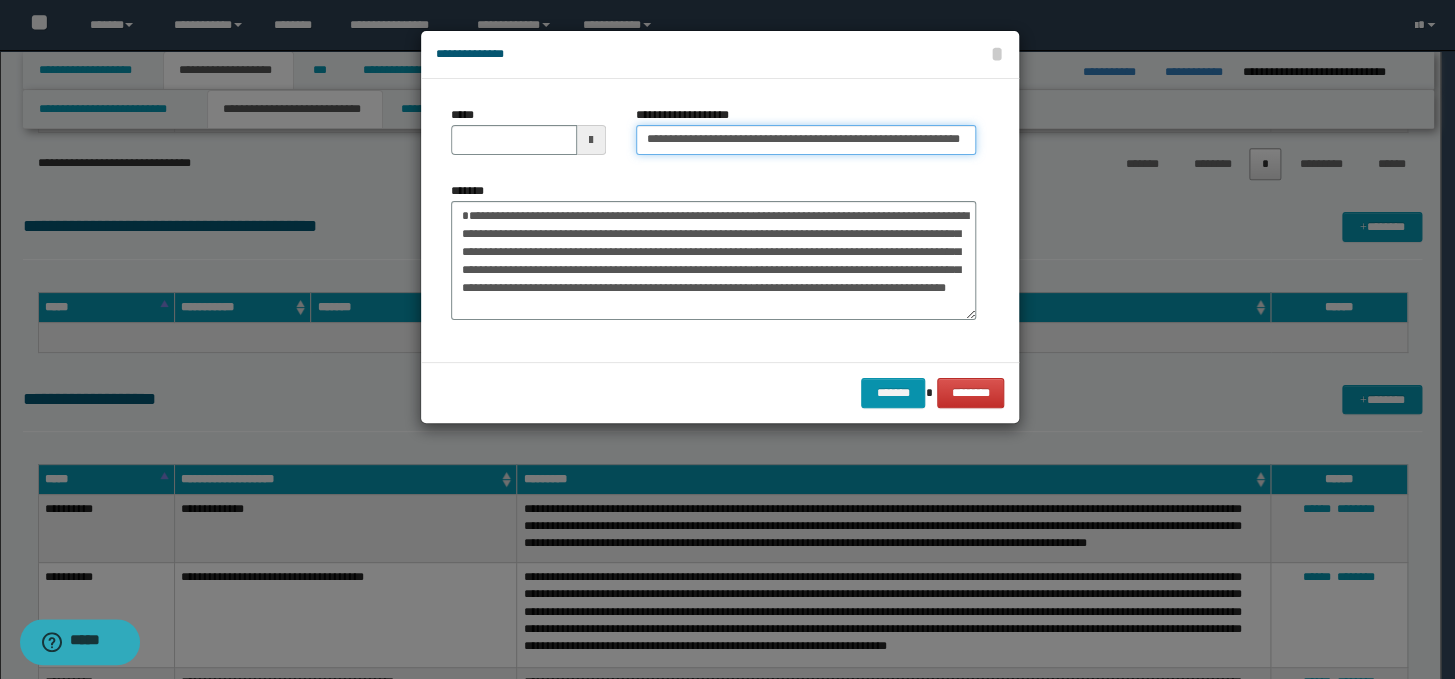 scroll, scrollTop: 0, scrollLeft: 66, axis: horizontal 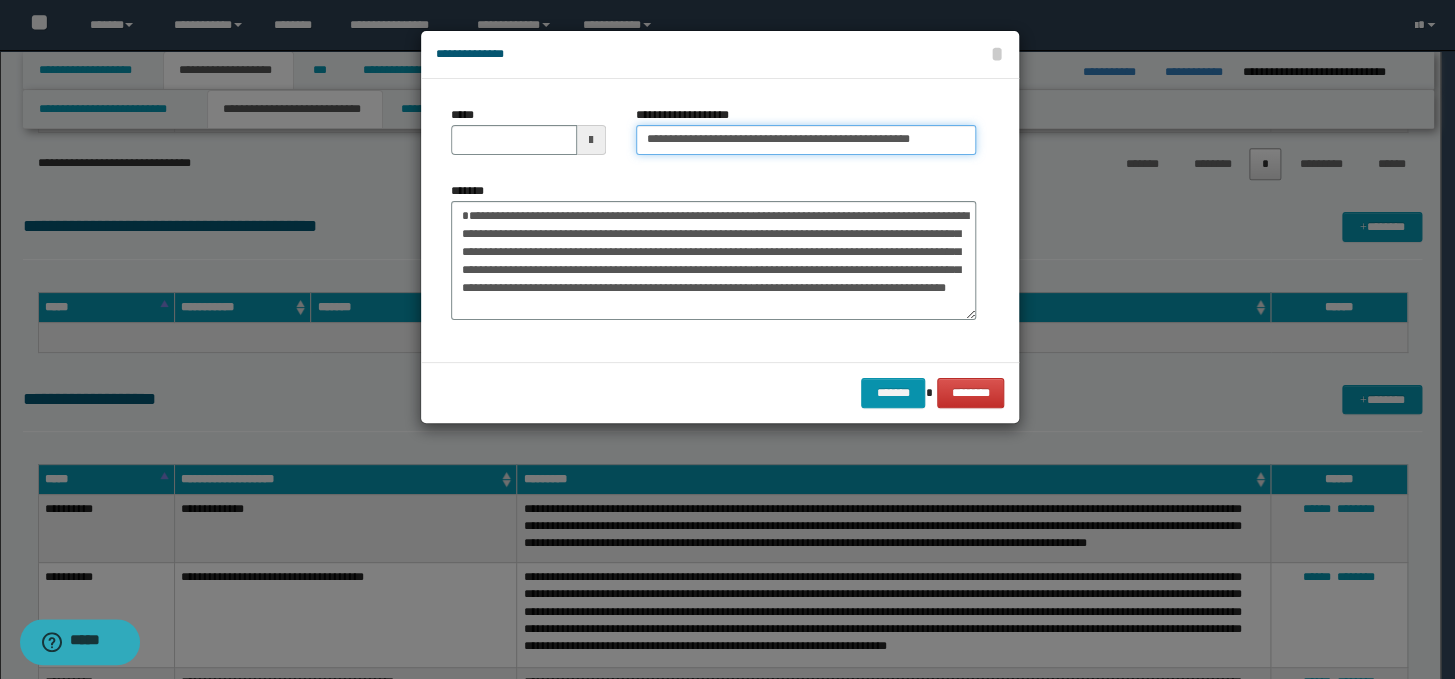 type 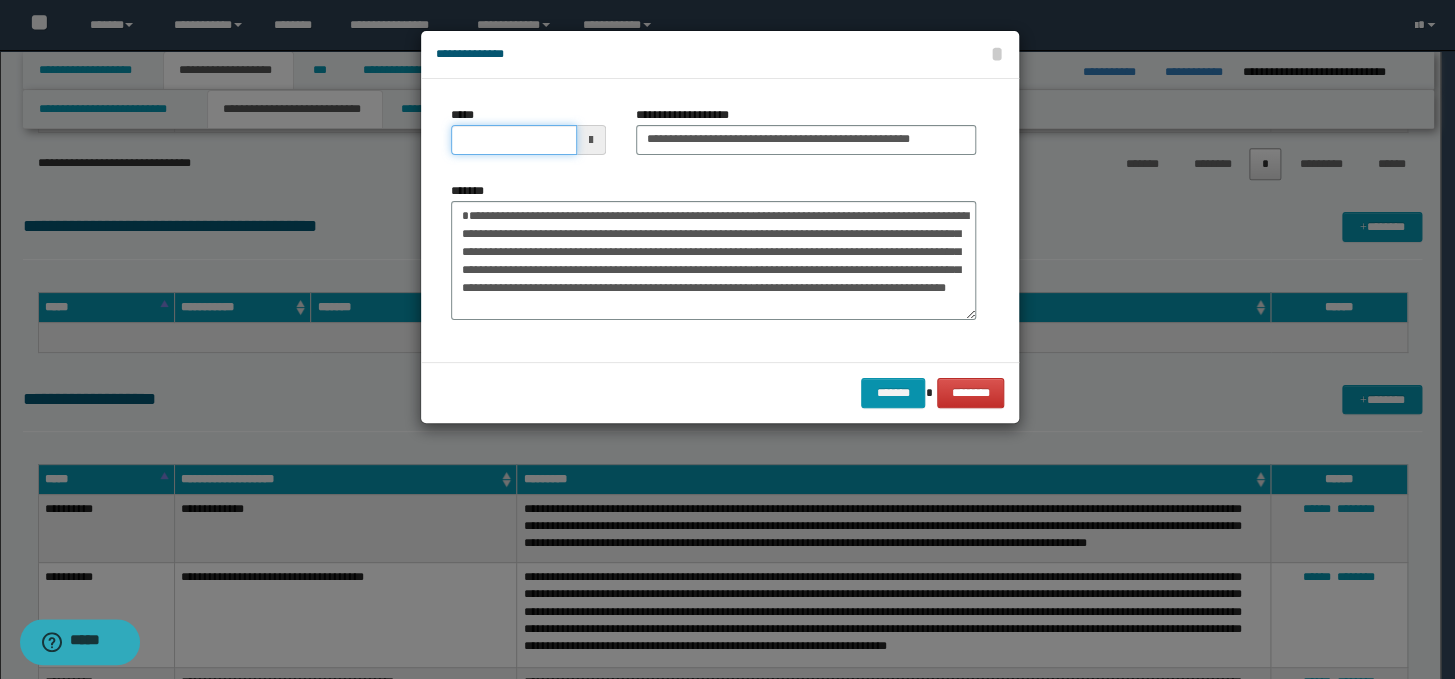 click on "*****" at bounding box center [514, 140] 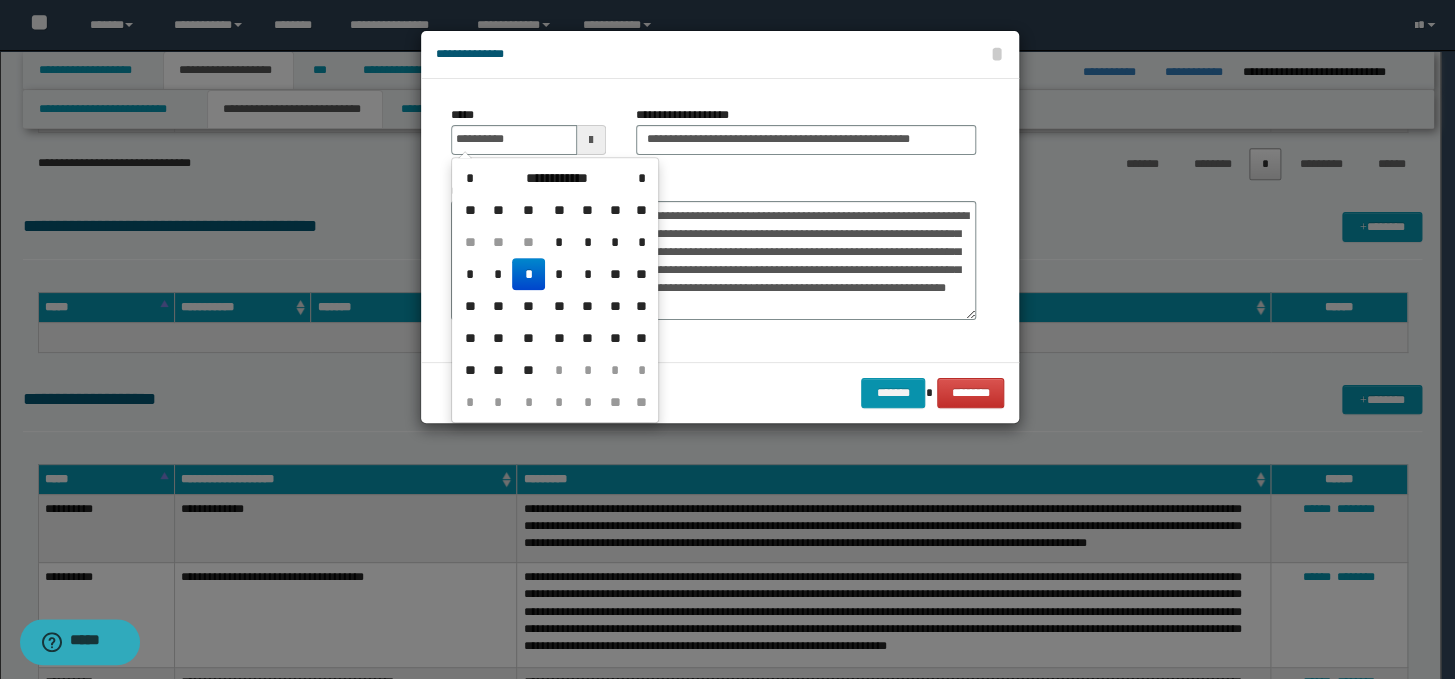 click on "*" at bounding box center [528, 274] 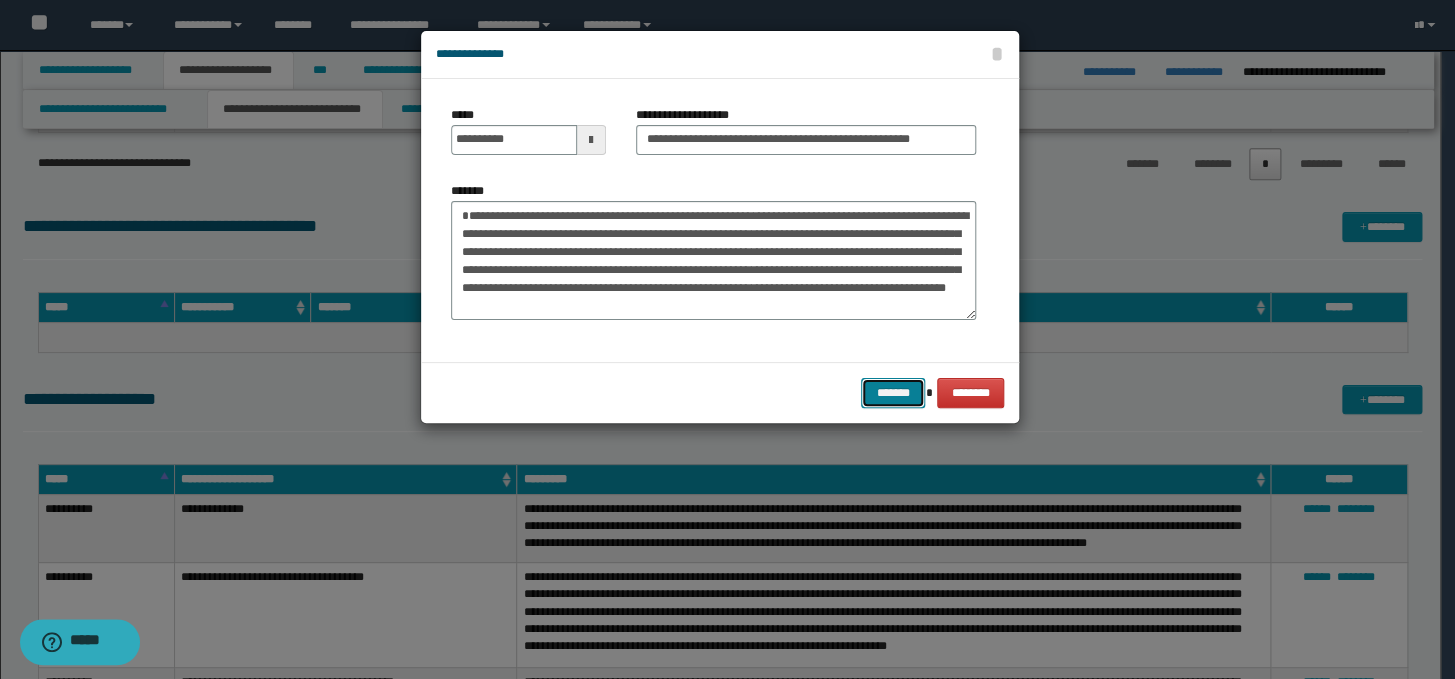 click on "*******" at bounding box center (893, 393) 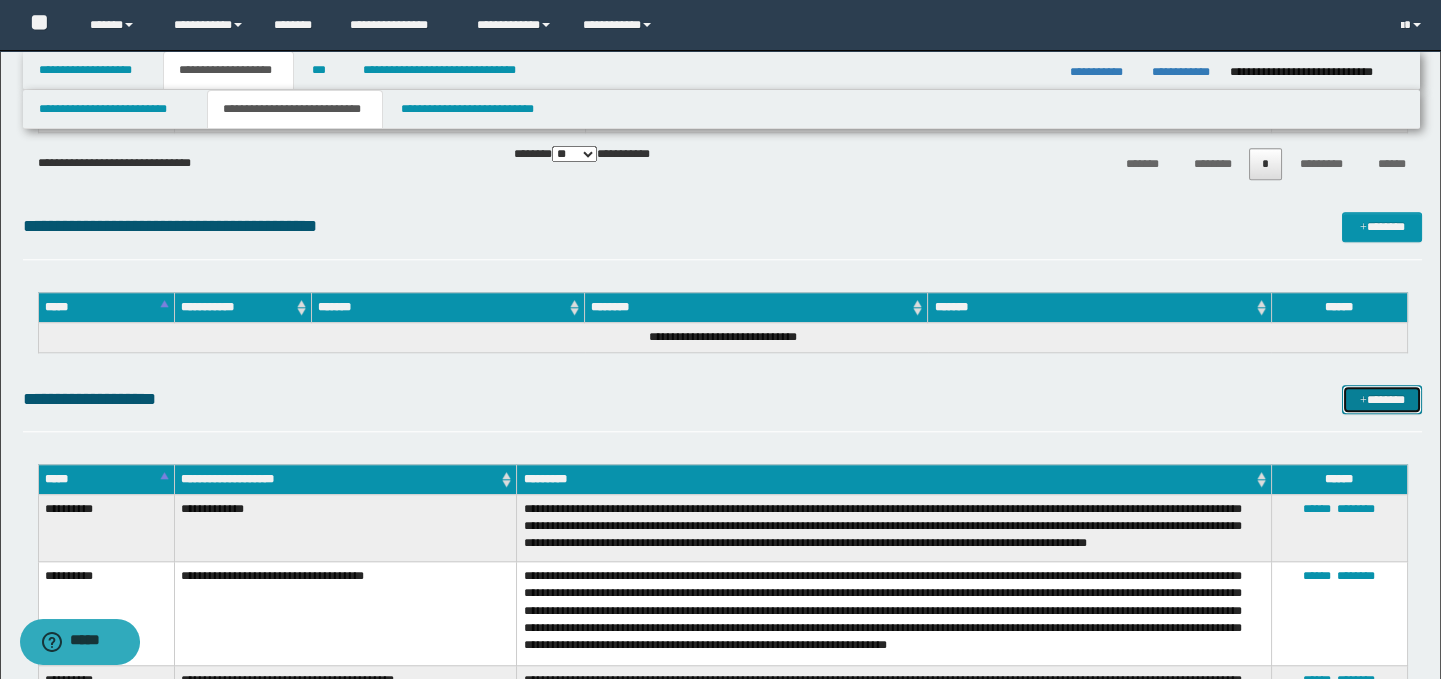 click on "*******" at bounding box center [1382, 400] 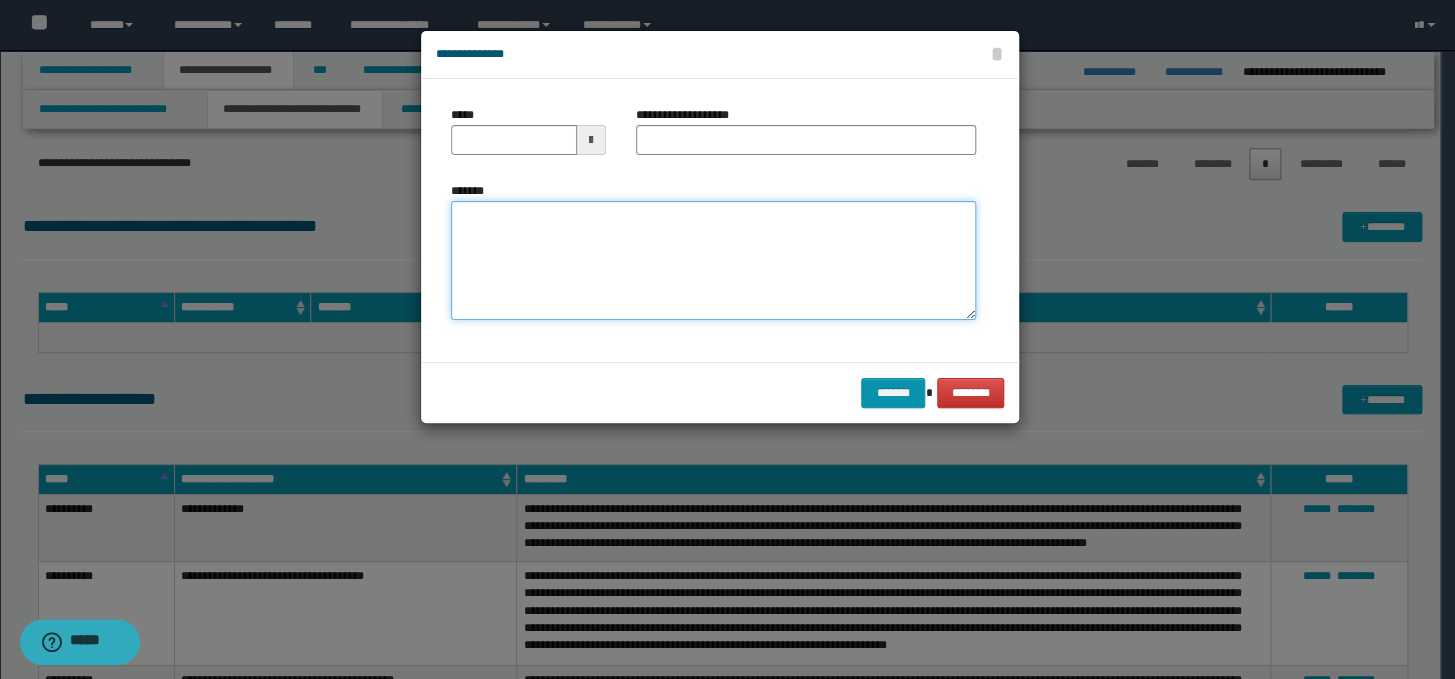 click on "*******" at bounding box center (713, 261) 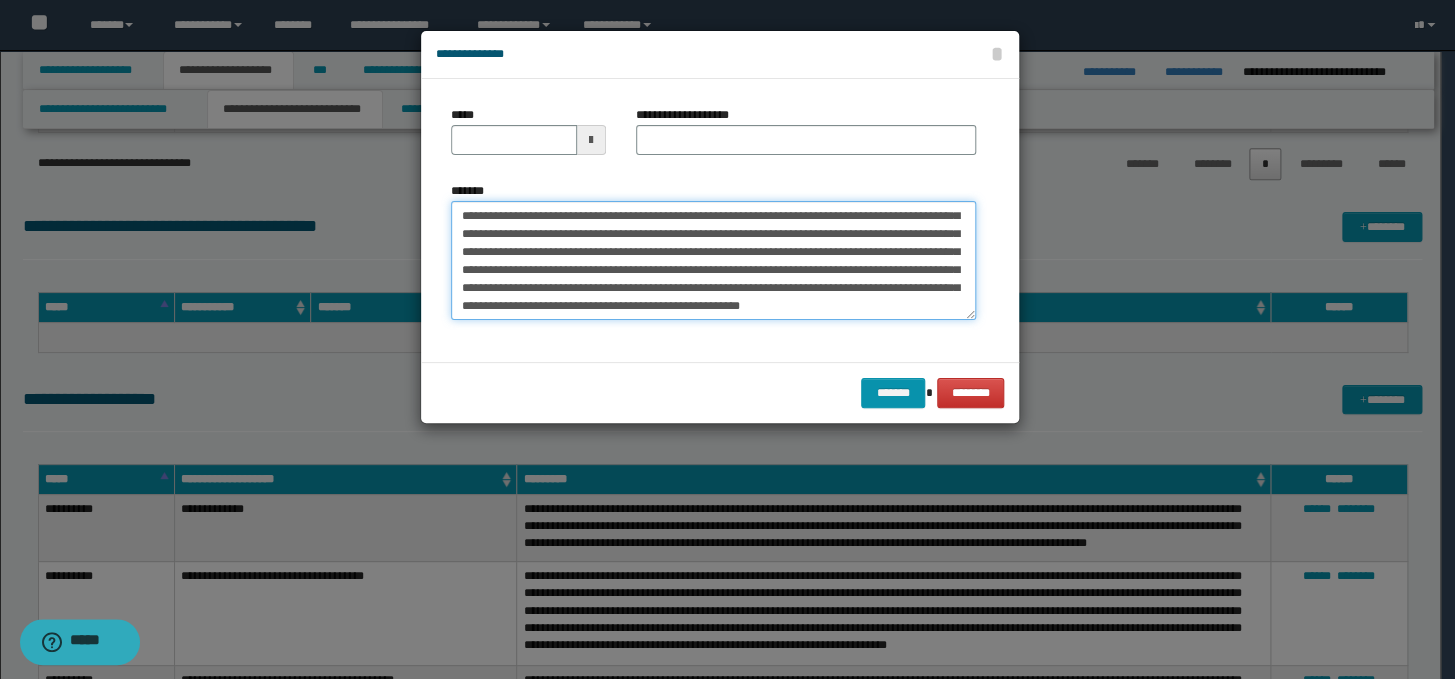 scroll, scrollTop: 0, scrollLeft: 0, axis: both 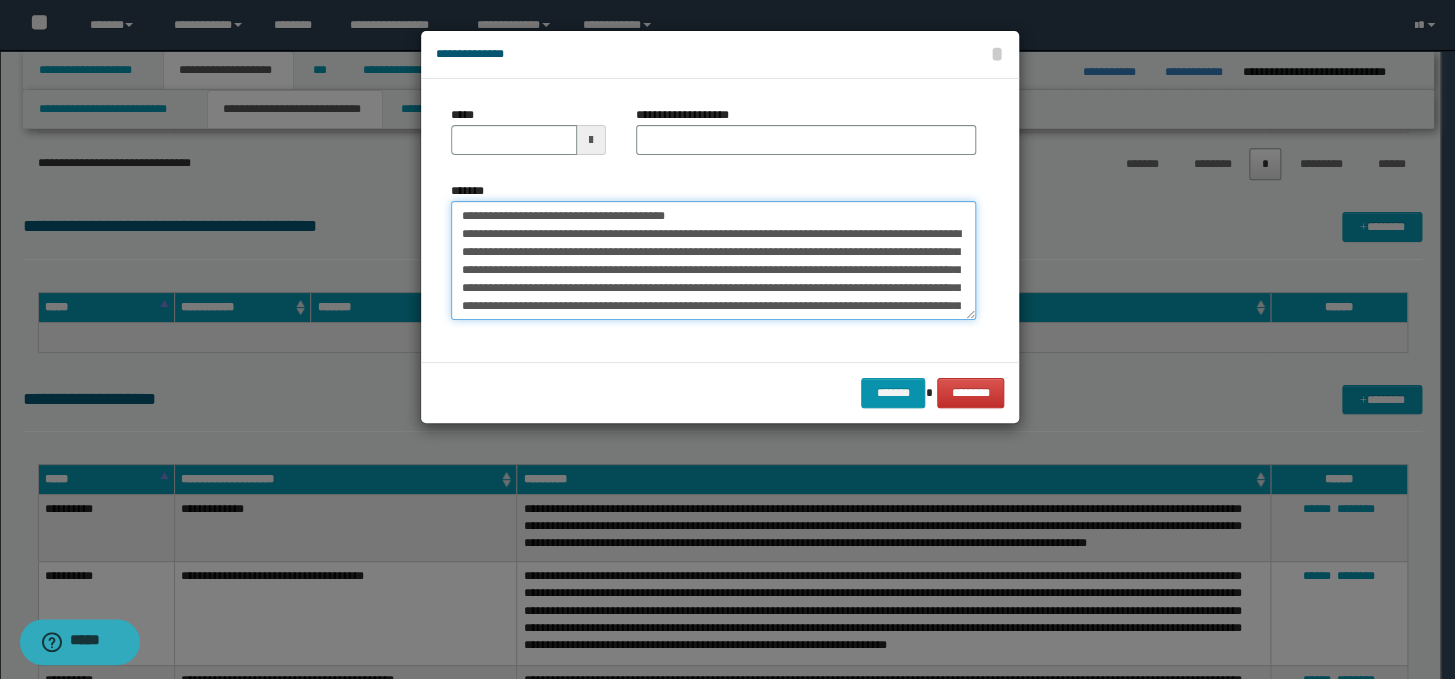 drag, startPoint x: 693, startPoint y: 221, endPoint x: 453, endPoint y: 217, distance: 240.03333 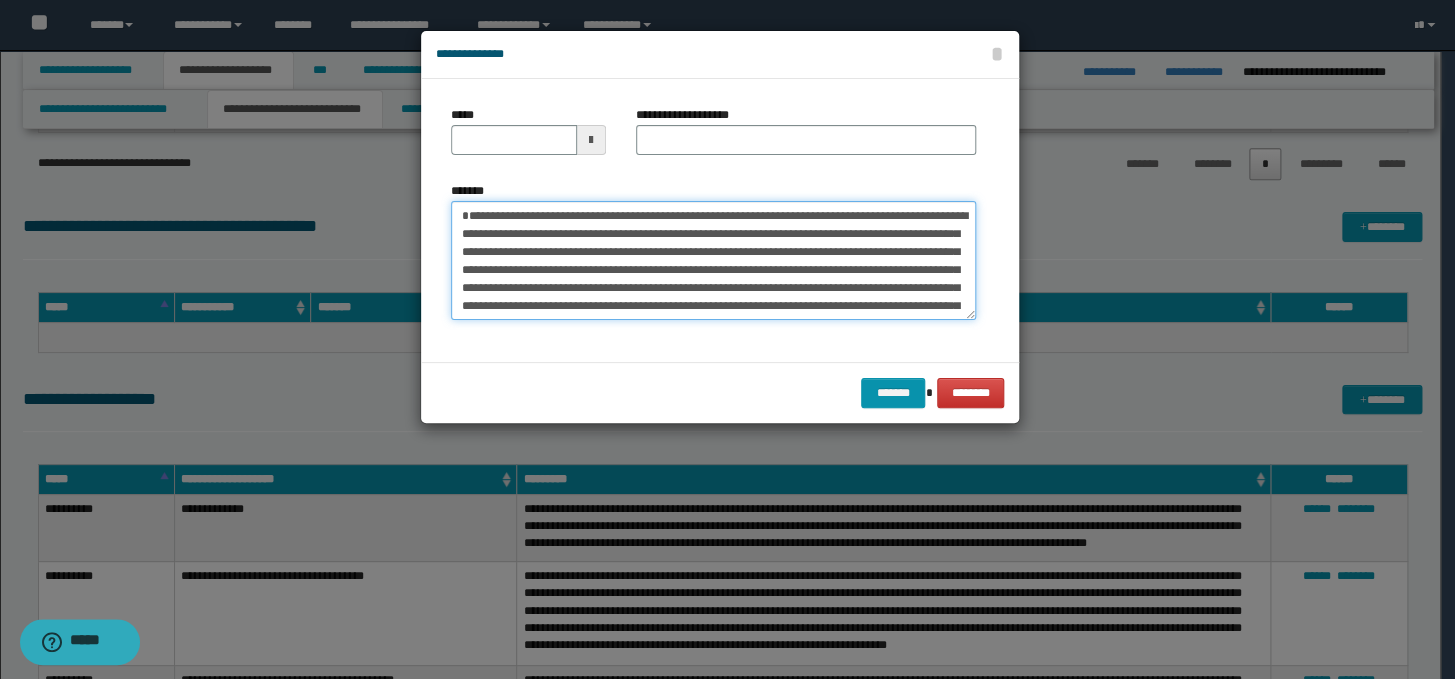 type on "**********" 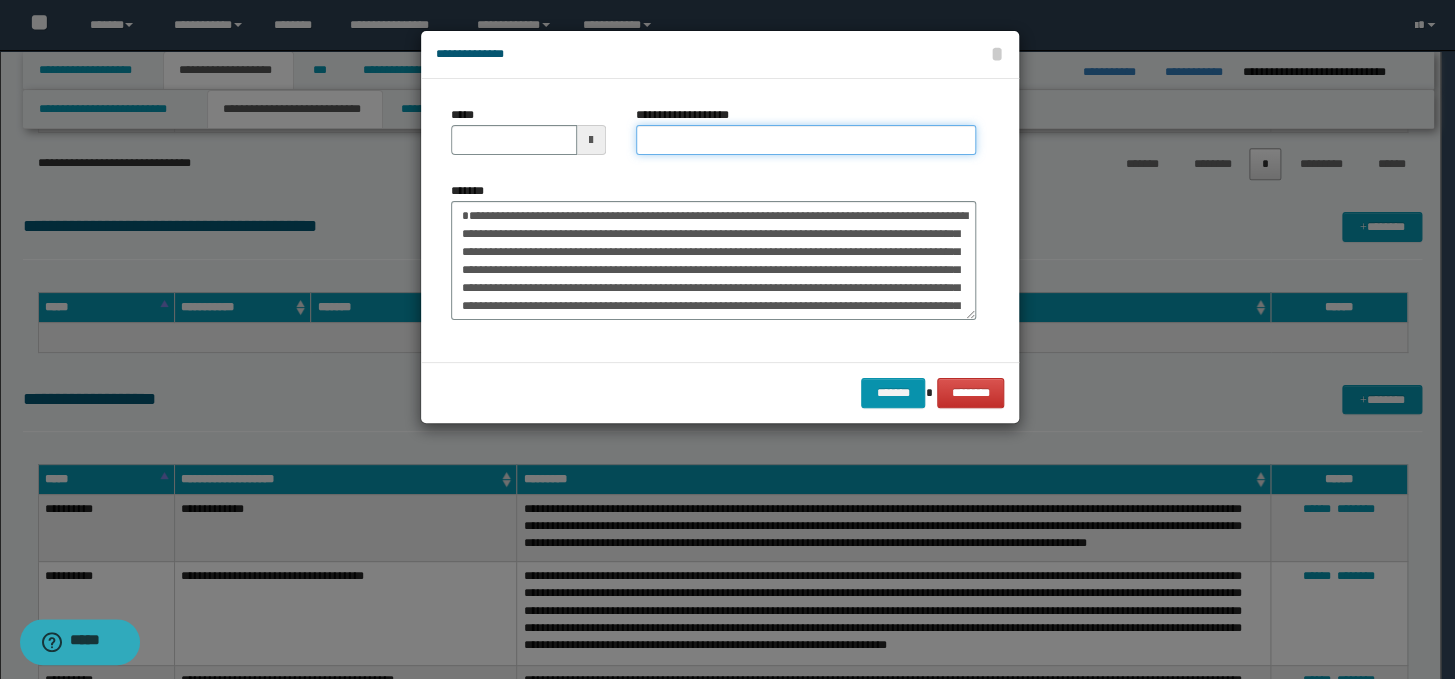 click on "**********" at bounding box center [806, 140] 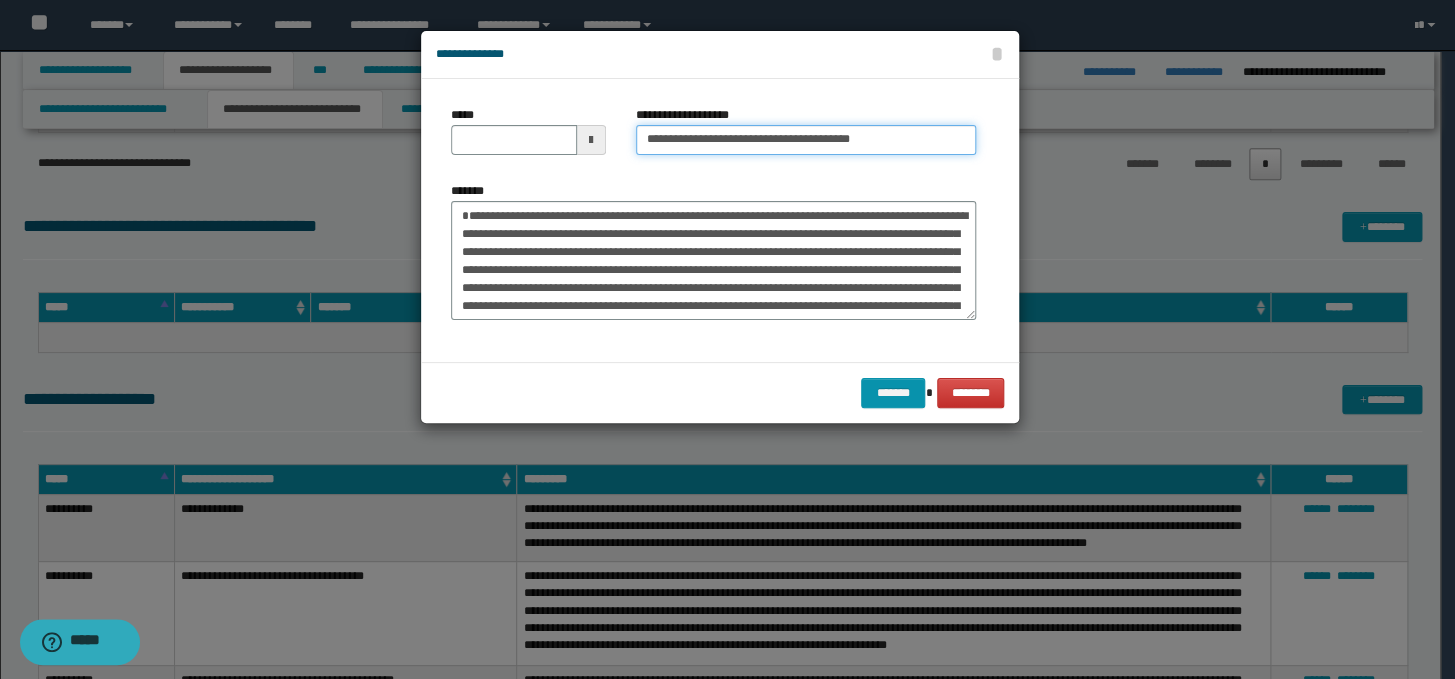 drag, startPoint x: 711, startPoint y: 140, endPoint x: 615, endPoint y: 140, distance: 96 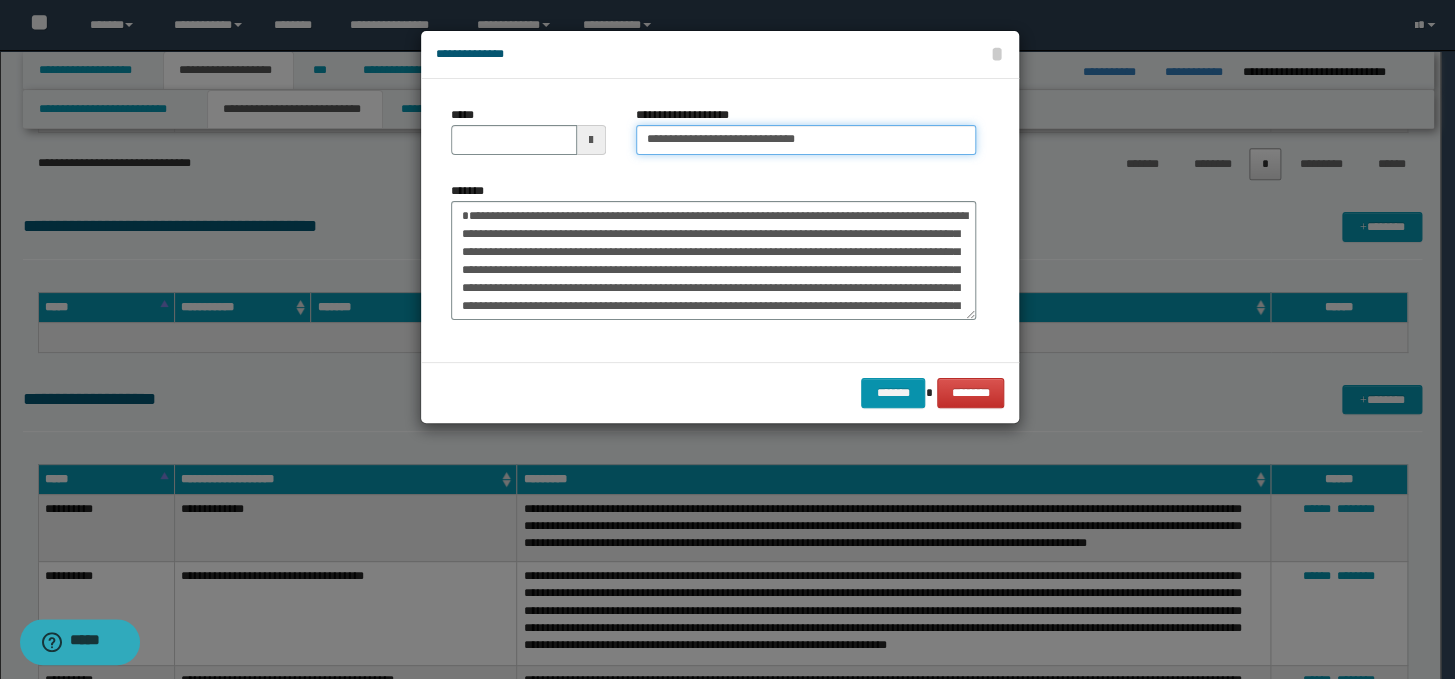 type 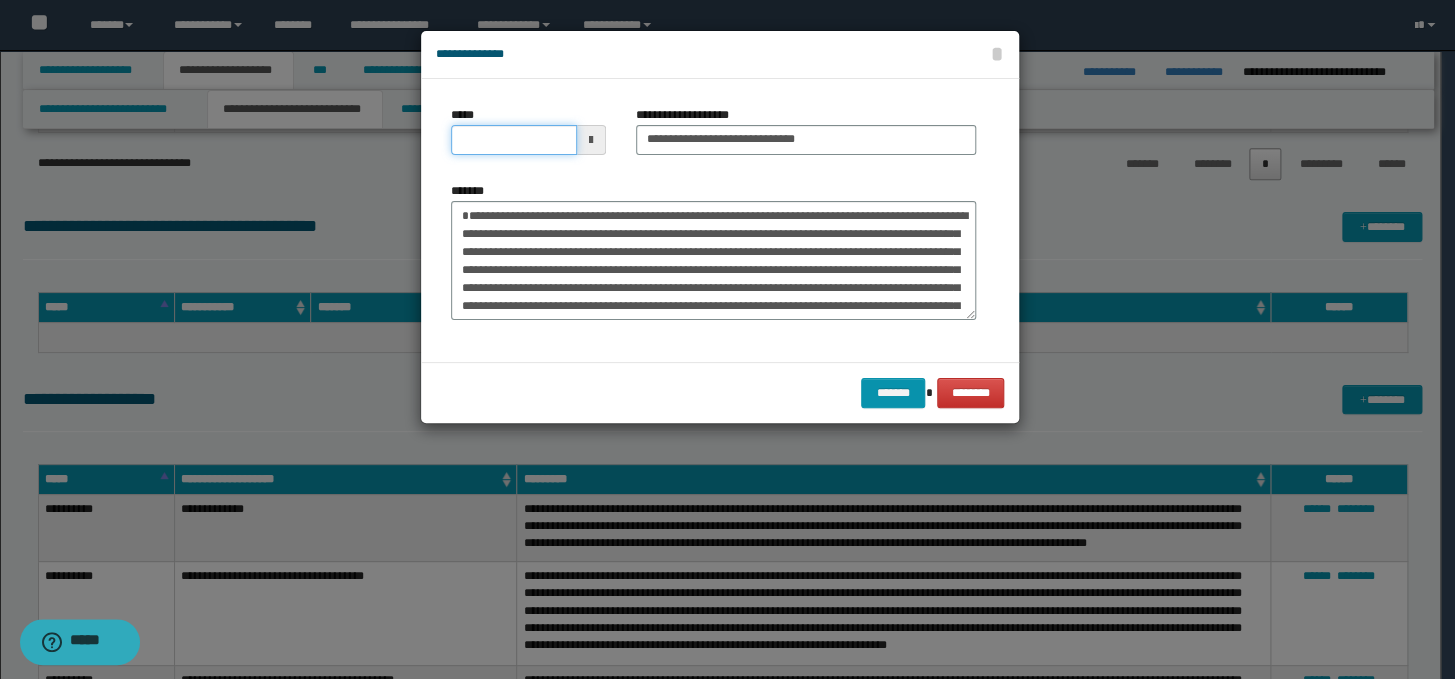 click on "*****" at bounding box center (514, 140) 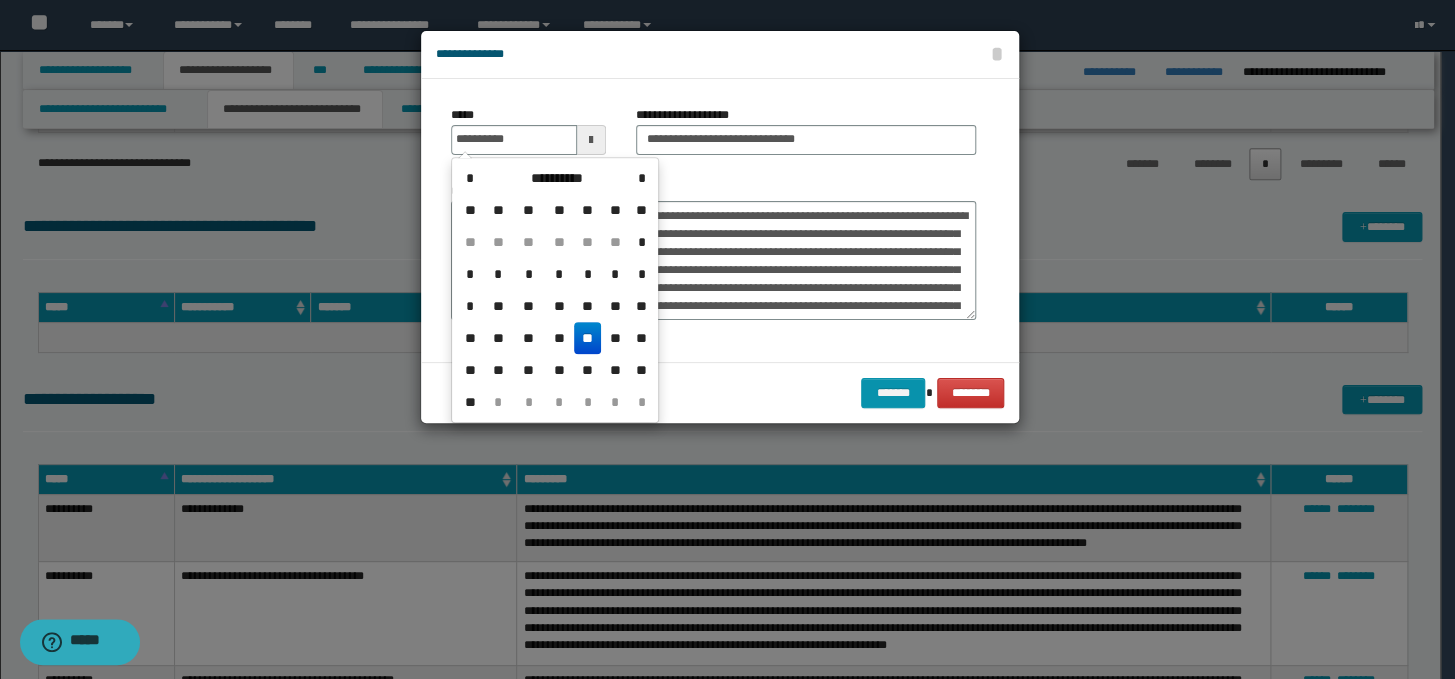 click on "**" at bounding box center (588, 338) 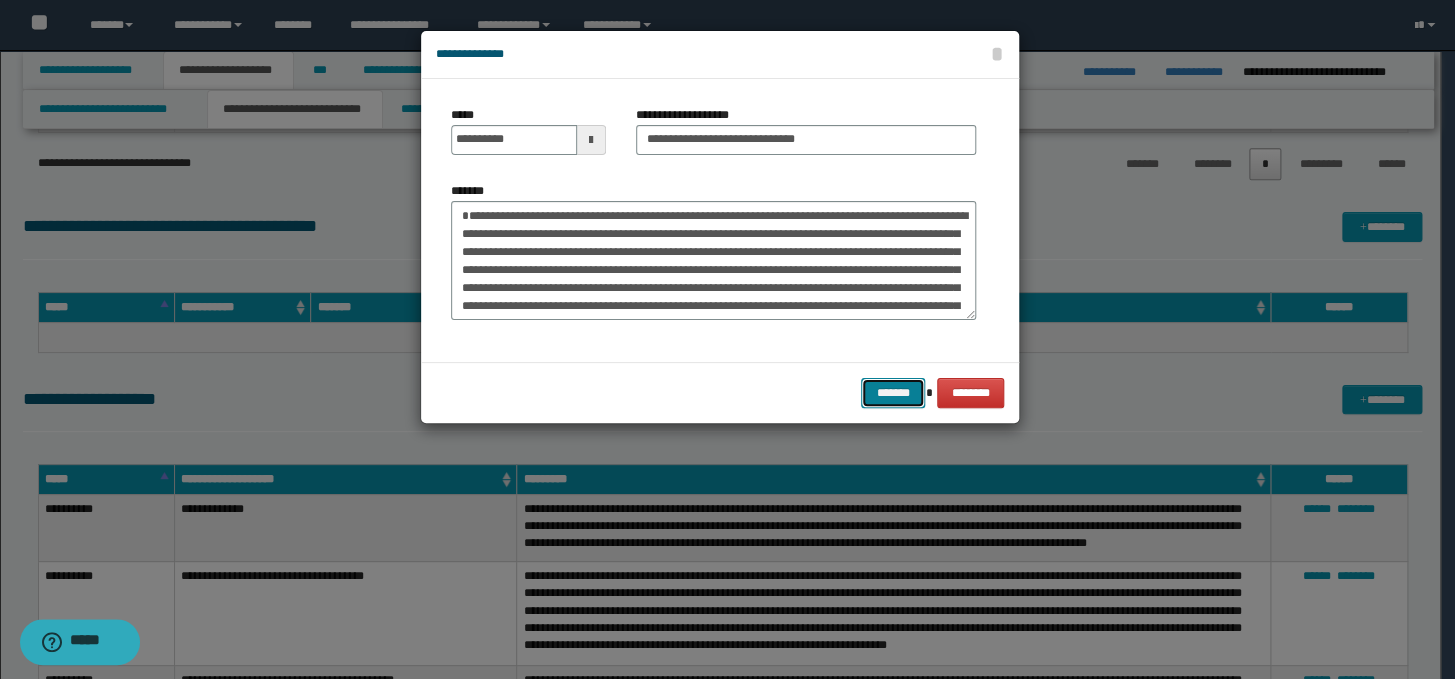 click on "*******" at bounding box center (893, 393) 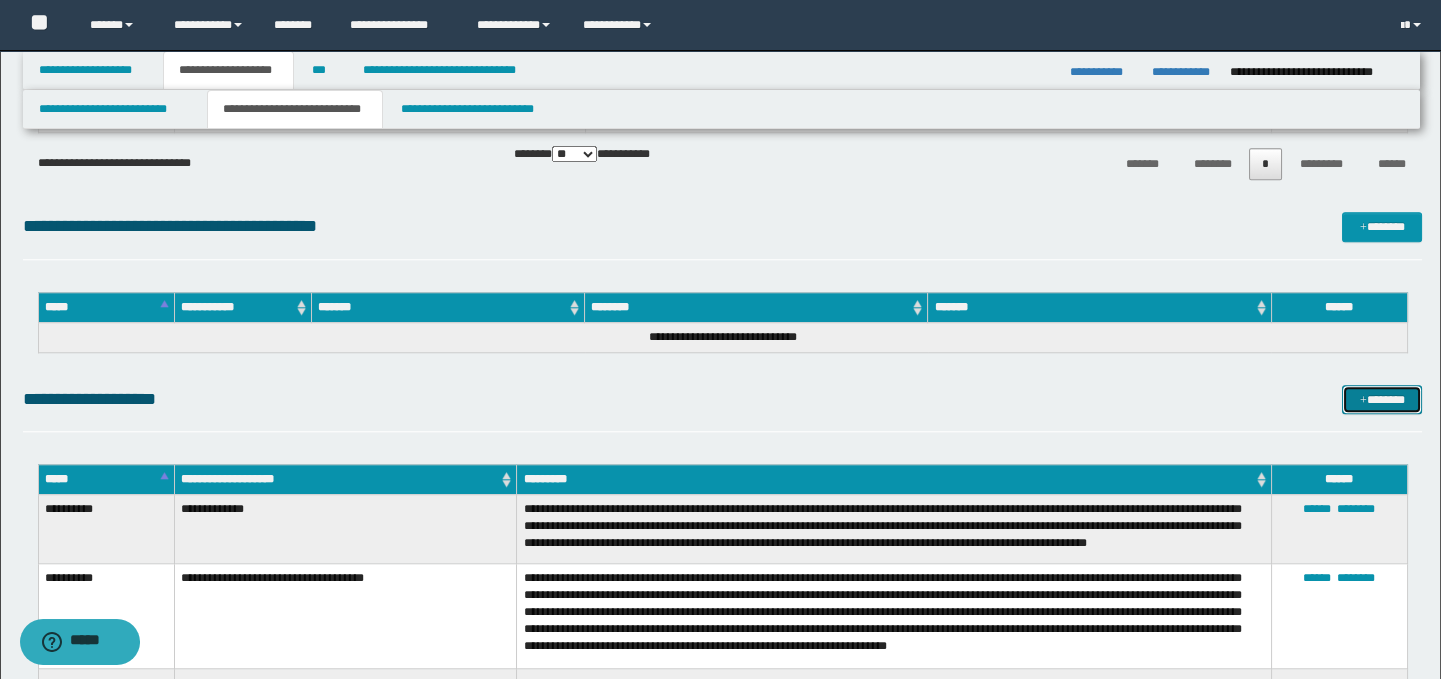 click on "*******" at bounding box center (1382, 400) 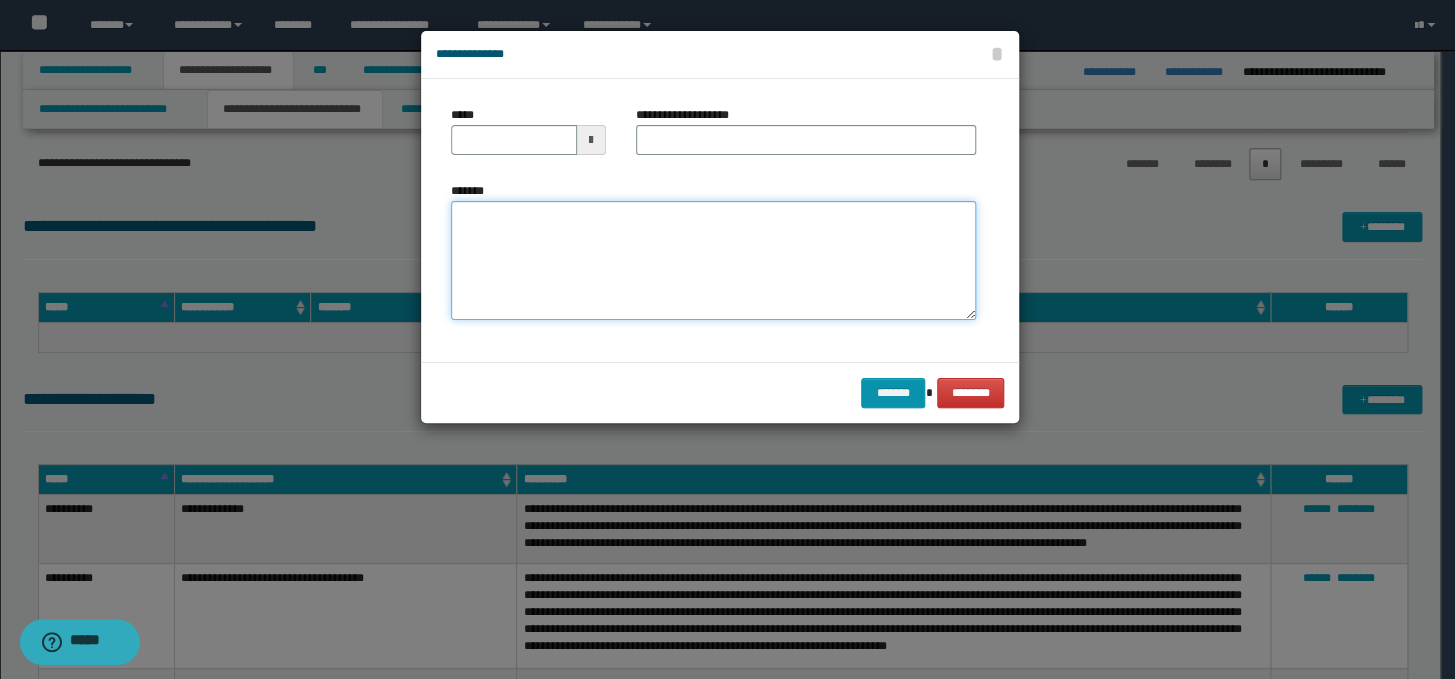 click on "*******" at bounding box center (713, 261) 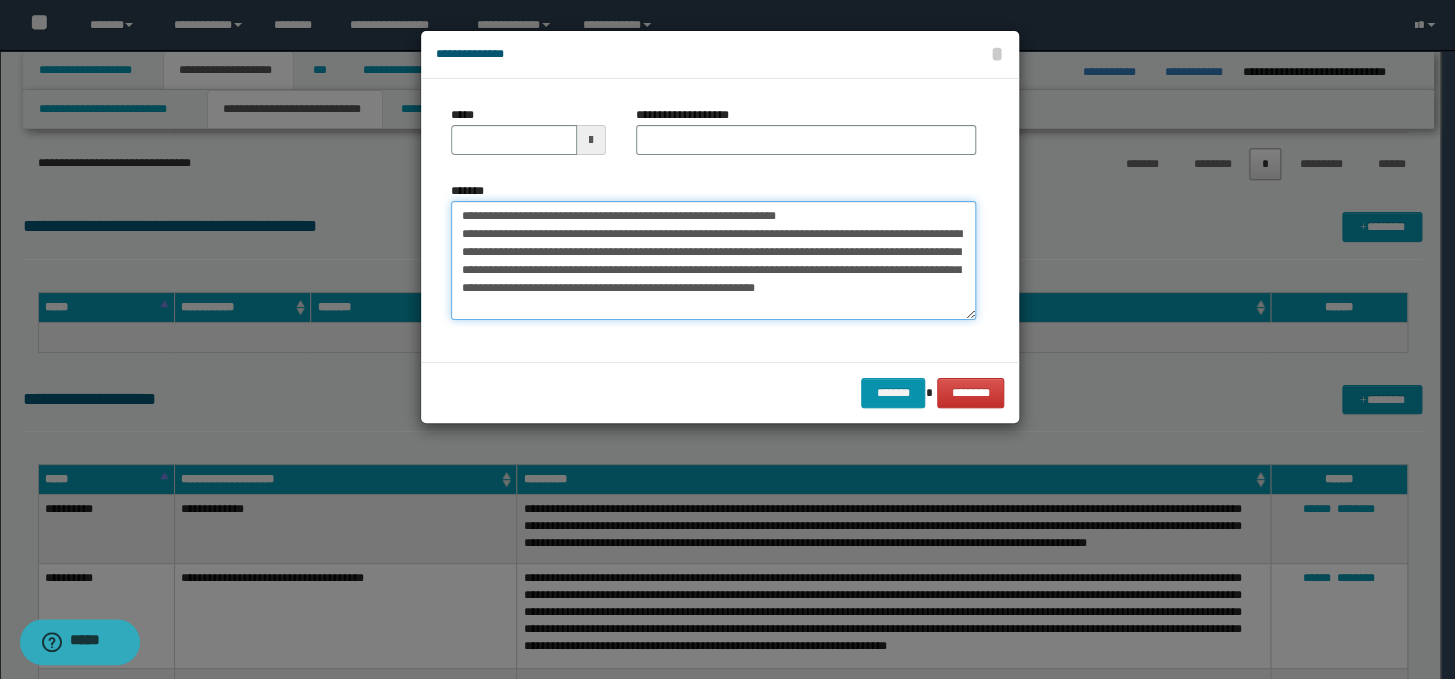drag, startPoint x: 879, startPoint y: 216, endPoint x: 371, endPoint y: 200, distance: 508.2519 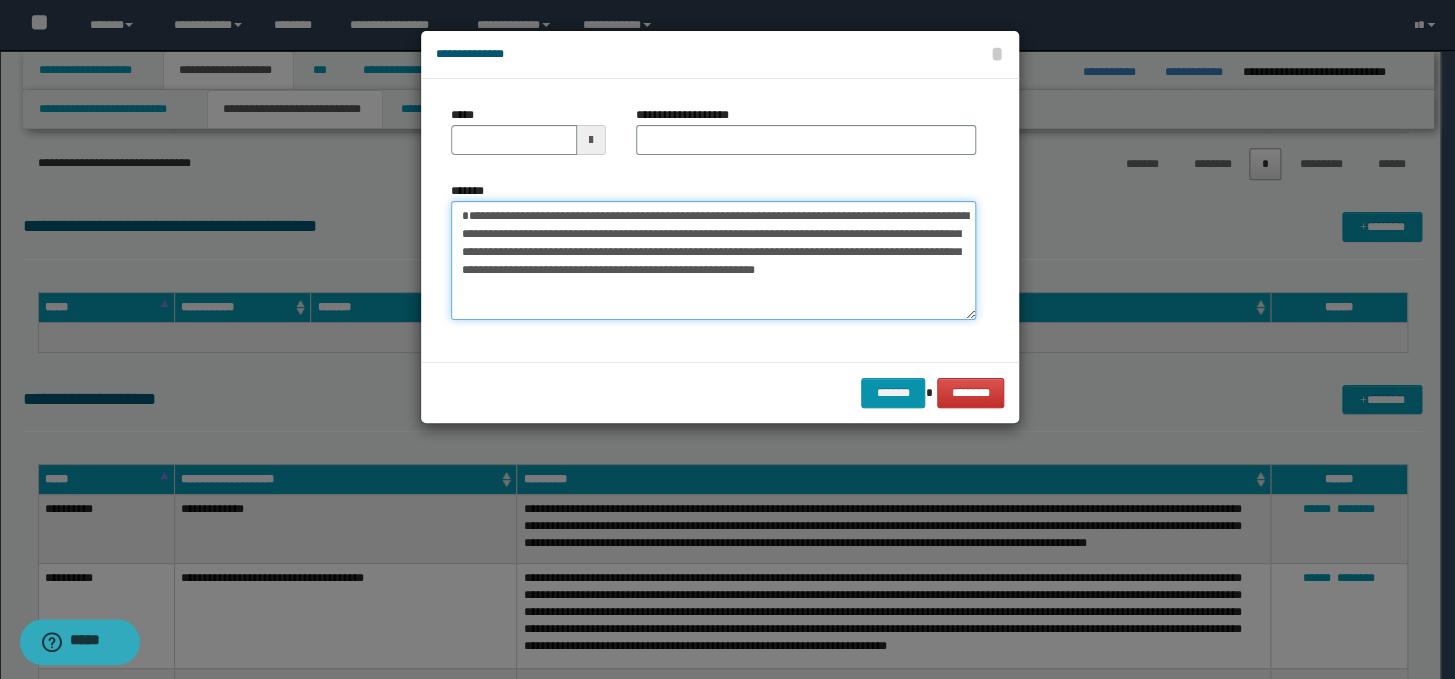 type 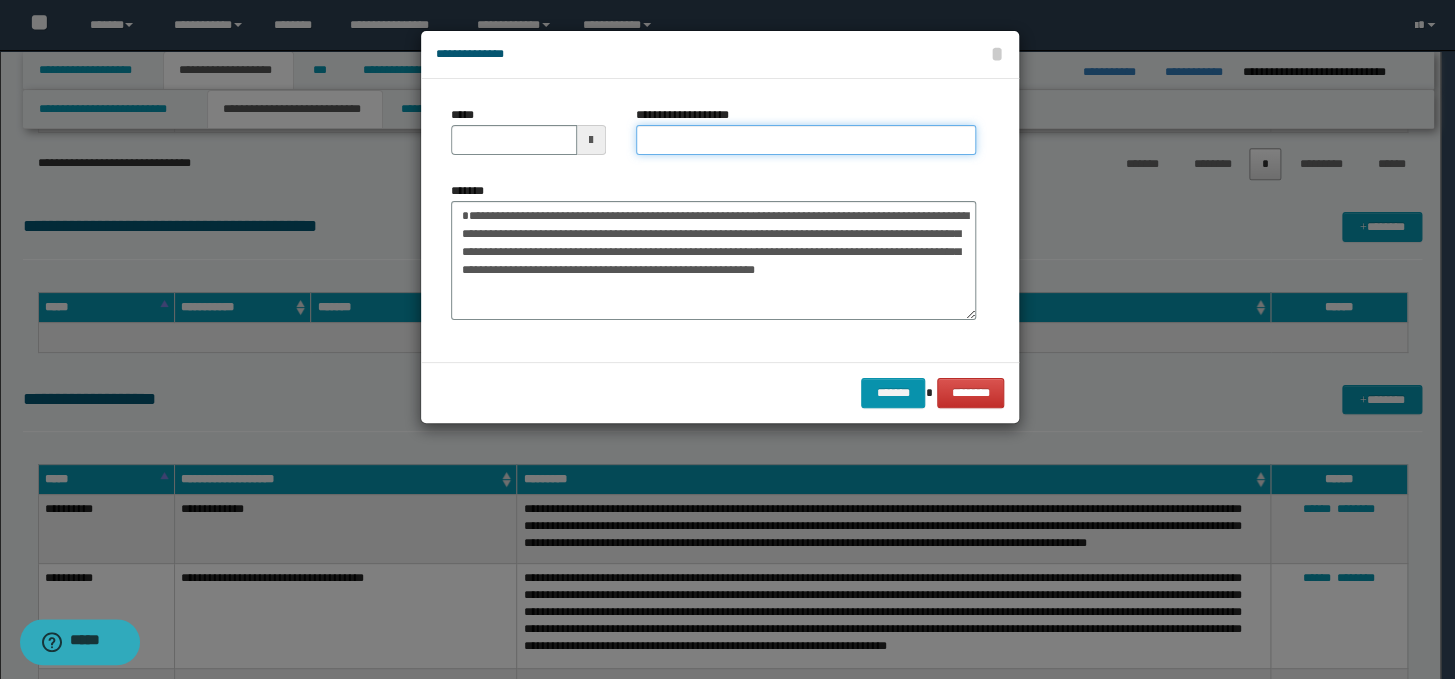 click on "**********" at bounding box center (806, 140) 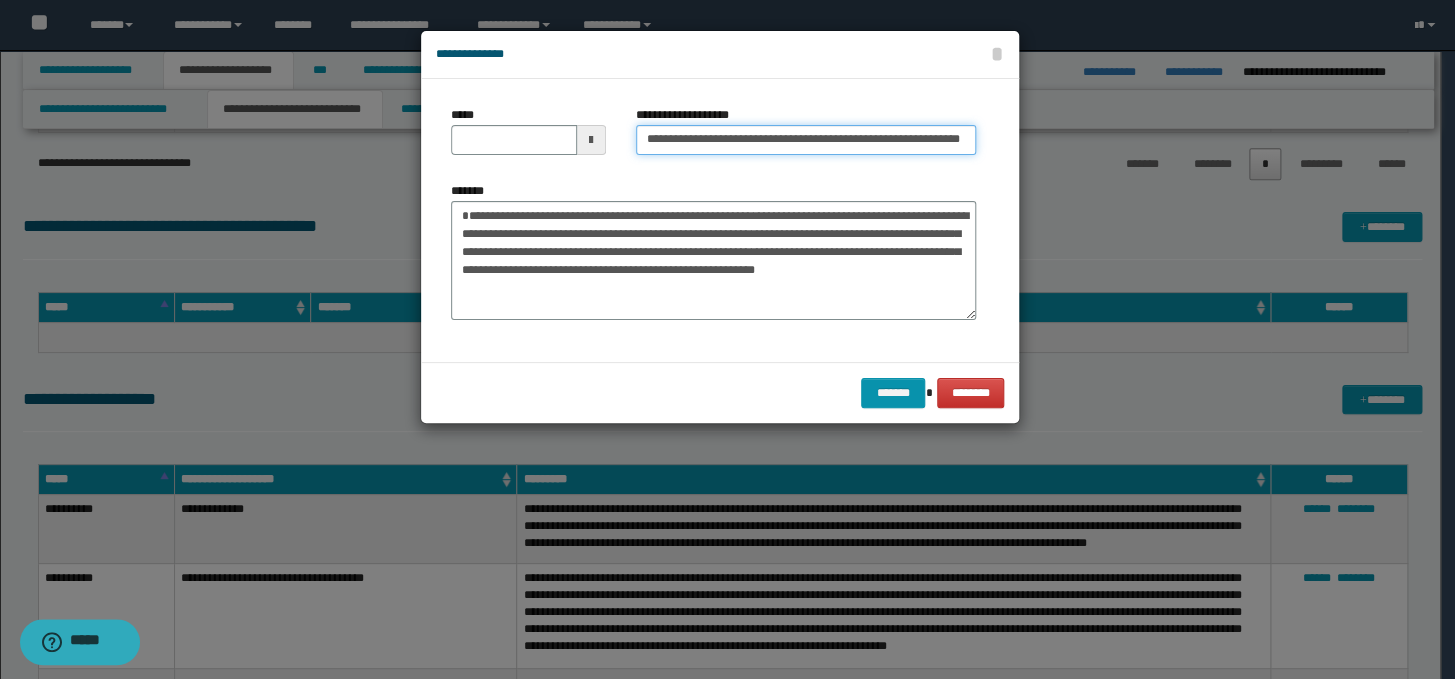 scroll, scrollTop: 0, scrollLeft: 66, axis: horizontal 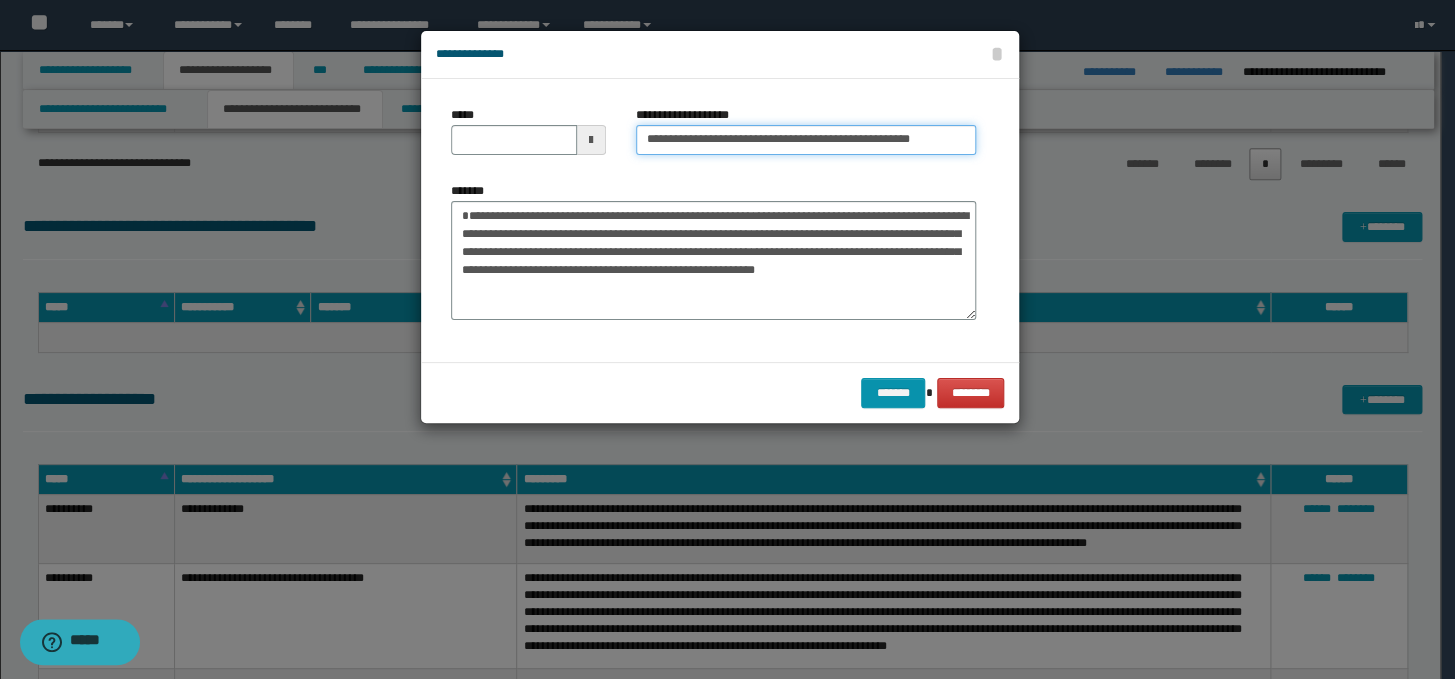 type 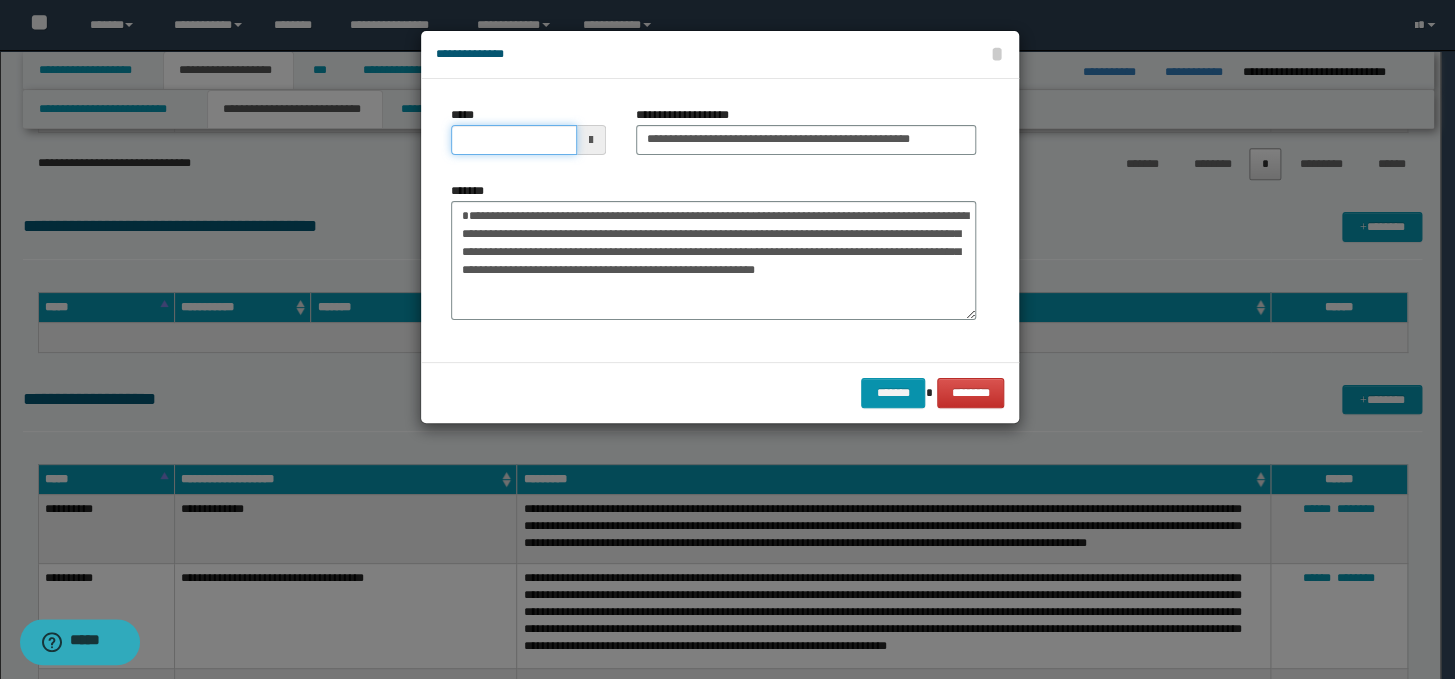 click on "*****" at bounding box center [514, 140] 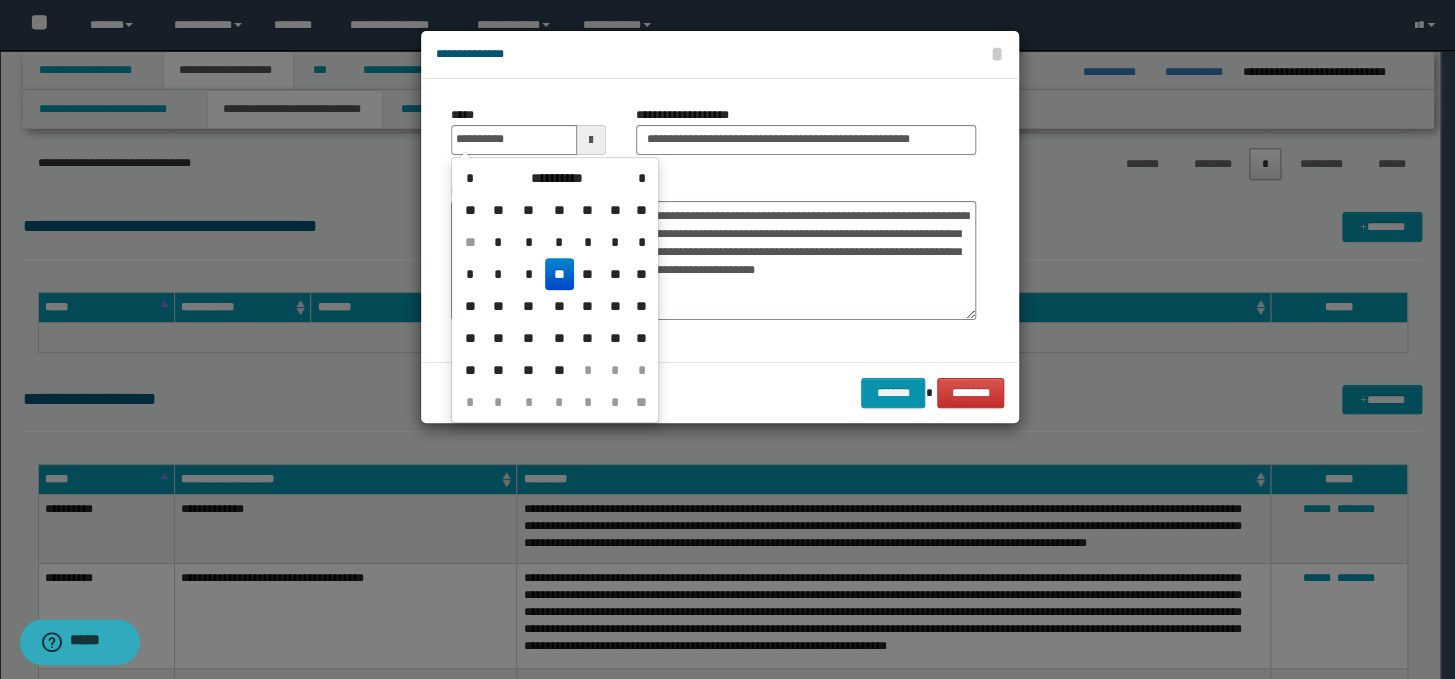 click on "**" at bounding box center [559, 274] 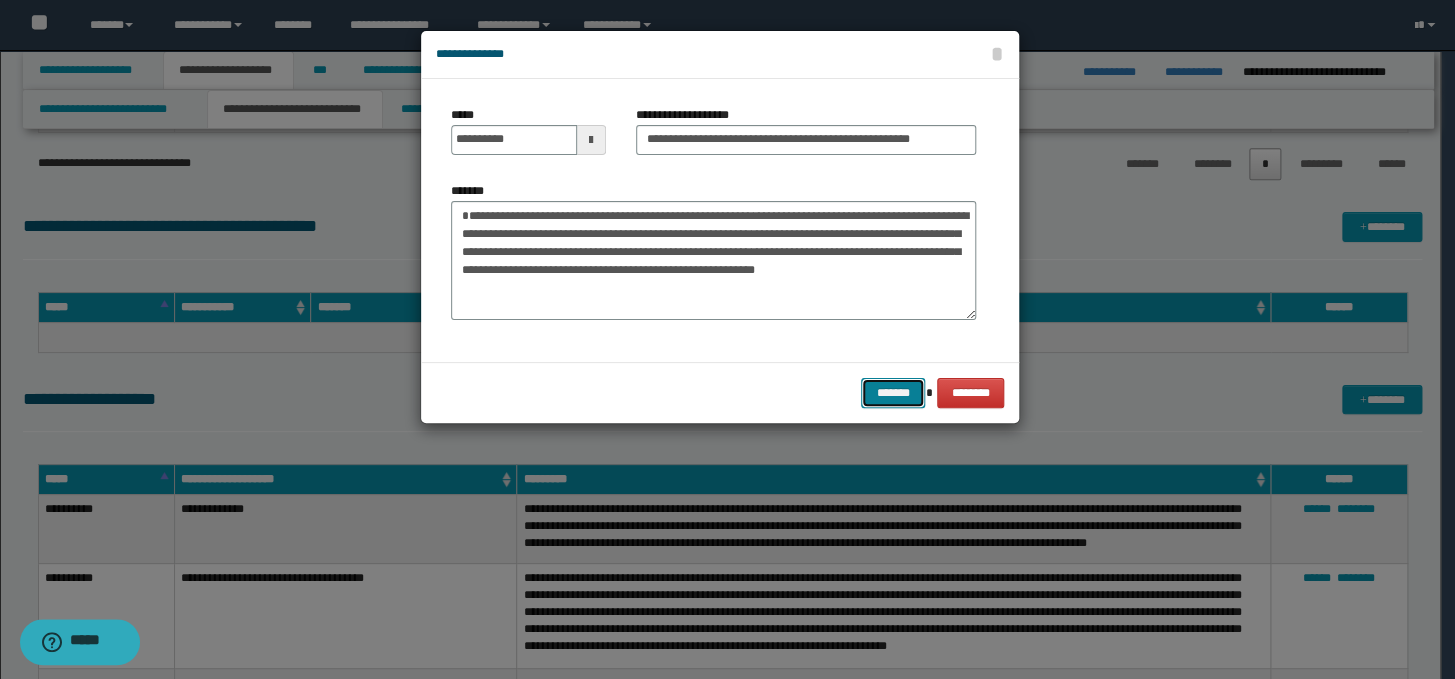 click on "*******" at bounding box center [893, 393] 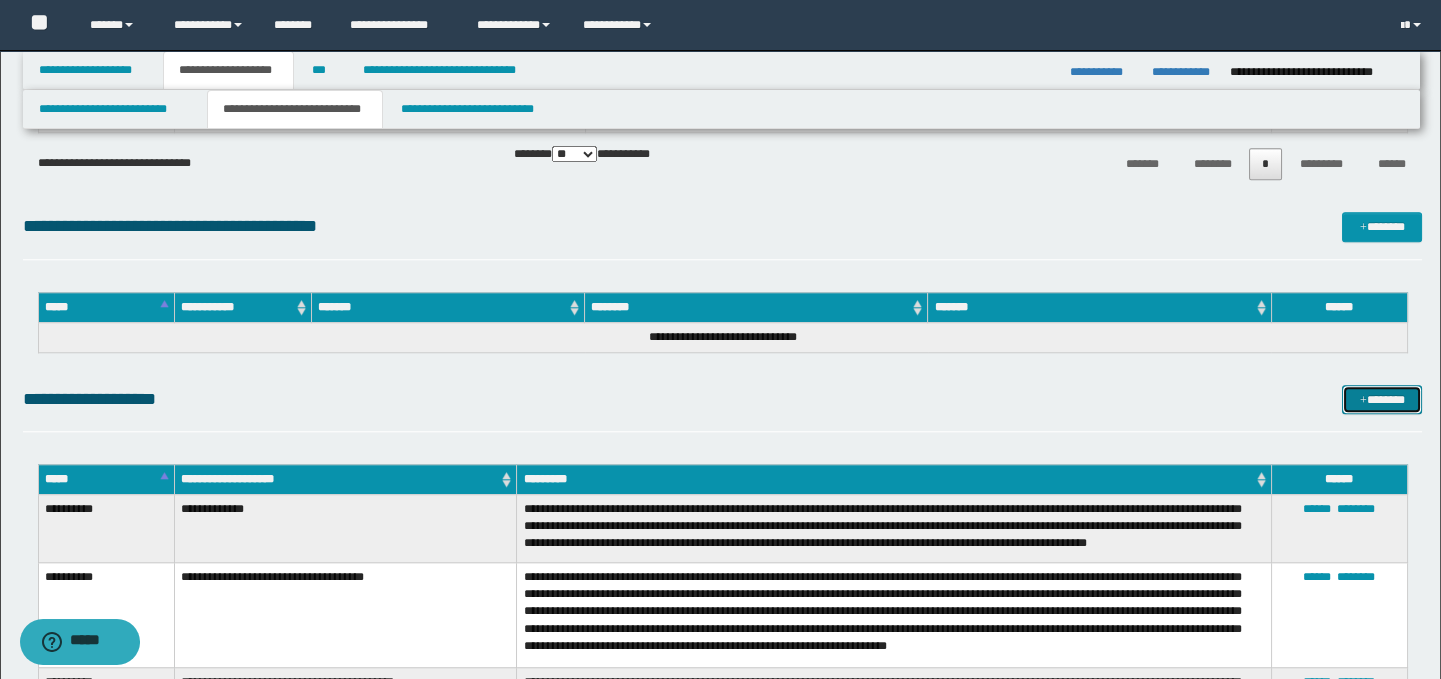 click on "*******" at bounding box center (1382, 400) 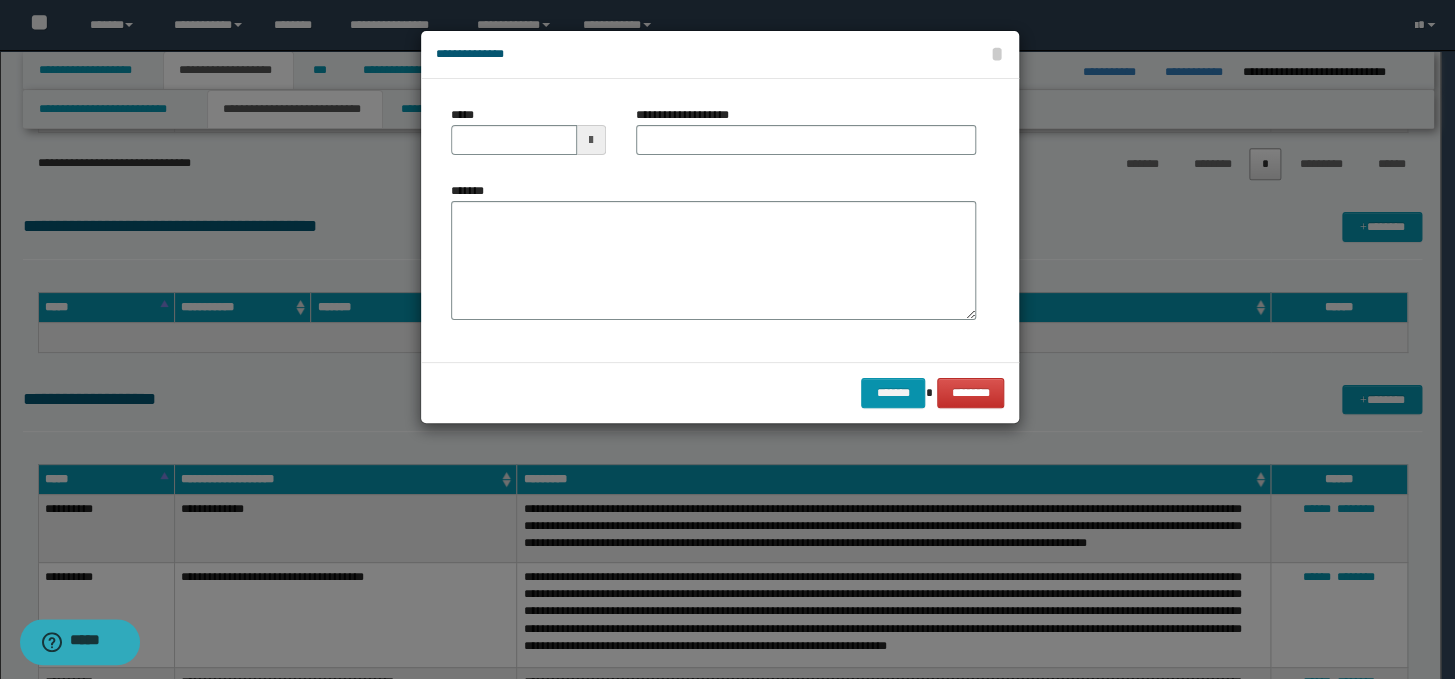 click on "*******" at bounding box center [713, 251] 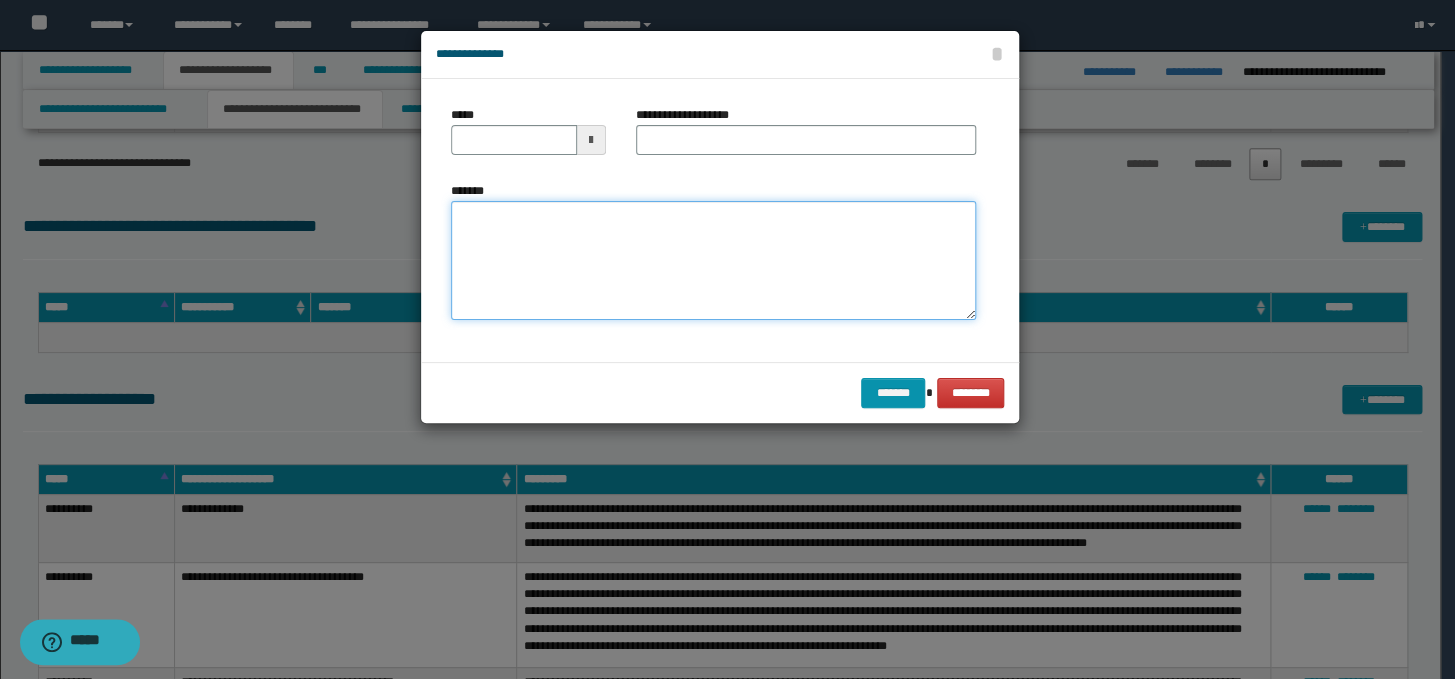 click on "*******" at bounding box center (713, 261) 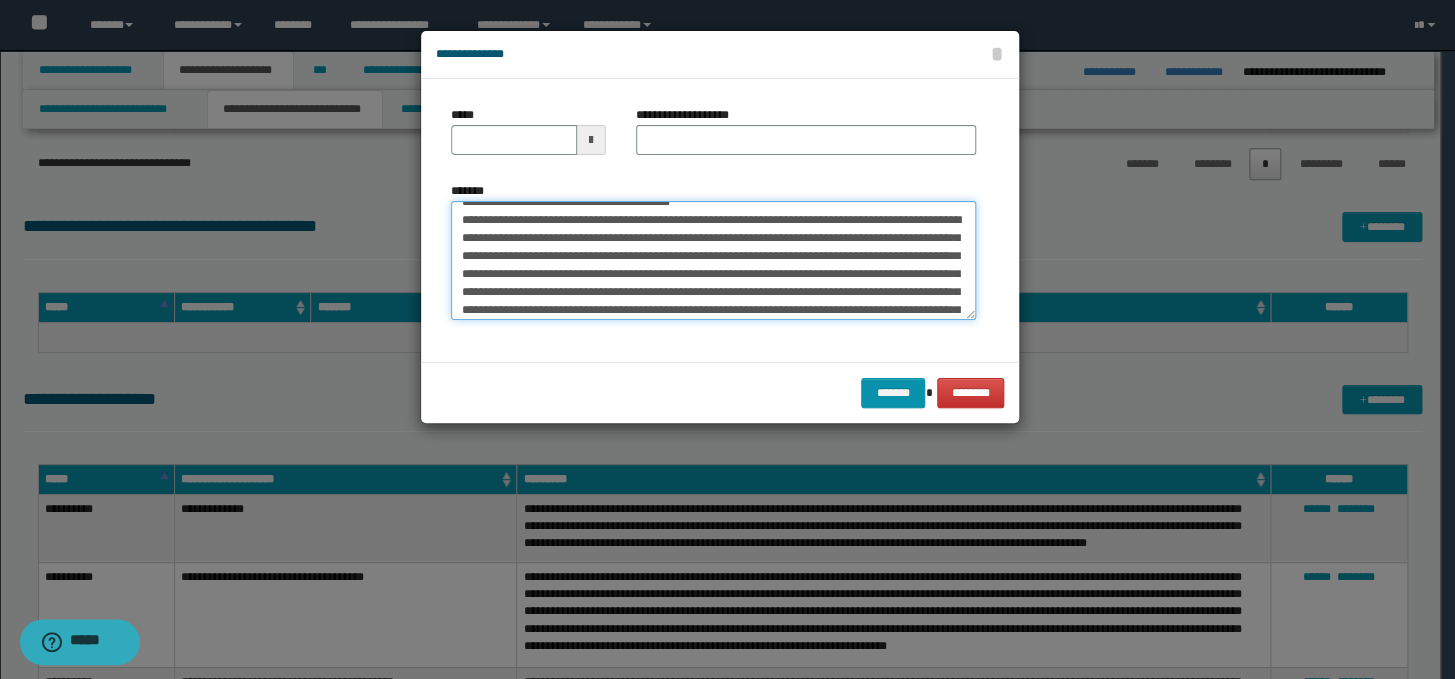 scroll, scrollTop: 0, scrollLeft: 0, axis: both 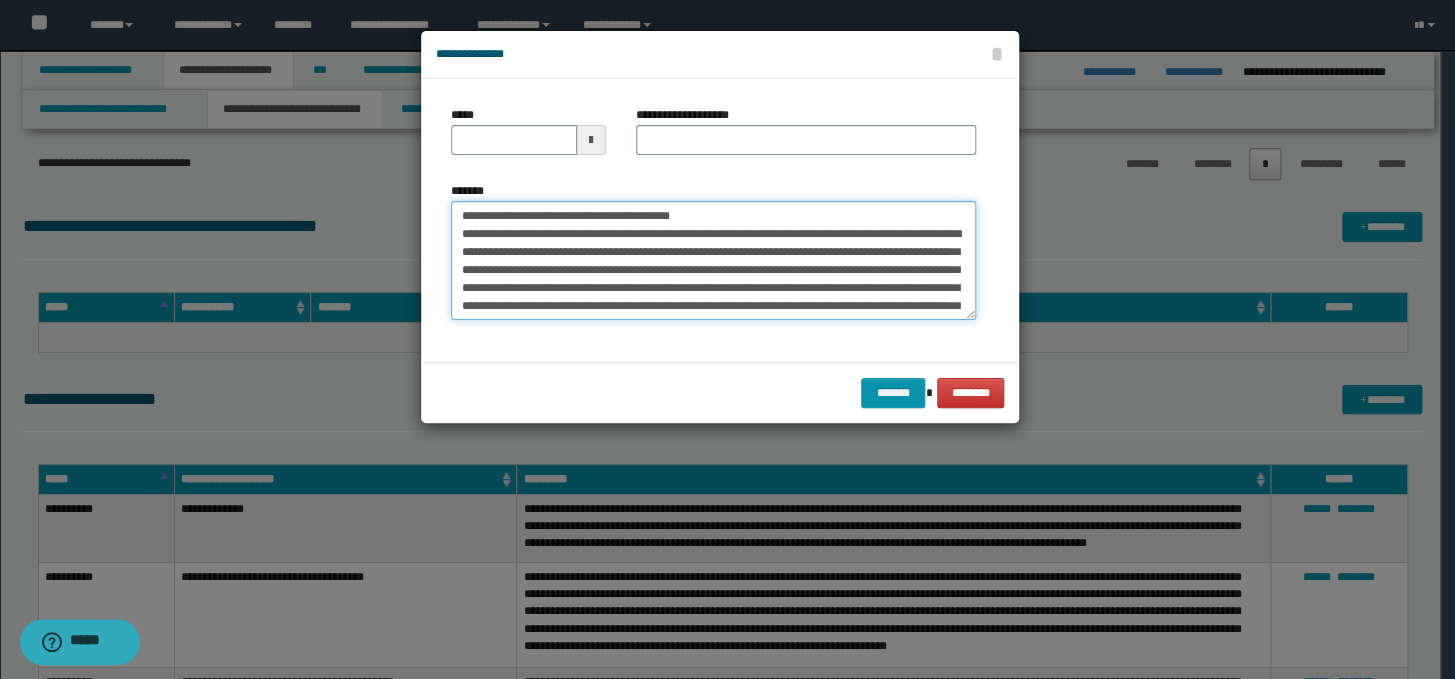 drag, startPoint x: 819, startPoint y: 214, endPoint x: 436, endPoint y: 224, distance: 383.13052 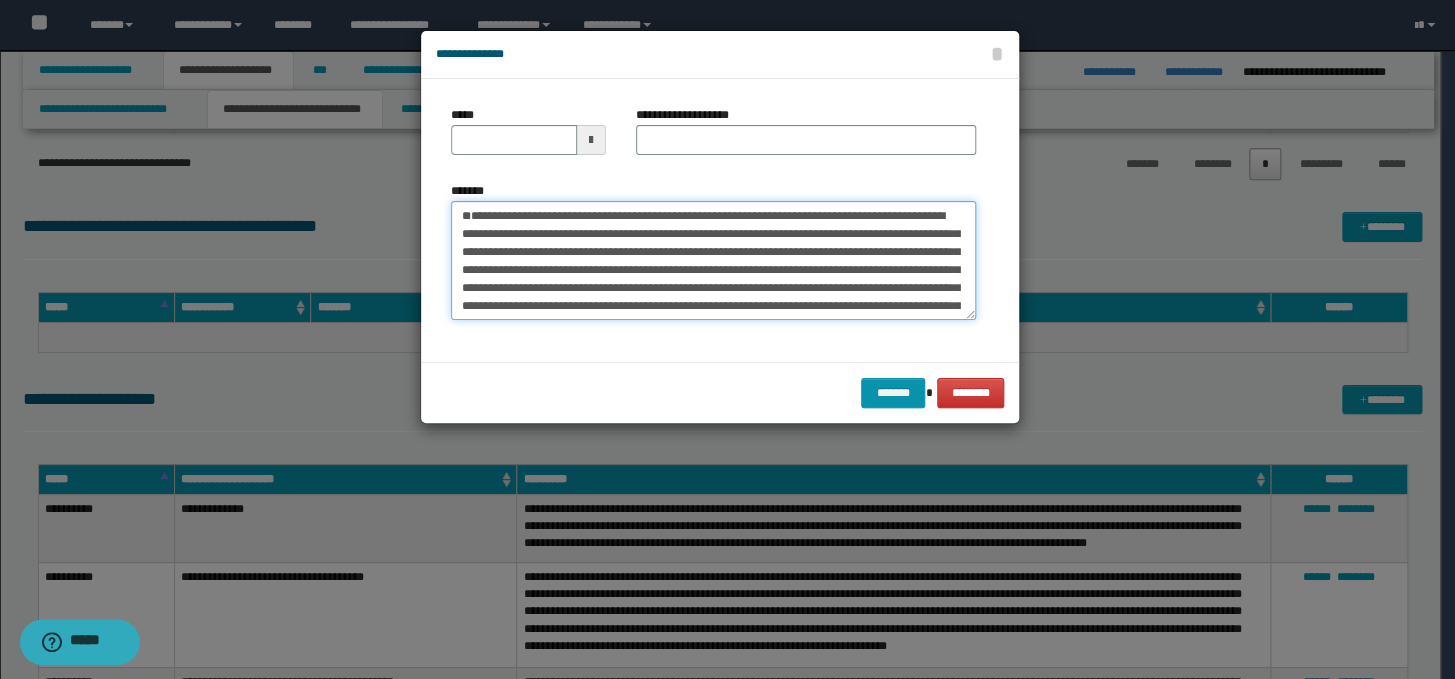 type on "**********" 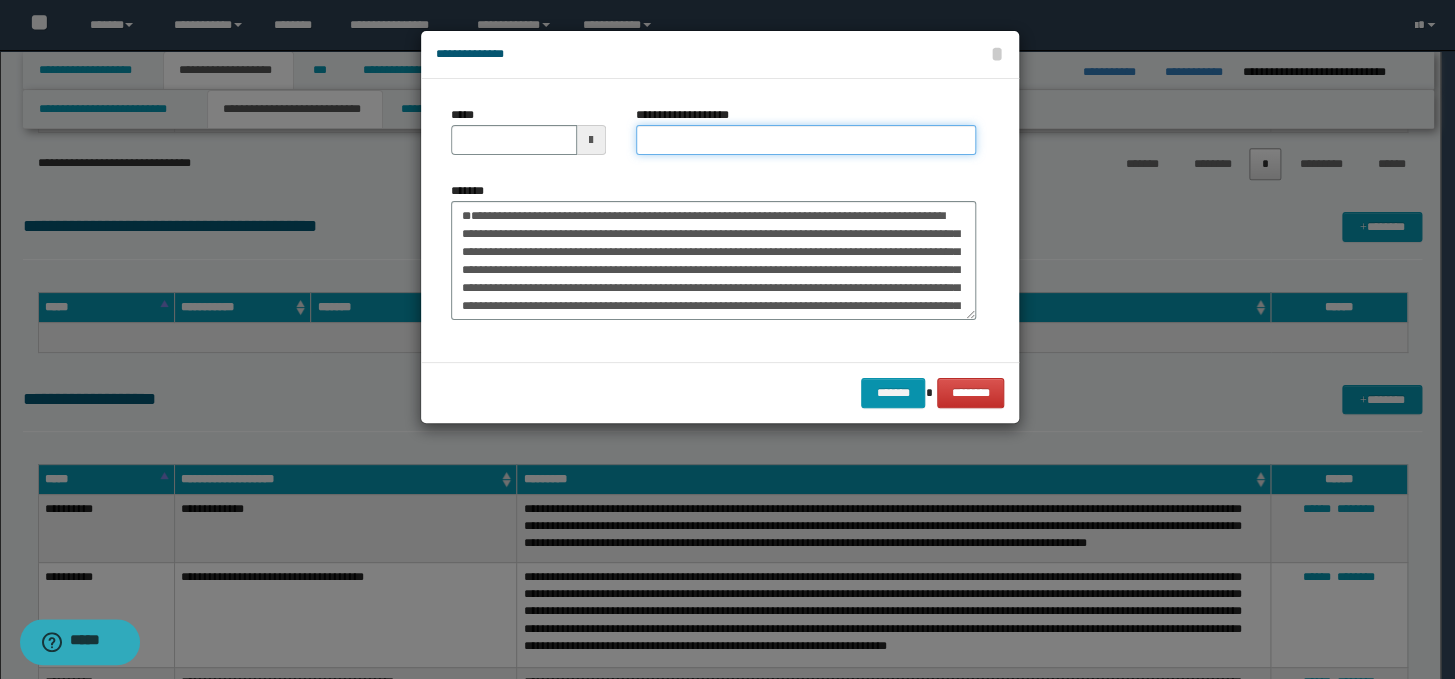 click on "**********" at bounding box center (806, 140) 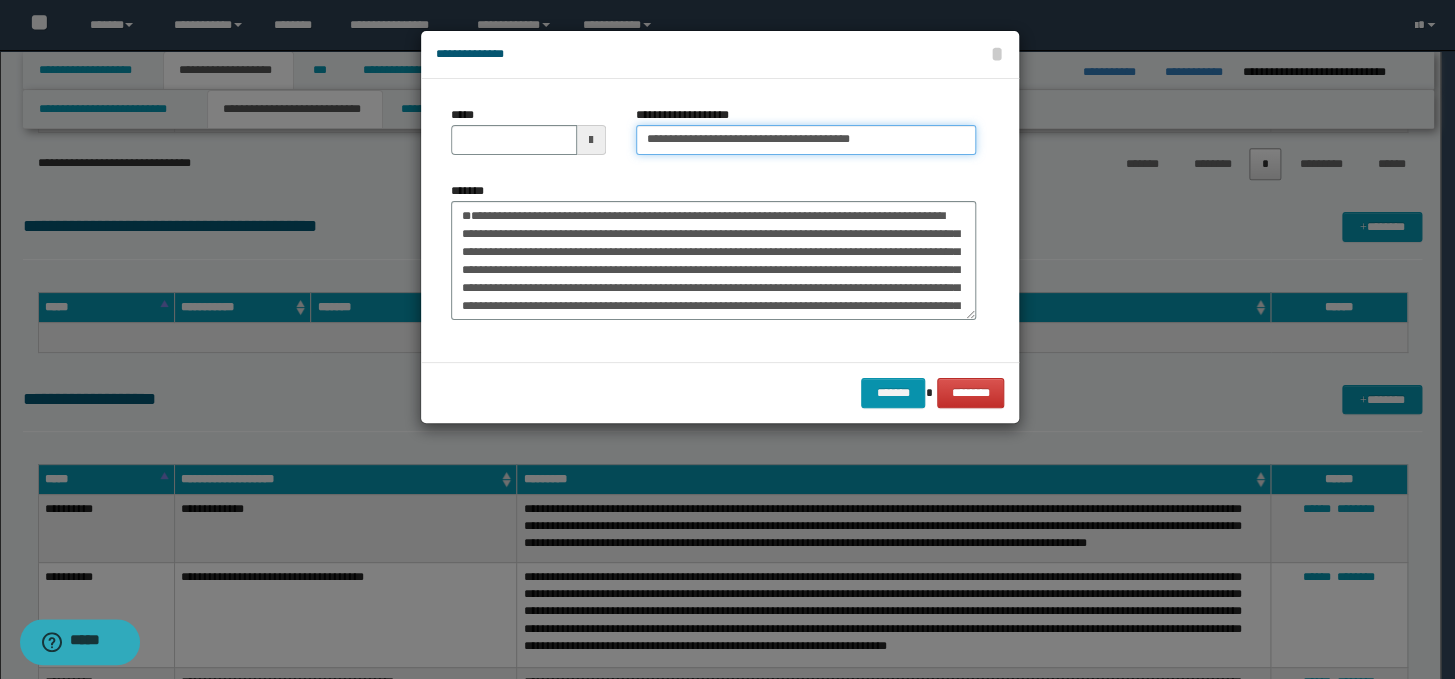 drag, startPoint x: 710, startPoint y: 137, endPoint x: 632, endPoint y: 140, distance: 78.05767 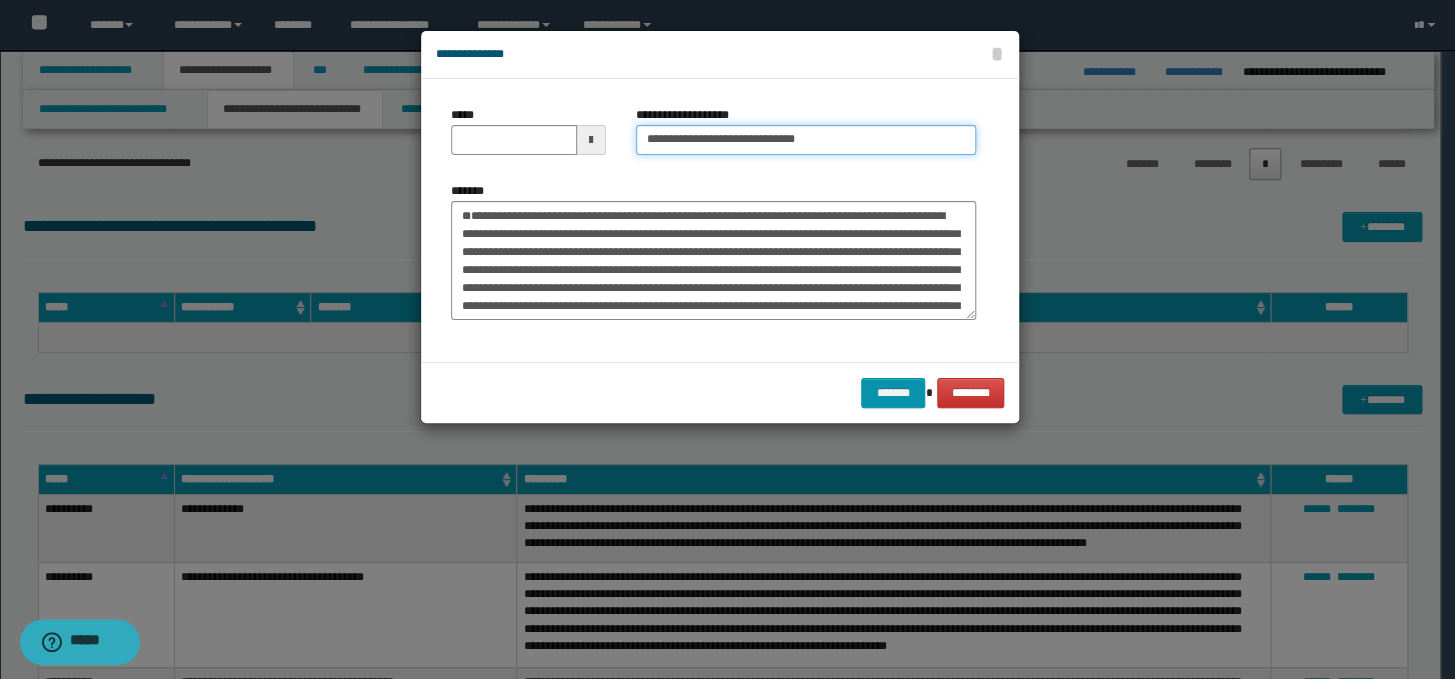 type 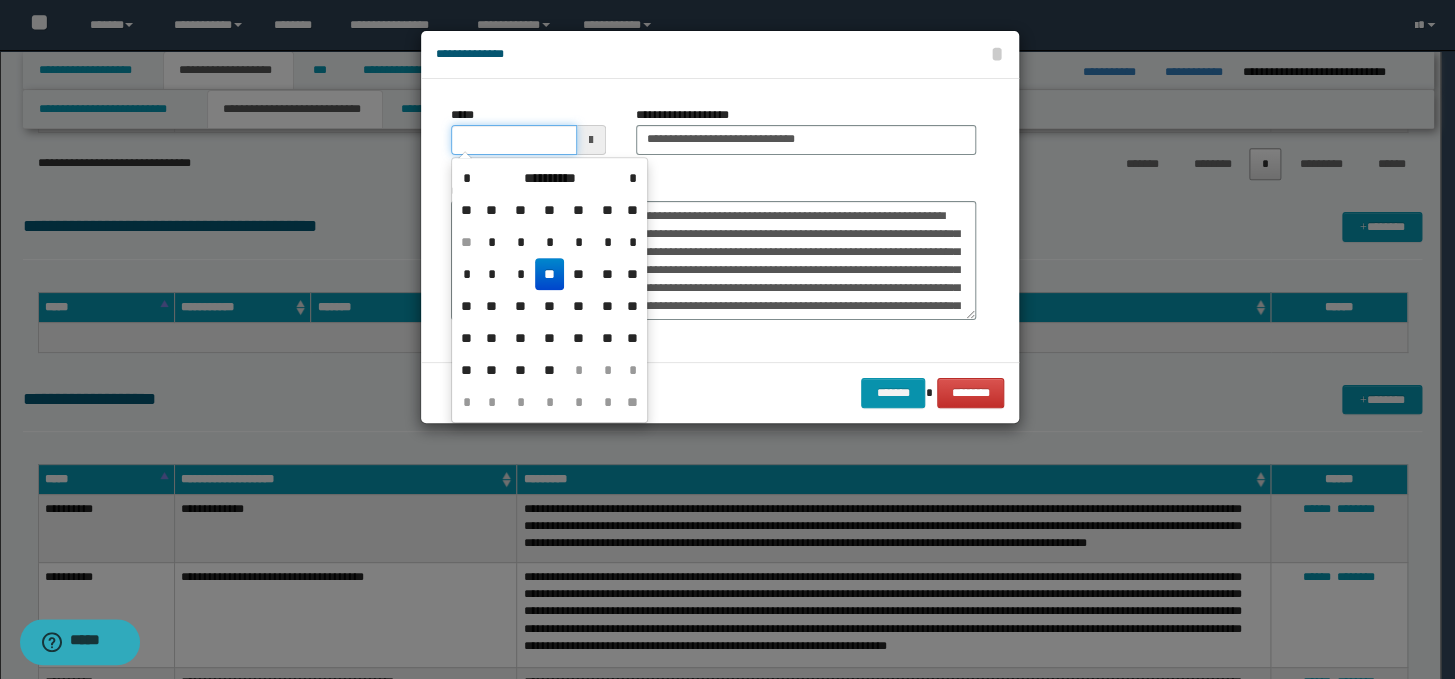 click on "*****" at bounding box center (514, 140) 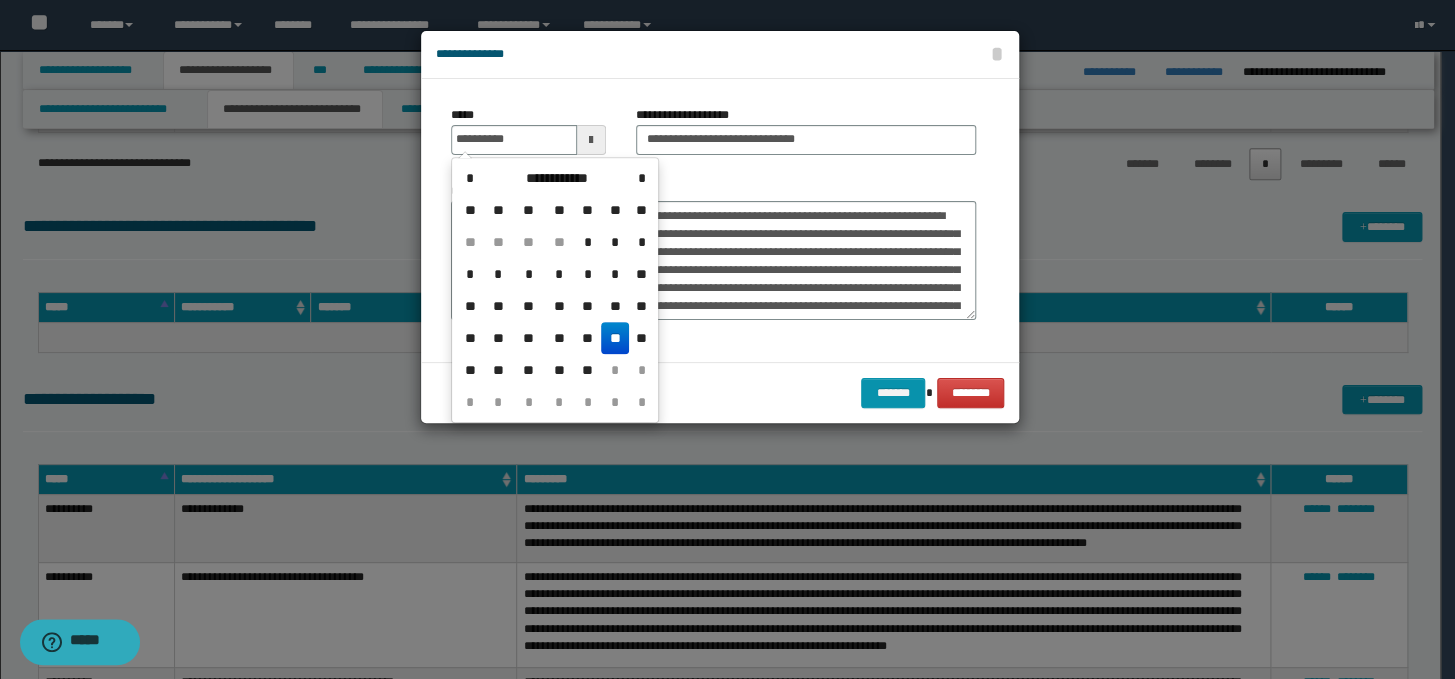 click on "**" at bounding box center (615, 338) 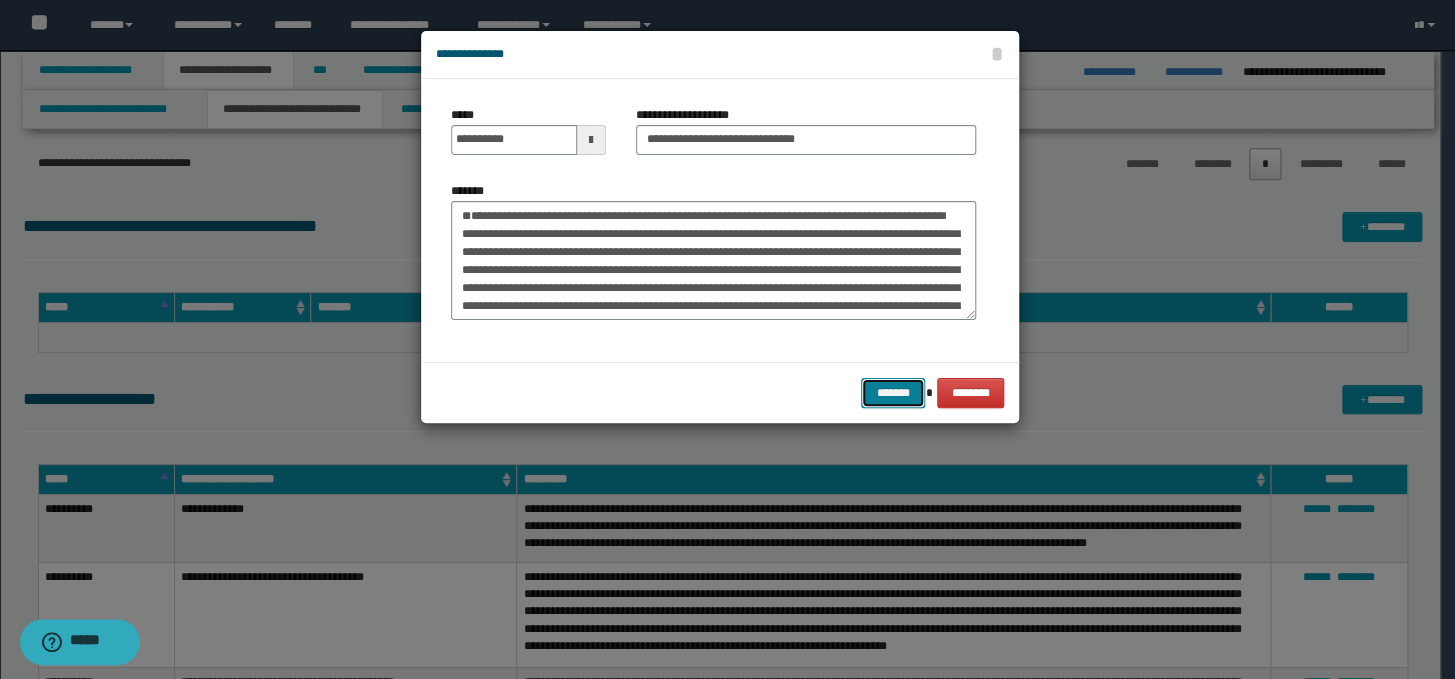 click on "*******" at bounding box center (893, 393) 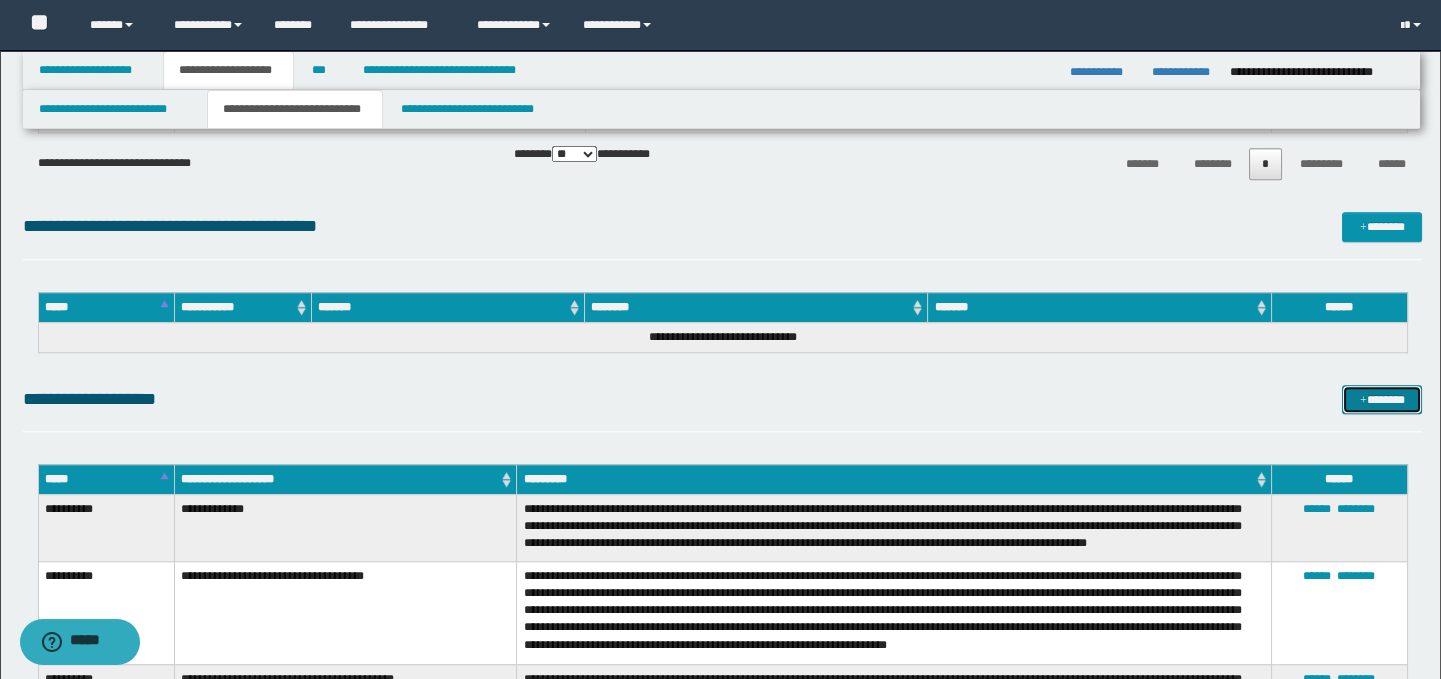 click on "*******" at bounding box center [1382, 400] 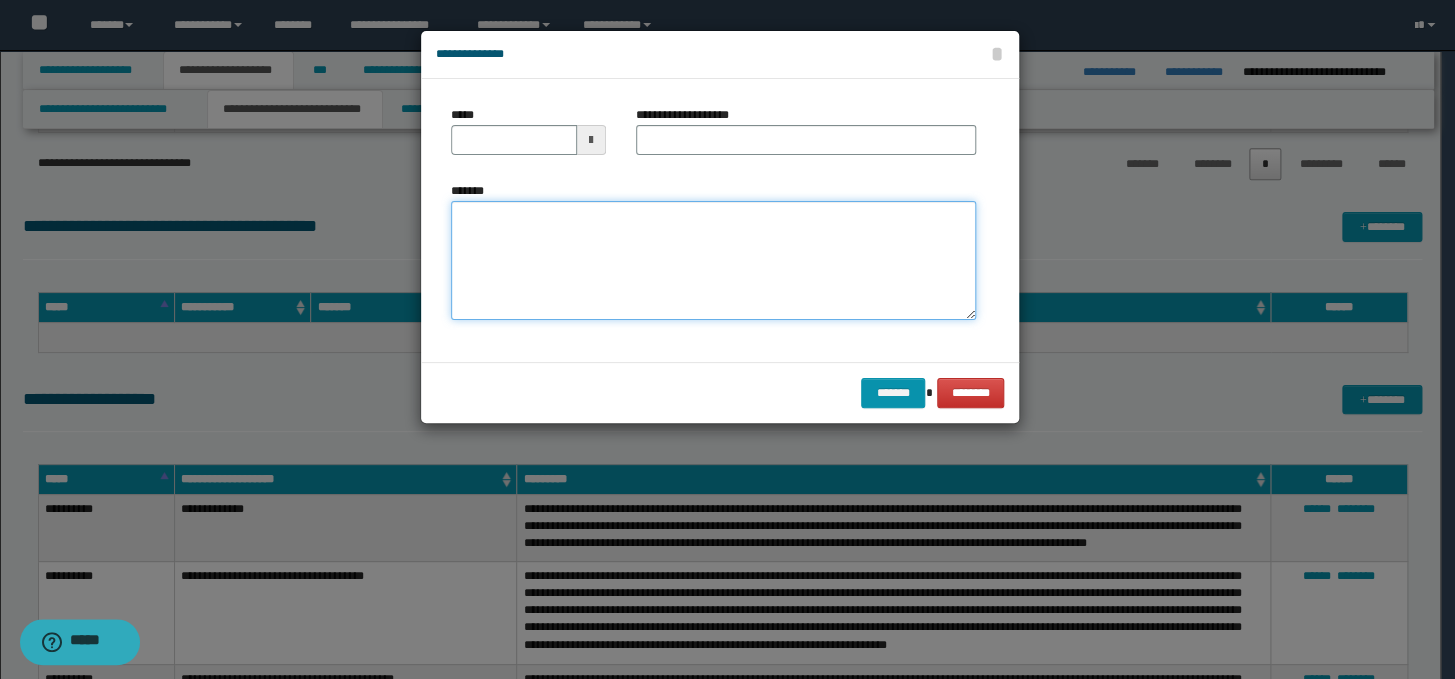 click on "*******" at bounding box center (713, 261) 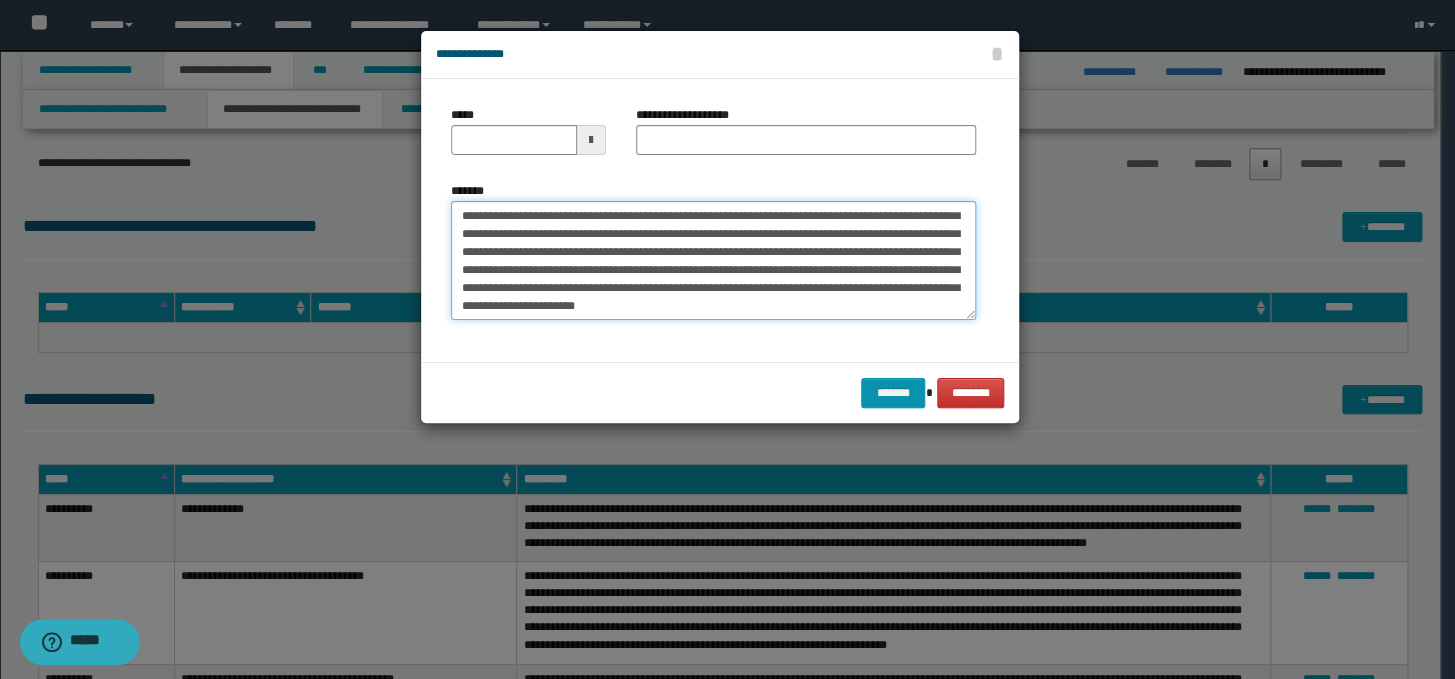 scroll, scrollTop: 0, scrollLeft: 0, axis: both 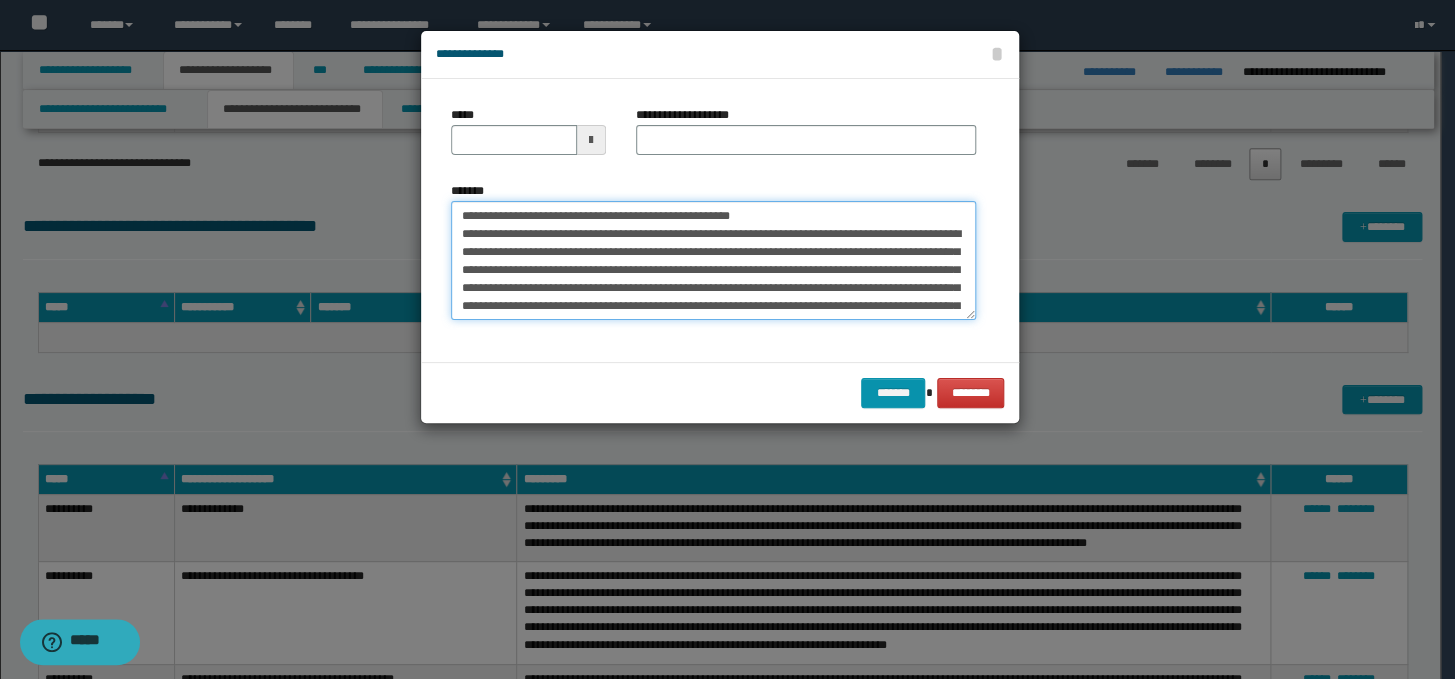 drag, startPoint x: 832, startPoint y: 226, endPoint x: 692, endPoint y: 207, distance: 141.2834 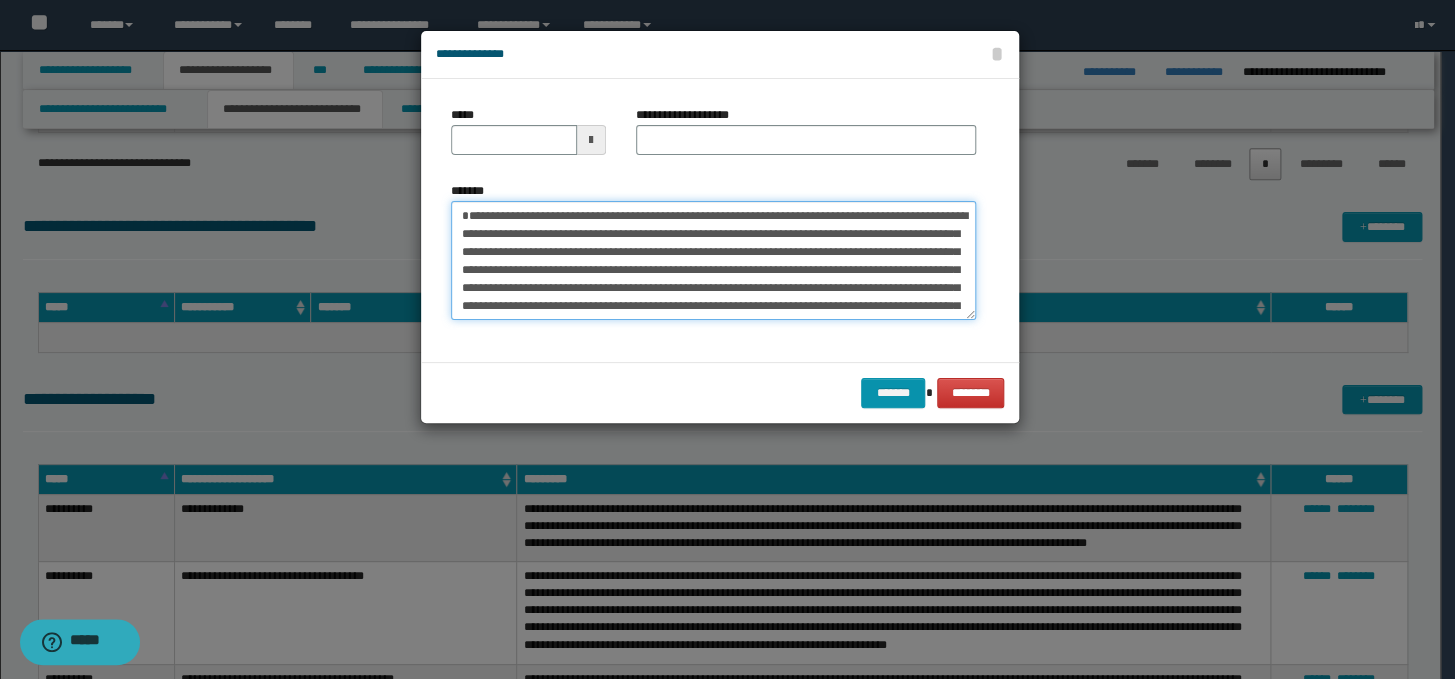 type on "**********" 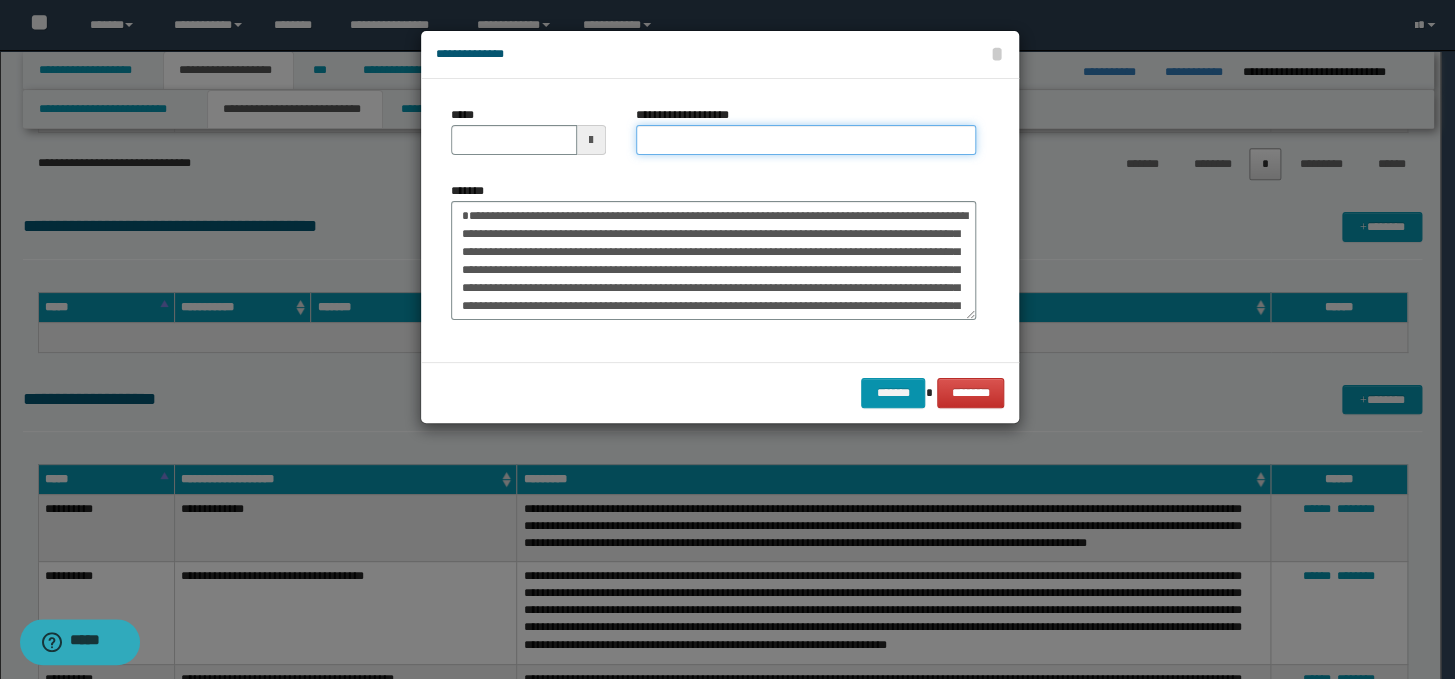 click on "**********" at bounding box center (806, 140) 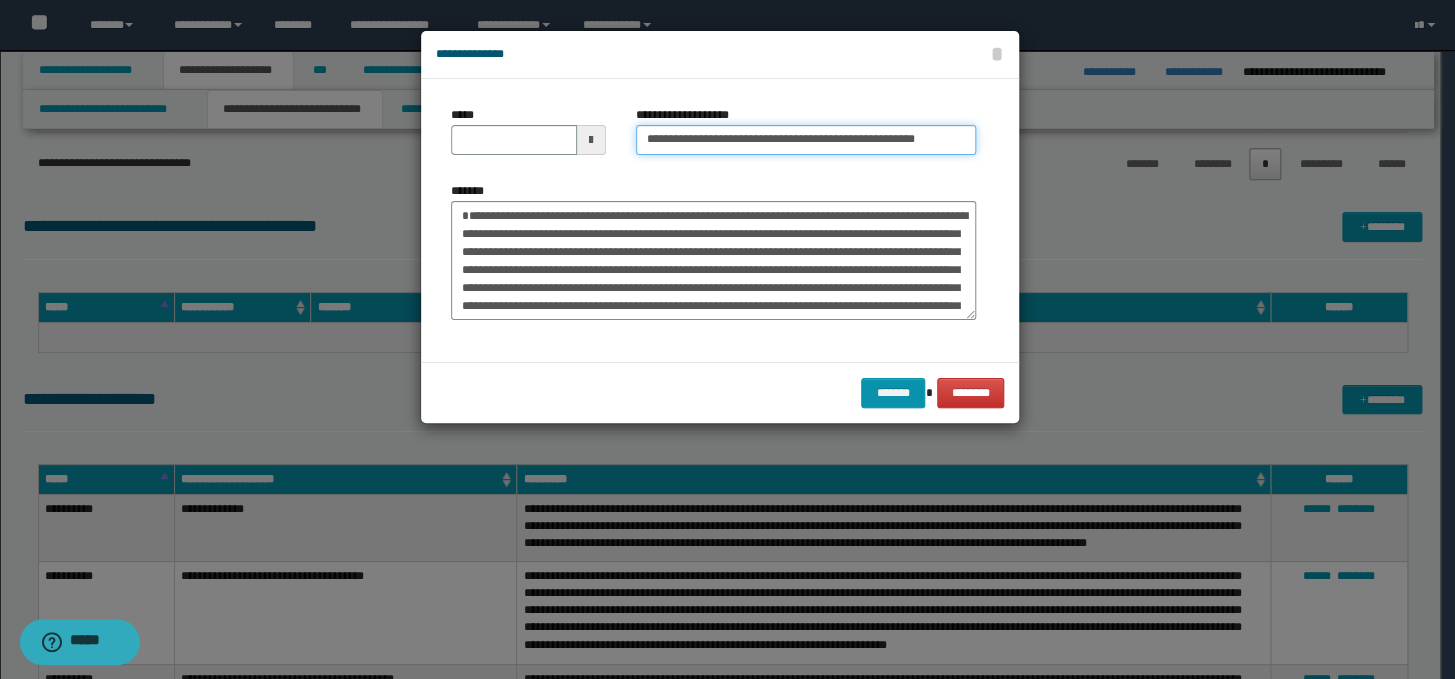 scroll, scrollTop: 0, scrollLeft: 0, axis: both 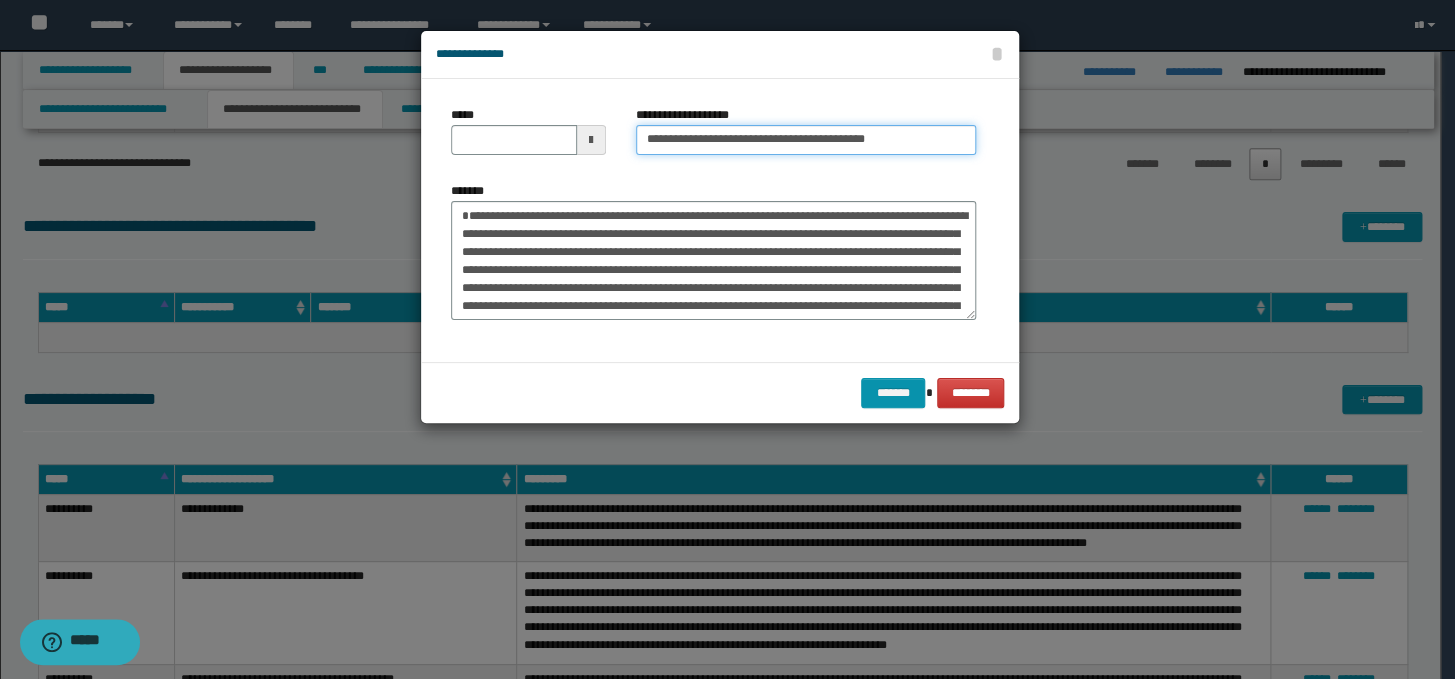 type 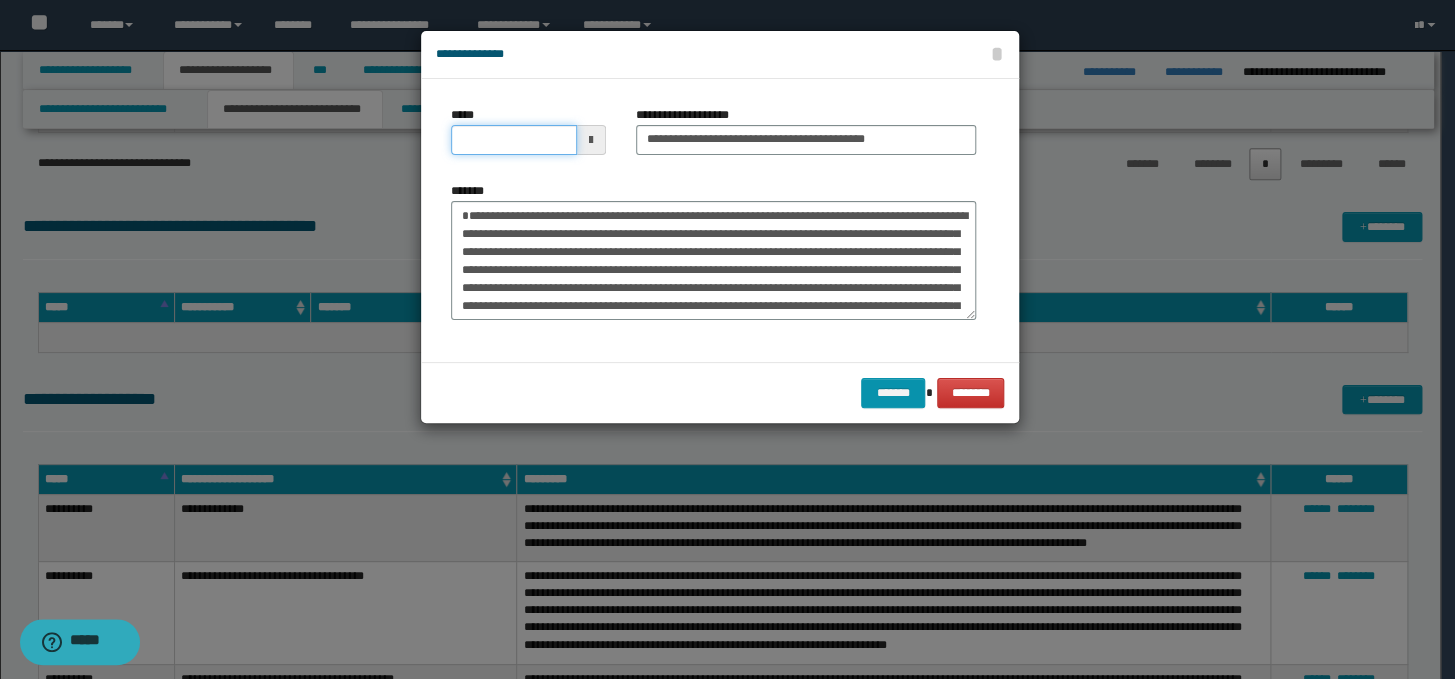 click on "*****" at bounding box center [514, 140] 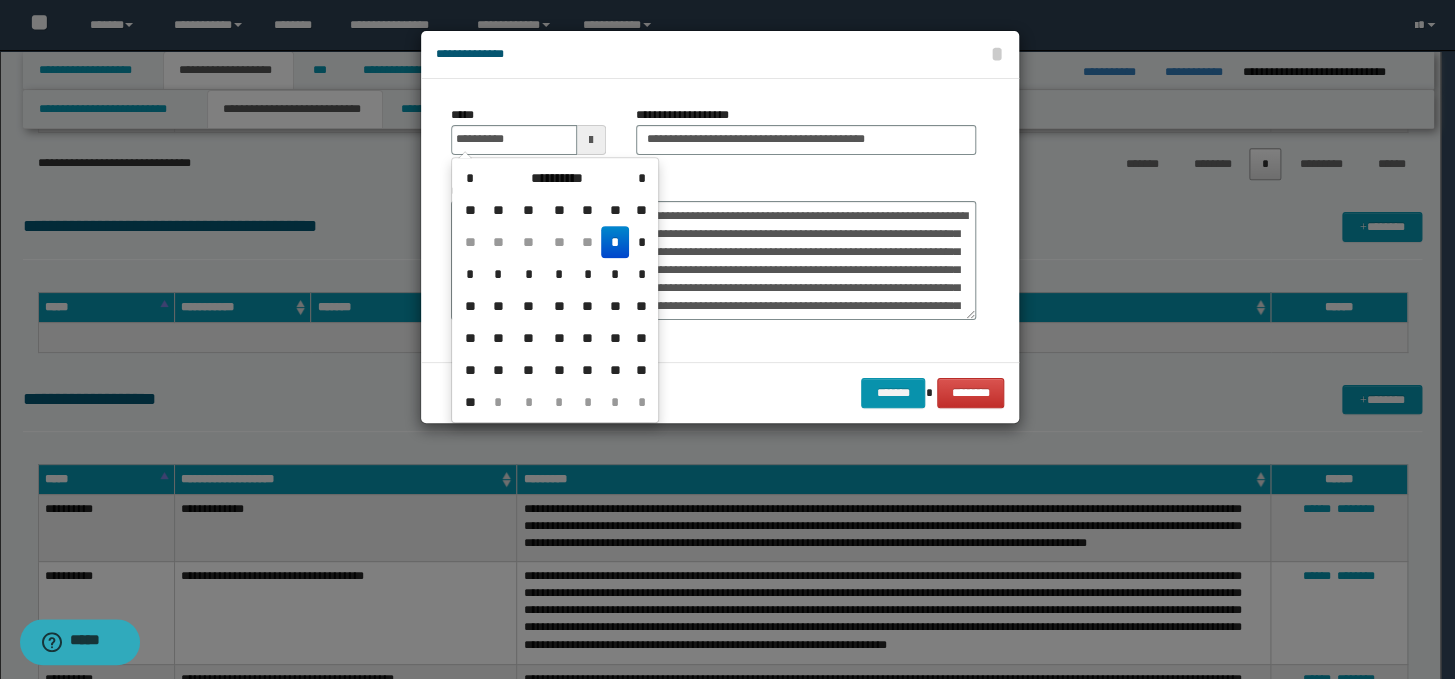 click on "*" at bounding box center (615, 242) 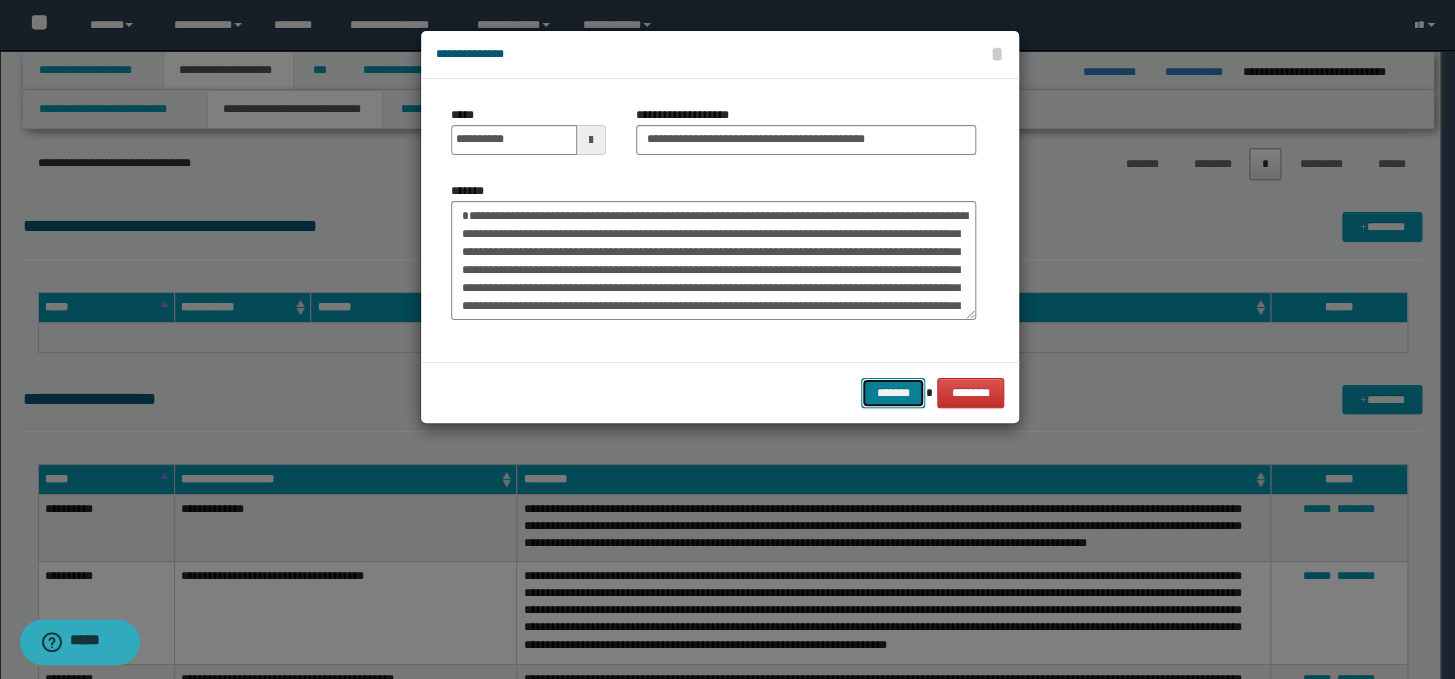 click on "*******" at bounding box center [893, 393] 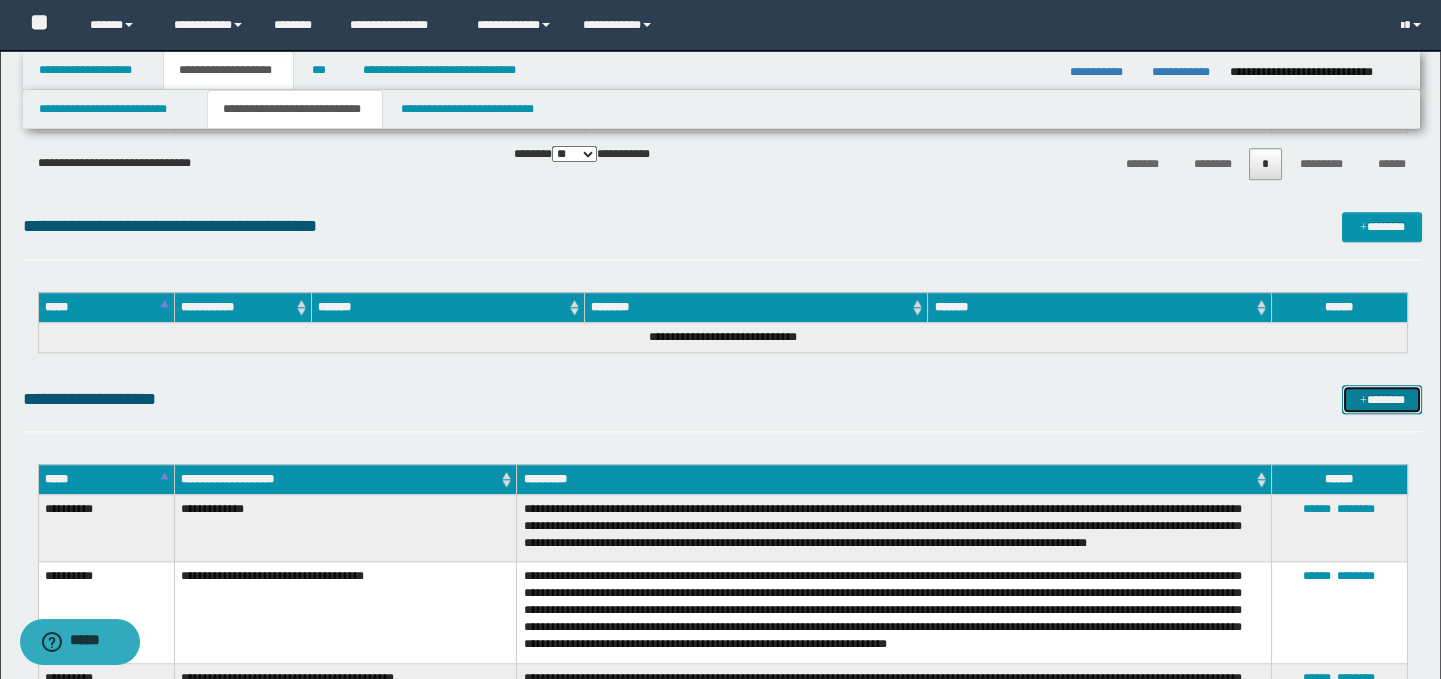 click on "*******" at bounding box center (1382, 400) 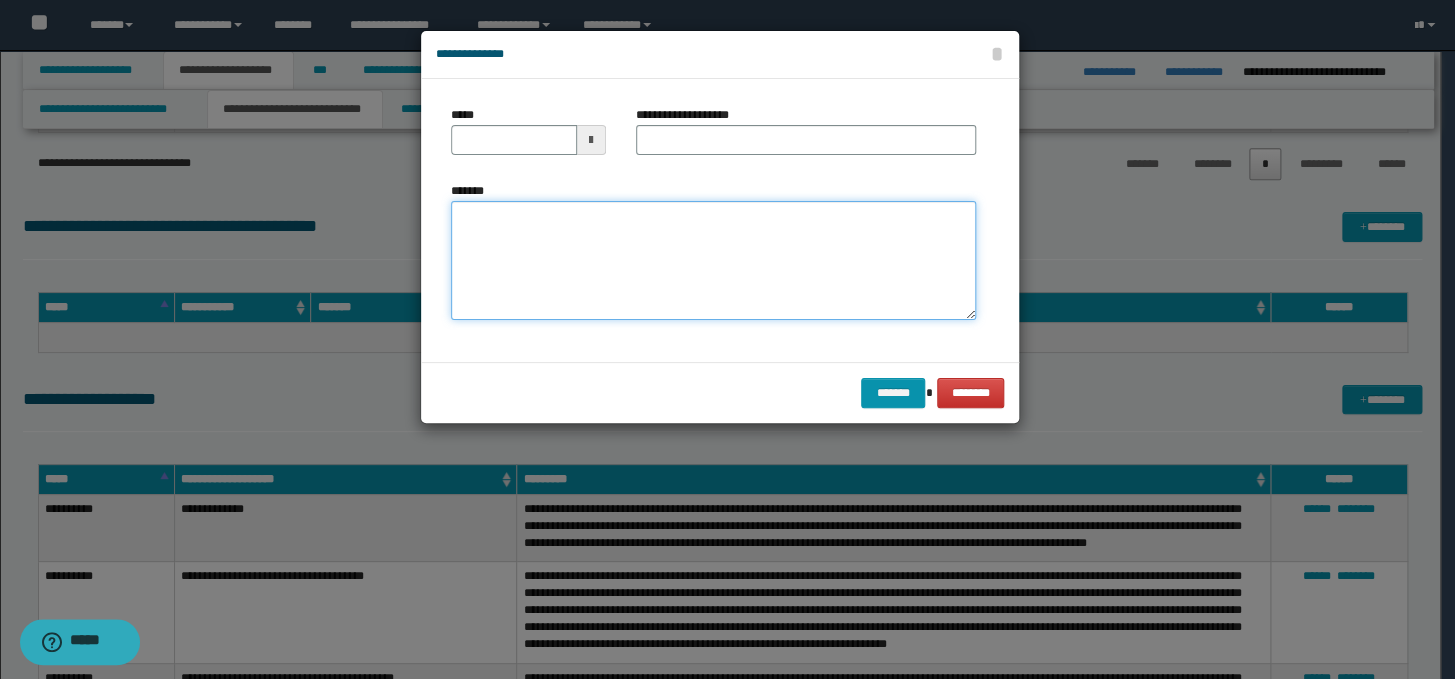 click on "*******" at bounding box center (713, 261) 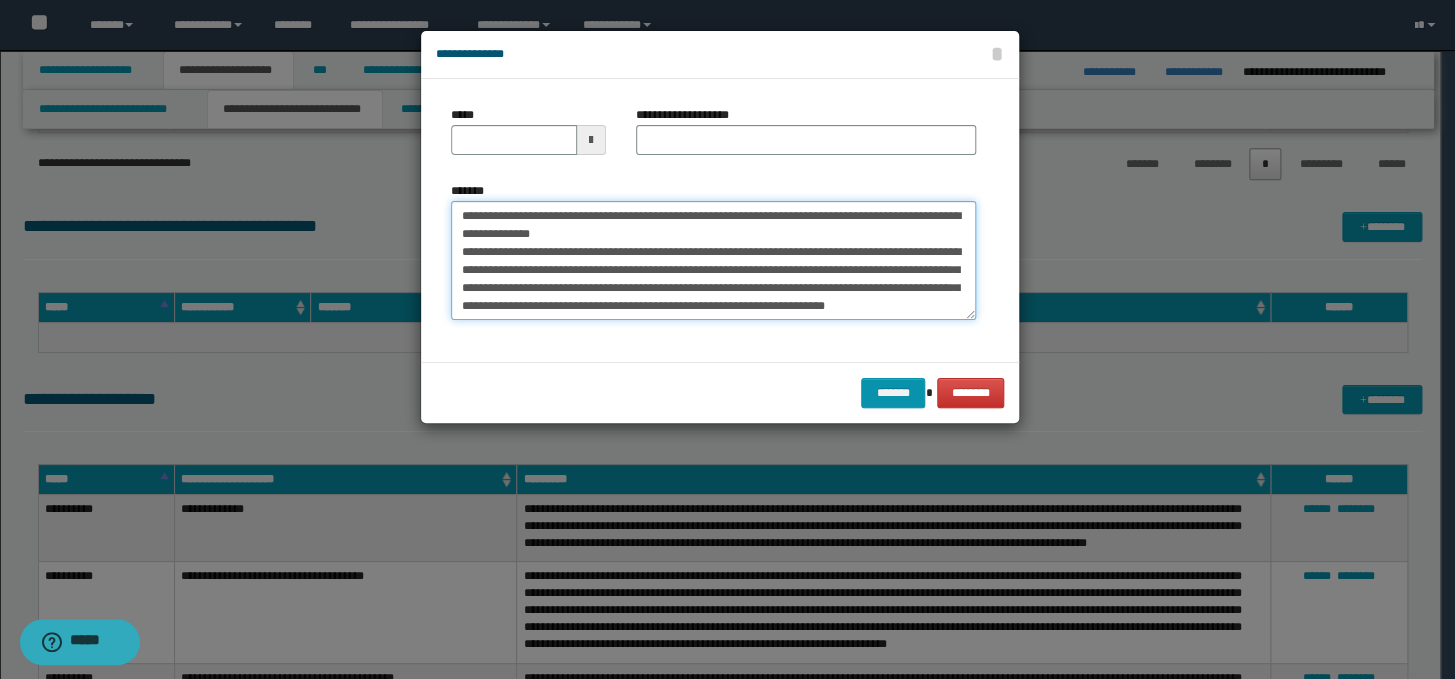 scroll, scrollTop: 0, scrollLeft: 0, axis: both 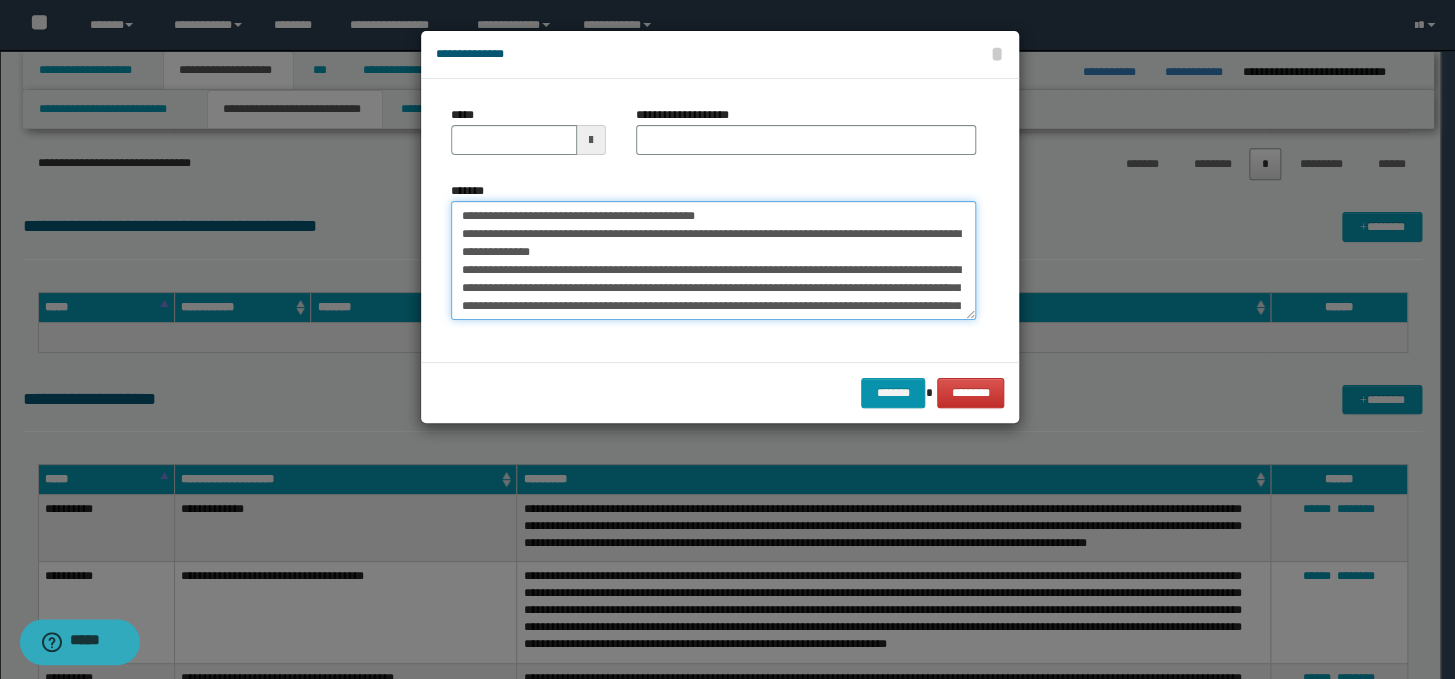 drag, startPoint x: 769, startPoint y: 211, endPoint x: 378, endPoint y: 209, distance: 391.00513 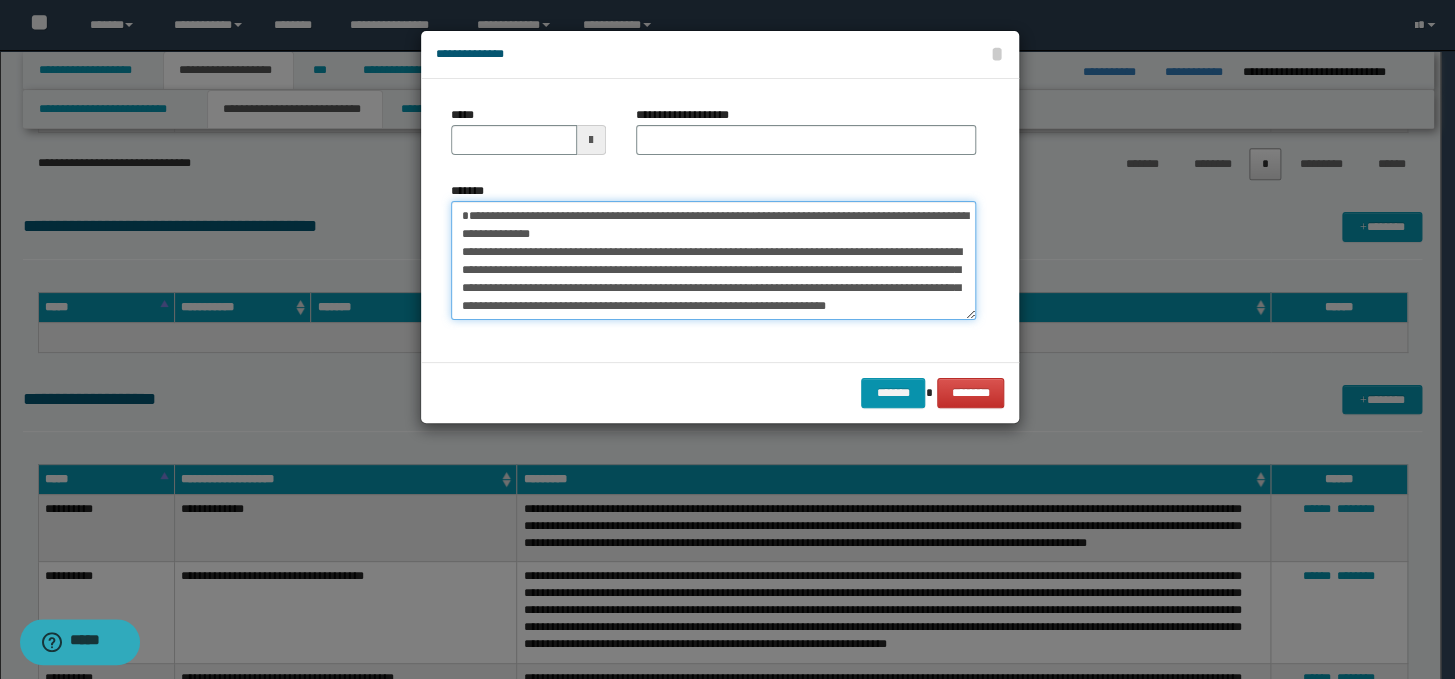 type on "**********" 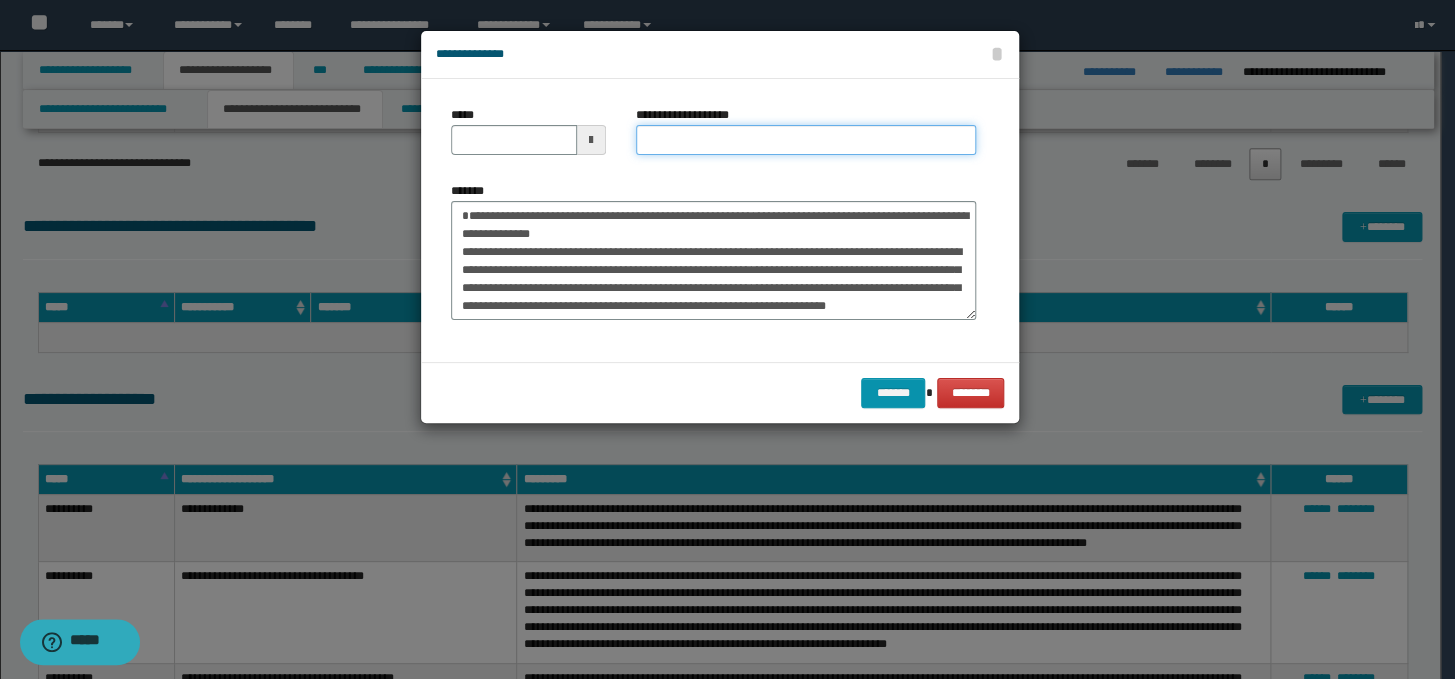 click on "**********" at bounding box center (806, 140) 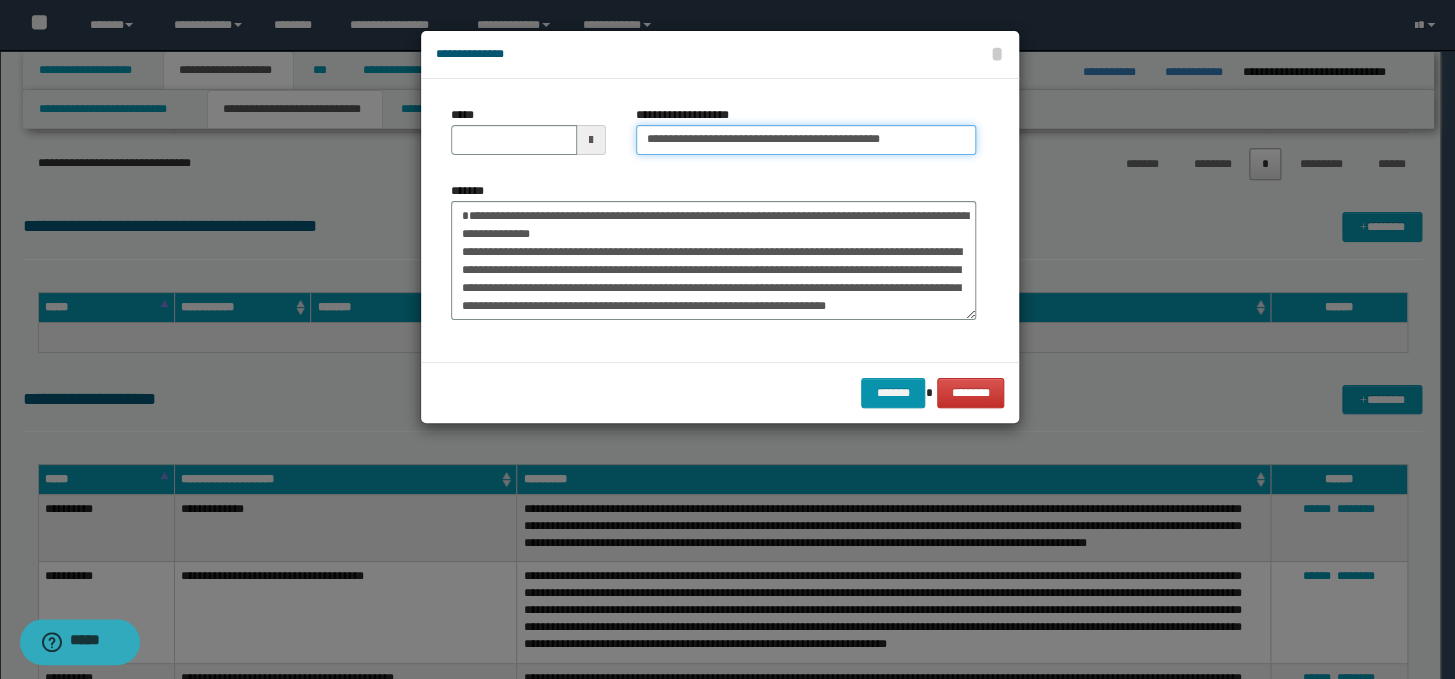 drag, startPoint x: 705, startPoint y: 139, endPoint x: 629, endPoint y: 139, distance: 76 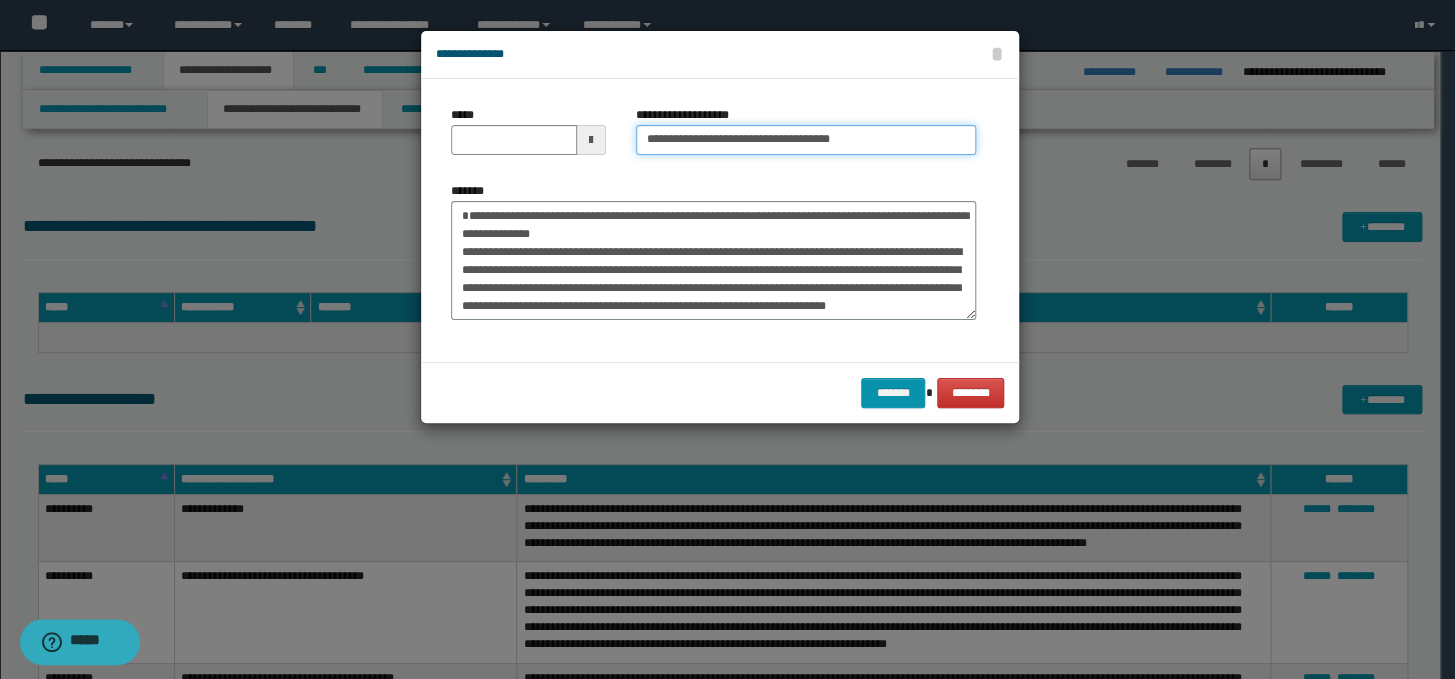 type 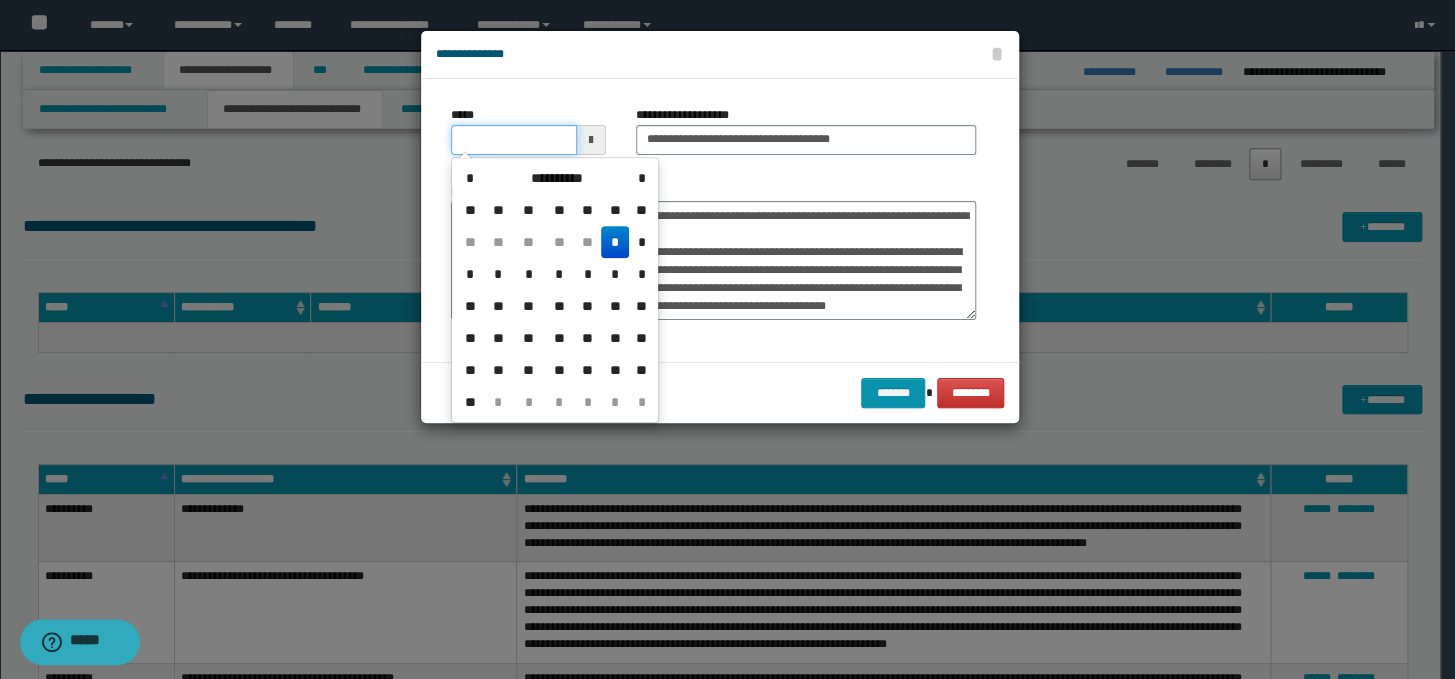 click on "*****" at bounding box center (514, 140) 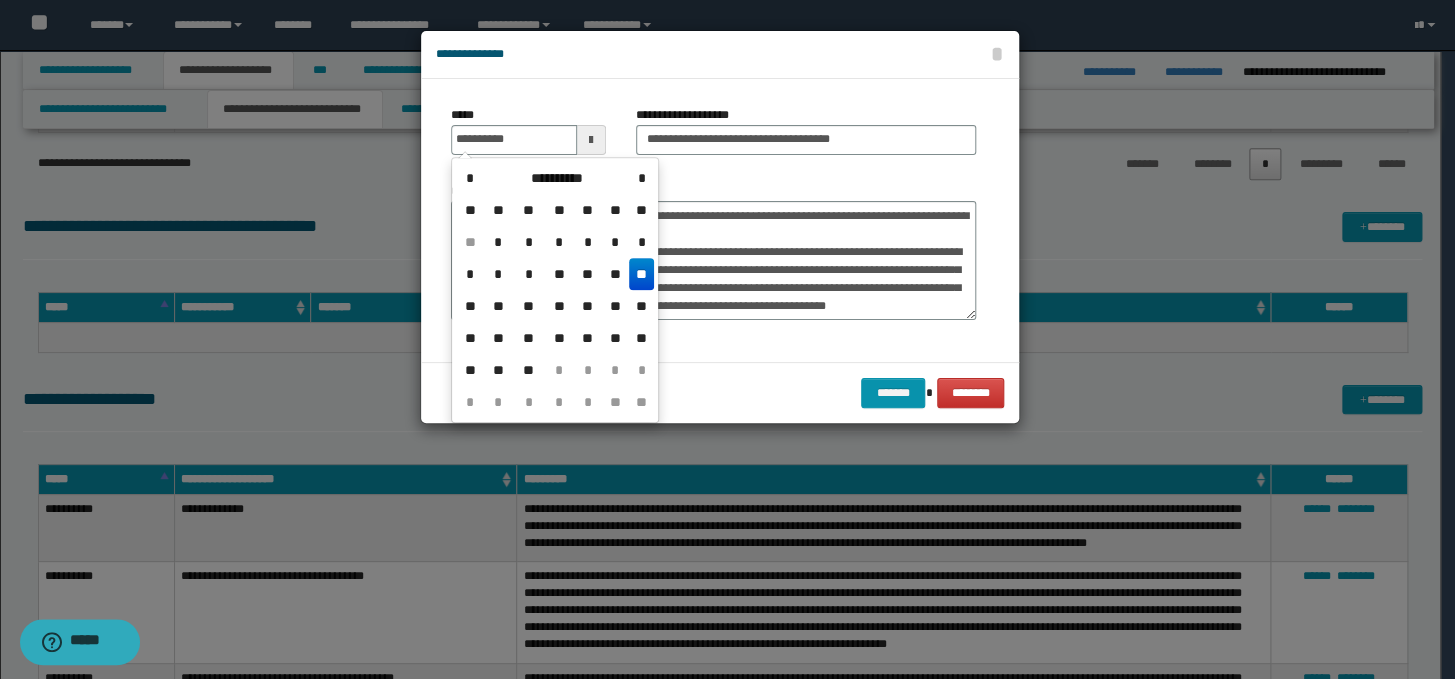 click on "**" at bounding box center [641, 274] 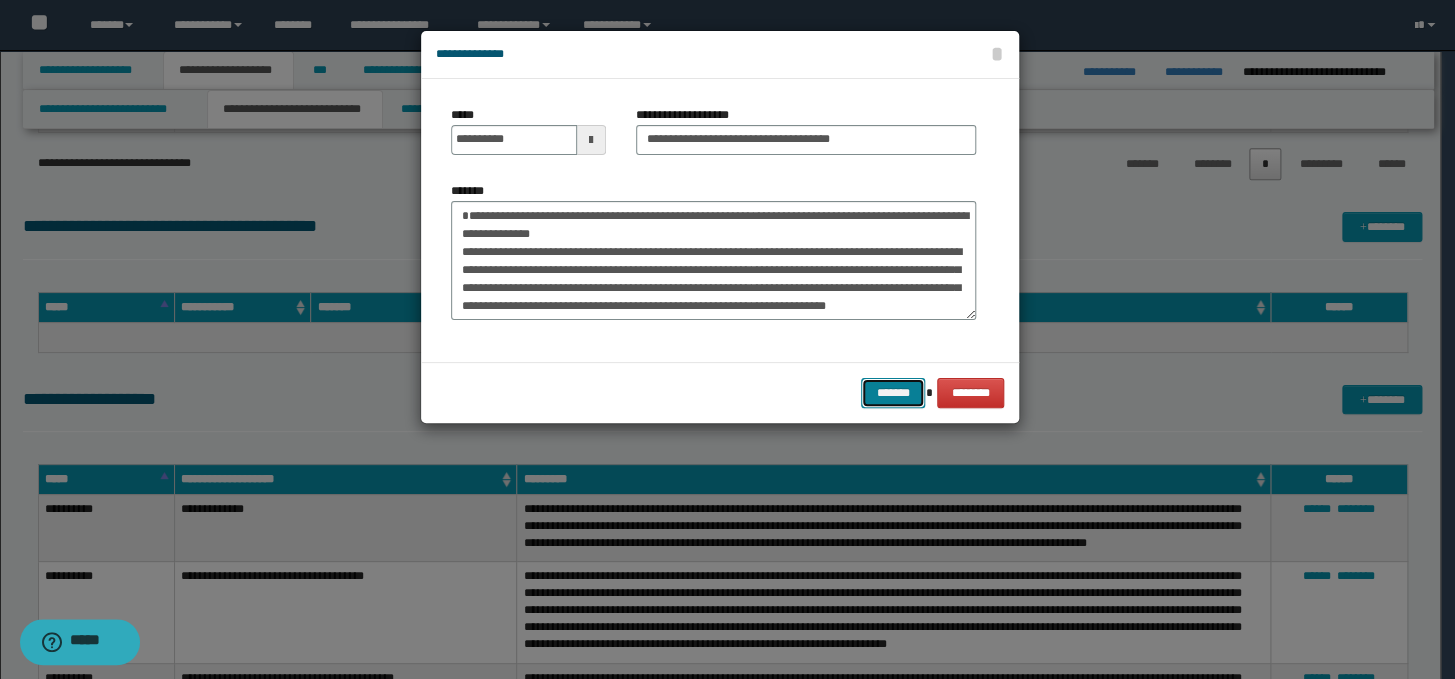 click on "*******" at bounding box center (893, 393) 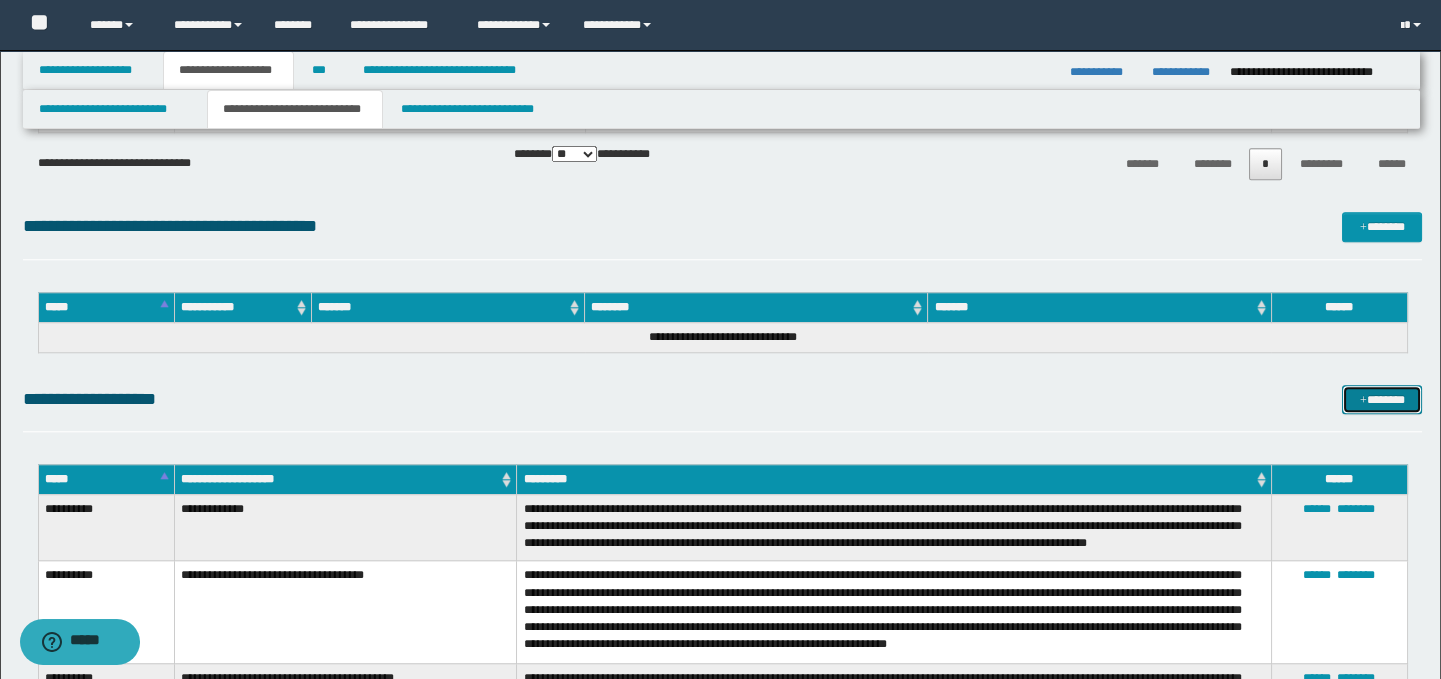 click on "*******" at bounding box center [1382, 400] 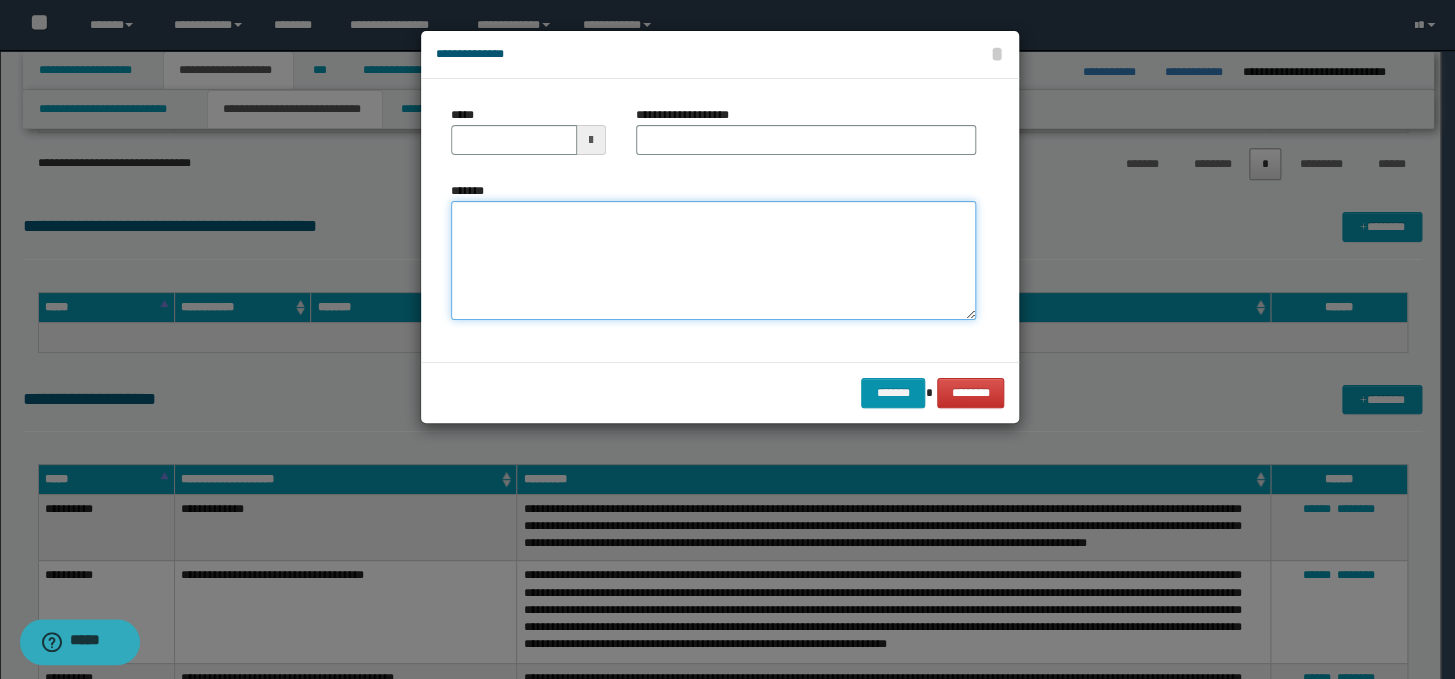 click on "*******" at bounding box center (713, 261) 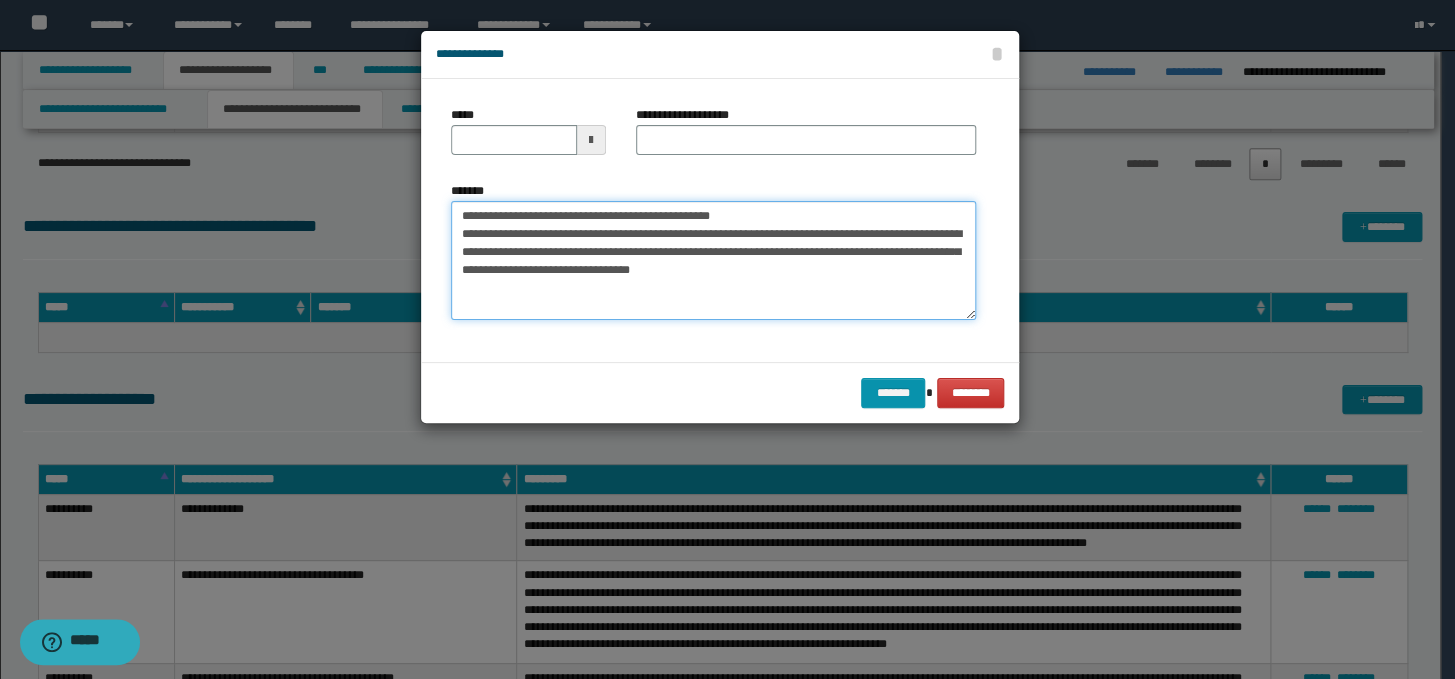 drag, startPoint x: 746, startPoint y: 215, endPoint x: 445, endPoint y: 212, distance: 301.01495 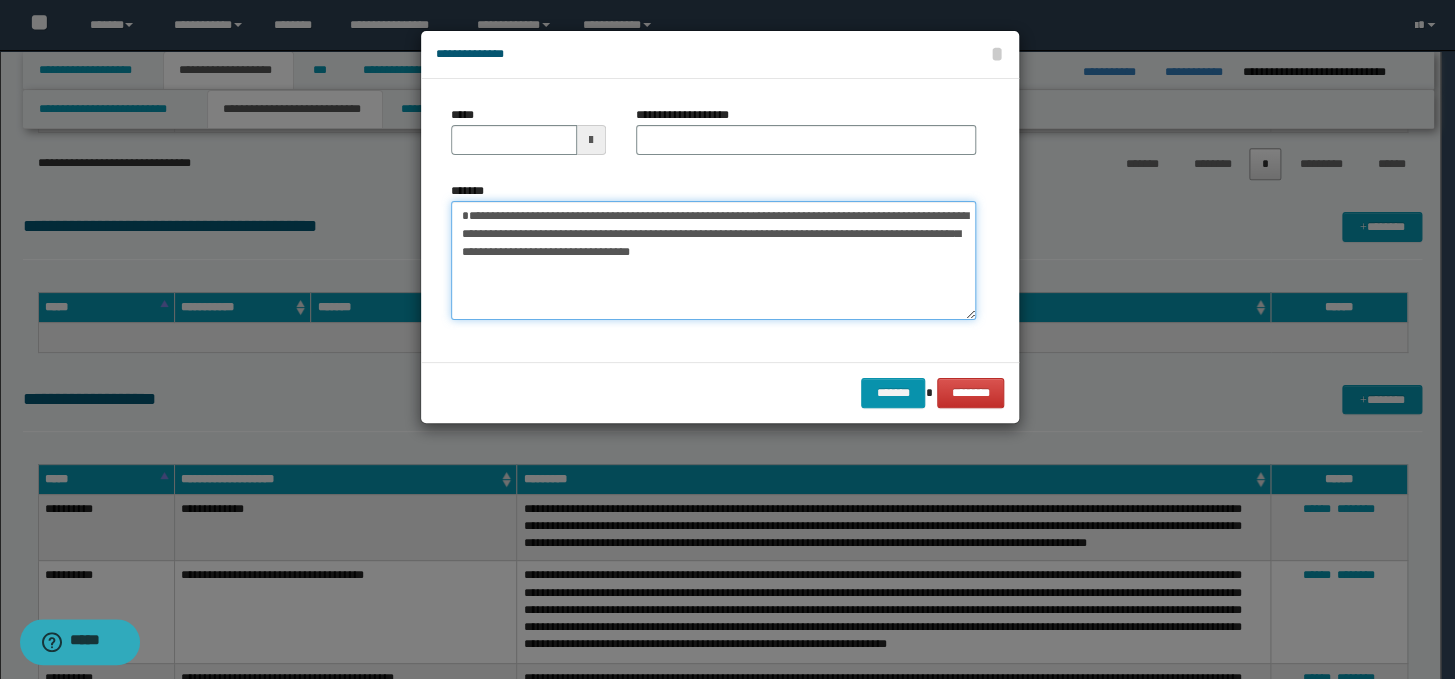 type on "**********" 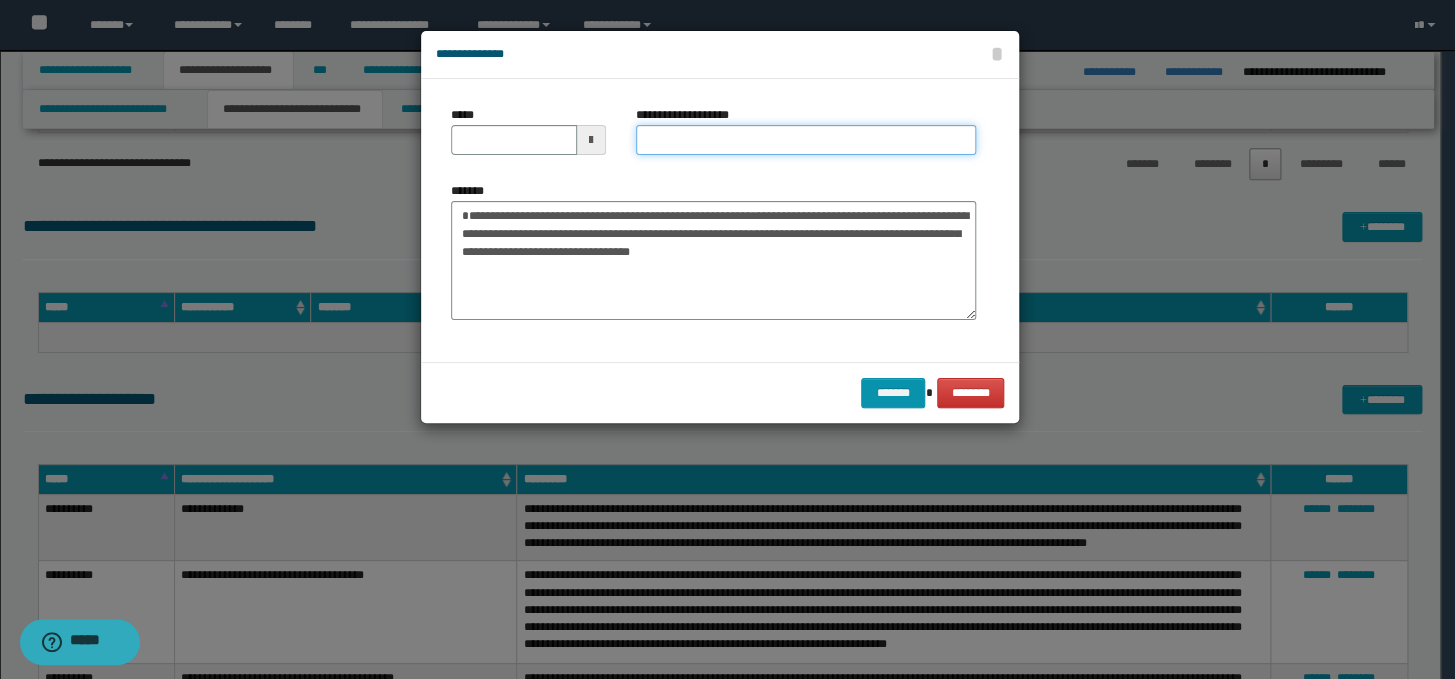 click on "**********" at bounding box center [806, 140] 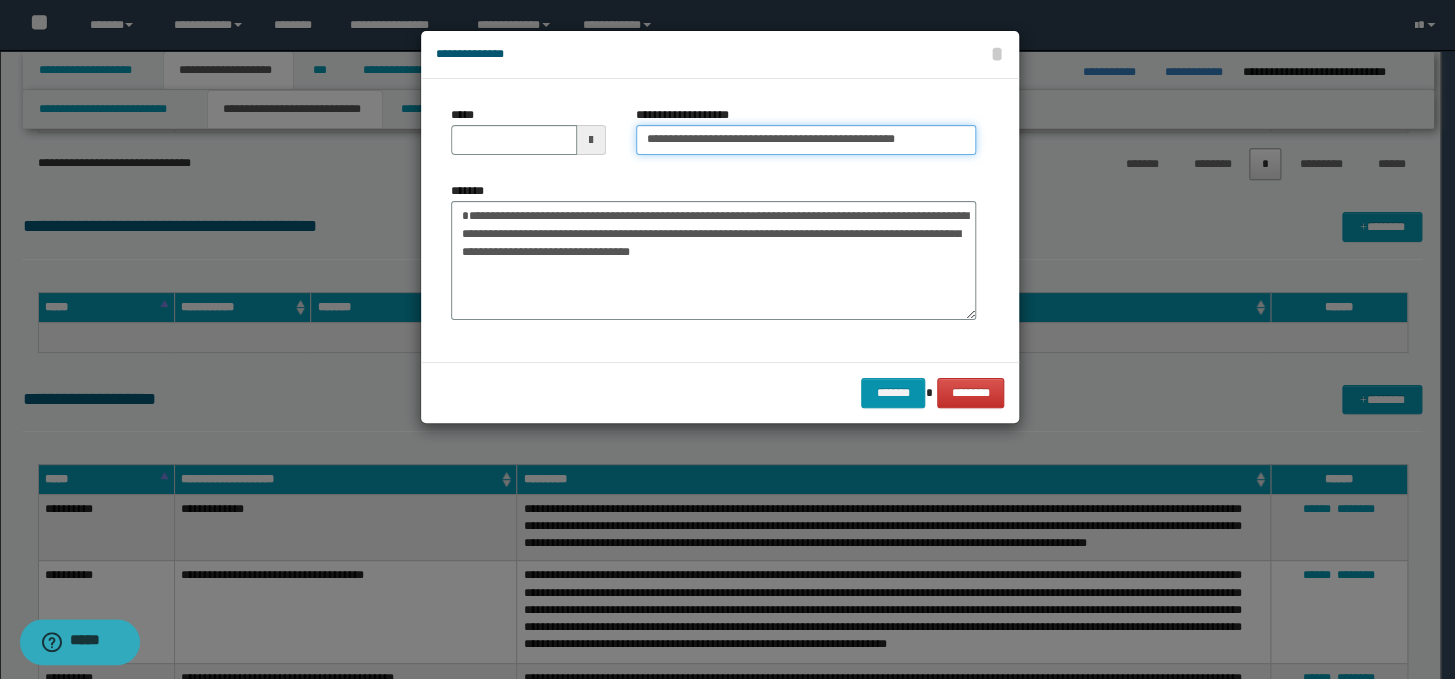 drag, startPoint x: 709, startPoint y: 140, endPoint x: 618, endPoint y: 138, distance: 91.02197 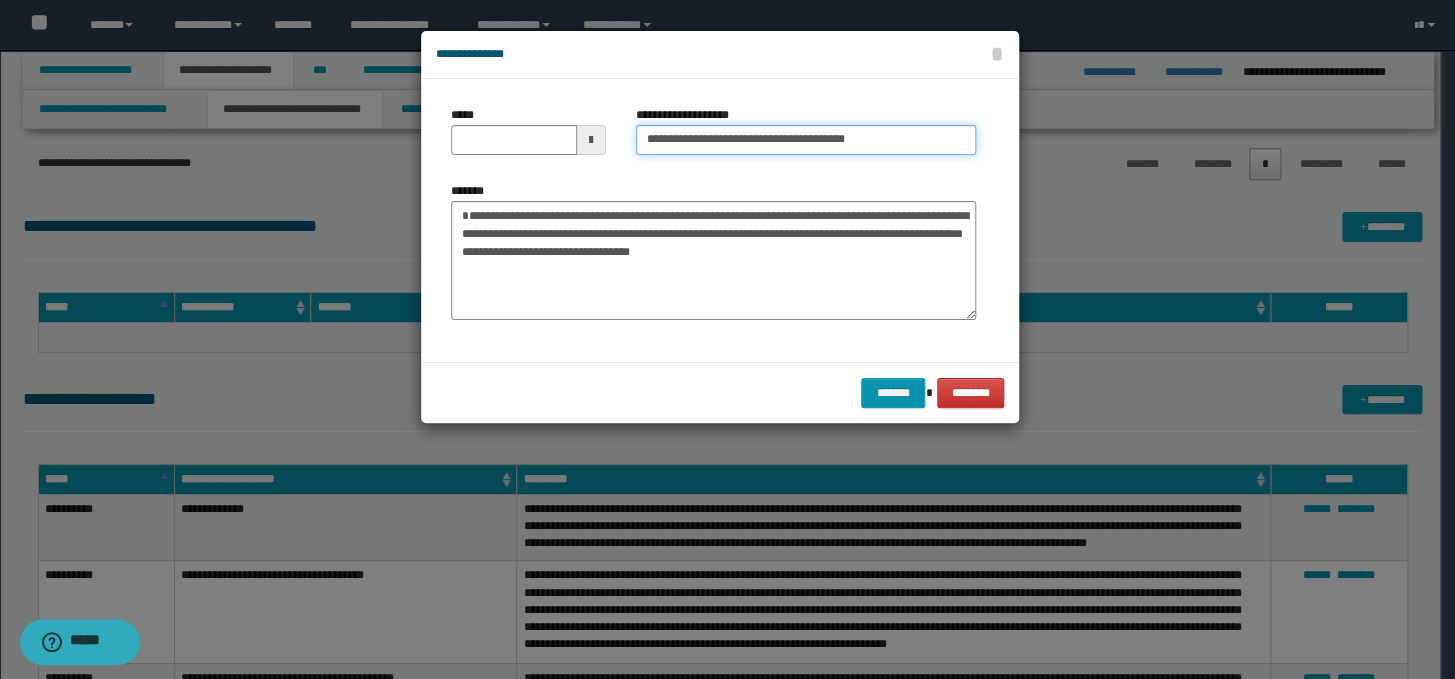 type 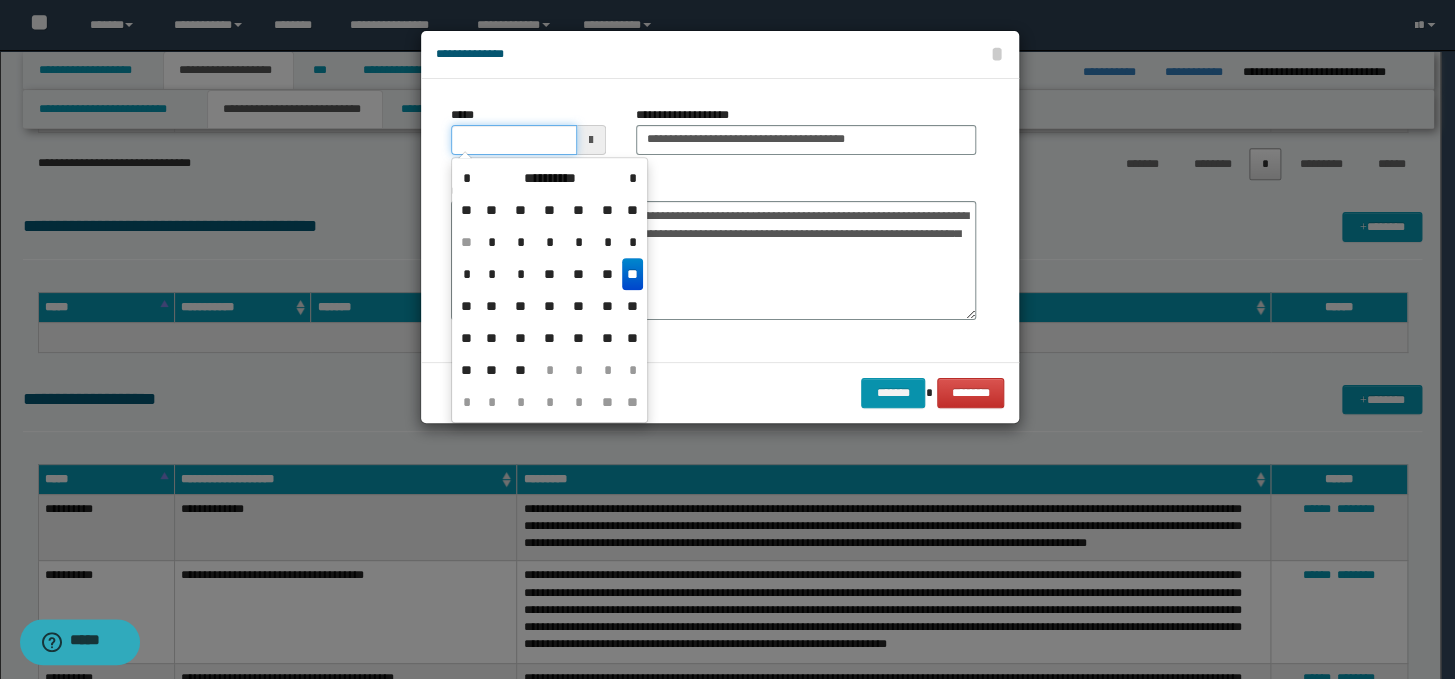 click on "*****" at bounding box center [514, 140] 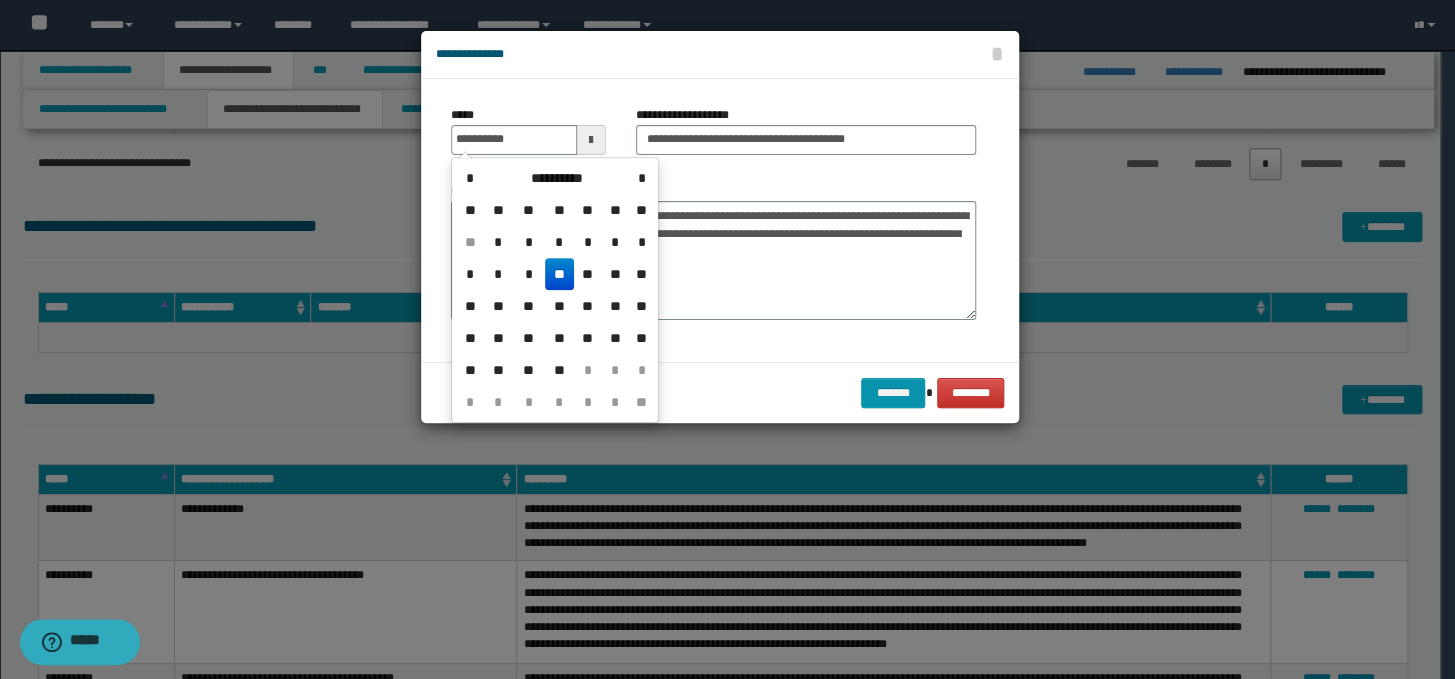 click on "**" at bounding box center [559, 274] 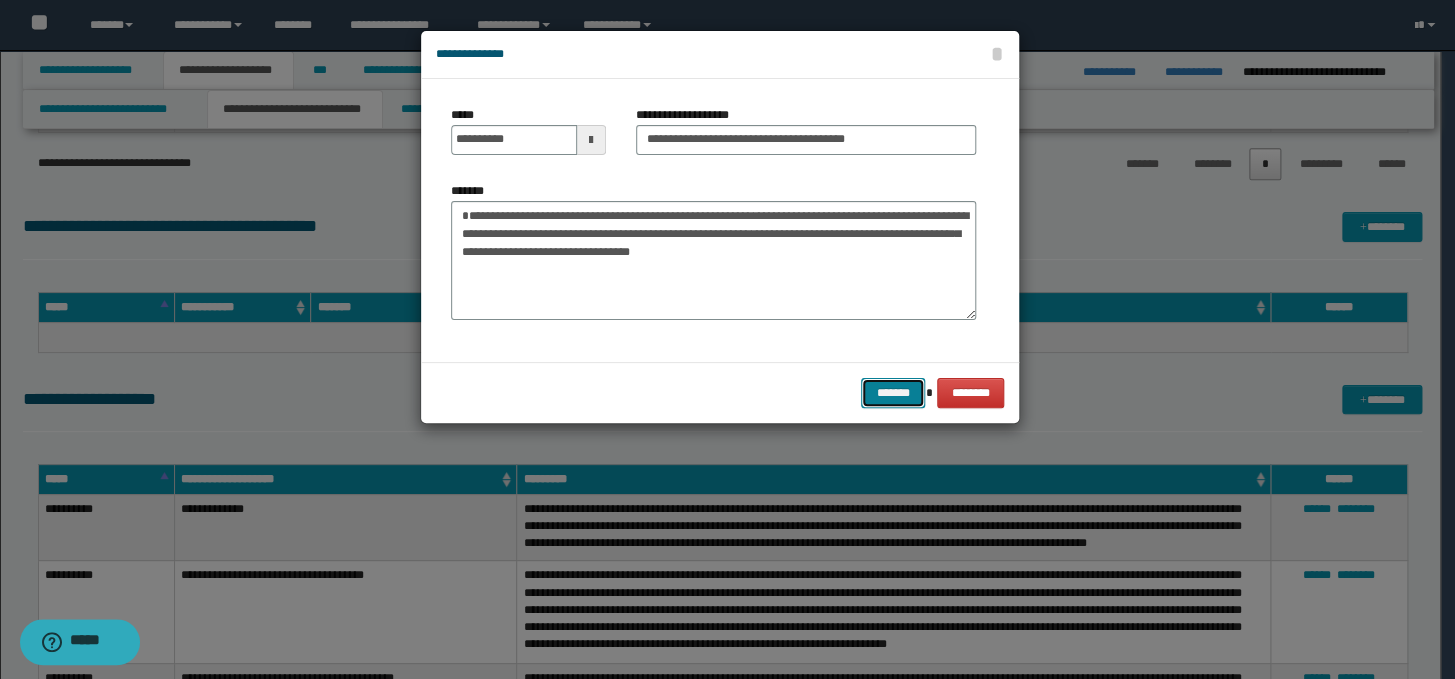 click on "*******" at bounding box center [893, 393] 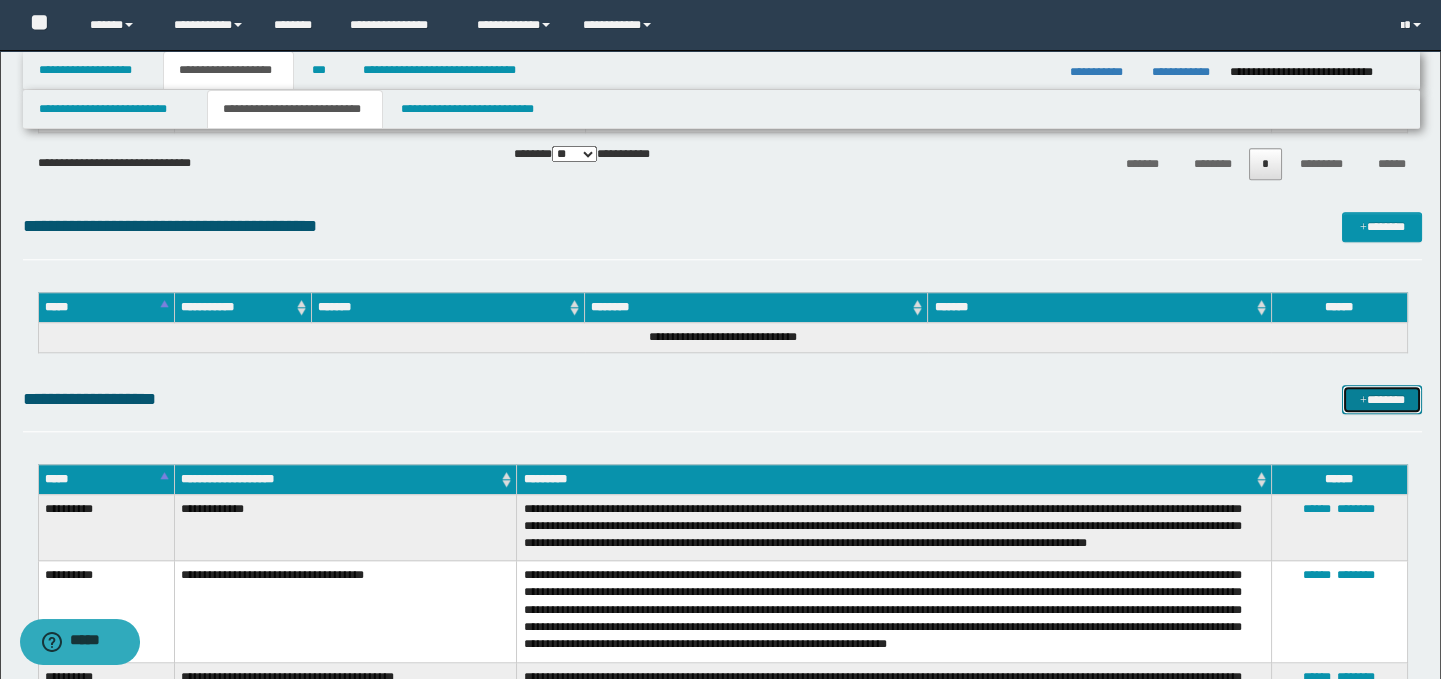 click on "*******" at bounding box center [1382, 400] 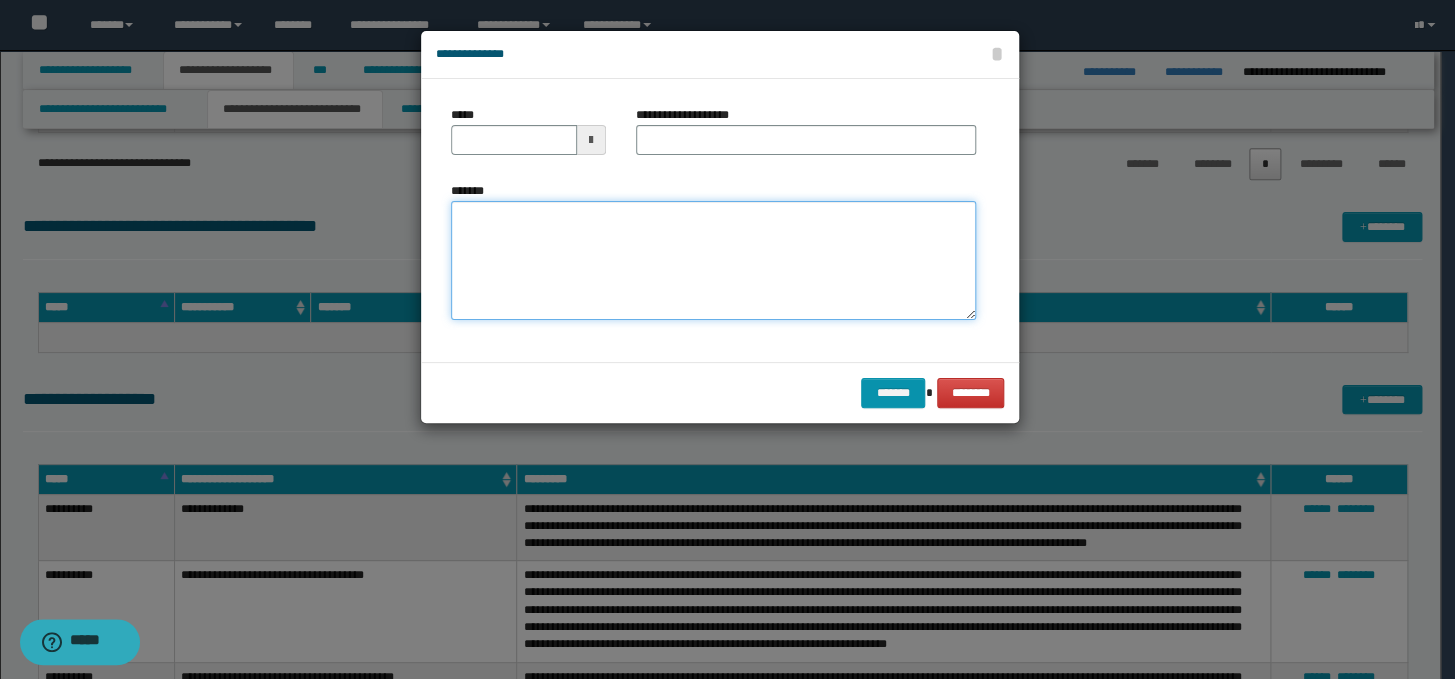 click on "*******" at bounding box center (713, 261) 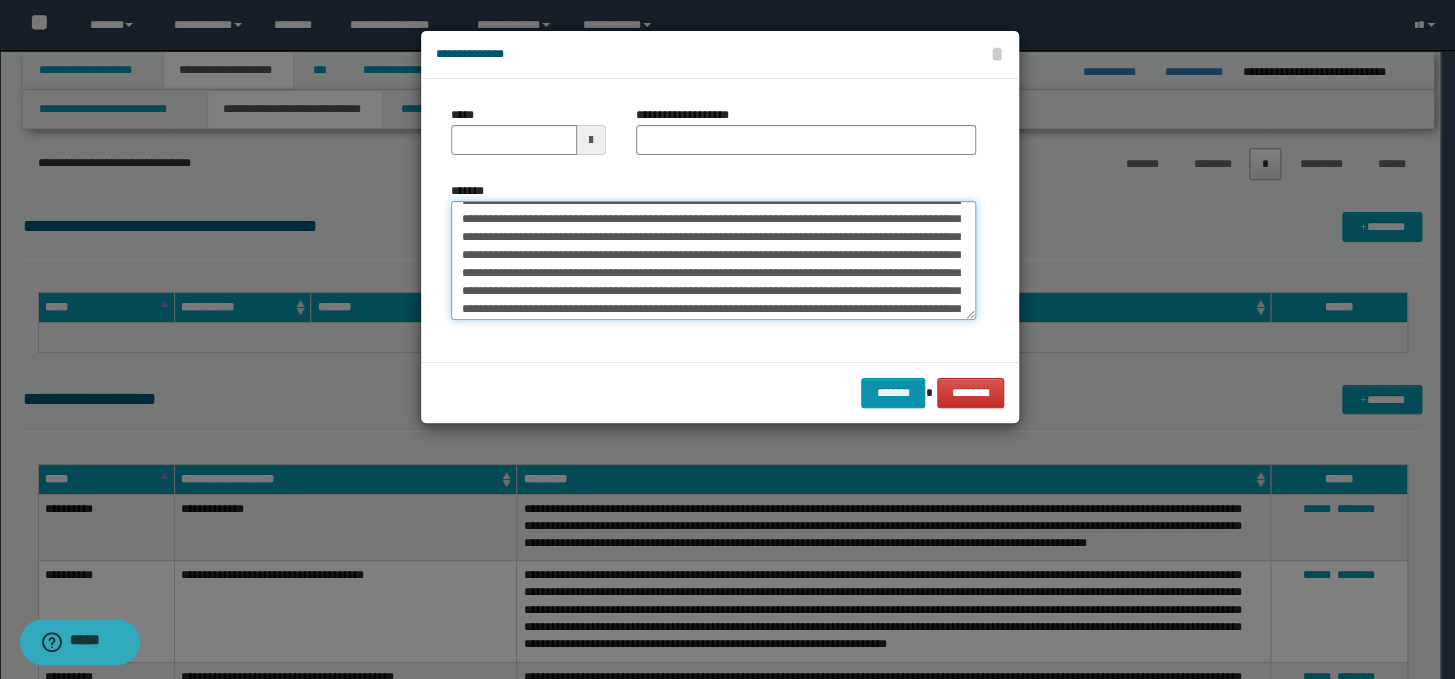 scroll, scrollTop: 0, scrollLeft: 0, axis: both 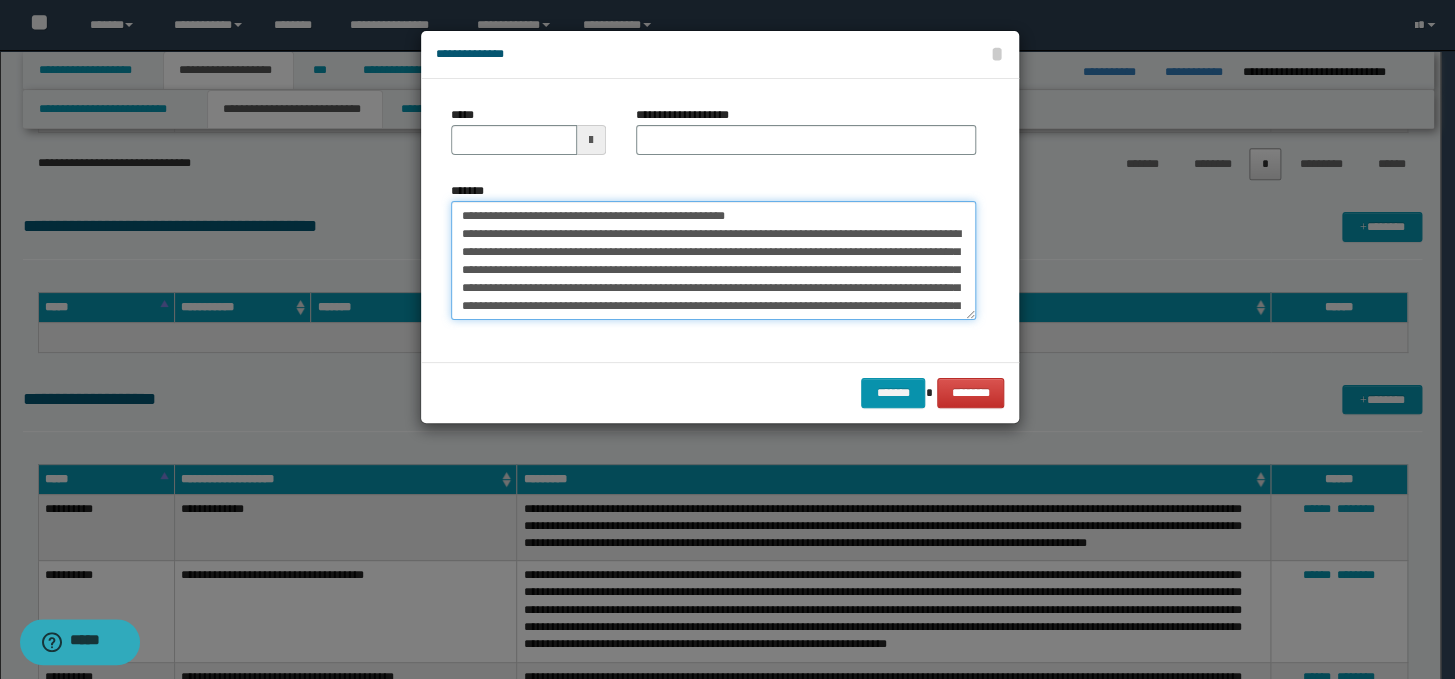 drag, startPoint x: 833, startPoint y: 214, endPoint x: 438, endPoint y: 214, distance: 395 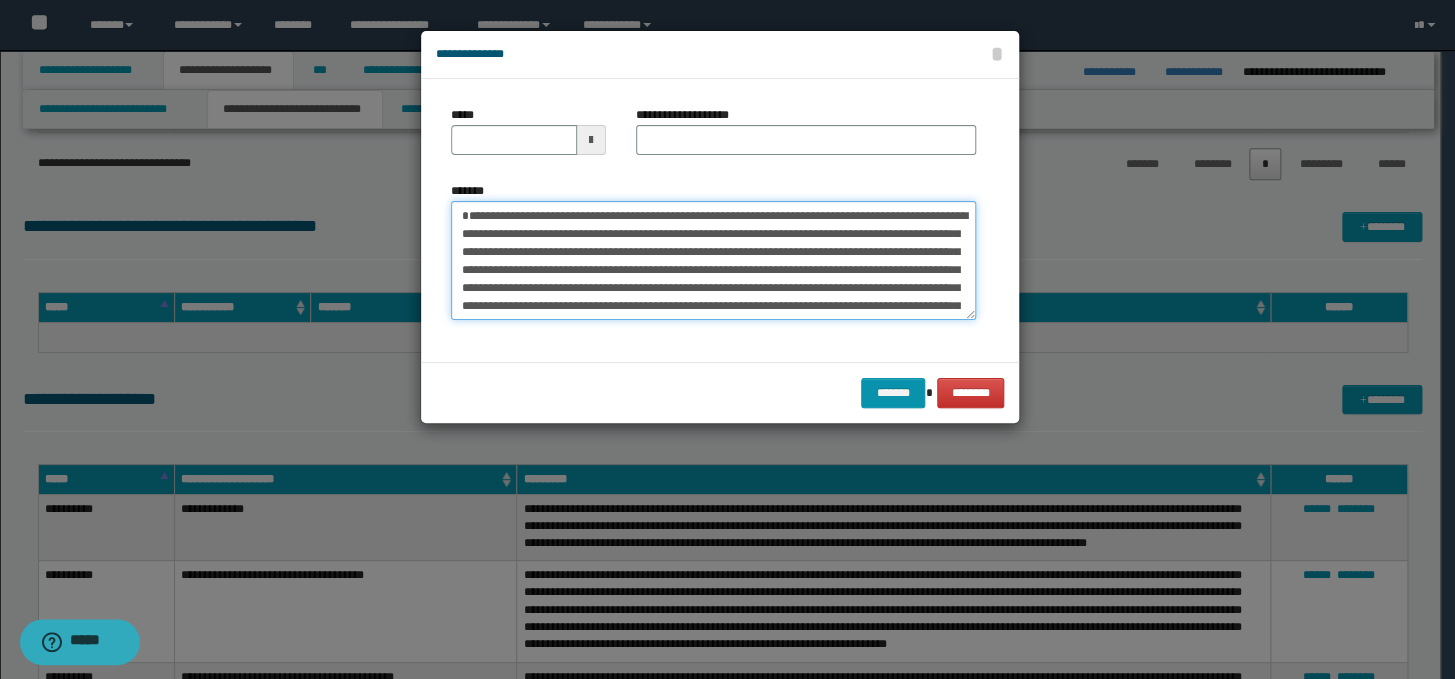 type on "**********" 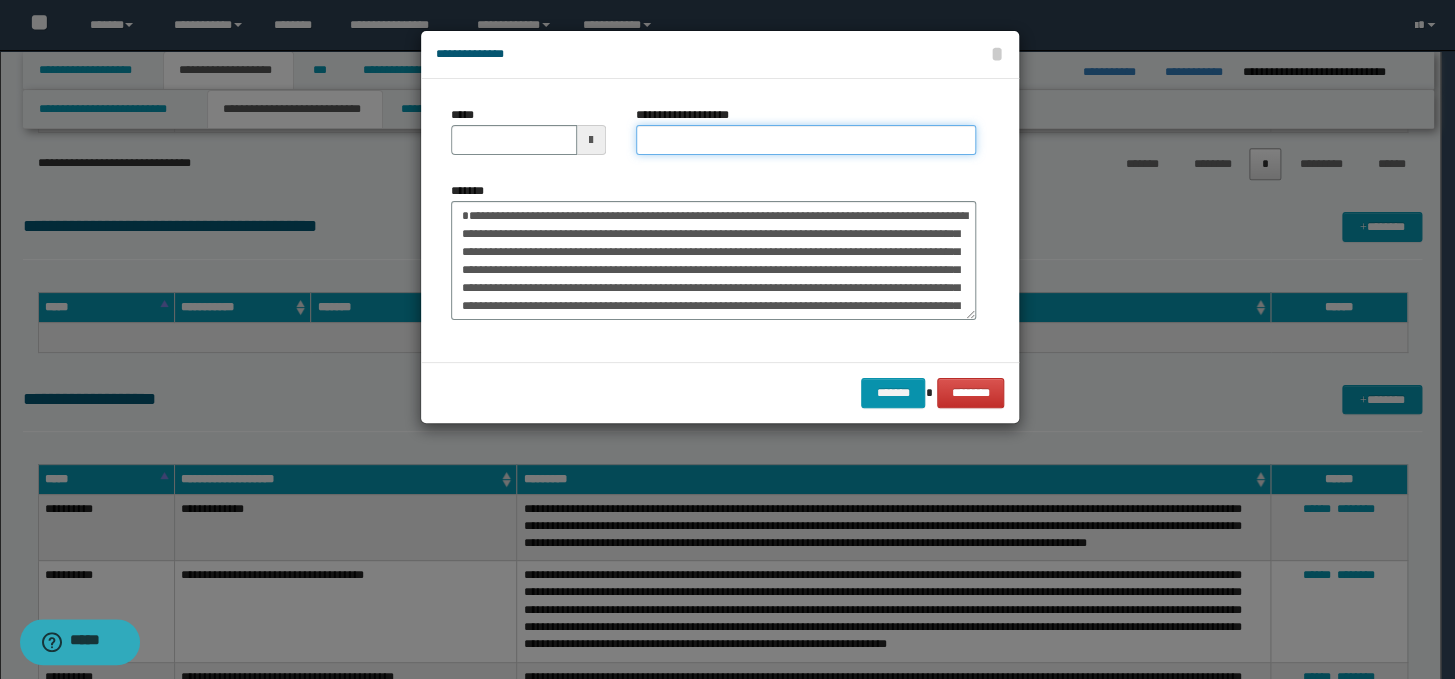 click on "**********" at bounding box center [806, 140] 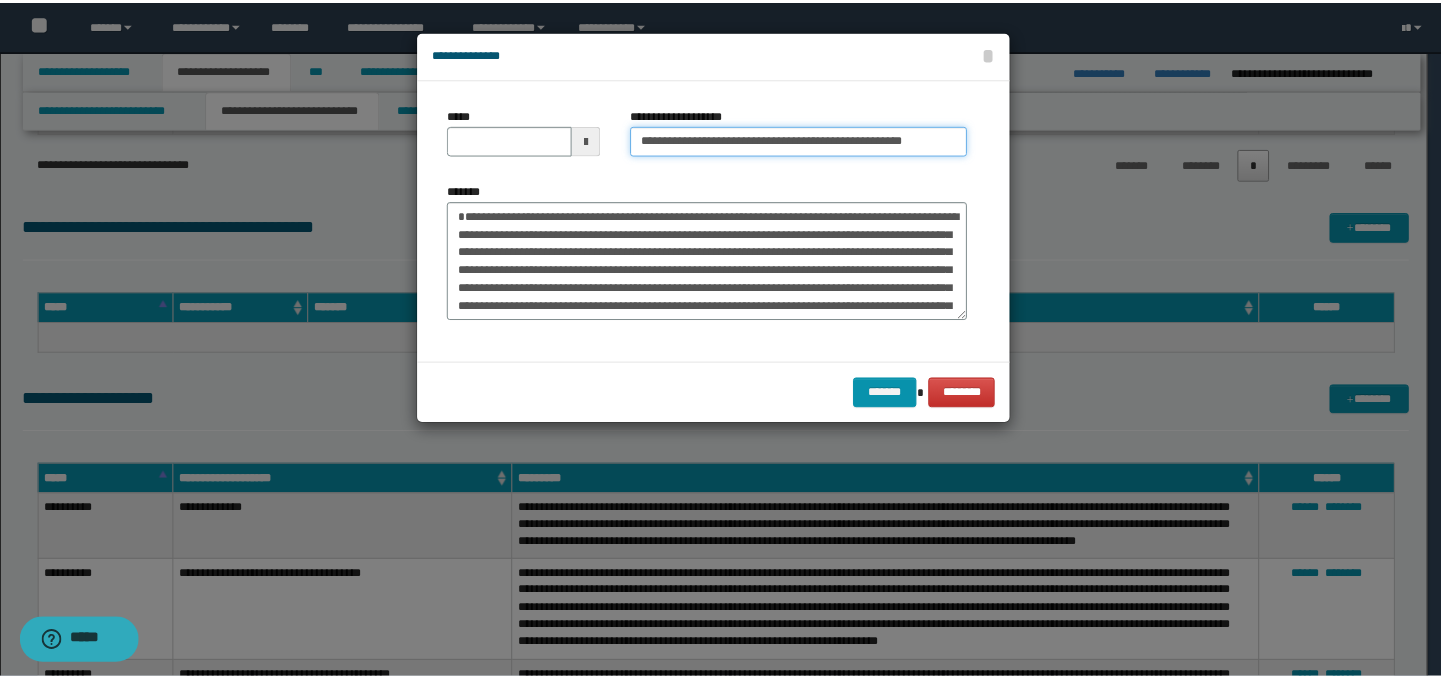 scroll, scrollTop: 0, scrollLeft: 0, axis: both 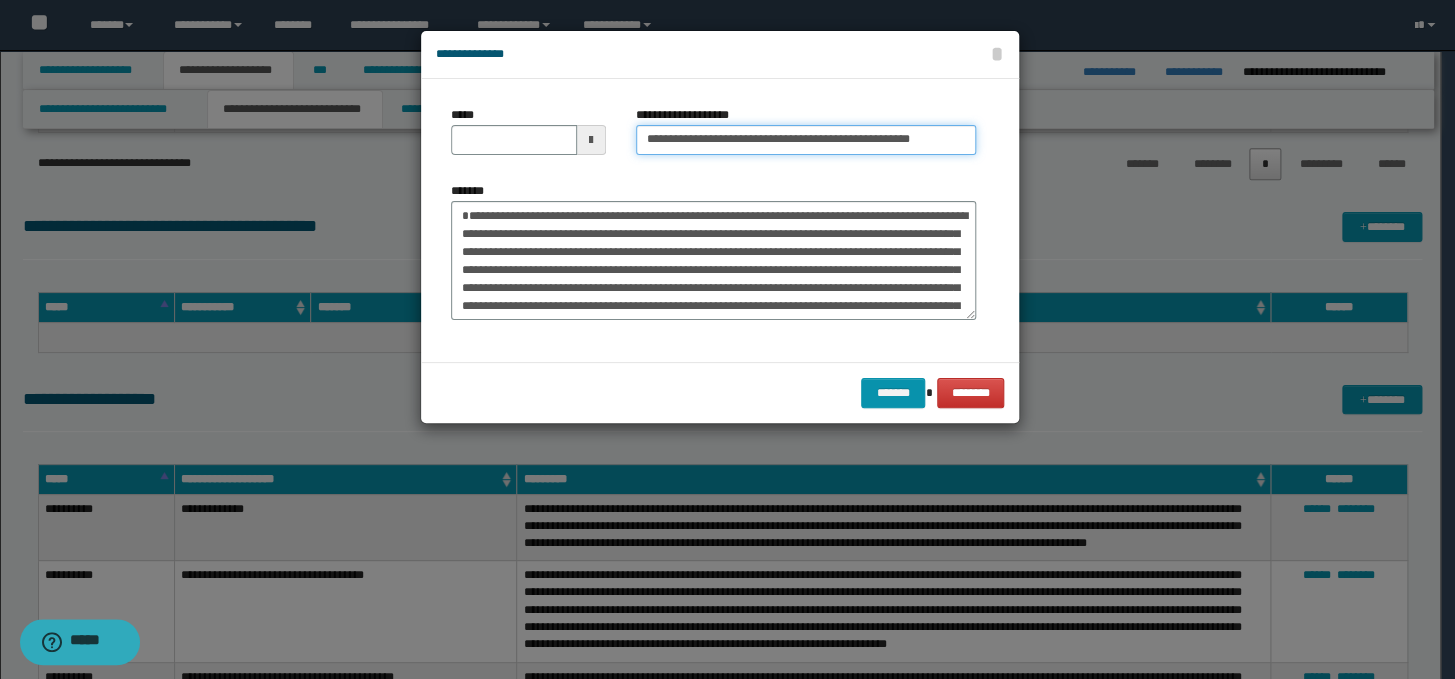 drag, startPoint x: 685, startPoint y: 141, endPoint x: 599, endPoint y: 139, distance: 86.023254 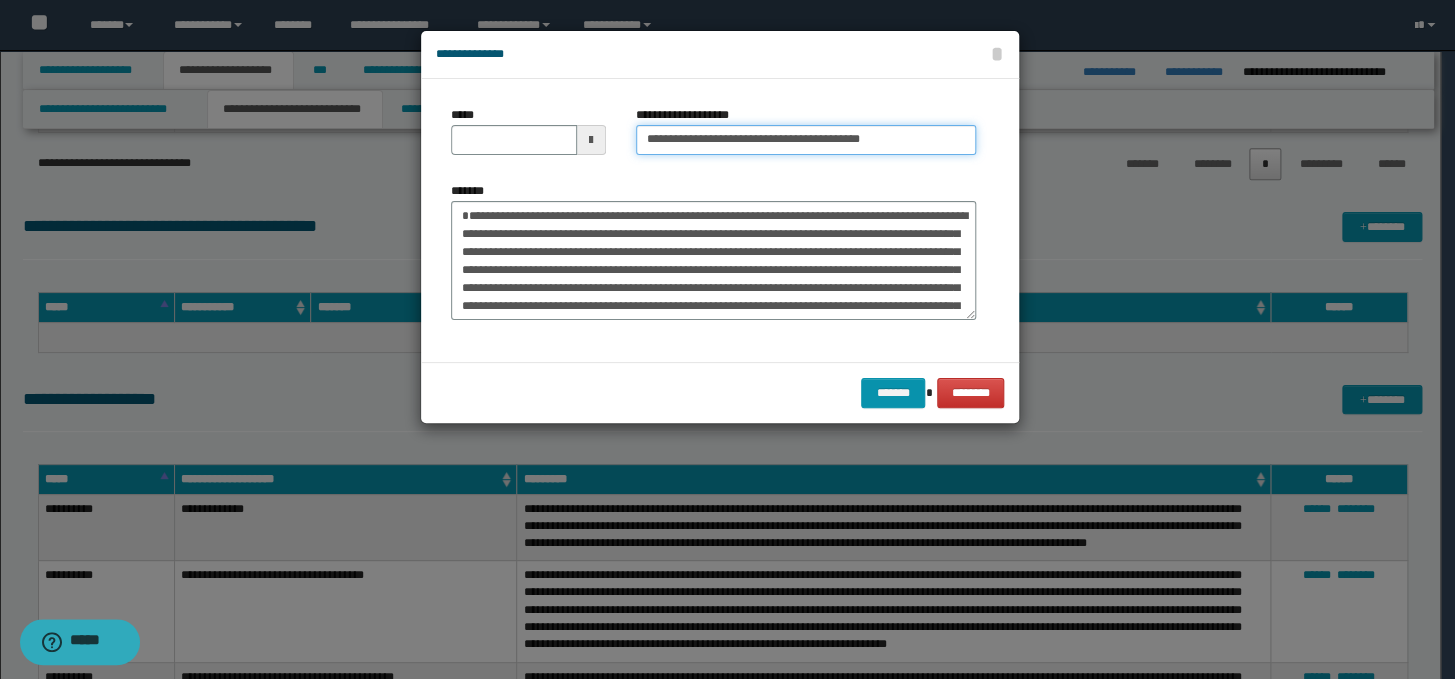 type 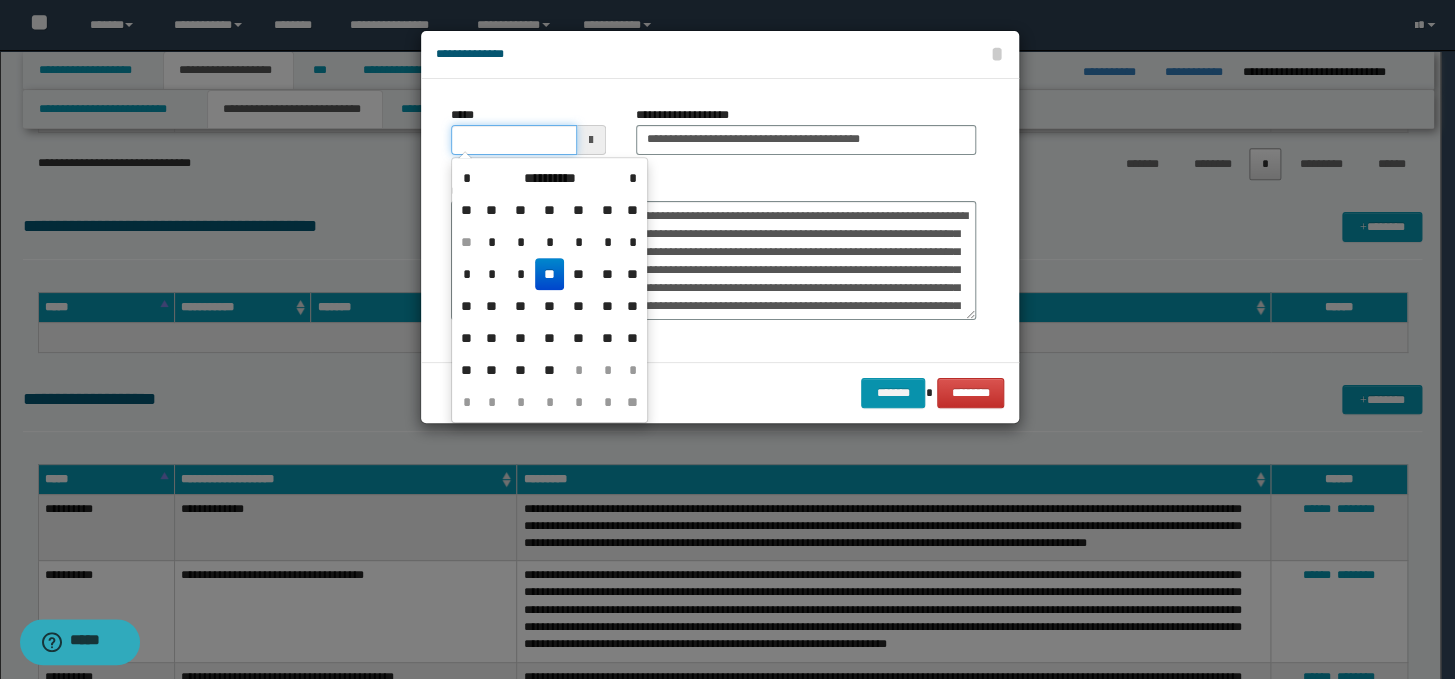 click on "*****" at bounding box center [514, 140] 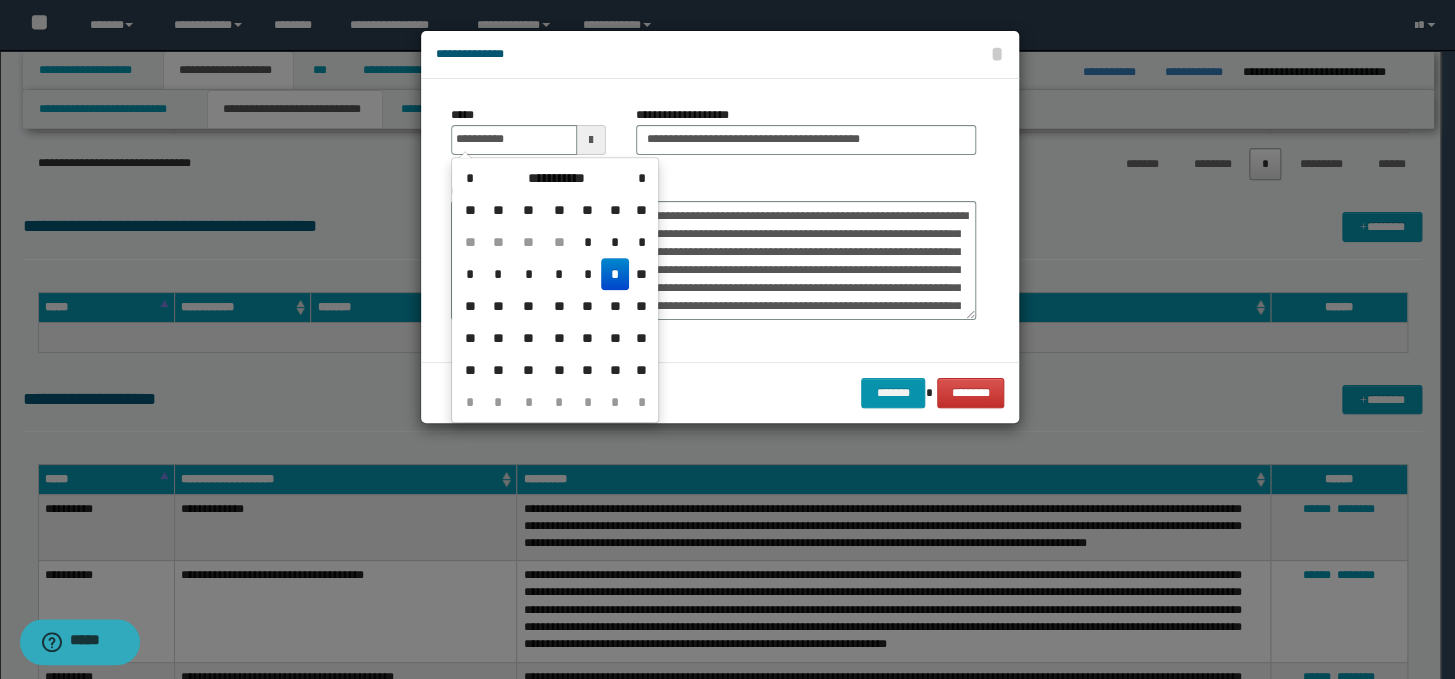 click on "*" at bounding box center [615, 274] 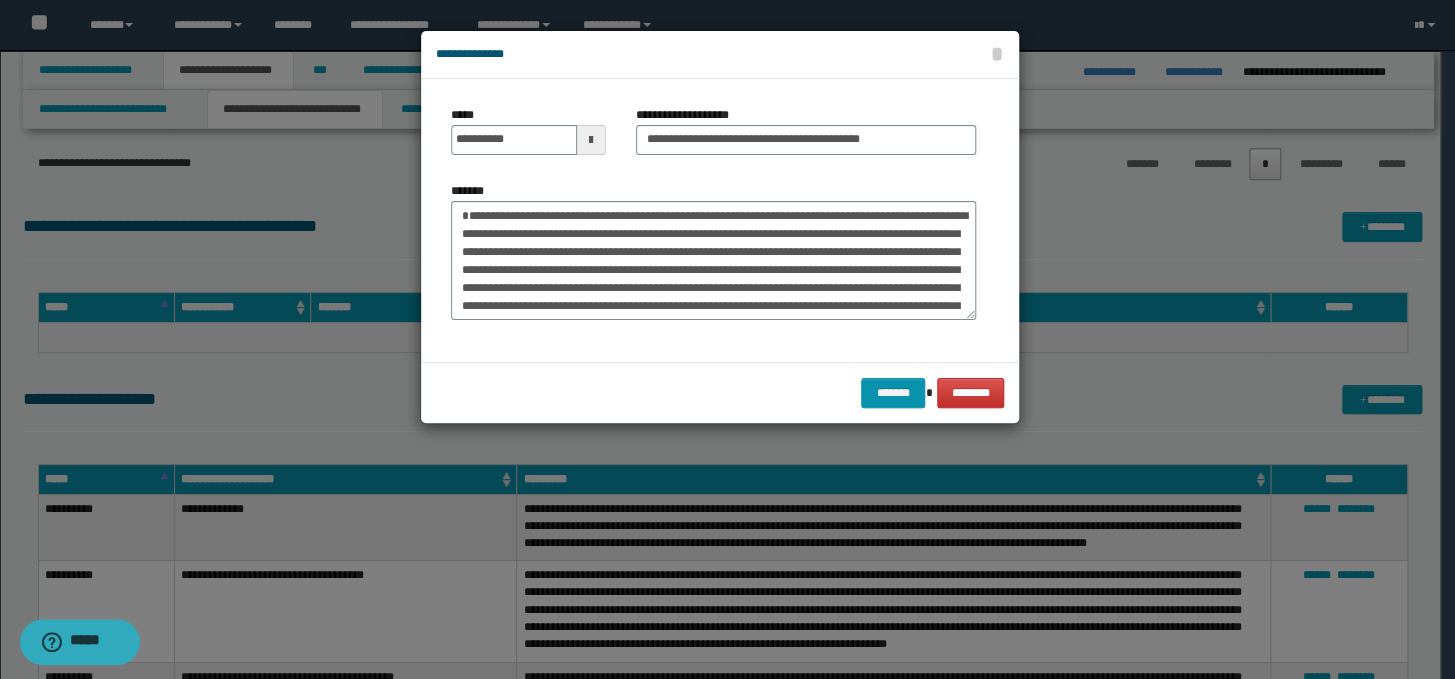 click on "*******
********" at bounding box center (720, 392) 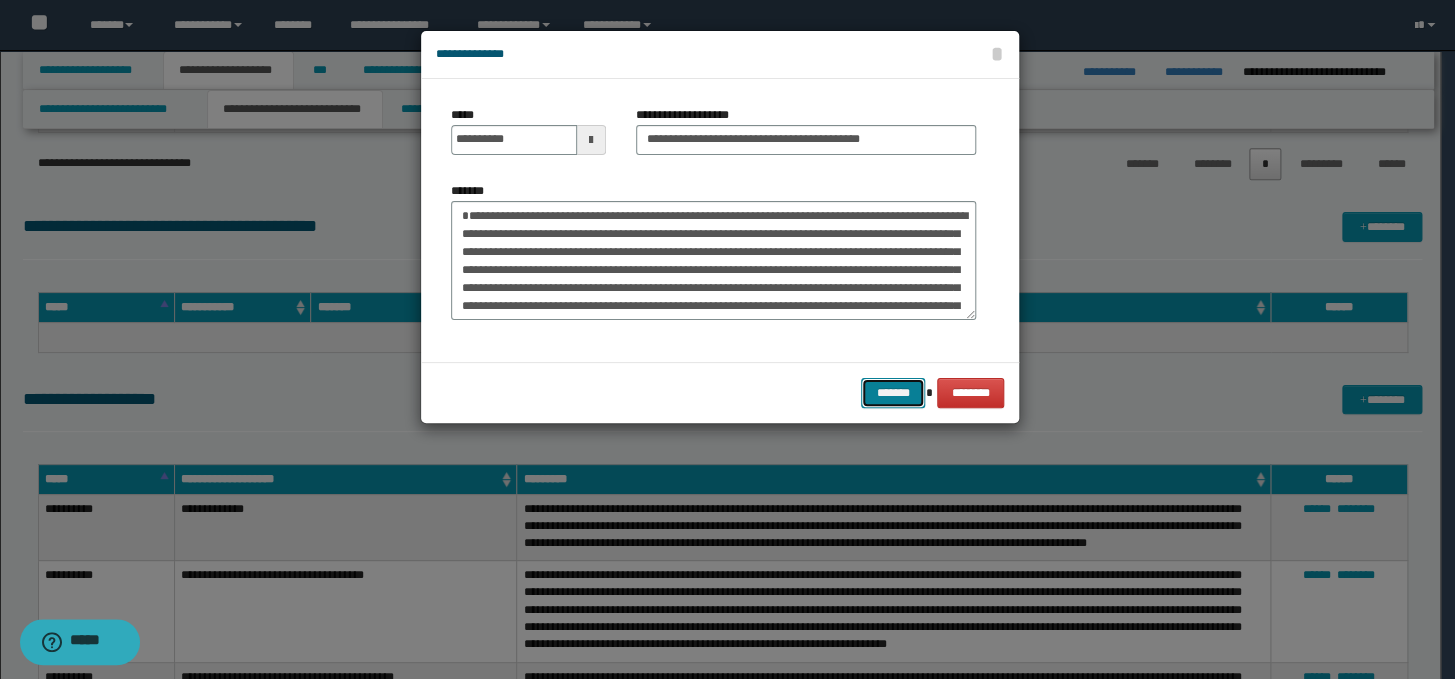 click on "*******" at bounding box center (893, 393) 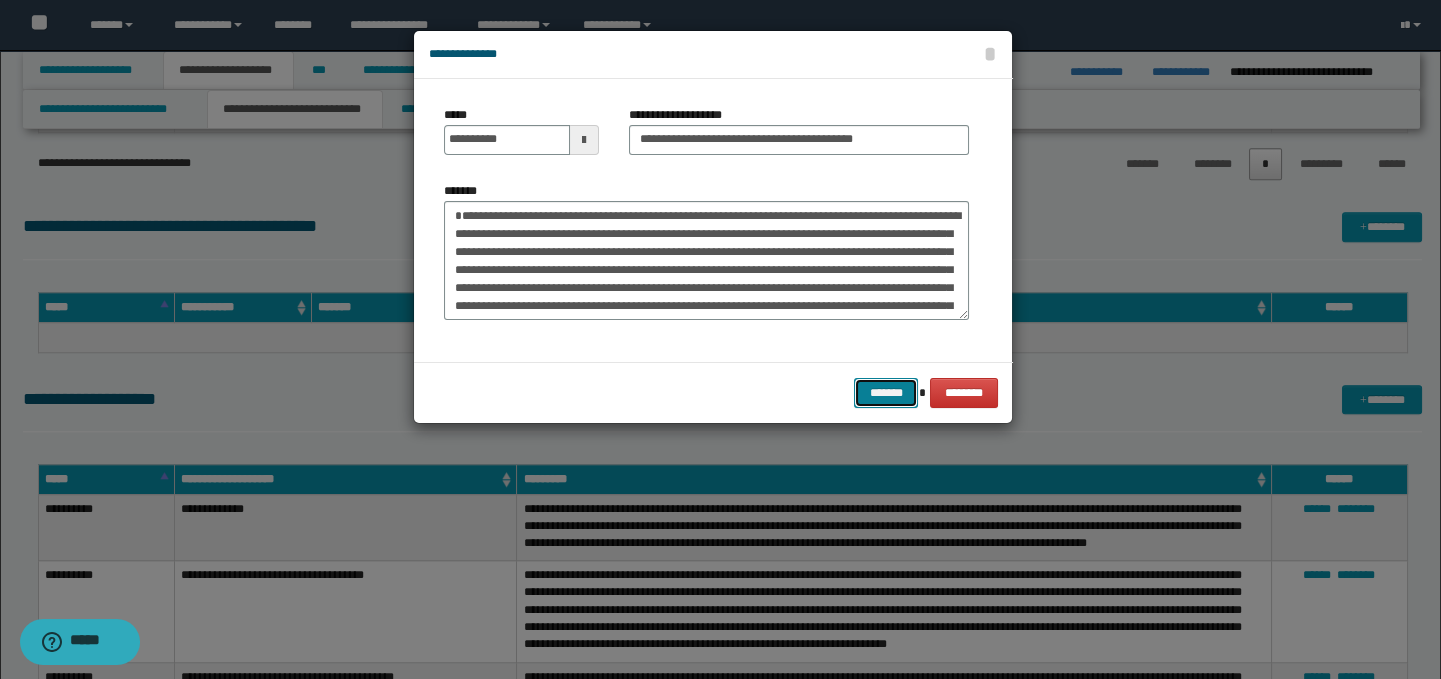 click on "*******" at bounding box center [886, 393] 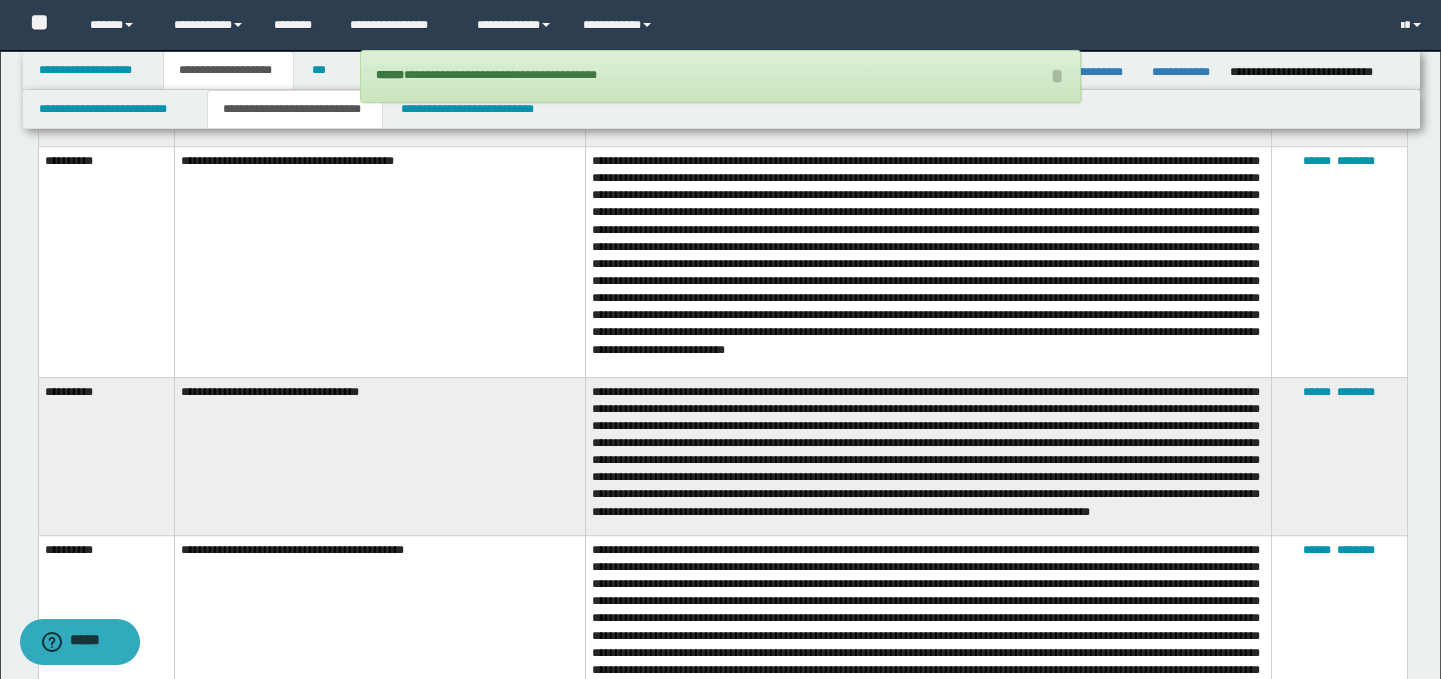 scroll, scrollTop: 3033, scrollLeft: 0, axis: vertical 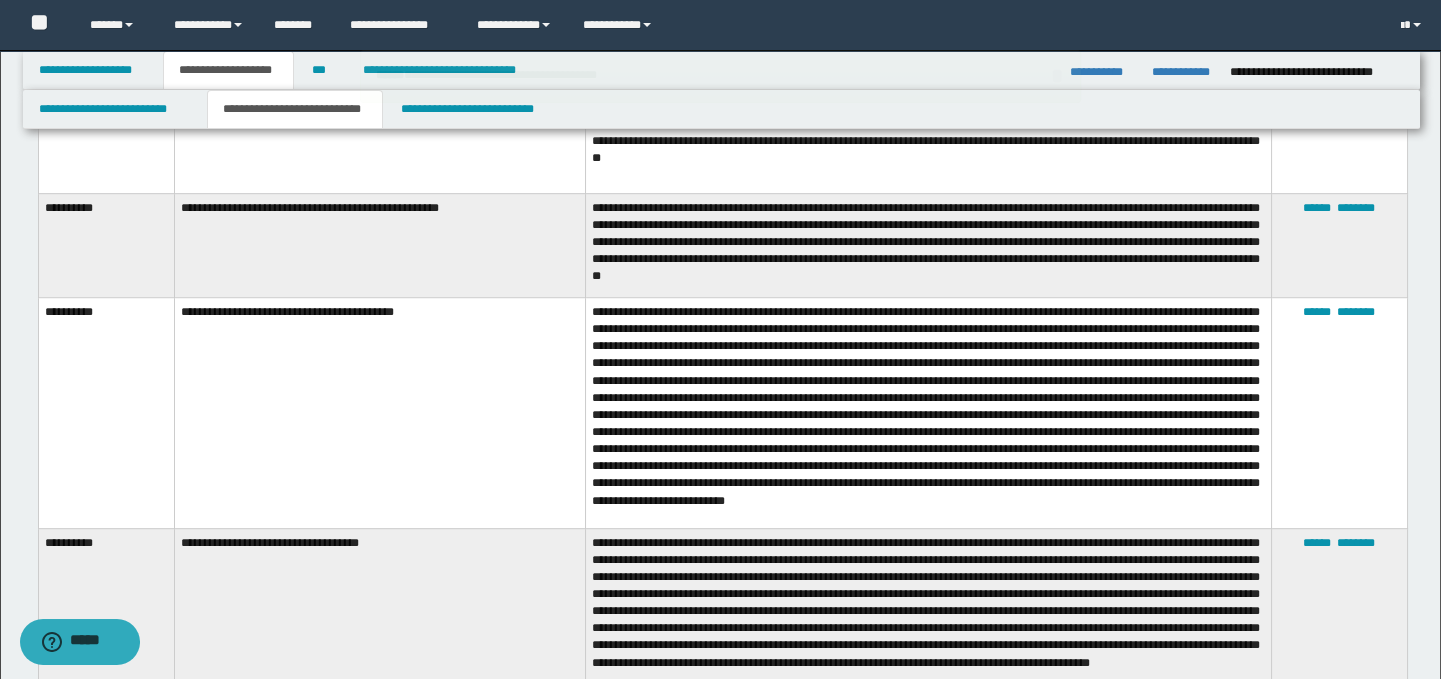 click on "**********" at bounding box center (720, 76) 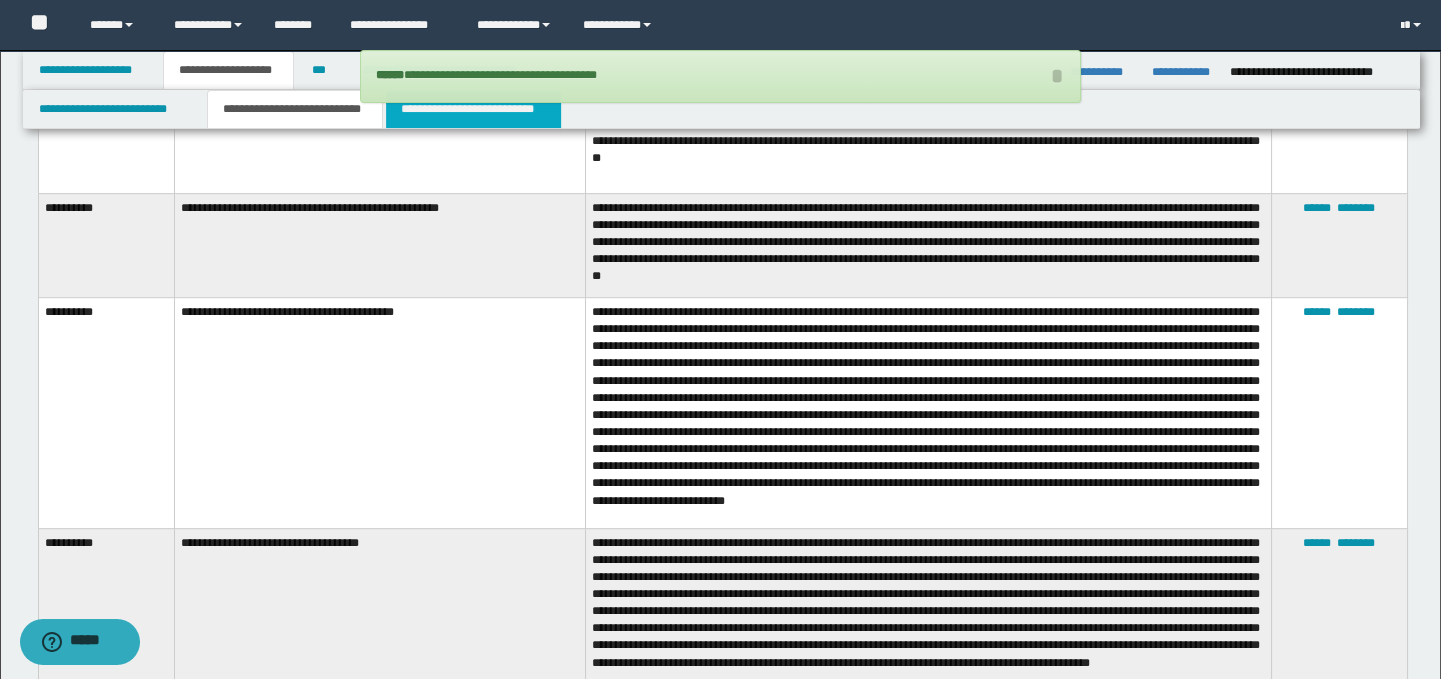 click on "**********" at bounding box center [473, 109] 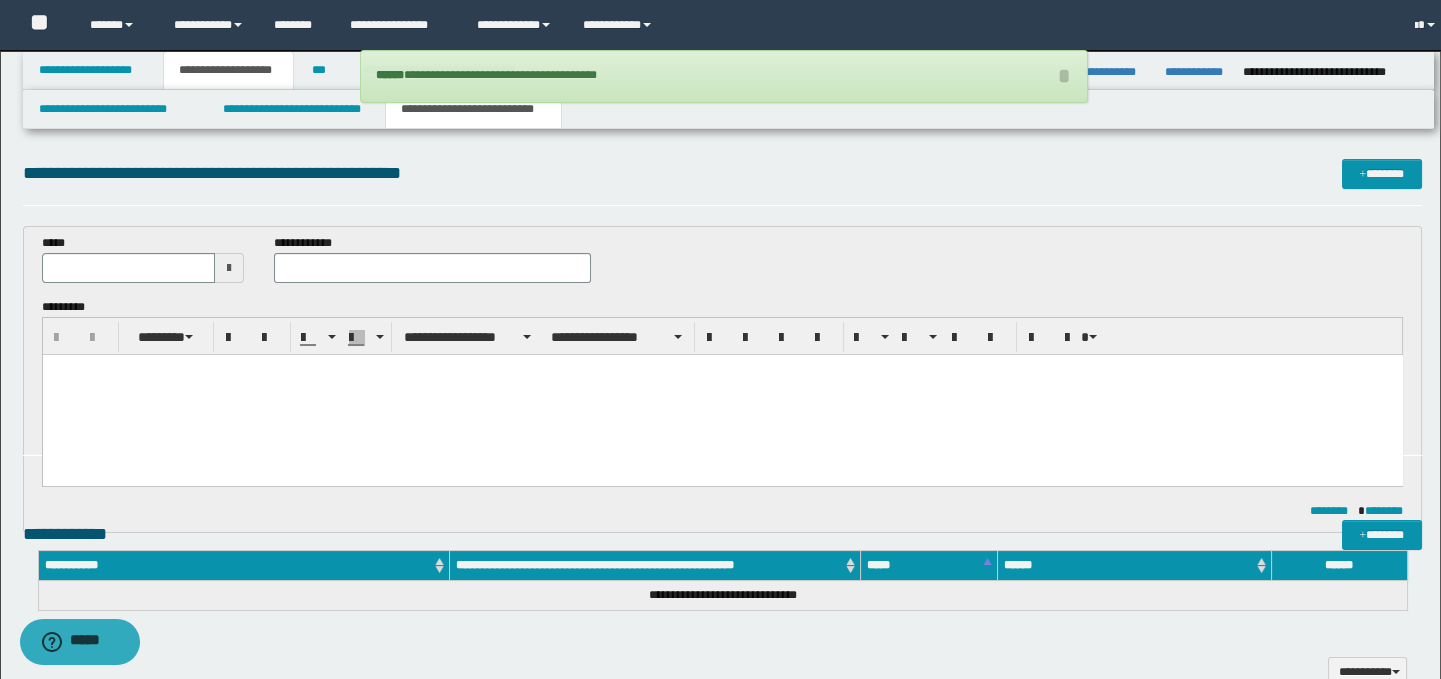 scroll, scrollTop: 0, scrollLeft: 0, axis: both 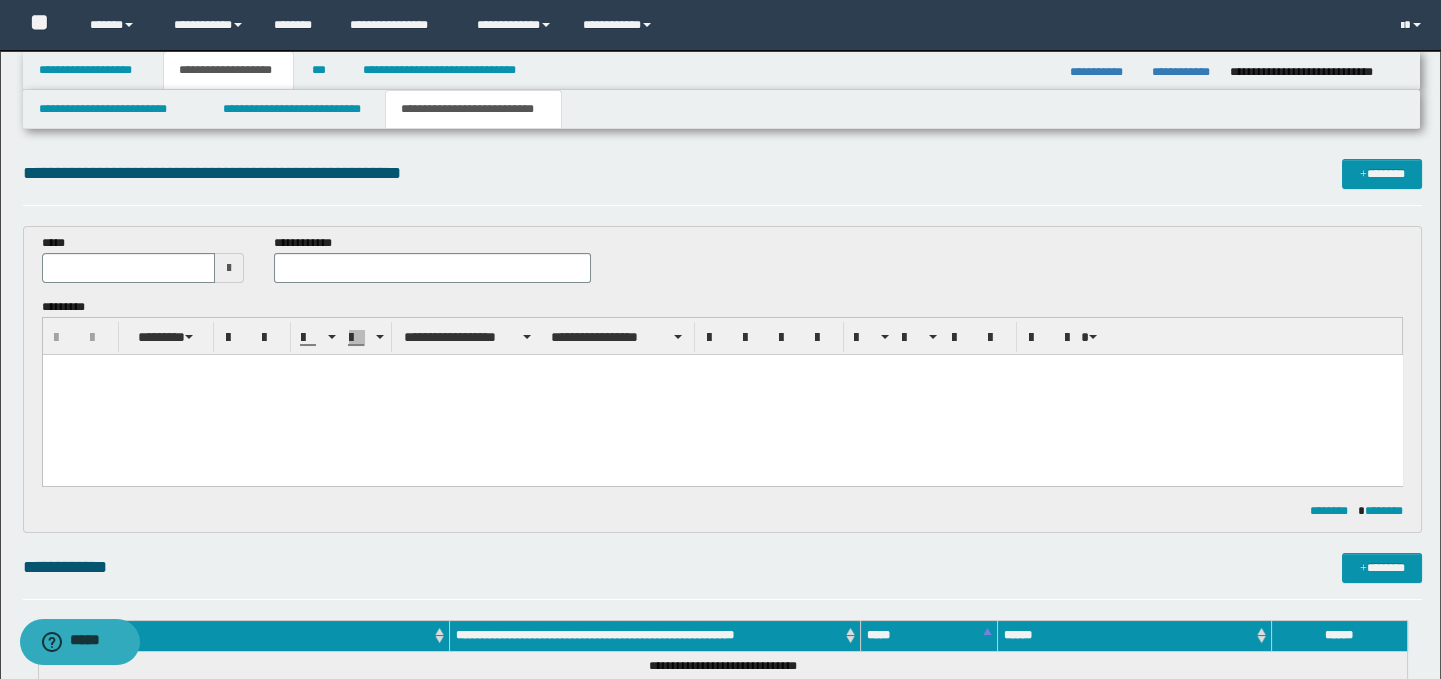 click at bounding box center (722, 395) 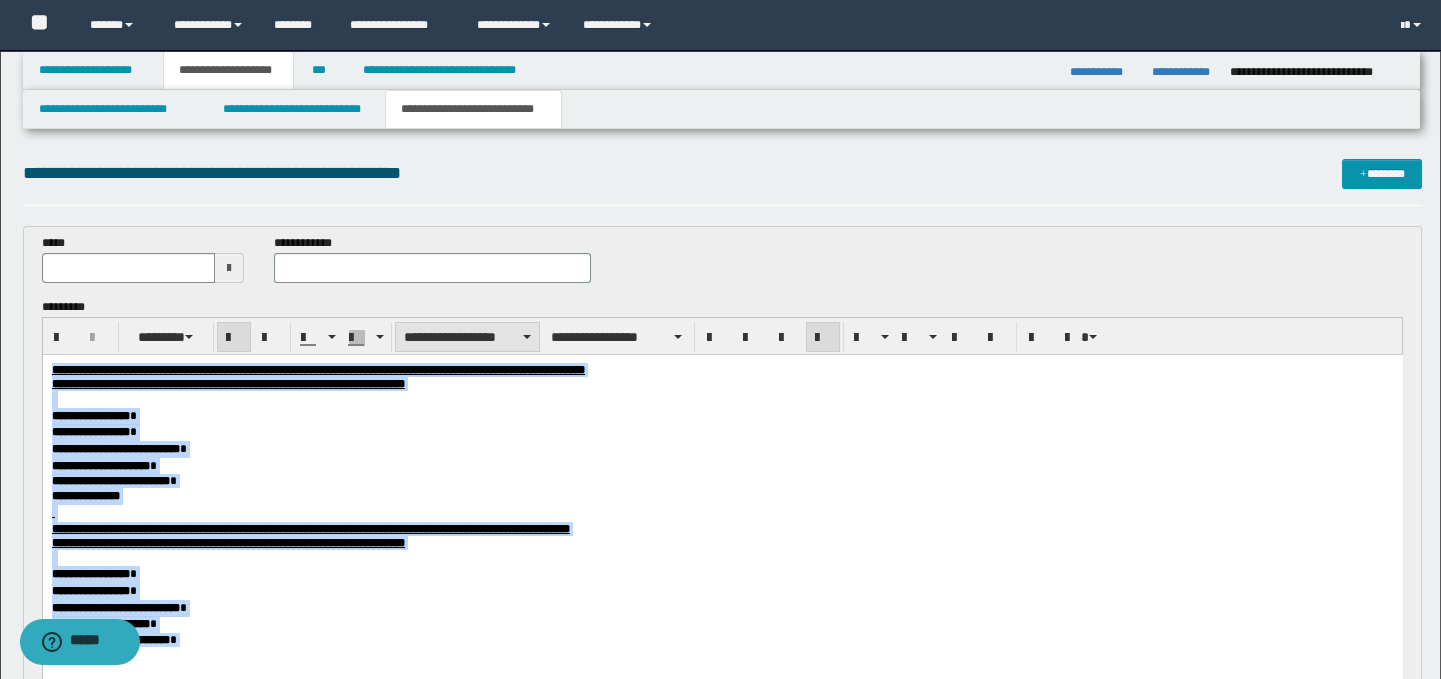 click on "**********" at bounding box center [467, 337] 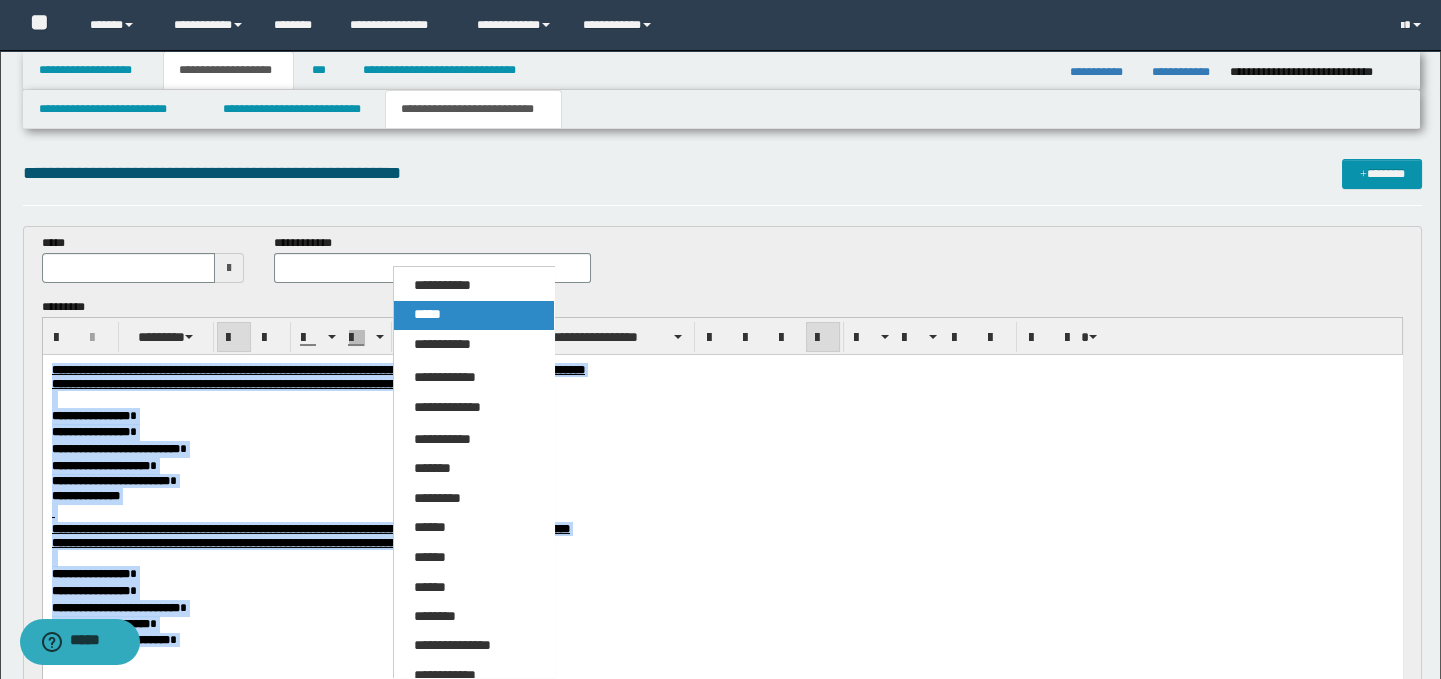 click on "*****" at bounding box center [474, 315] 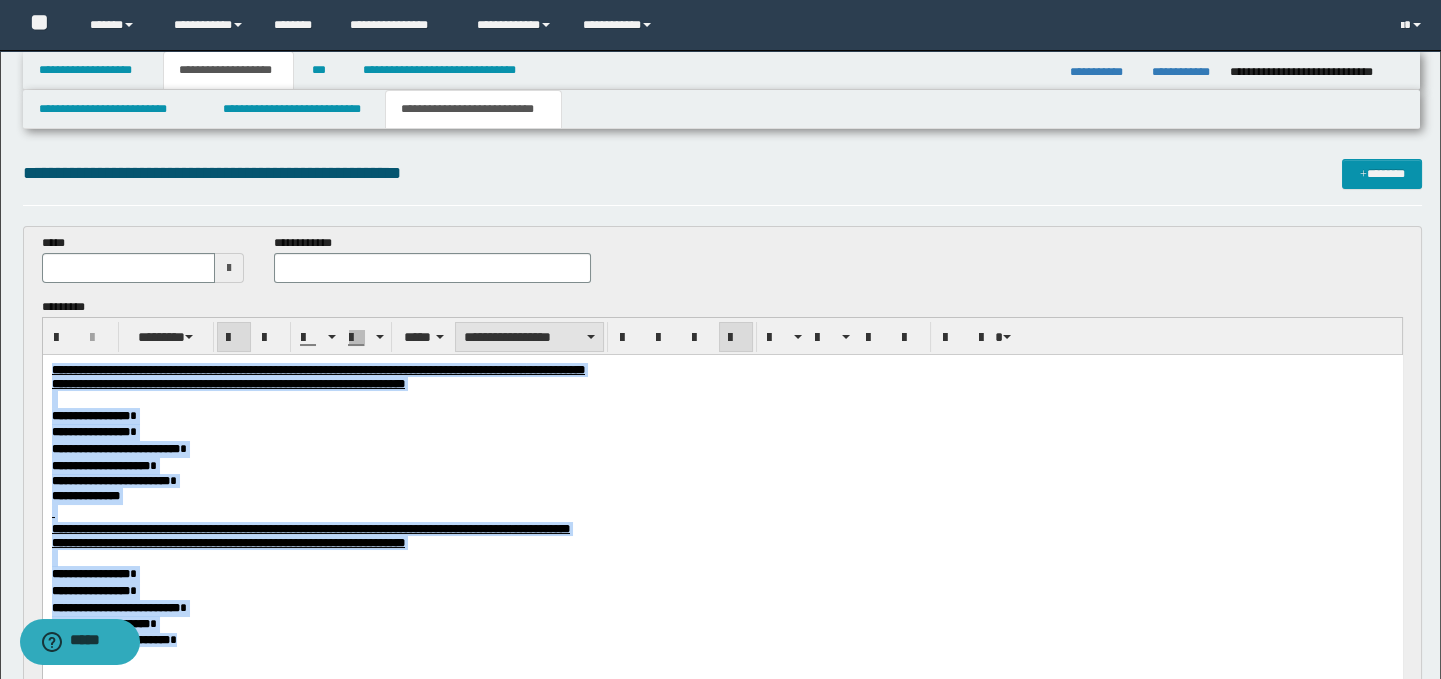 click on "**********" at bounding box center (529, 337) 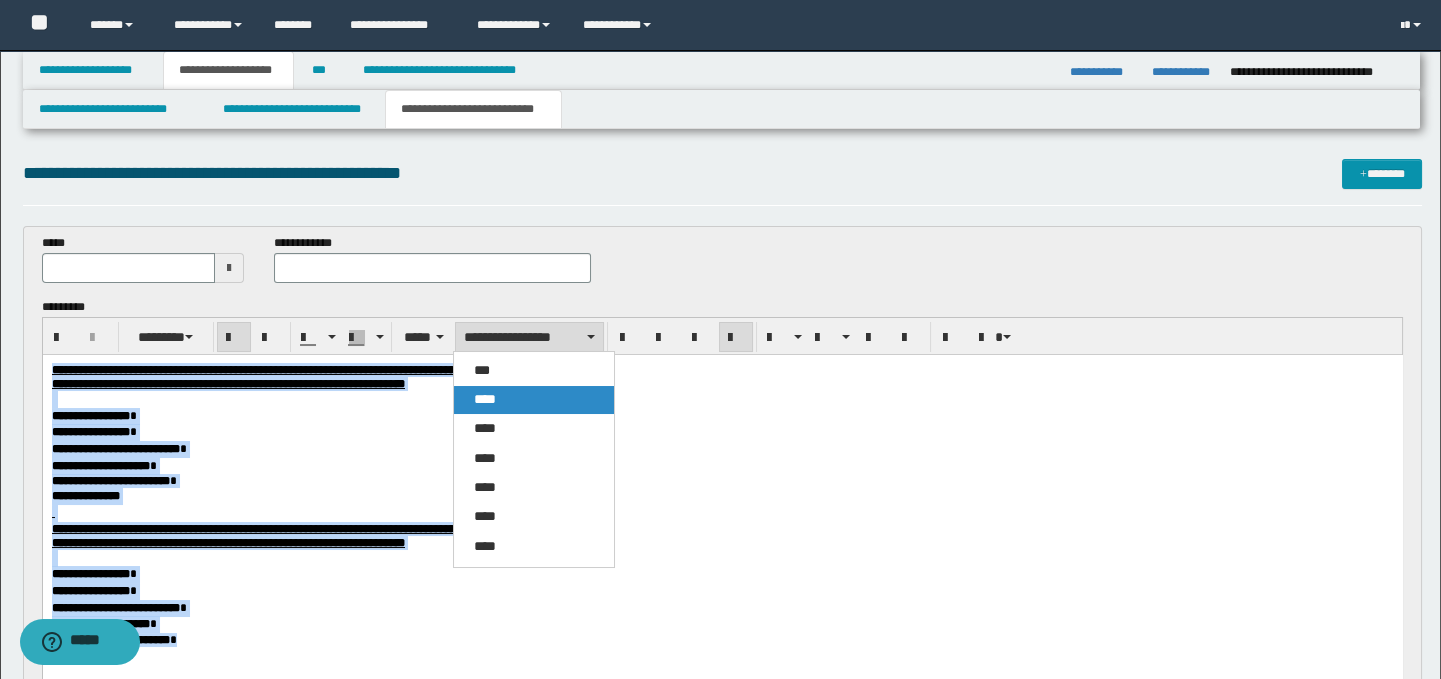 click on "****" at bounding box center (485, 399) 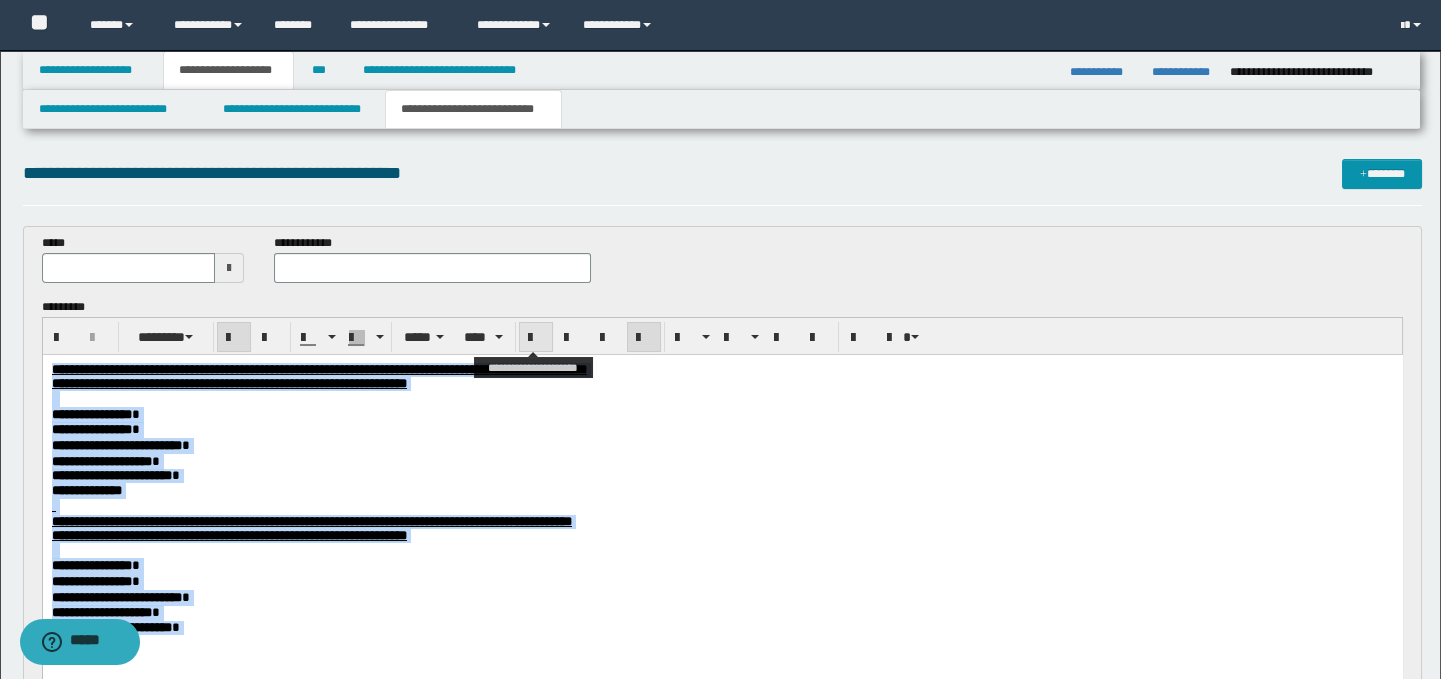 click at bounding box center [536, 337] 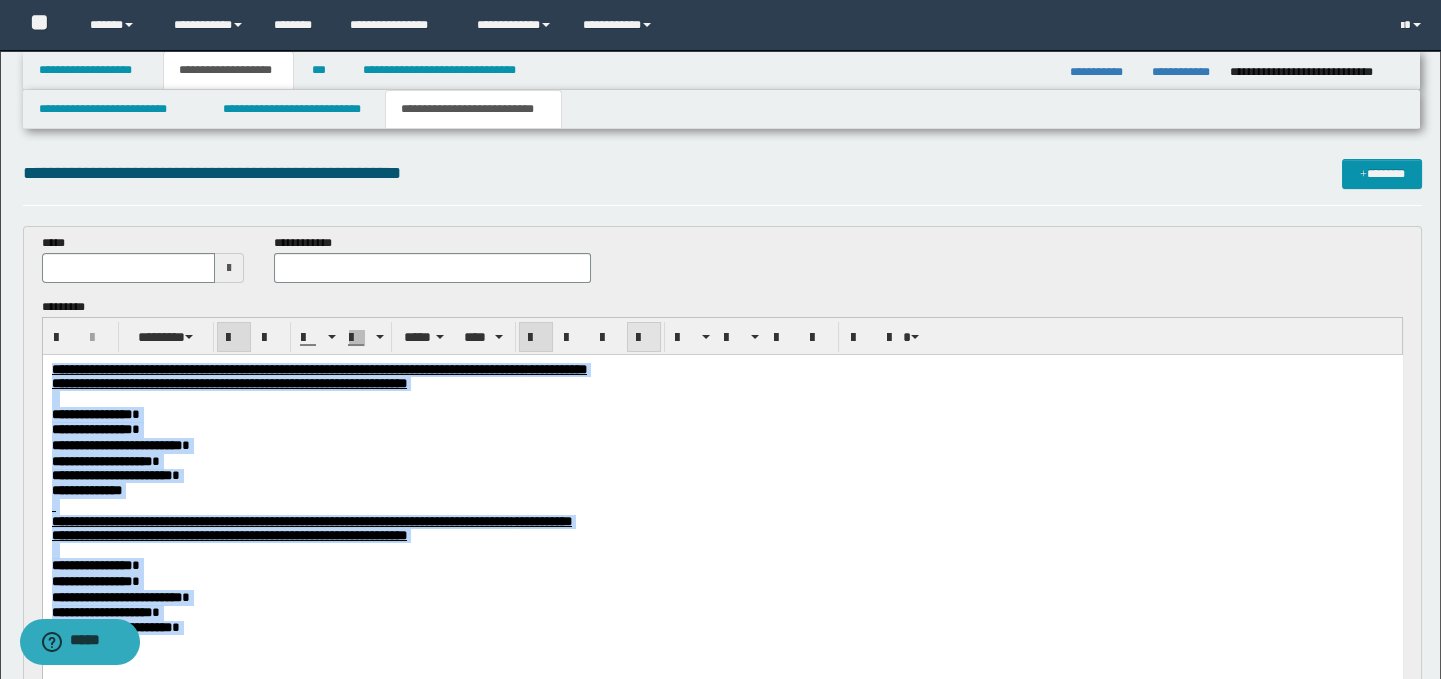 click at bounding box center (644, 337) 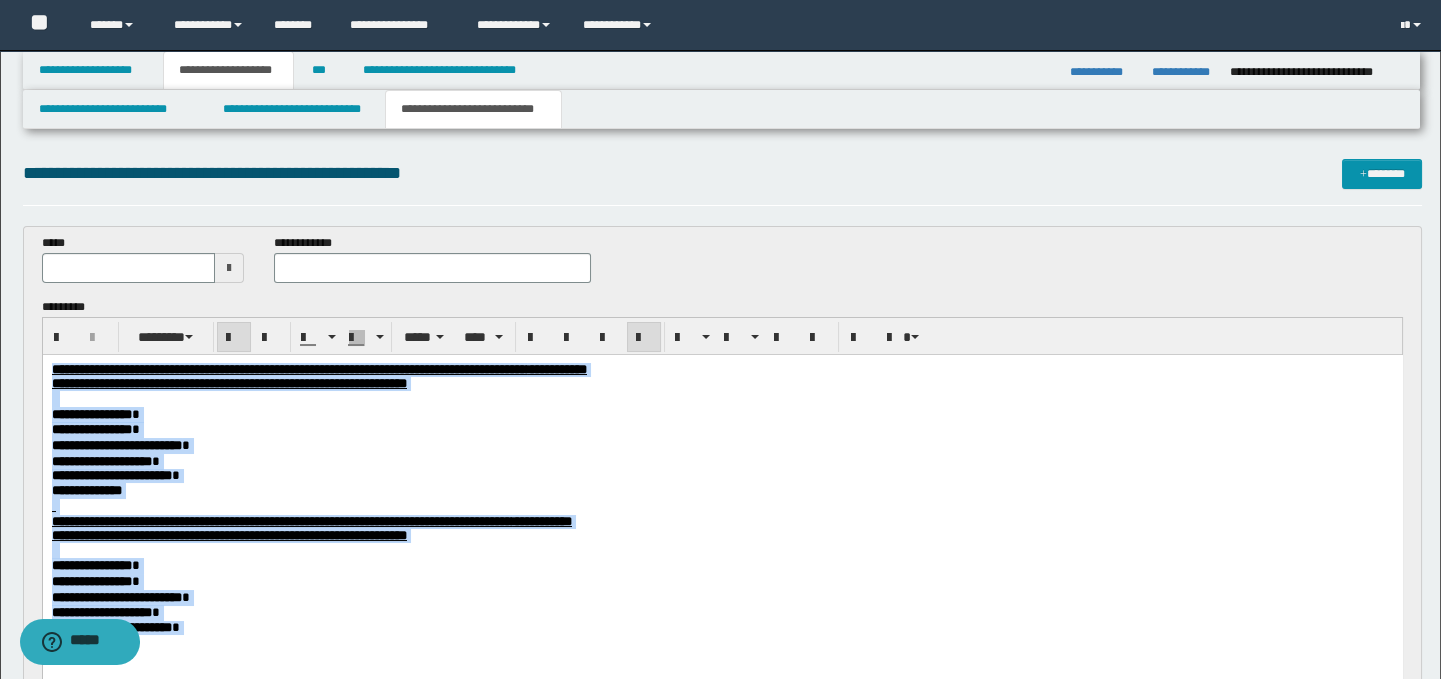 click at bounding box center [722, 399] 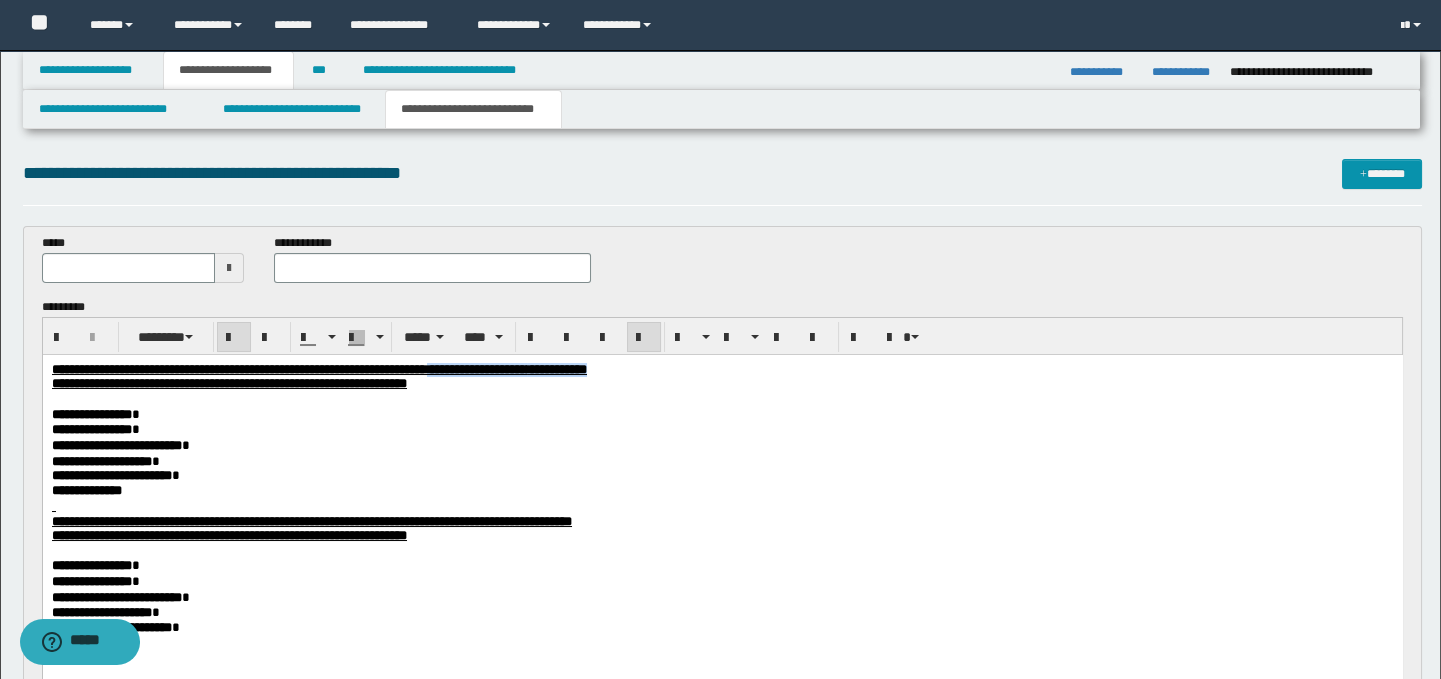 drag, startPoint x: 843, startPoint y: 365, endPoint x: 624, endPoint y: 372, distance: 219.11185 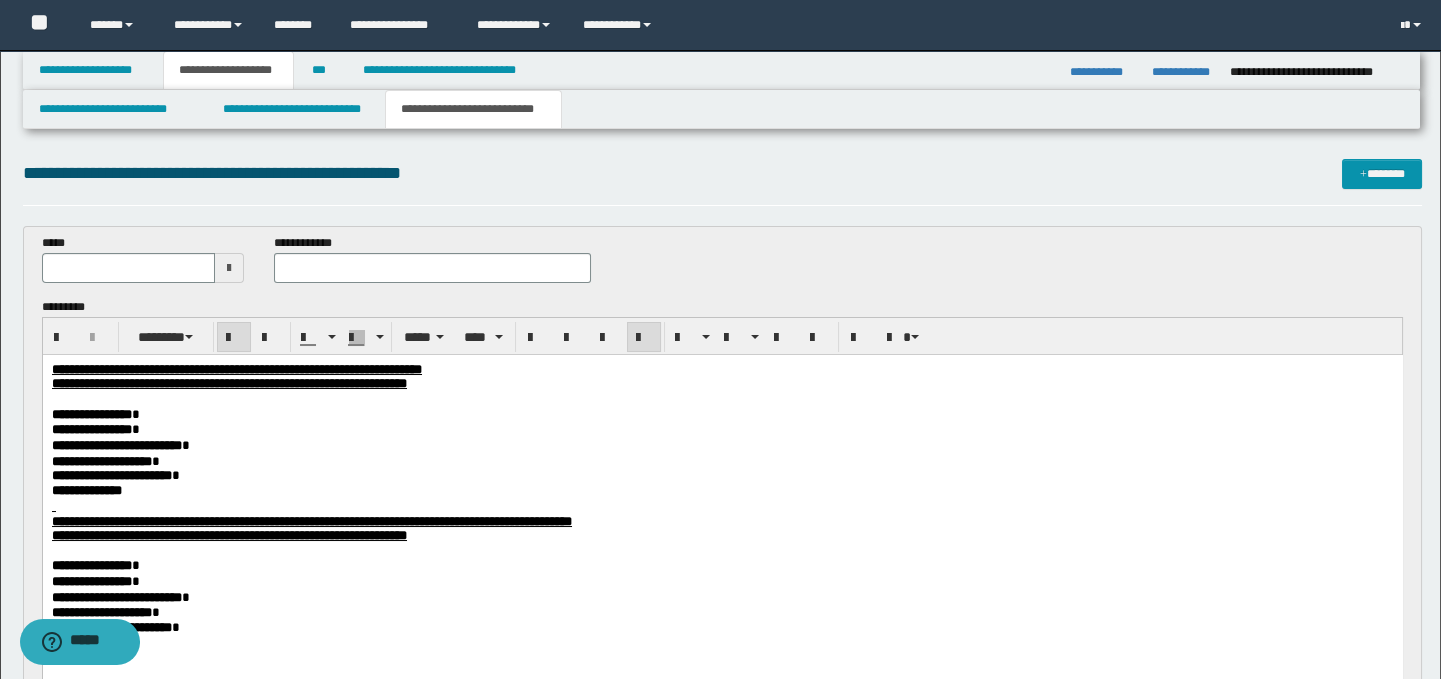 click on "**********" at bounding box center [433, 258] 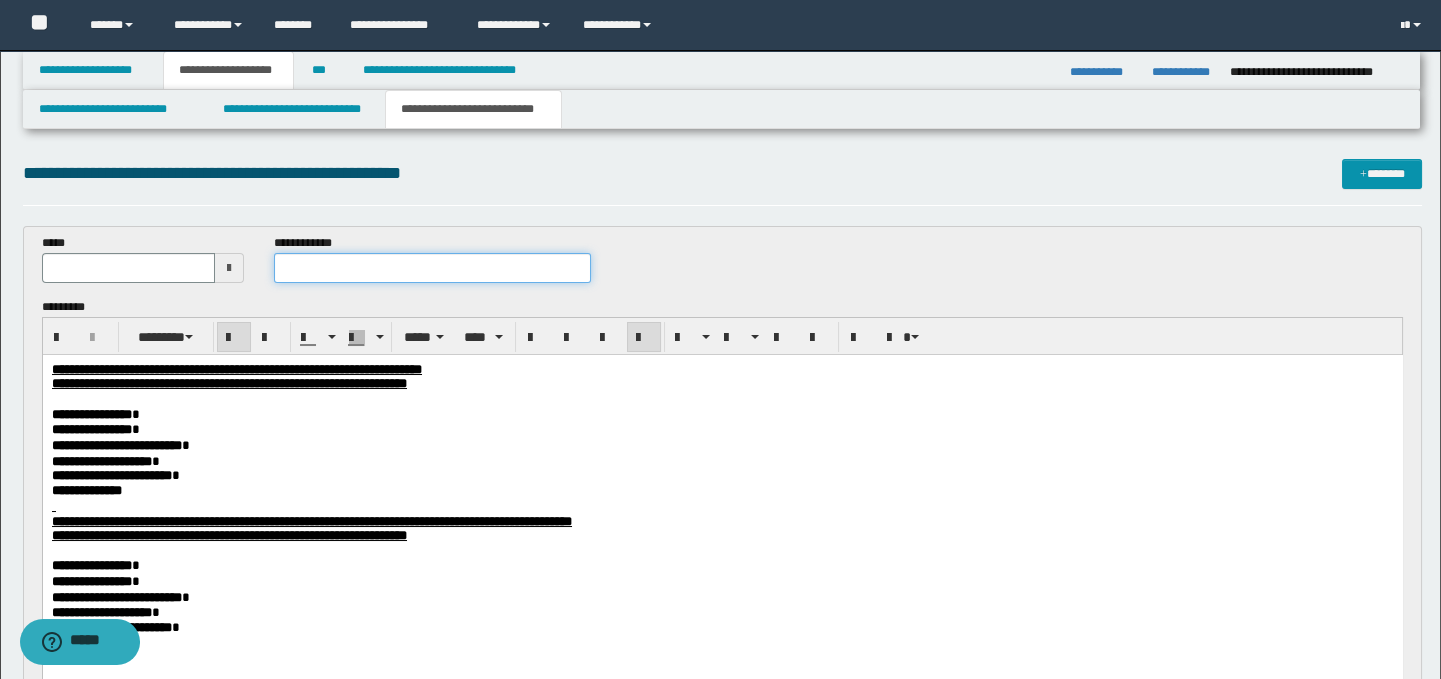 click at bounding box center (433, 268) 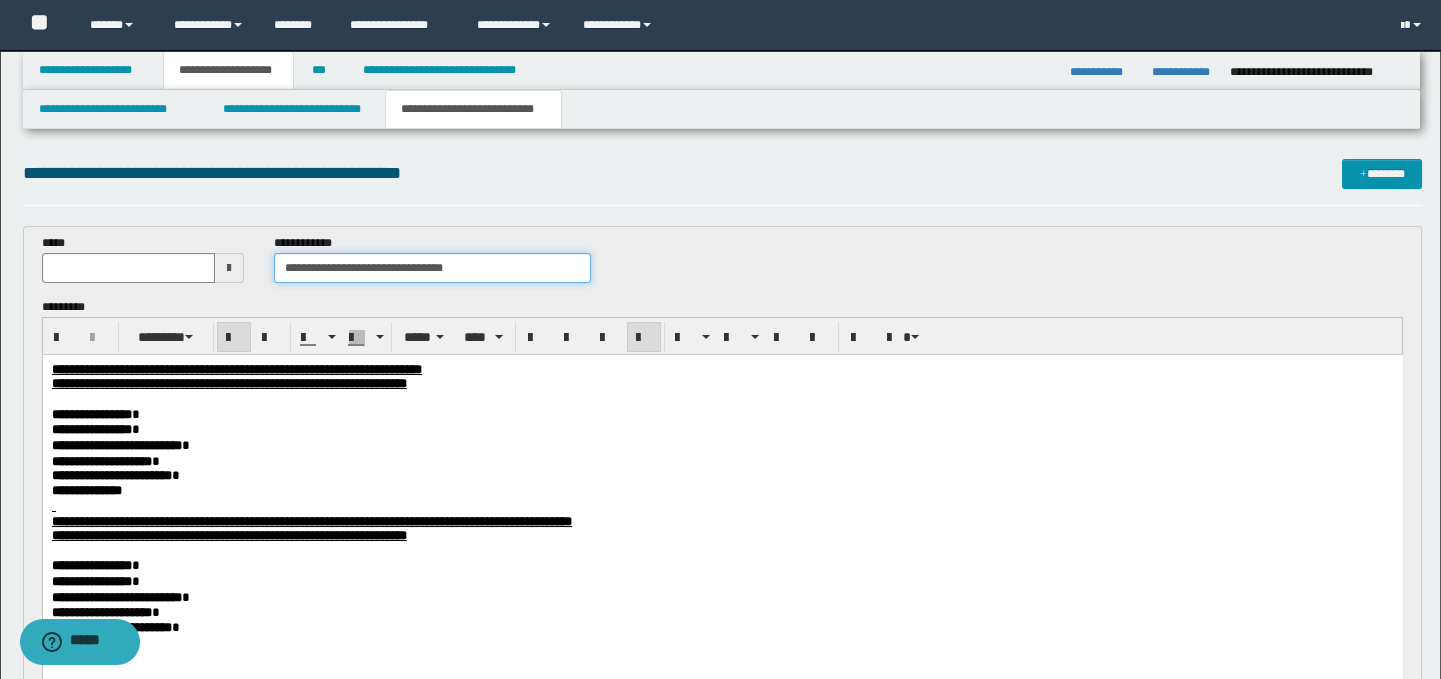 drag, startPoint x: 468, startPoint y: 272, endPoint x: 394, endPoint y: 267, distance: 74.168724 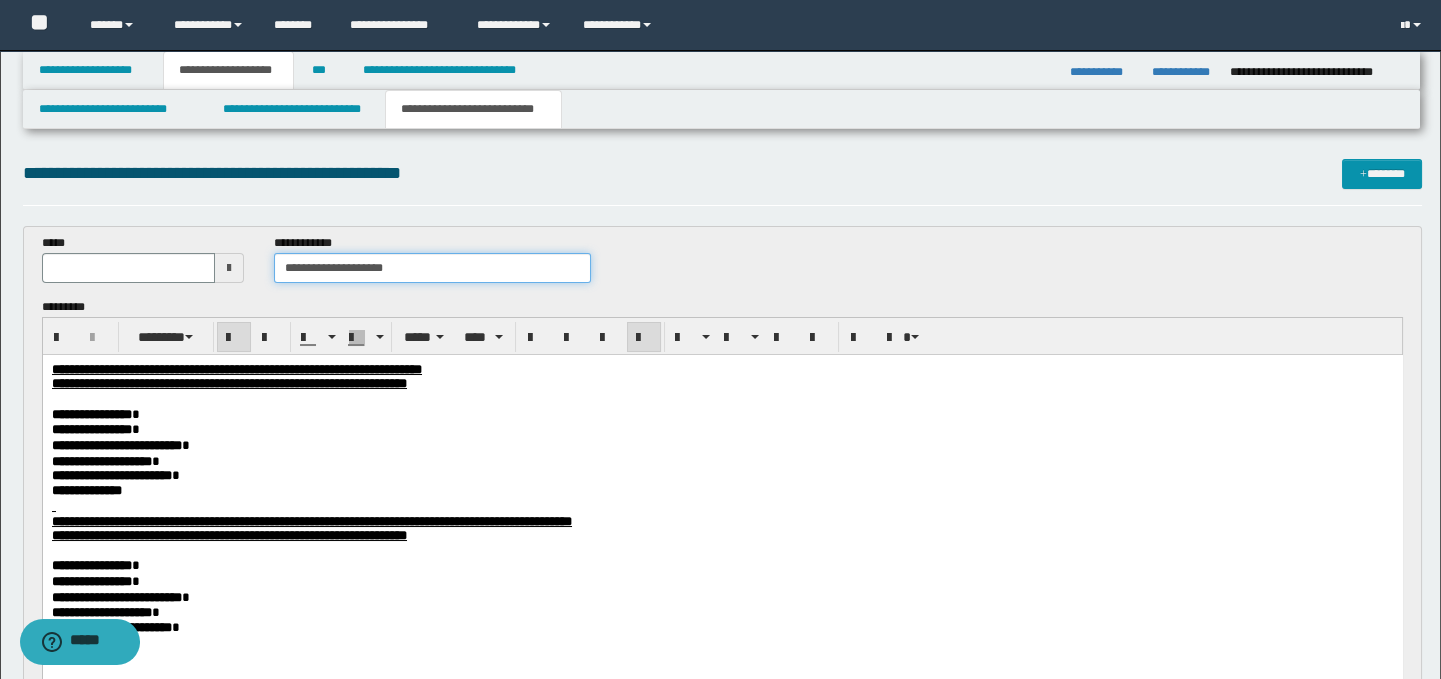 type 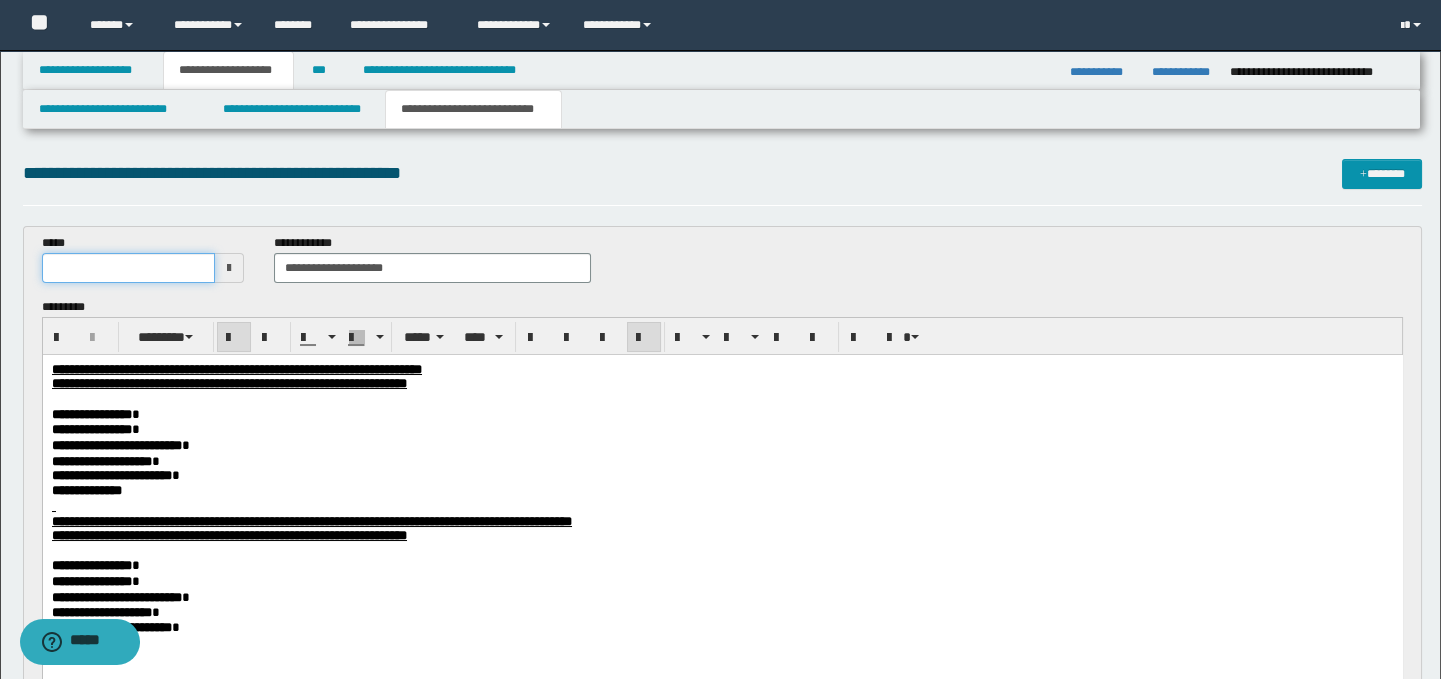 click at bounding box center [128, 268] 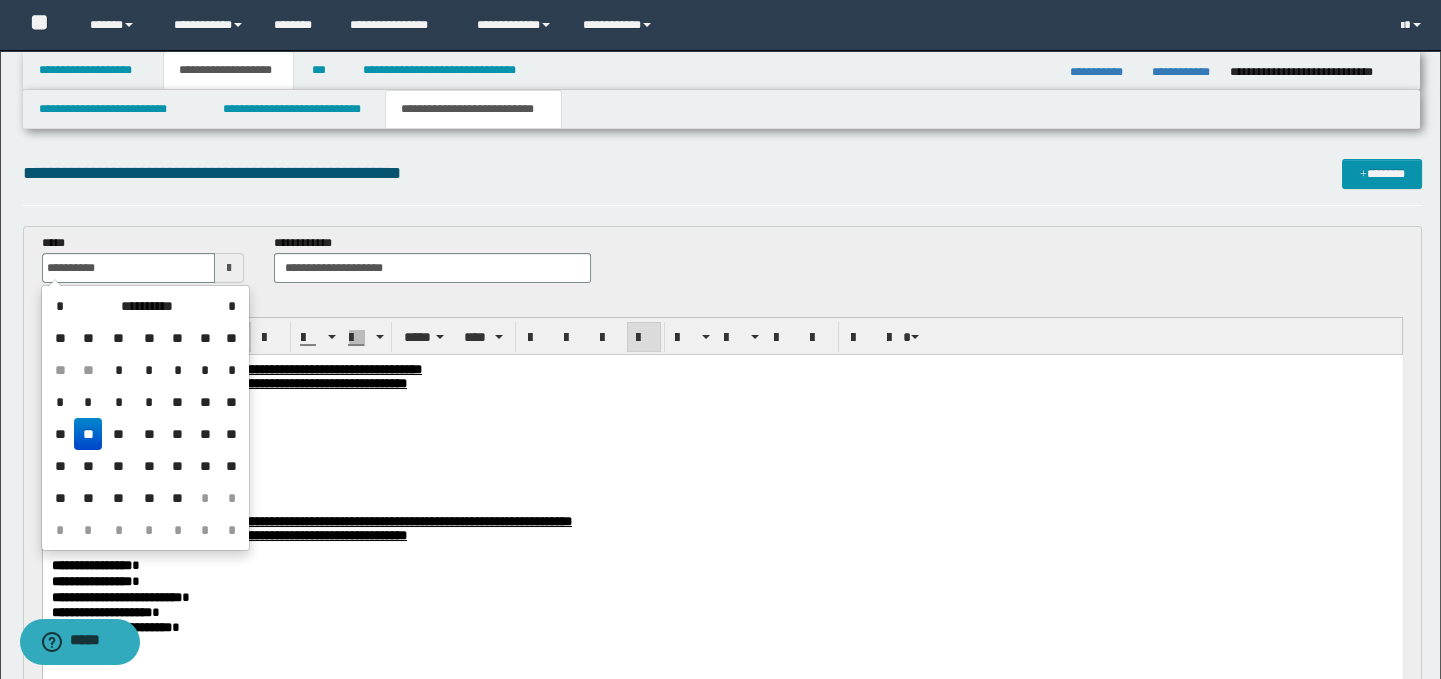 click on "**" at bounding box center (88, 434) 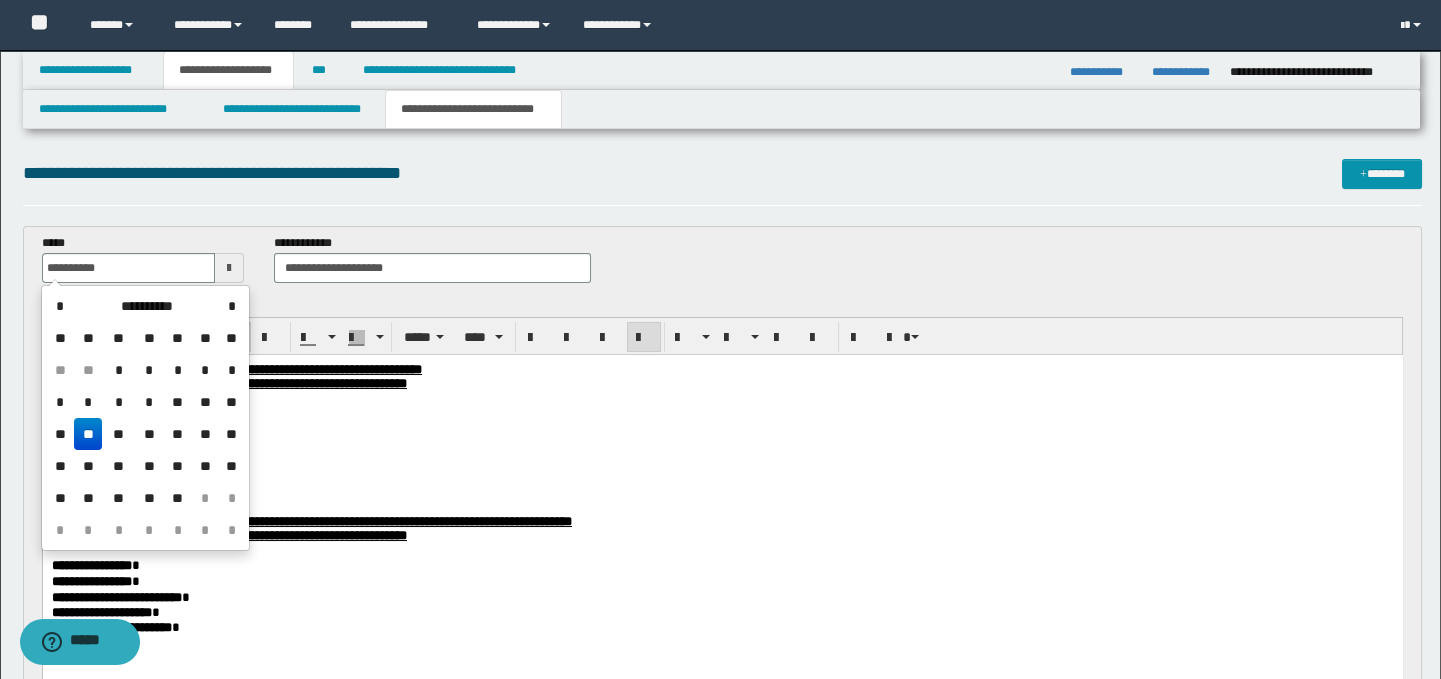 type on "**********" 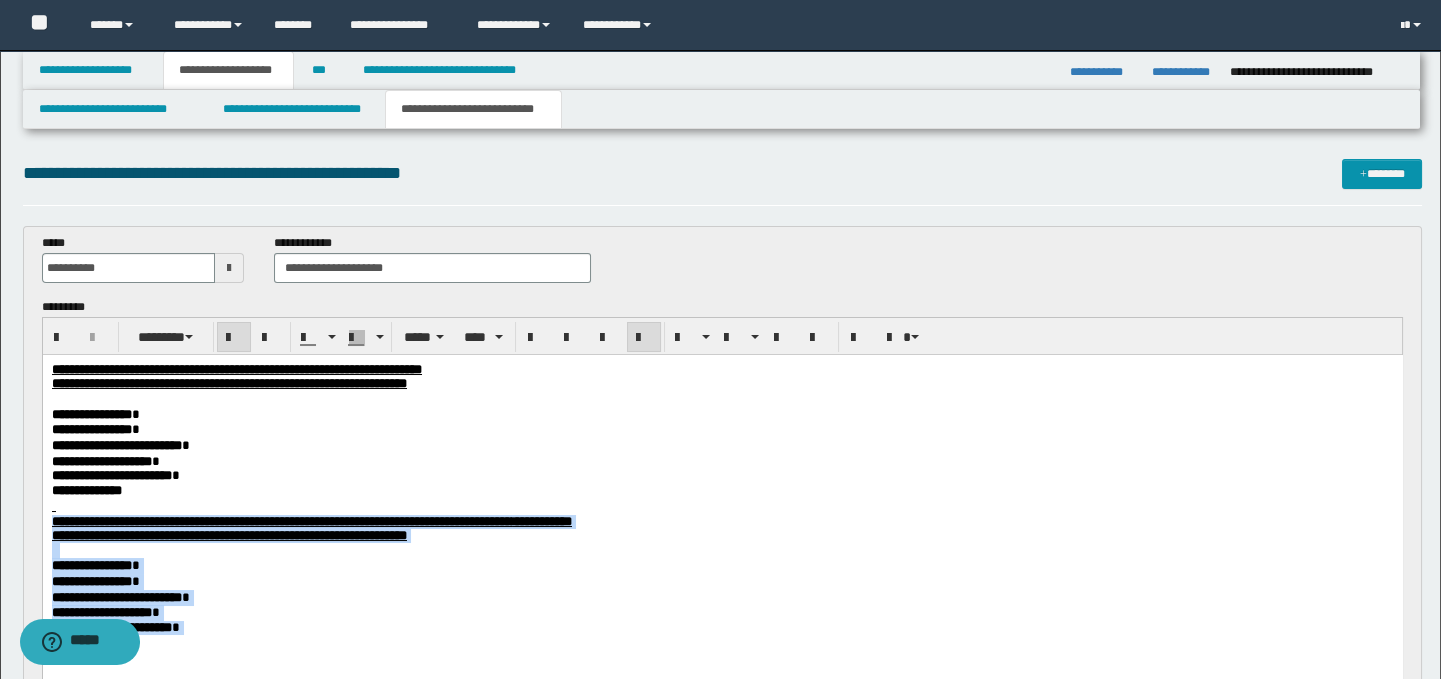drag, startPoint x: 49, startPoint y: 524, endPoint x: 163, endPoint y: 655, distance: 173.65771 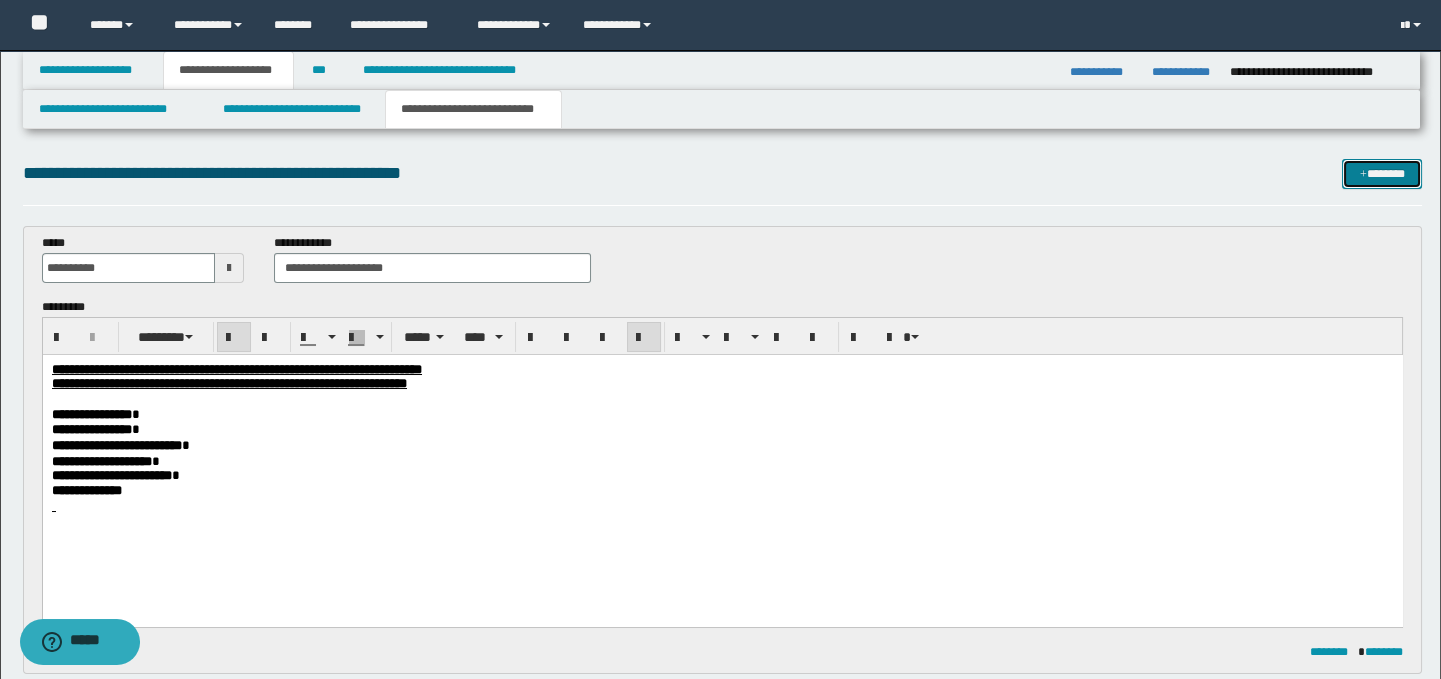 click on "*******" at bounding box center (1382, 174) 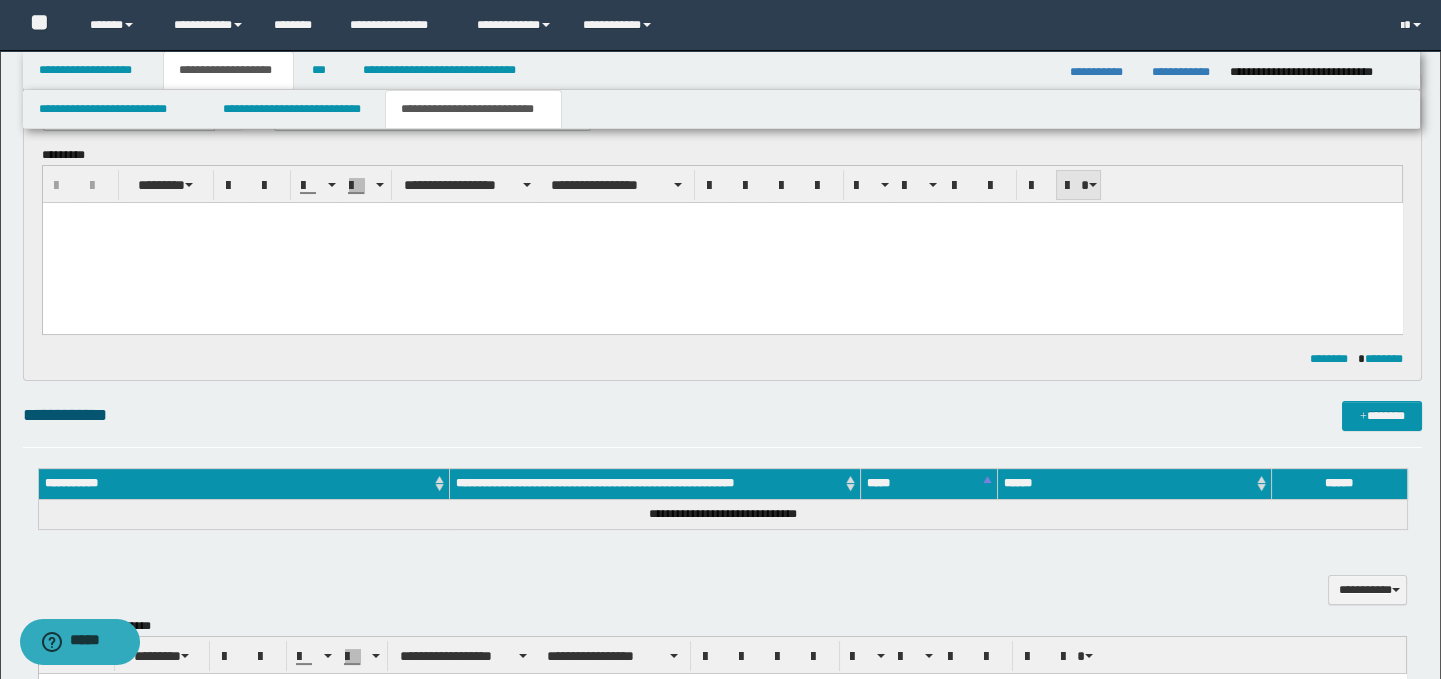 scroll, scrollTop: 0, scrollLeft: 0, axis: both 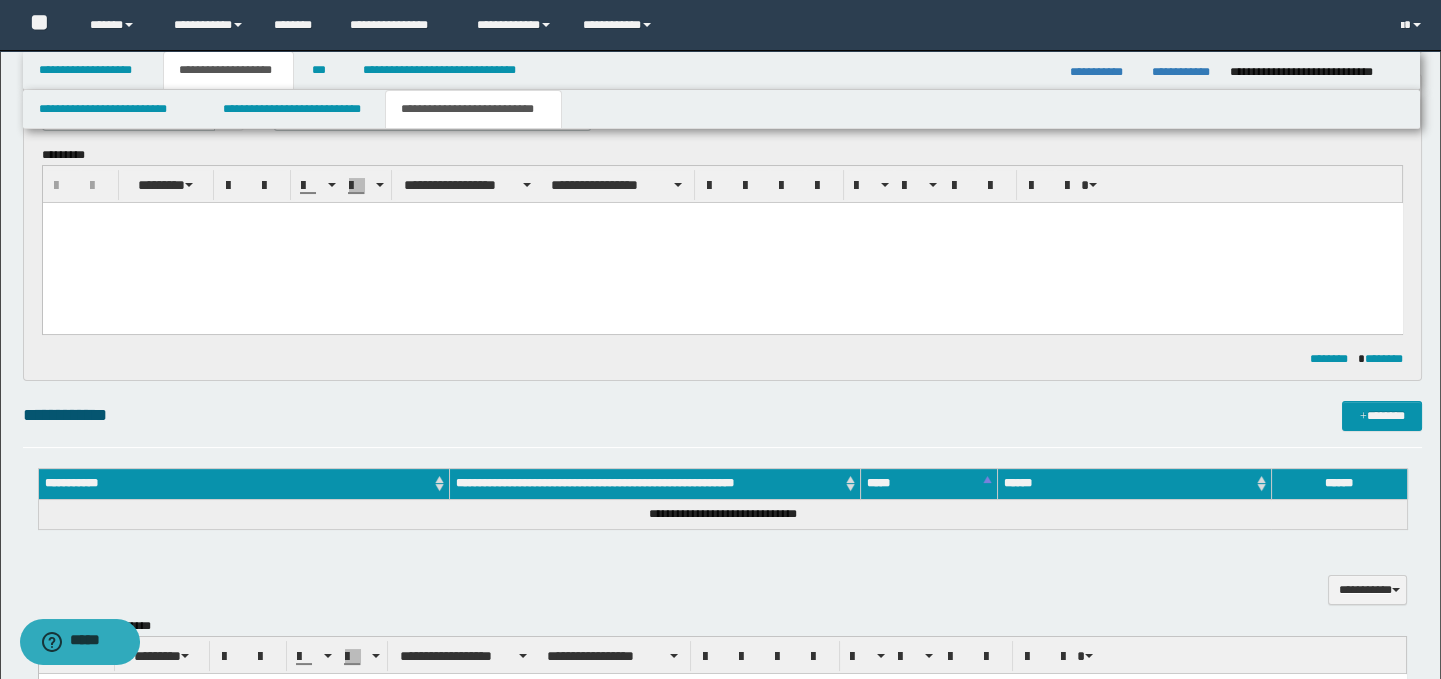 click at bounding box center [722, 243] 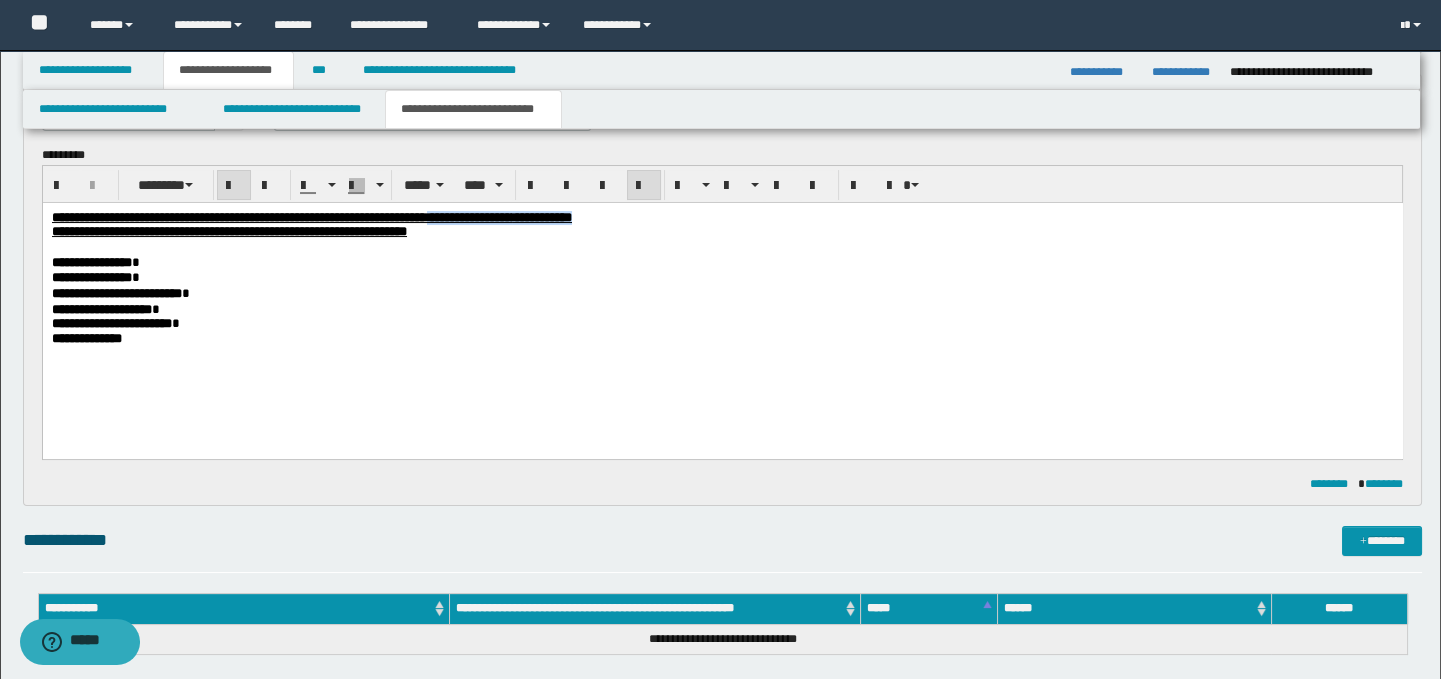 drag, startPoint x: 825, startPoint y: 216, endPoint x: 628, endPoint y: 217, distance: 197.00253 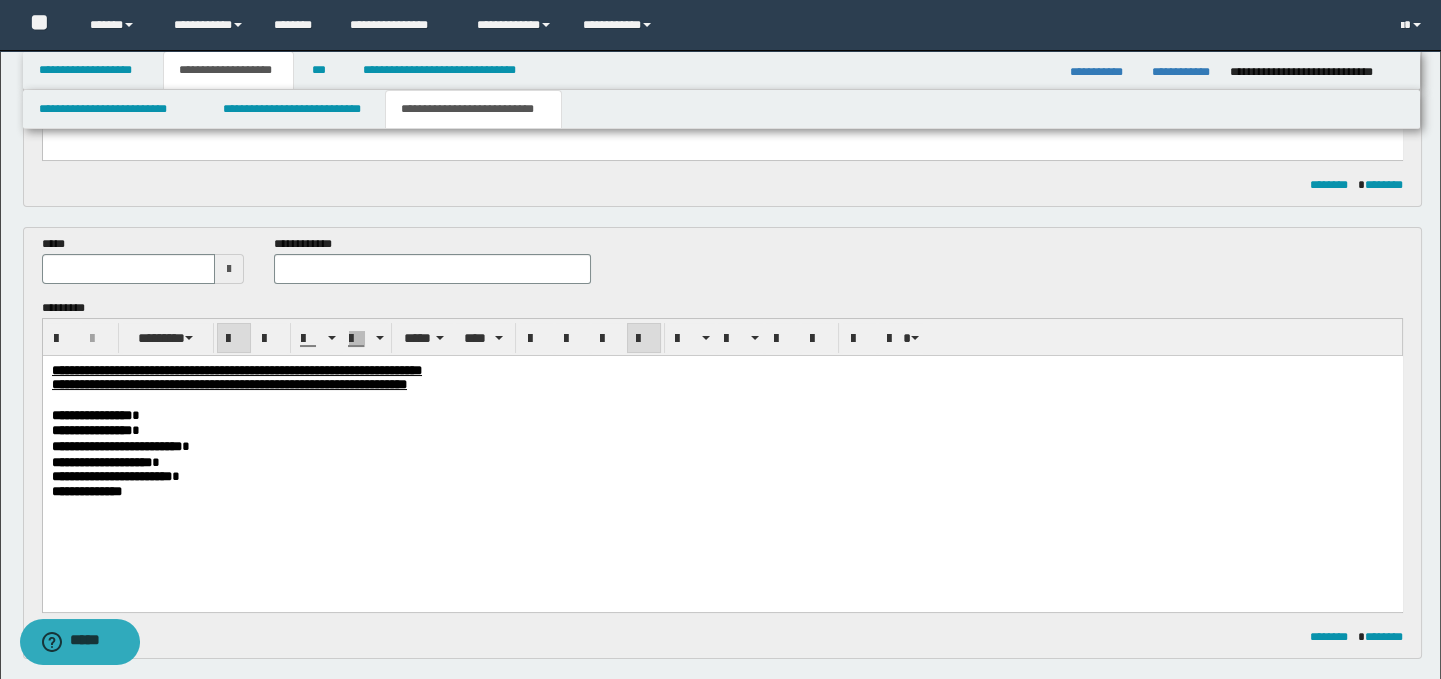 scroll, scrollTop: 455, scrollLeft: 0, axis: vertical 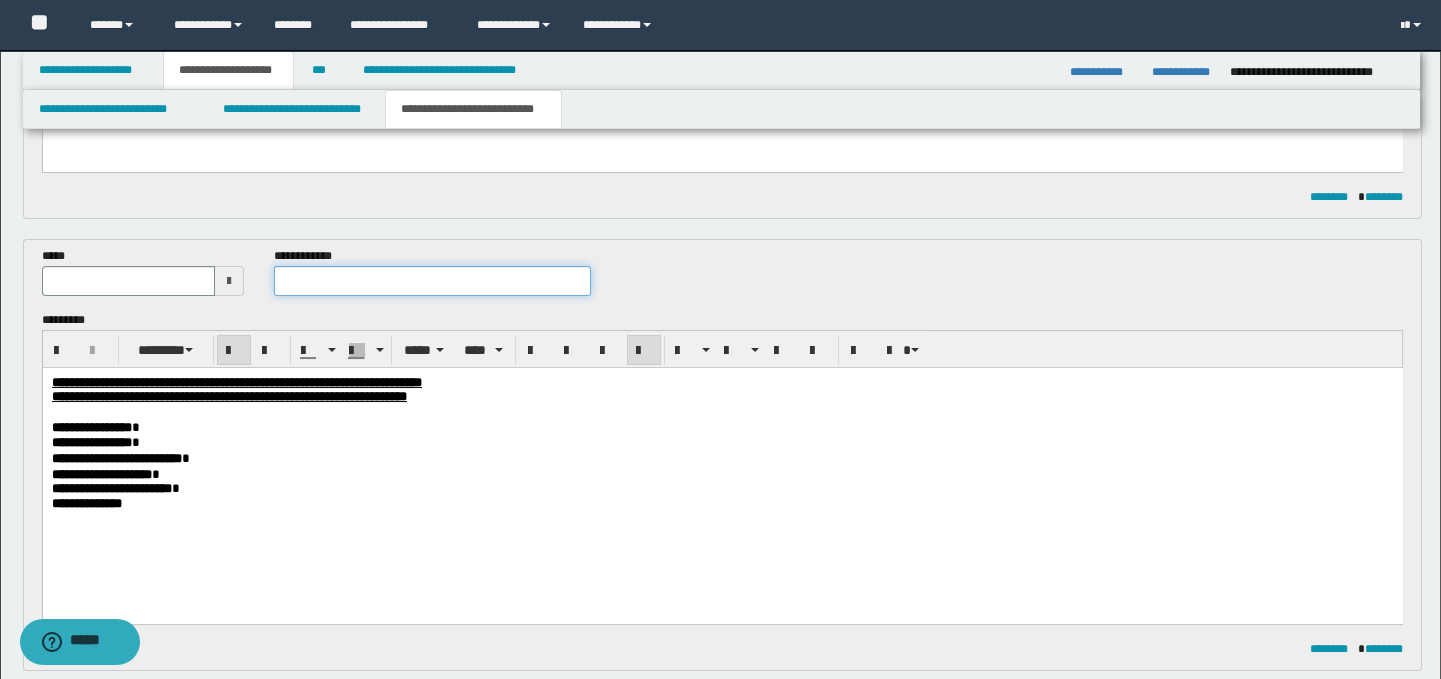 click at bounding box center [433, 281] 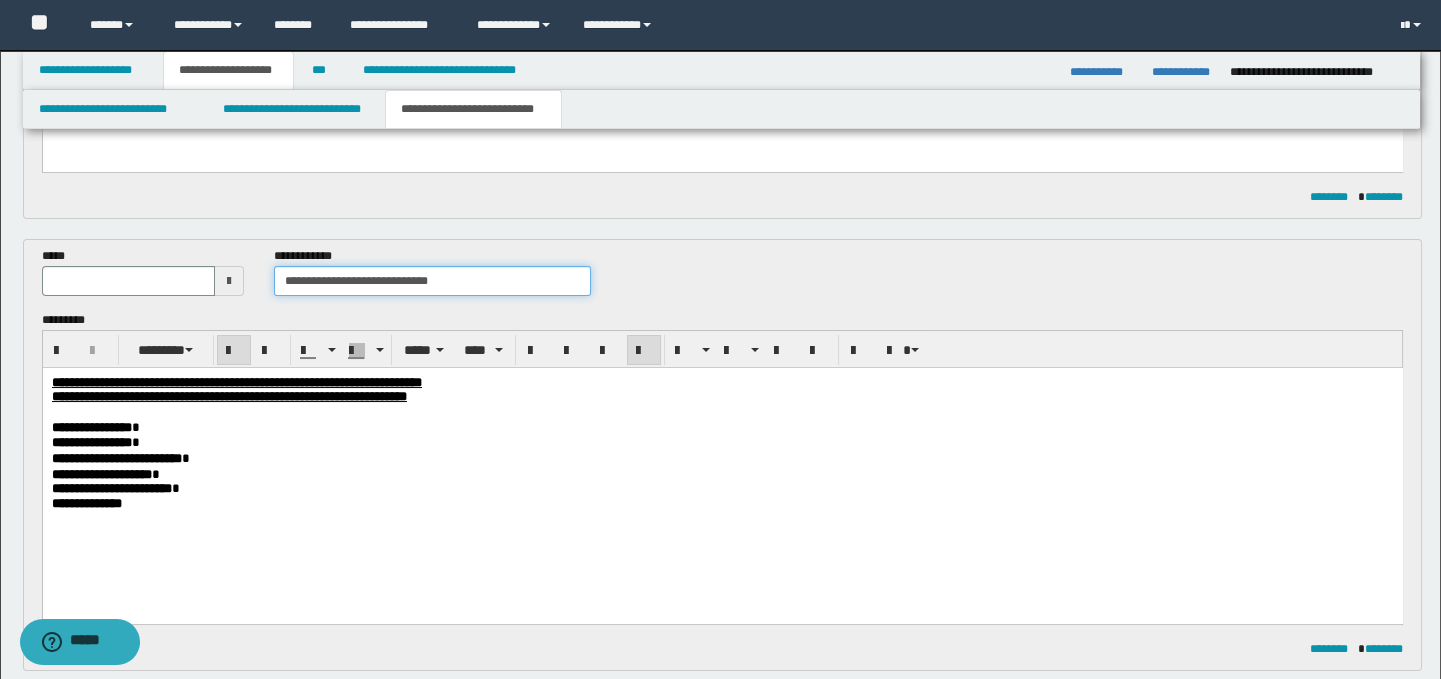 drag, startPoint x: 459, startPoint y: 282, endPoint x: 379, endPoint y: 279, distance: 80.05623 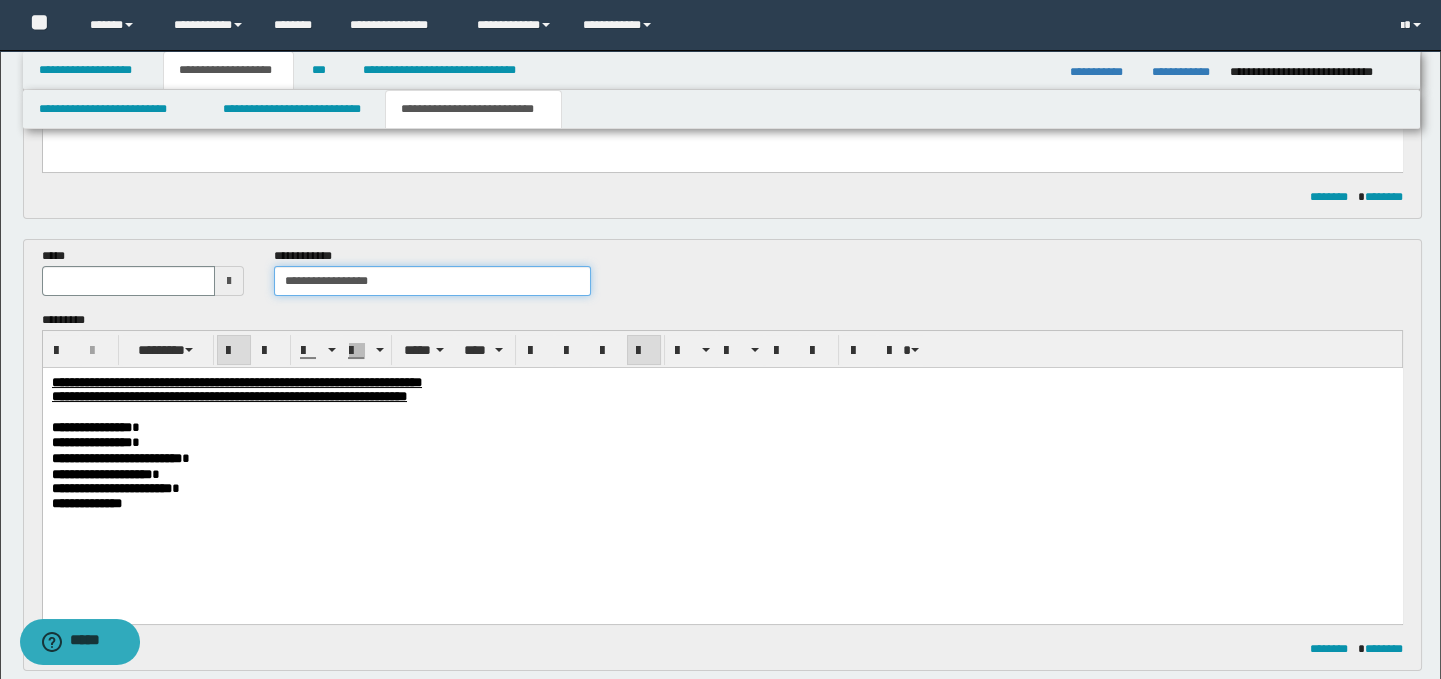 type 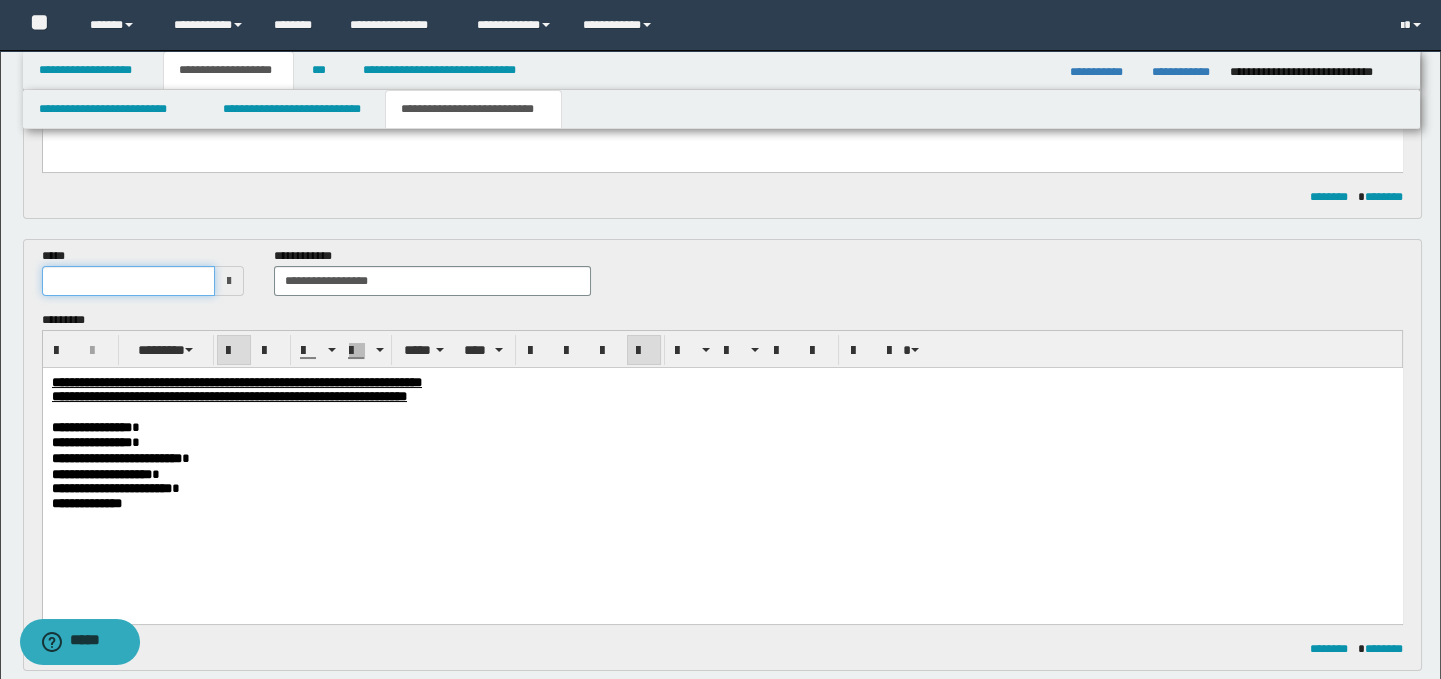 click at bounding box center [128, 281] 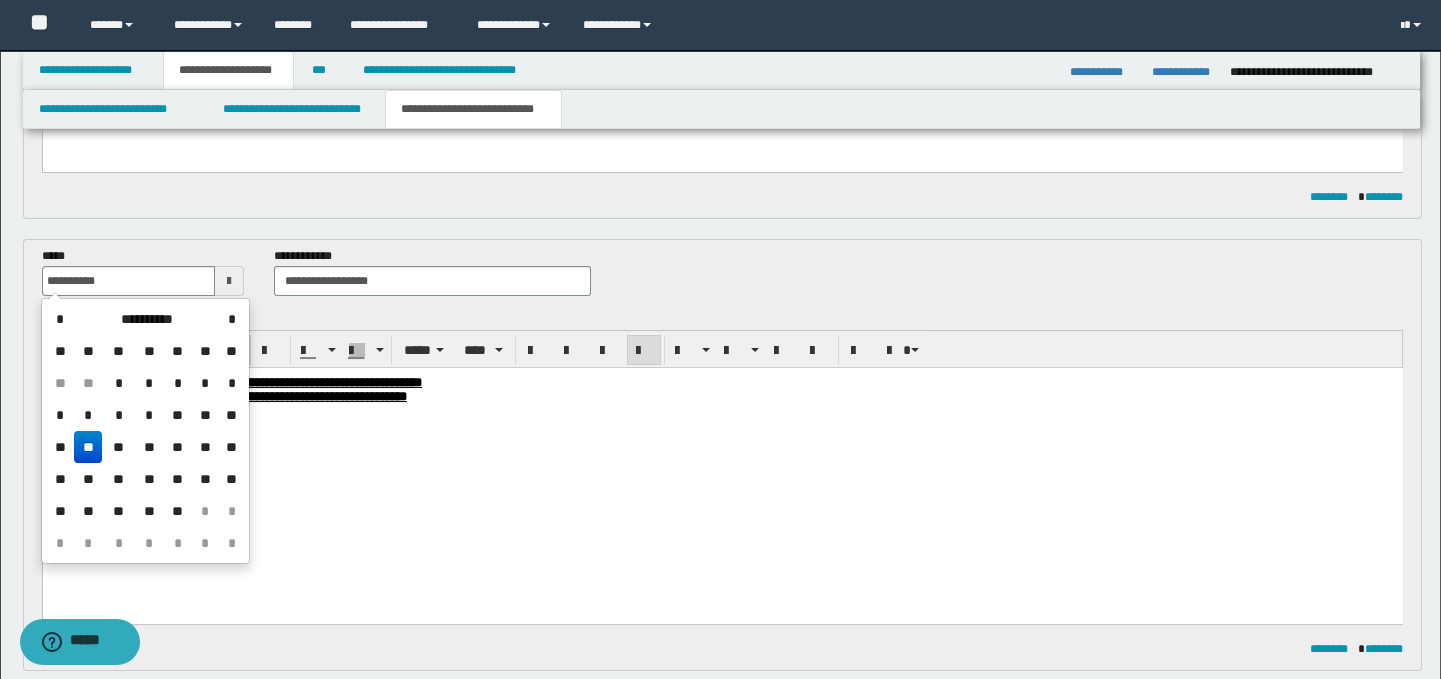click on "**" at bounding box center [88, 447] 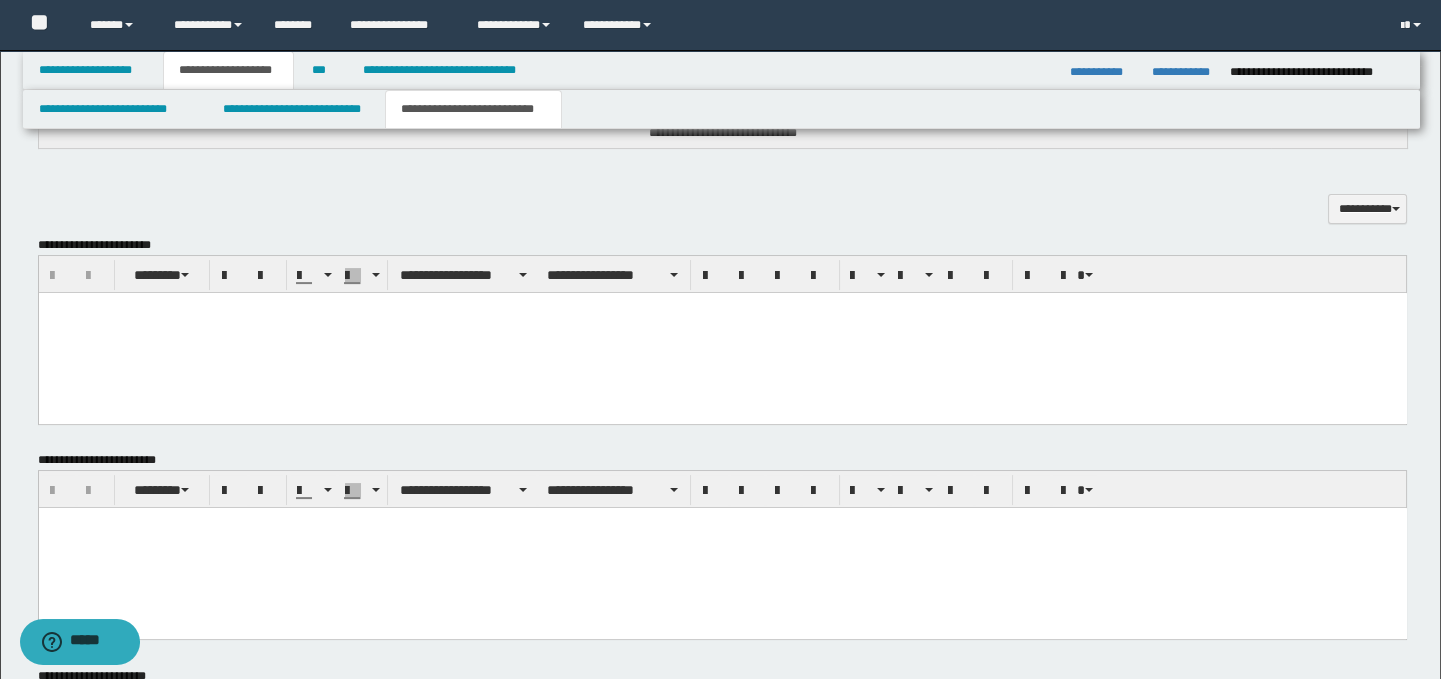 scroll, scrollTop: 1425, scrollLeft: 0, axis: vertical 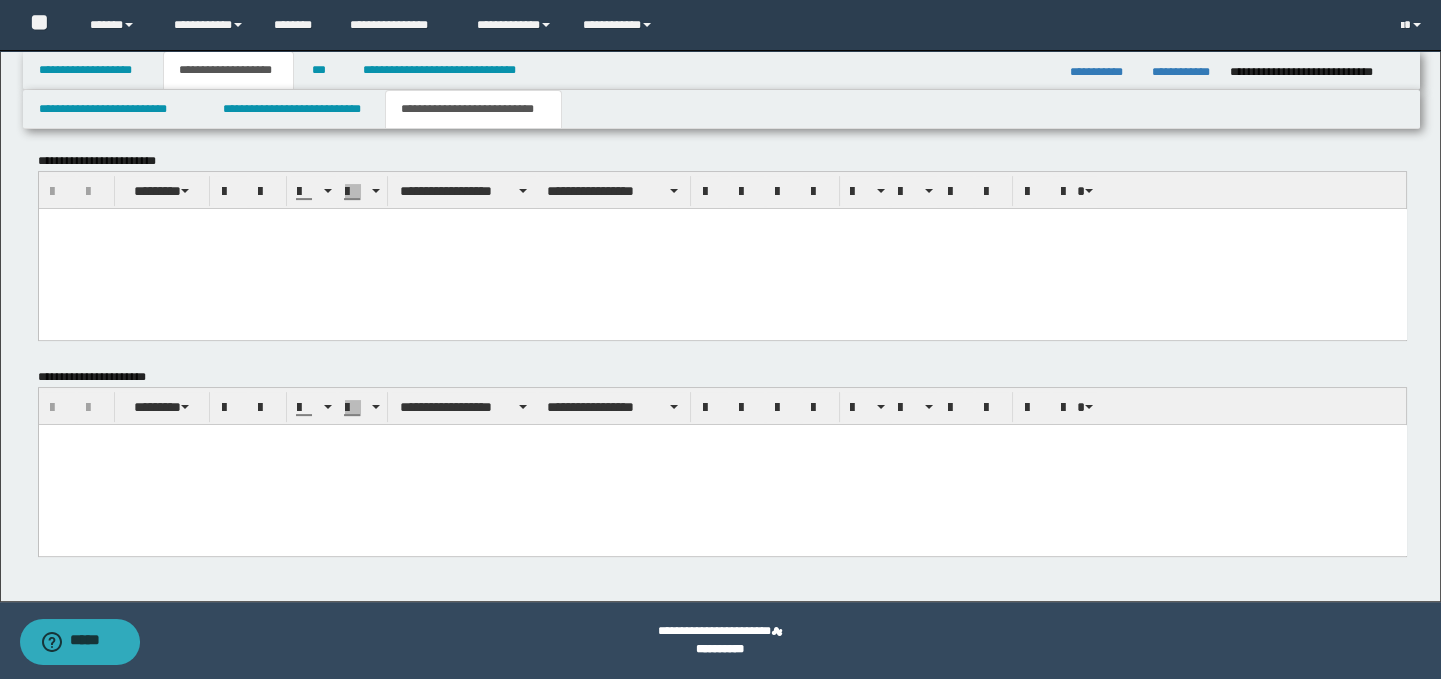 click at bounding box center (722, 464) 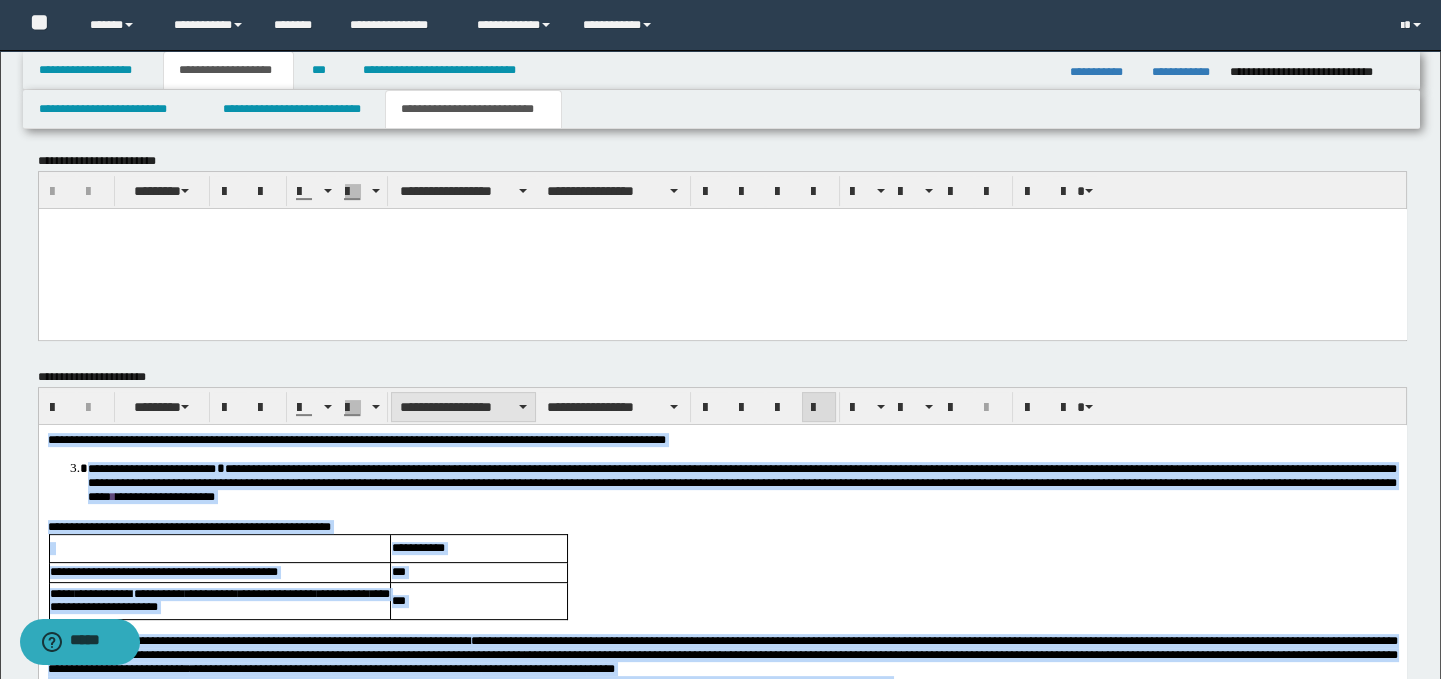 click on "**********" at bounding box center (463, 407) 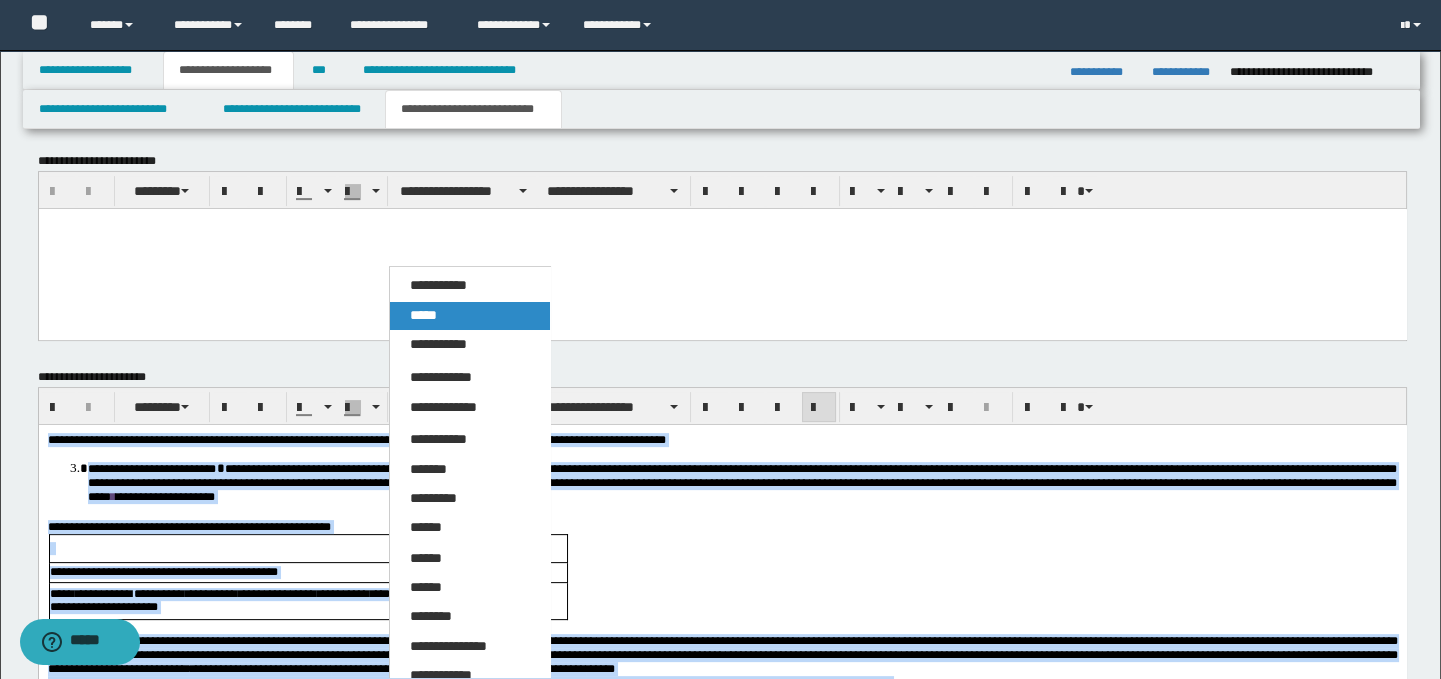 click on "*****" at bounding box center (470, 316) 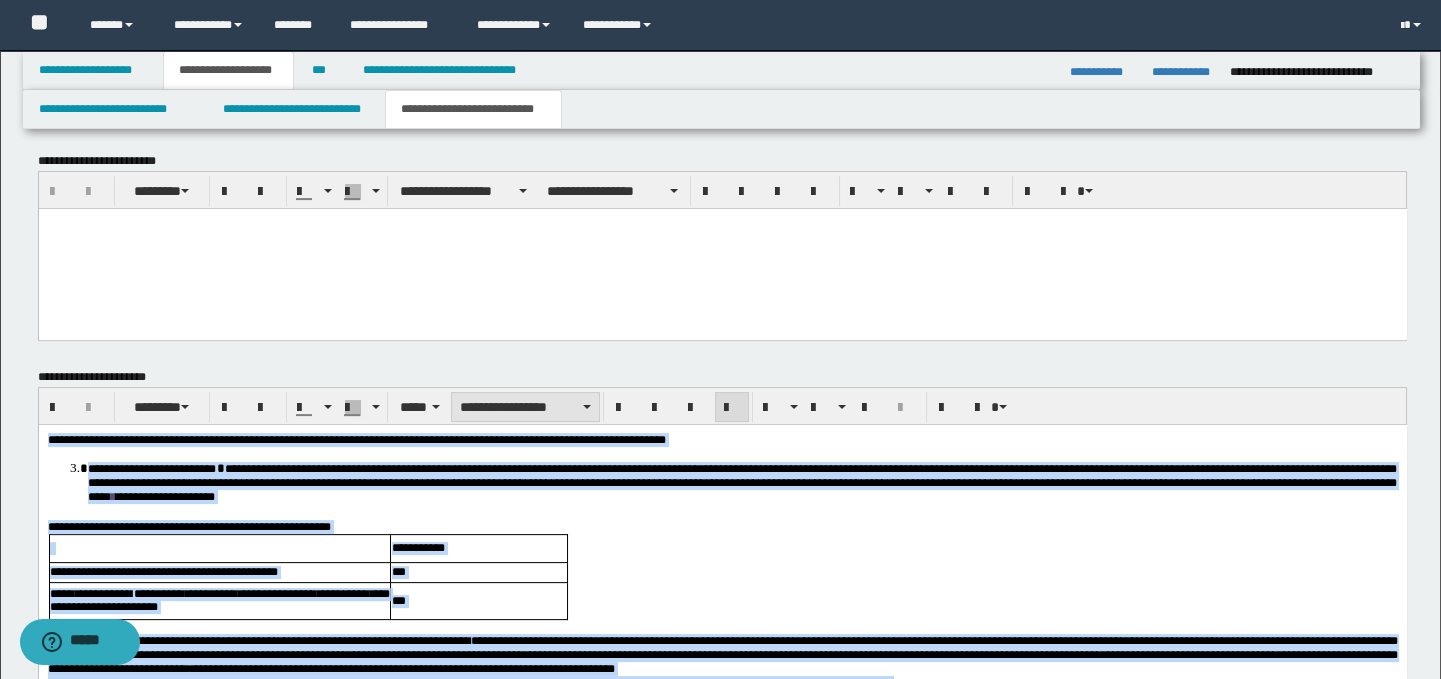 click on "**********" at bounding box center (525, 407) 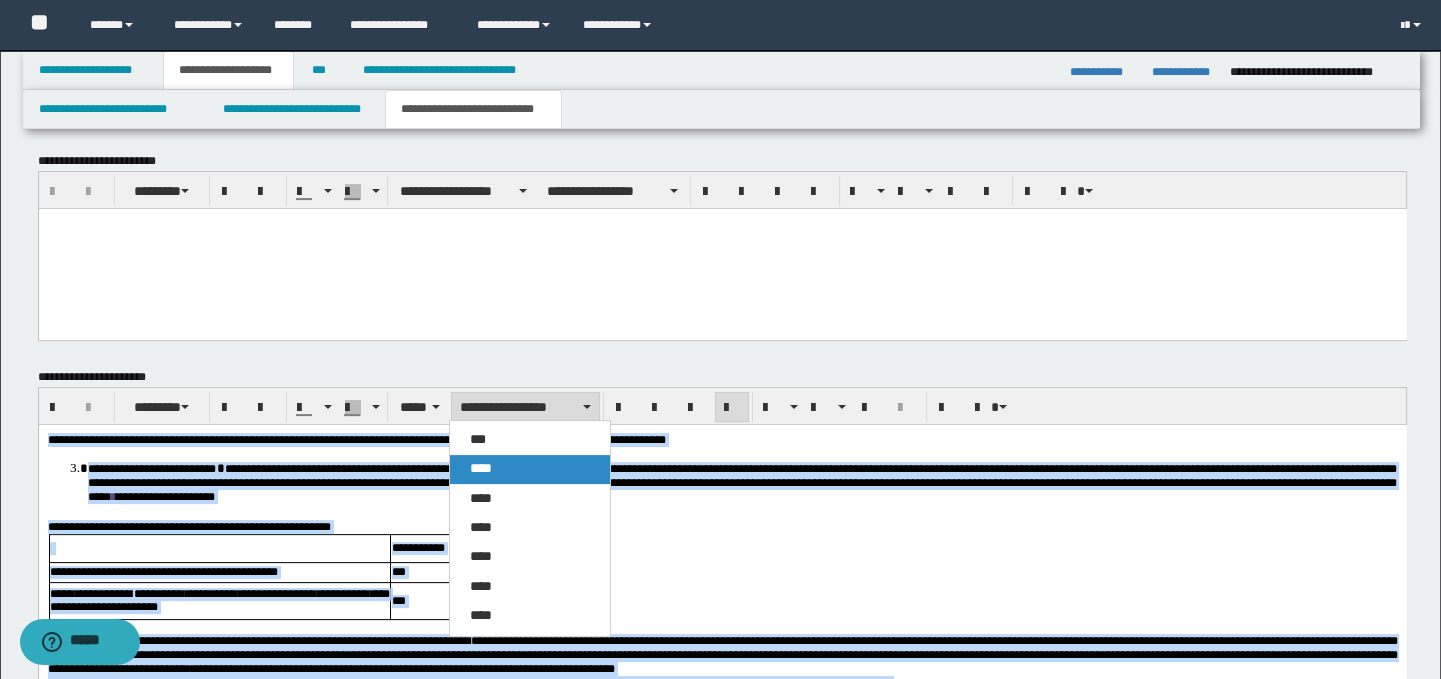 click on "****" at bounding box center (530, 469) 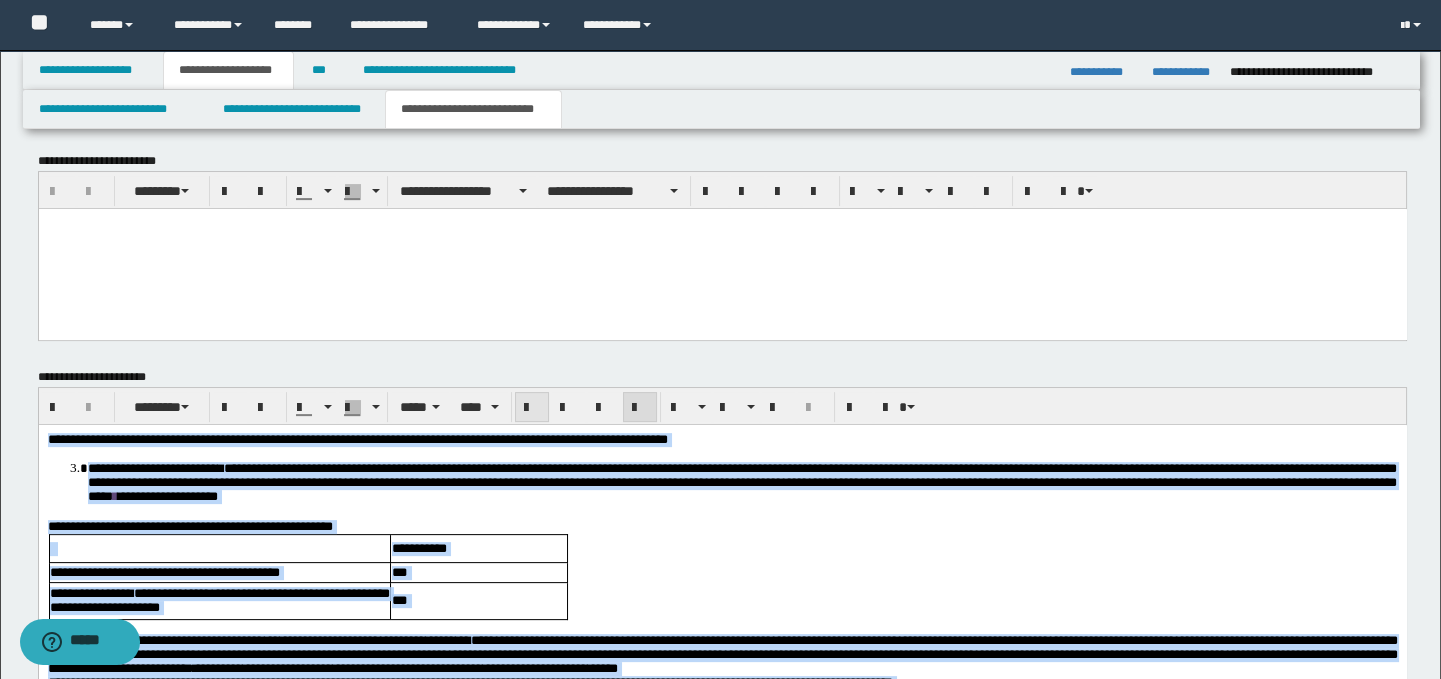 click at bounding box center [532, 408] 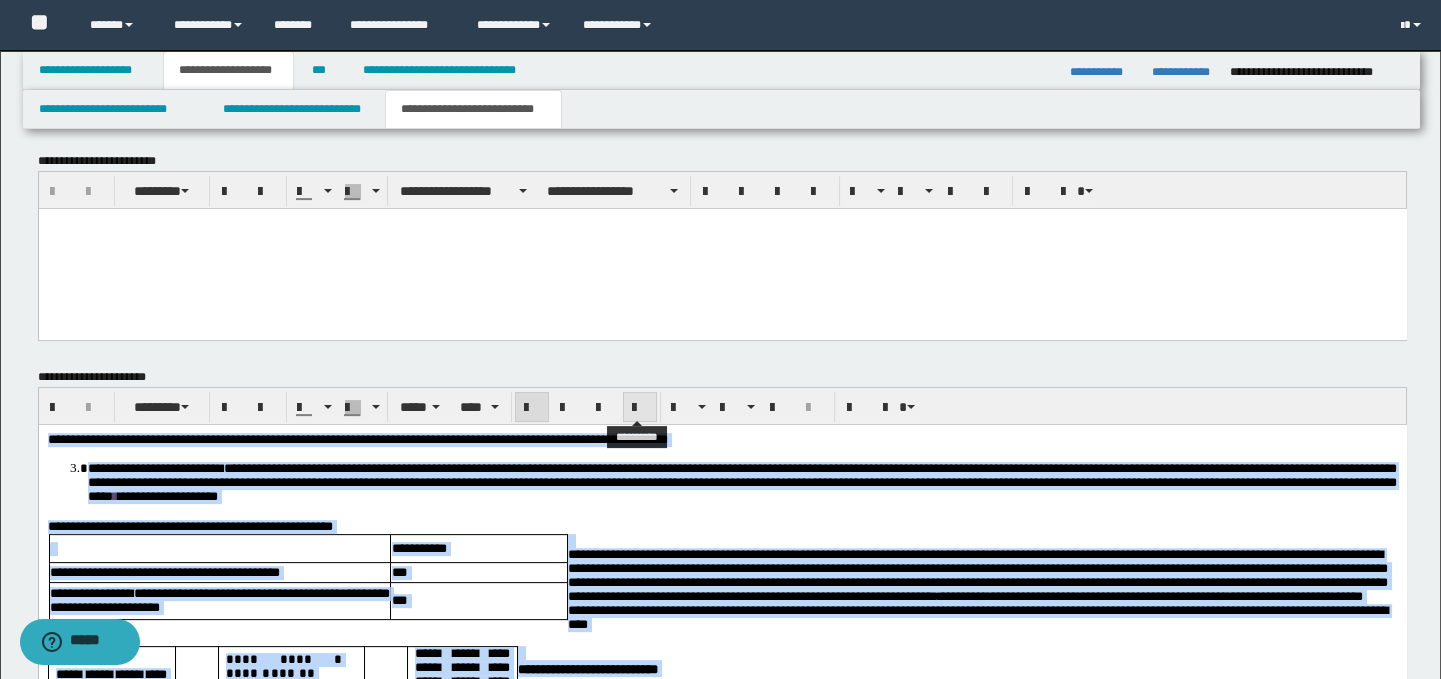 click at bounding box center [640, 407] 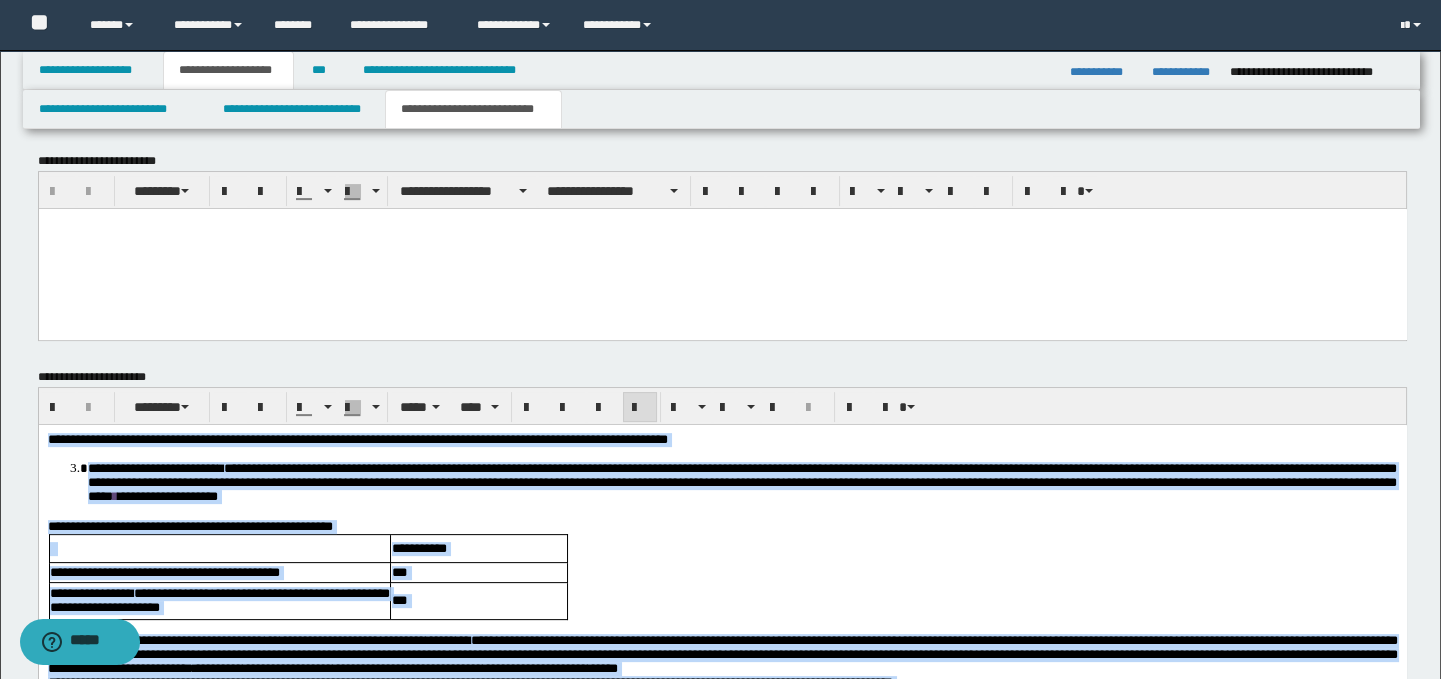 click on "**********" at bounding box center [722, 728] 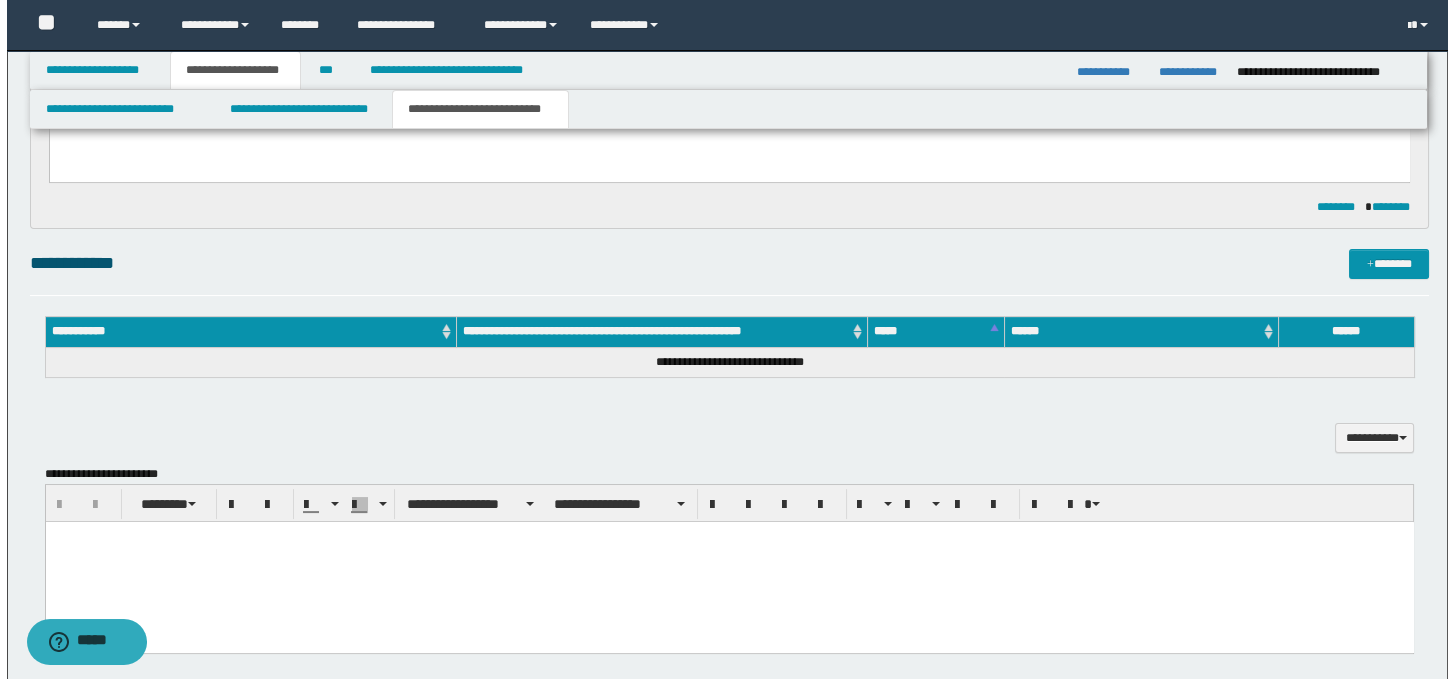 scroll, scrollTop: 870, scrollLeft: 0, axis: vertical 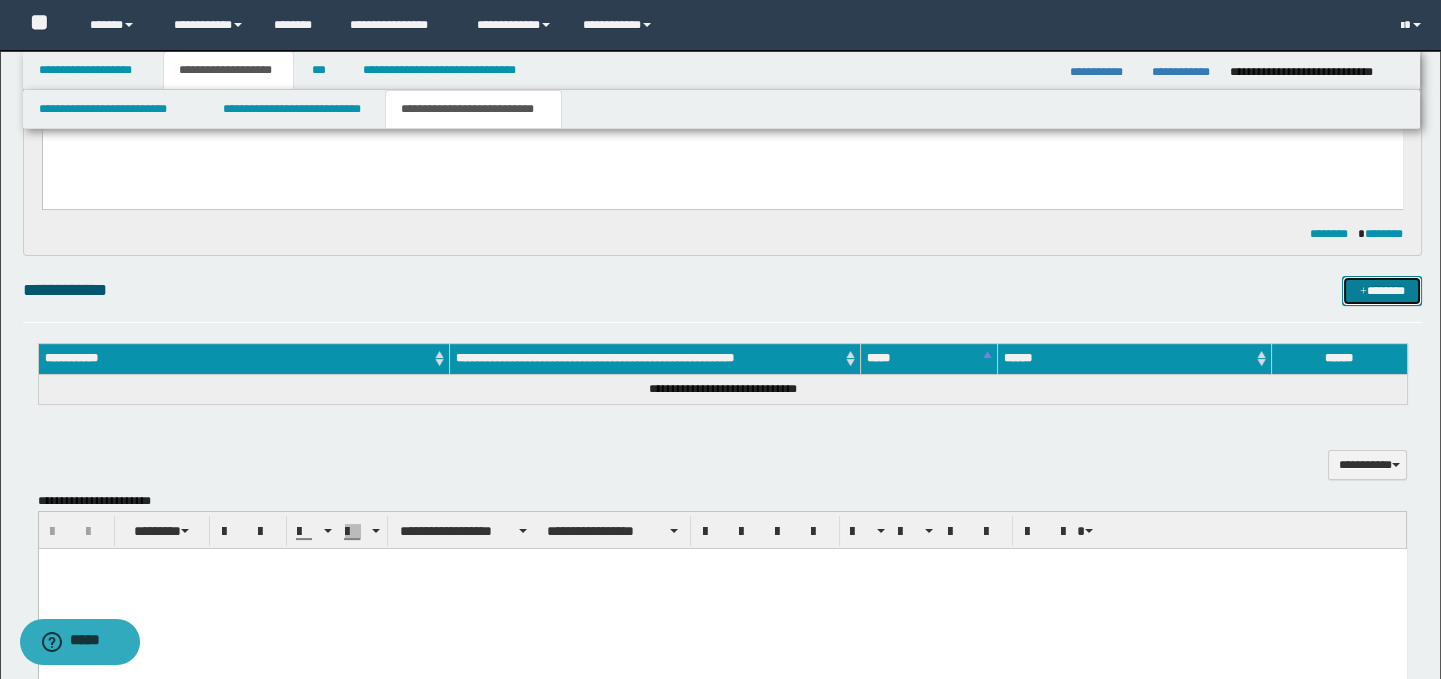click on "*******" at bounding box center [1382, 291] 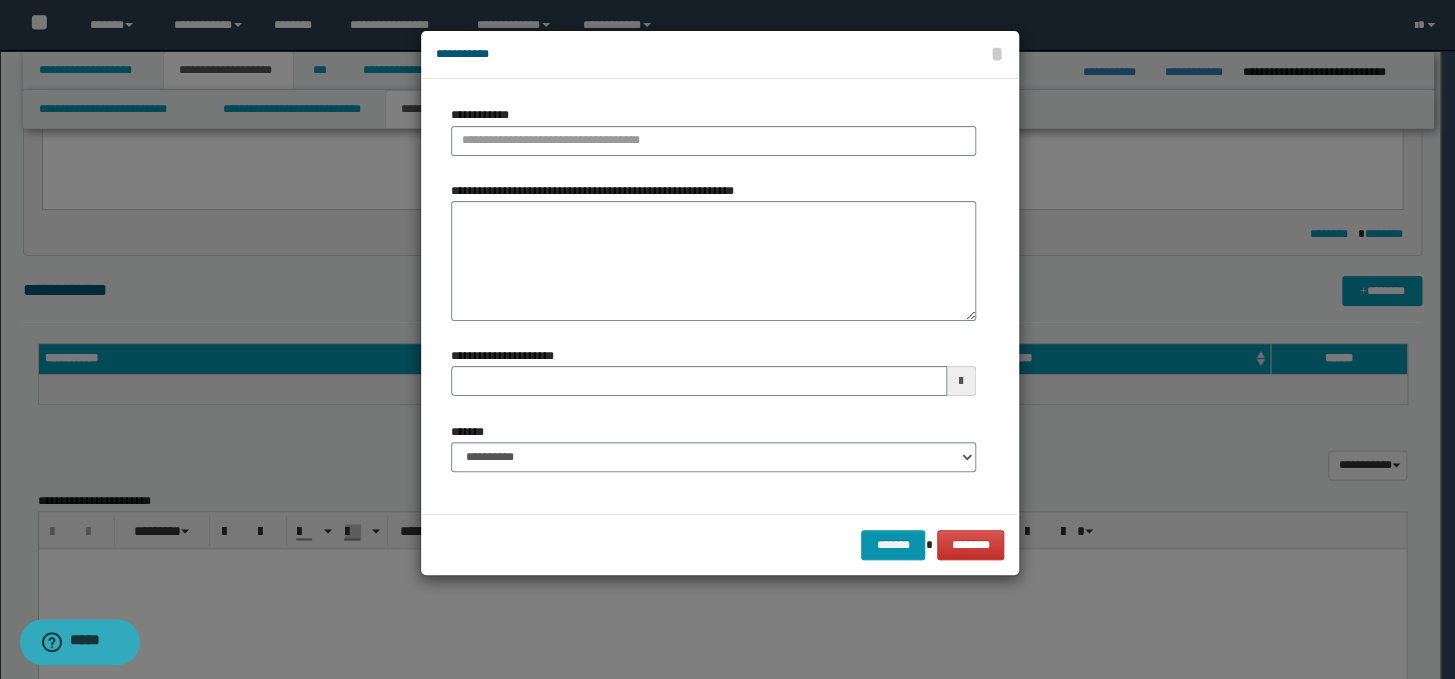 type 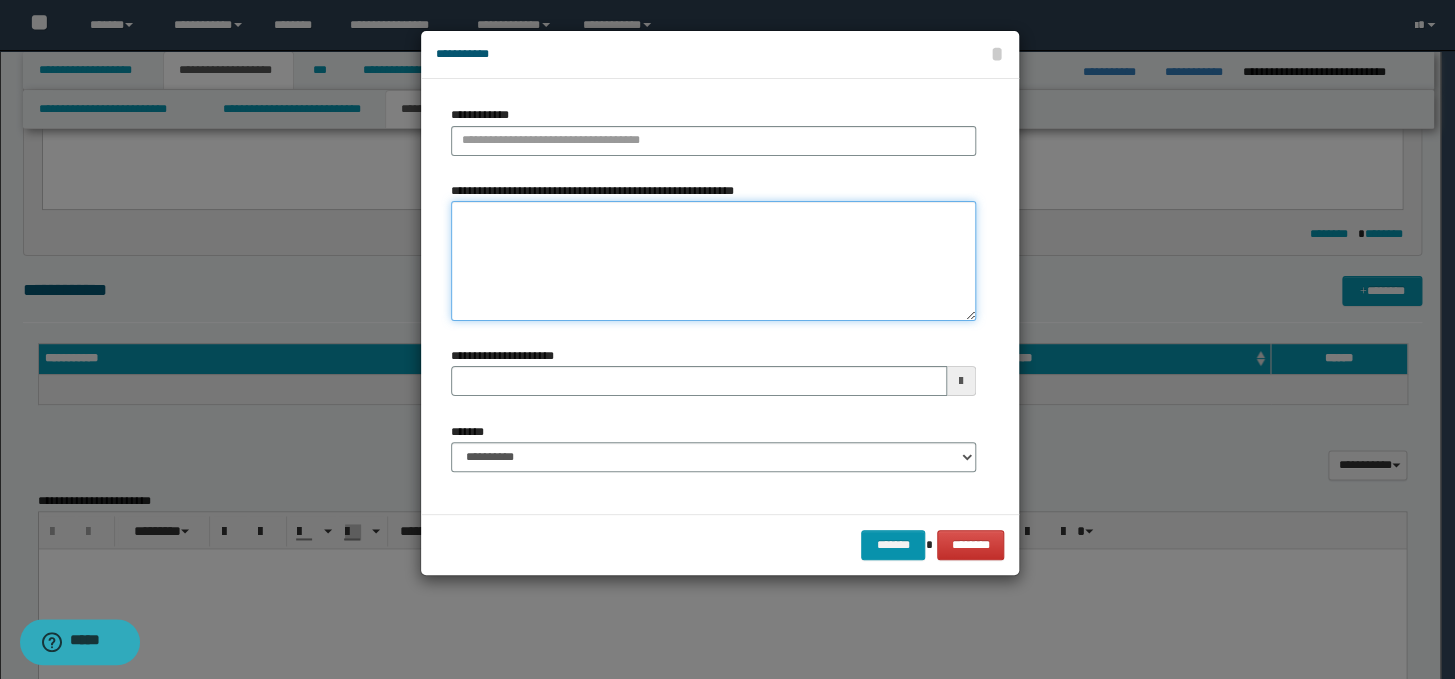 click on "**********" at bounding box center (713, 261) 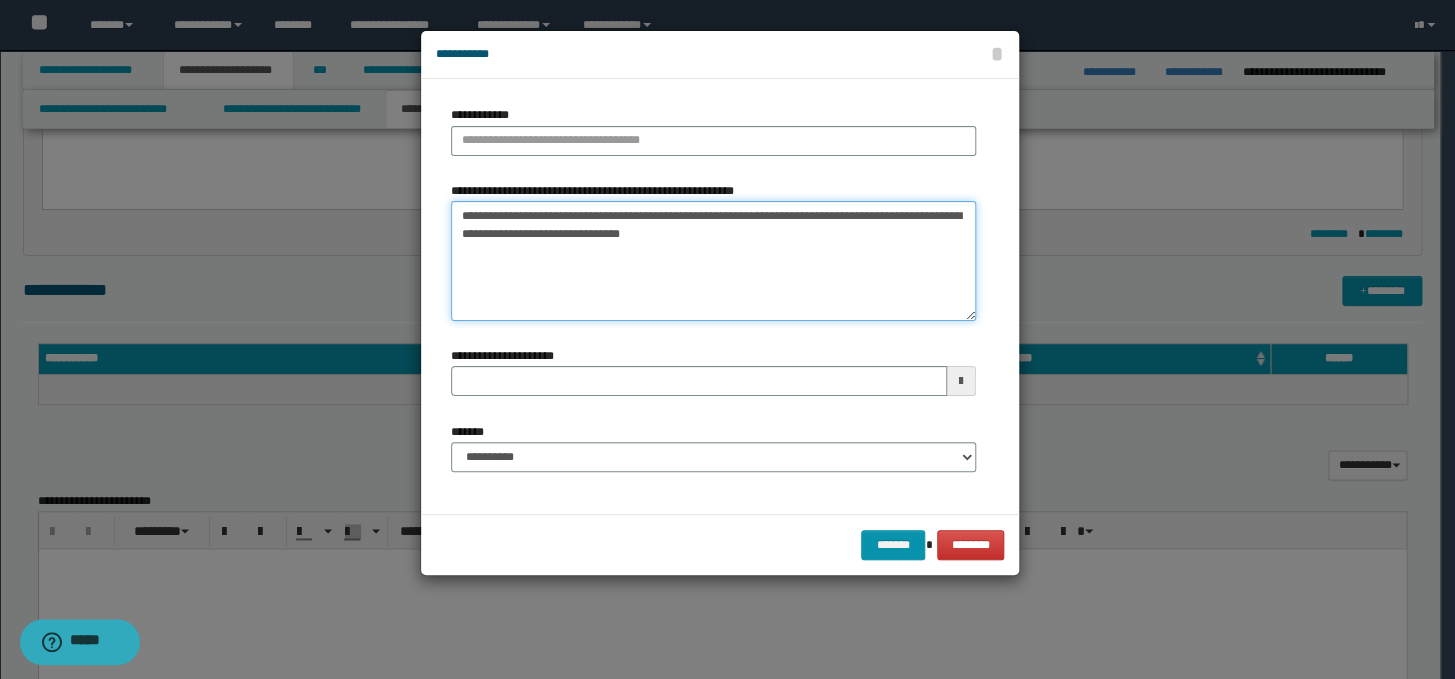 click on "**********" at bounding box center (713, 261) 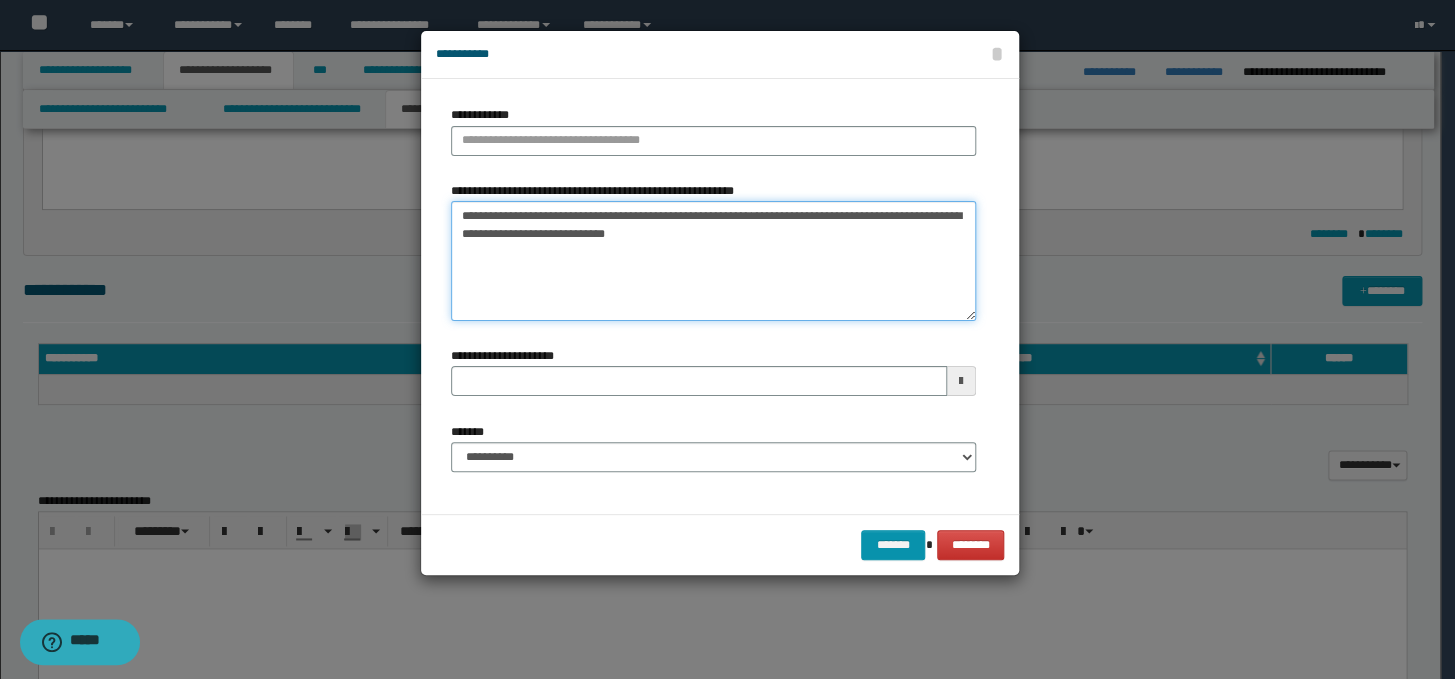drag, startPoint x: 496, startPoint y: 230, endPoint x: 459, endPoint y: 204, distance: 45.221676 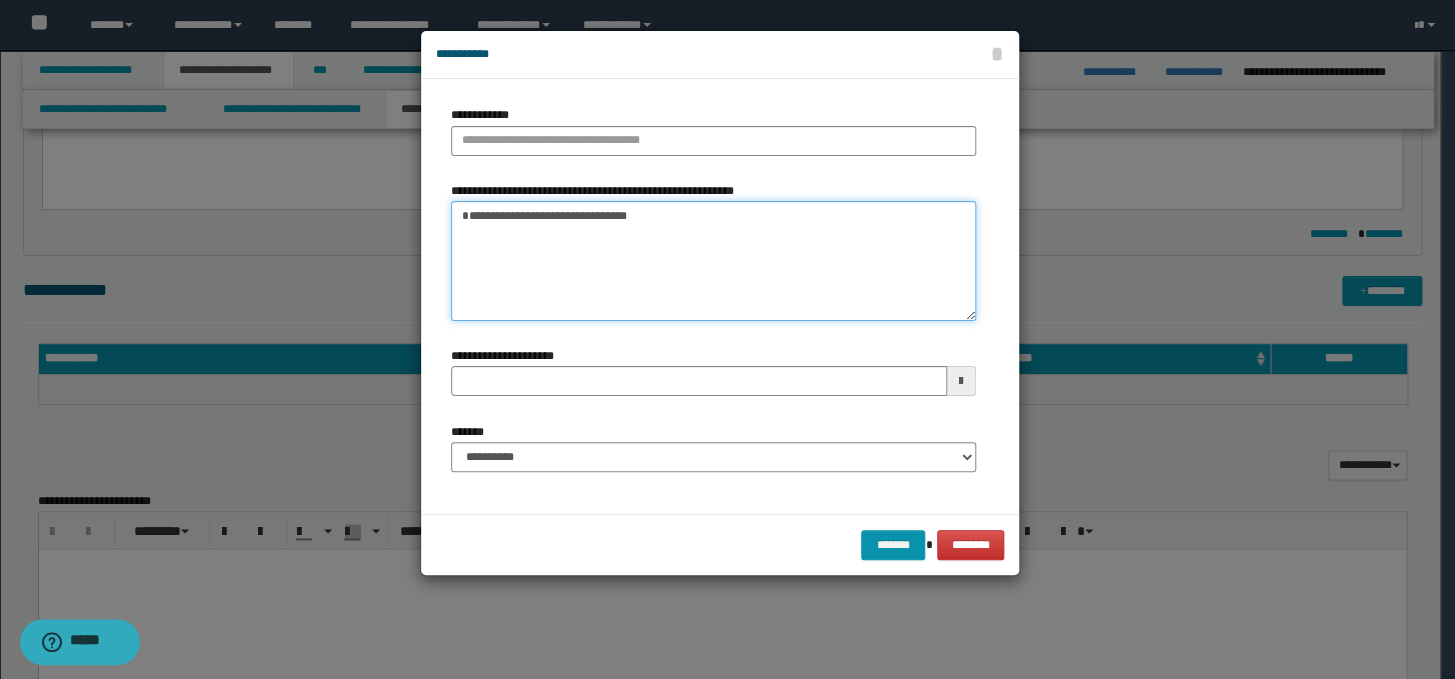 type on "**********" 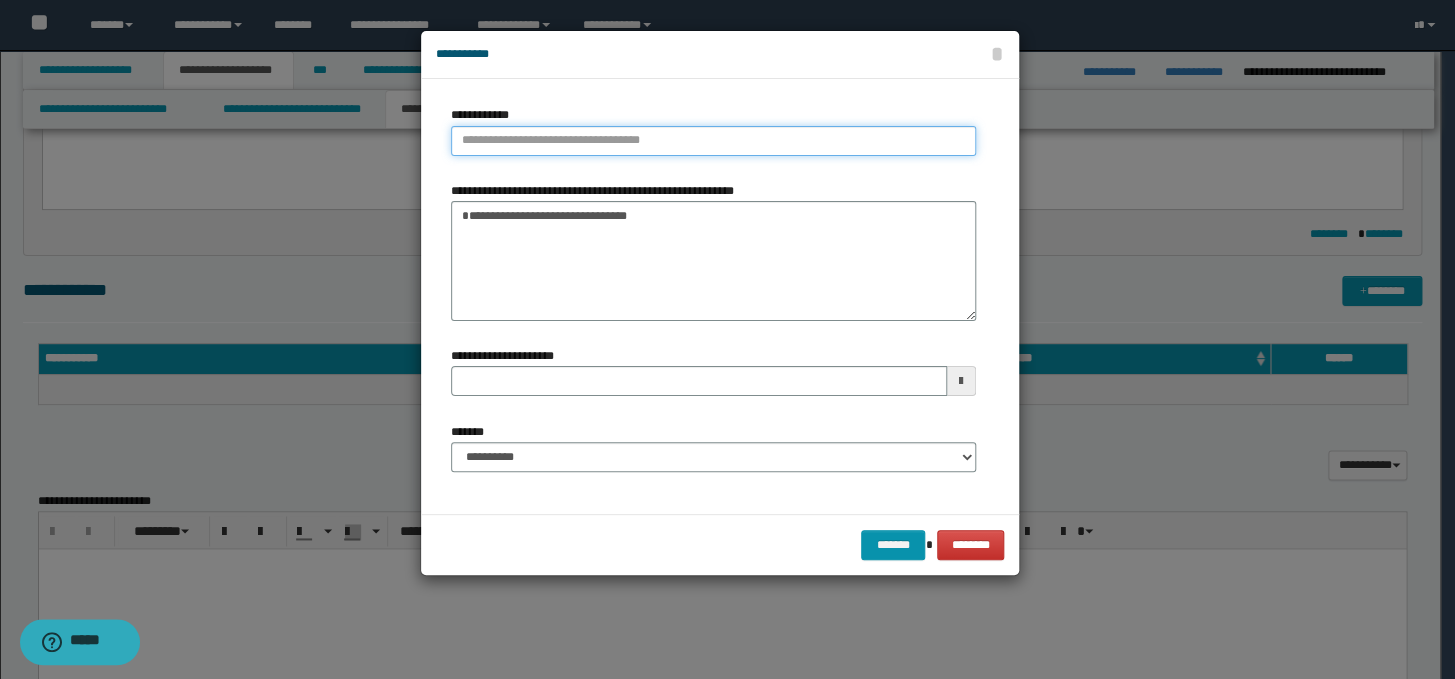 click on "**********" at bounding box center (713, 141) 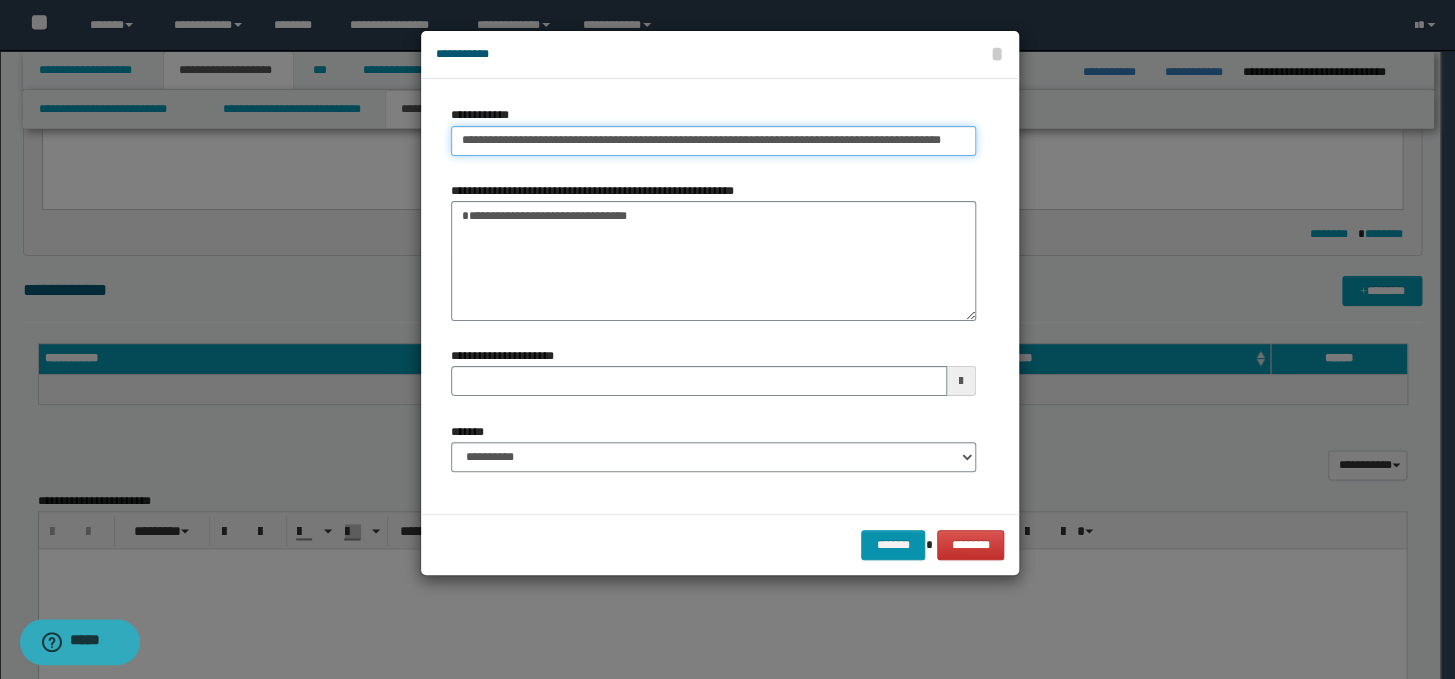 scroll, scrollTop: 0, scrollLeft: 10, axis: horizontal 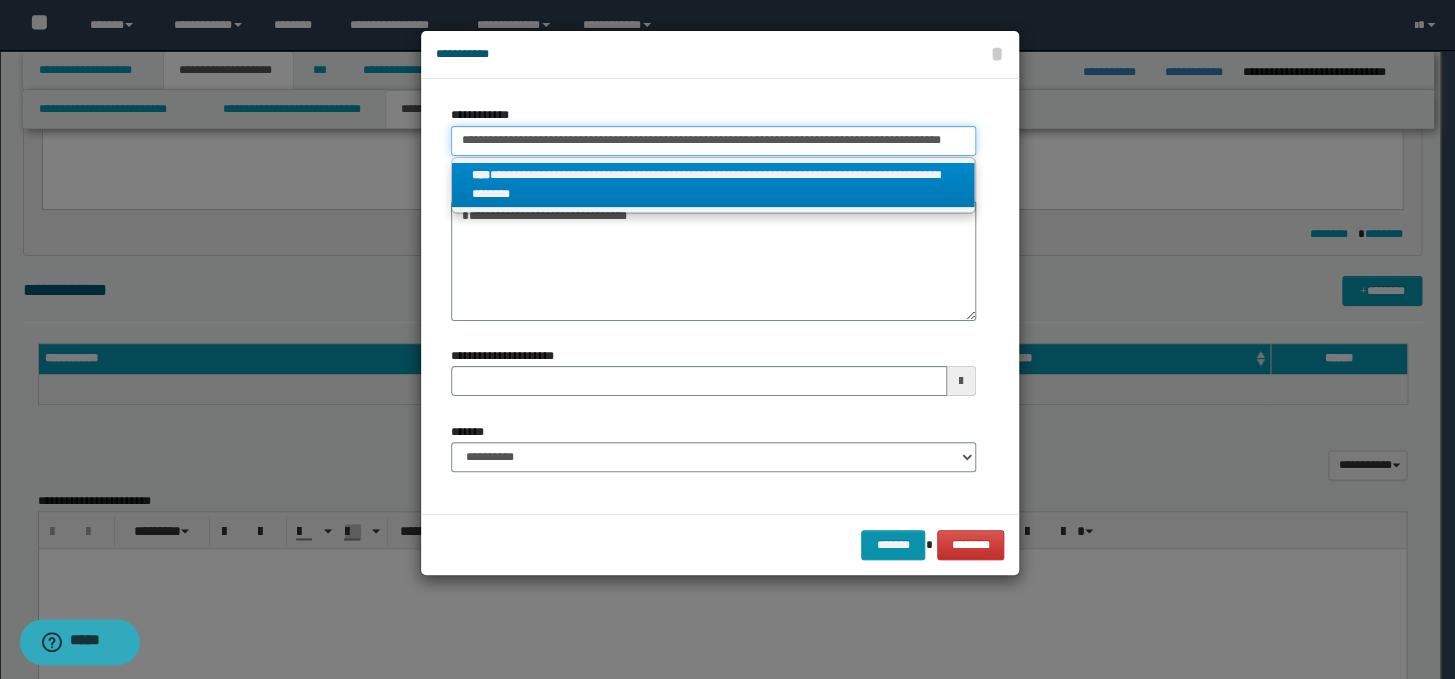 type on "**********" 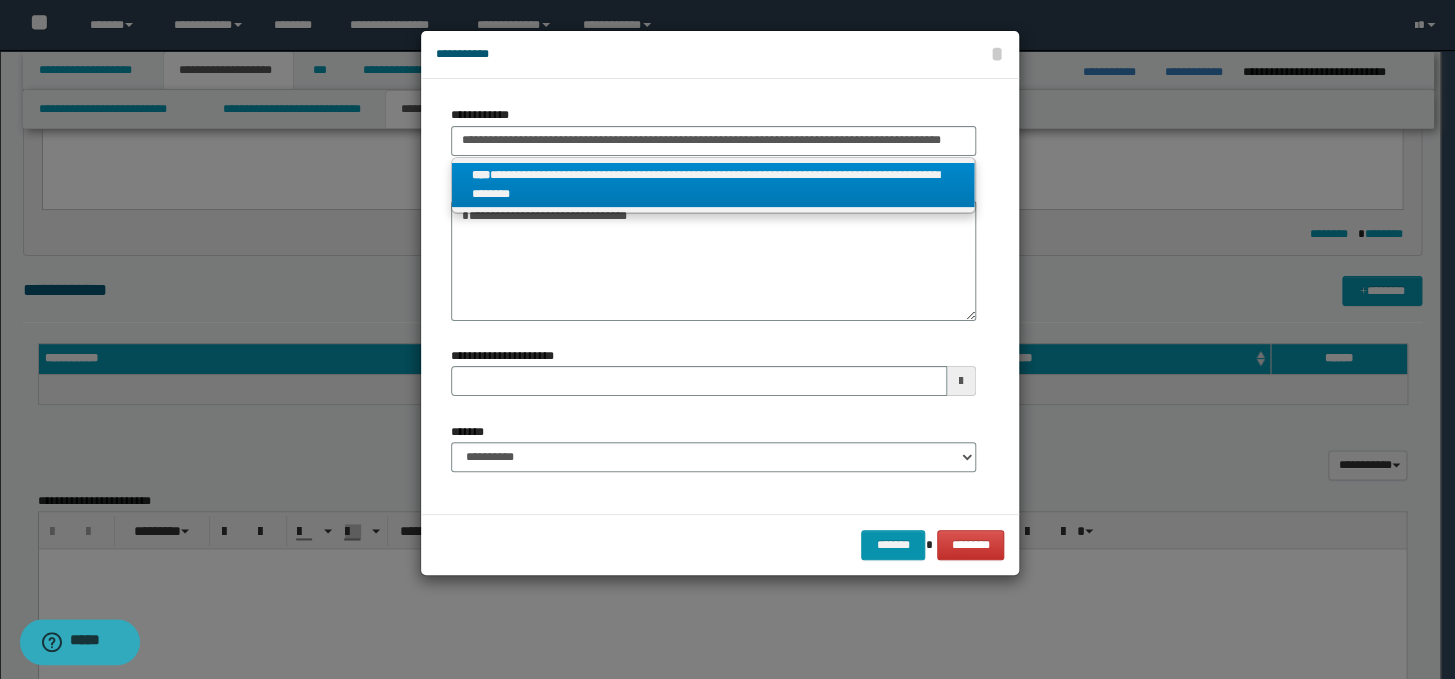 scroll, scrollTop: 0, scrollLeft: 0, axis: both 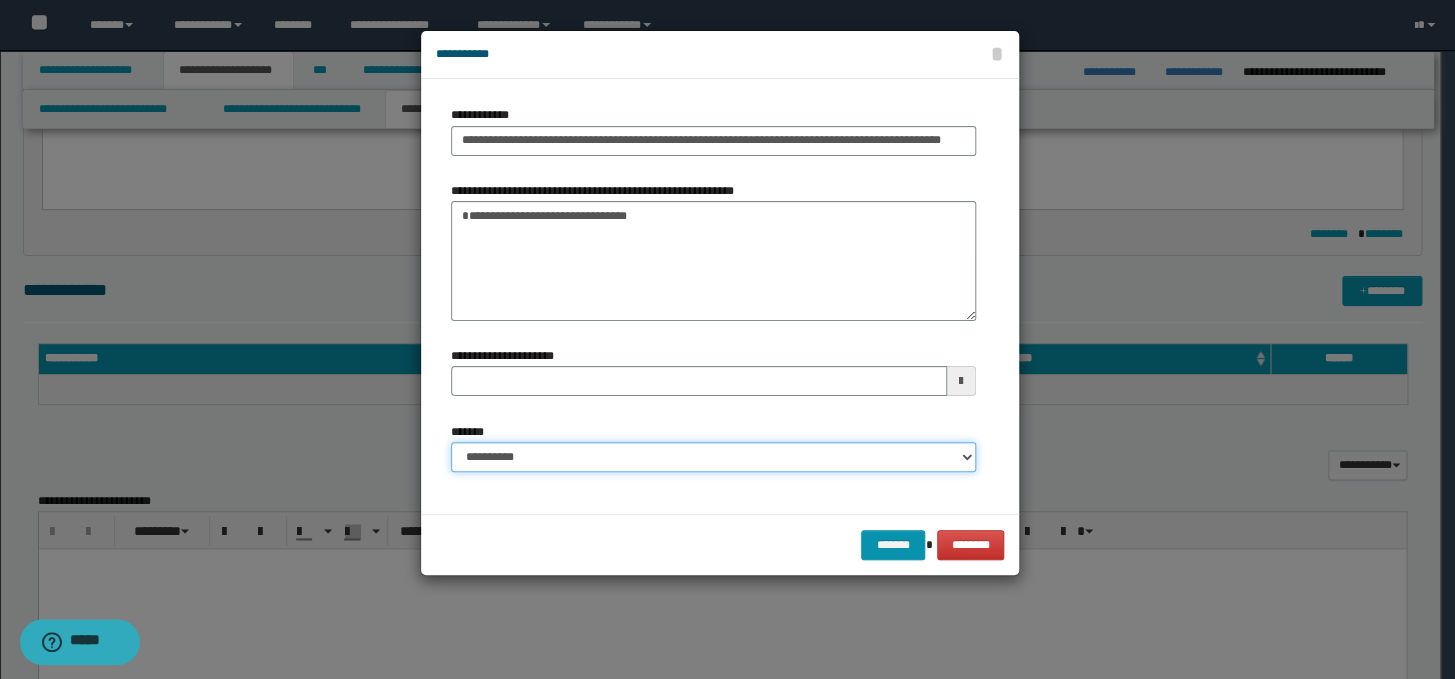 click on "**********" at bounding box center (713, 457) 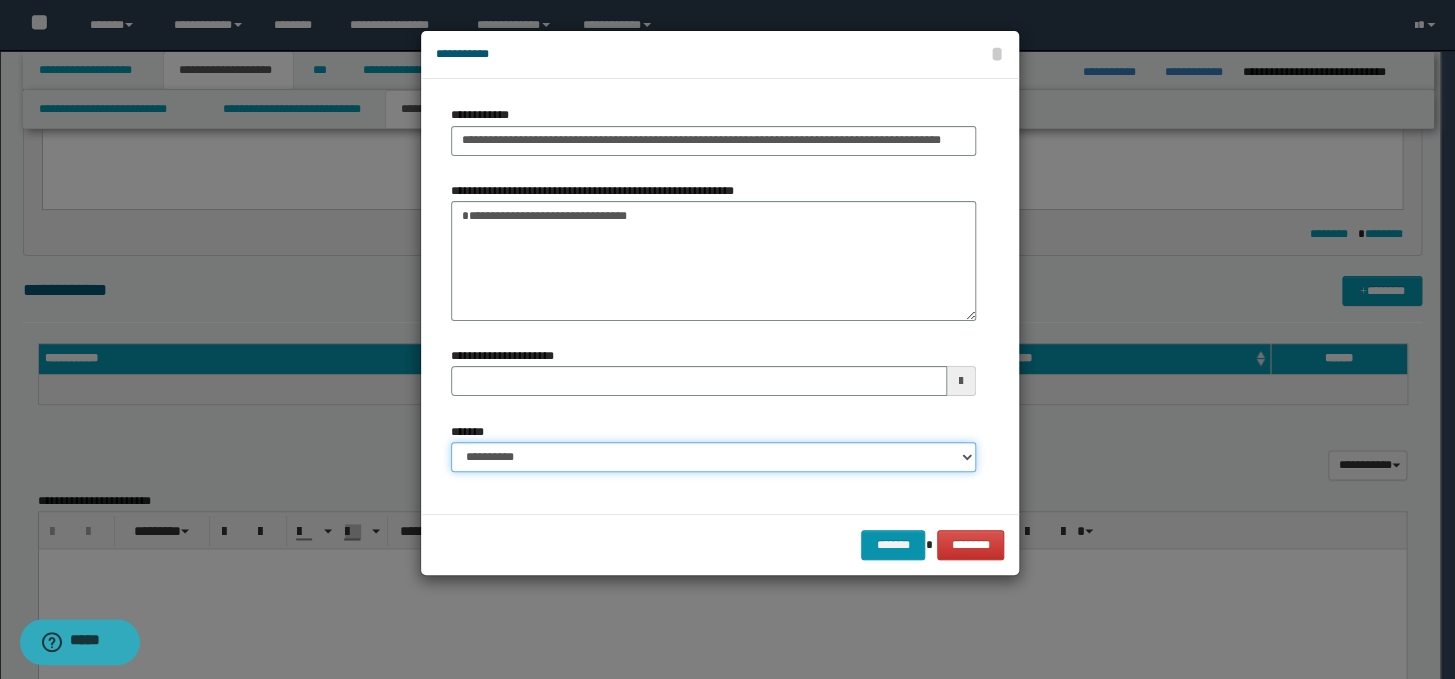 select on "*" 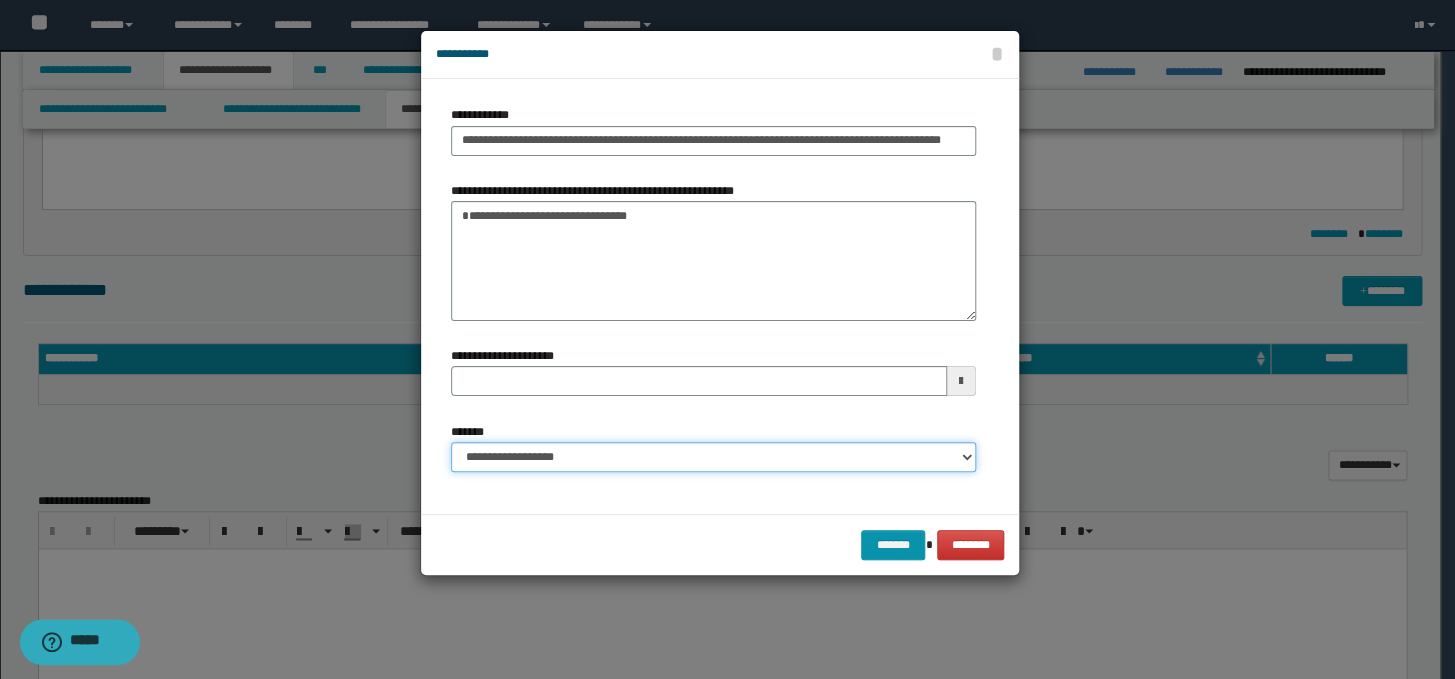 click on "**********" at bounding box center [713, 457] 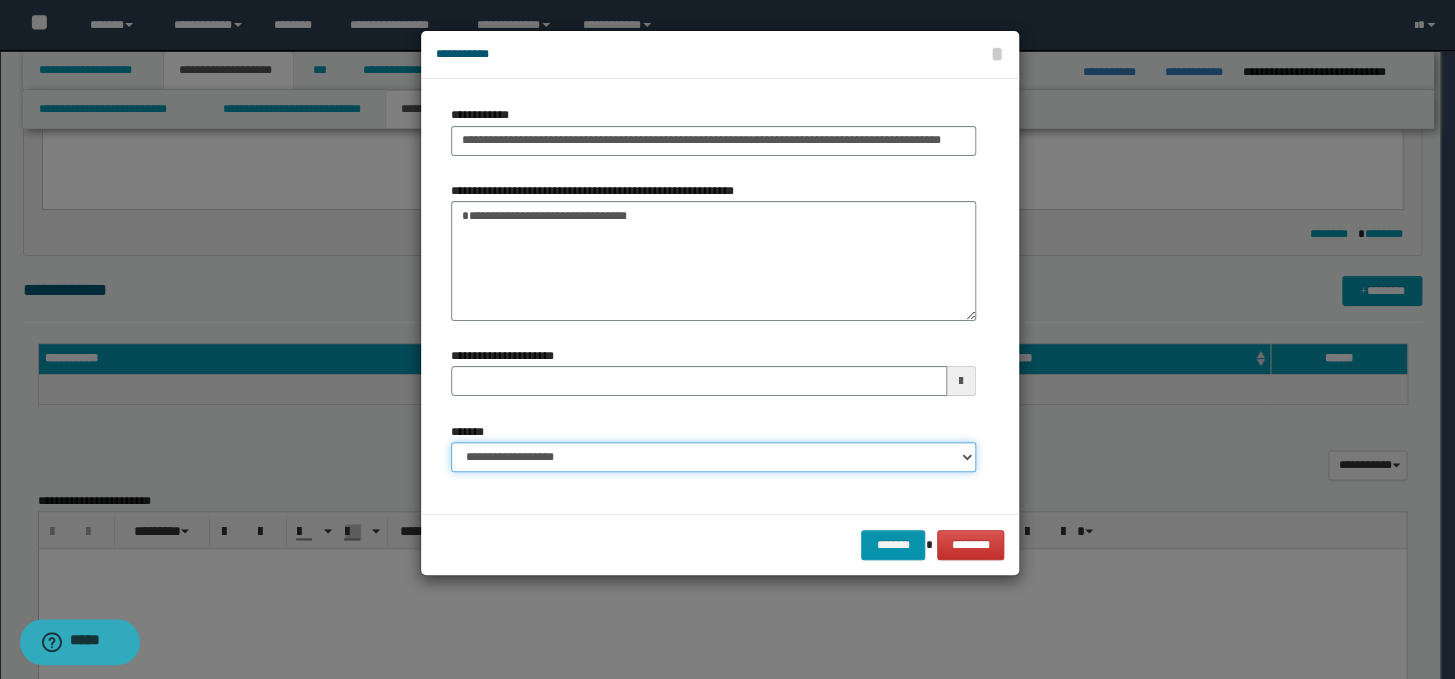 type 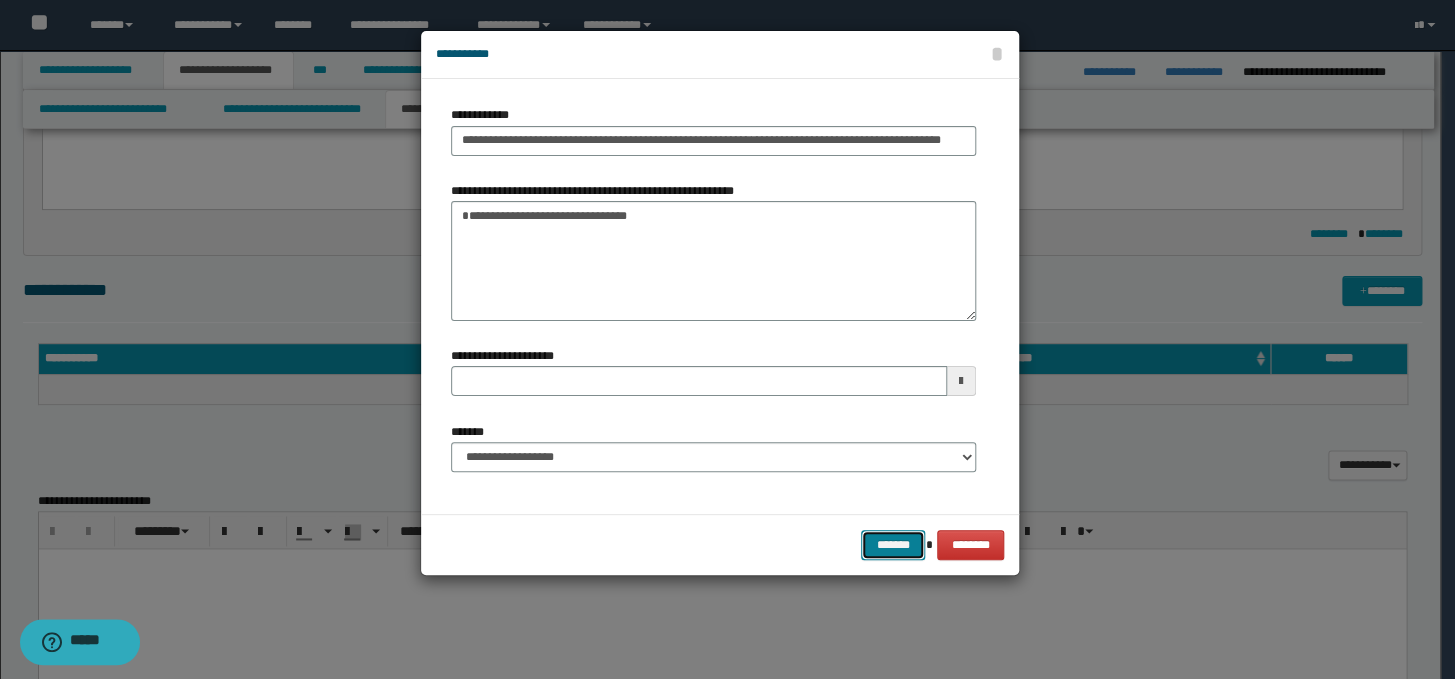 click on "*******" at bounding box center [893, 545] 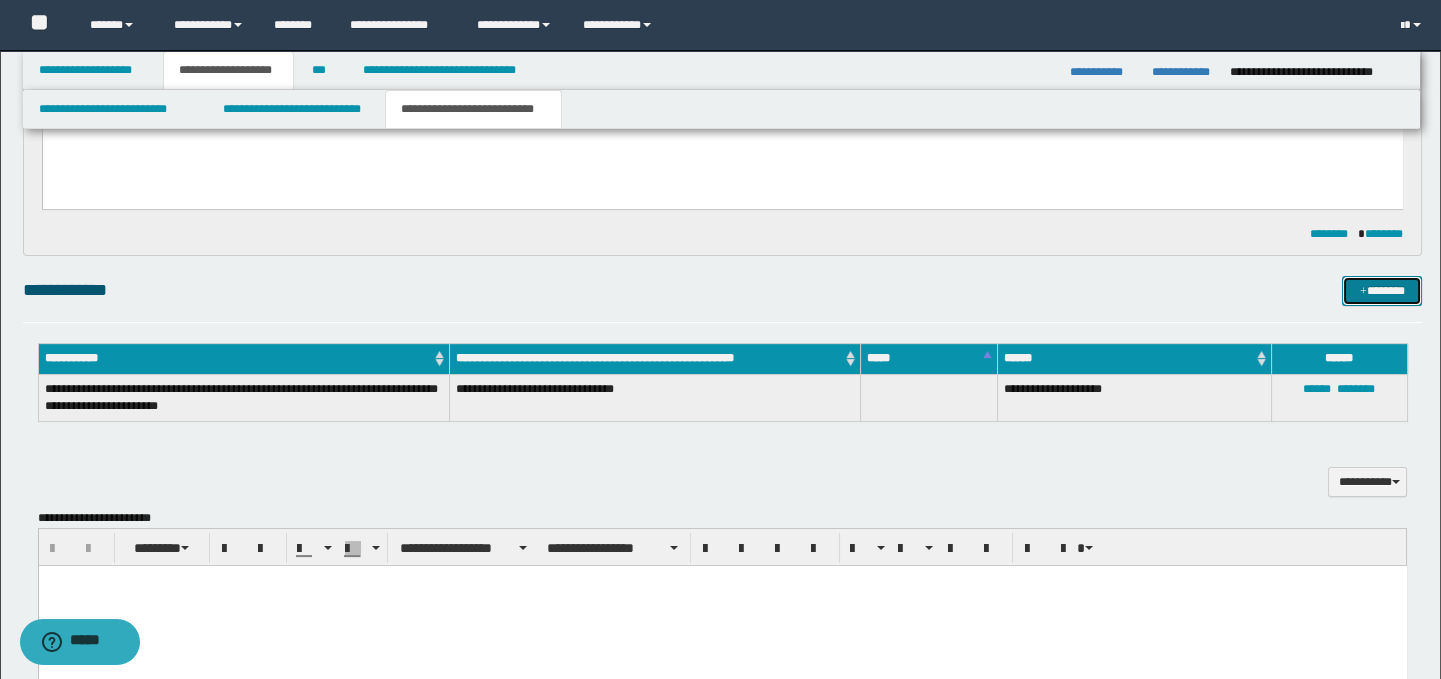 click on "*******" at bounding box center (1382, 291) 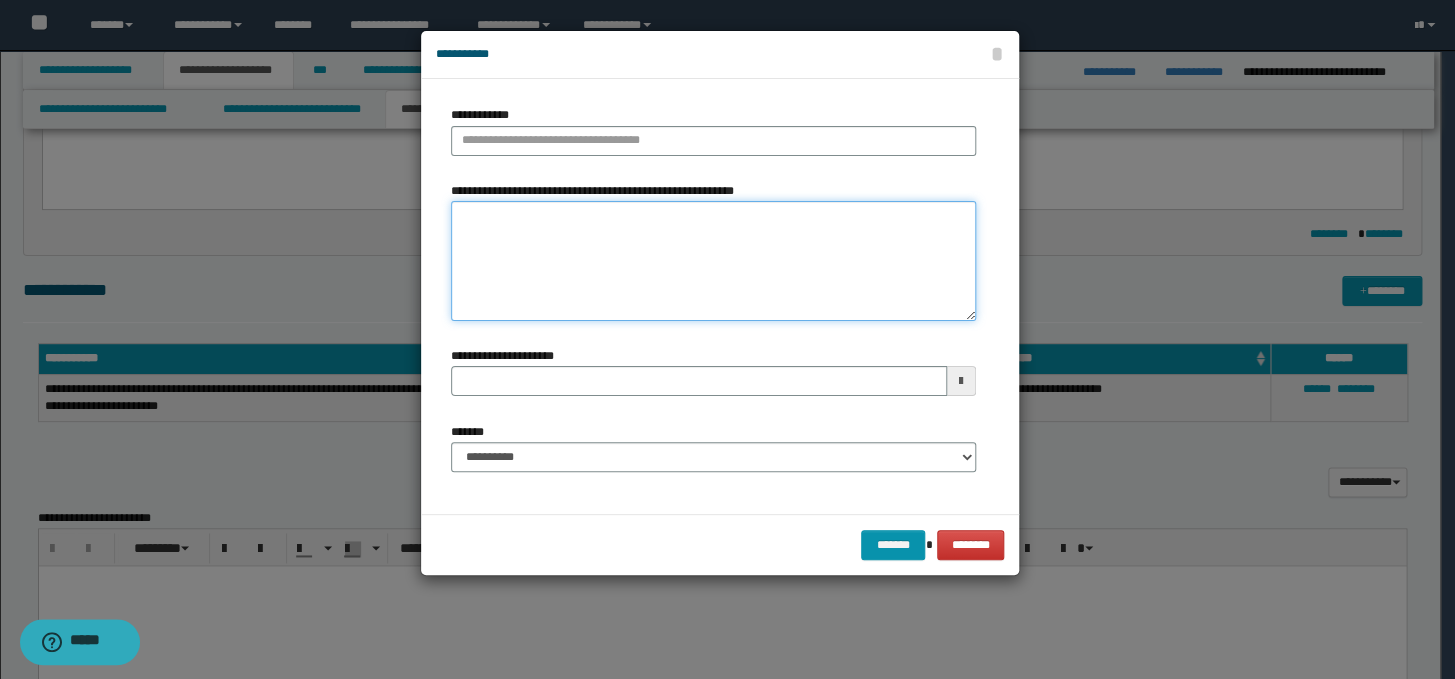 click on "**********" at bounding box center (713, 261) 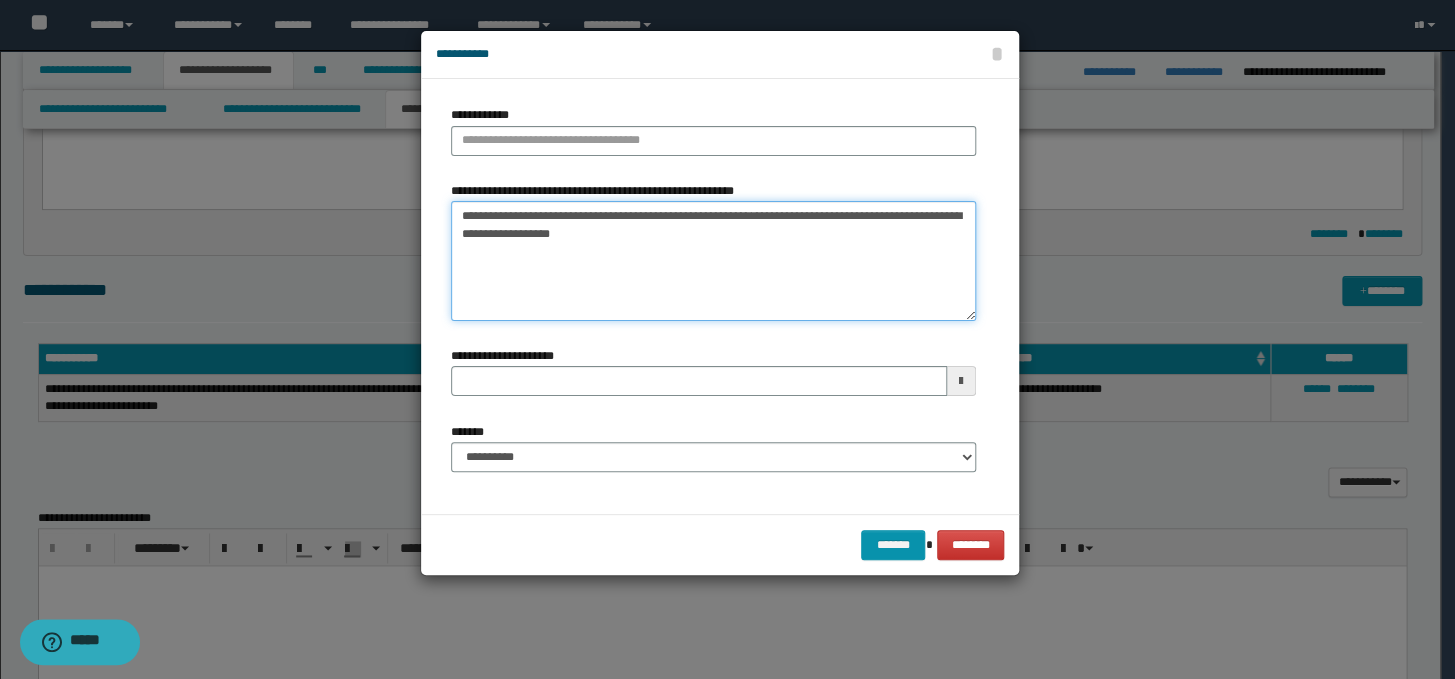 drag, startPoint x: 504, startPoint y: 233, endPoint x: 483, endPoint y: 214, distance: 28.319605 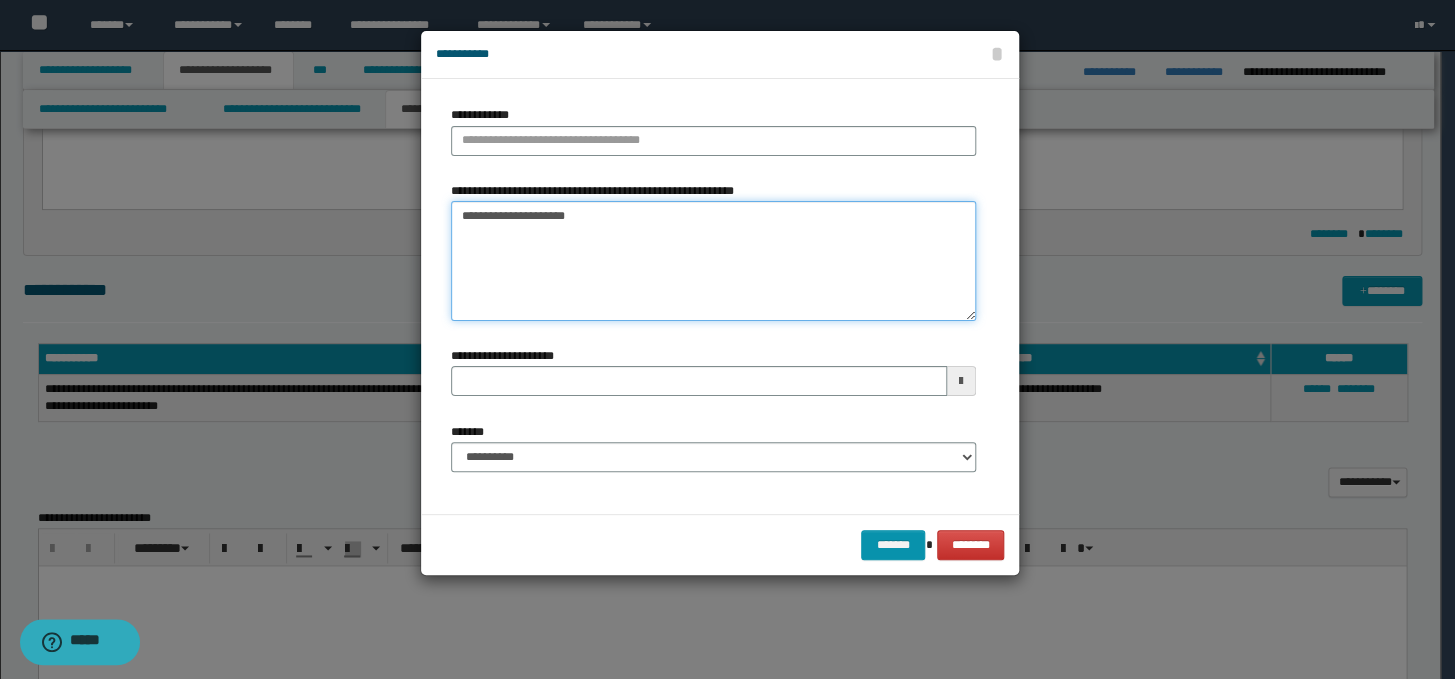 type on "**********" 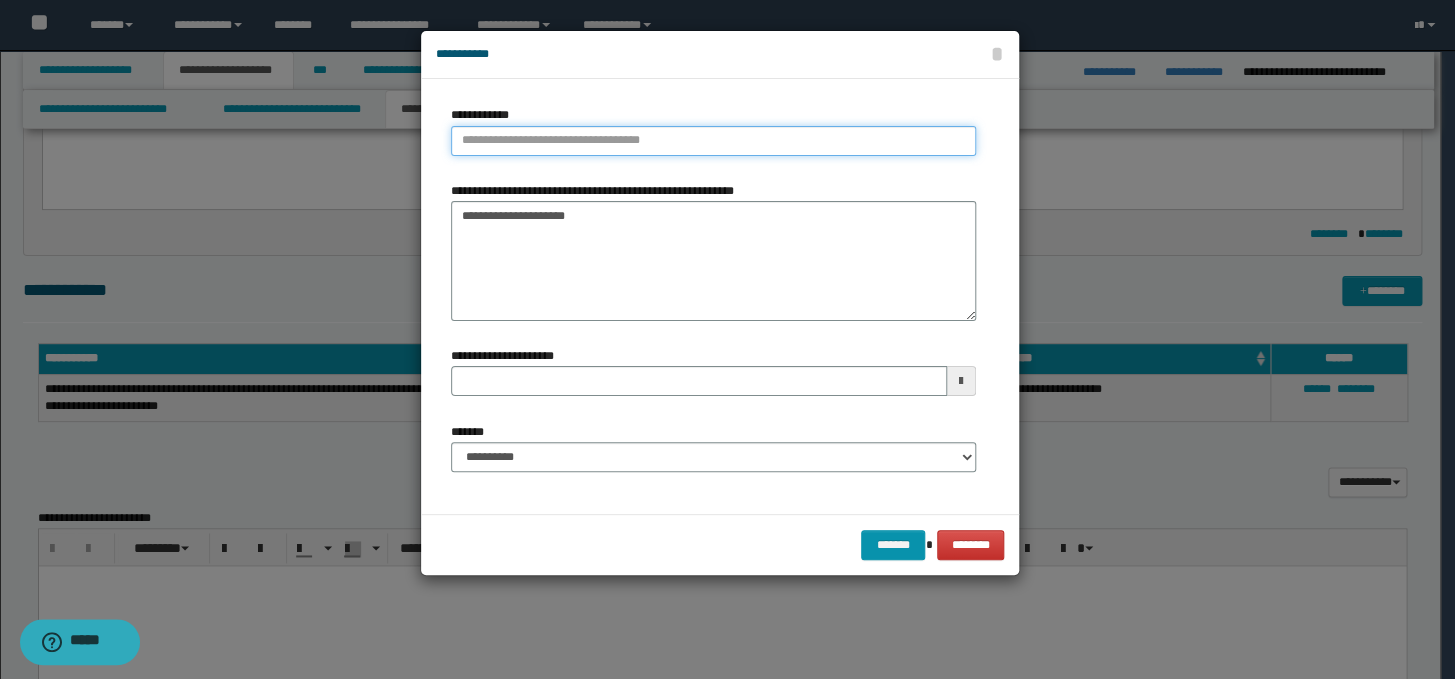 type on "**********" 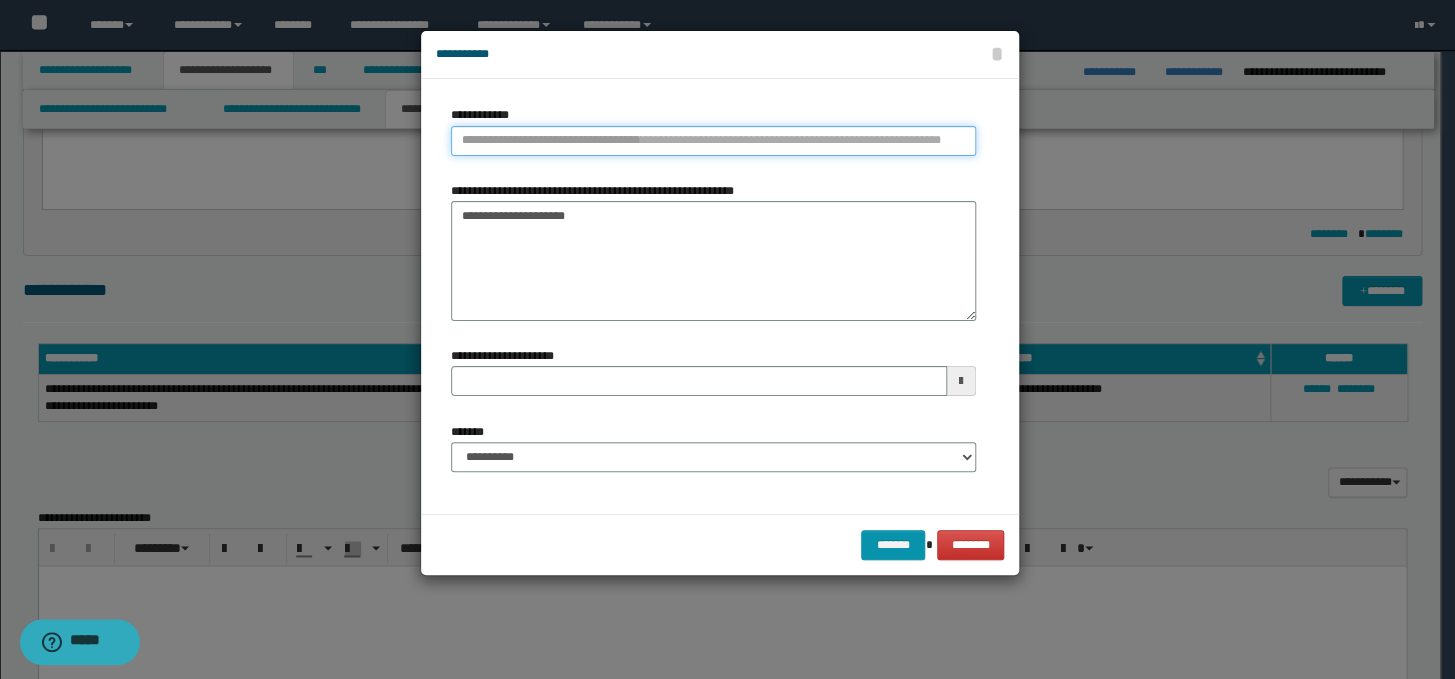 click on "**********" at bounding box center [713, 141] 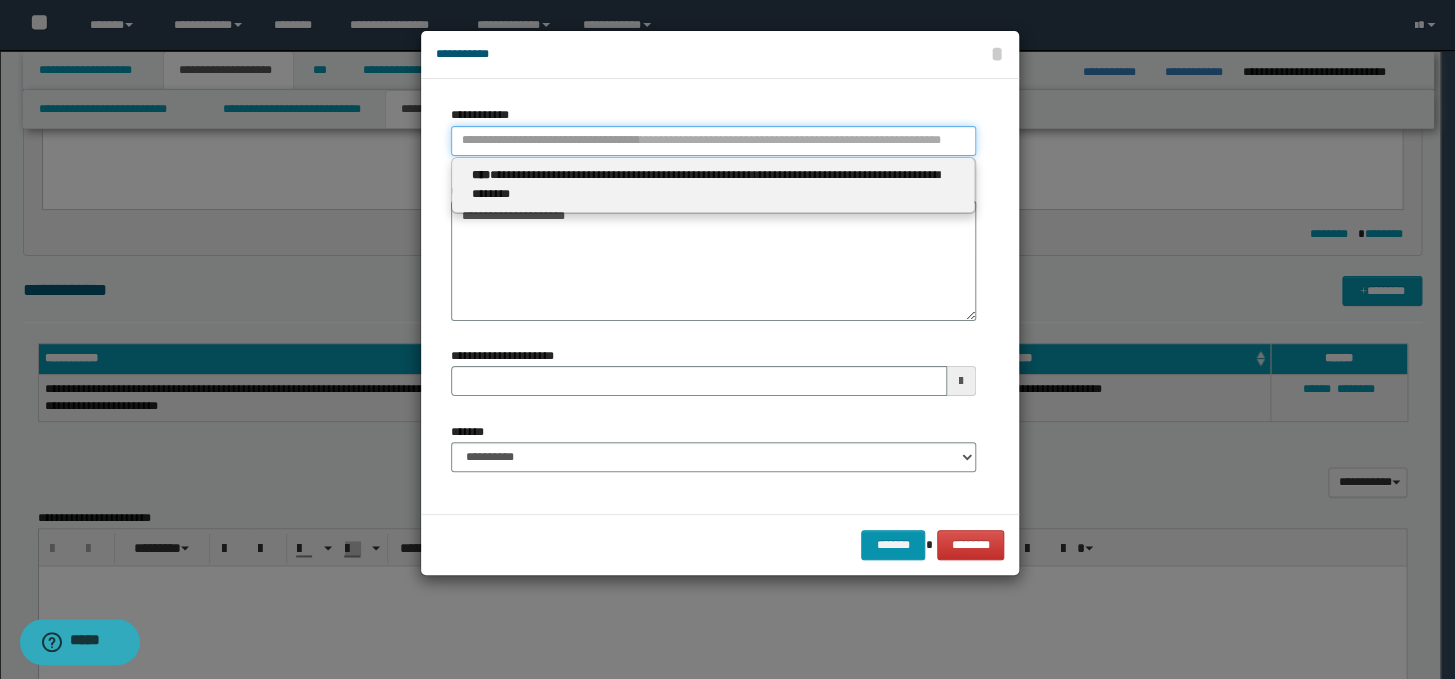paste on "**********" 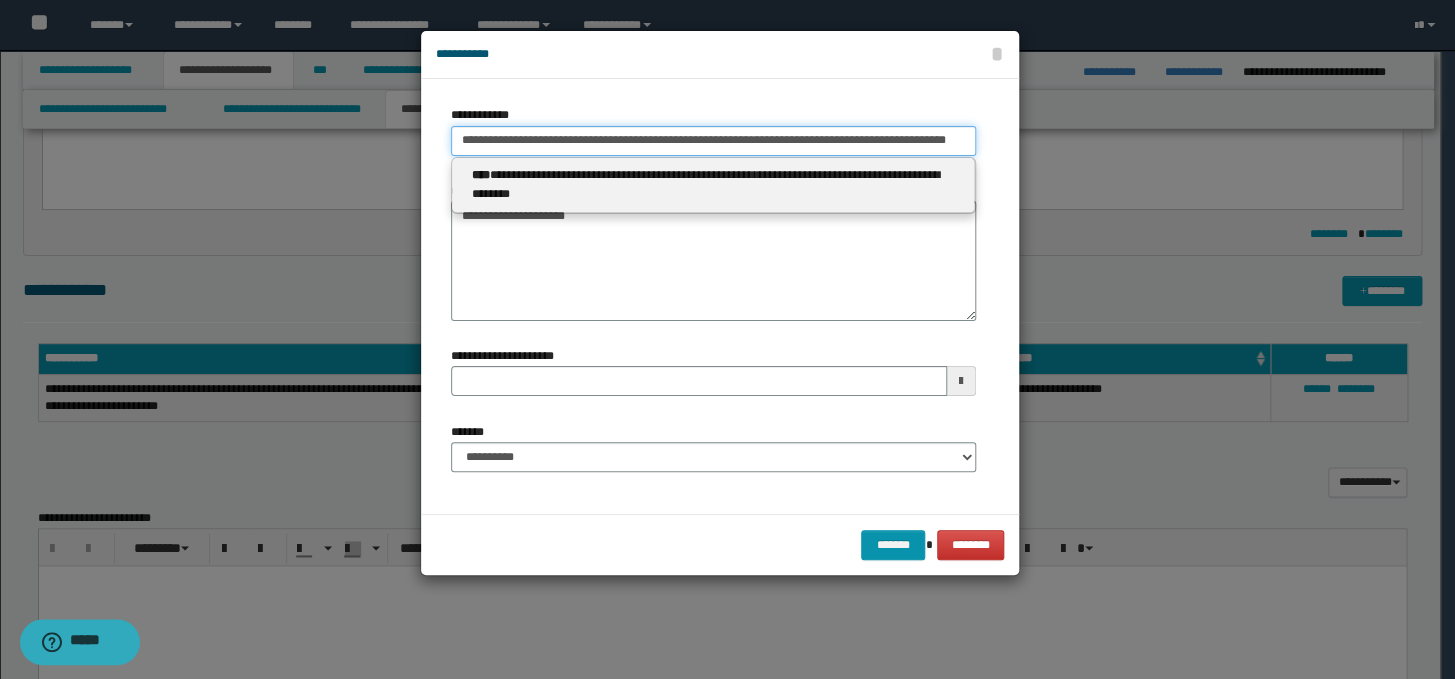 scroll, scrollTop: 0, scrollLeft: 10, axis: horizontal 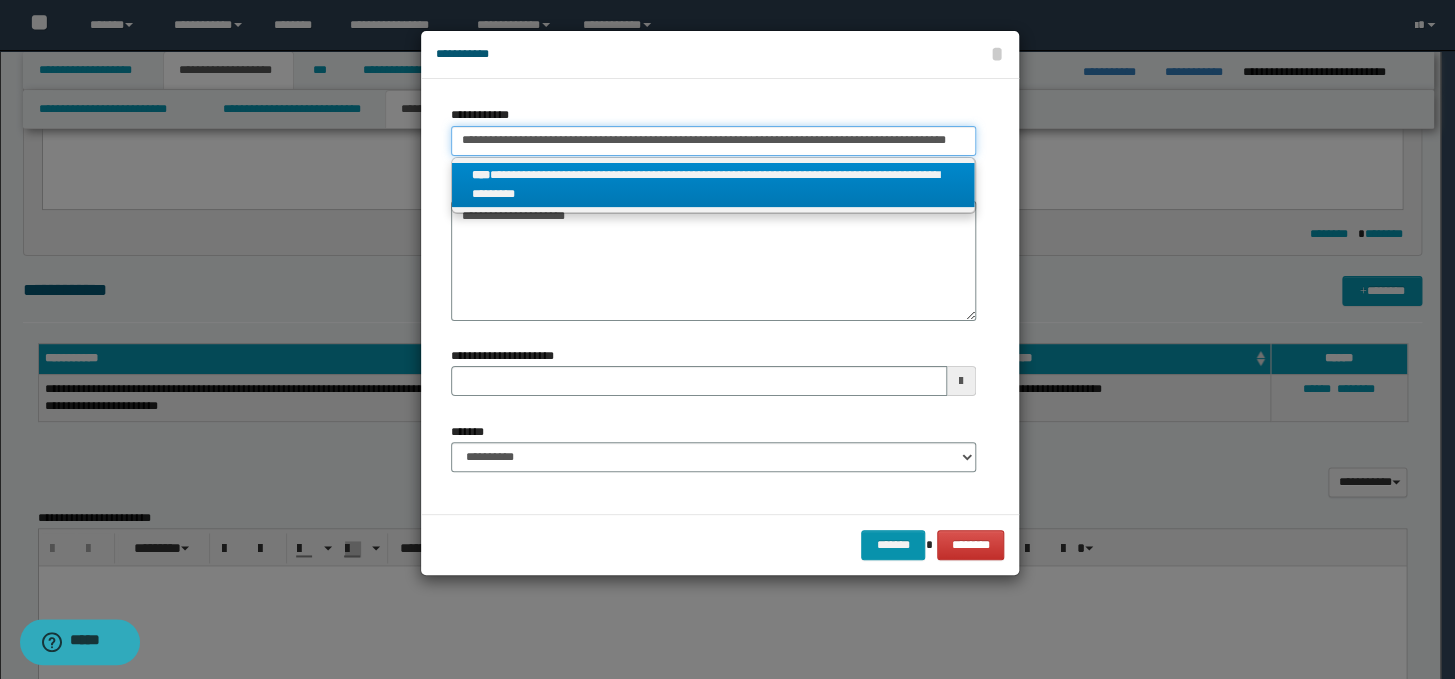 type on "**********" 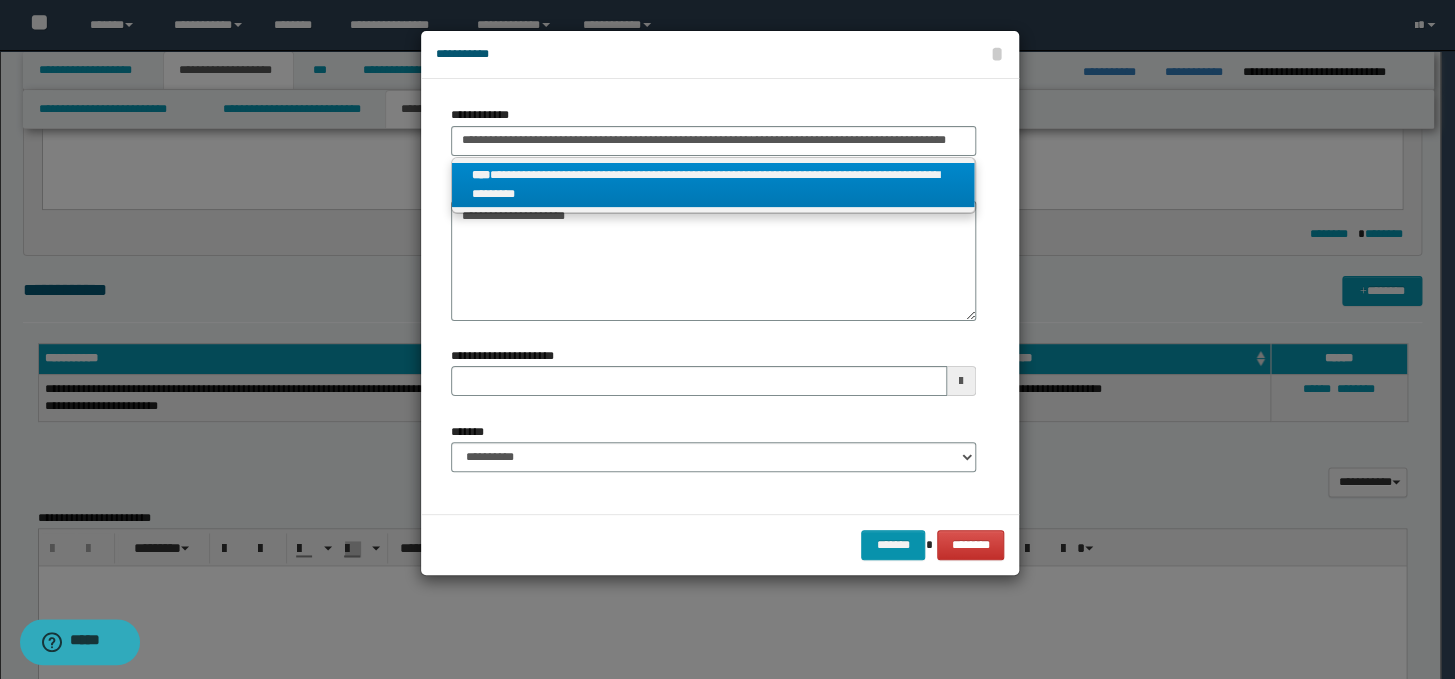 click on "**********" at bounding box center [713, 185] 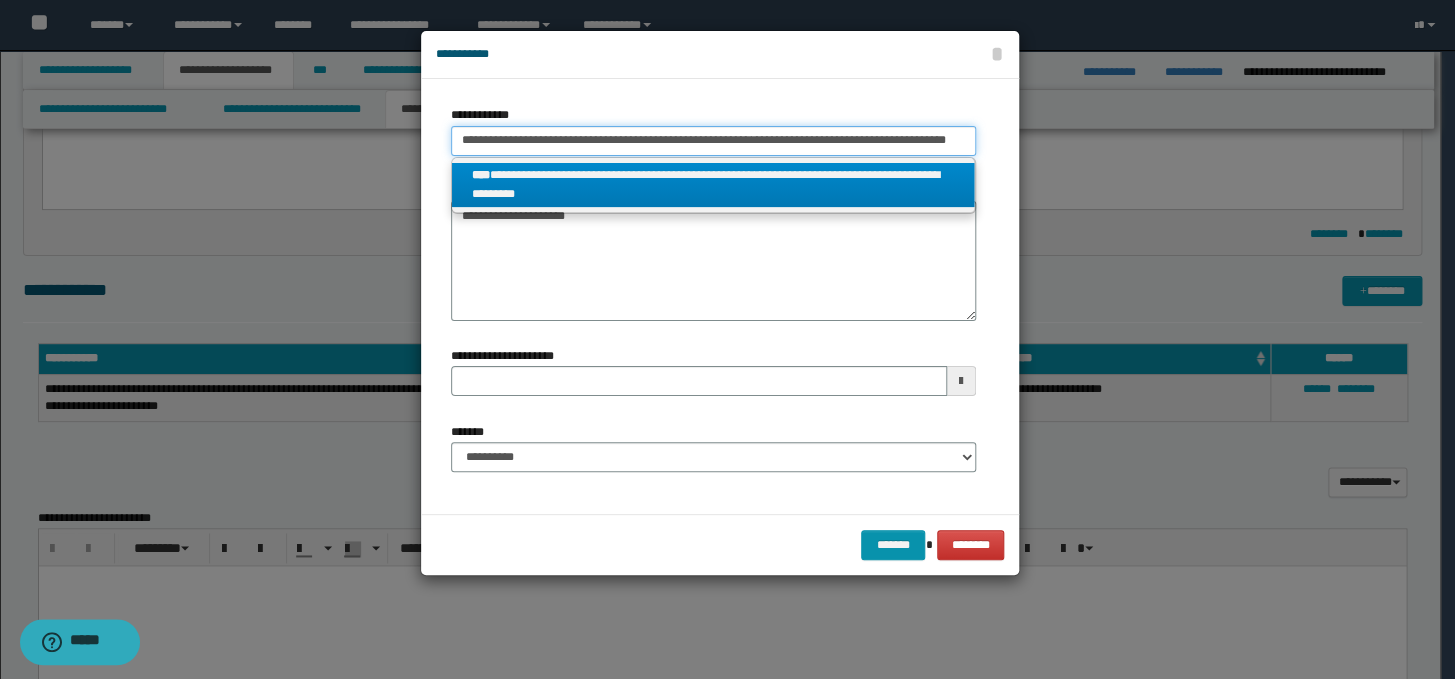 scroll, scrollTop: 0, scrollLeft: 10, axis: horizontal 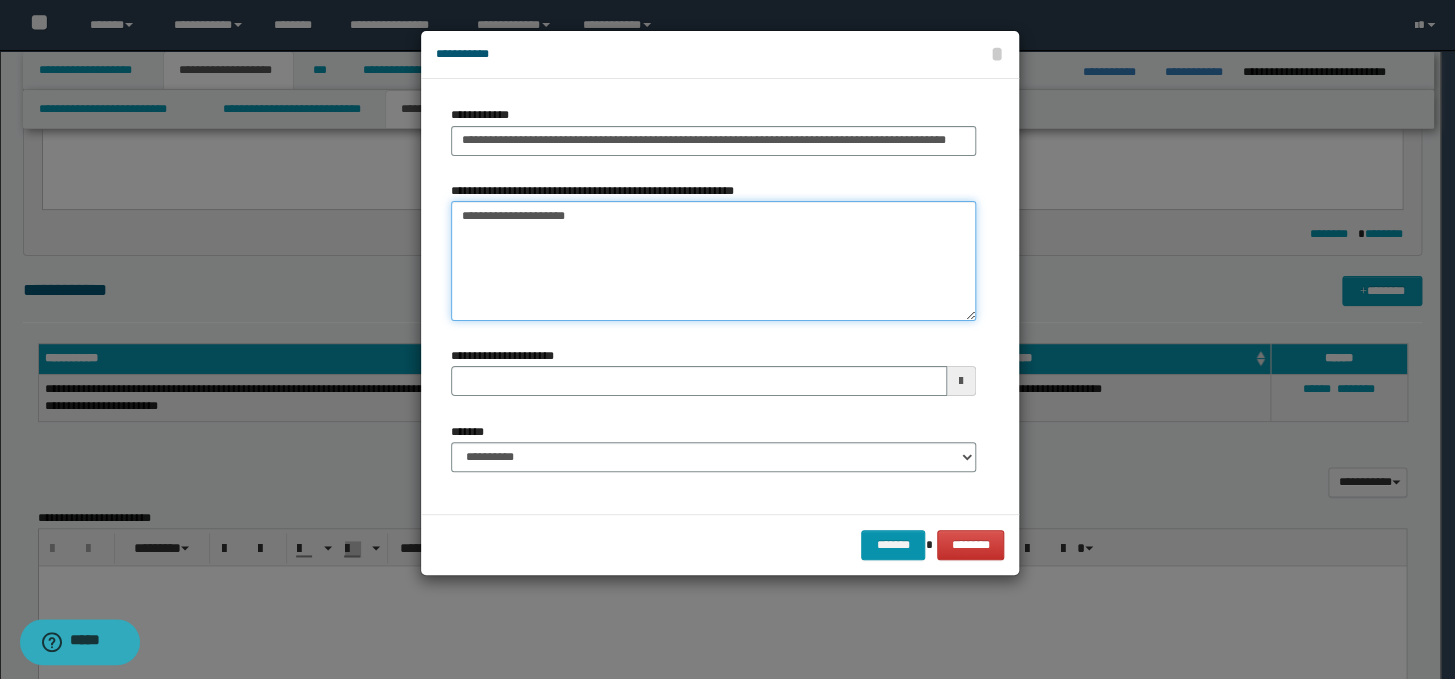 click on "**********" at bounding box center (713, 261) 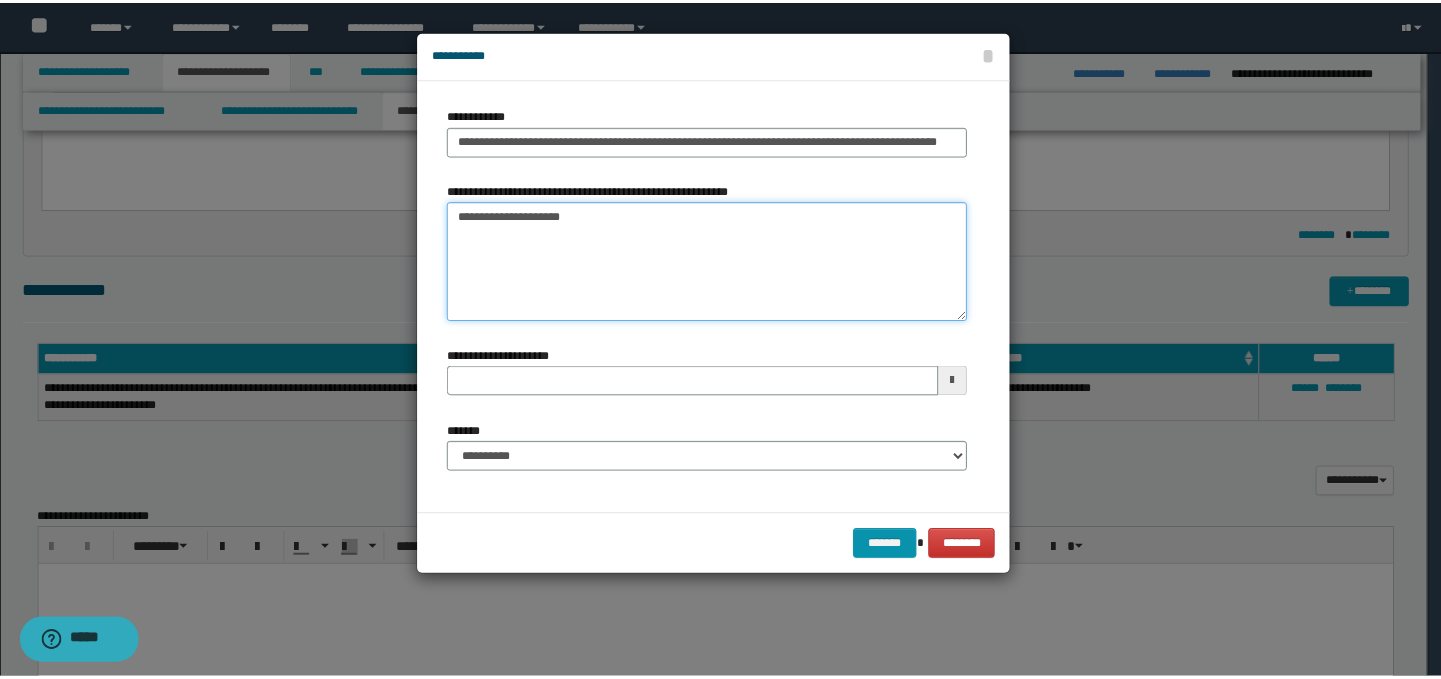 scroll, scrollTop: 0, scrollLeft: 0, axis: both 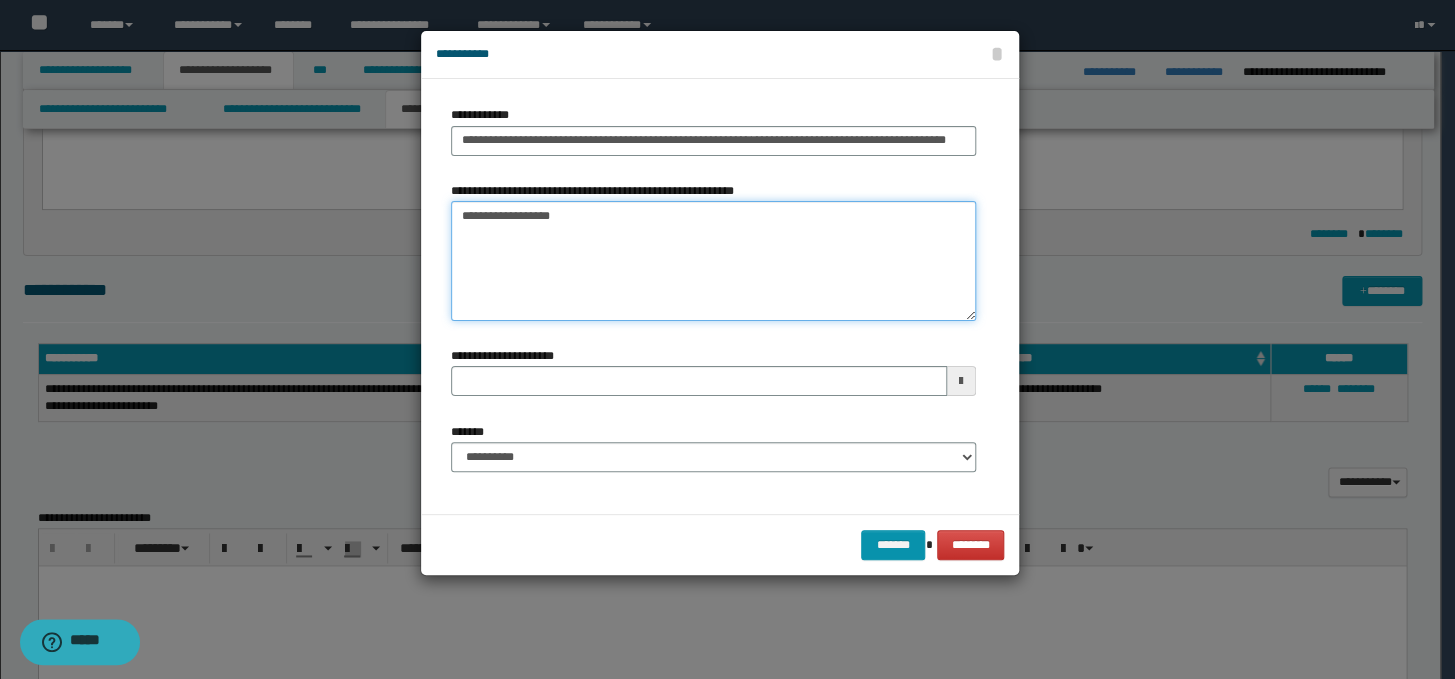 type on "**********" 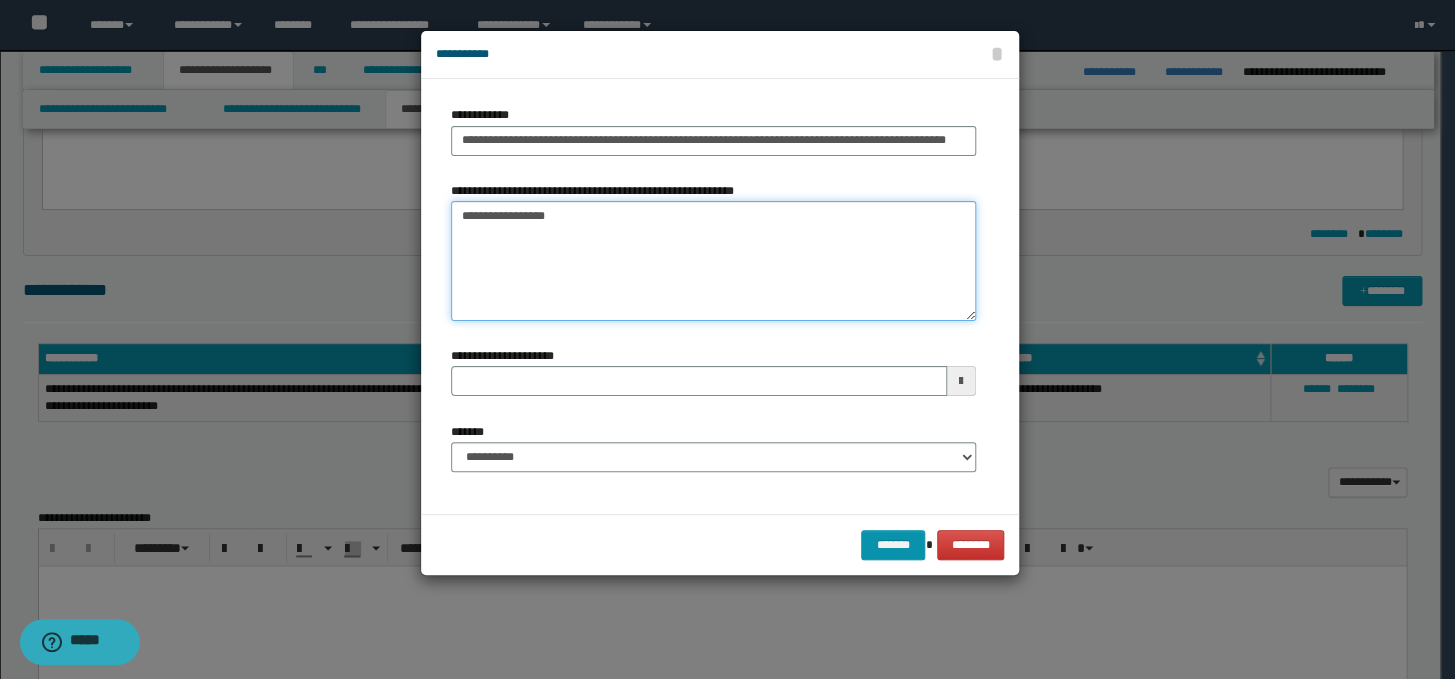 type 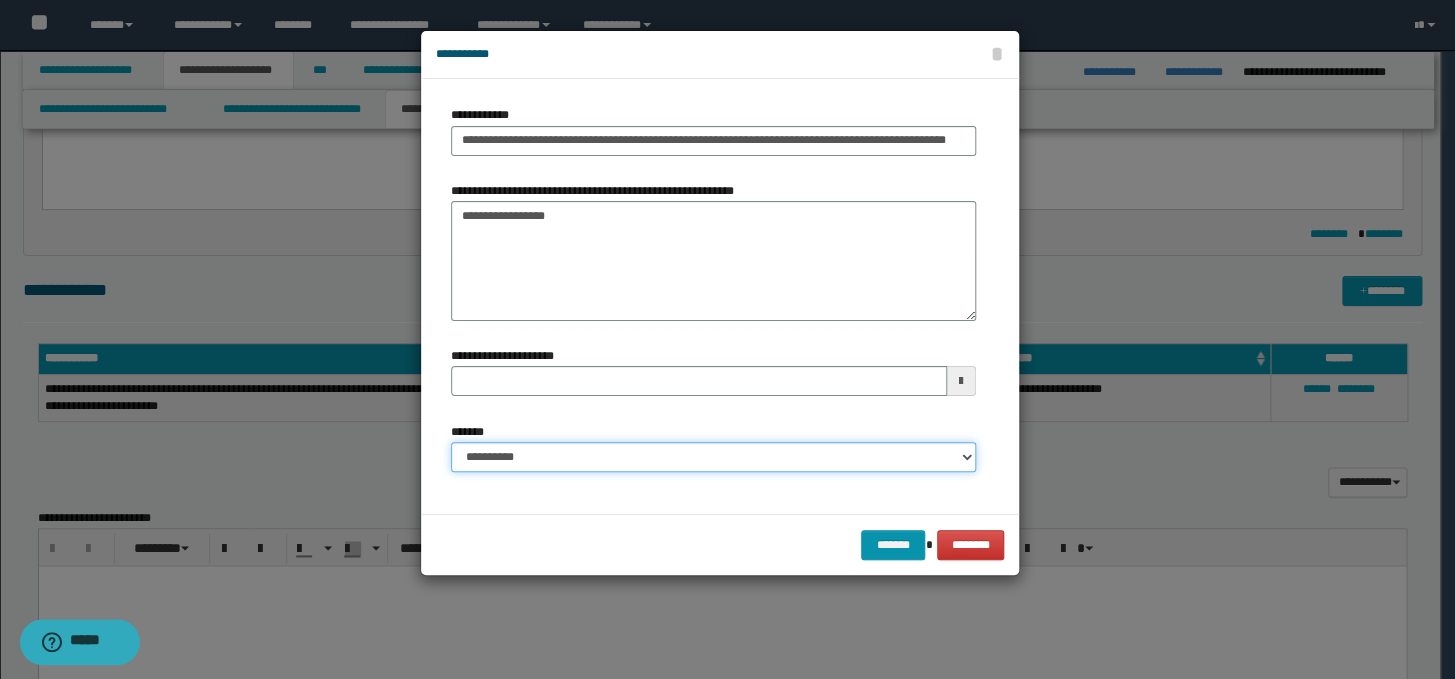 click on "**********" at bounding box center (713, 457) 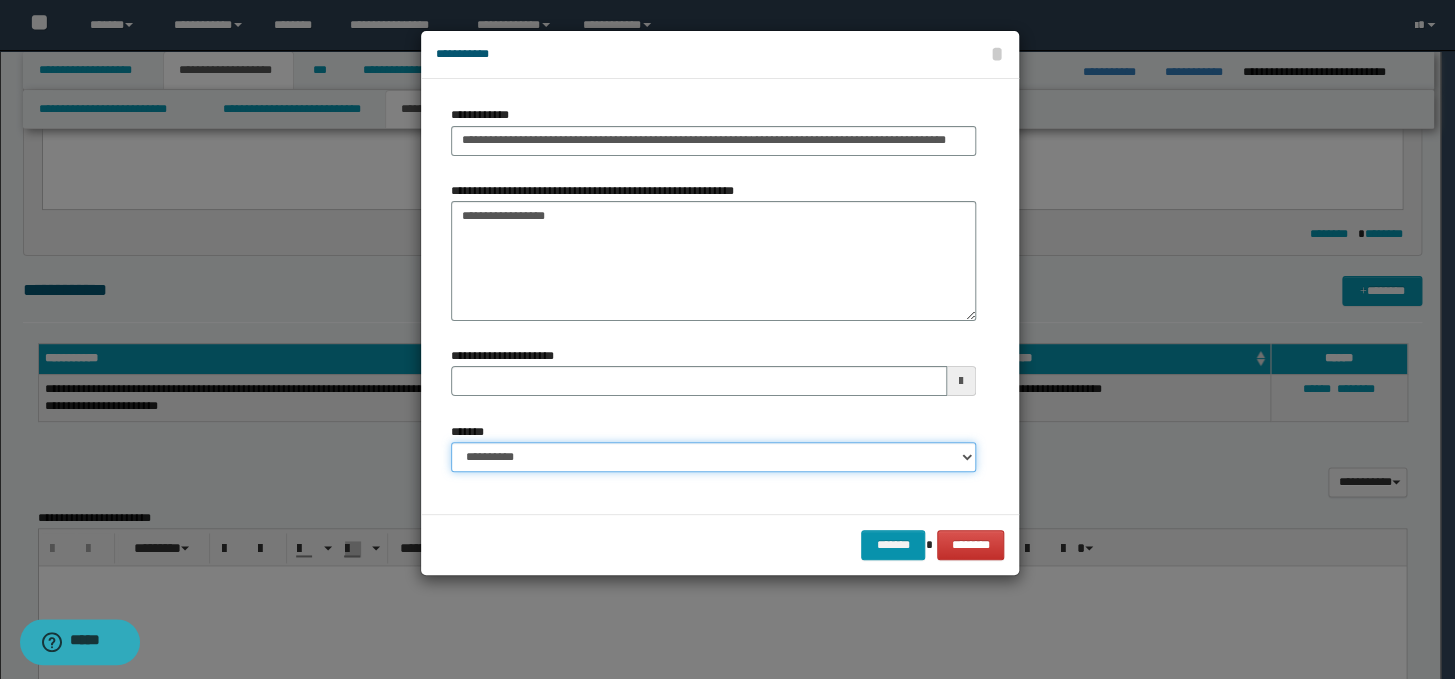 select on "*" 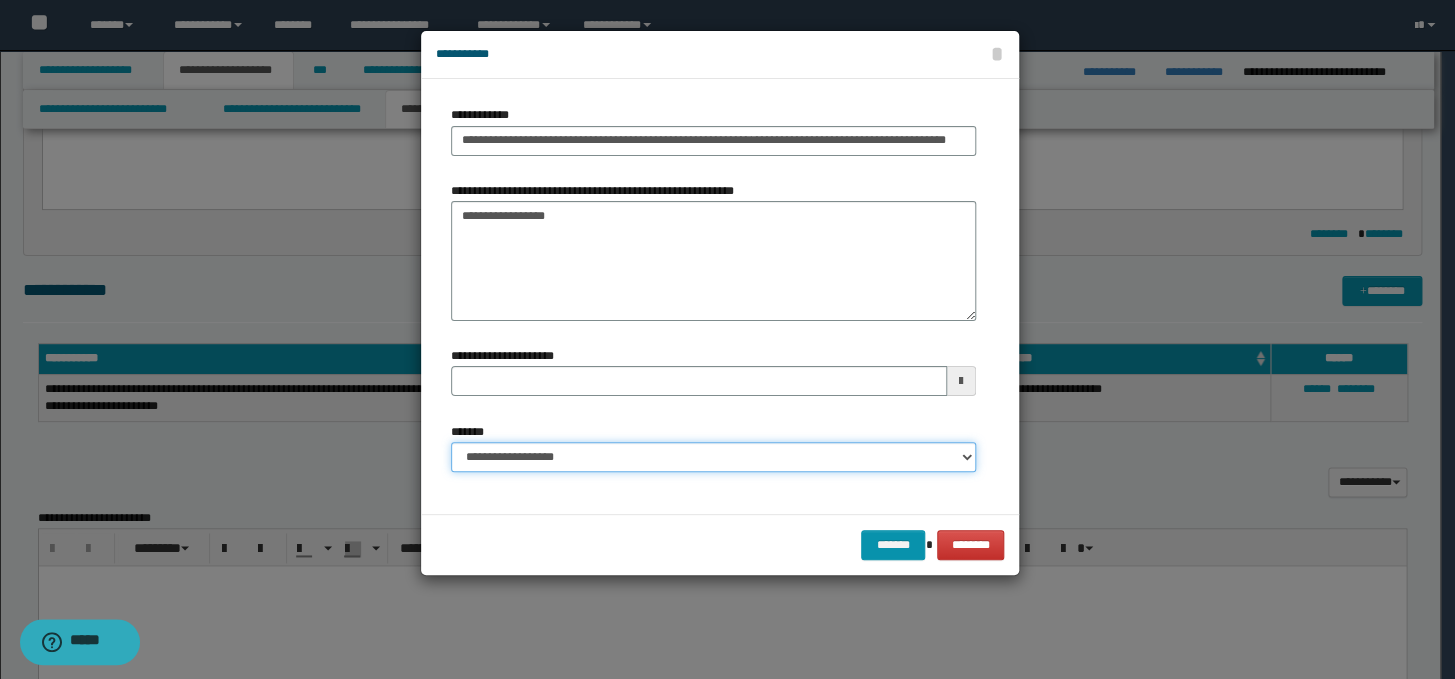 click on "**********" at bounding box center (713, 457) 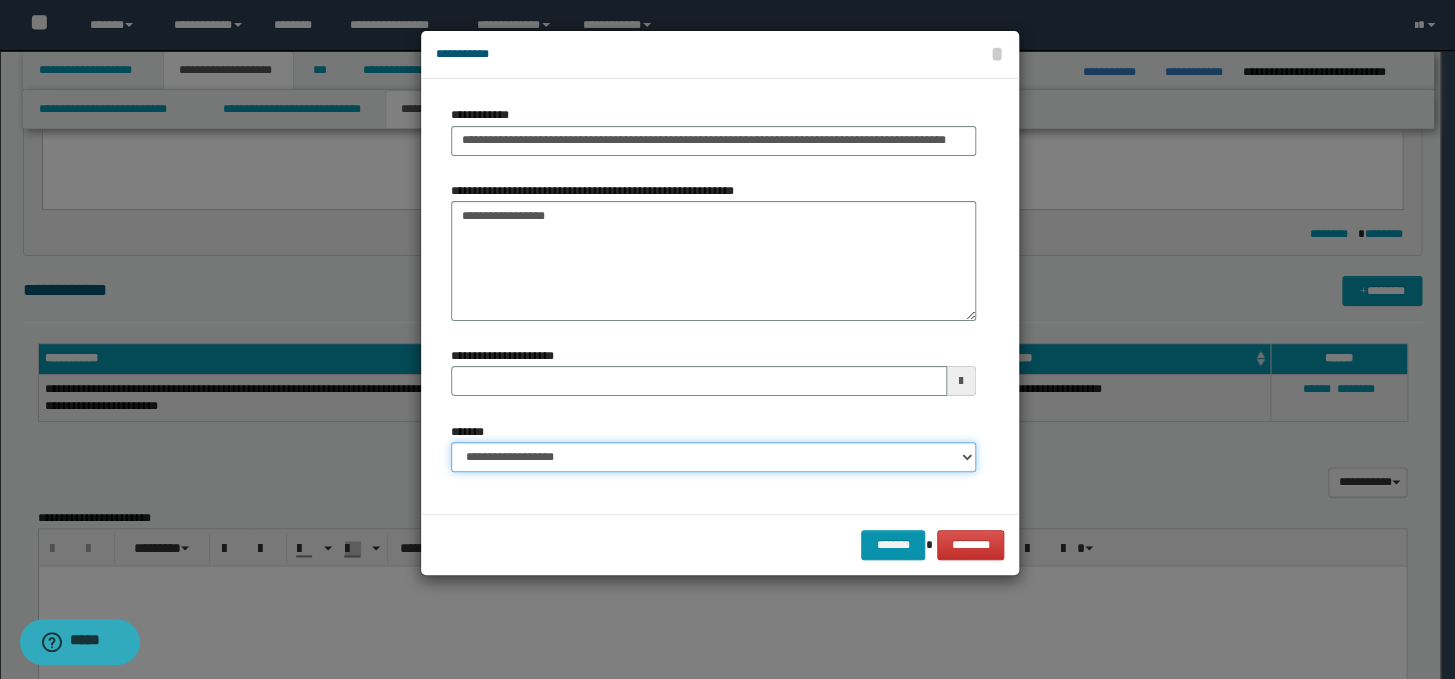 type 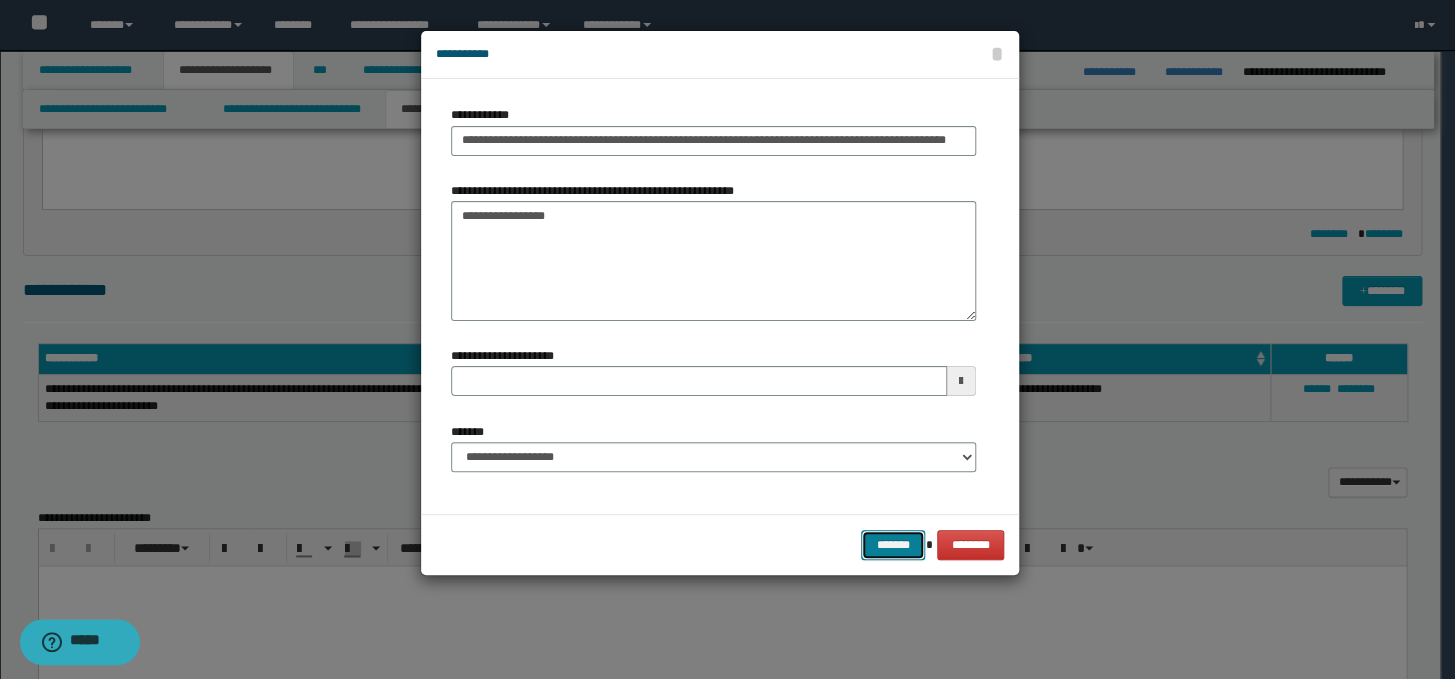 click on "*******" at bounding box center [893, 545] 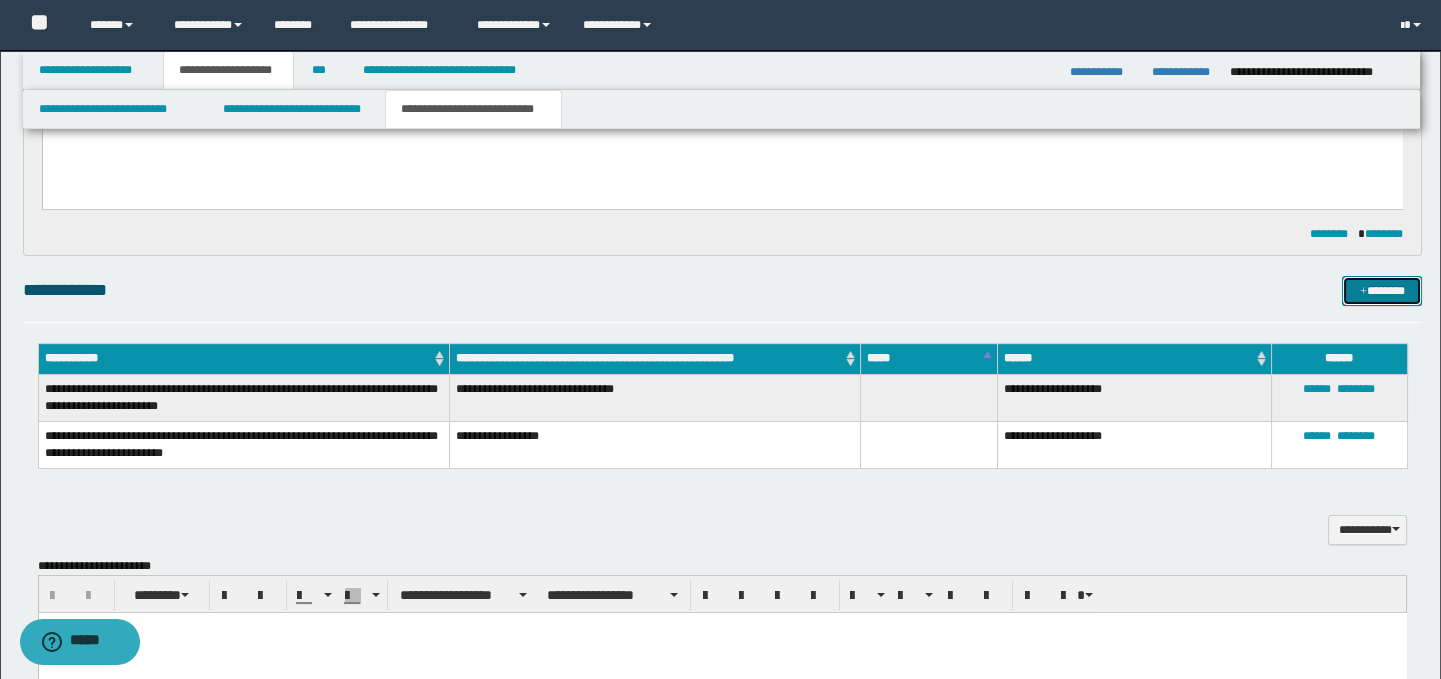 click on "*******" at bounding box center (1382, 291) 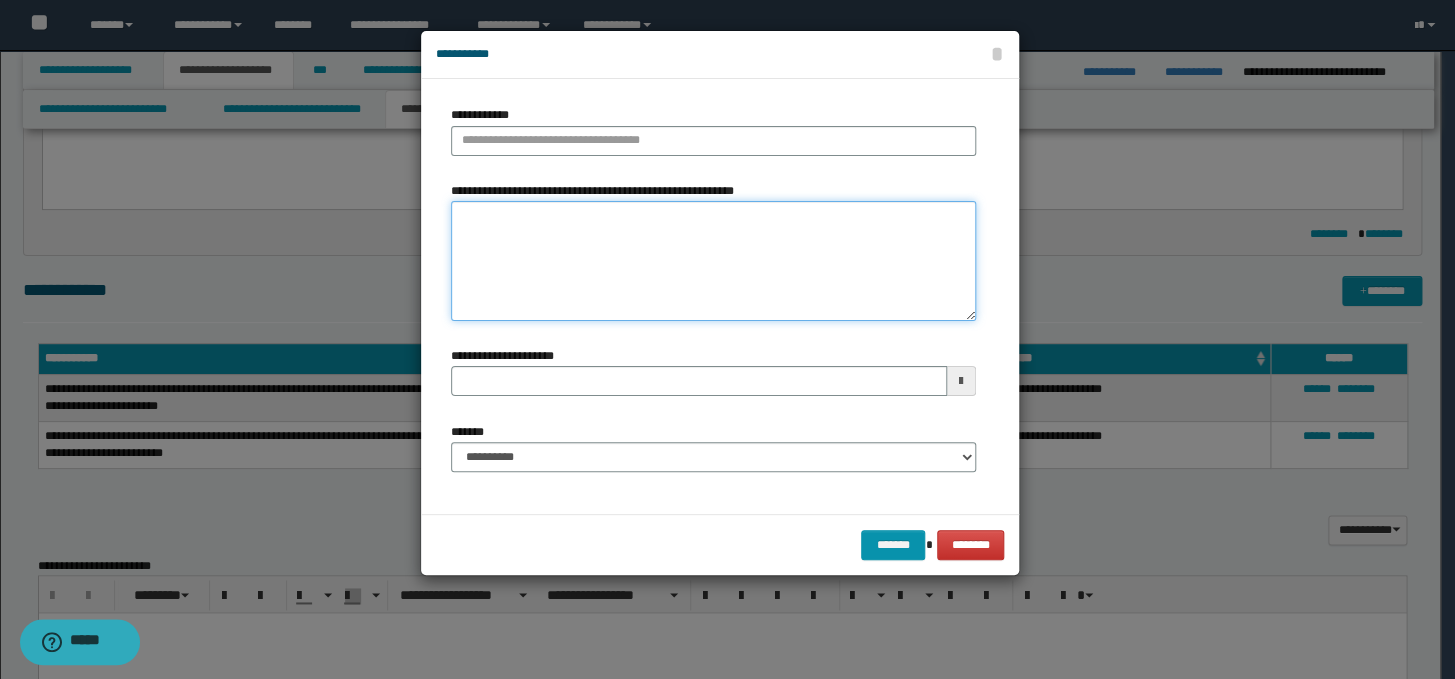 click on "**********" at bounding box center [713, 261] 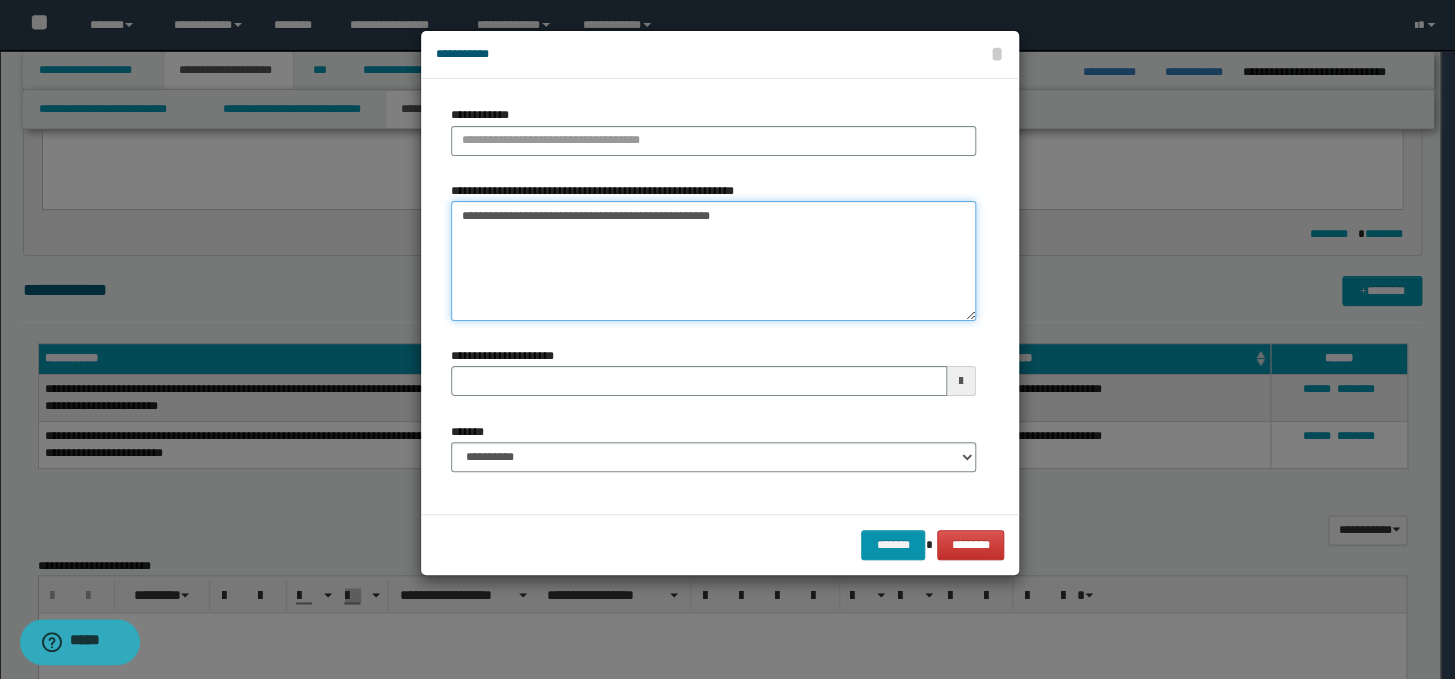drag, startPoint x: 657, startPoint y: 216, endPoint x: 488, endPoint y: 215, distance: 169.00296 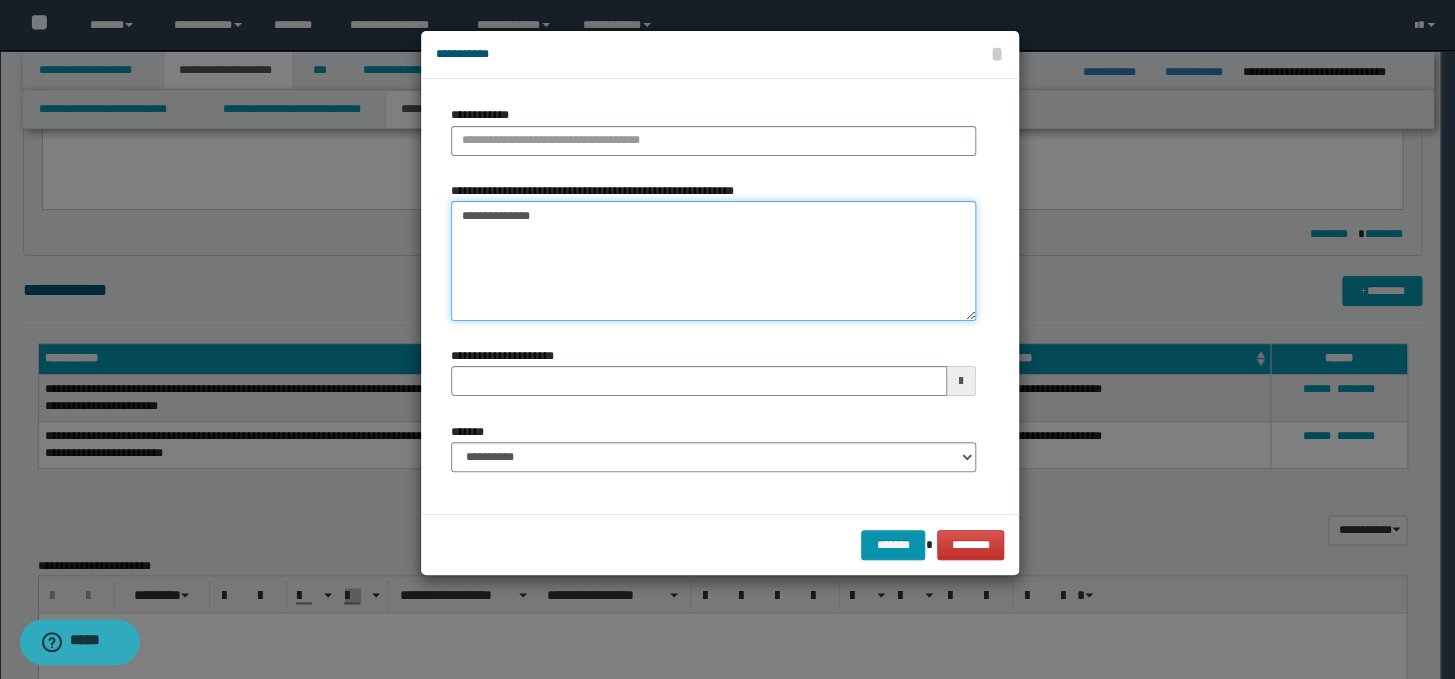 type on "**********" 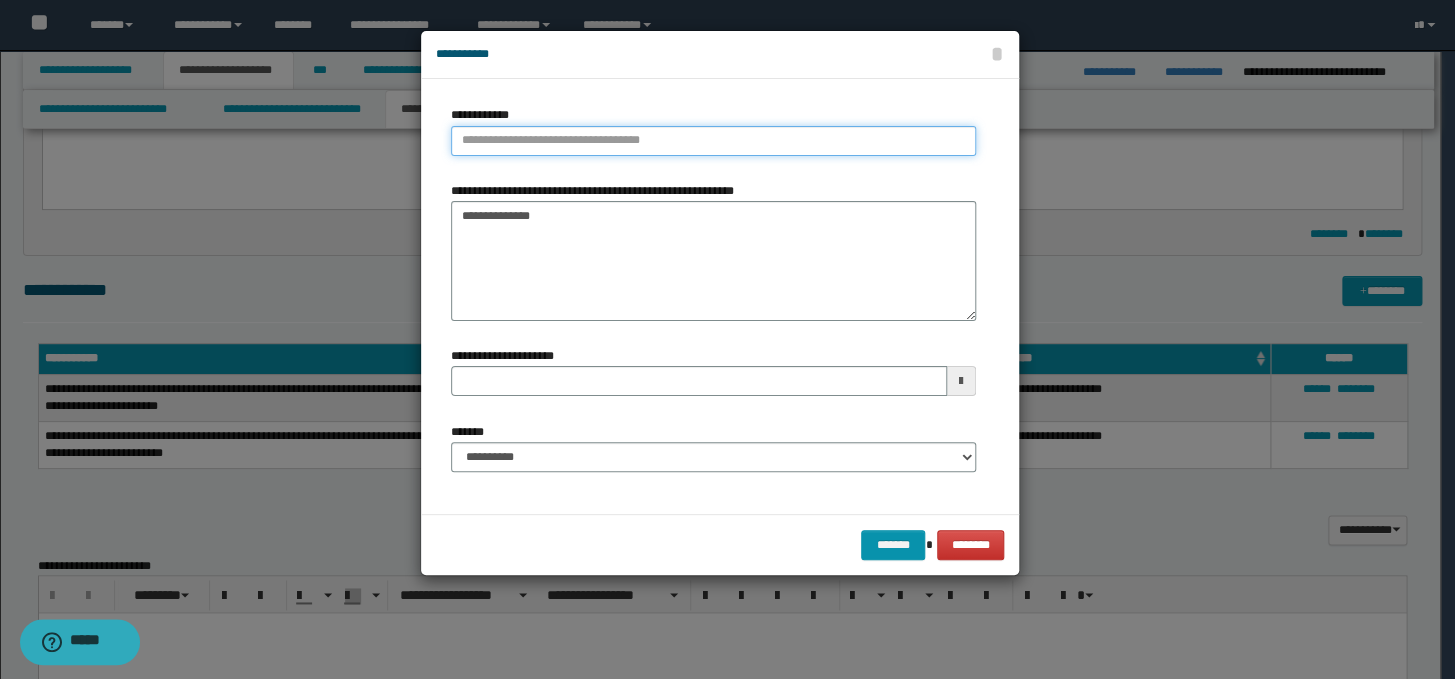 type on "**********" 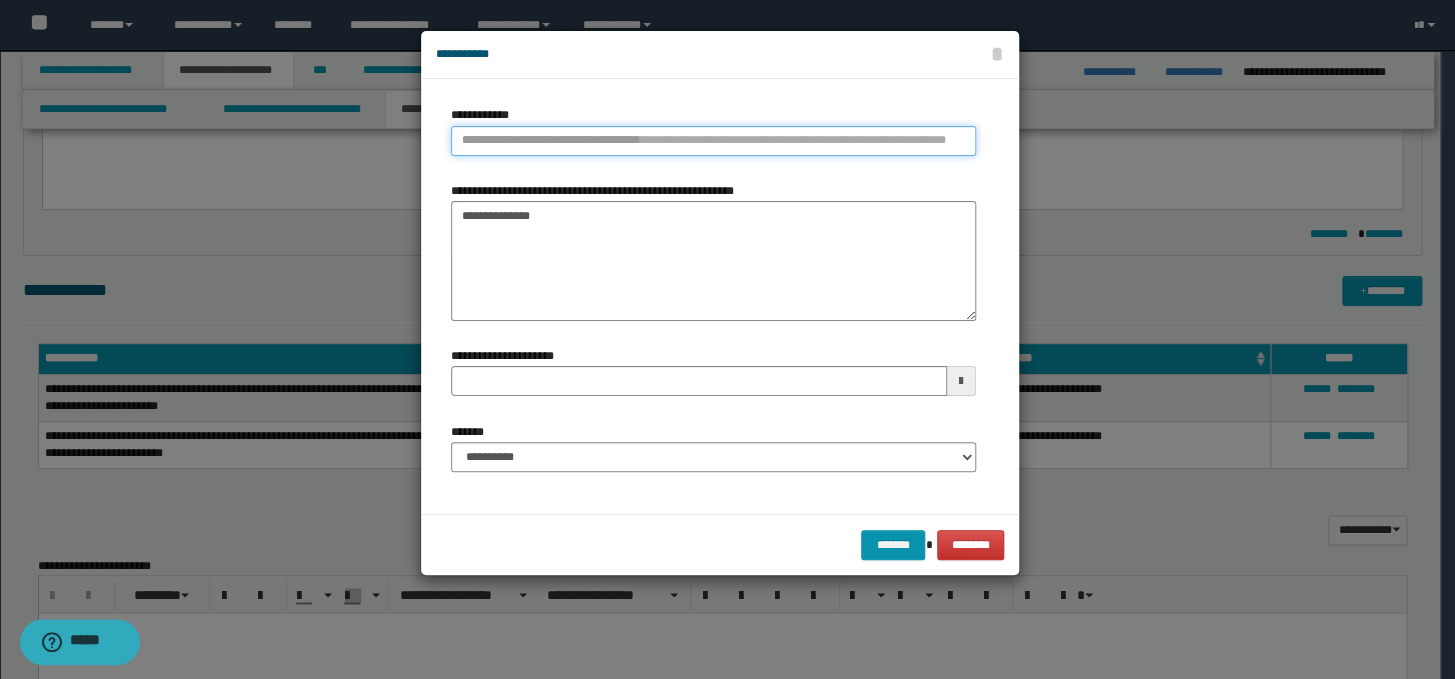 click on "**********" at bounding box center [713, 141] 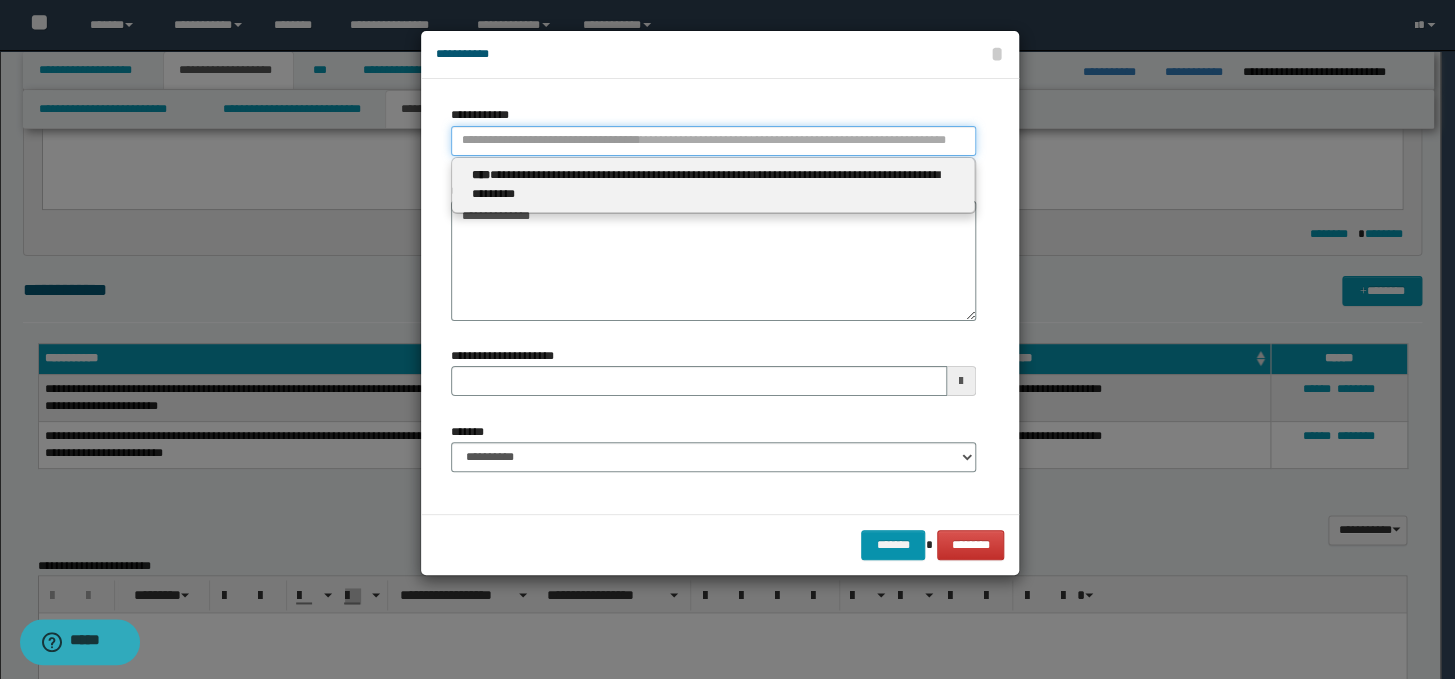 paste on "**********" 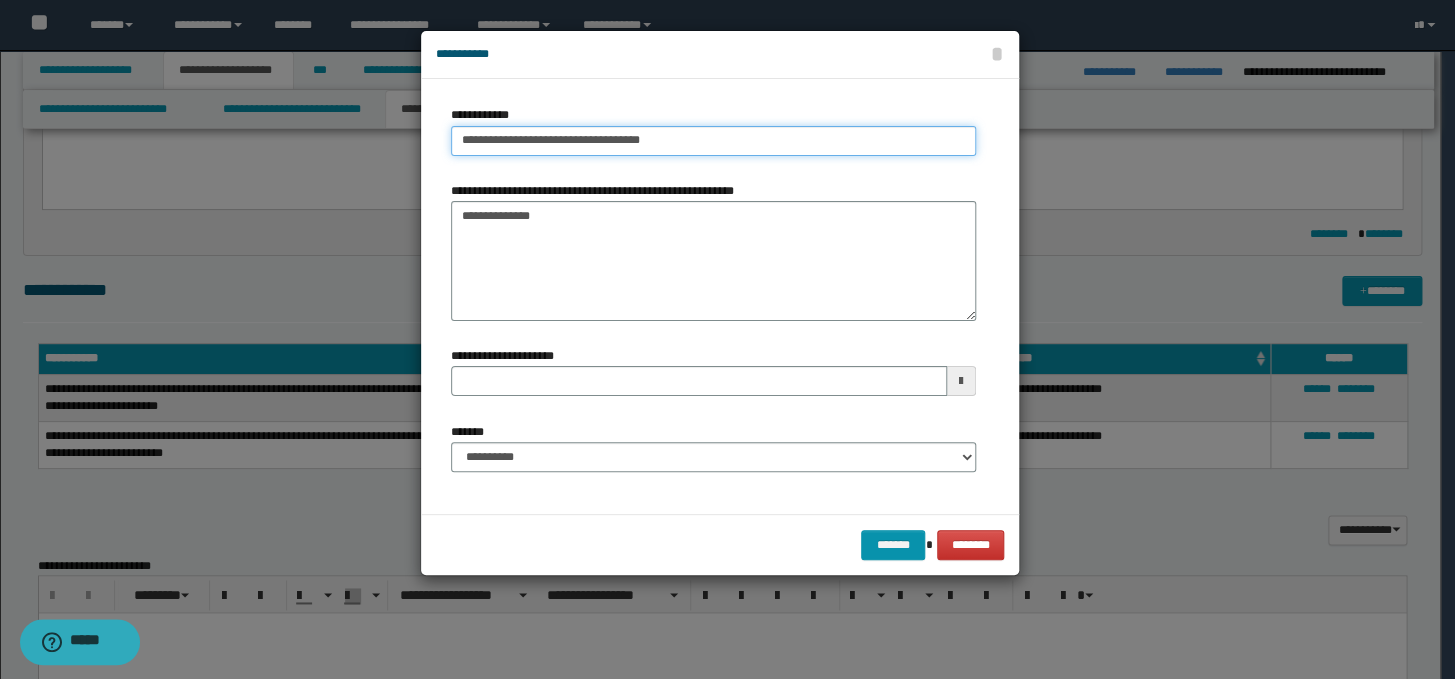 type on "**********" 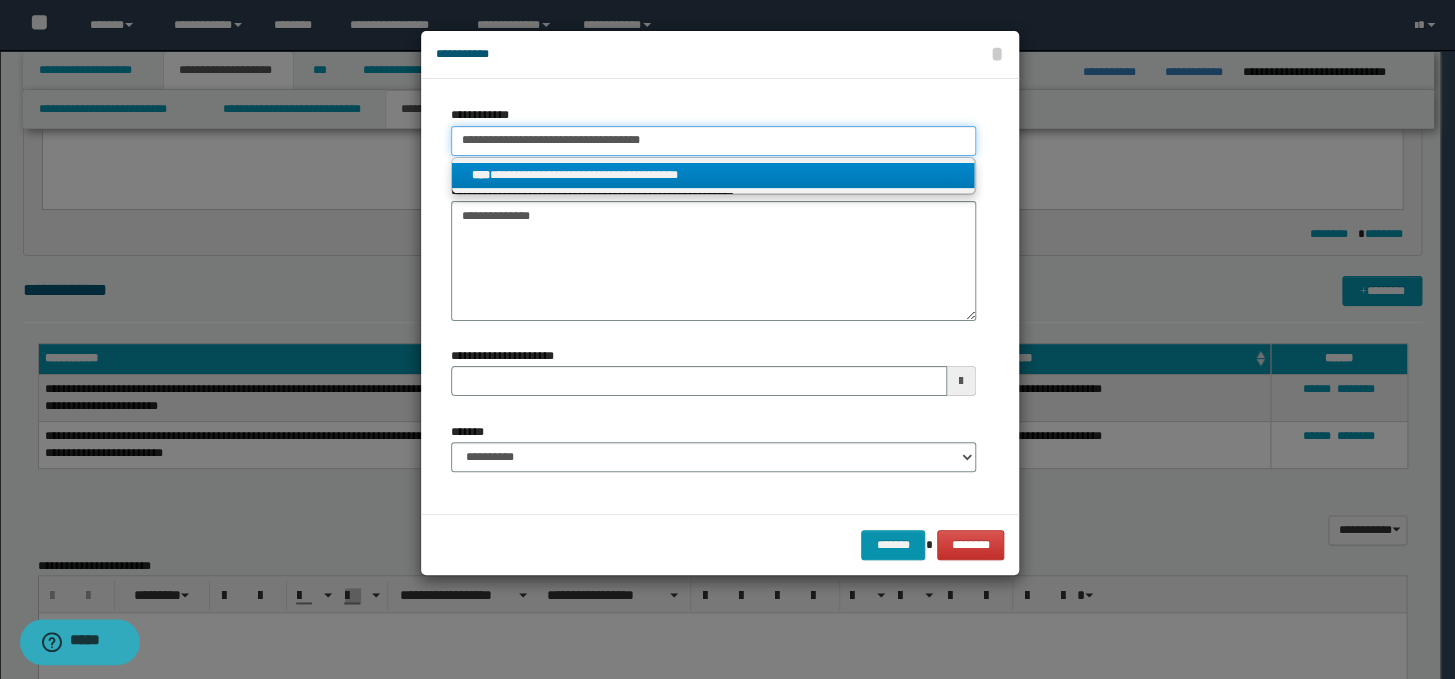 type on "**********" 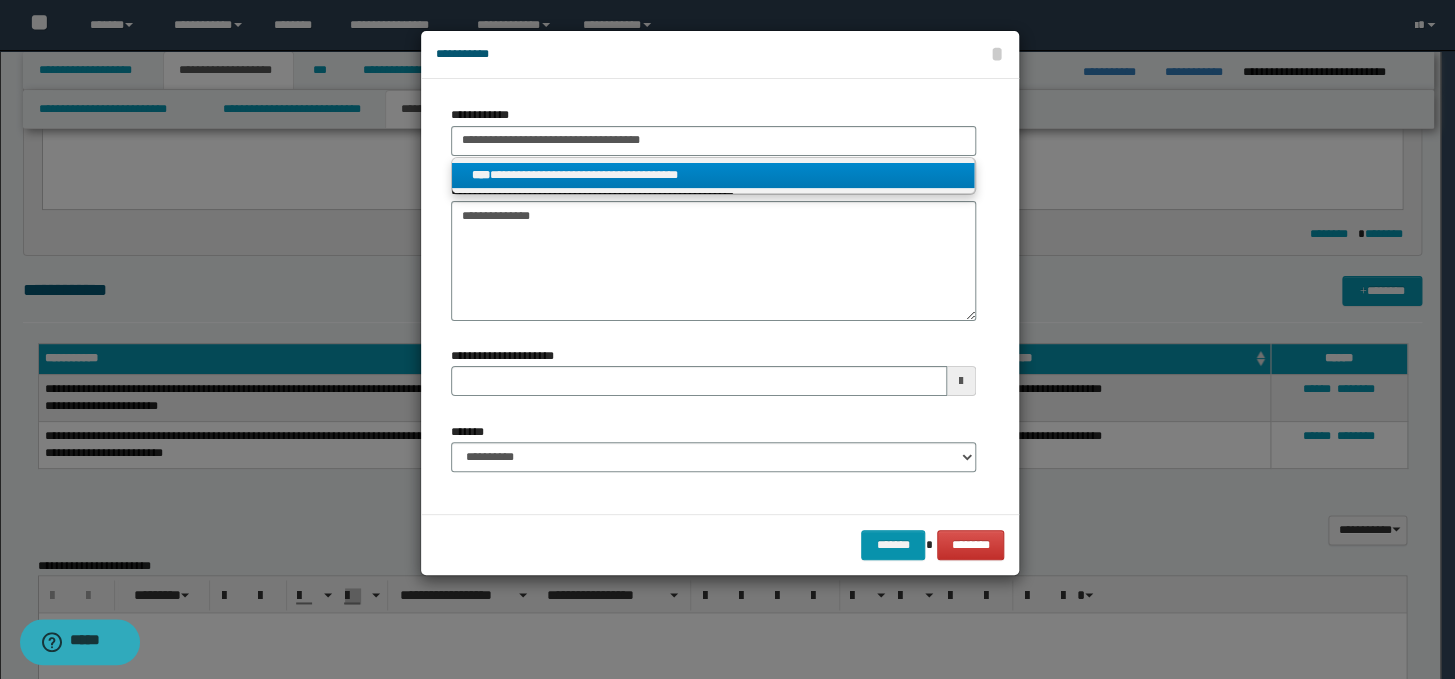 click on "**********" at bounding box center [713, 175] 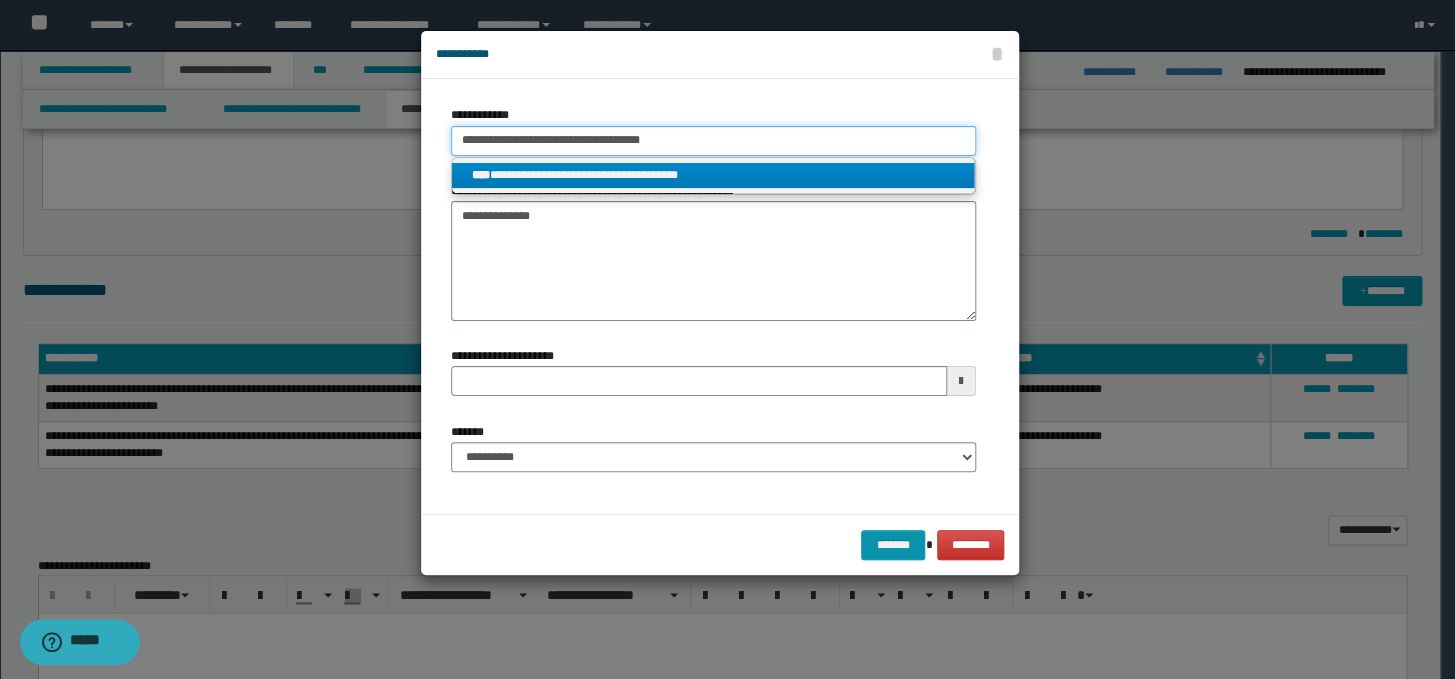 type 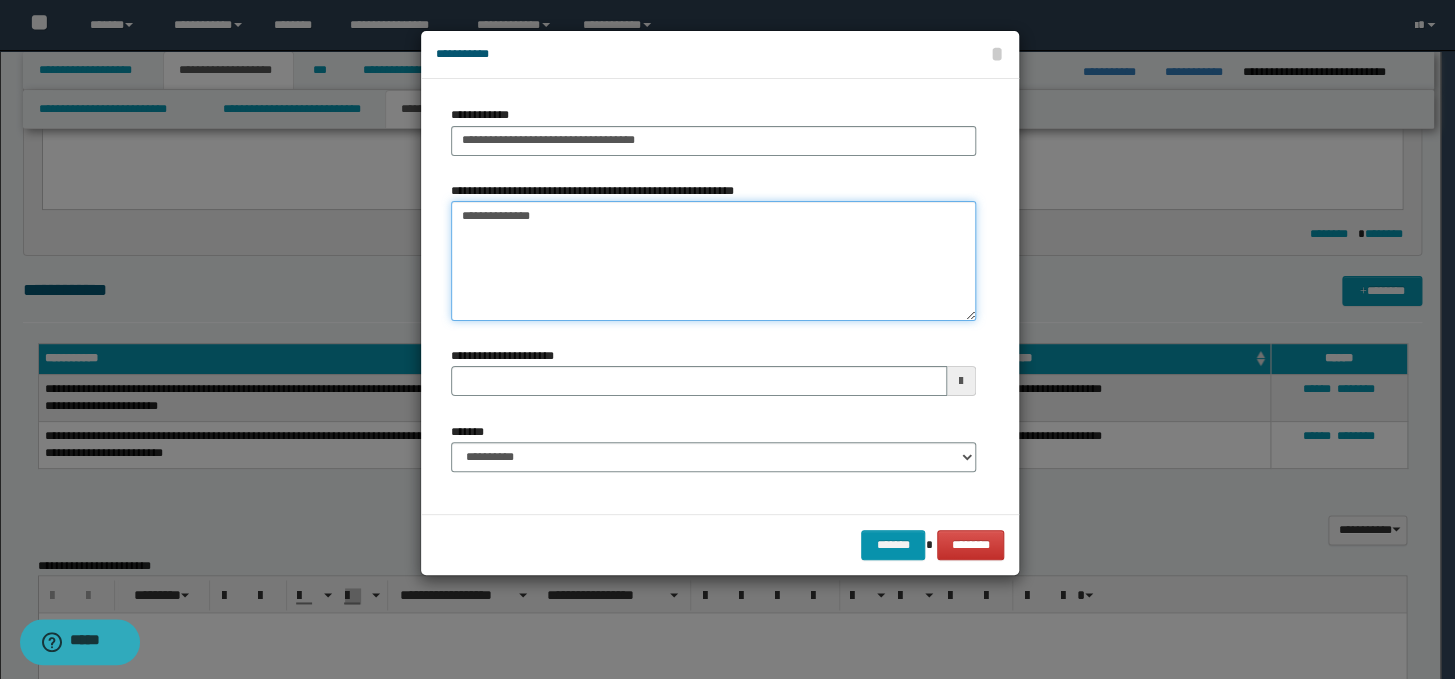 click on "**********" at bounding box center [713, 261] 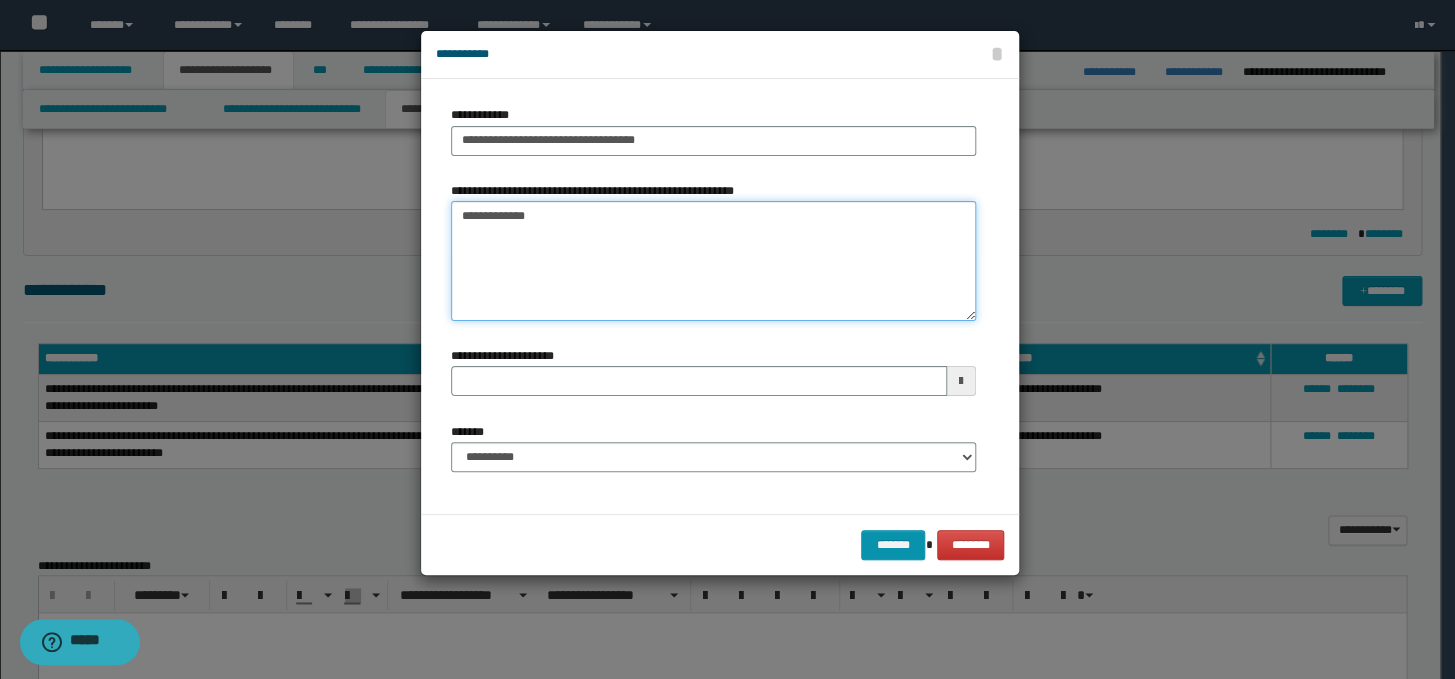 type on "**********" 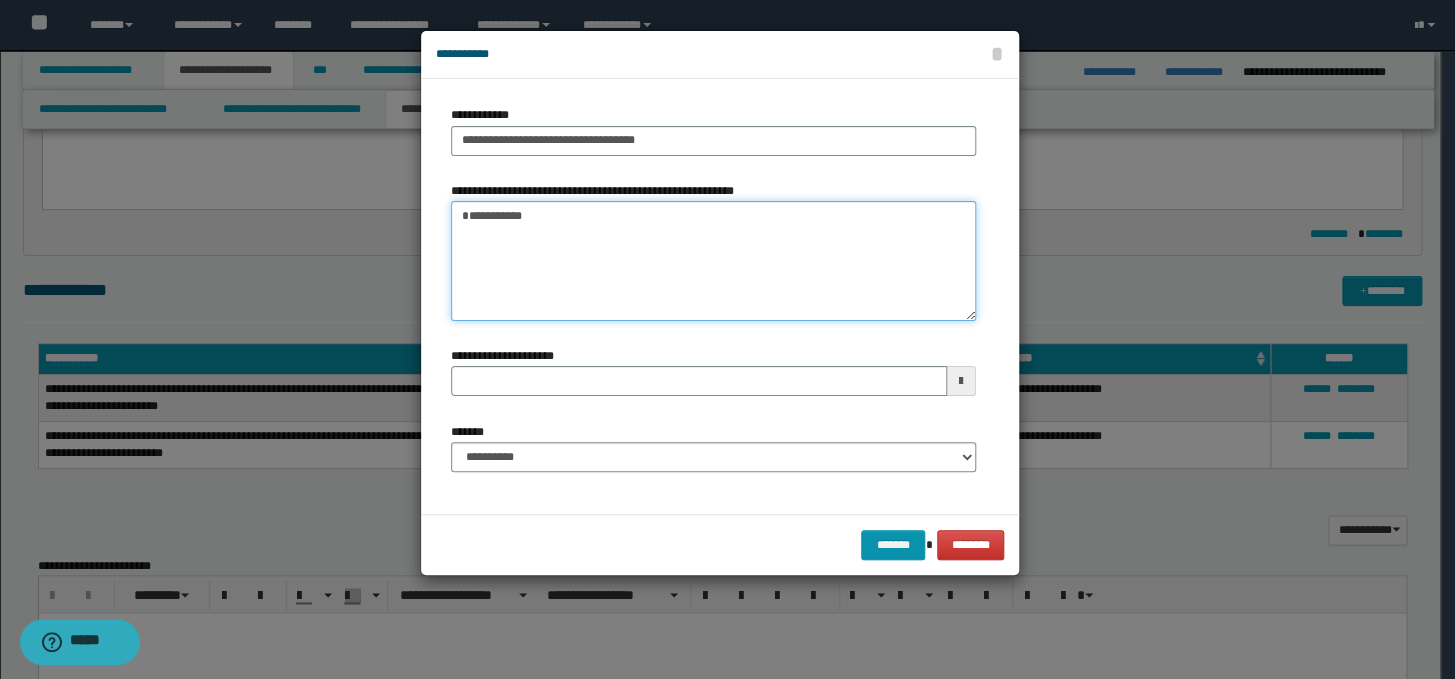 type 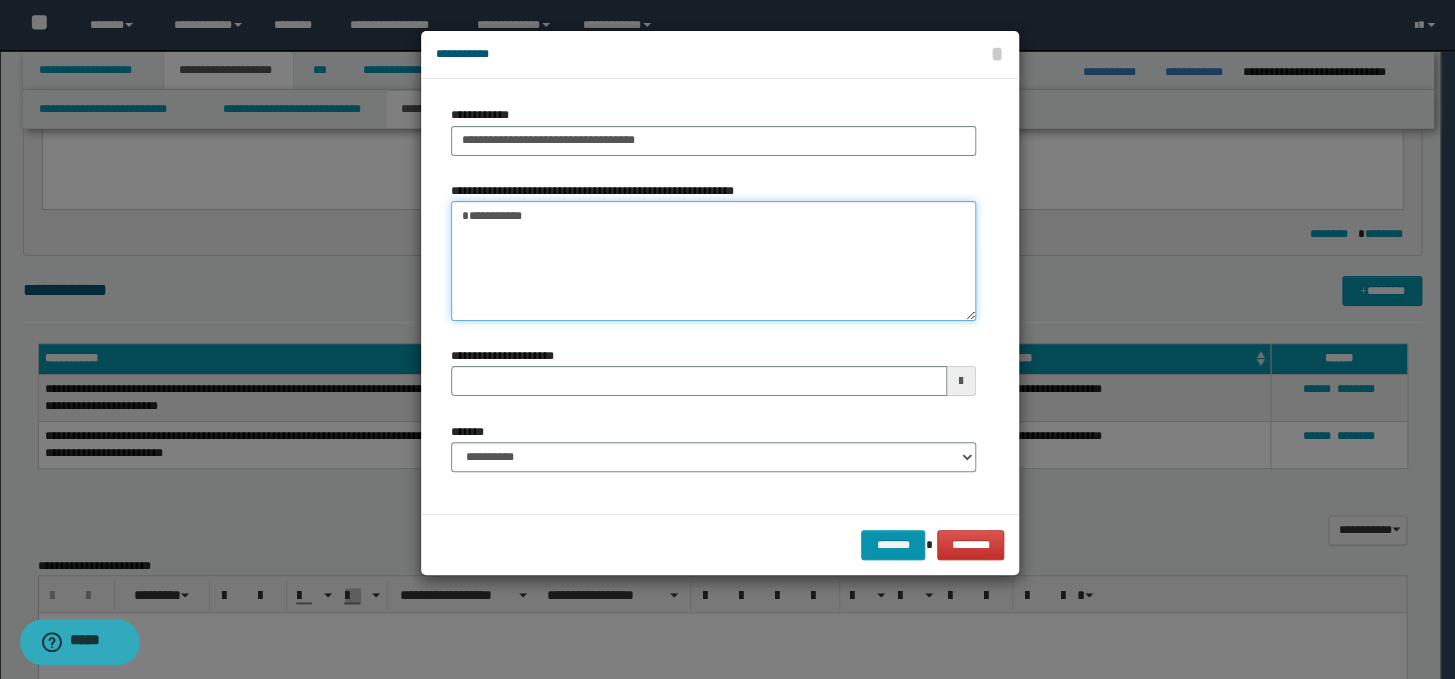 type on "**********" 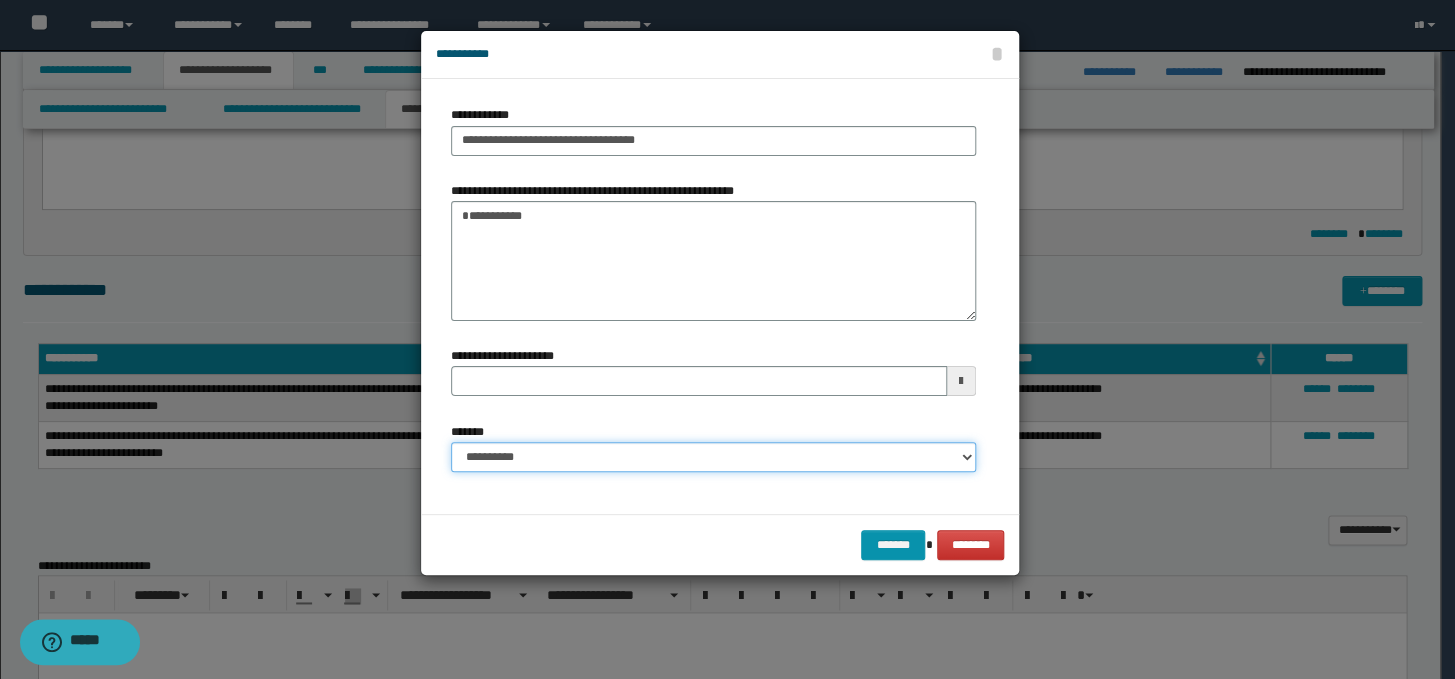 click on "**********" at bounding box center (713, 457) 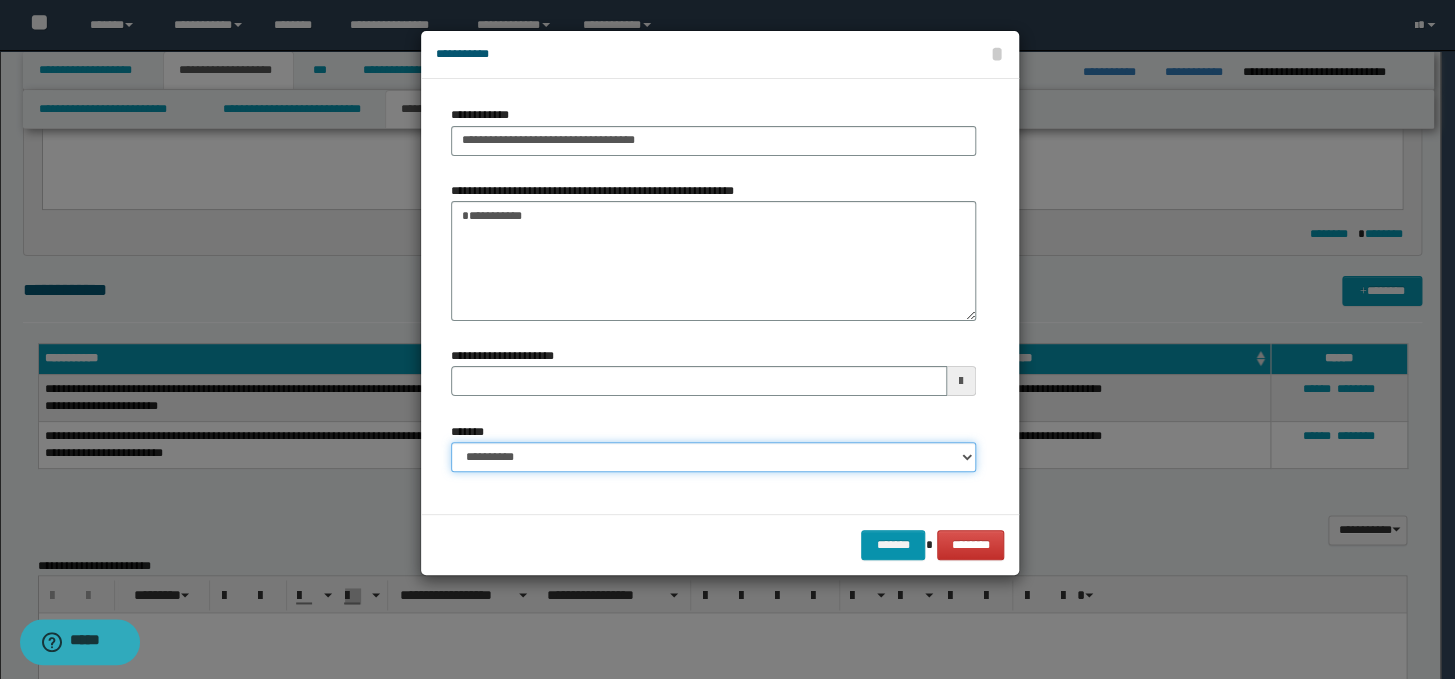 select on "*" 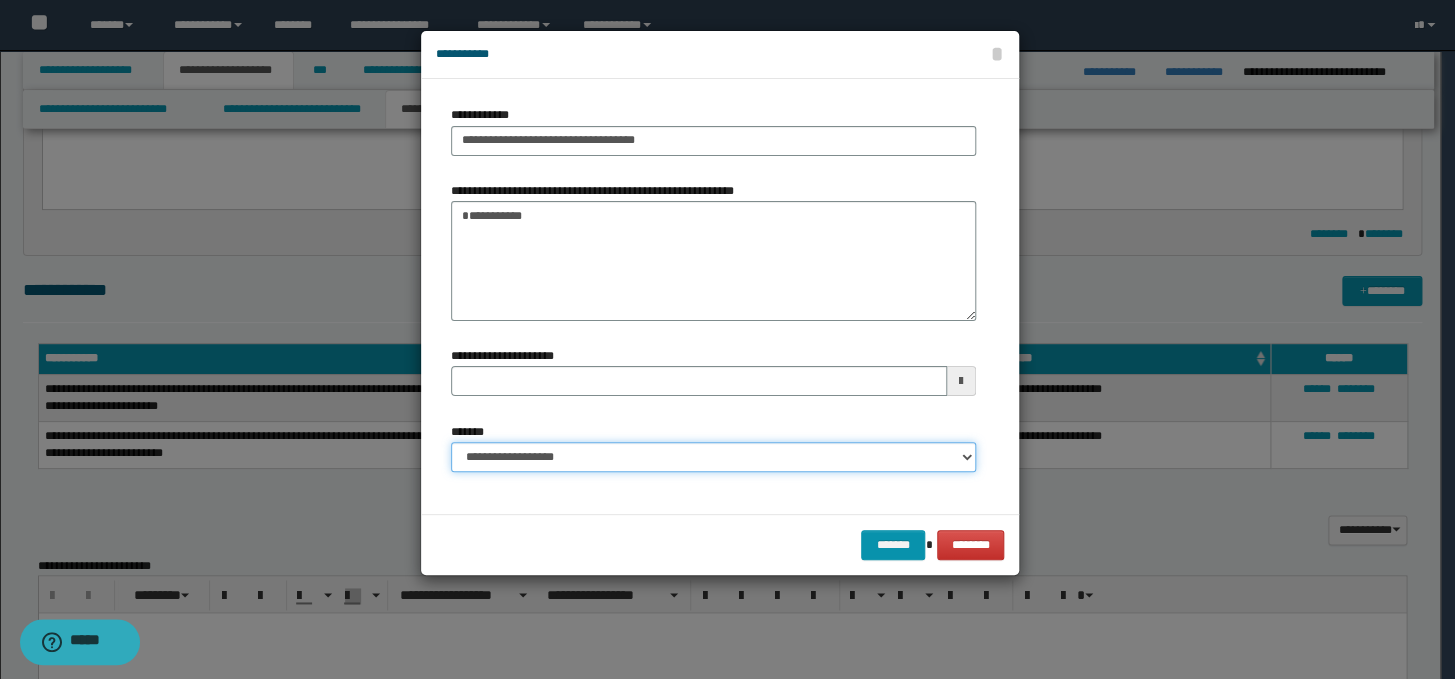 type 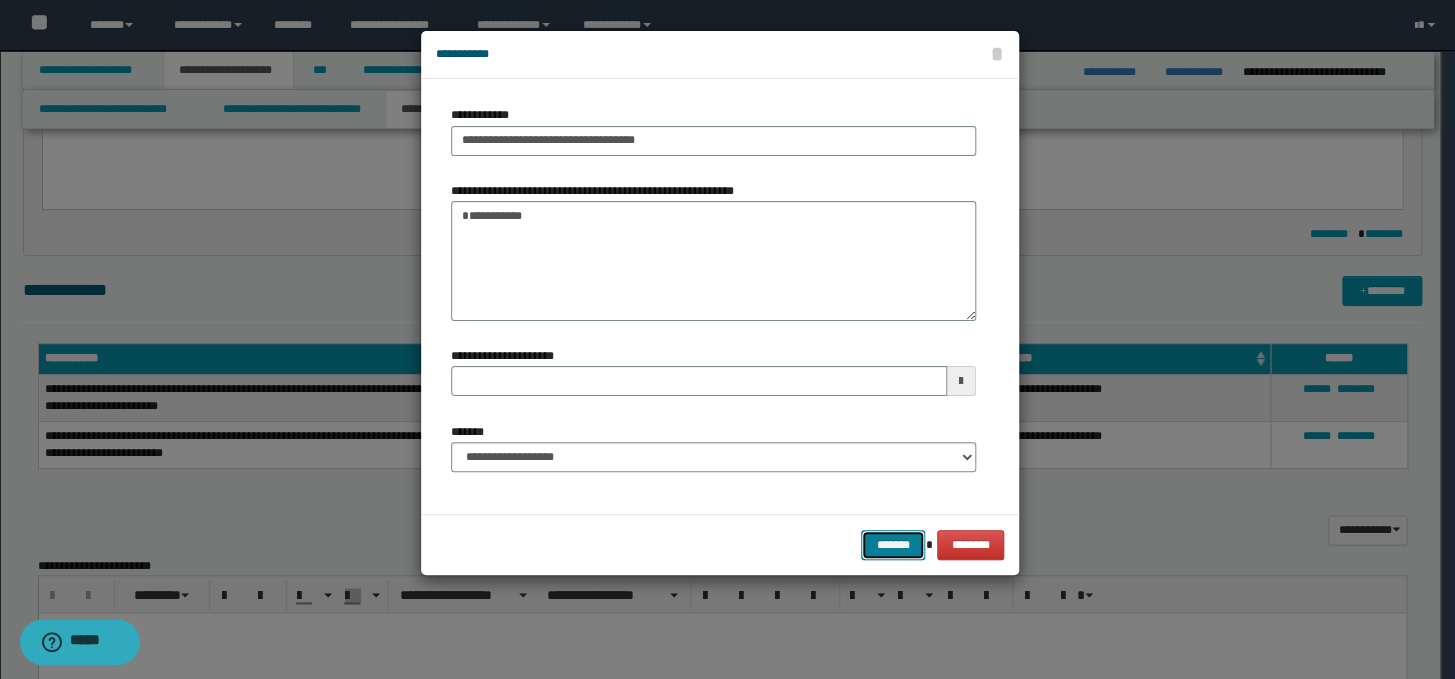 click on "*******" at bounding box center (893, 545) 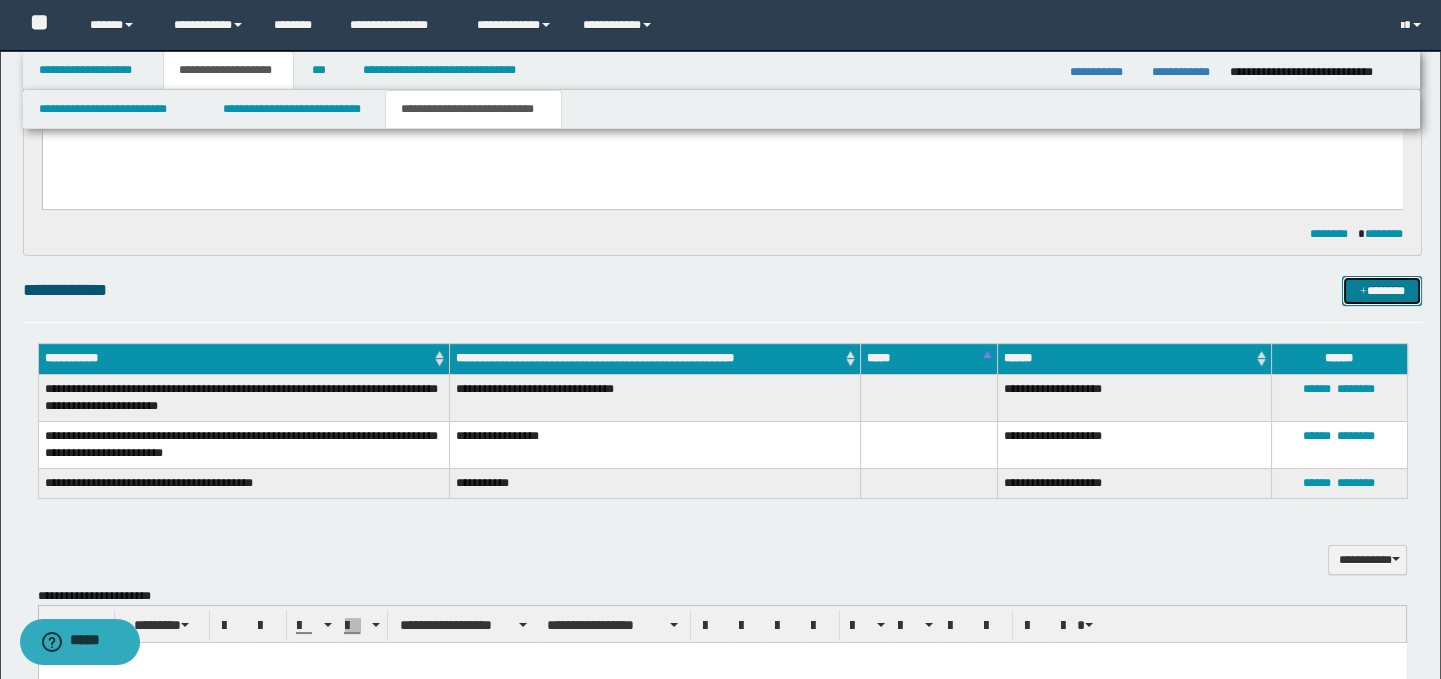 type 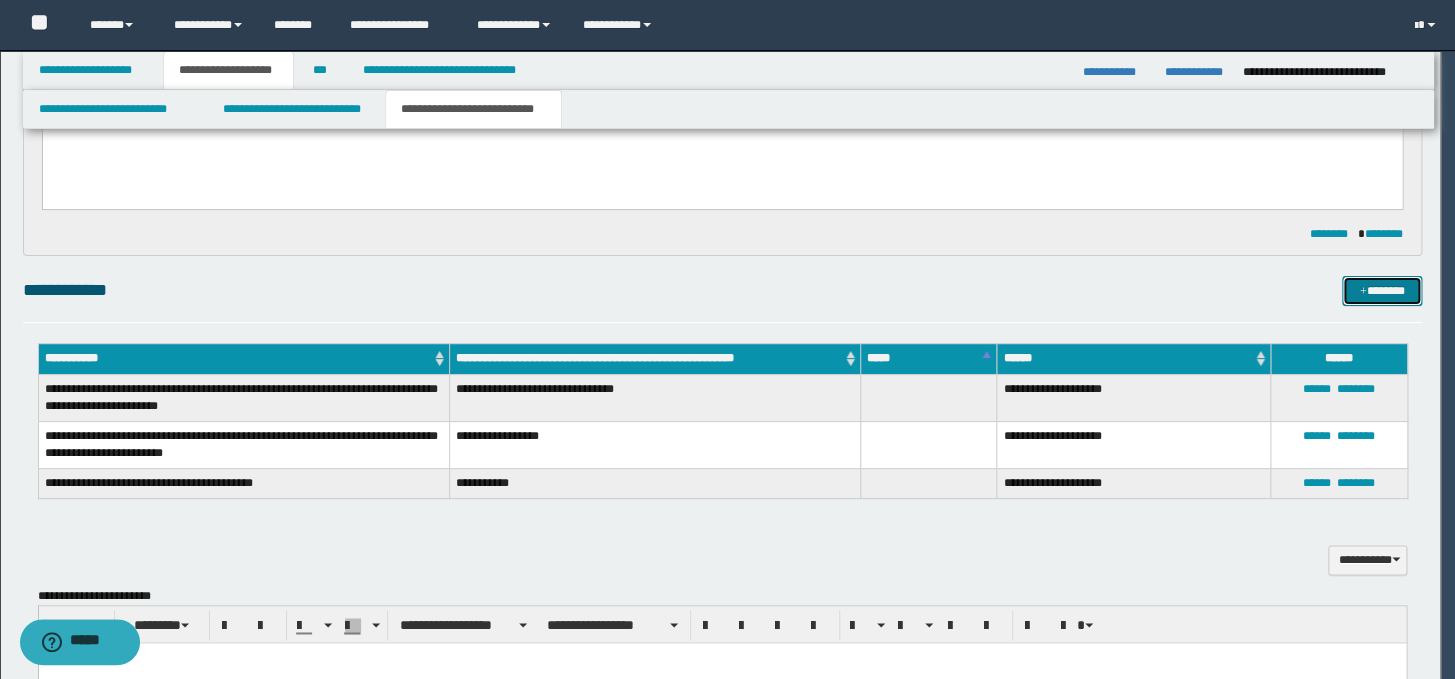 type 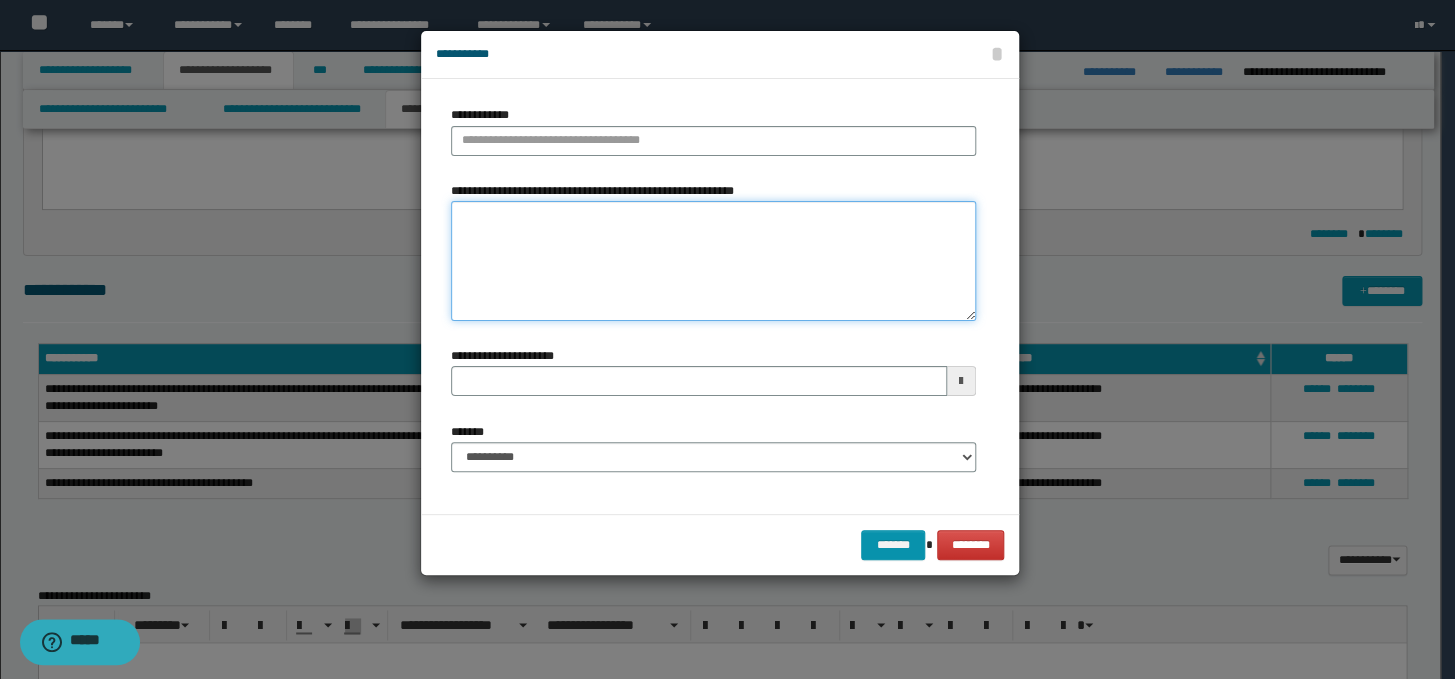 click on "**********" at bounding box center (713, 261) 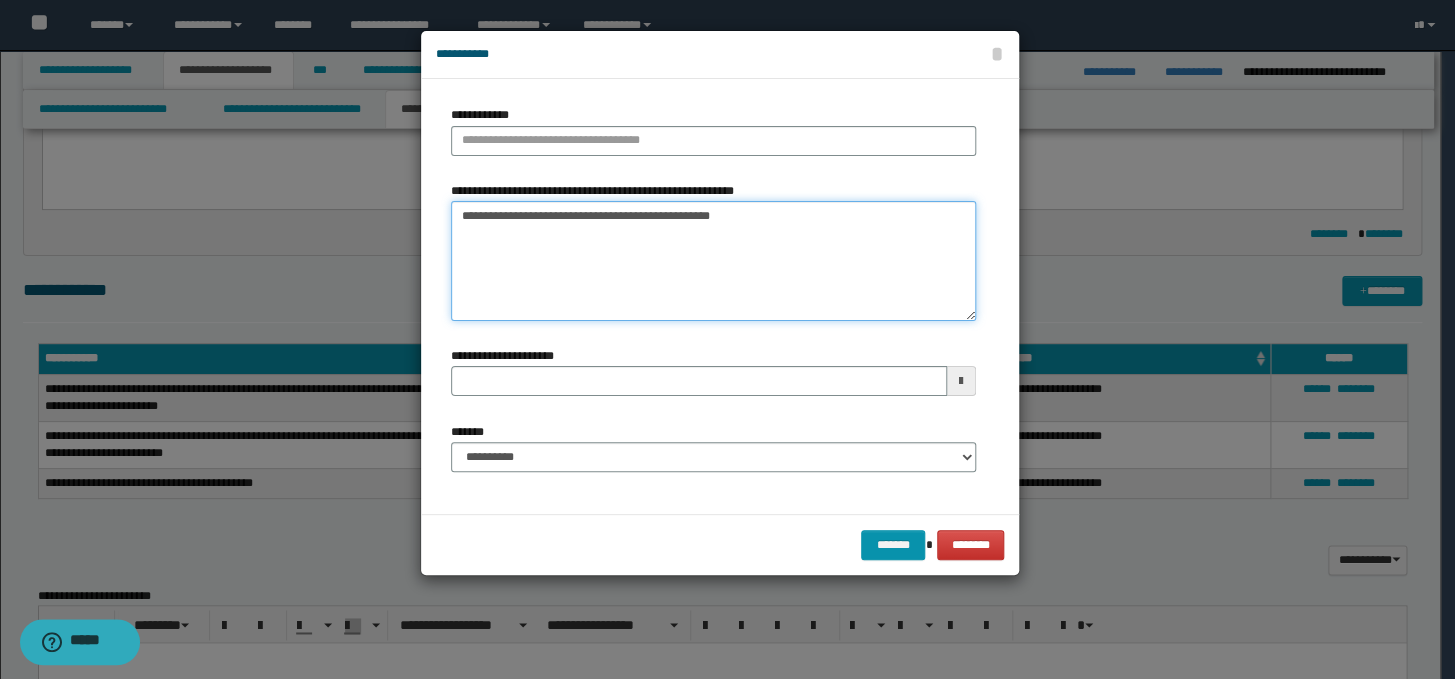 drag, startPoint x: 631, startPoint y: 216, endPoint x: 474, endPoint y: 219, distance: 157.02866 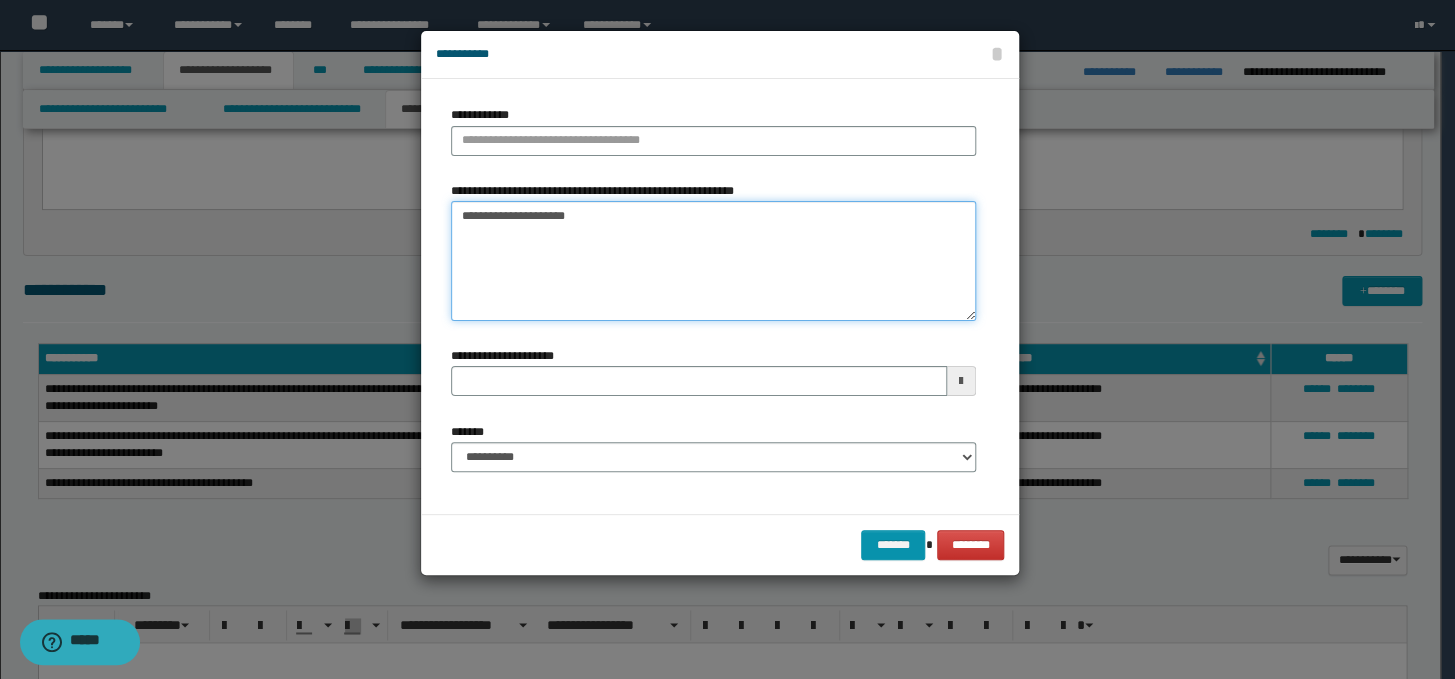 type on "**********" 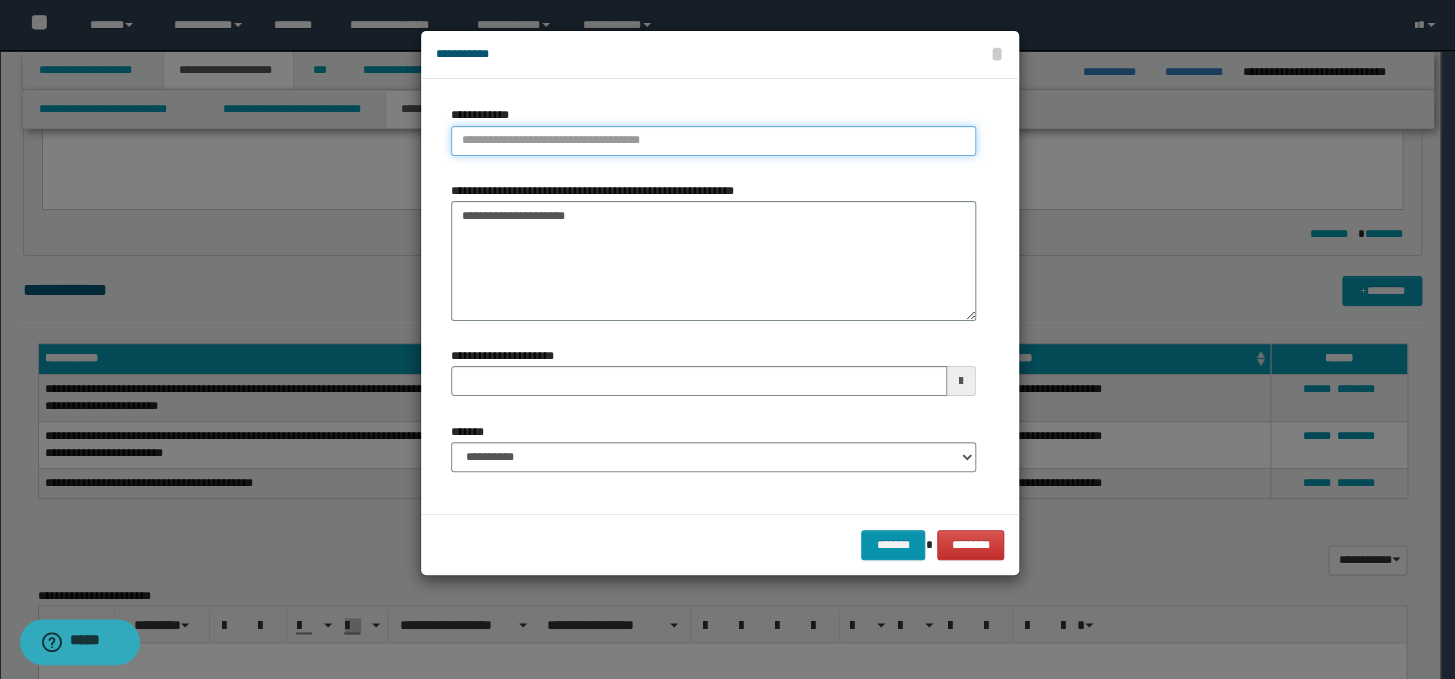 click on "**********" at bounding box center [713, 141] 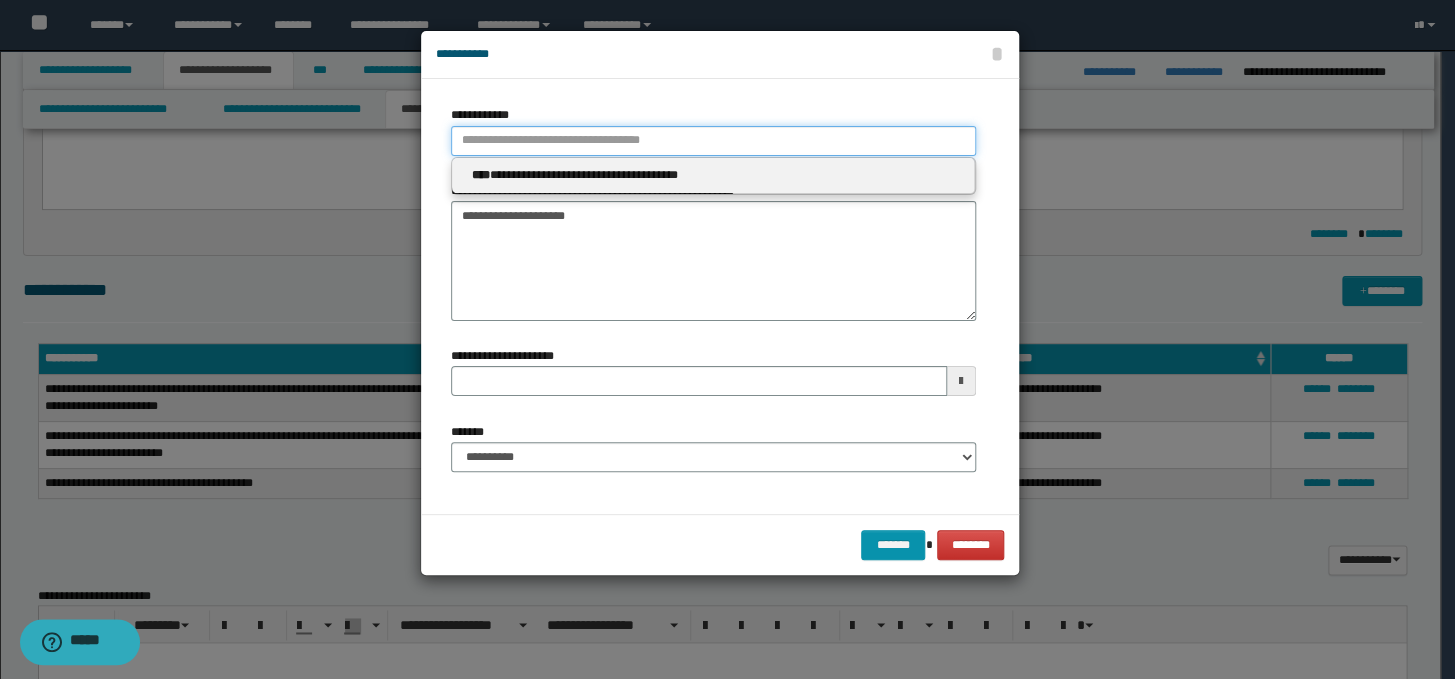 paste on "**********" 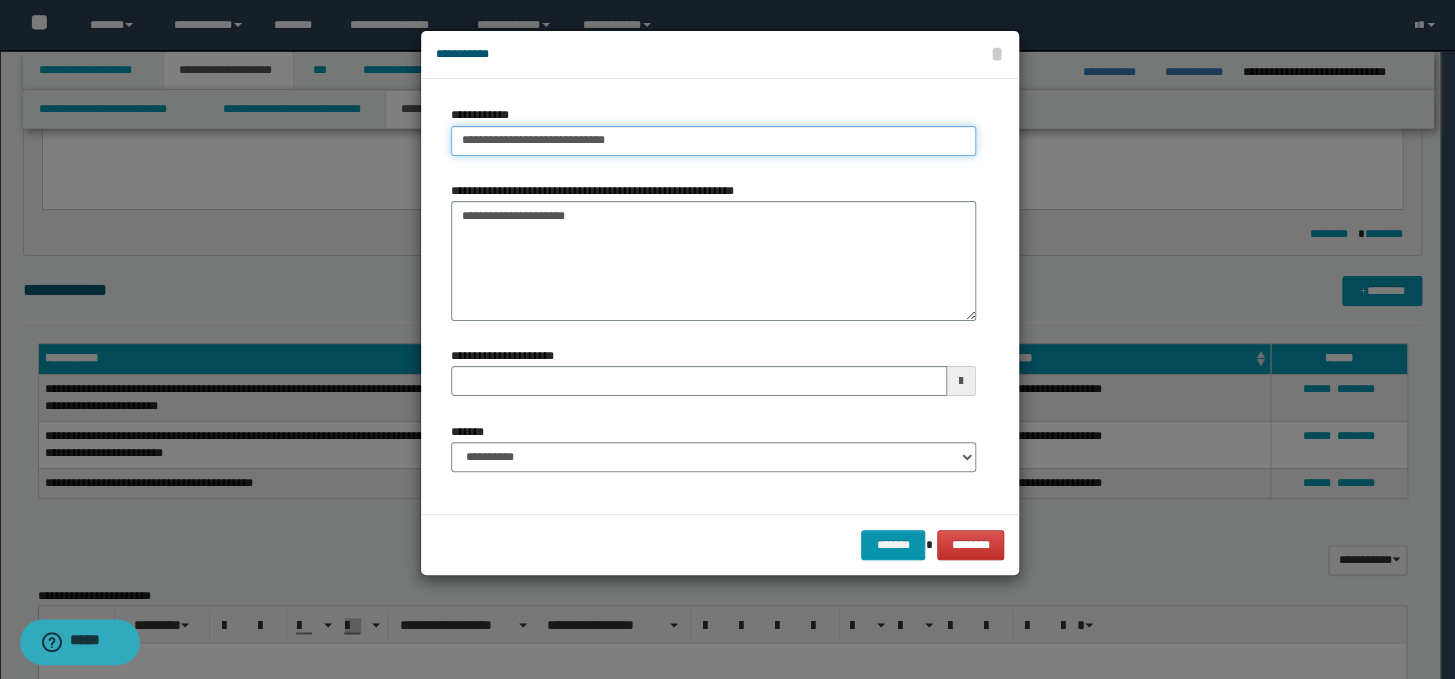 click on "**********" at bounding box center [713, 141] 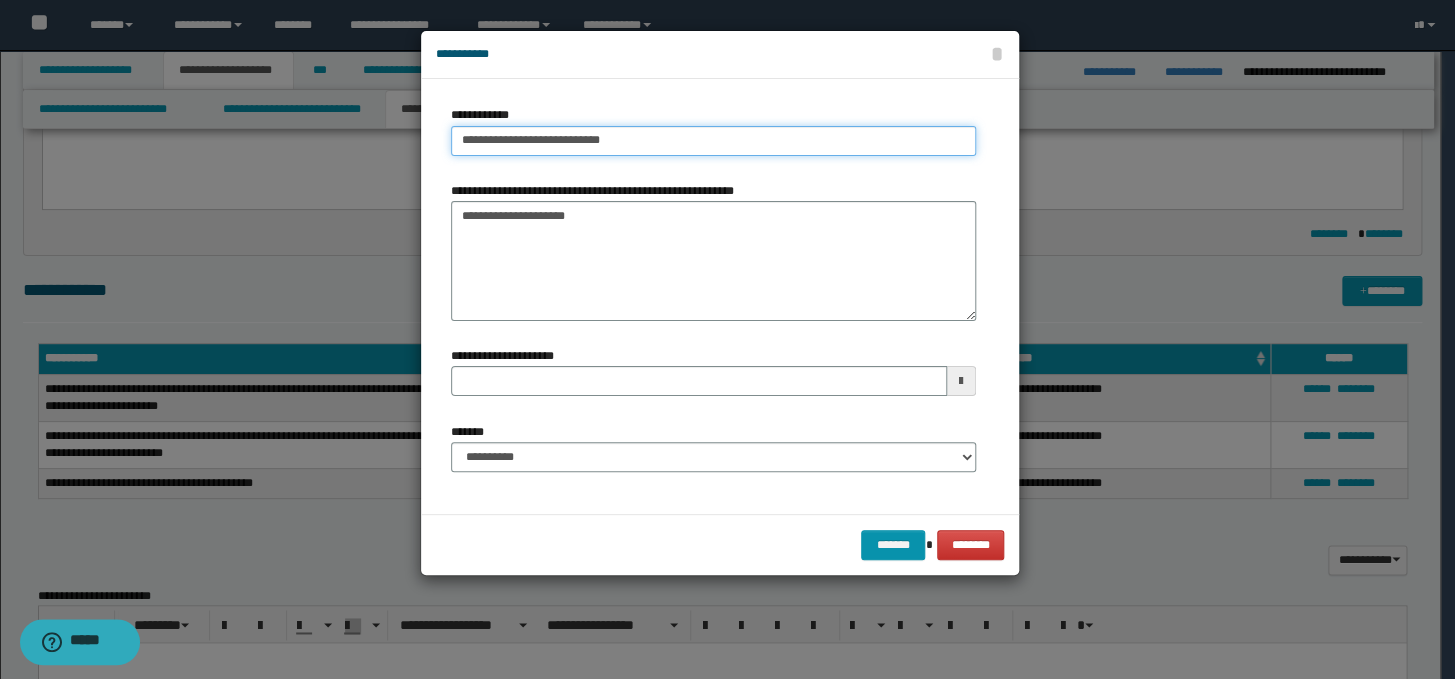 click on "**********" at bounding box center (713, 141) 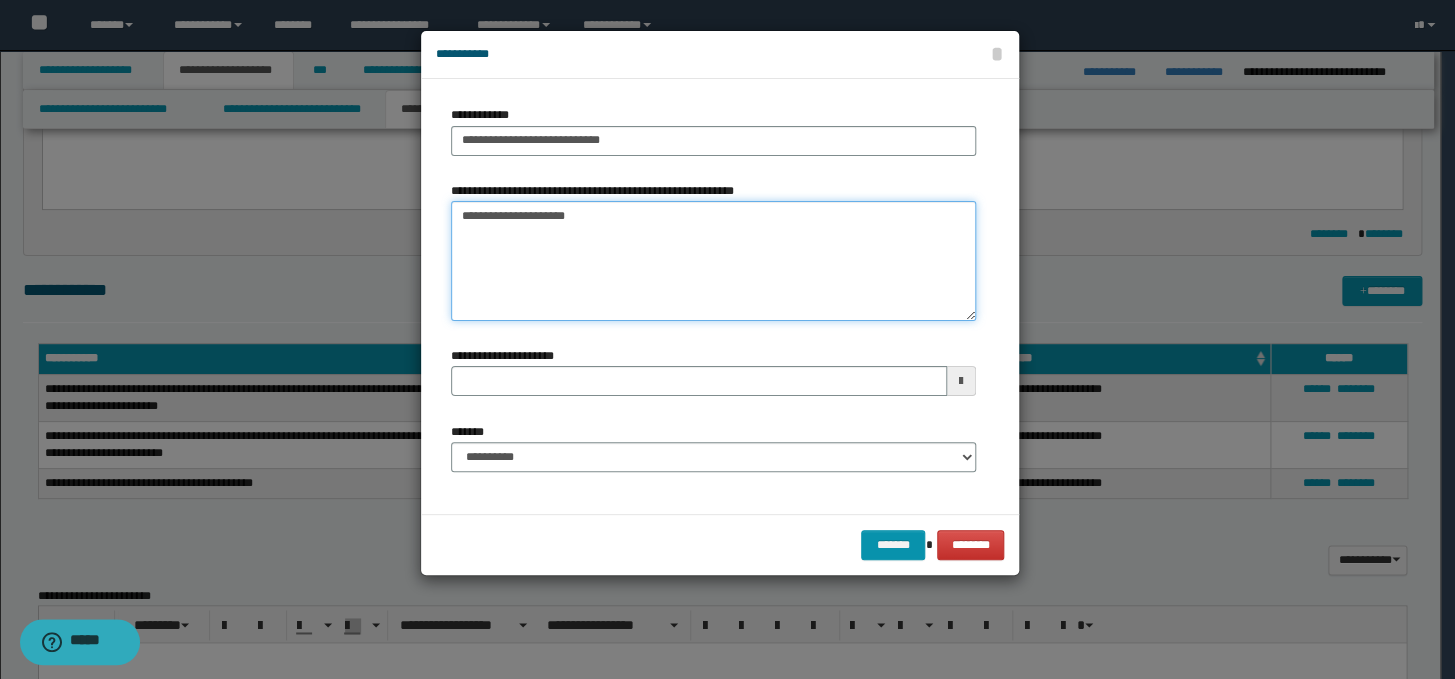 type on "**********" 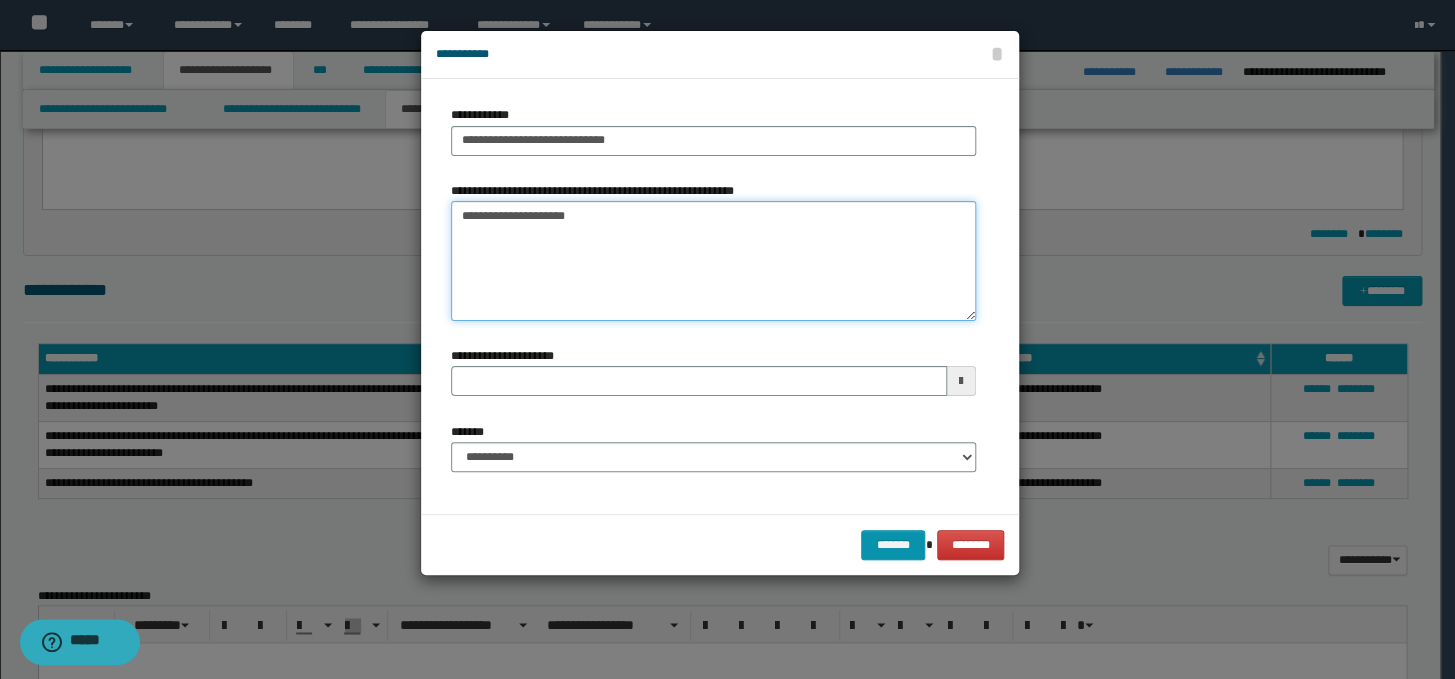 click on "**********" at bounding box center [713, 261] 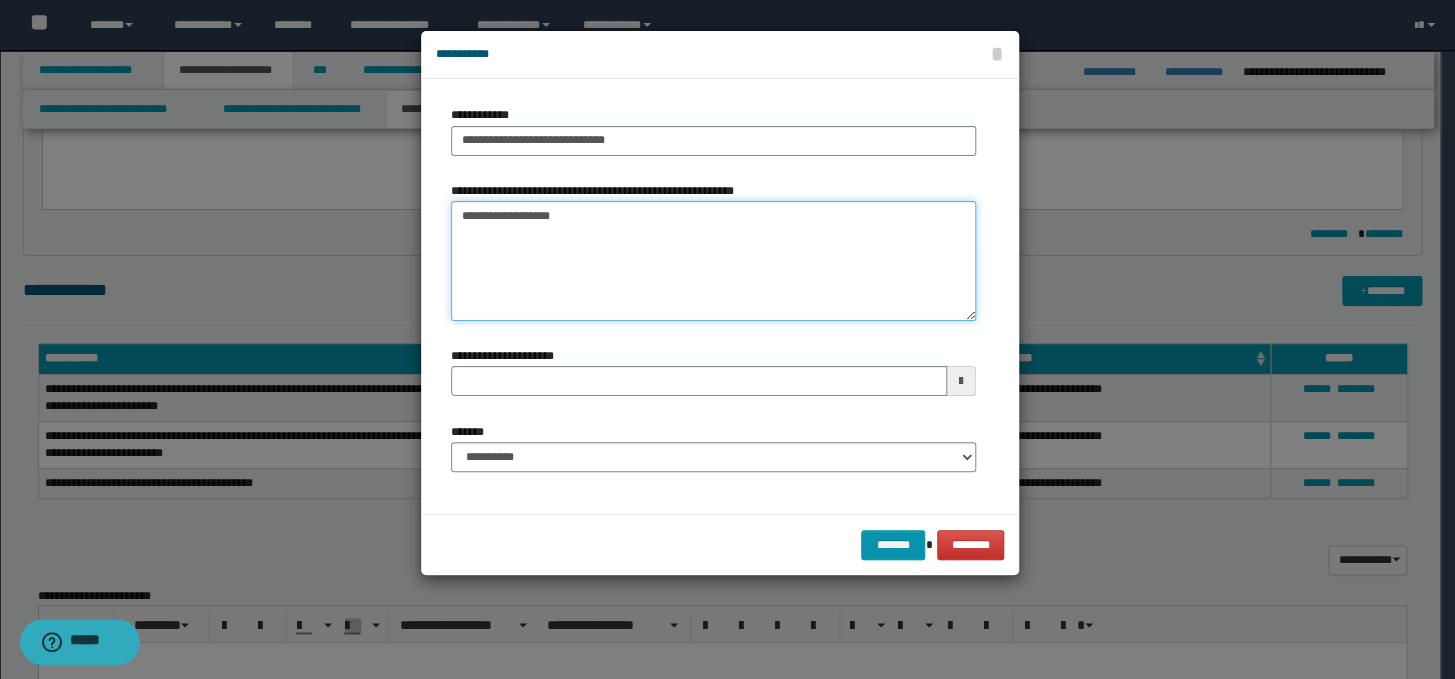 type on "**********" 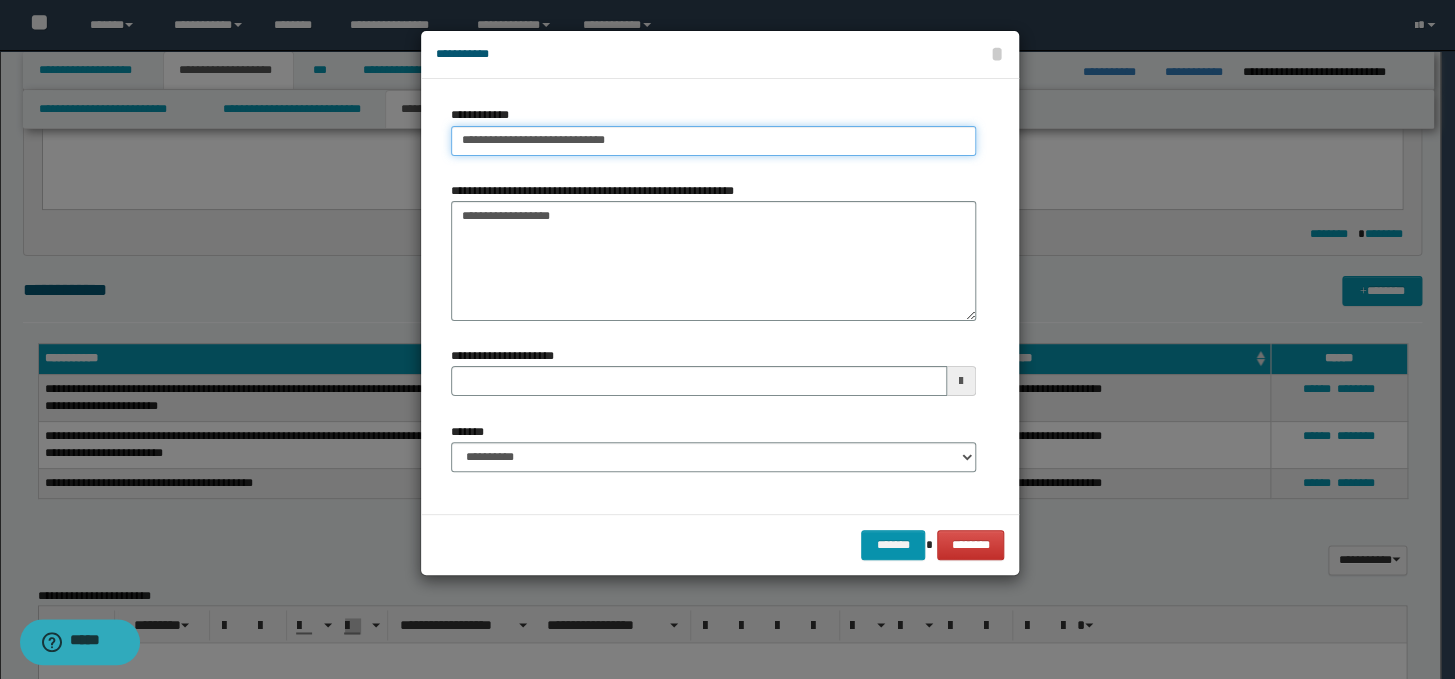click on "**********" at bounding box center (713, 141) 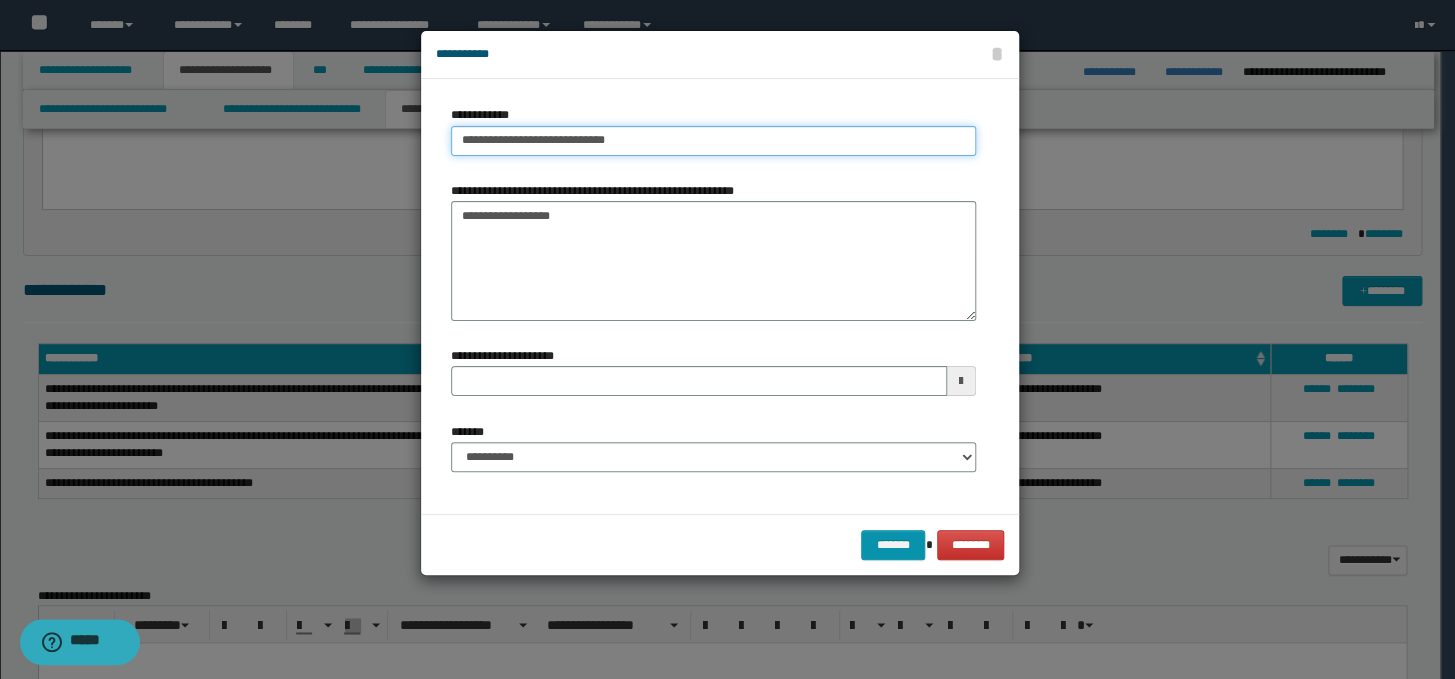type 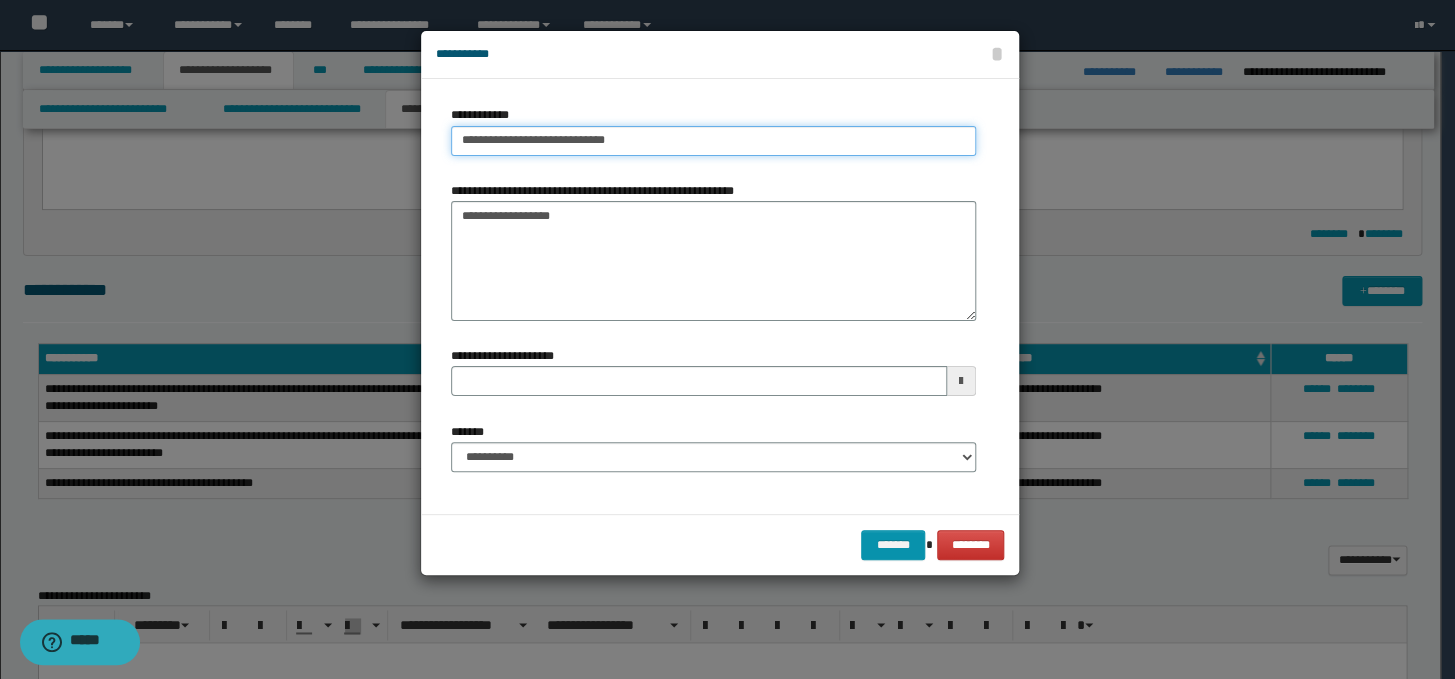 click on "**********" at bounding box center [713, 141] 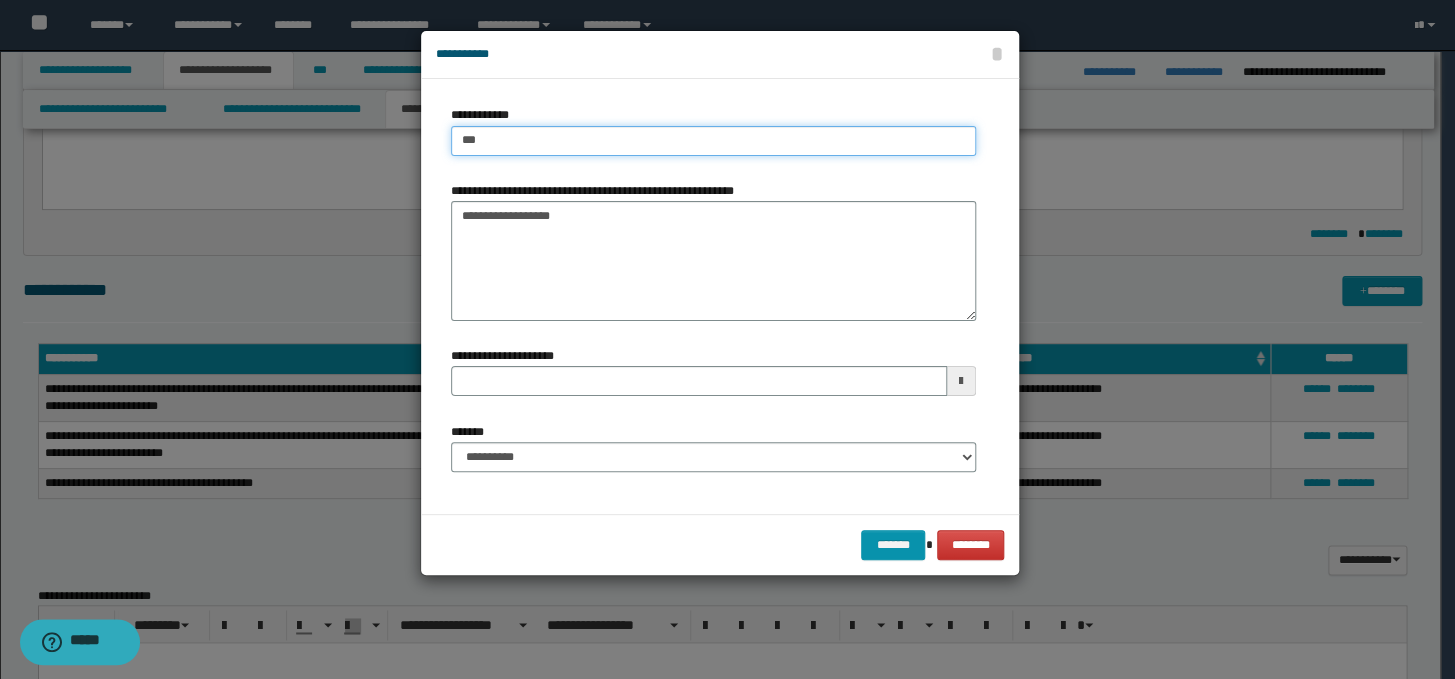 type on "****" 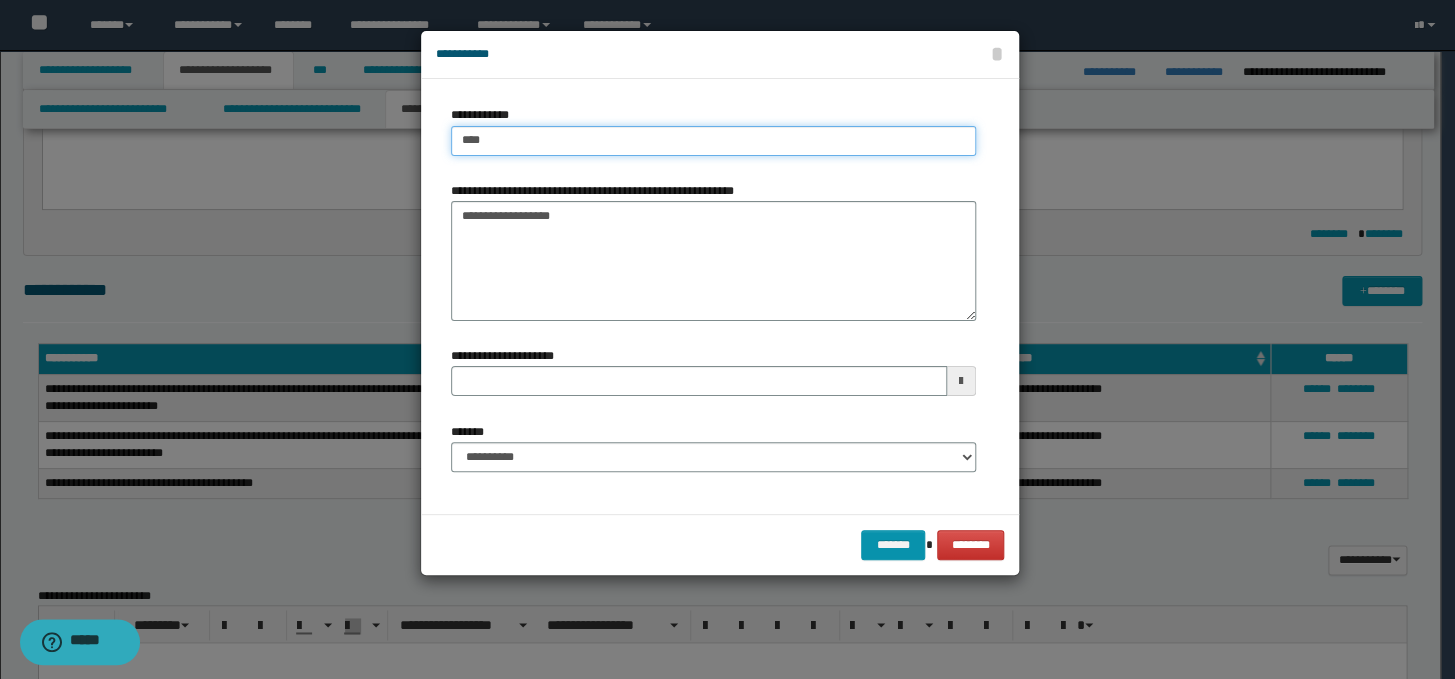 type on "****" 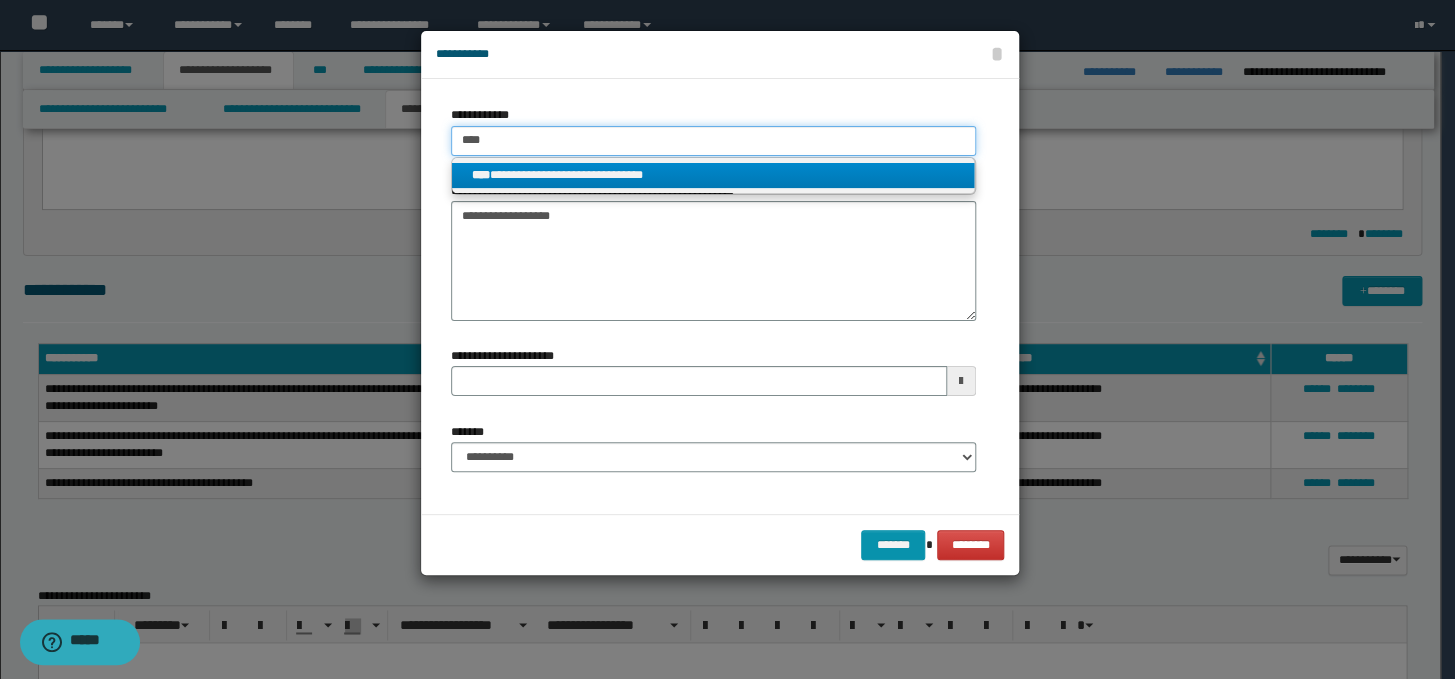type on "****" 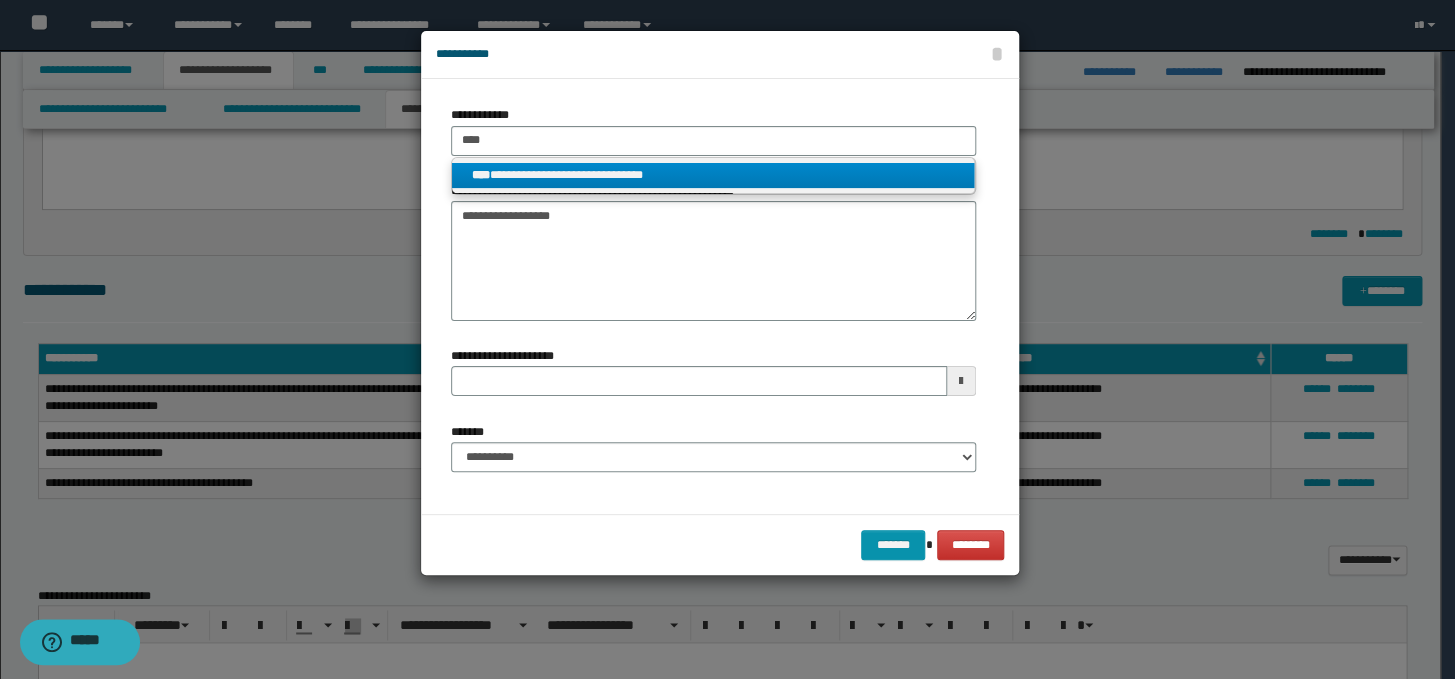 click on "**********" at bounding box center (713, 175) 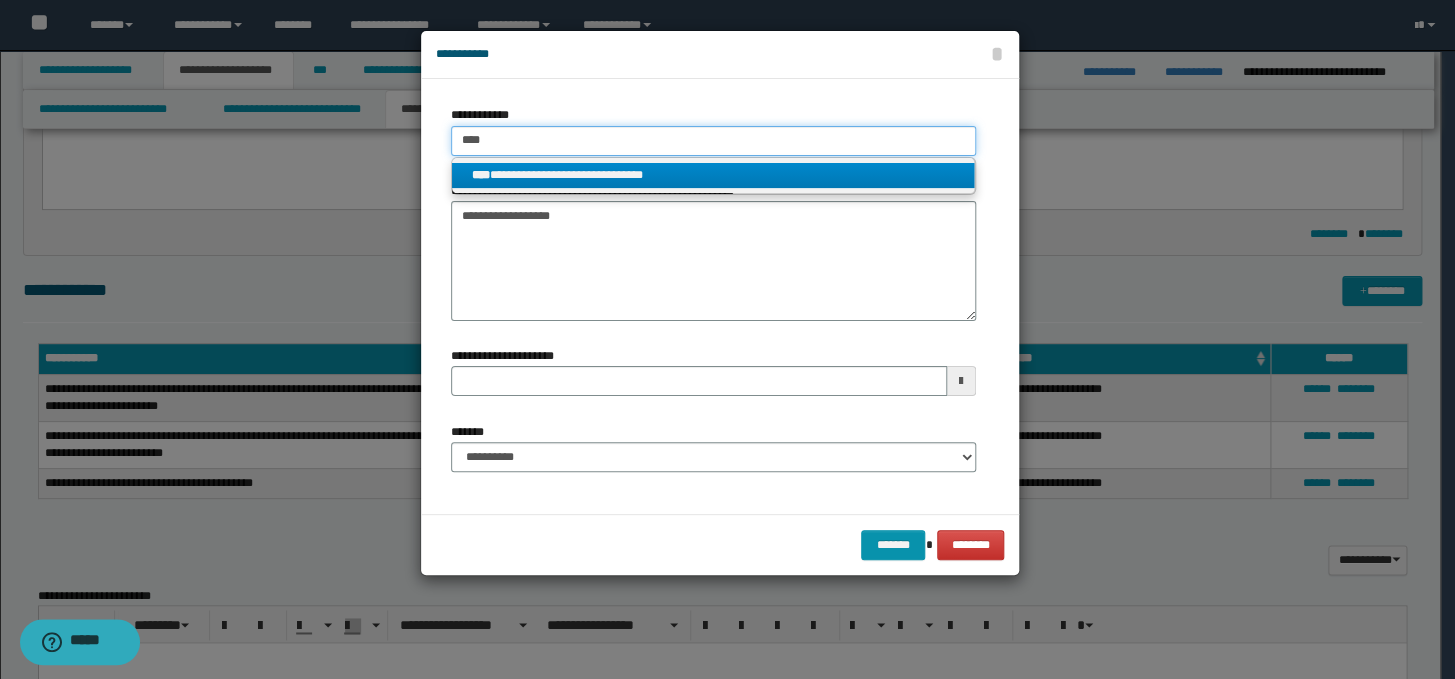 type 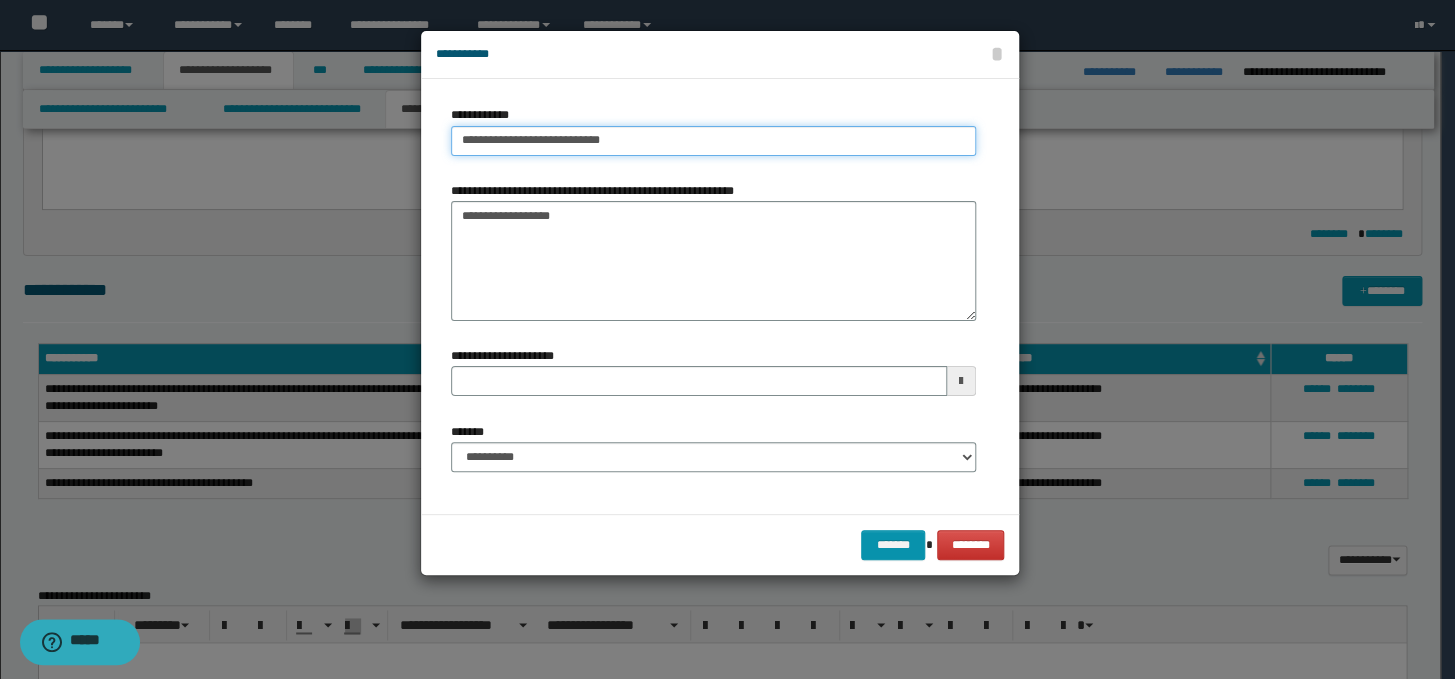 type 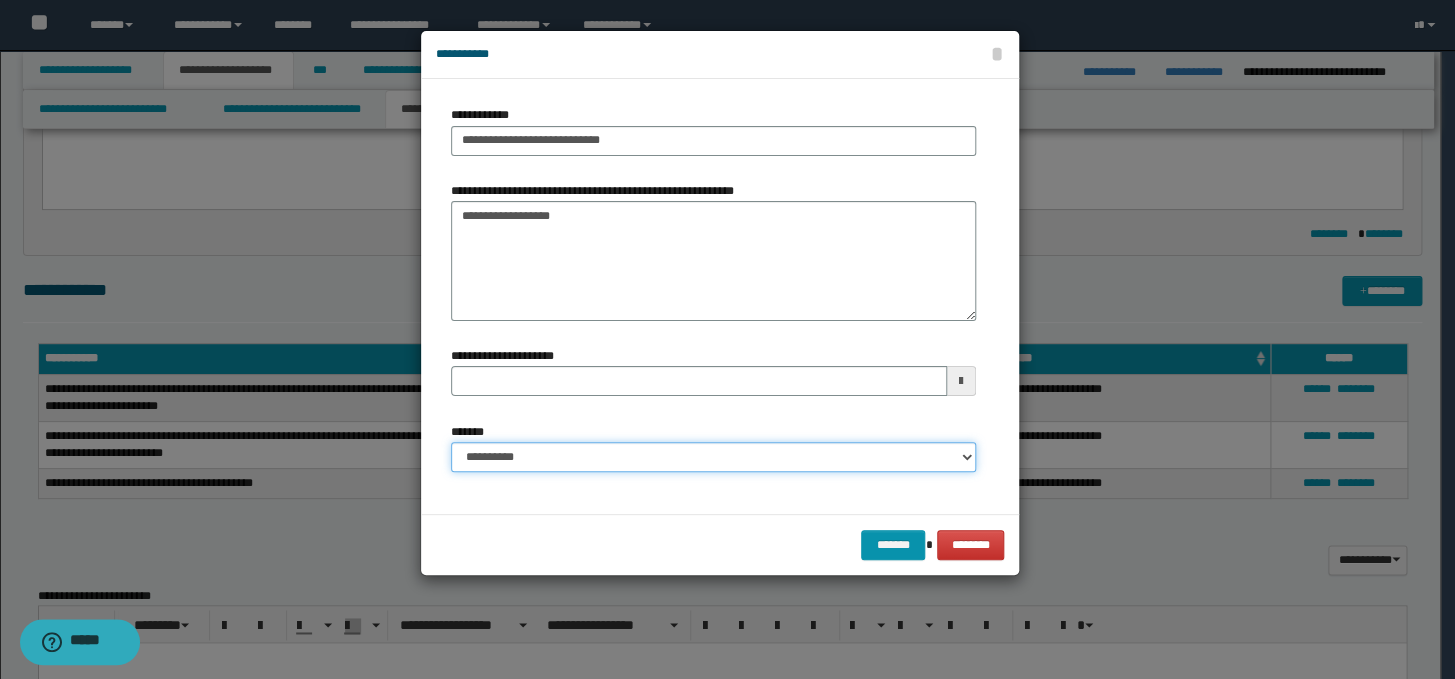 click on "**********" at bounding box center [713, 457] 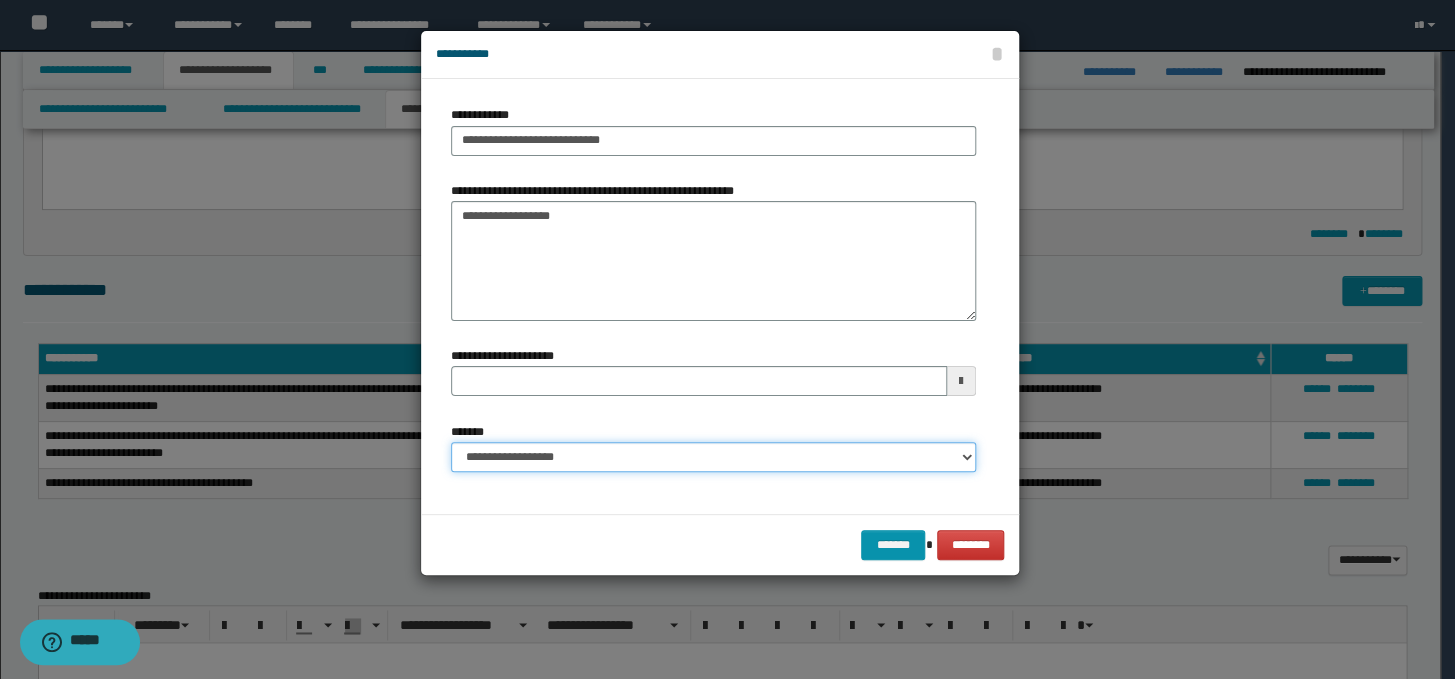 click on "**********" at bounding box center [713, 457] 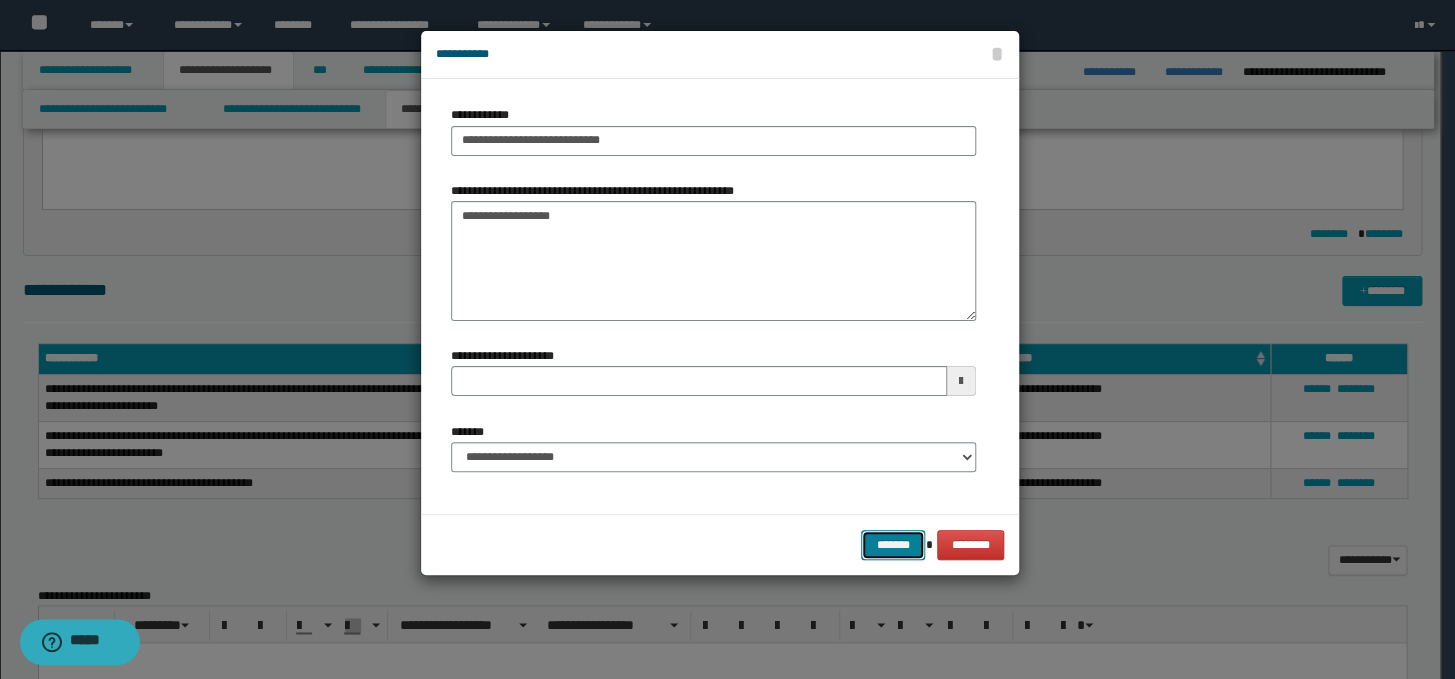 click on "*******" at bounding box center (893, 545) 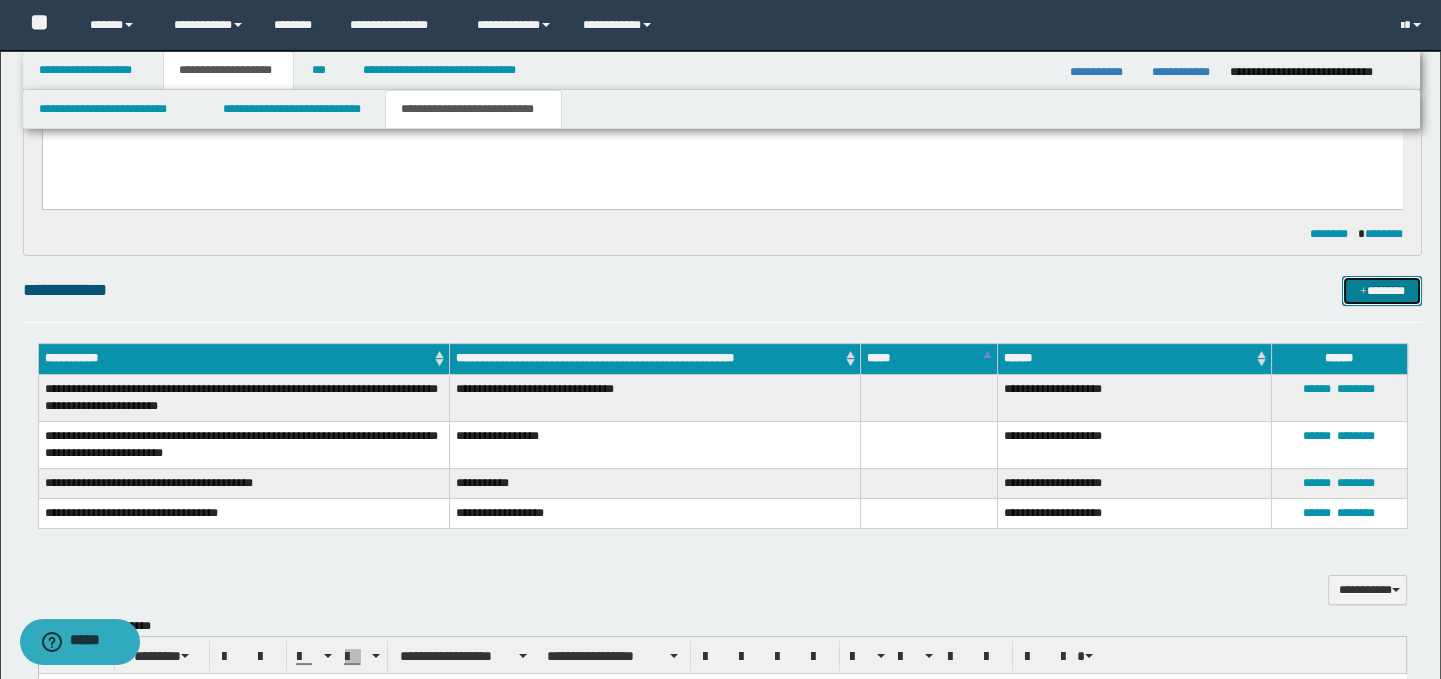 click on "*******" at bounding box center [1382, 291] 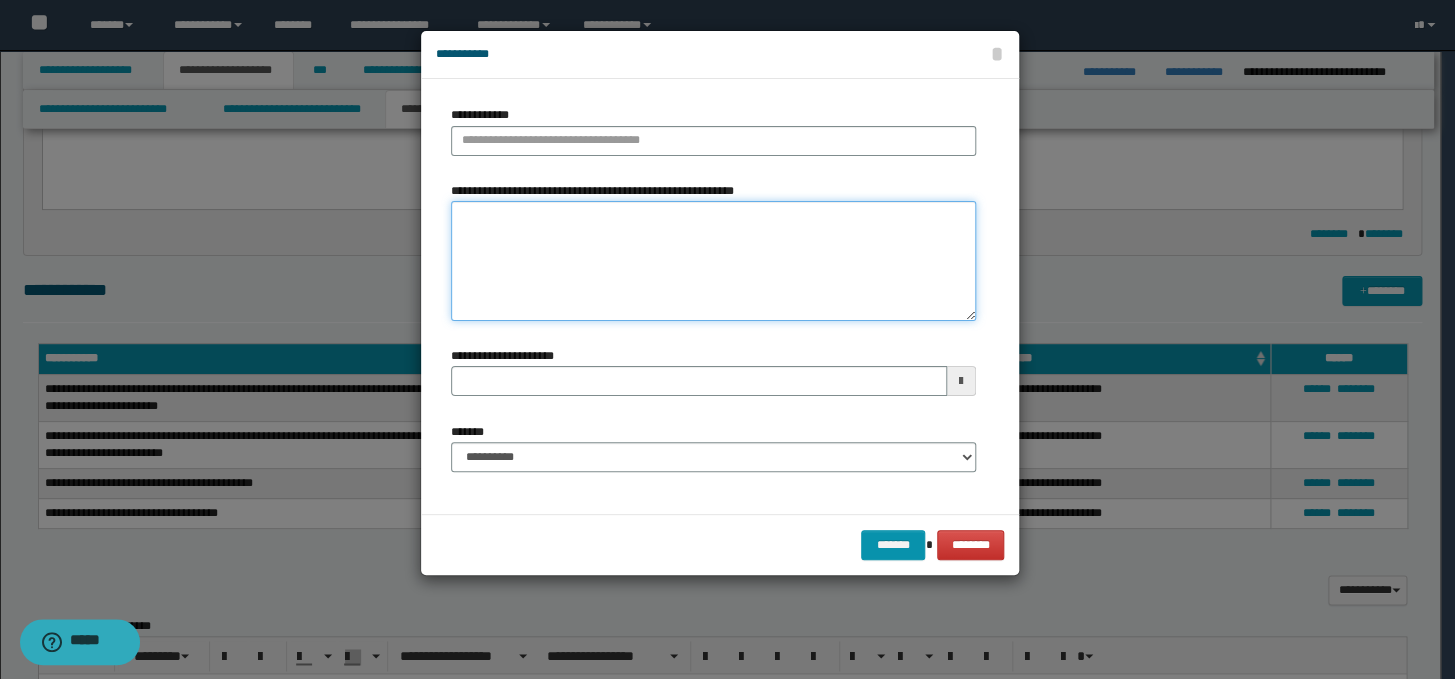 click on "**********" at bounding box center (713, 261) 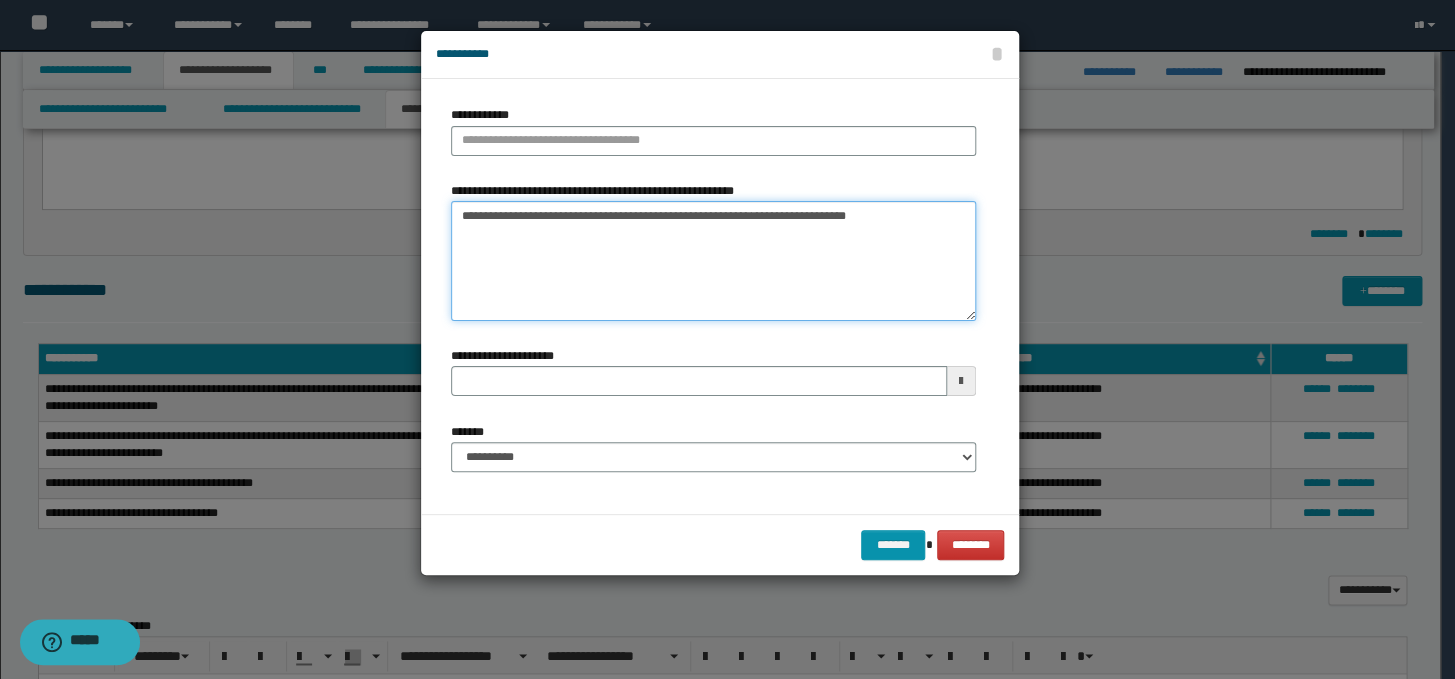 click on "**********" at bounding box center [713, 261] 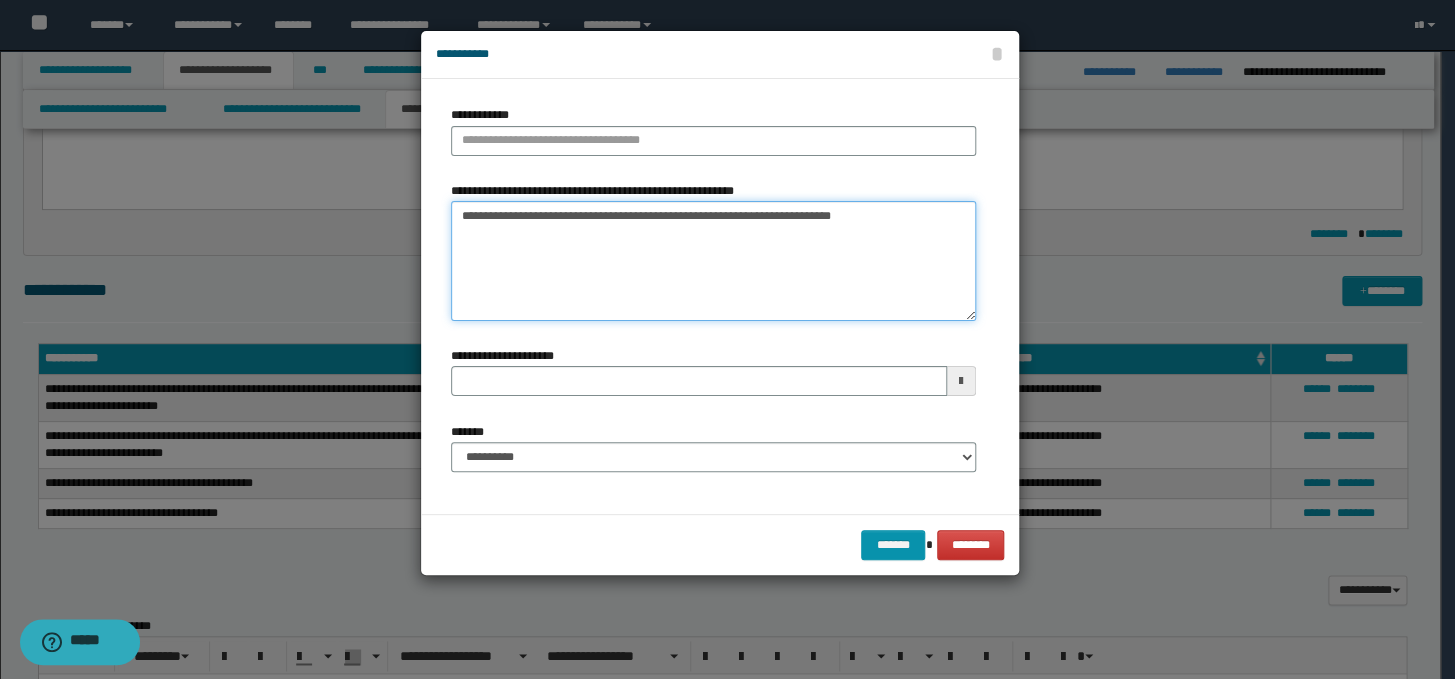 drag, startPoint x: 765, startPoint y: 219, endPoint x: 450, endPoint y: 219, distance: 315 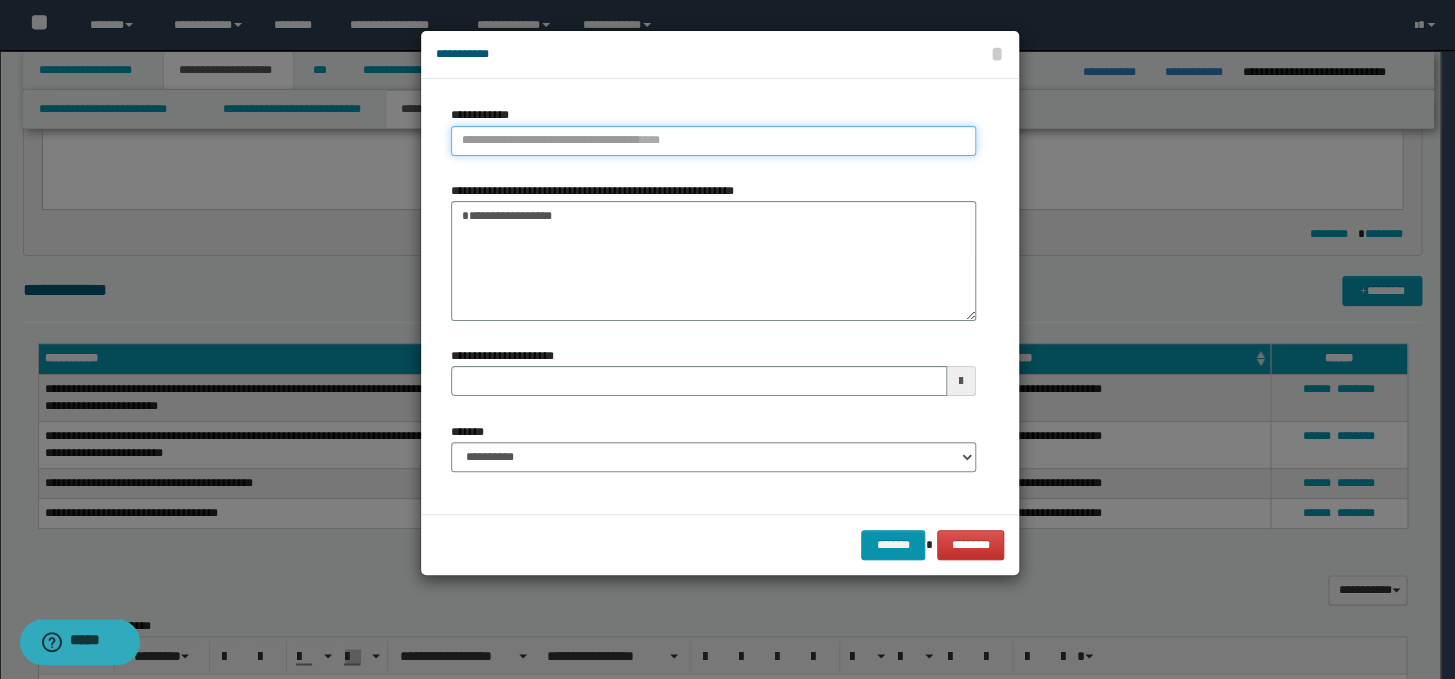 click on "**********" at bounding box center (713, 141) 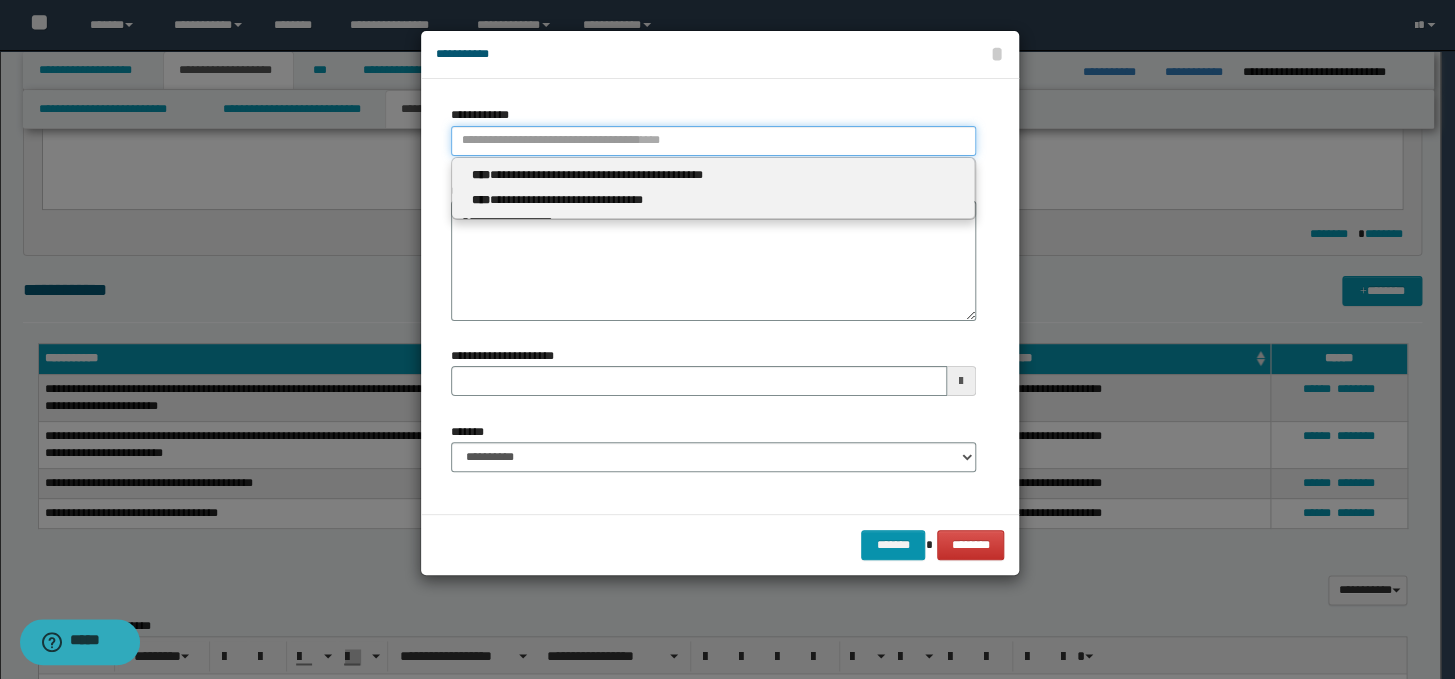 paste on "**********" 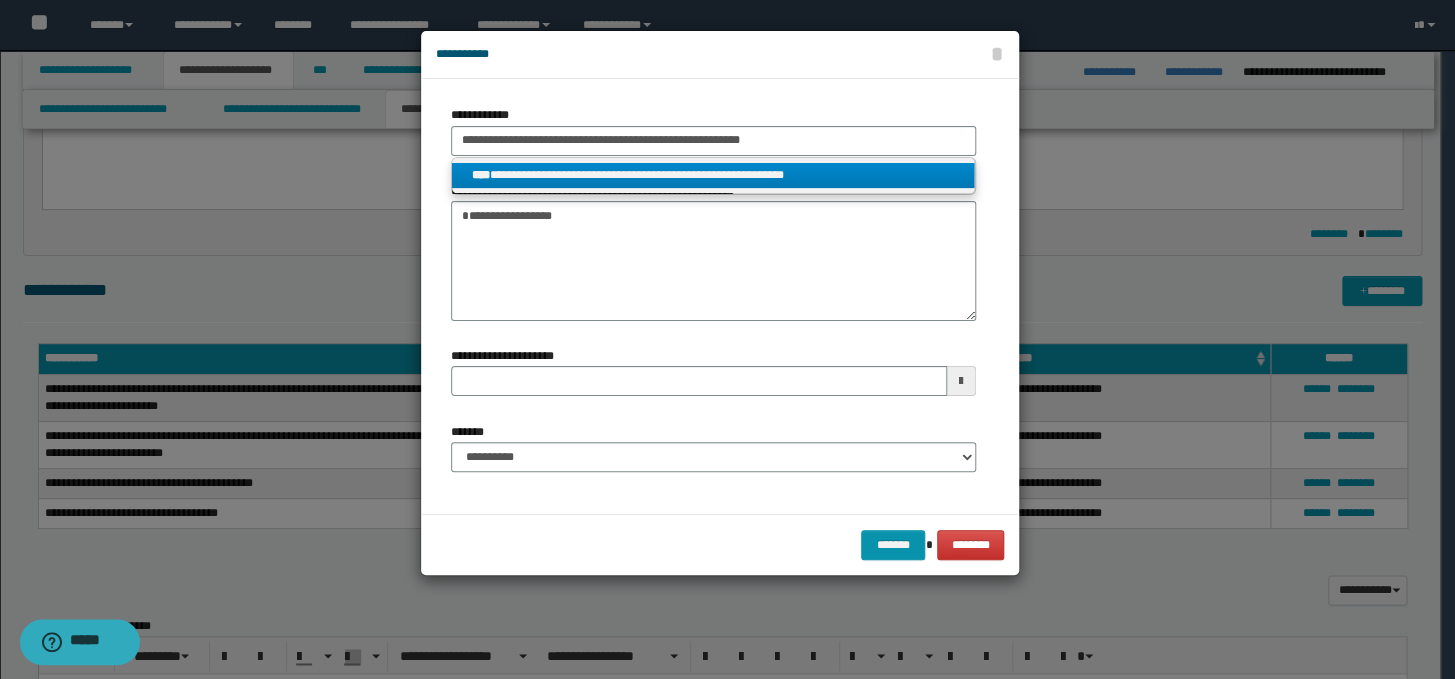 click on "**********" at bounding box center [713, 175] 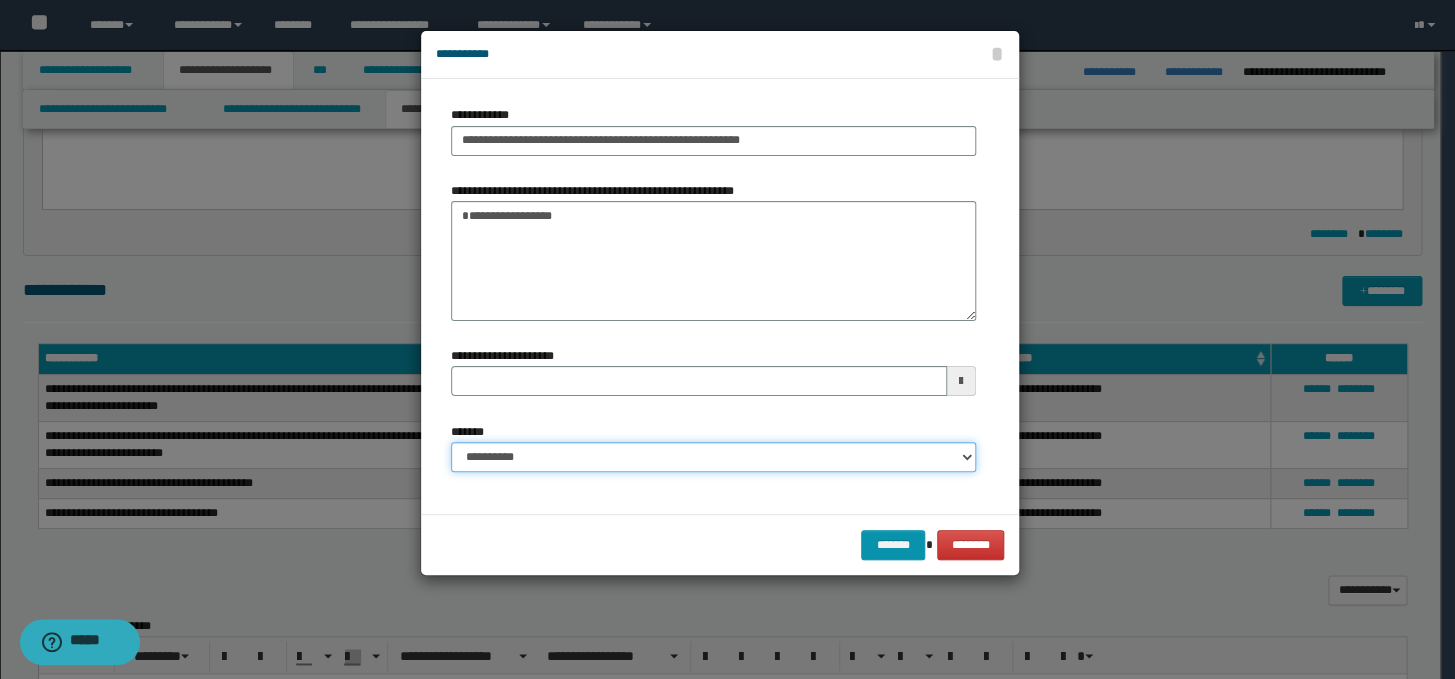 click on "**********" at bounding box center (713, 457) 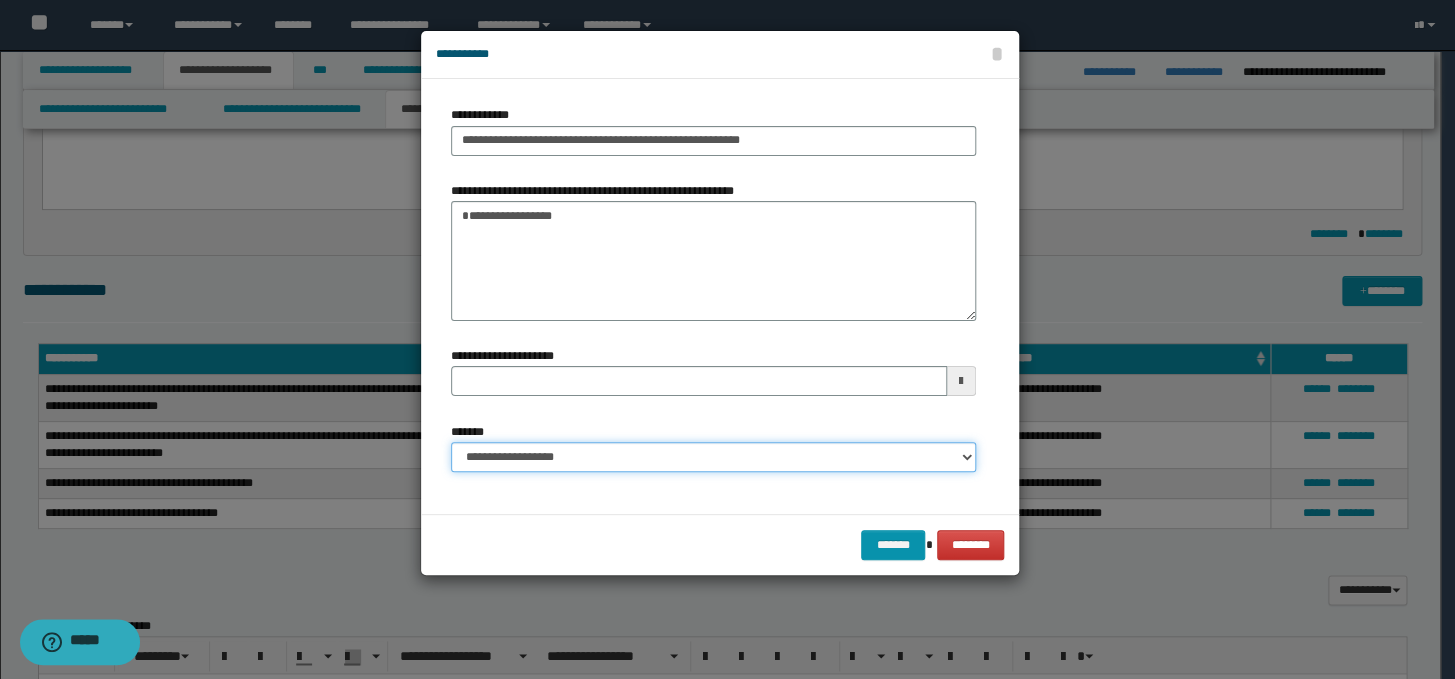 click on "**********" at bounding box center (713, 457) 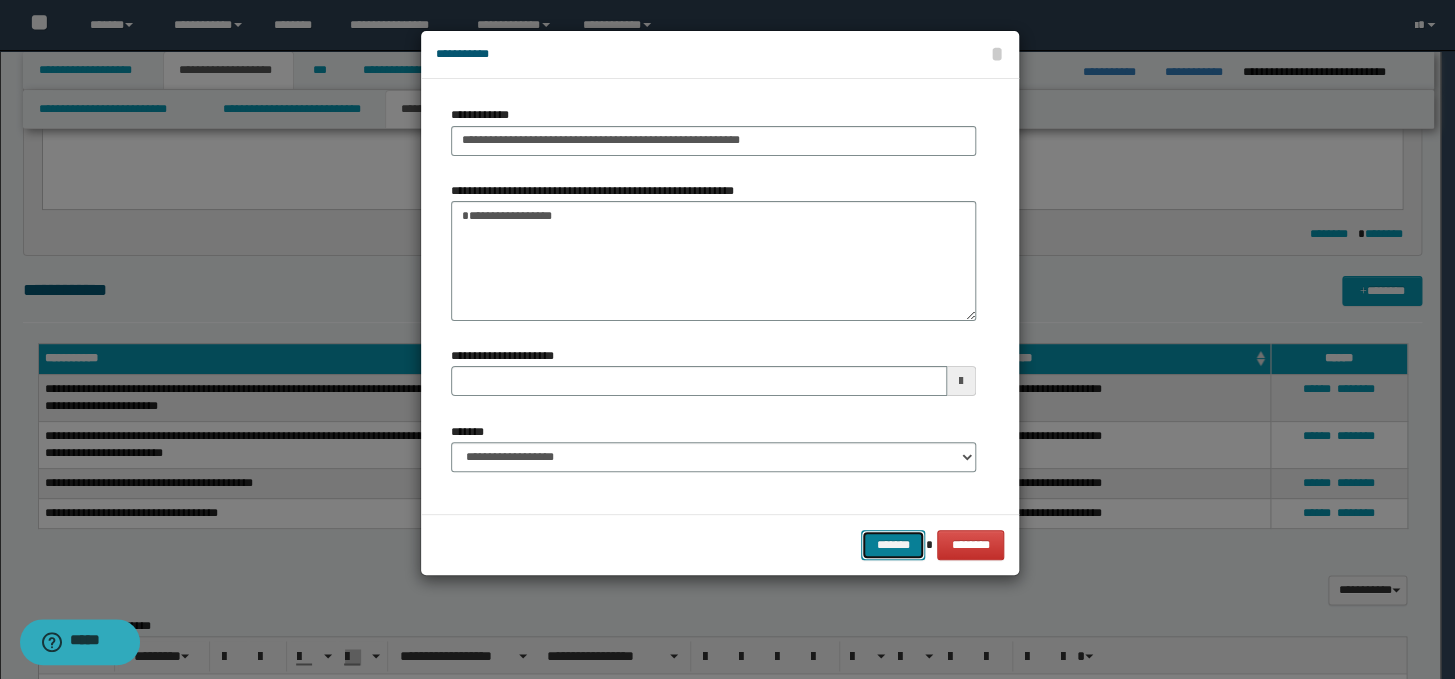 click on "*******" at bounding box center (893, 545) 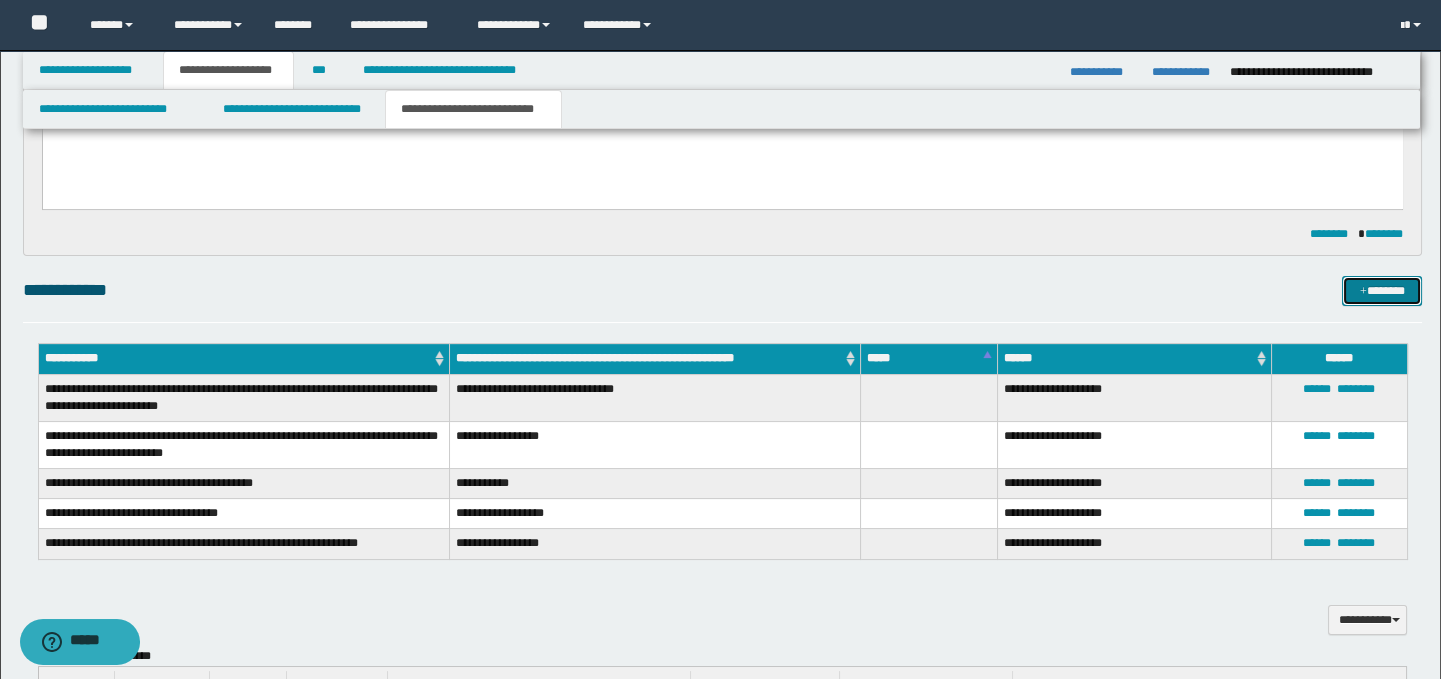 click on "*******" at bounding box center (1382, 291) 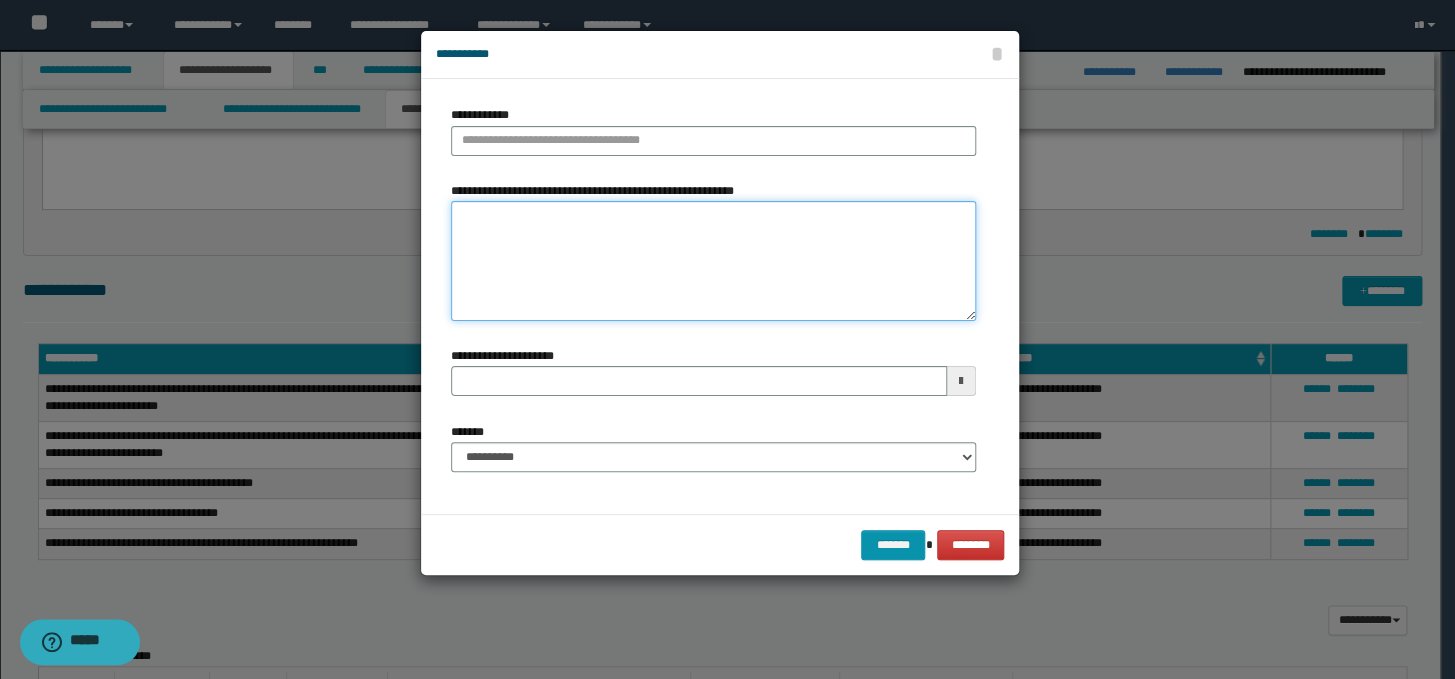 click on "**********" at bounding box center (713, 261) 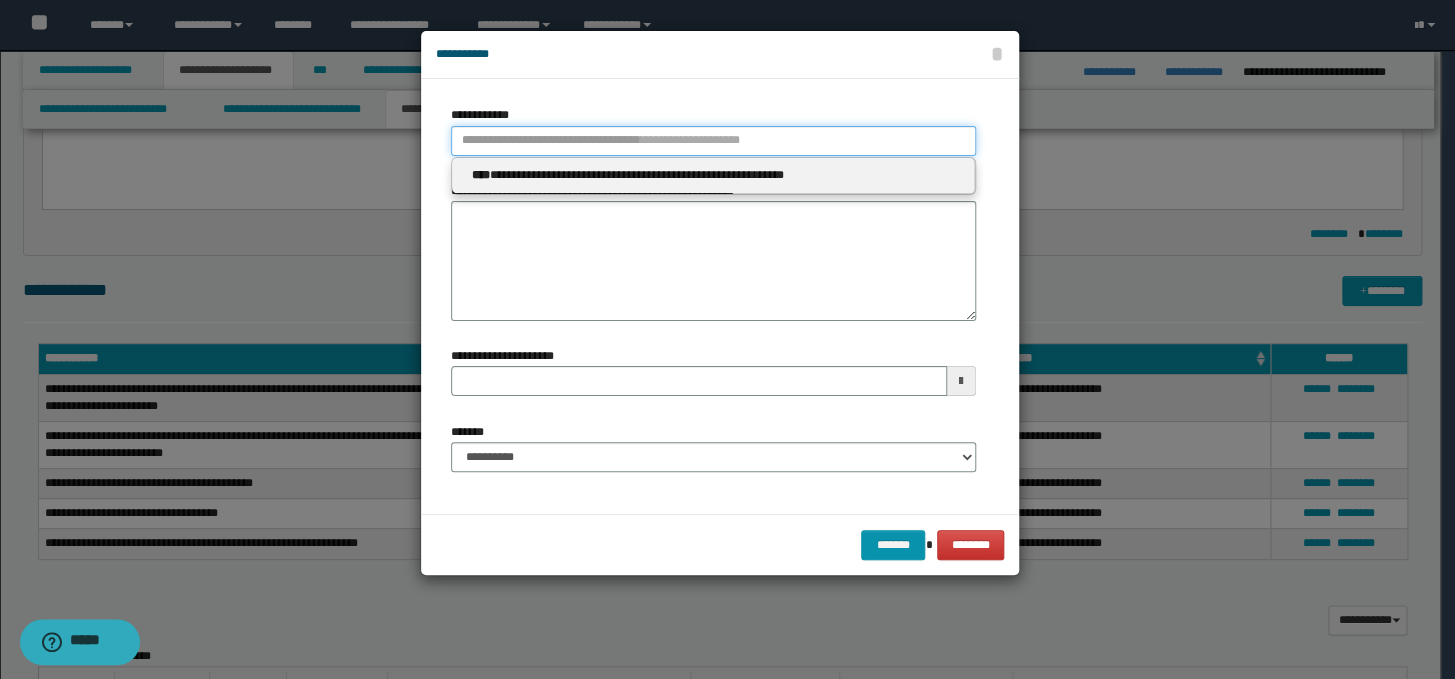 click on "**********" at bounding box center (713, 141) 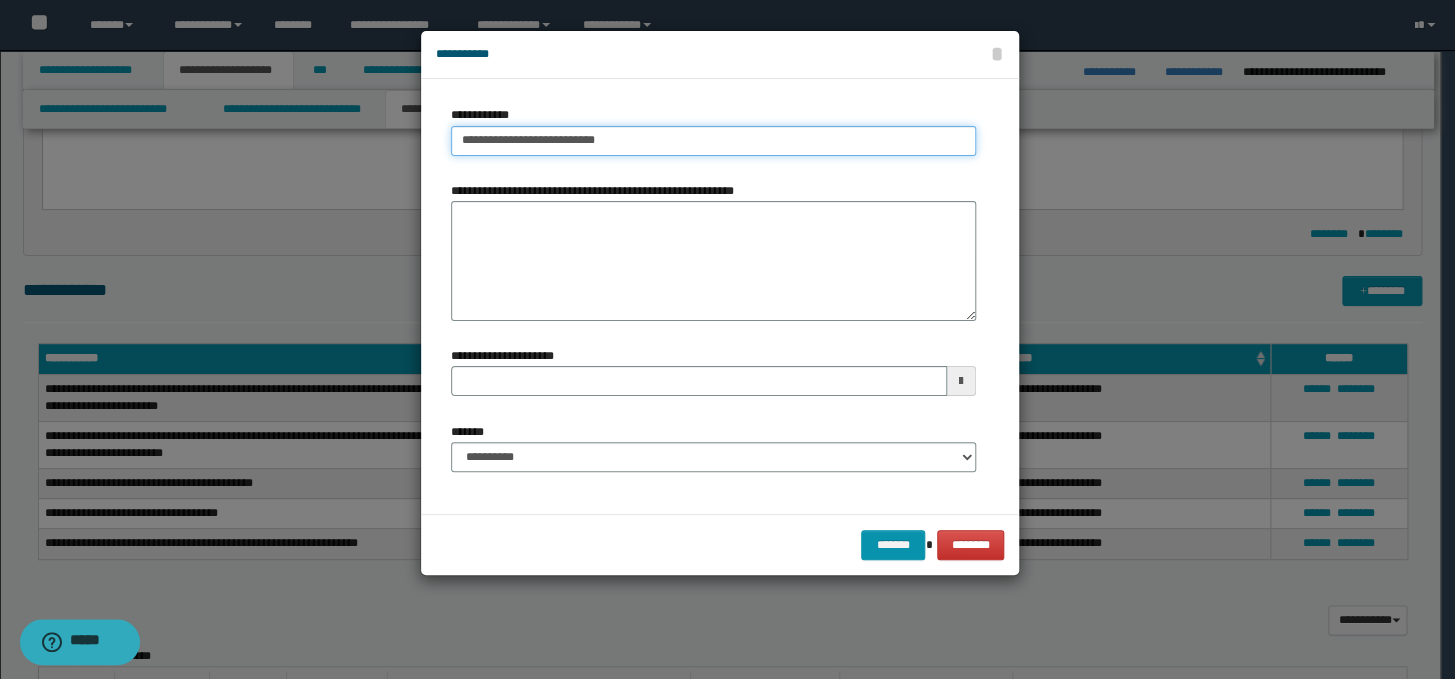 click on "**********" at bounding box center [713, 141] 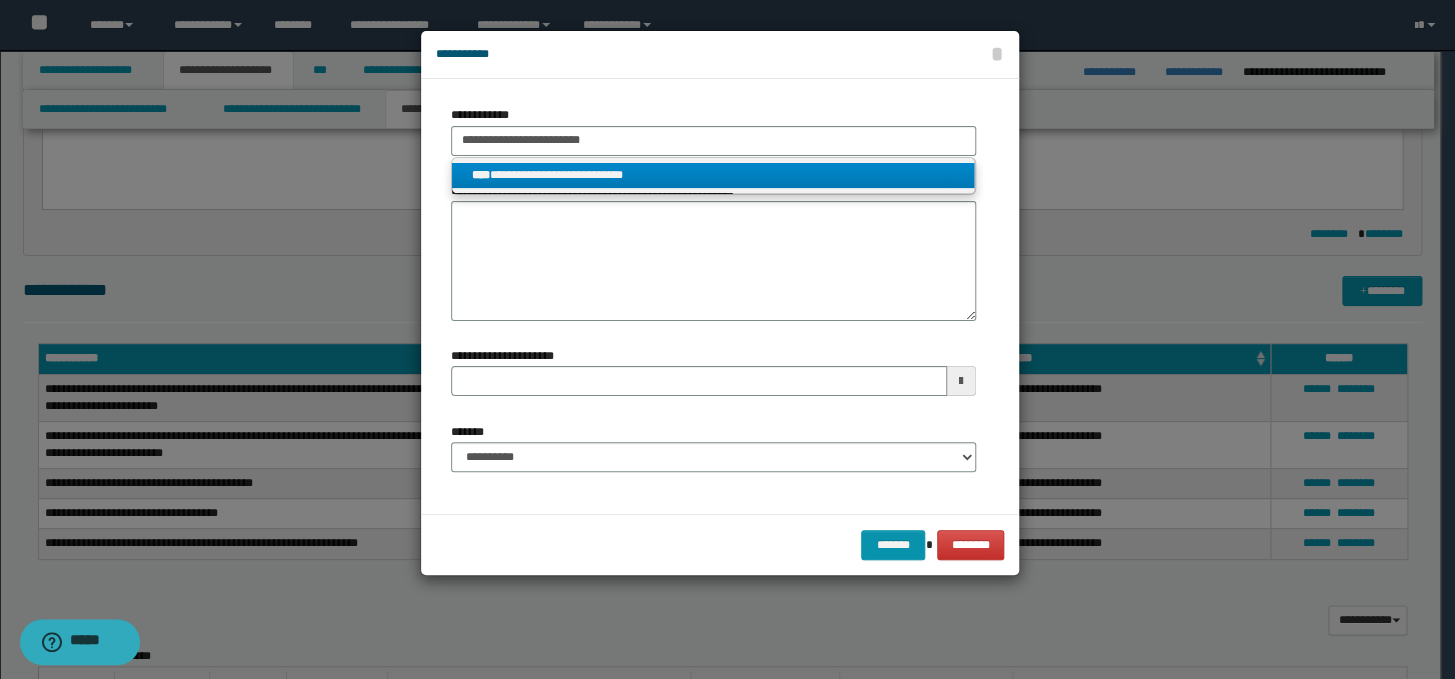click on "**********" at bounding box center (713, 175) 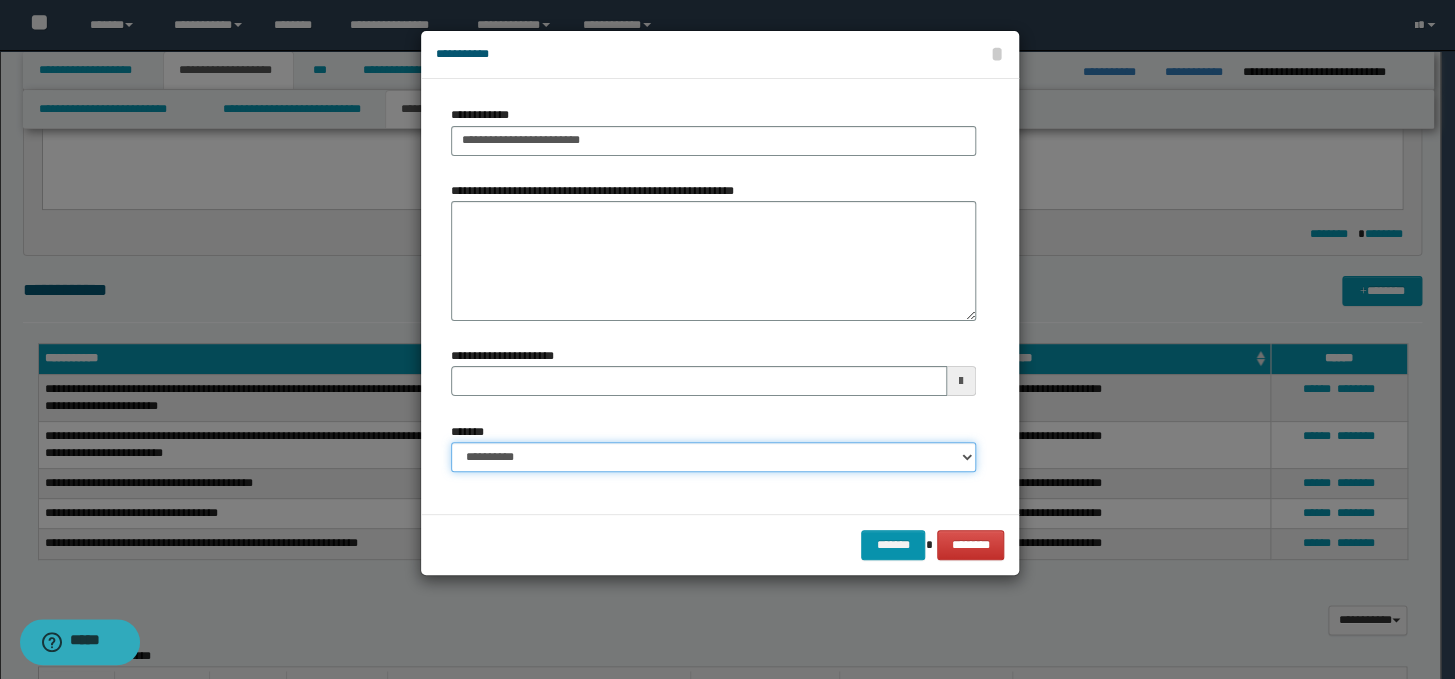 click on "**********" at bounding box center (713, 457) 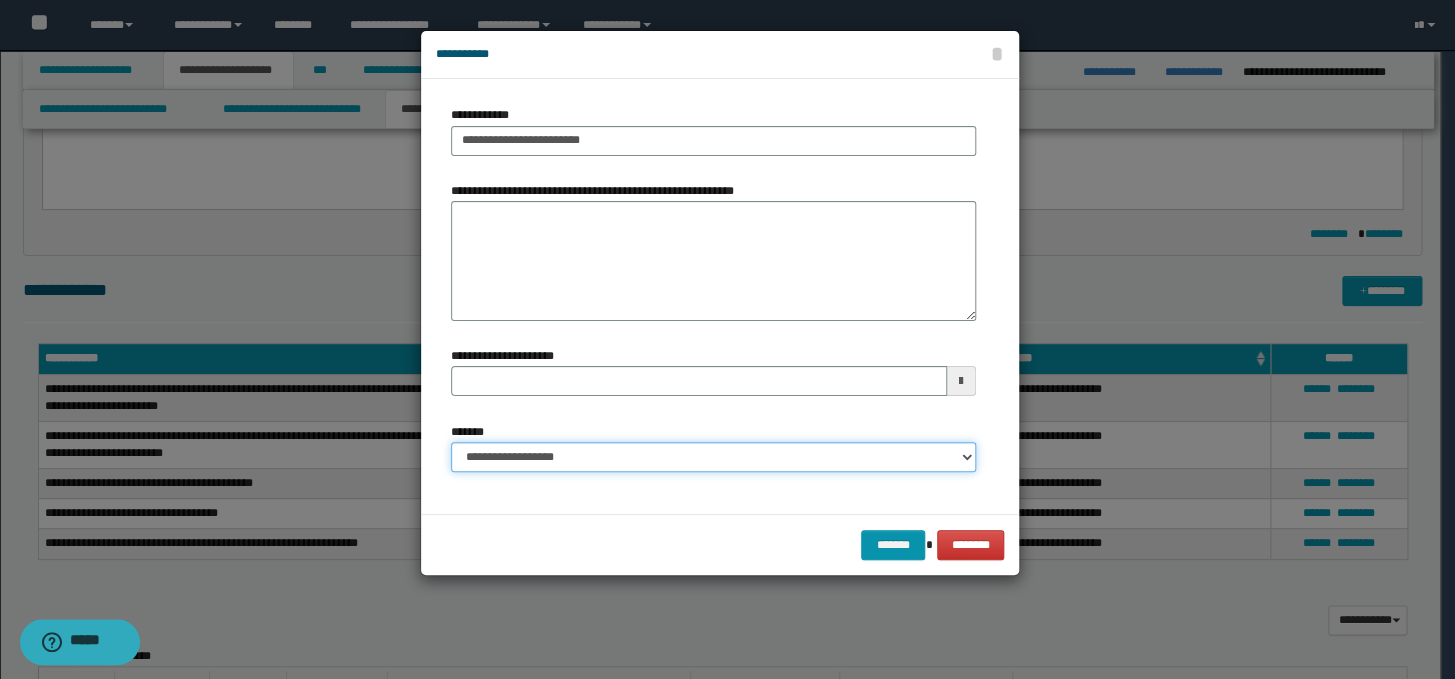 click on "**********" at bounding box center [713, 457] 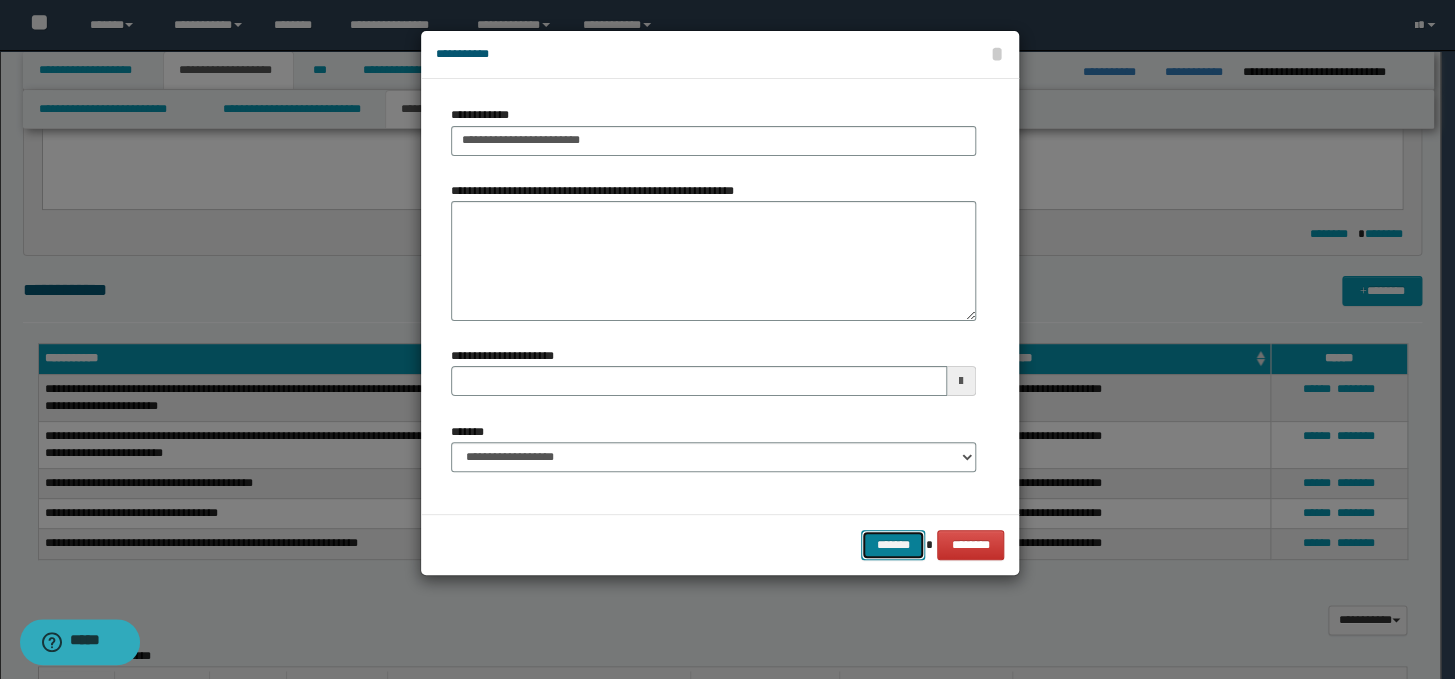 click on "*******" at bounding box center (893, 545) 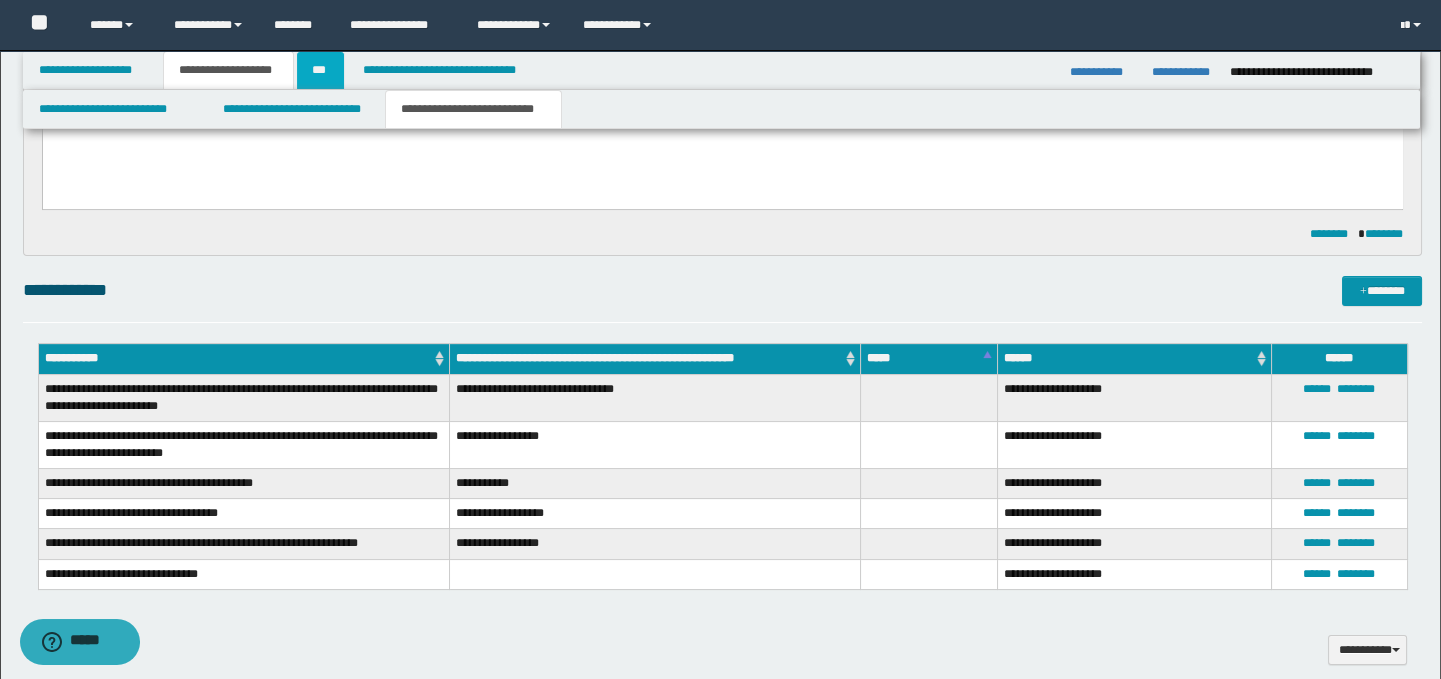 click on "***" at bounding box center [320, 70] 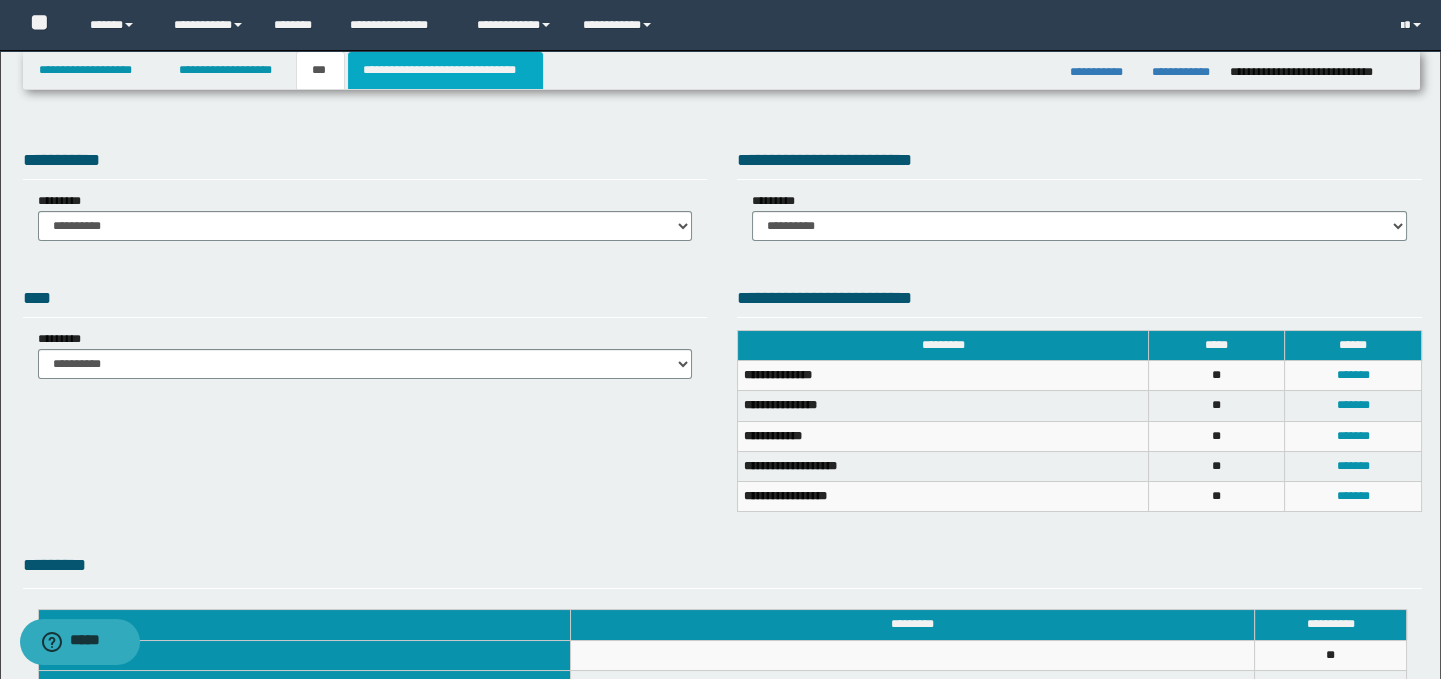 click on "**********" at bounding box center [445, 70] 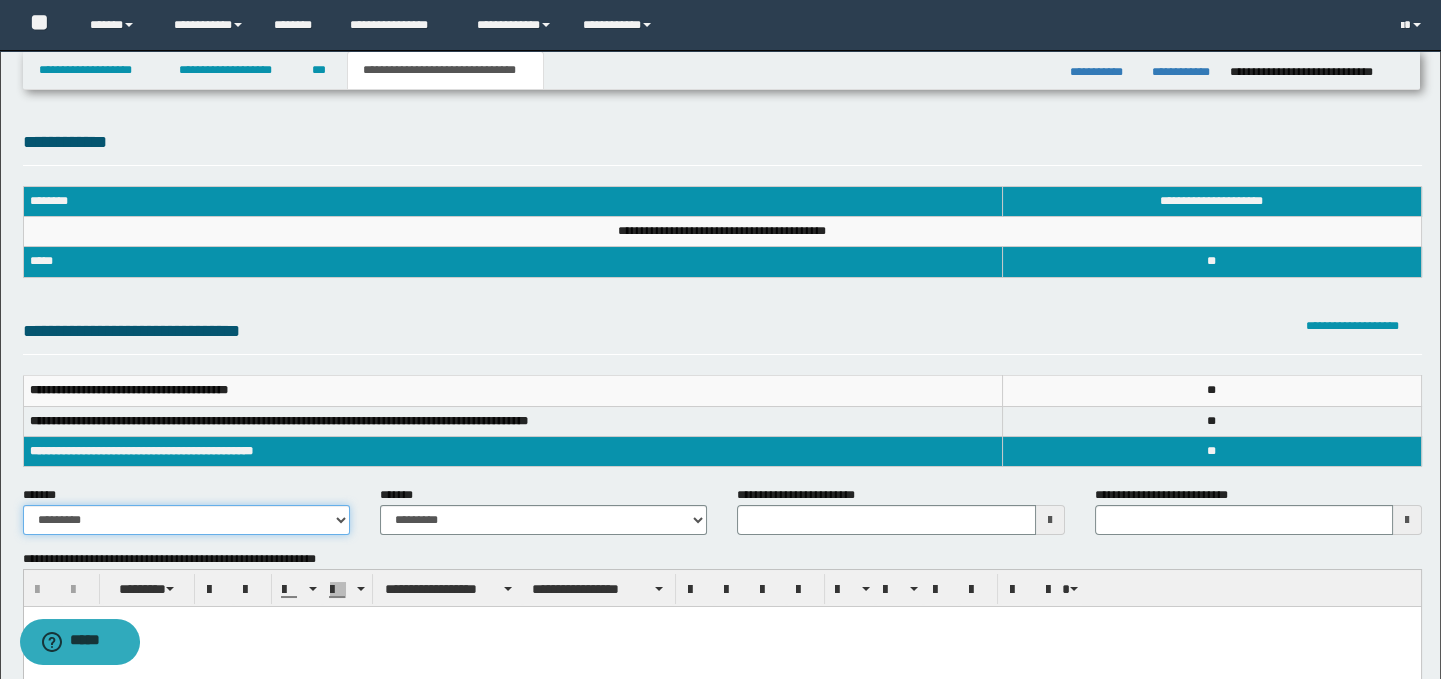 click on "**********" at bounding box center (186, 520) 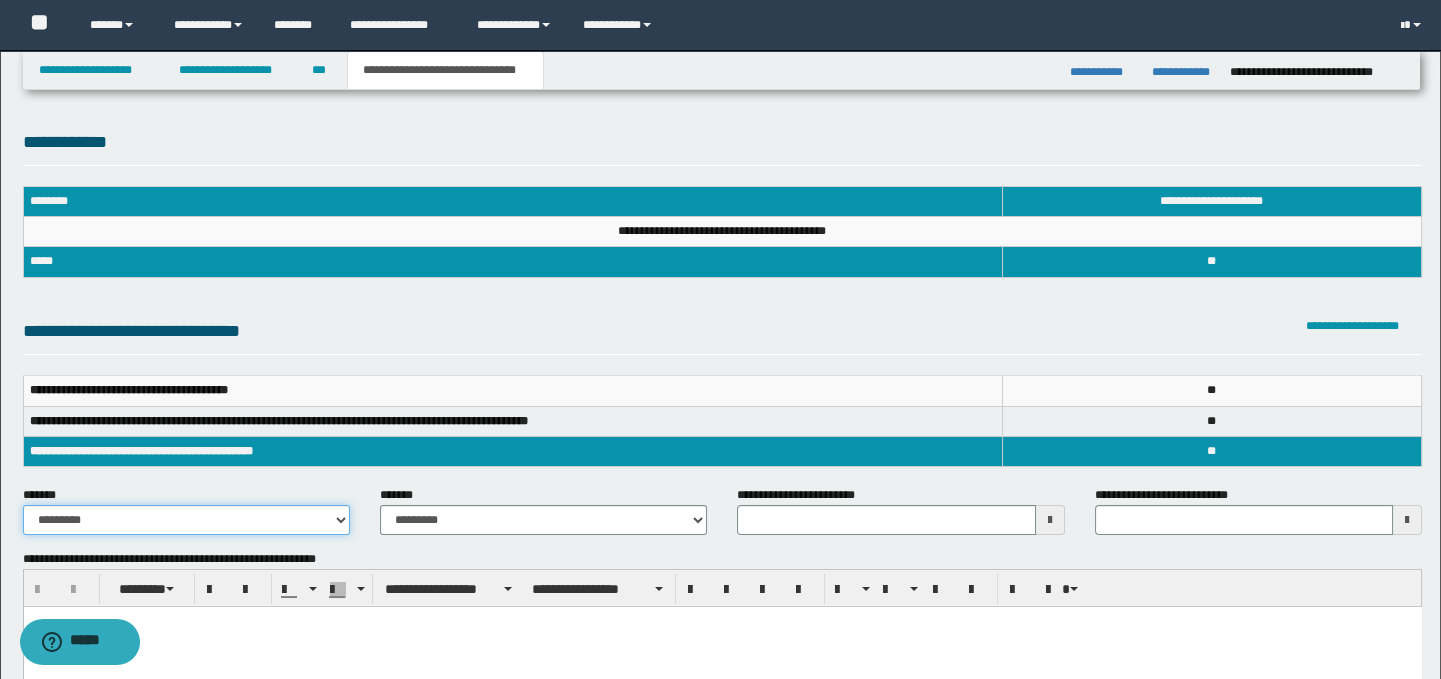 scroll, scrollTop: 0, scrollLeft: 0, axis: both 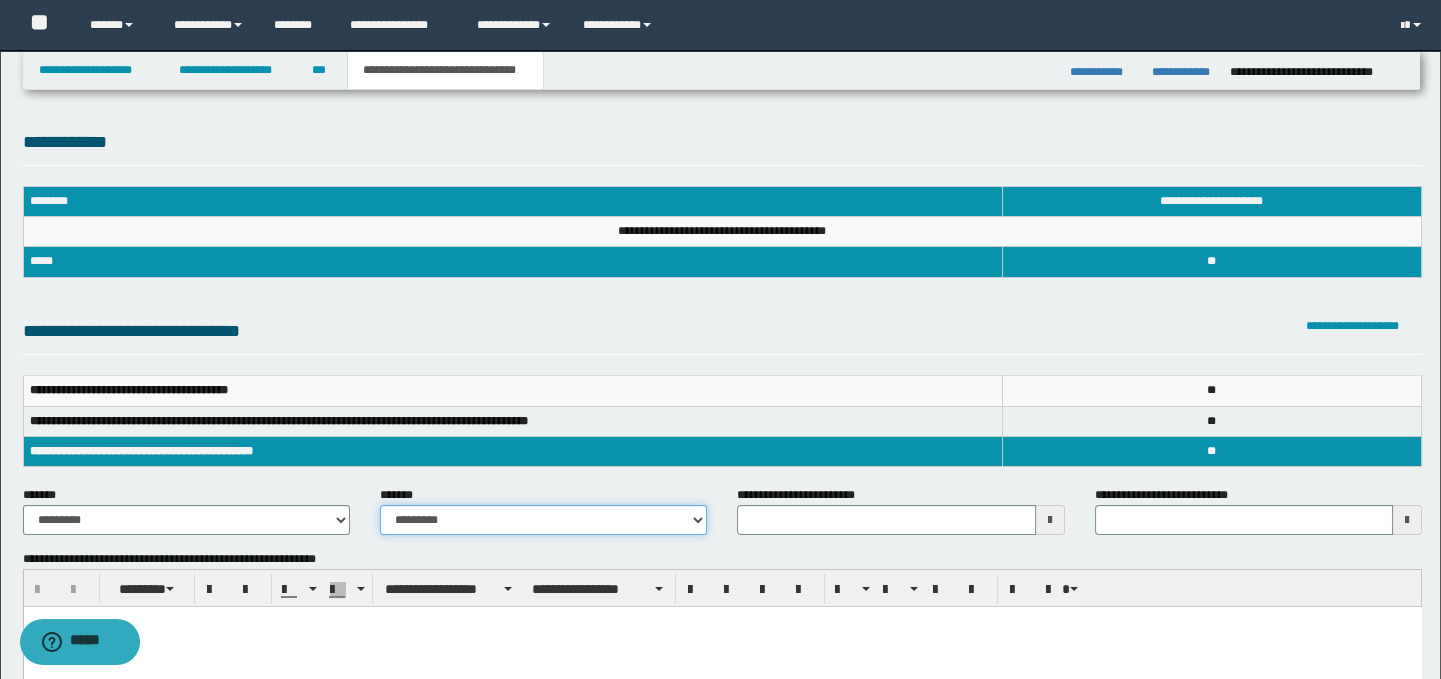 click on "**********" at bounding box center [543, 520] 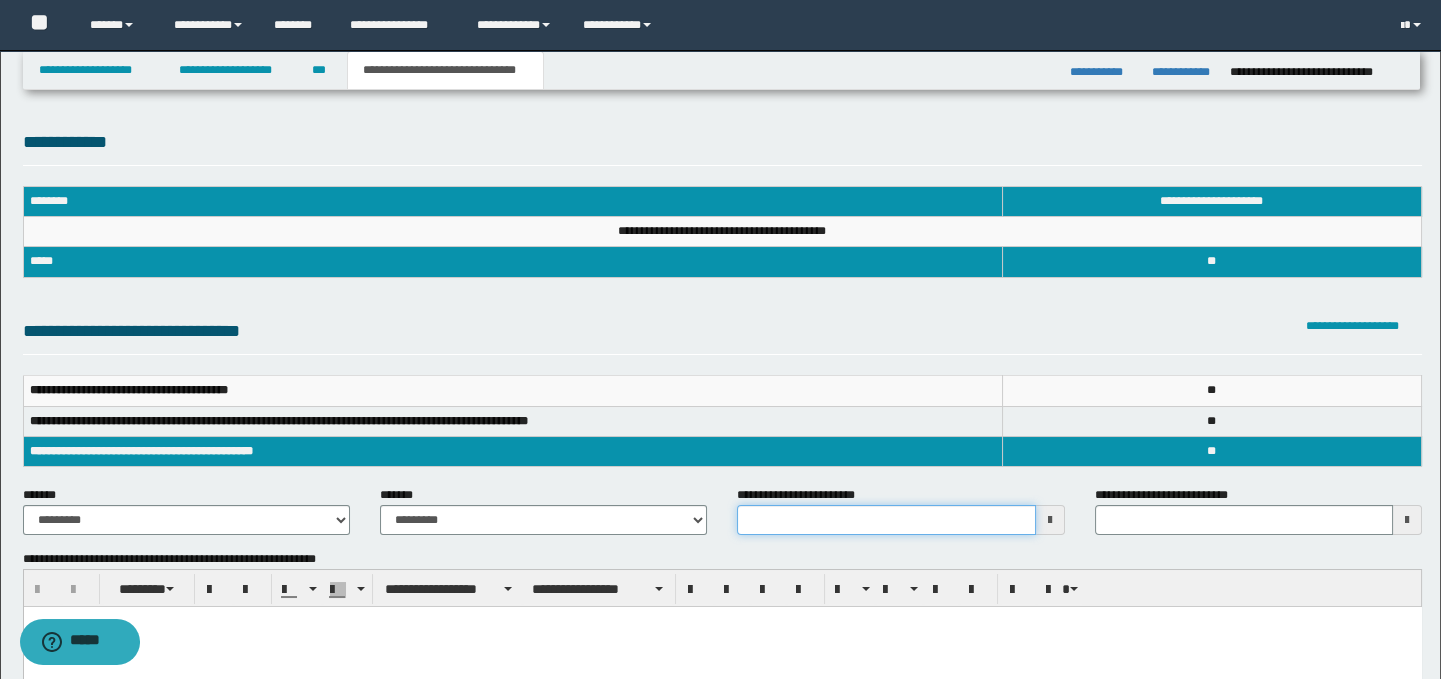 click on "**********" at bounding box center (886, 520) 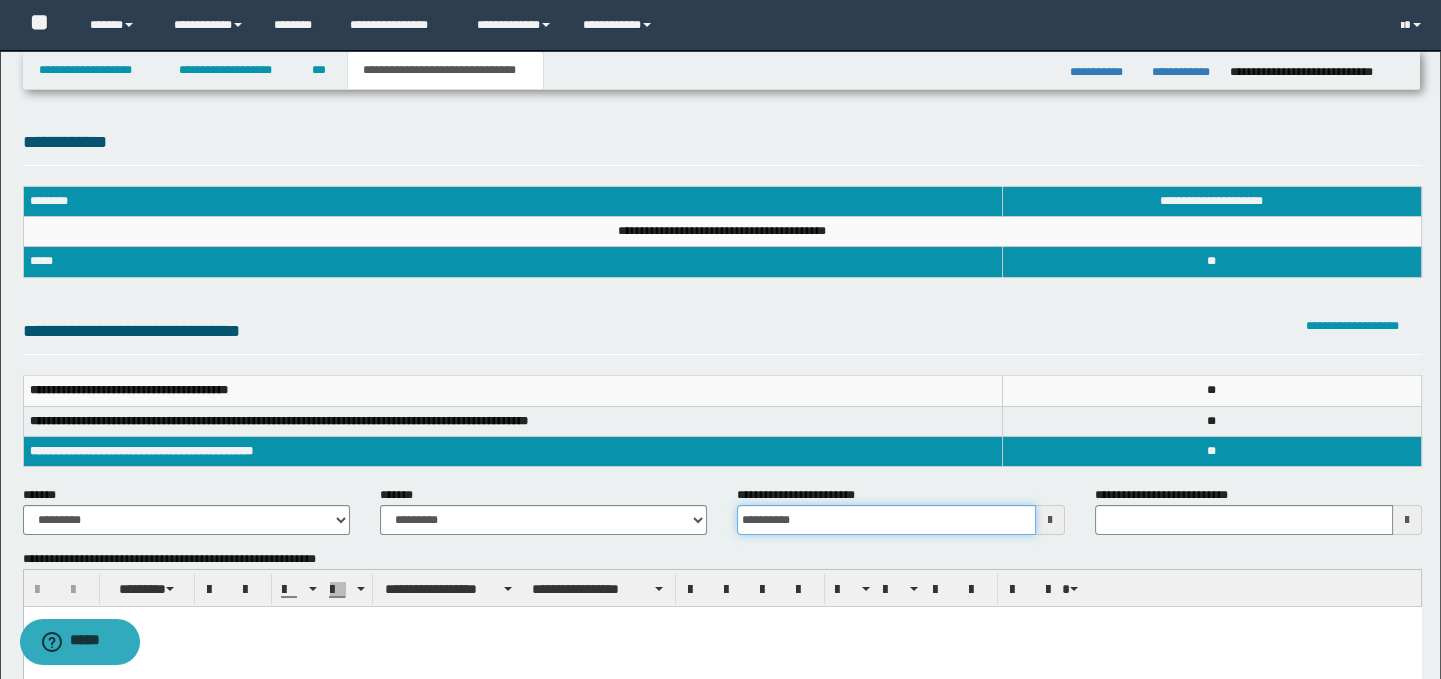 click on "**********" at bounding box center [886, 520] 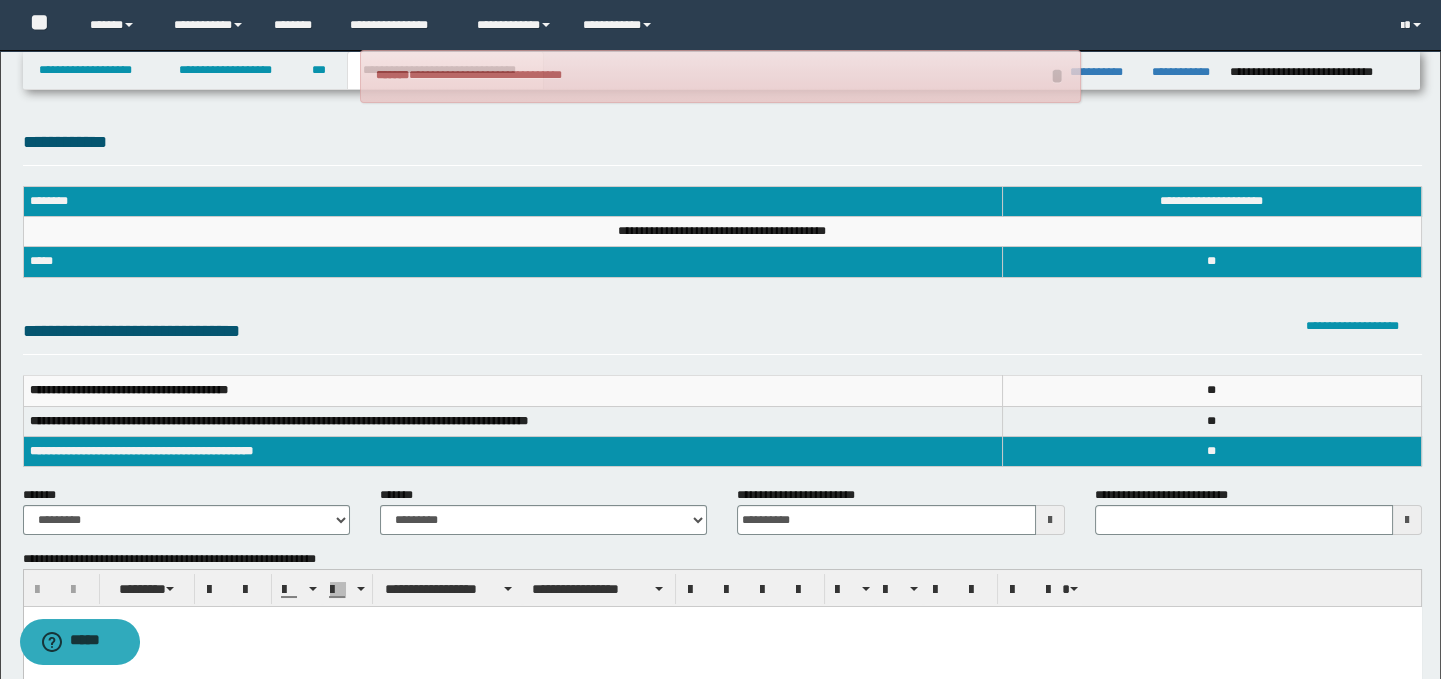 click at bounding box center (1050, 520) 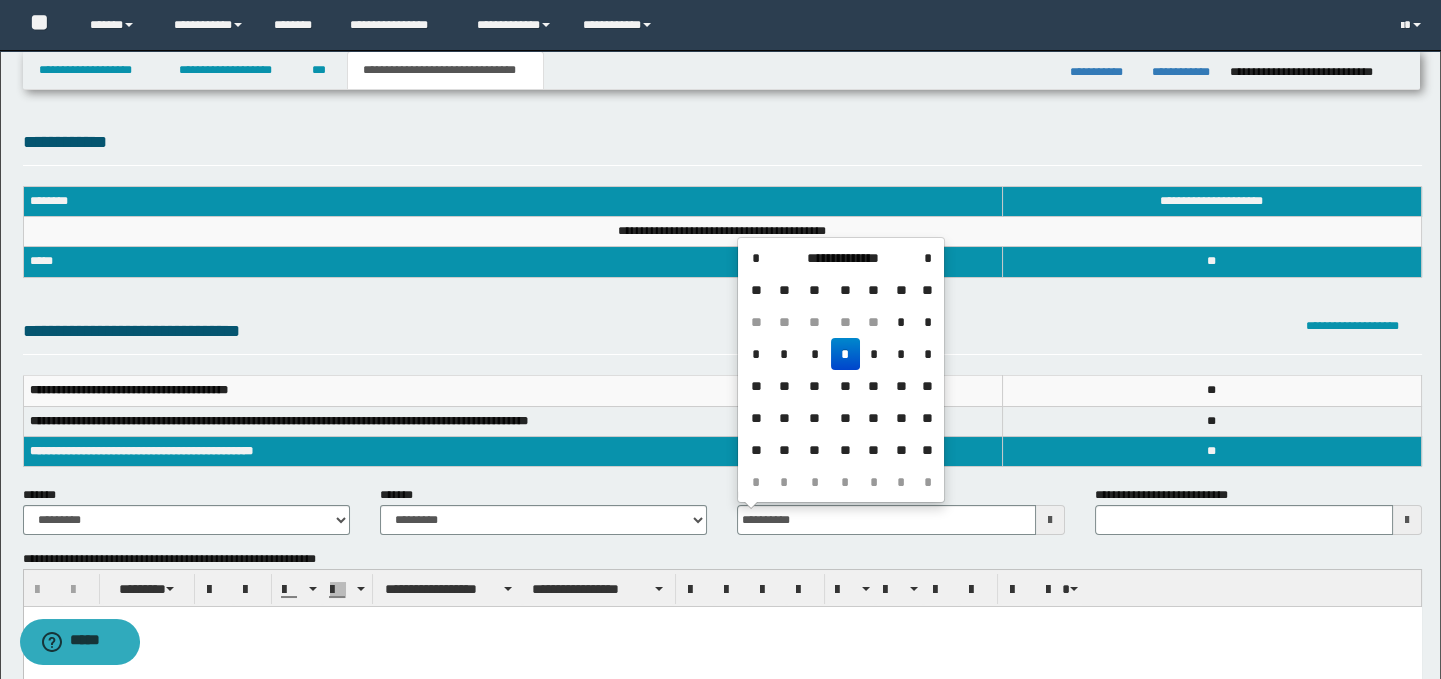 click on "*" at bounding box center [845, 354] 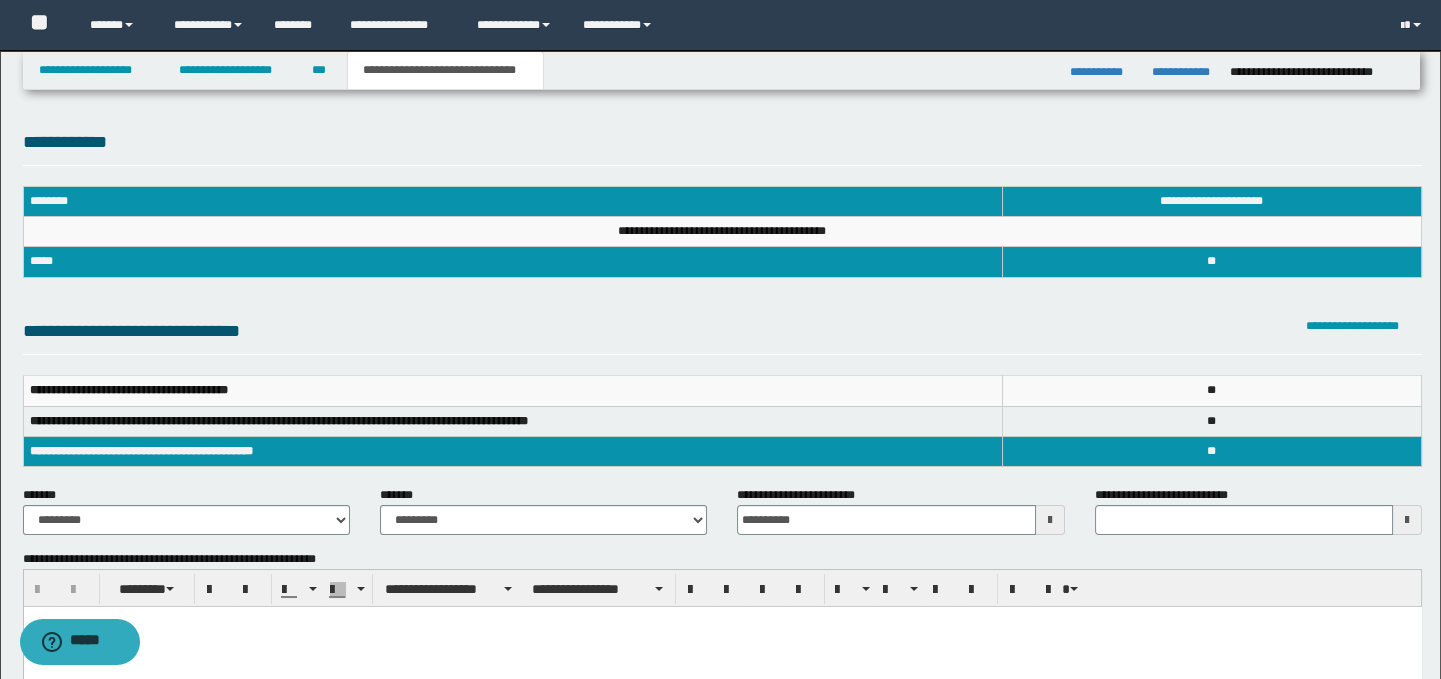 click on "**********" at bounding box center (723, 336) 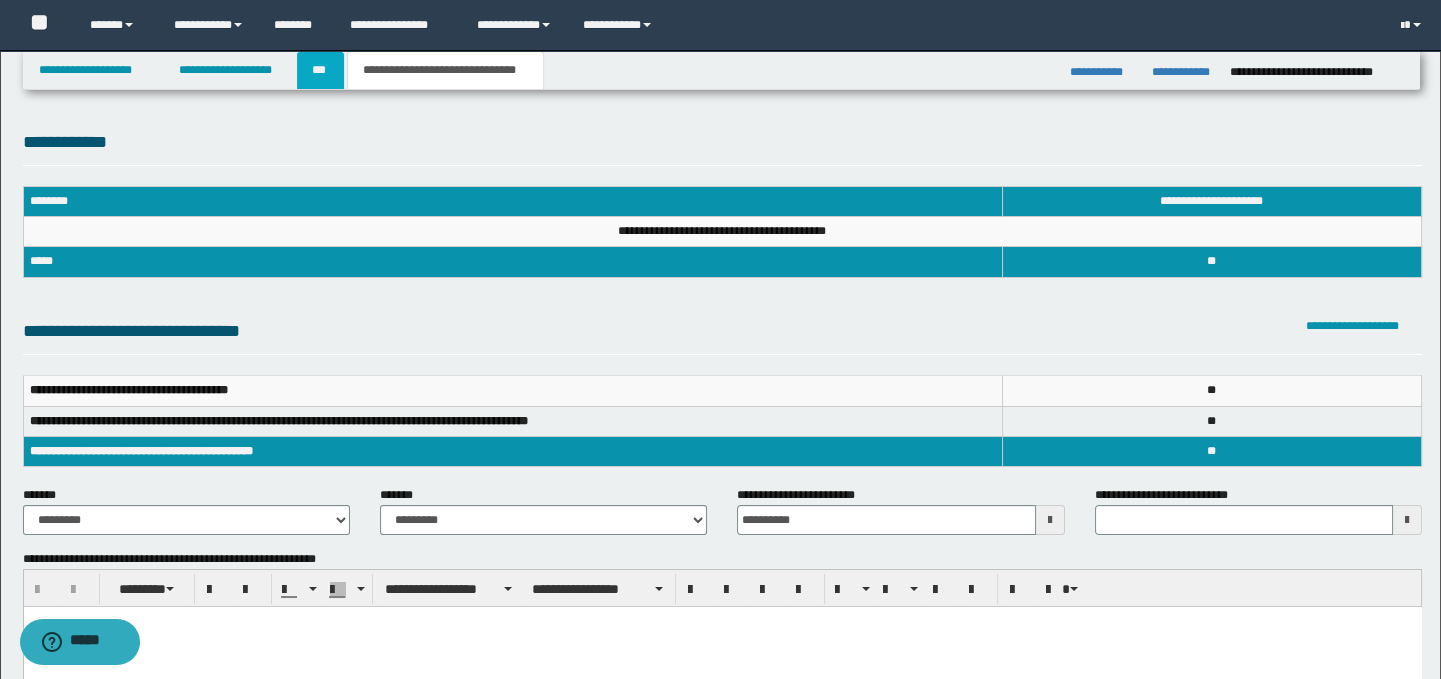 click on "***" at bounding box center (320, 70) 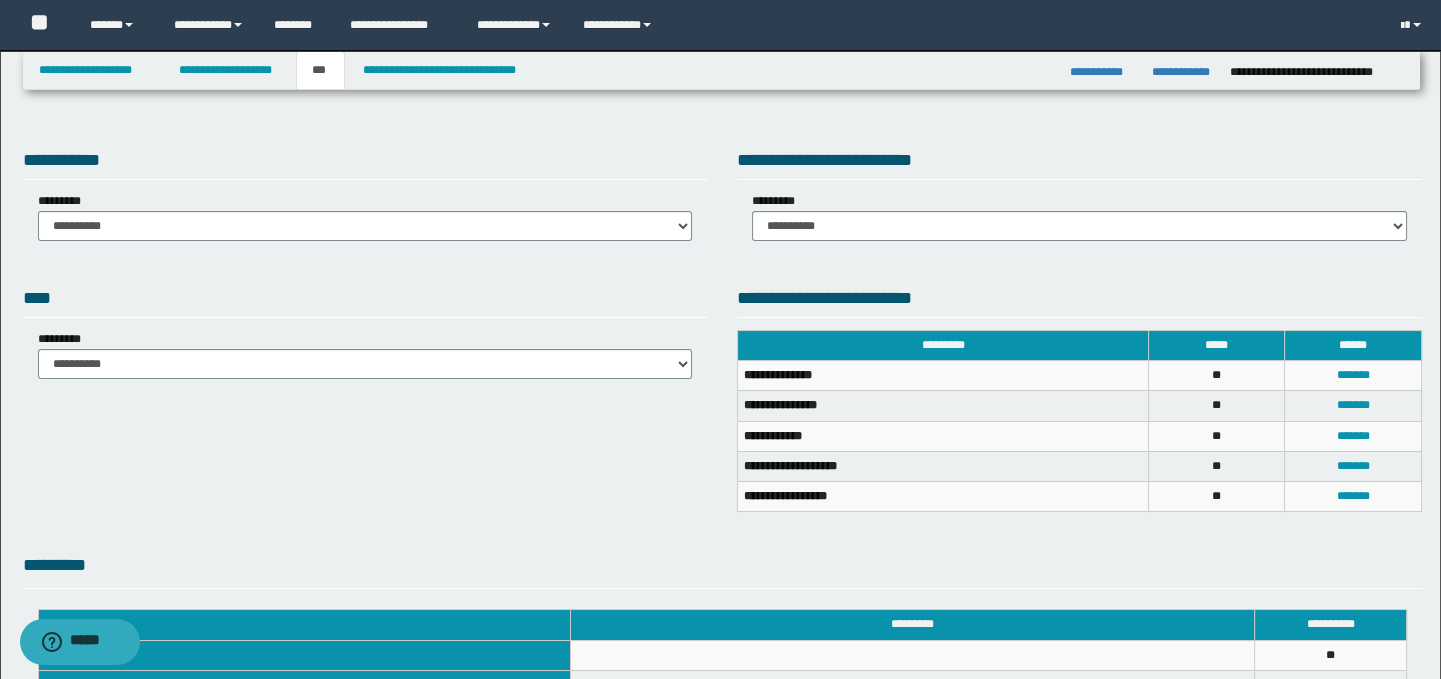click on "**********" at bounding box center (723, 398) 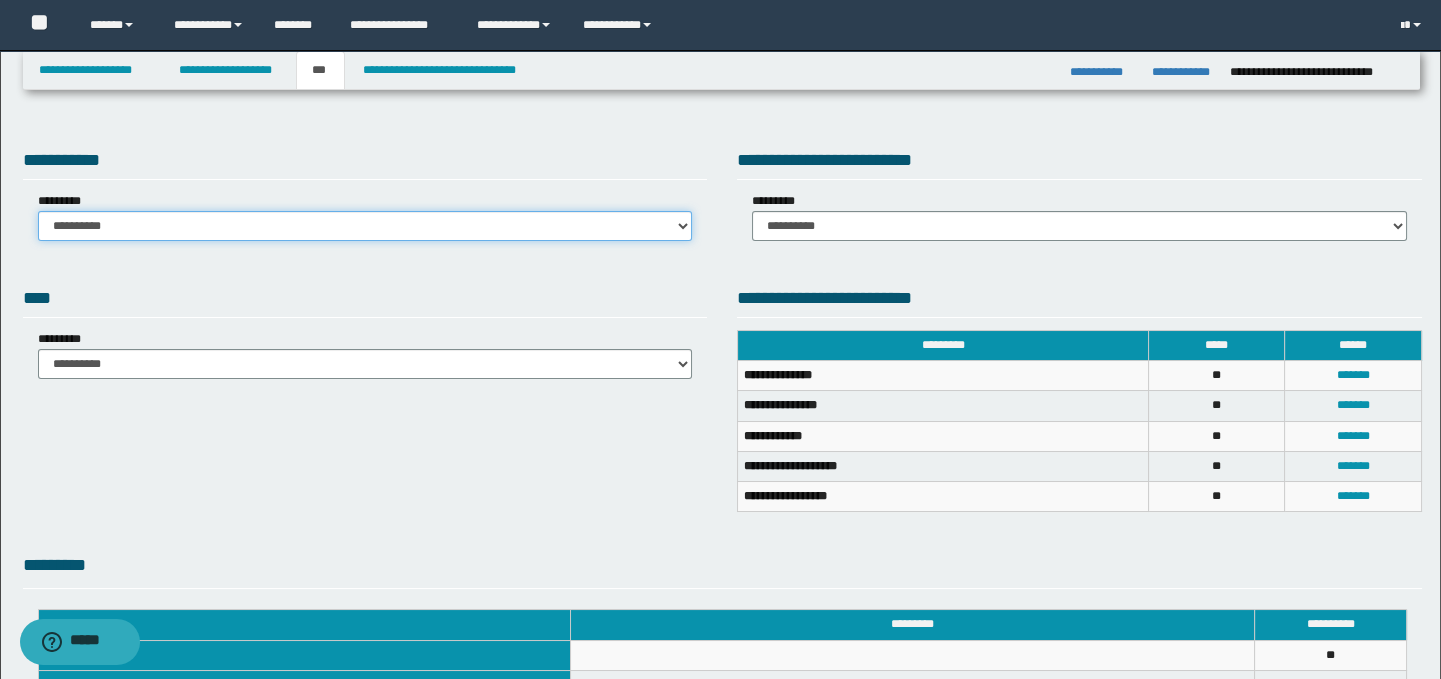 click on "**********" at bounding box center (365, 226) 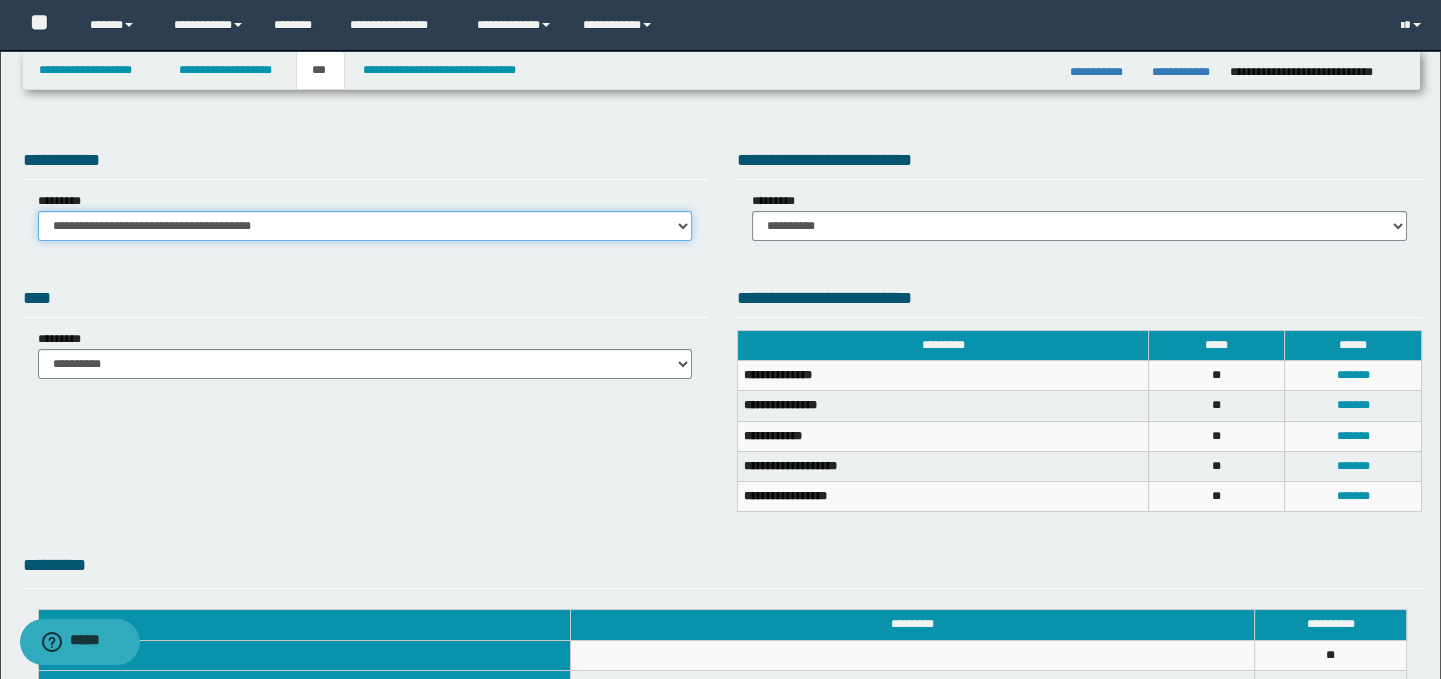 click on "**********" at bounding box center [365, 226] 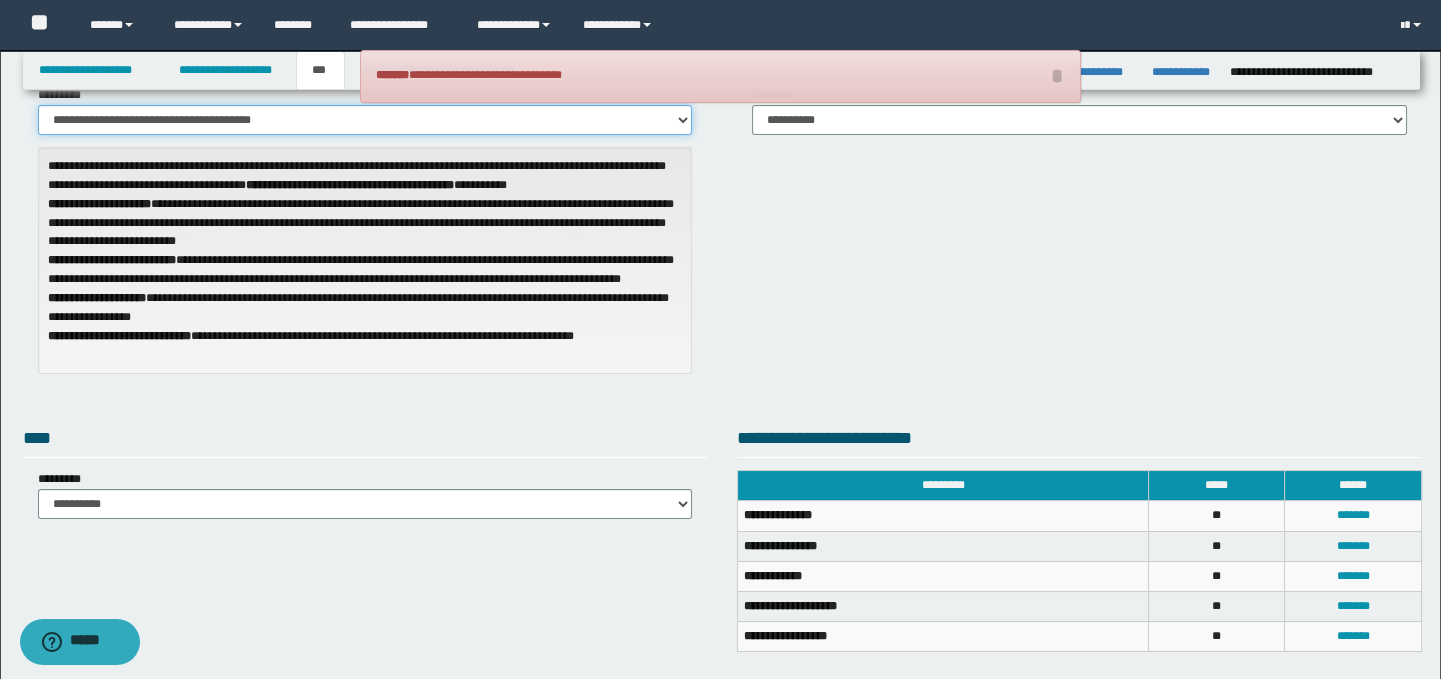 scroll, scrollTop: 102, scrollLeft: 0, axis: vertical 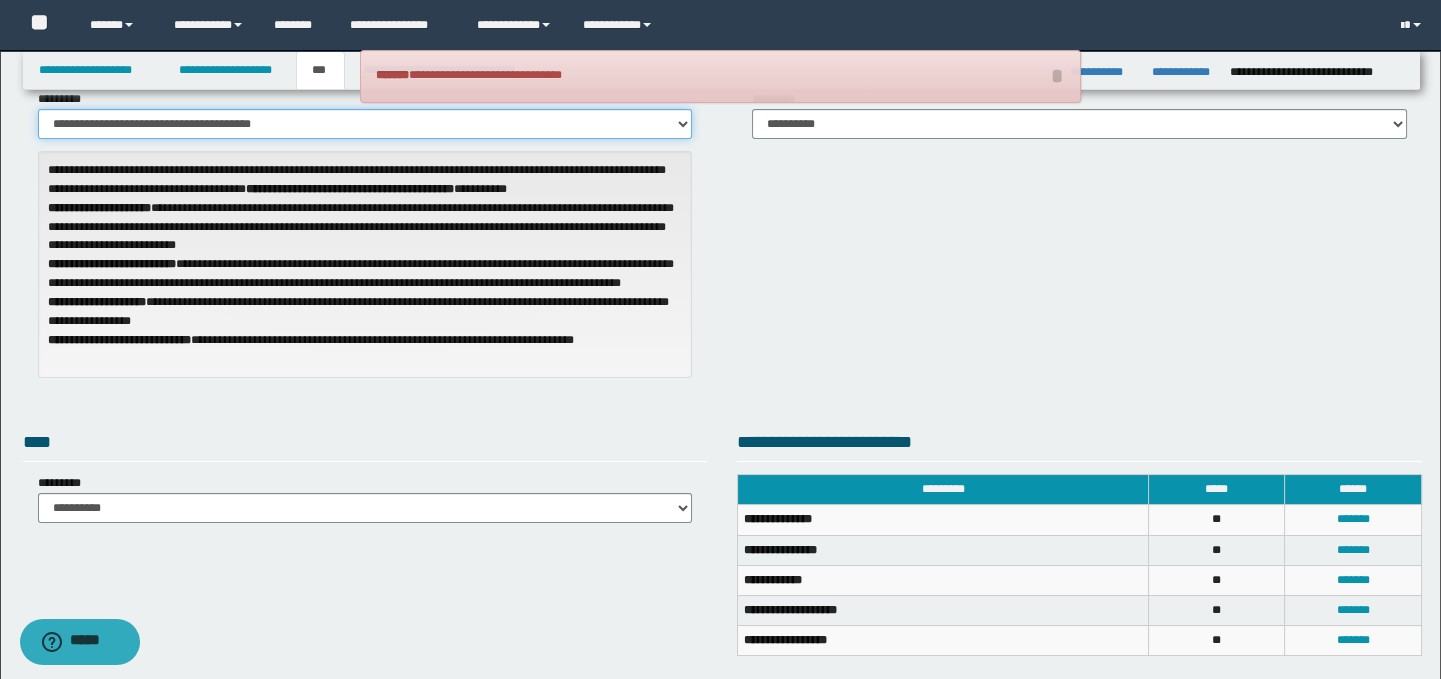 click on "**********" at bounding box center [365, 124] 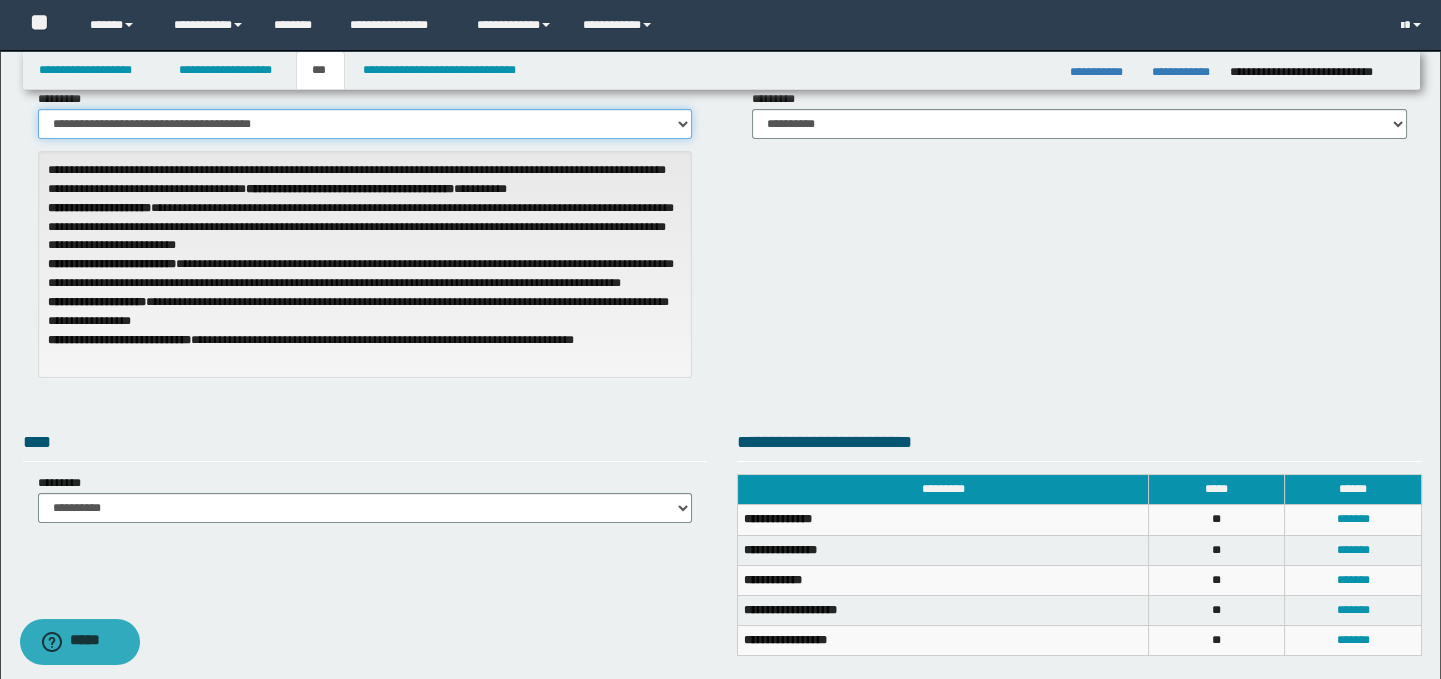 click on "**********" at bounding box center (365, 124) 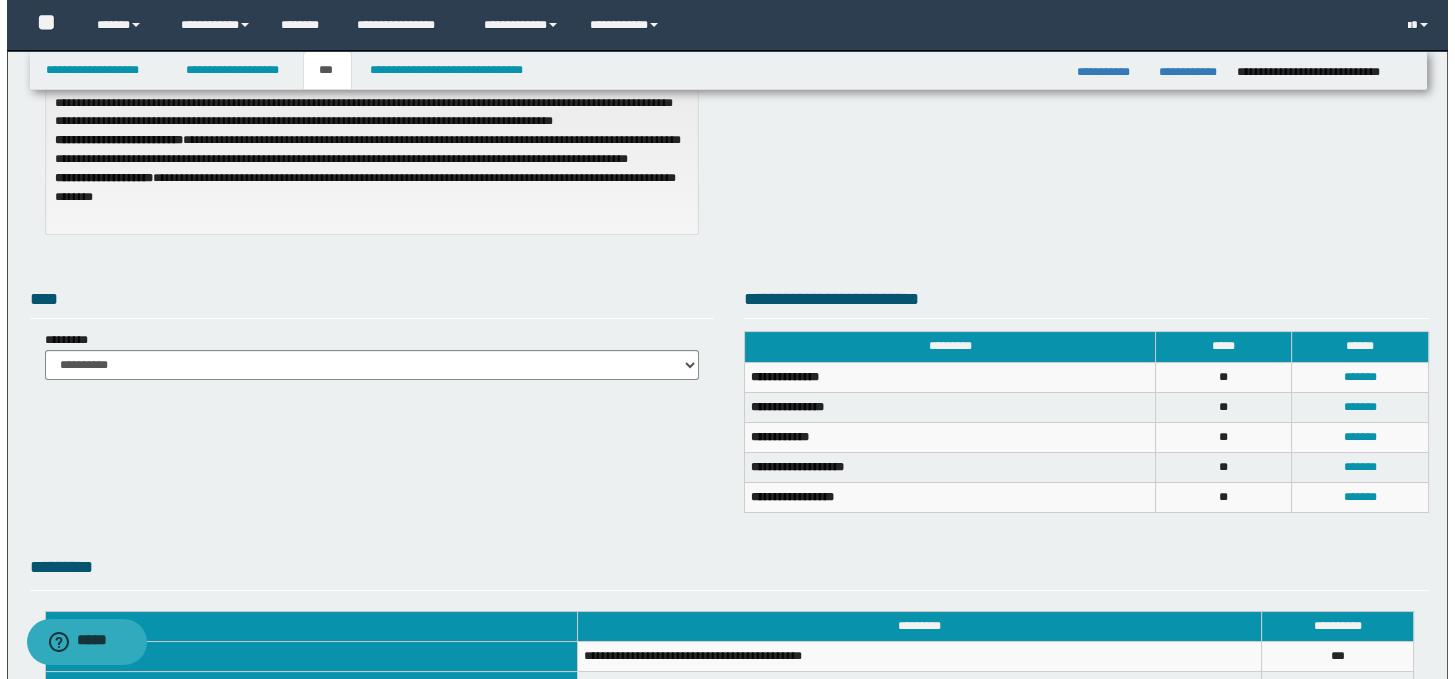 scroll, scrollTop: 240, scrollLeft: 0, axis: vertical 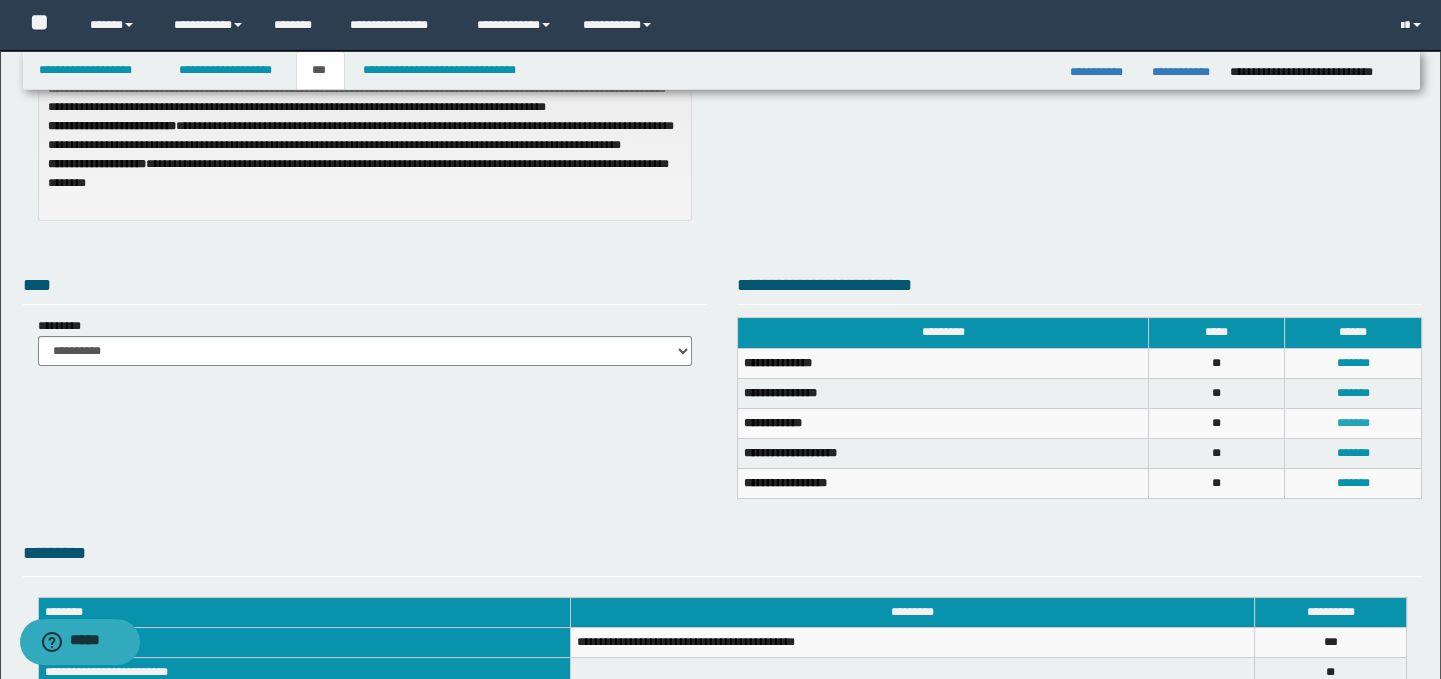 click on "*******" at bounding box center [1353, 423] 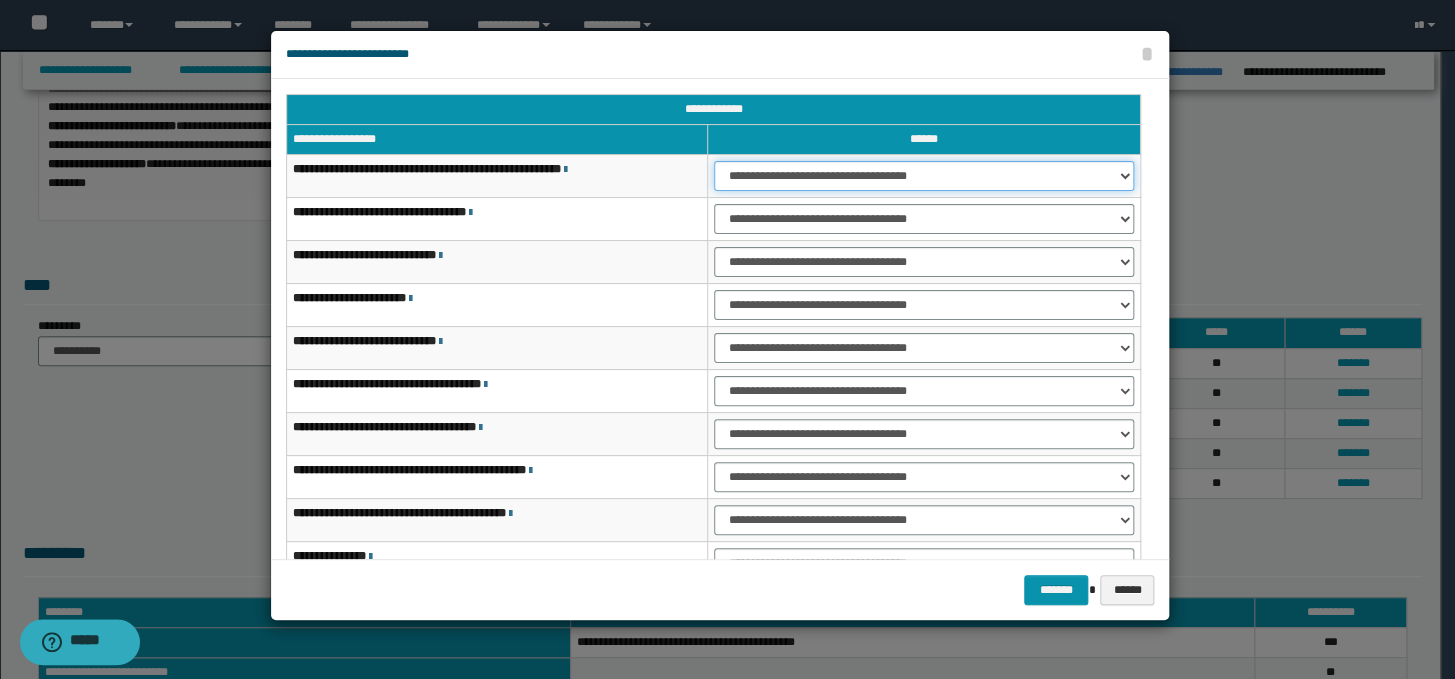 click on "**********" at bounding box center [924, 176] 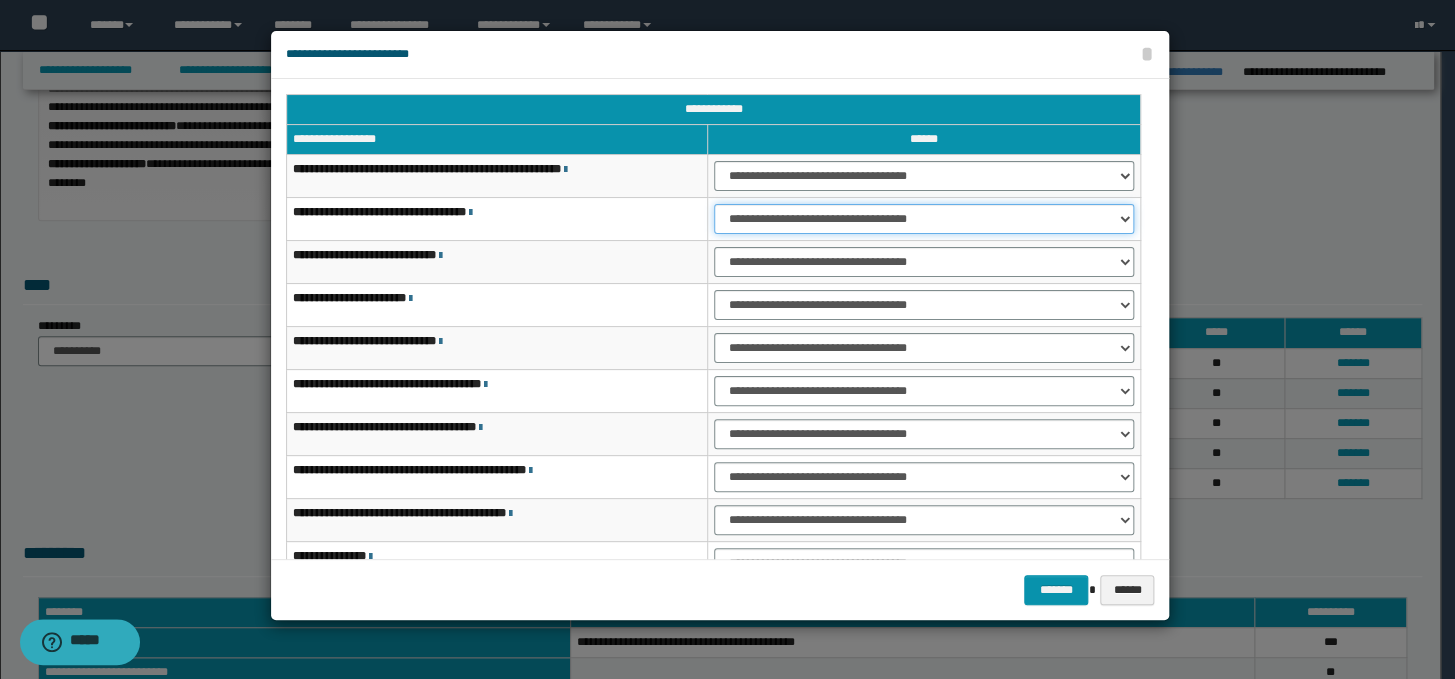 click on "**********" at bounding box center [924, 219] 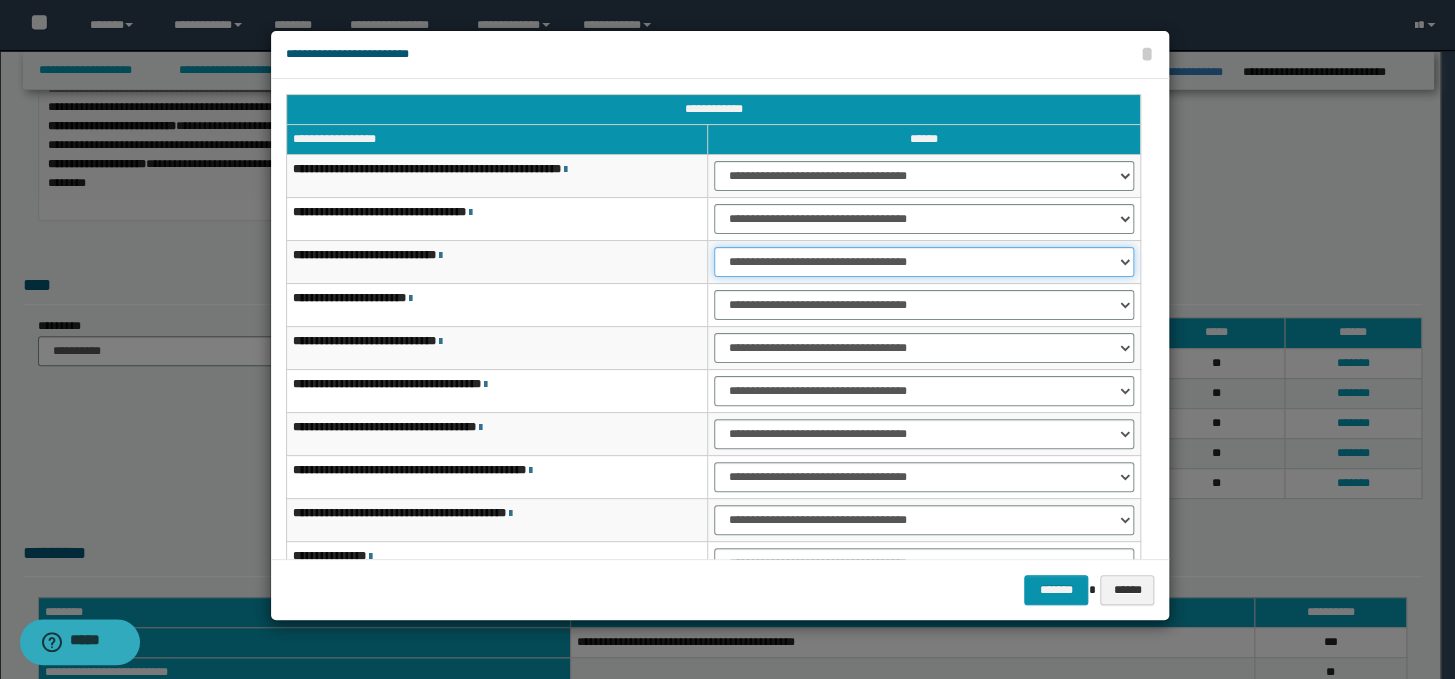 click on "**********" at bounding box center [924, 262] 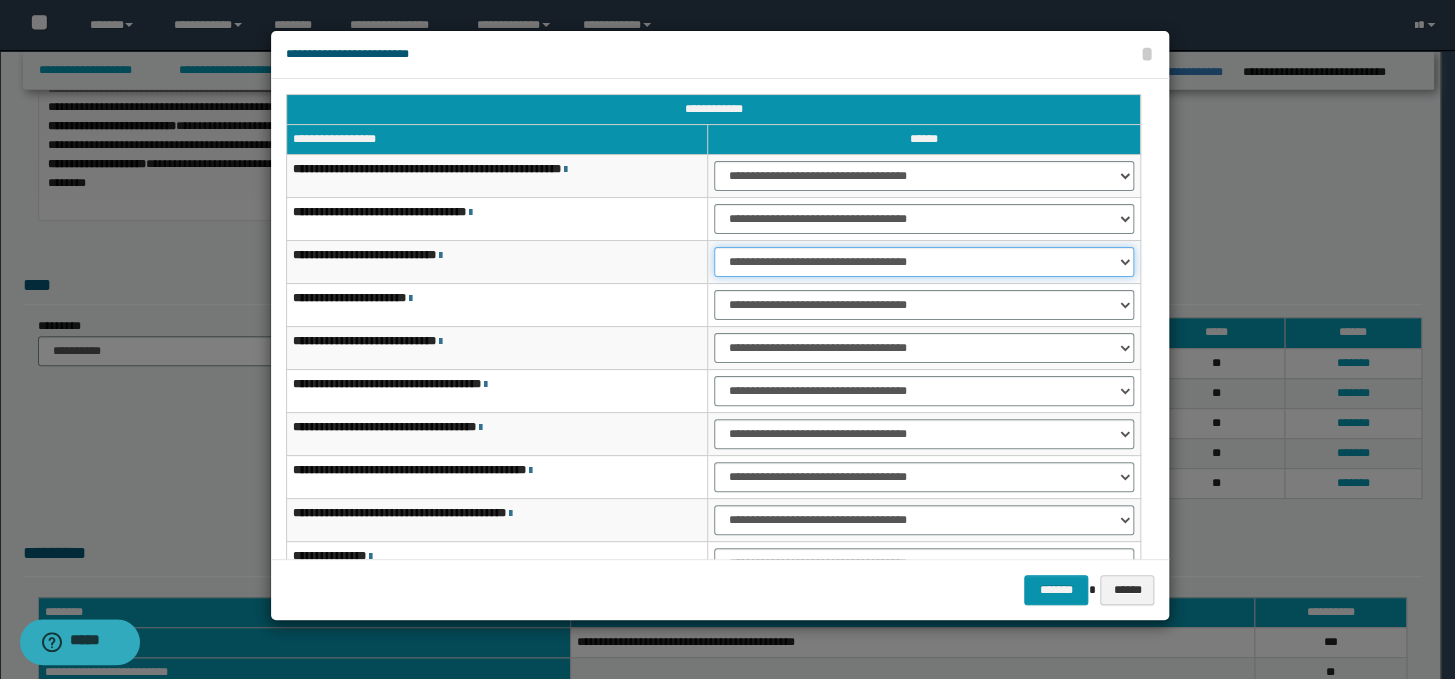 click on "**********" at bounding box center (924, 262) 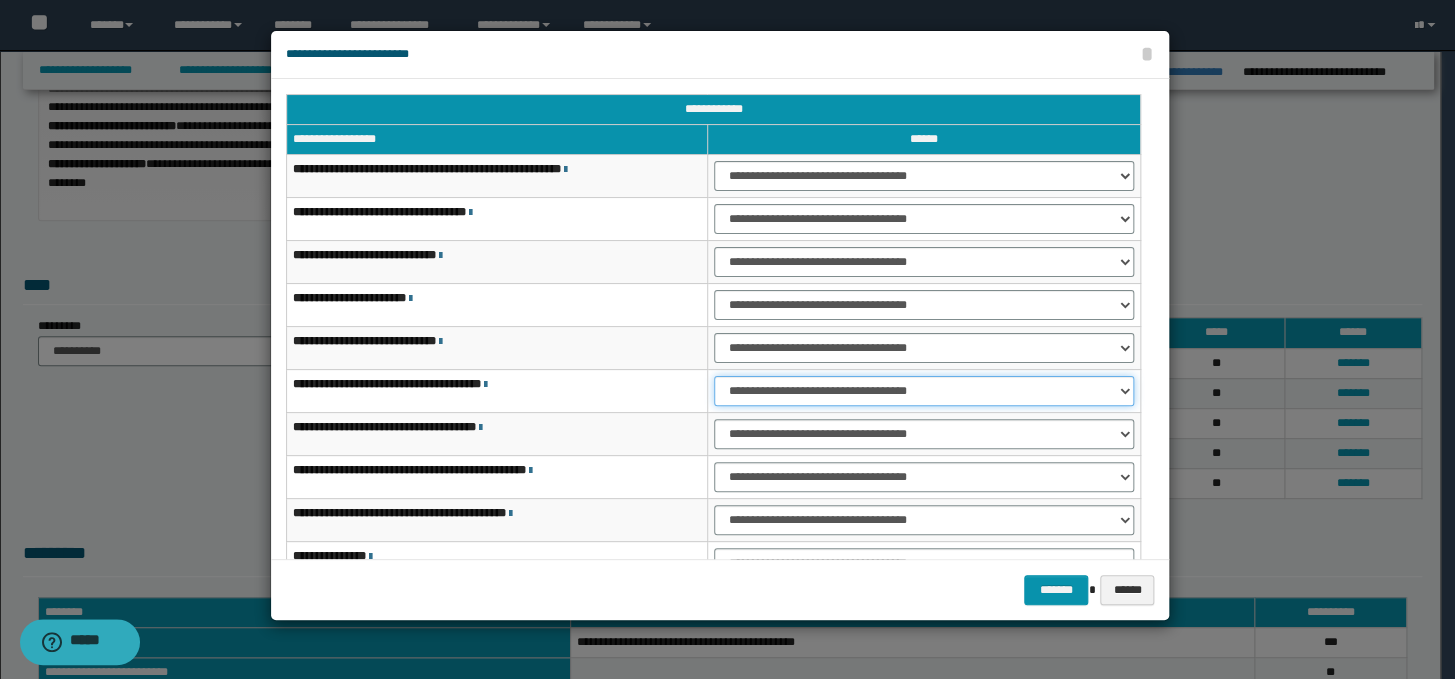 click on "**********" at bounding box center (924, 391) 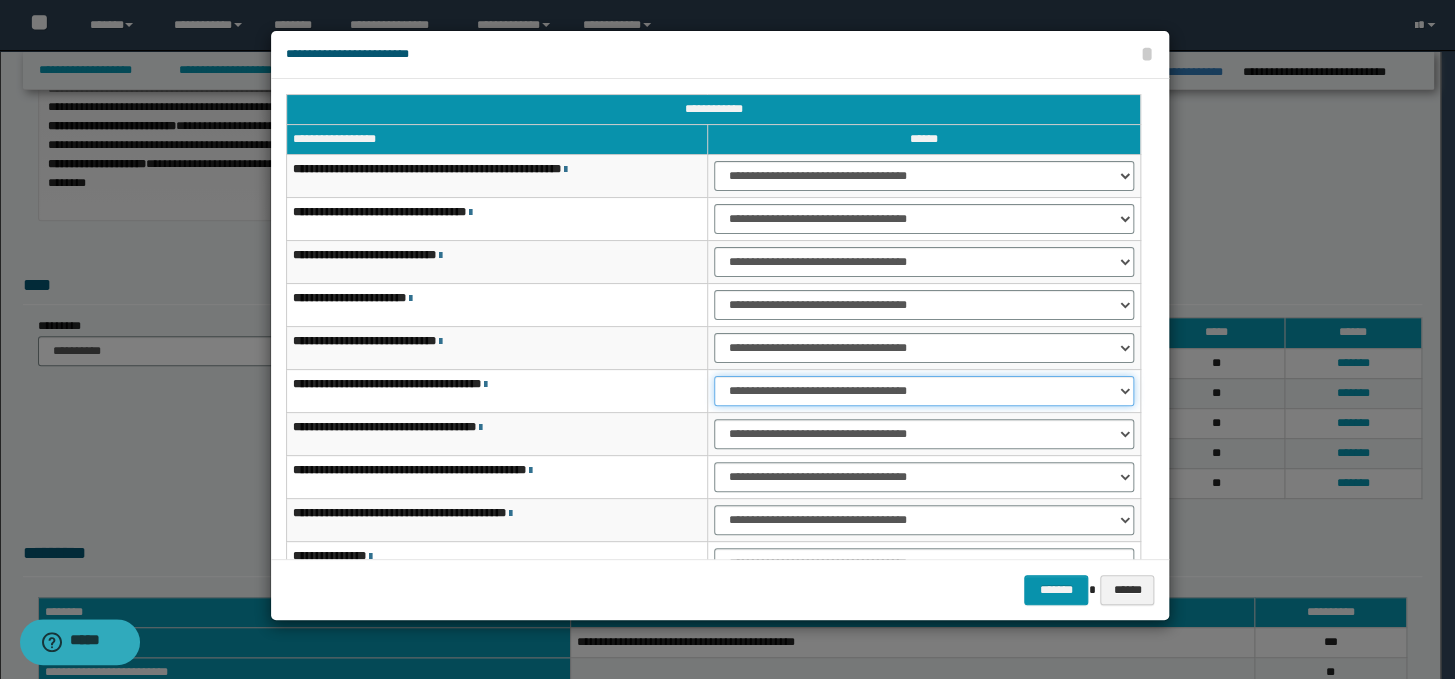 click on "**********" at bounding box center [924, 391] 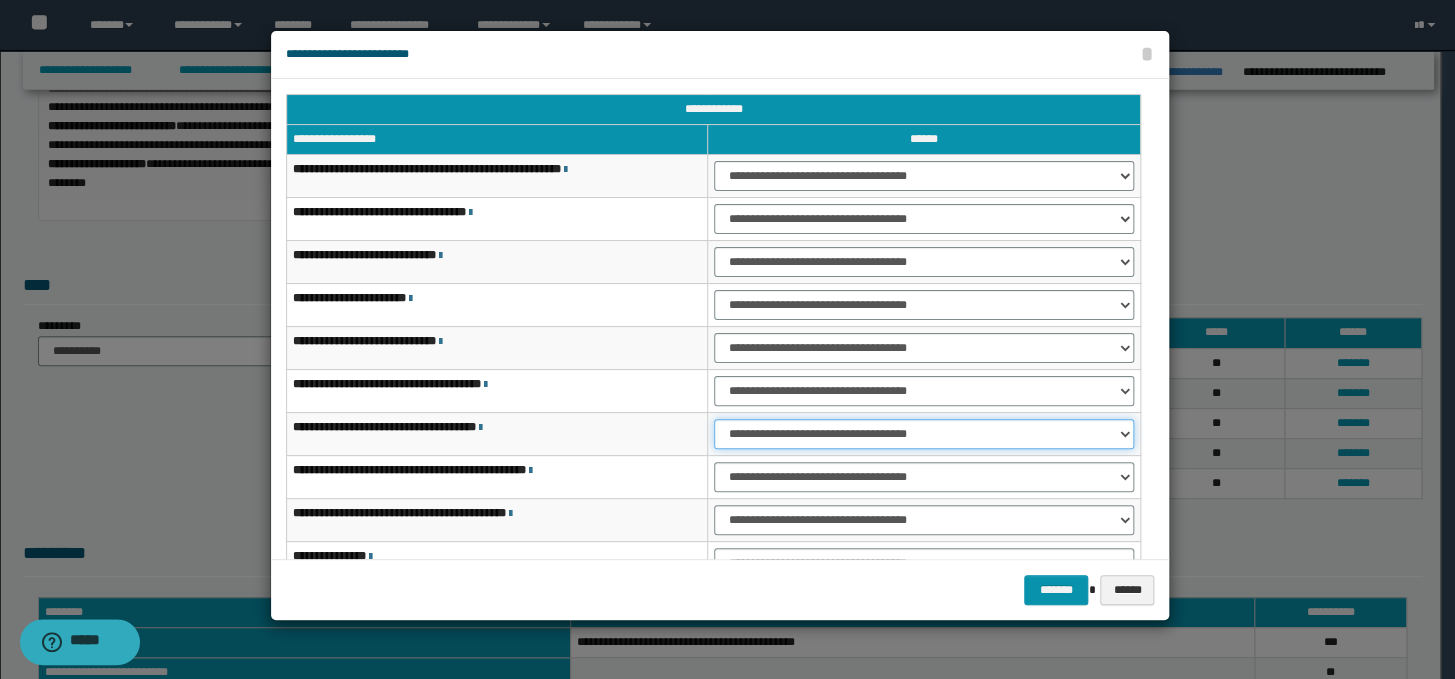 click on "**********" at bounding box center (924, 434) 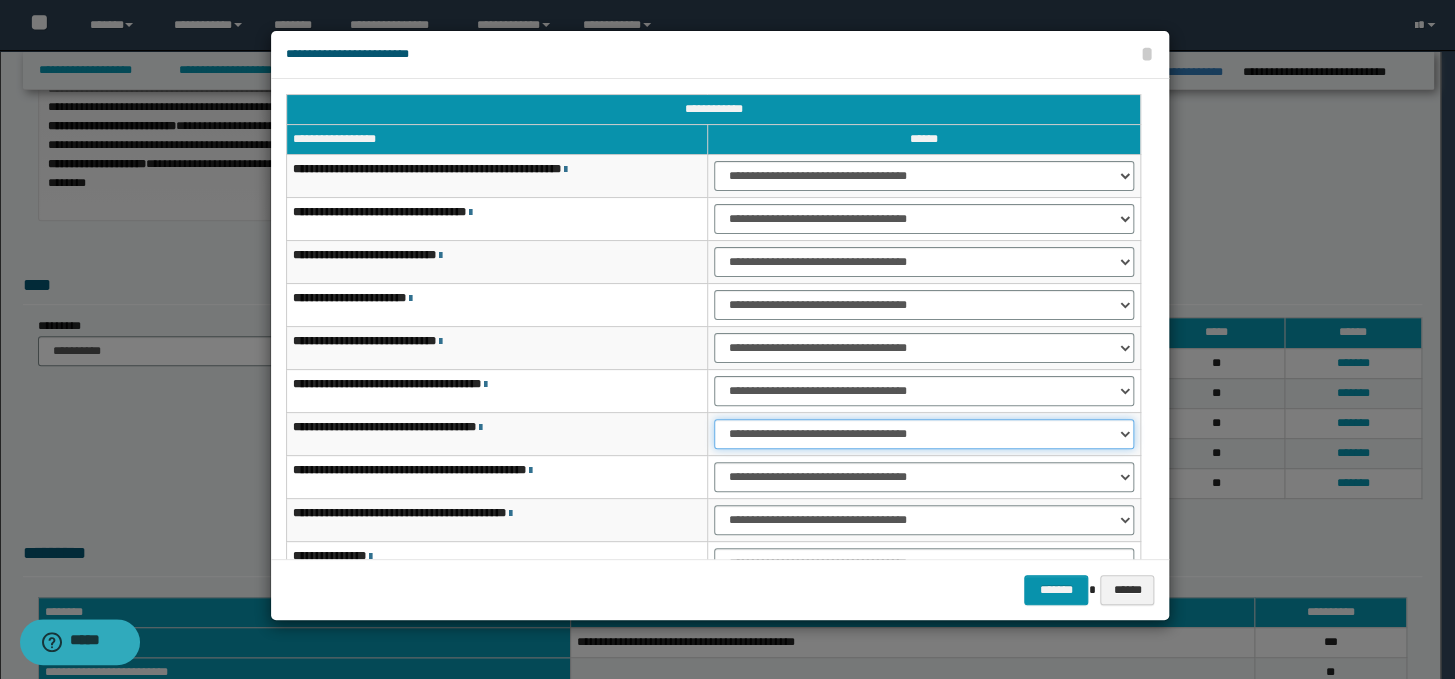 click on "**********" at bounding box center [924, 434] 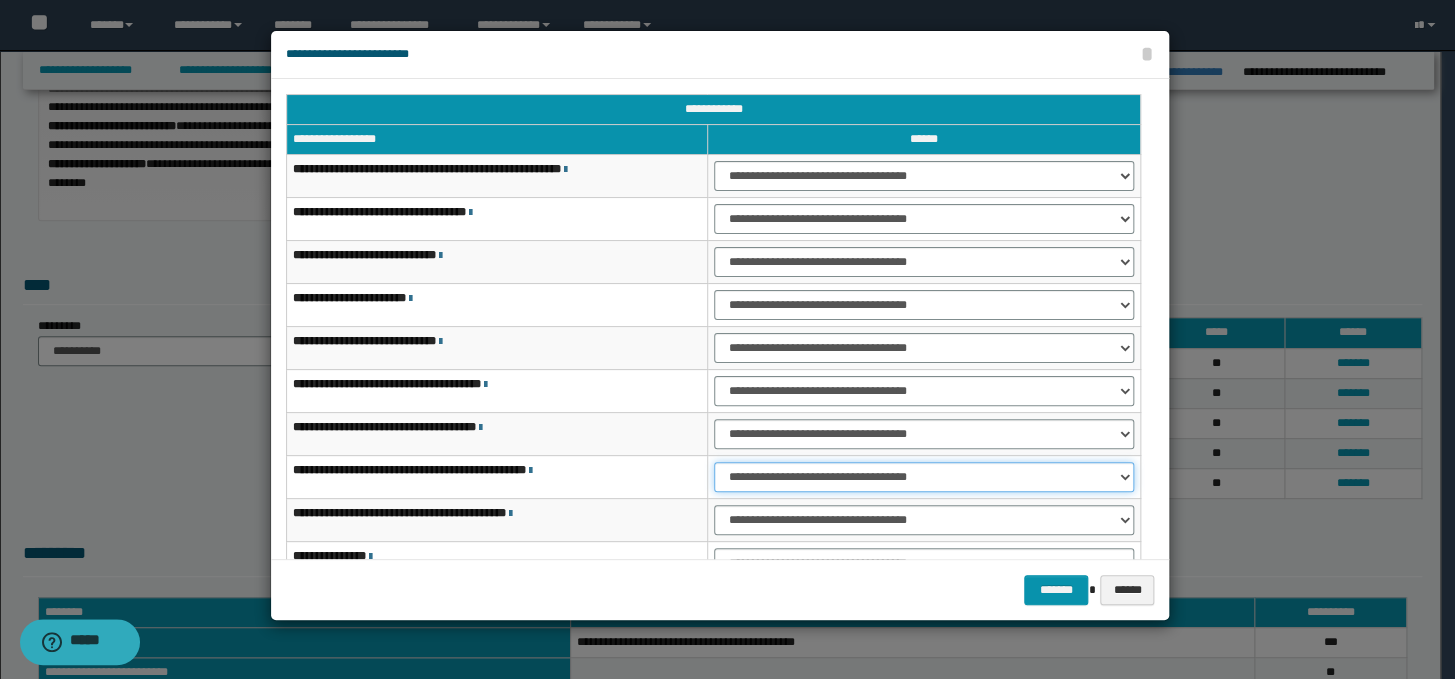 click on "**********" at bounding box center (924, 477) 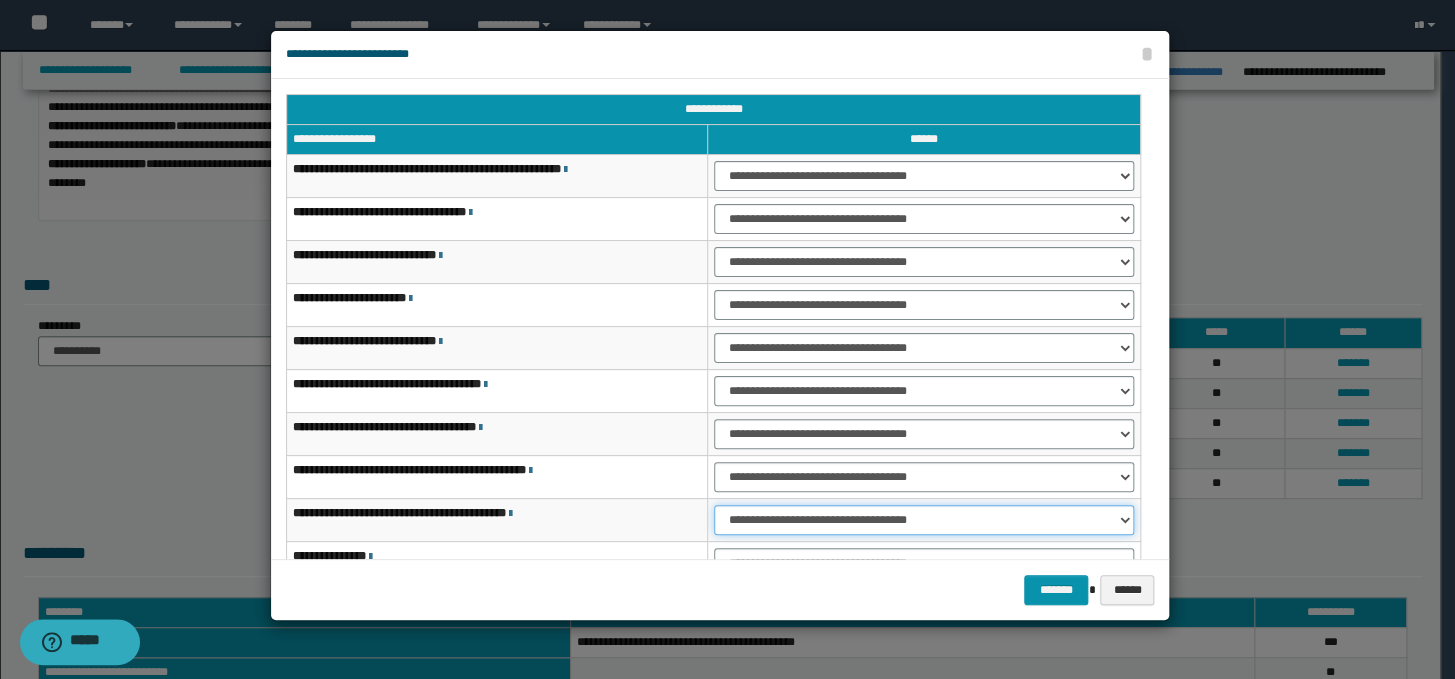 click on "**********" at bounding box center [924, 520] 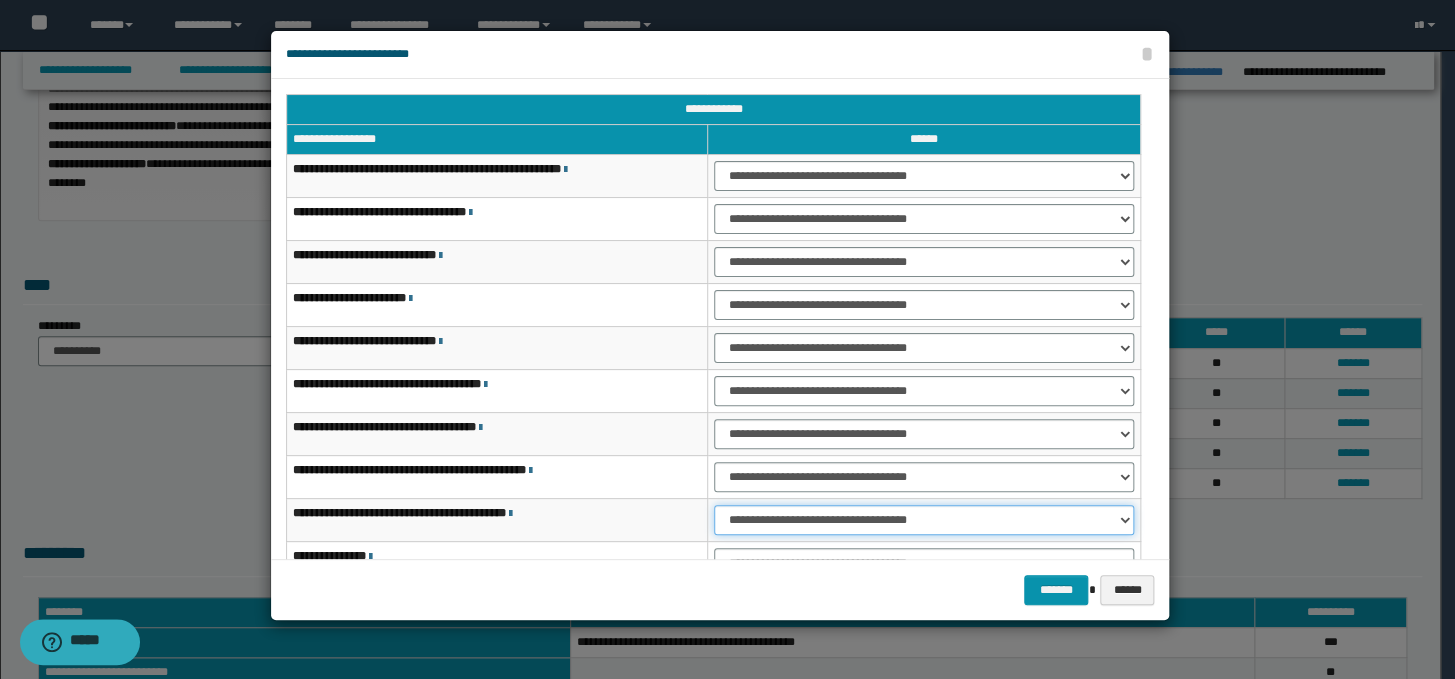 click on "**********" at bounding box center [924, 520] 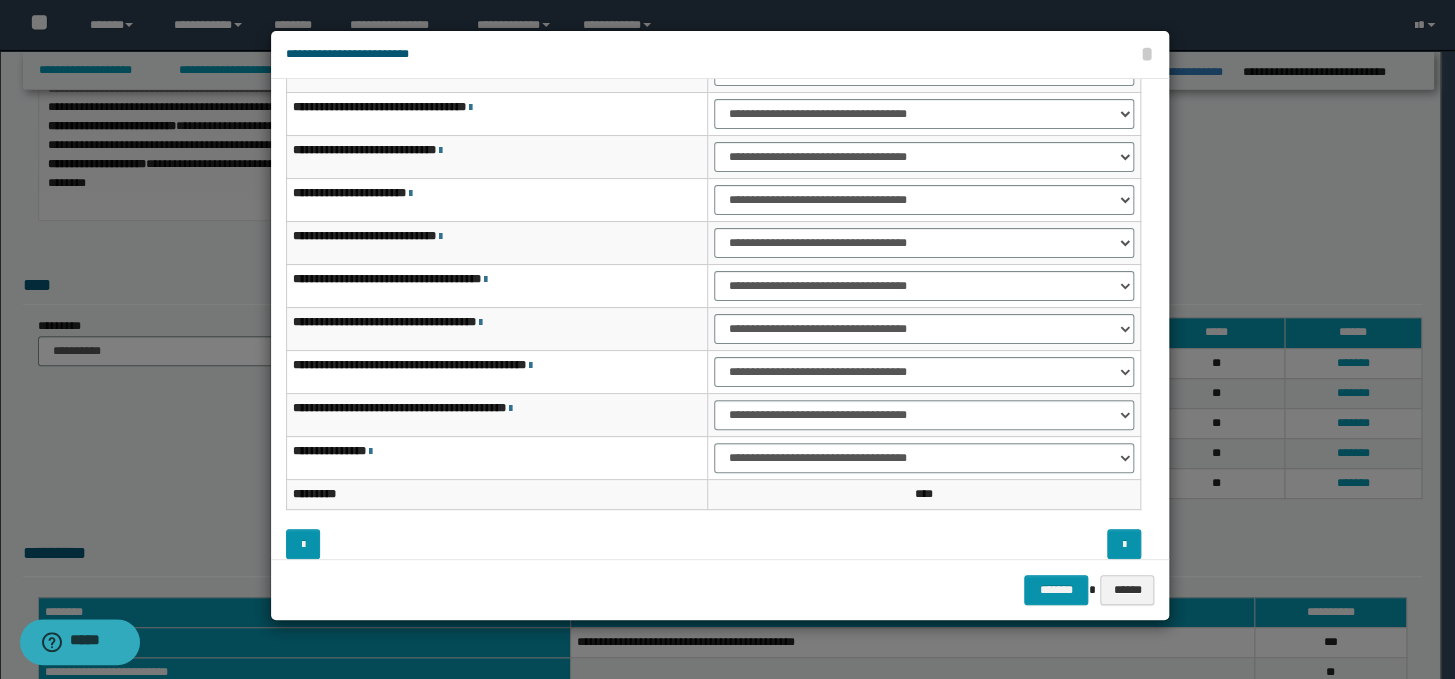 scroll, scrollTop: 120, scrollLeft: 0, axis: vertical 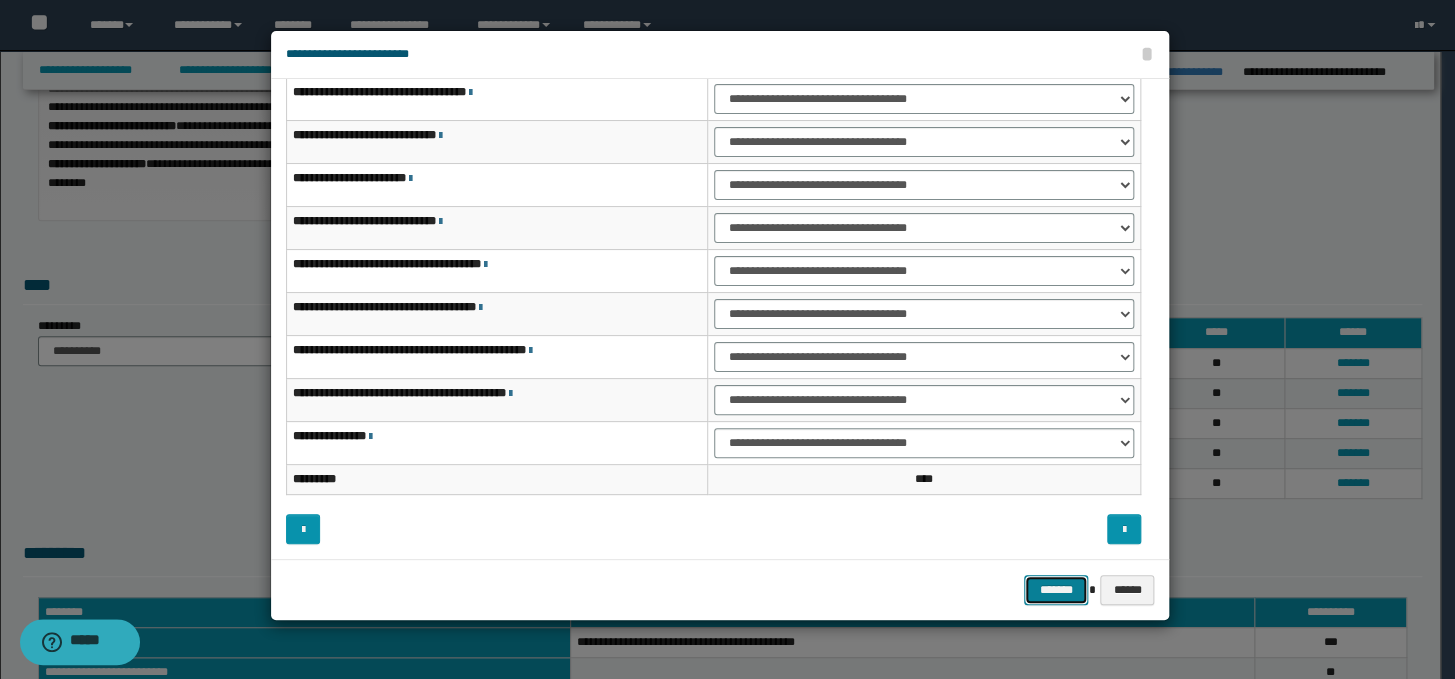 click on "*******" at bounding box center [1056, 590] 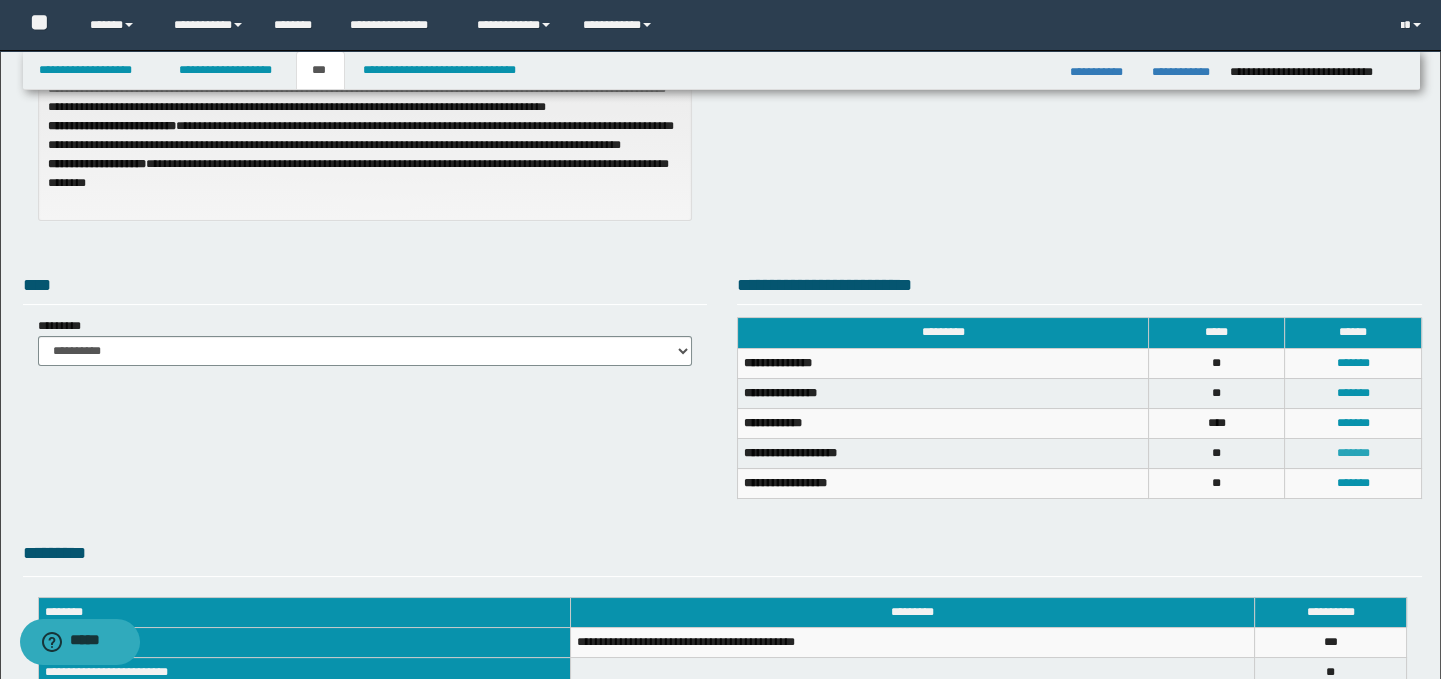 click on "*******" at bounding box center [1353, 453] 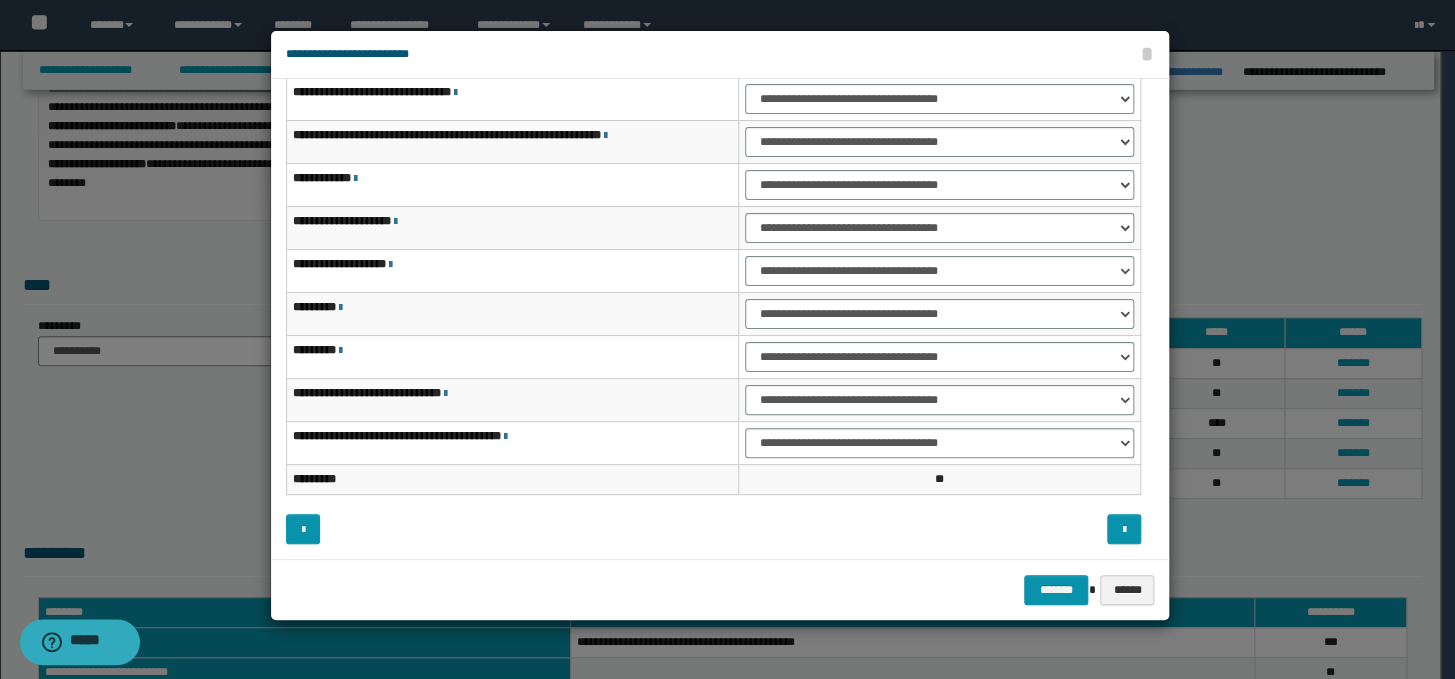 scroll, scrollTop: 0, scrollLeft: 0, axis: both 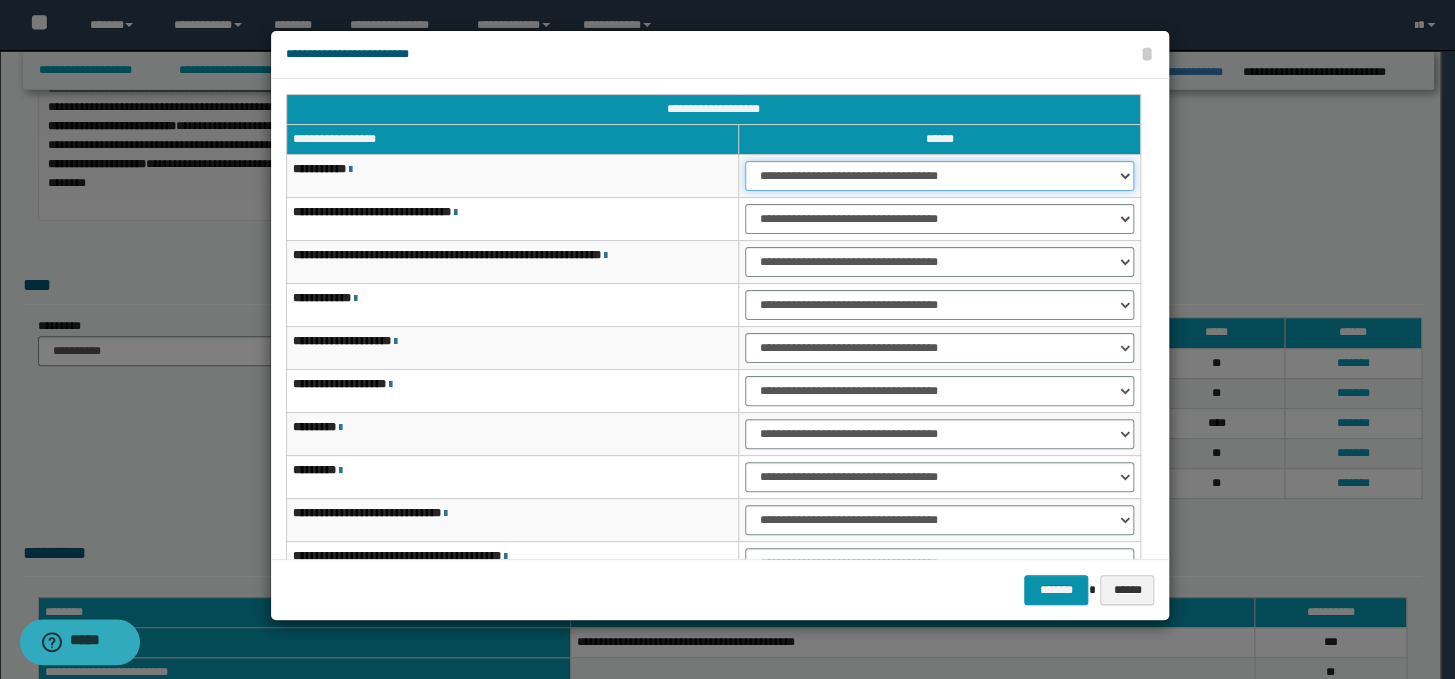 click on "**********" at bounding box center (939, 176) 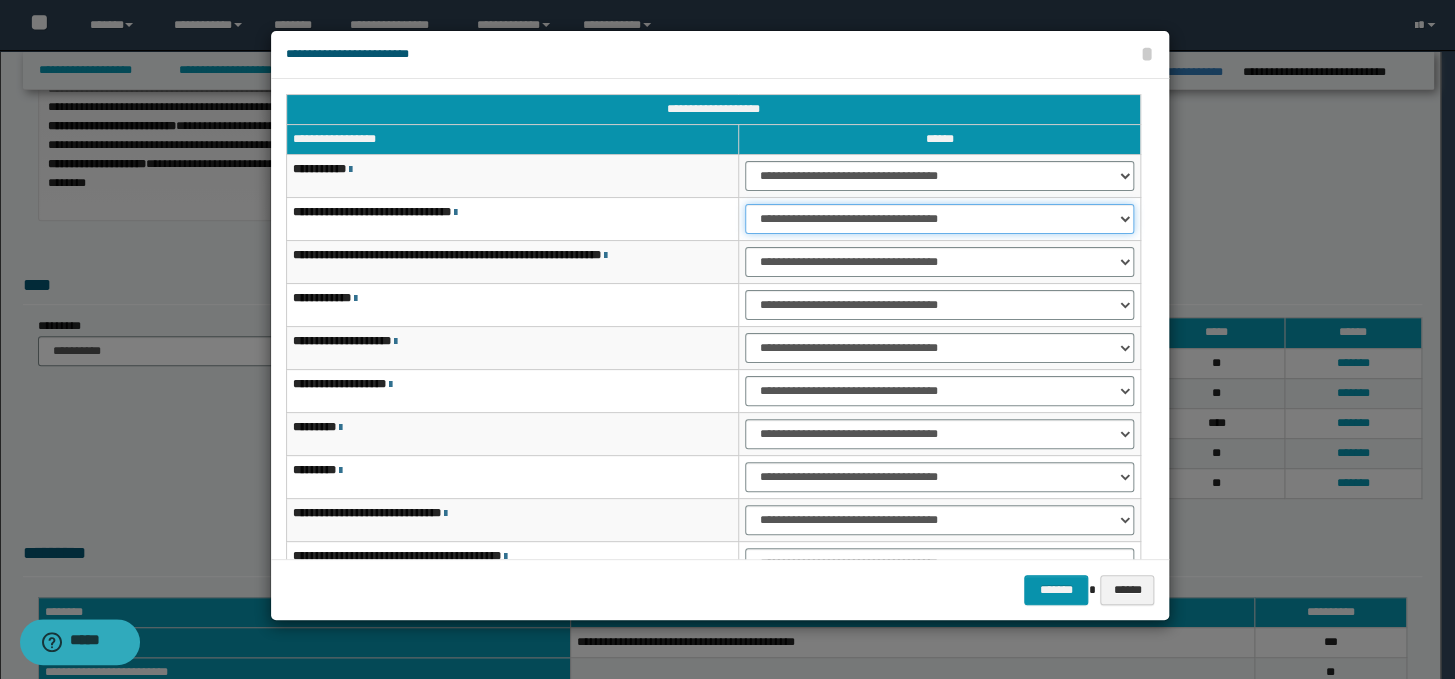 click on "**********" at bounding box center (939, 219) 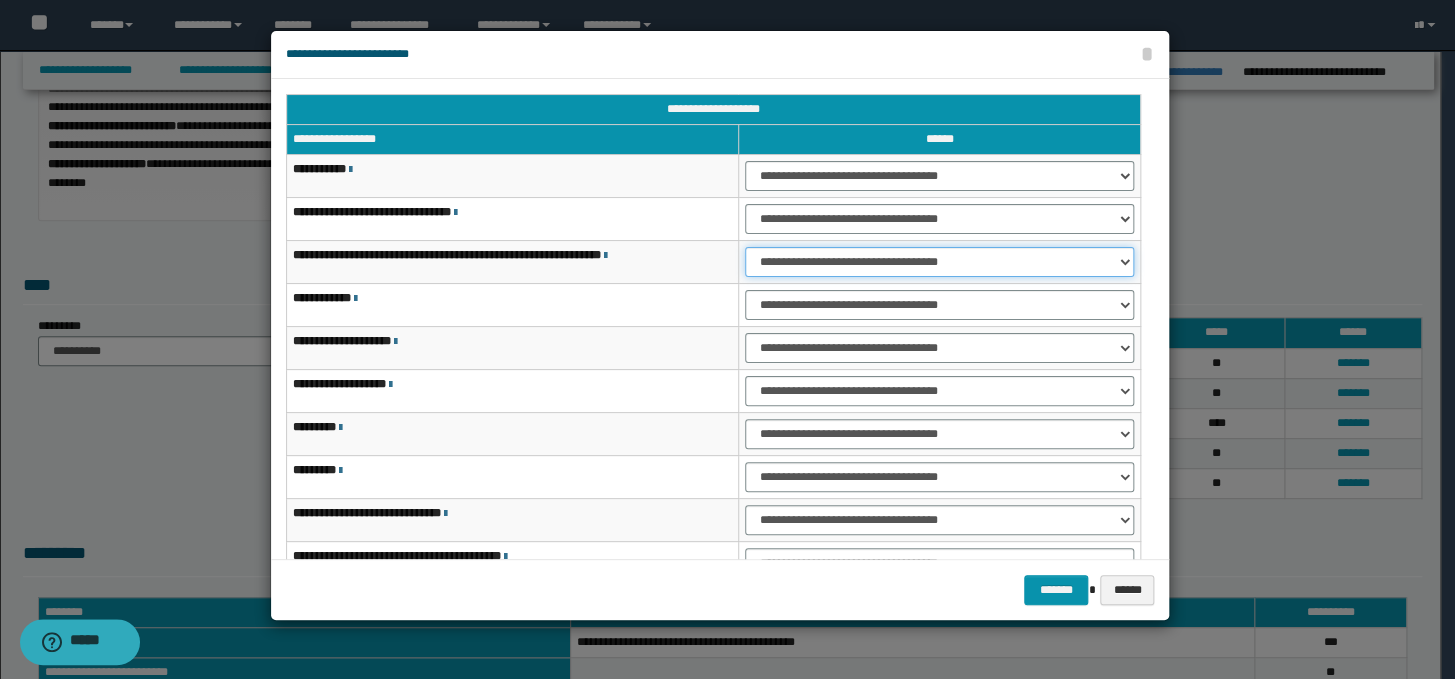 click on "**********" at bounding box center (939, 262) 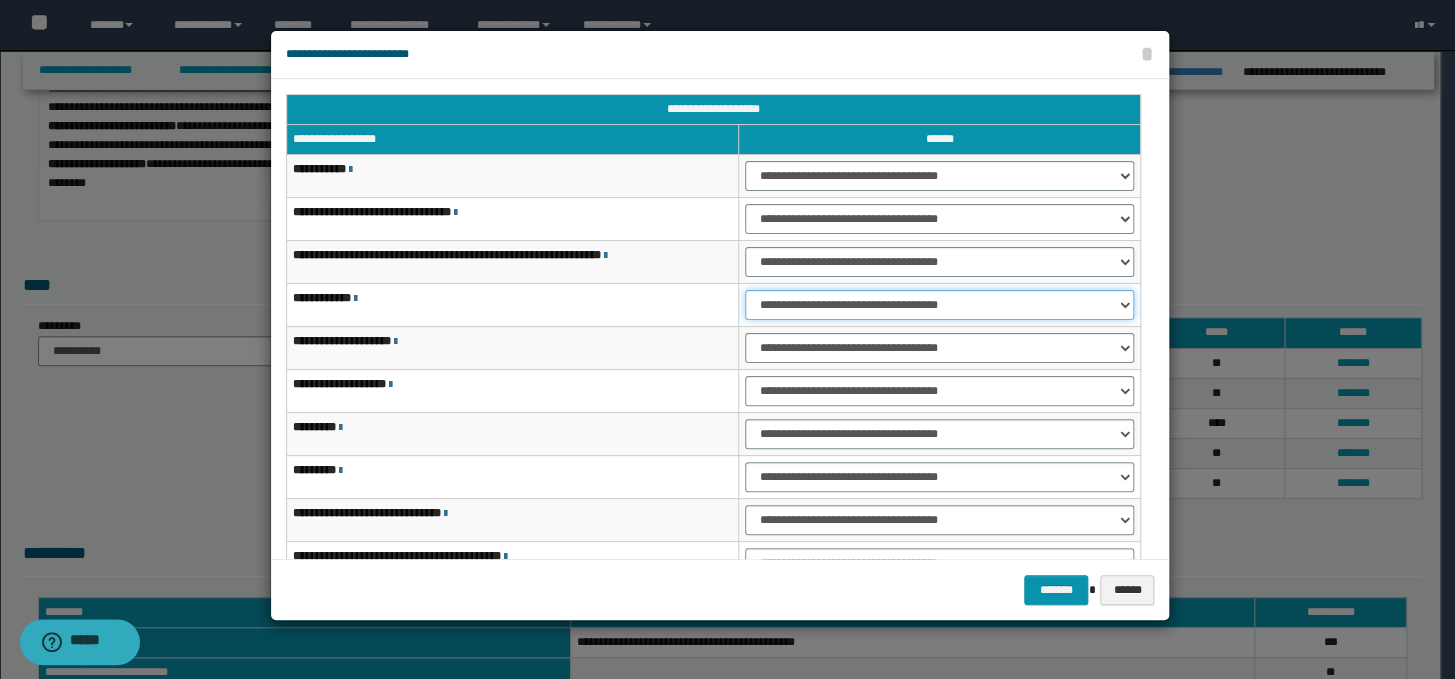 click on "**********" at bounding box center (939, 305) 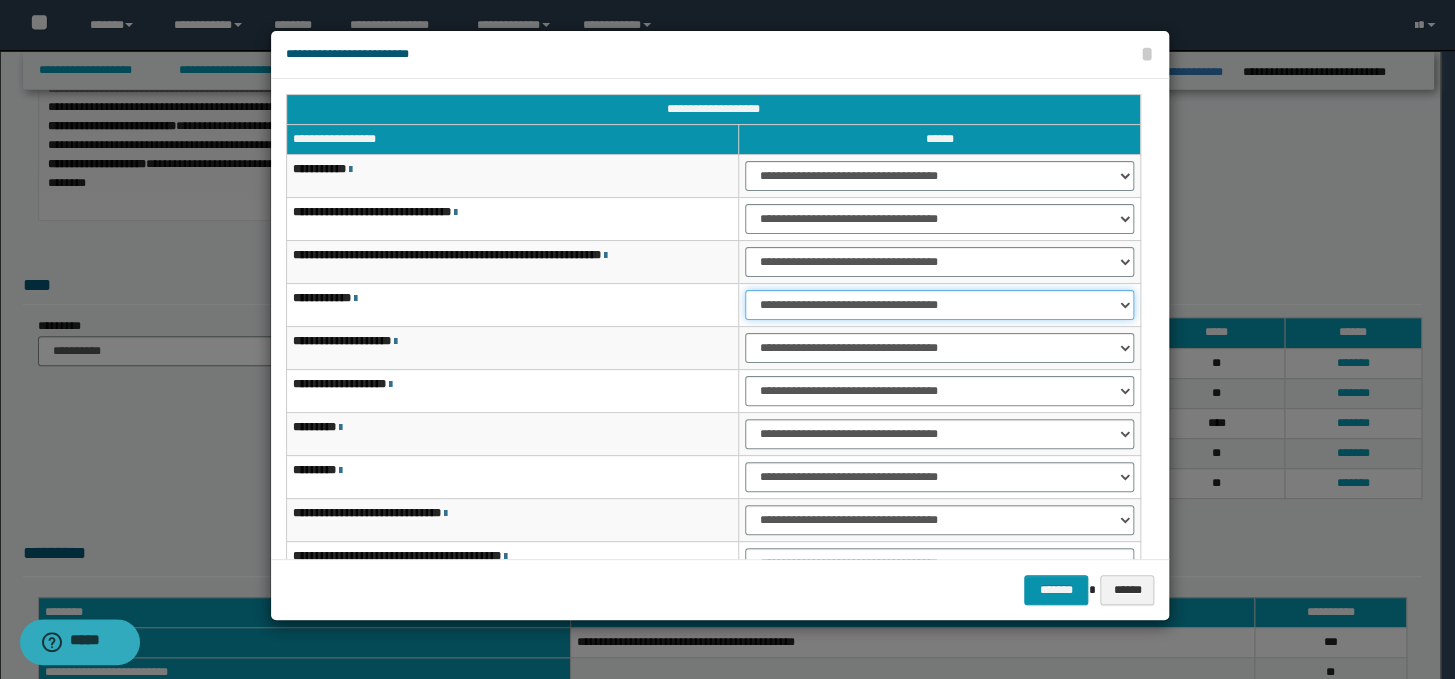 click on "**********" at bounding box center (939, 305) 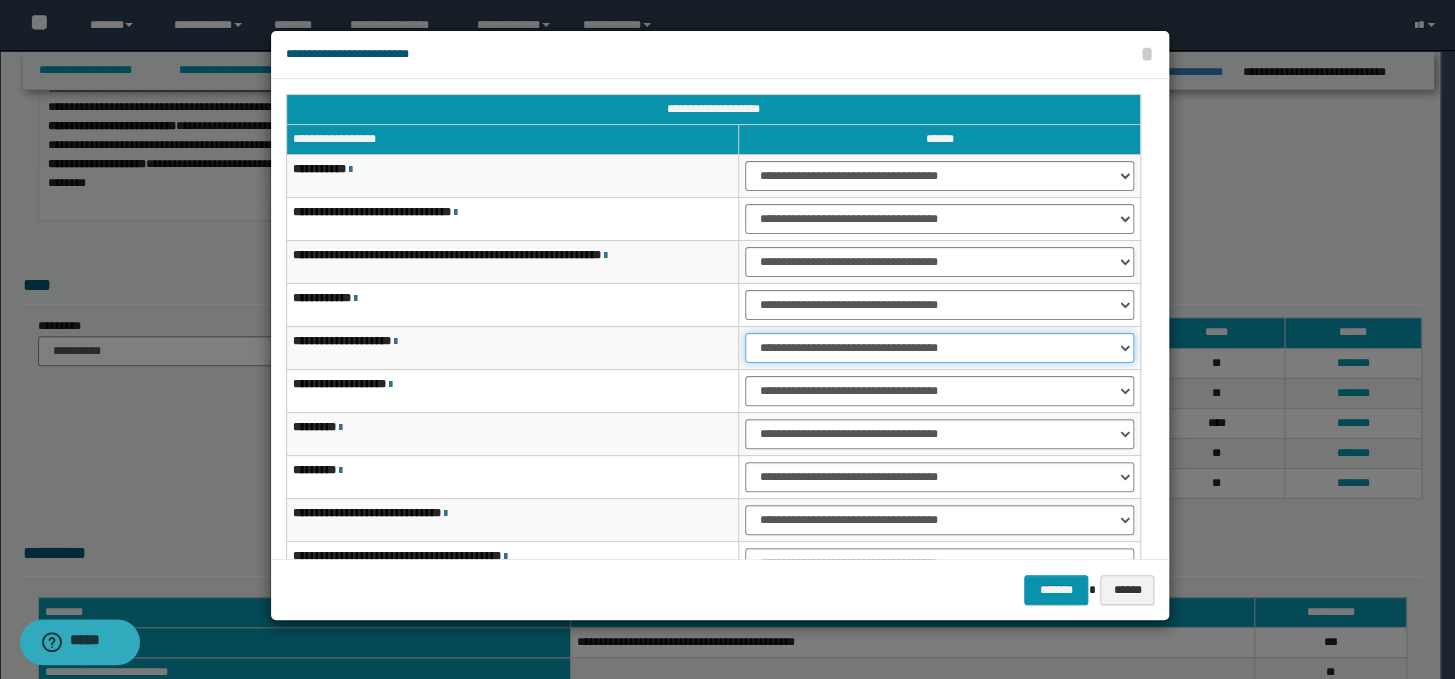 click on "**********" at bounding box center [939, 348] 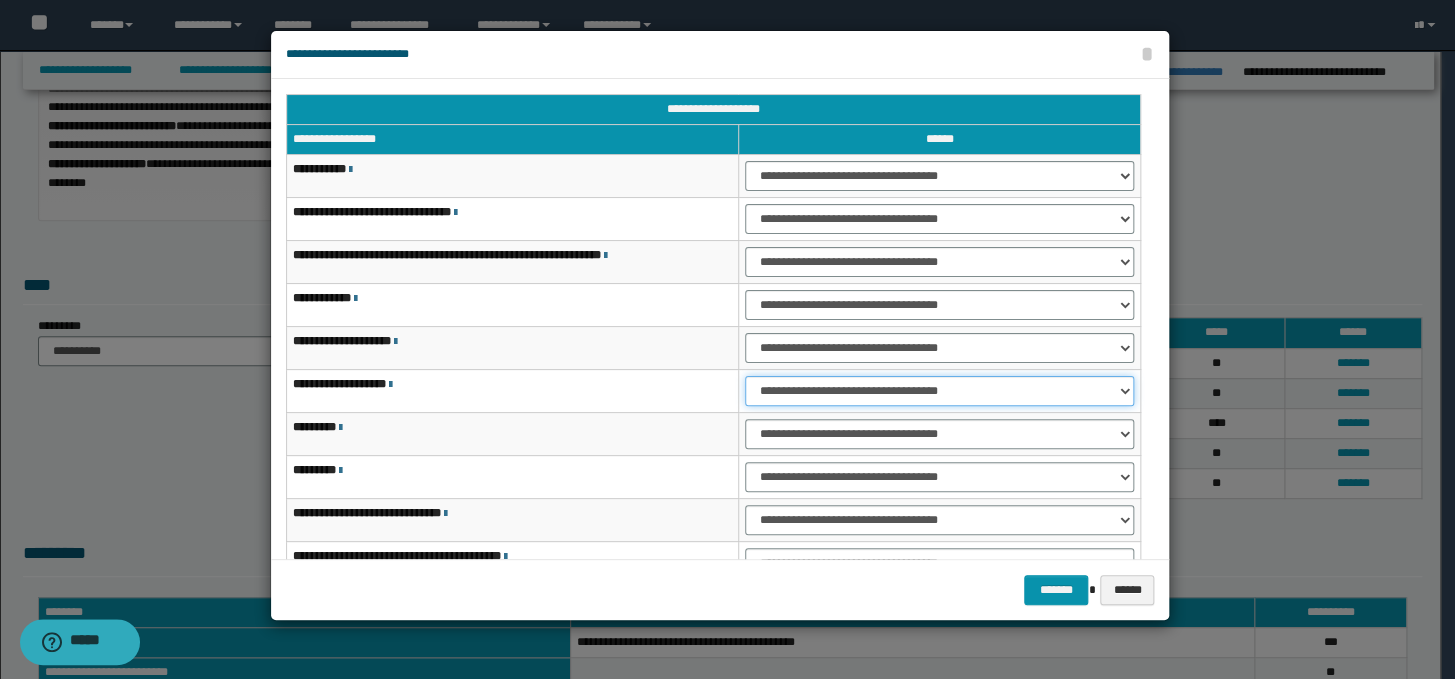 click on "**********" at bounding box center (939, 391) 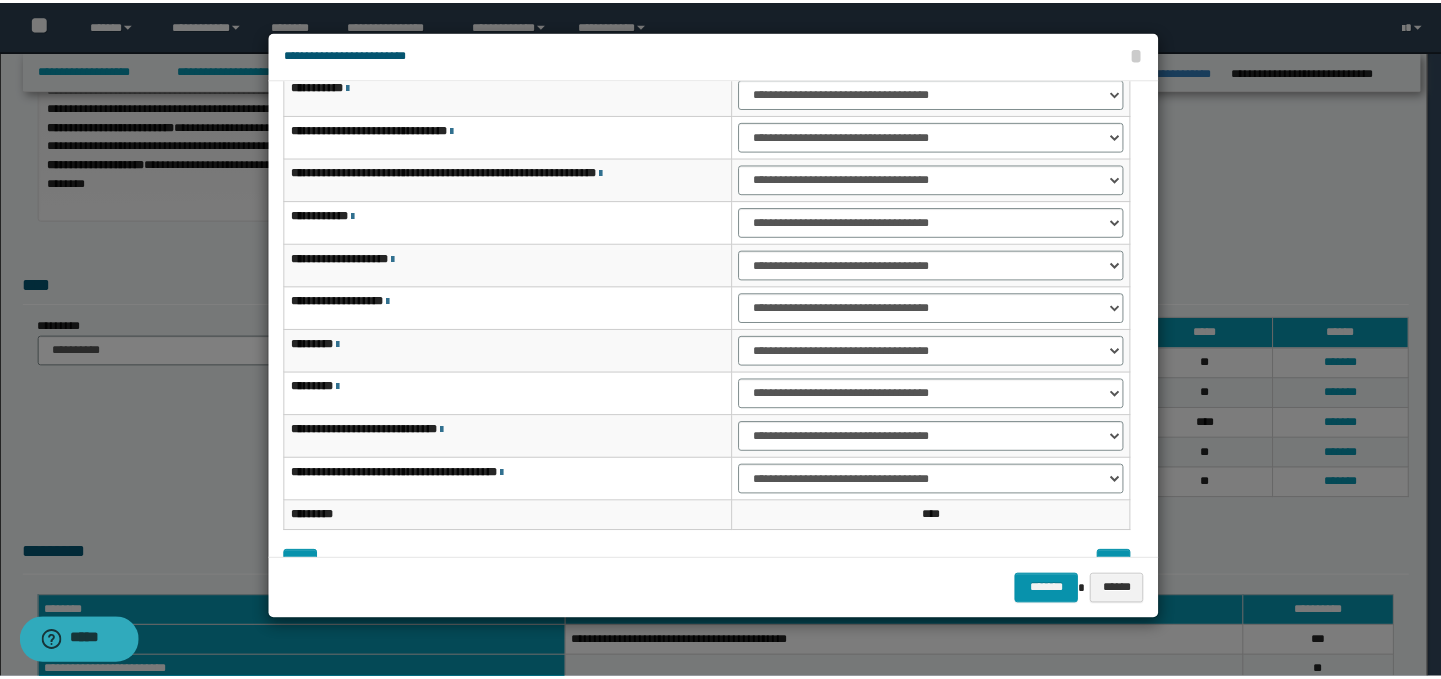 scroll, scrollTop: 120, scrollLeft: 0, axis: vertical 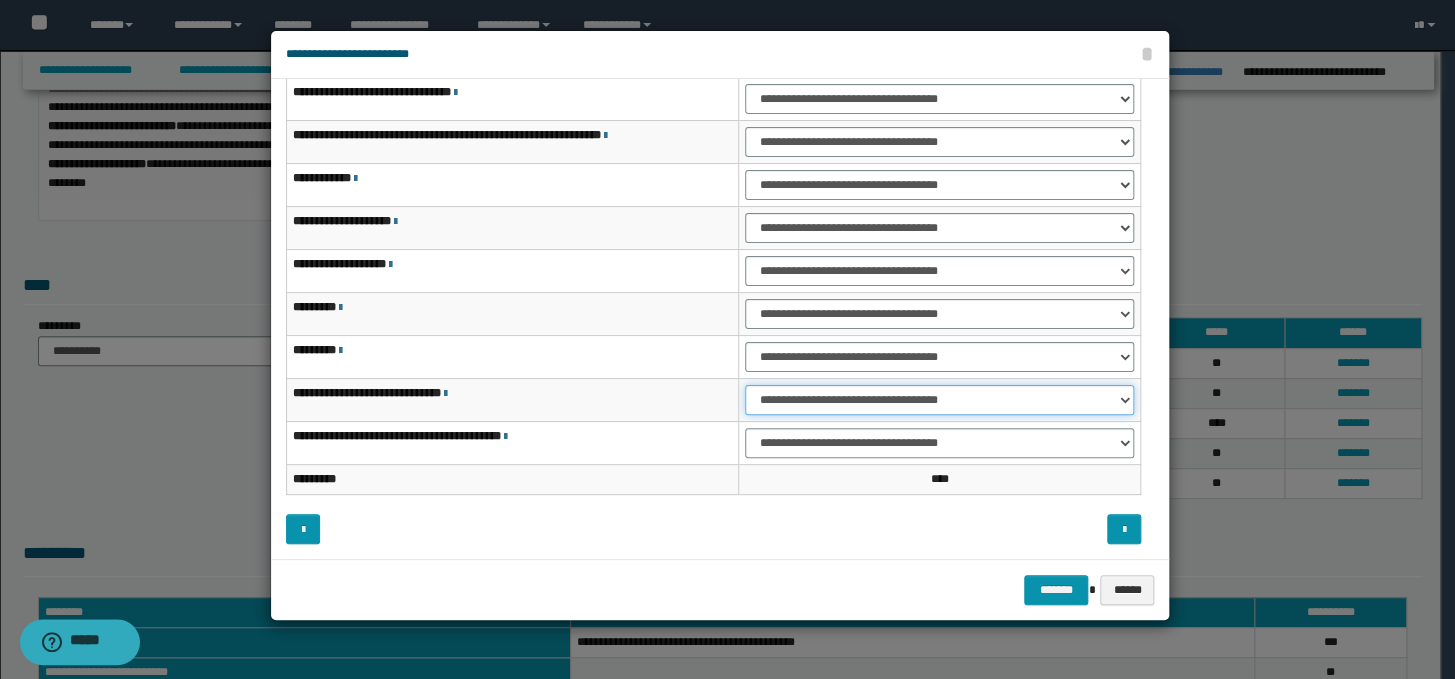 click on "**********" at bounding box center (939, 400) 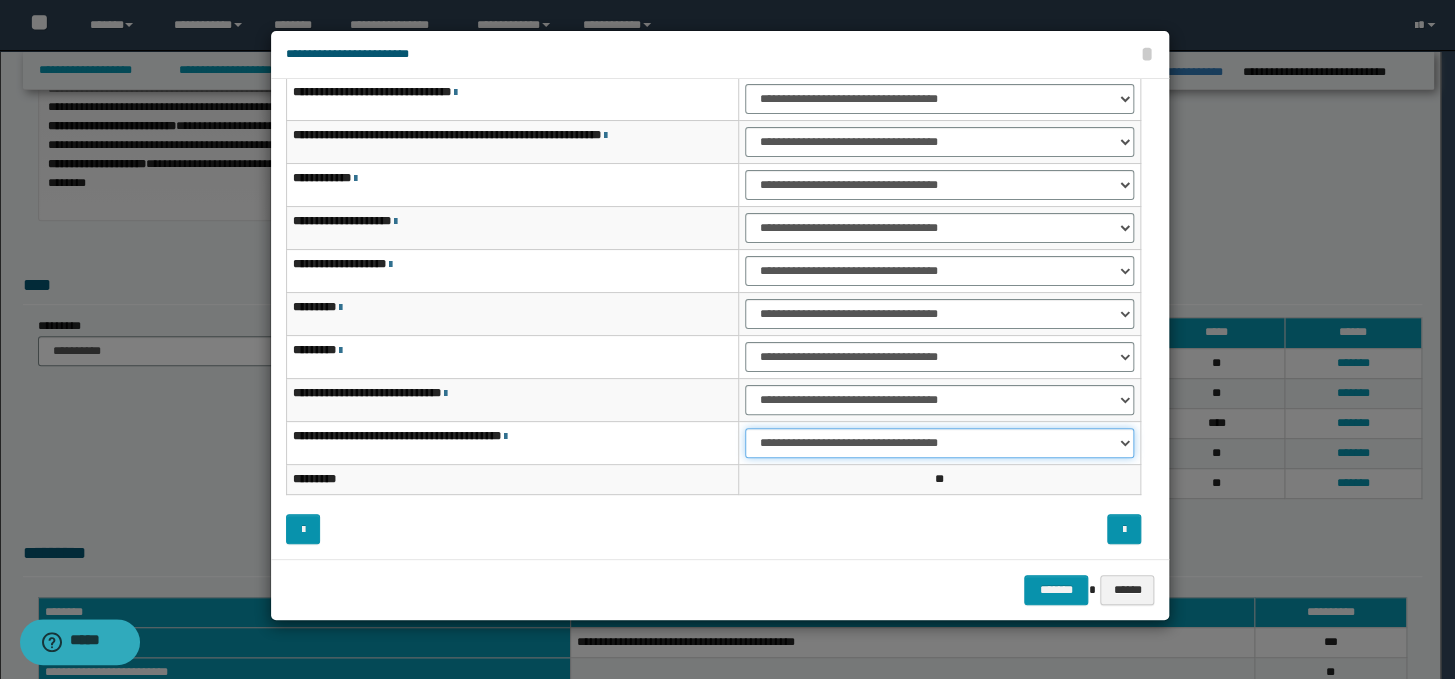 click on "**********" at bounding box center (939, 443) 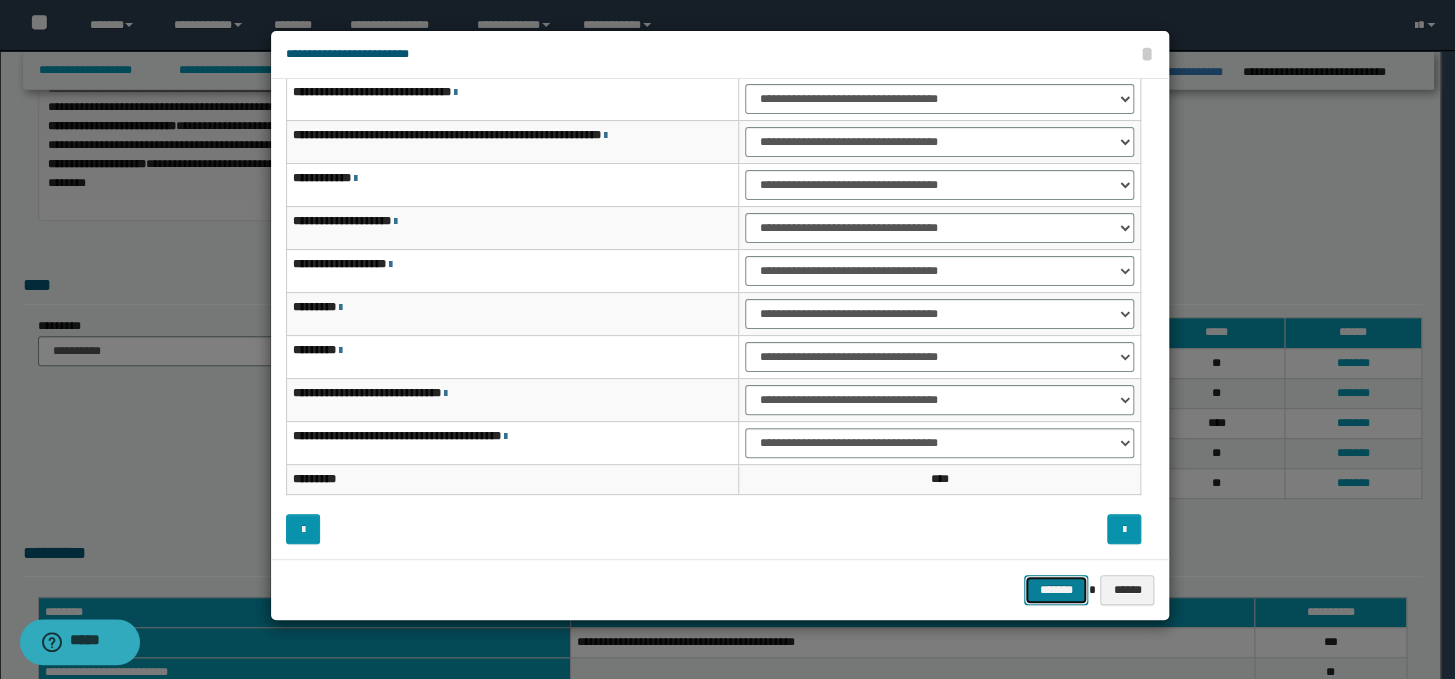 click on "*******" at bounding box center [1056, 590] 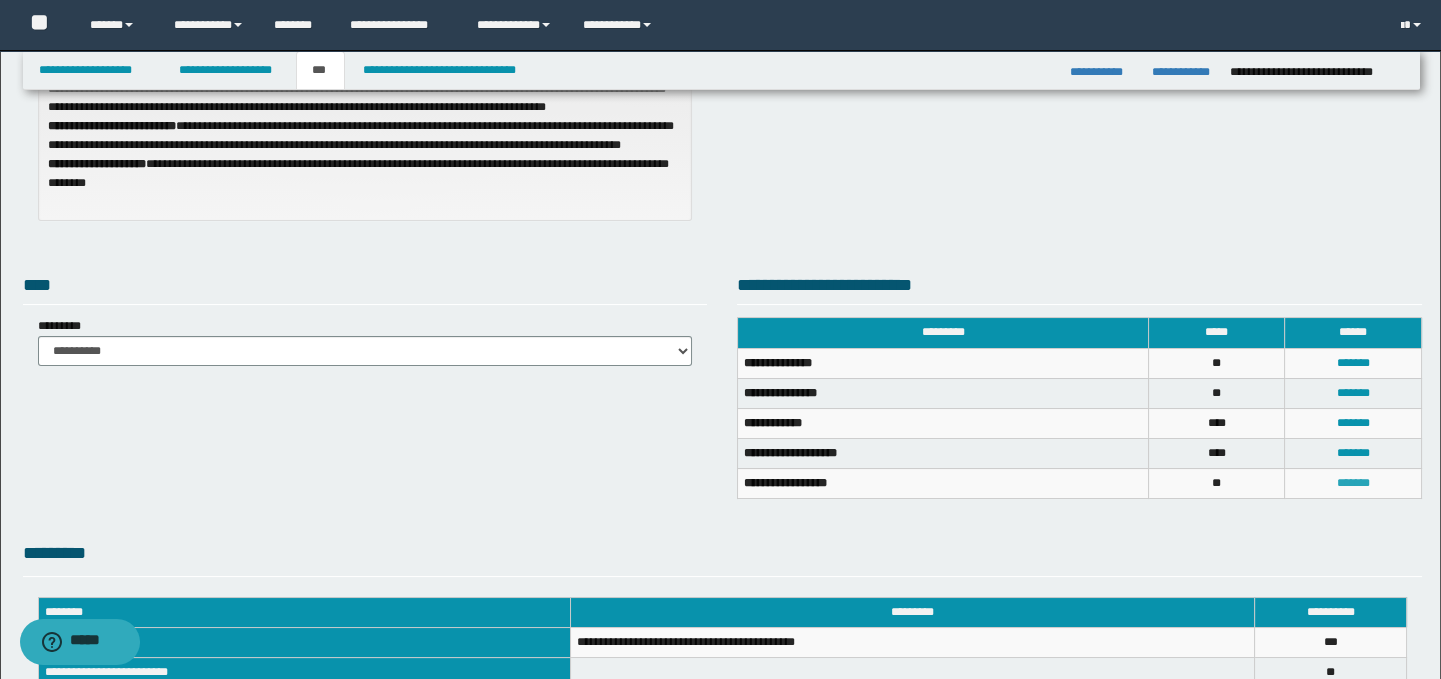 click on "*******" at bounding box center (1353, 483) 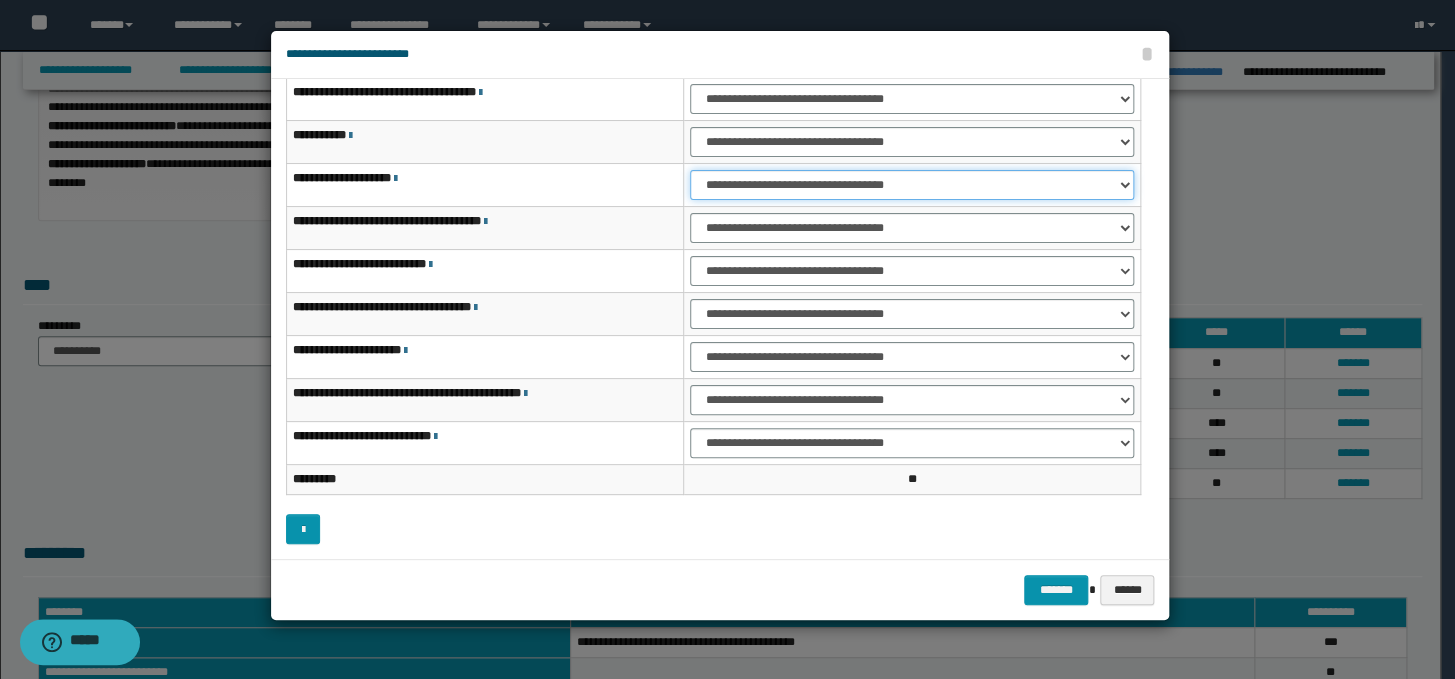 click on "**********" at bounding box center (912, 185) 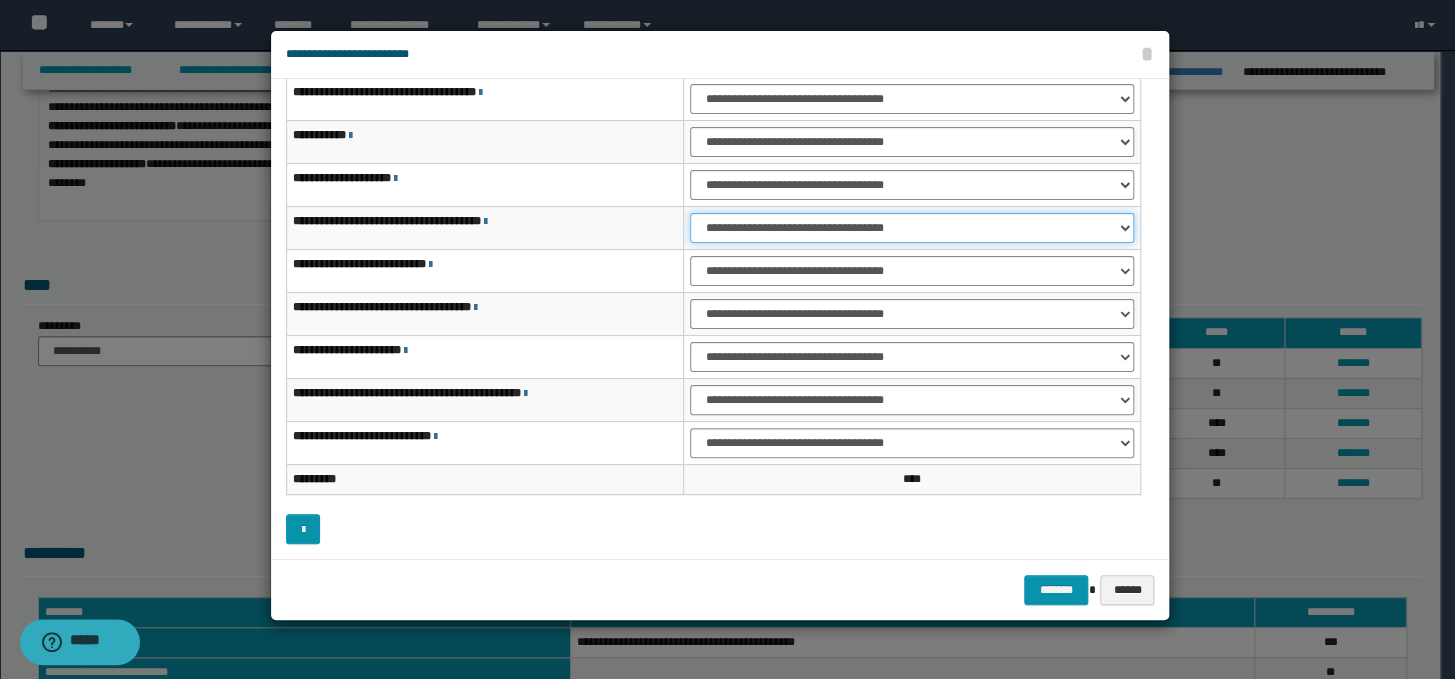 click on "**********" at bounding box center [912, 228] 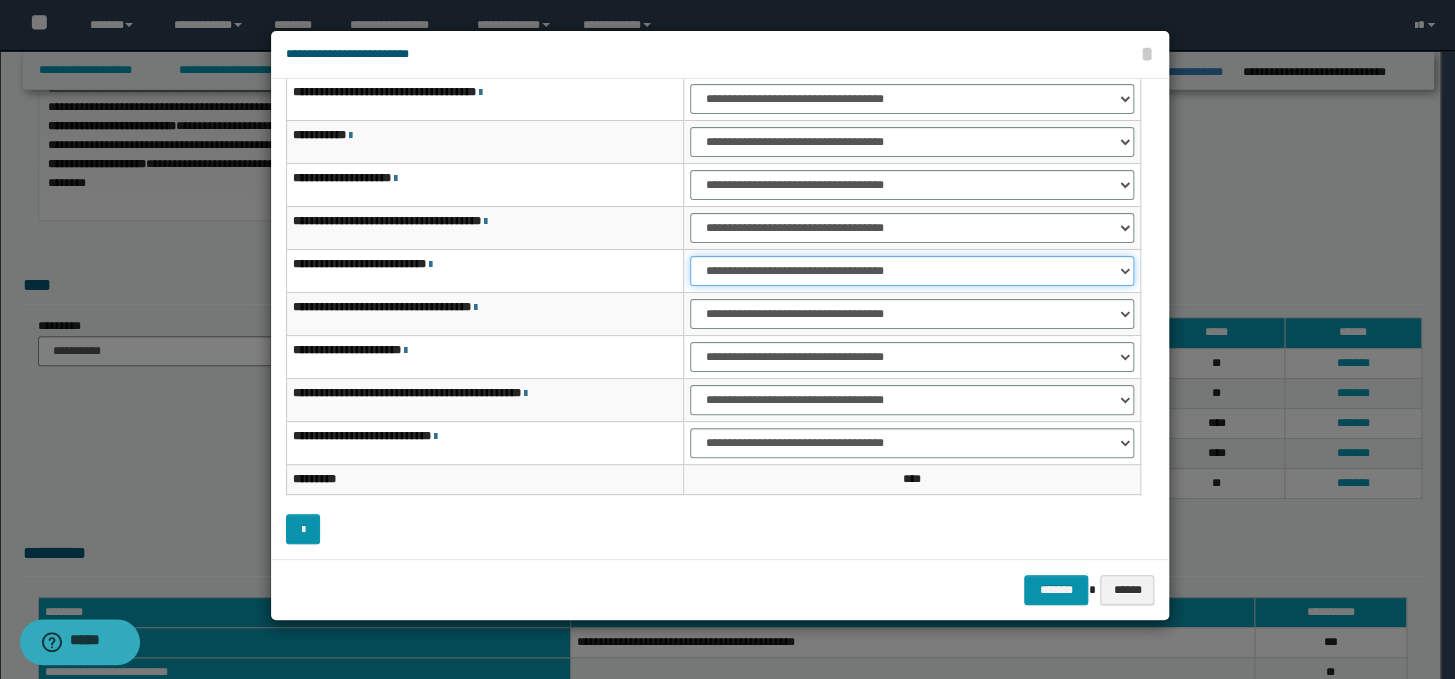 click on "**********" at bounding box center (912, 271) 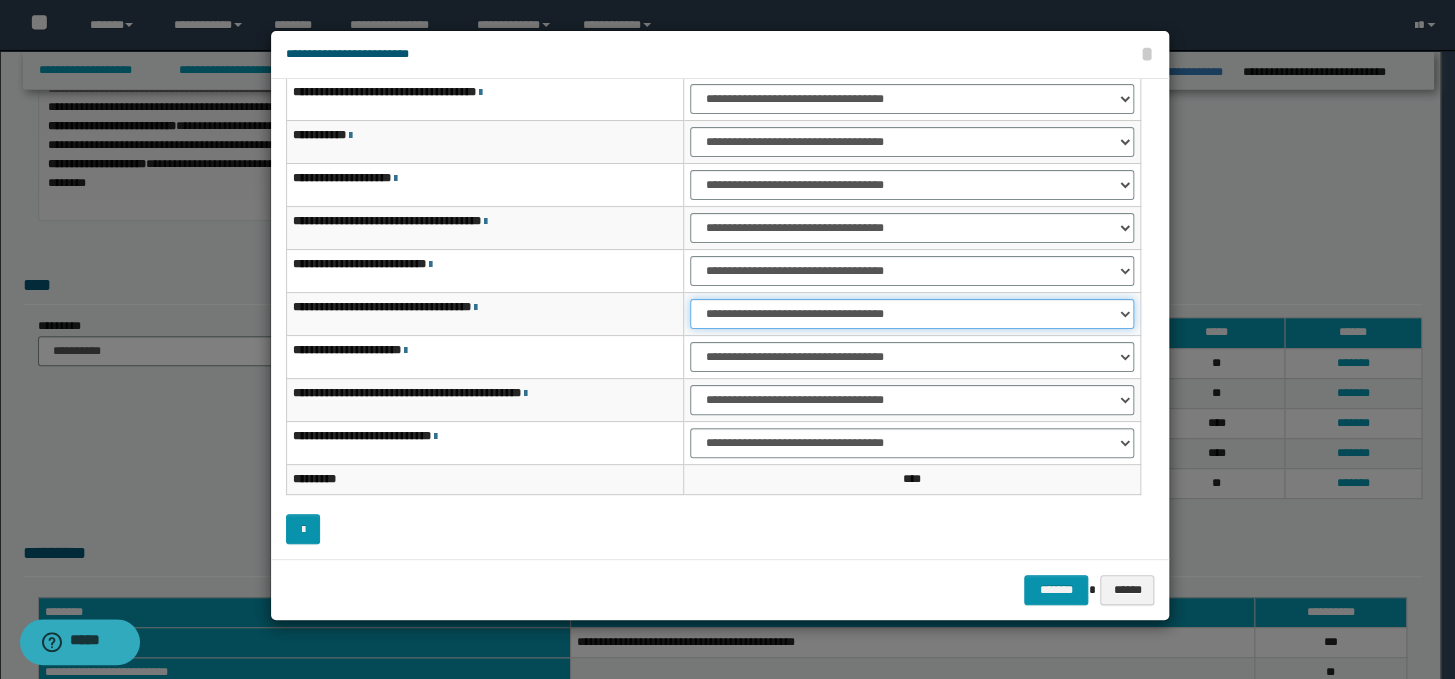 click on "**********" at bounding box center (912, 314) 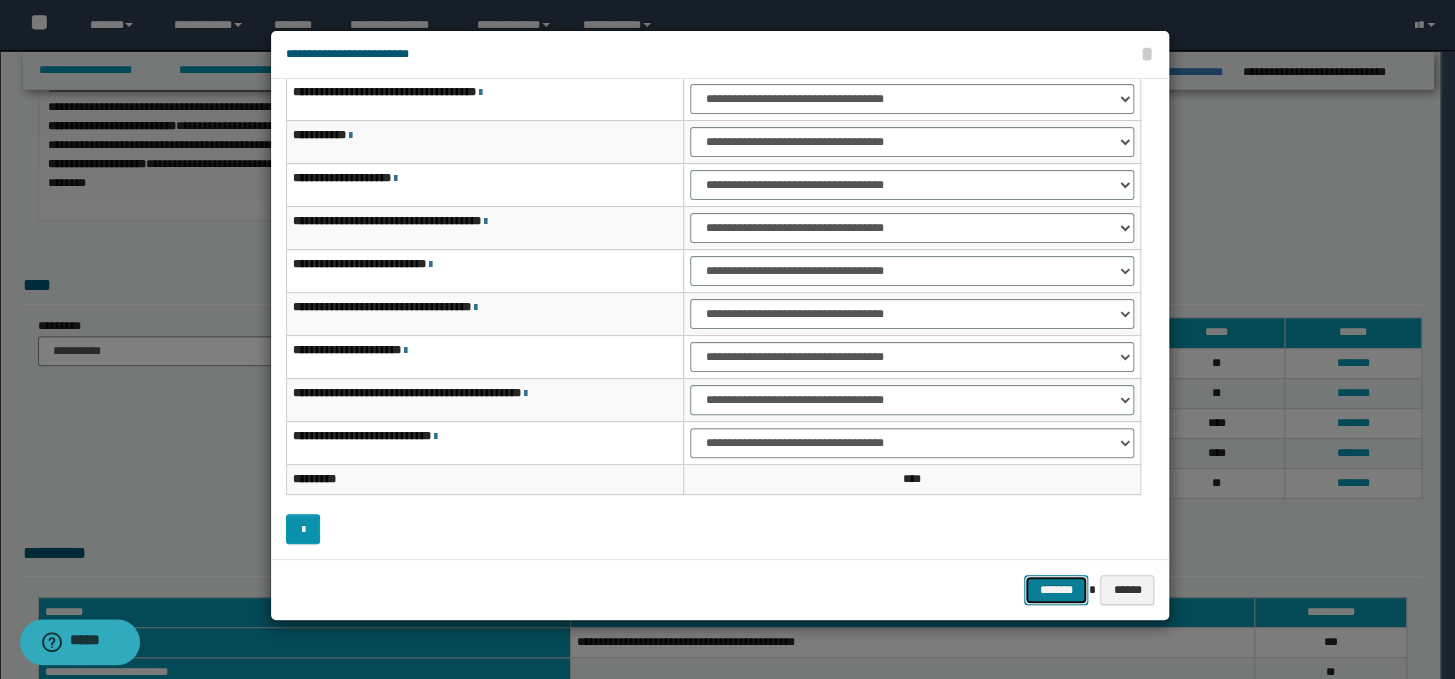 click on "*******" at bounding box center (1056, 590) 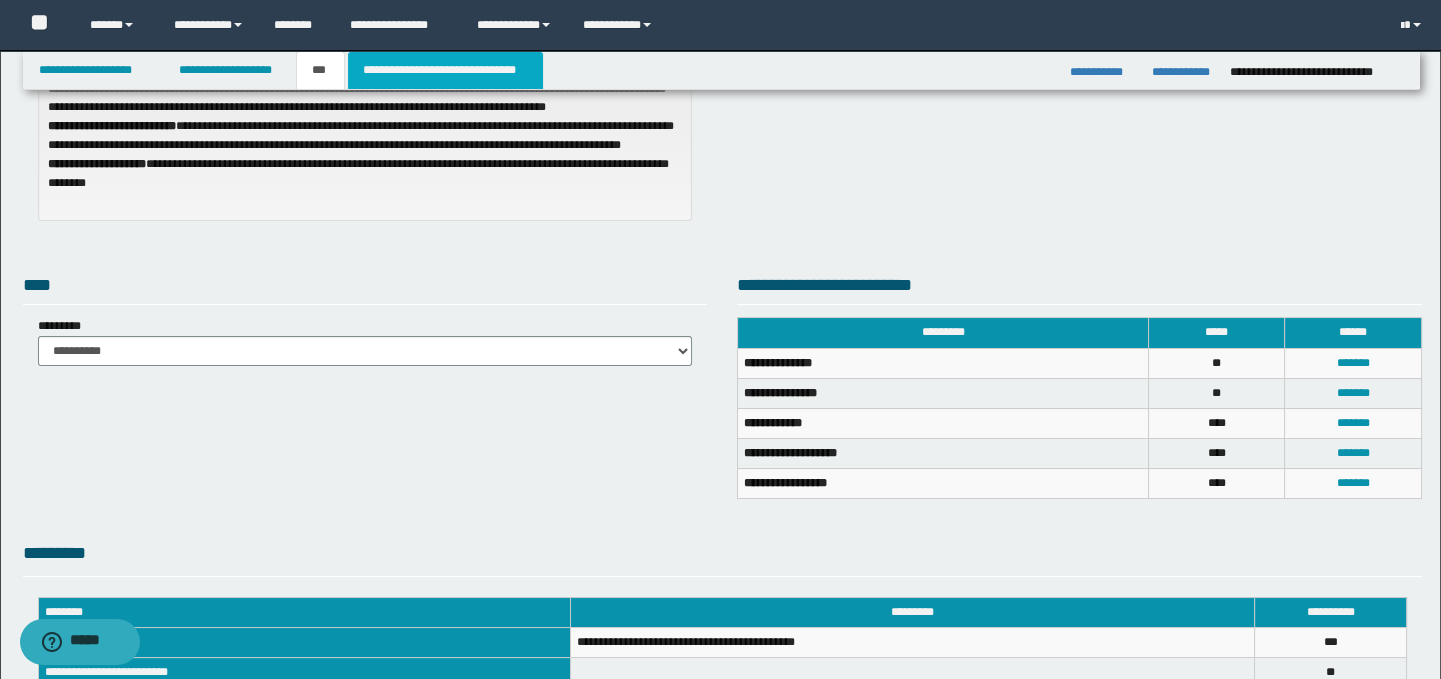 click on "**********" at bounding box center (445, 70) 